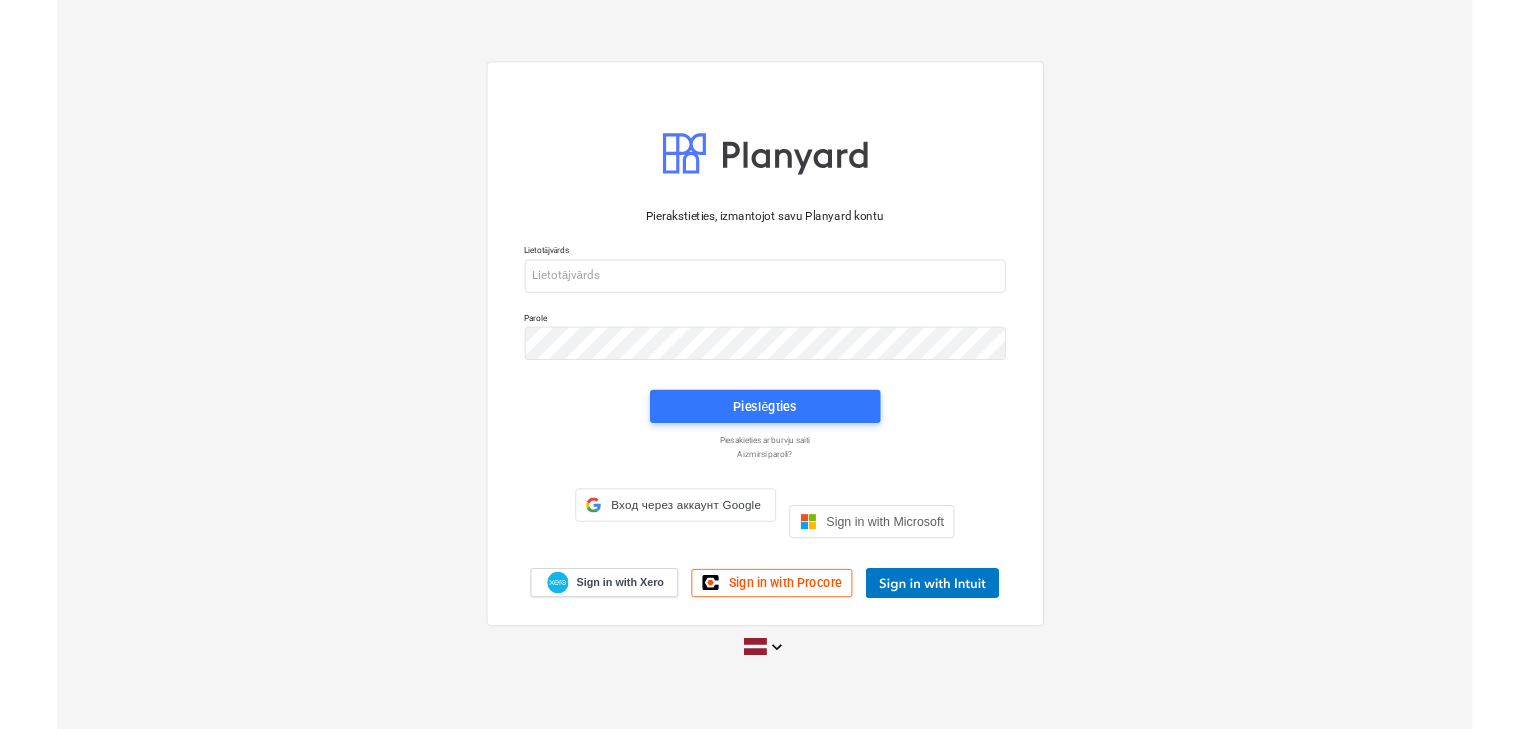 scroll, scrollTop: 0, scrollLeft: 0, axis: both 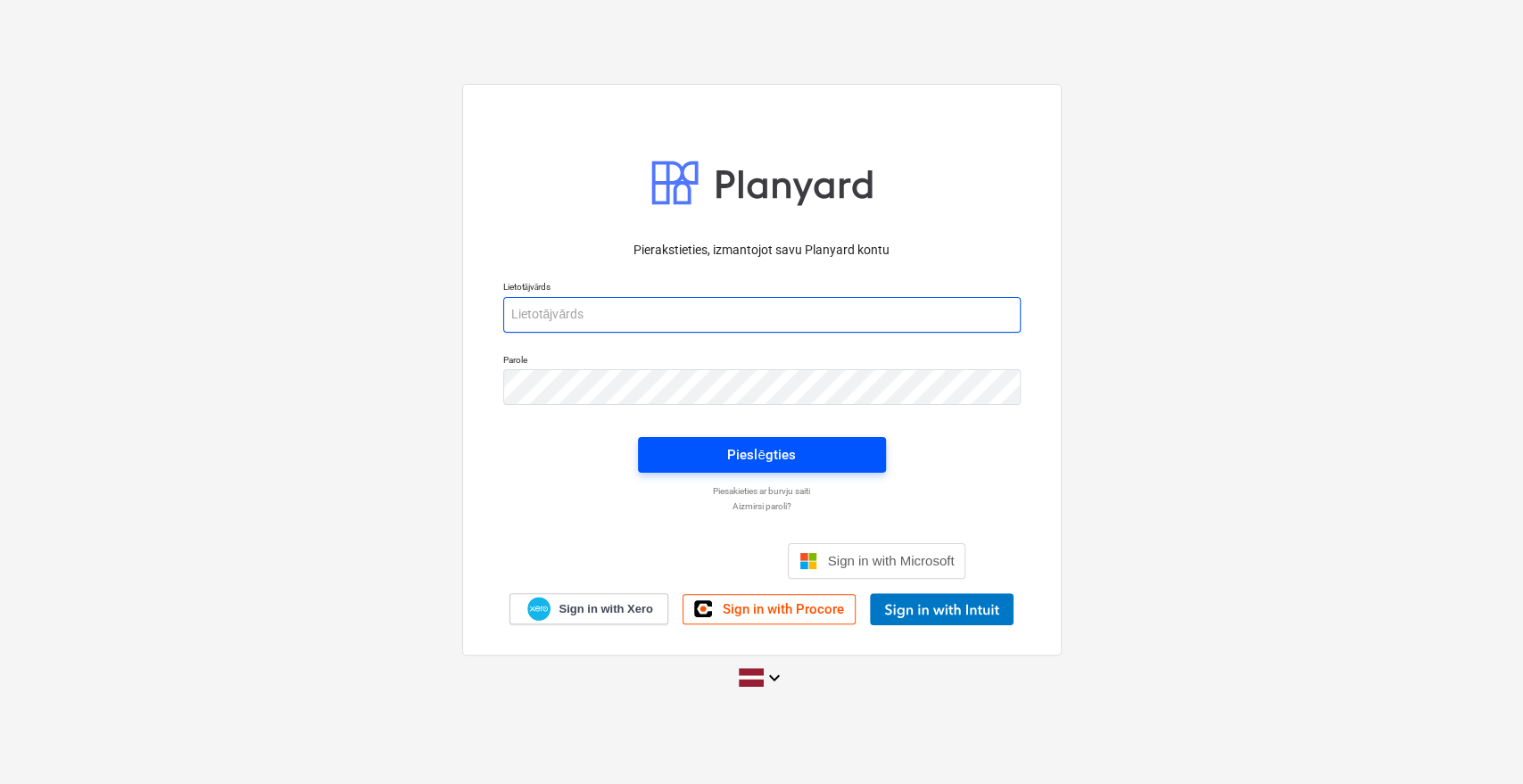 type on "[PERSON_NAME][EMAIL_ADDRESS][DOMAIN_NAME]" 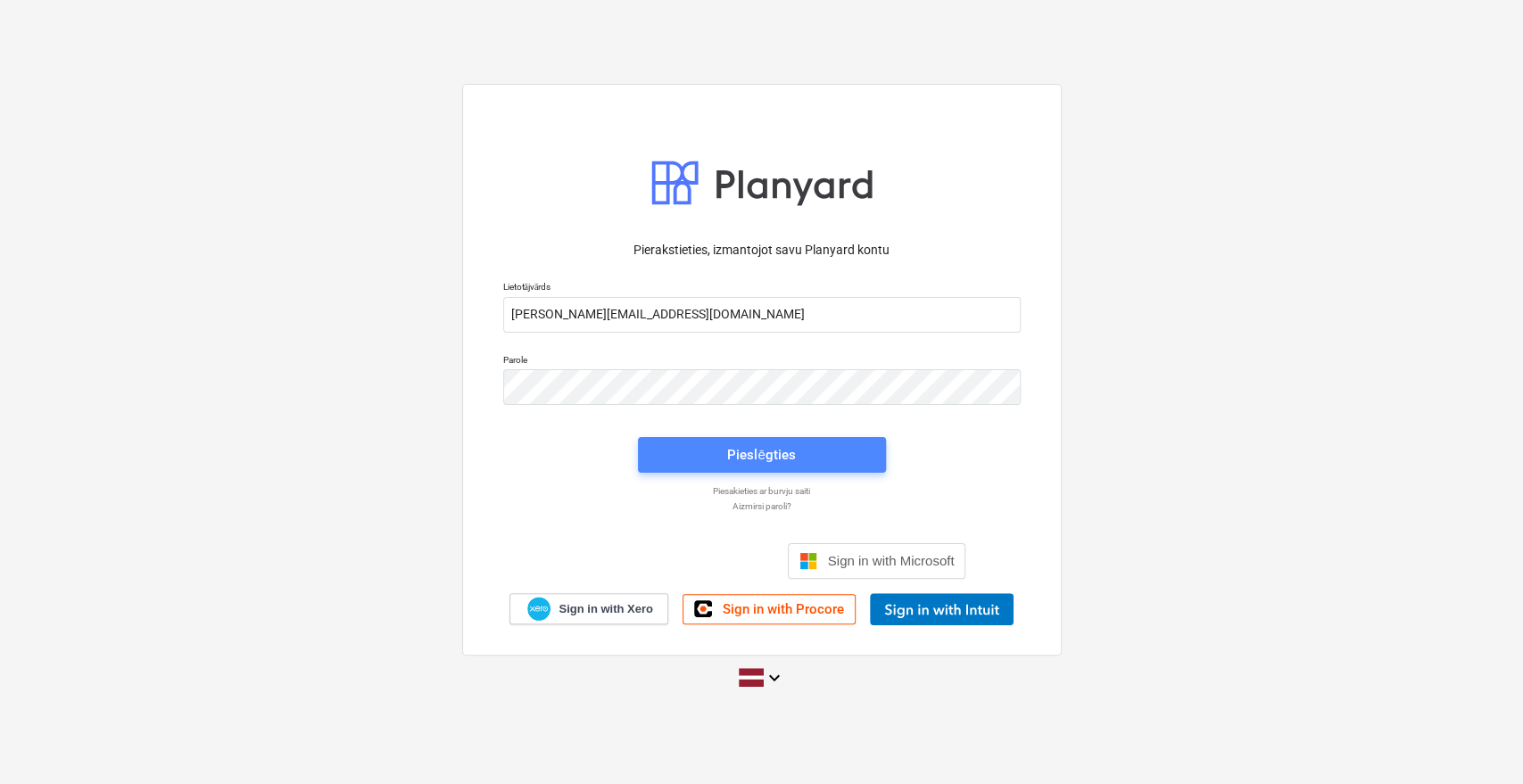 click on "Pieslēgties" at bounding box center [761, 455] 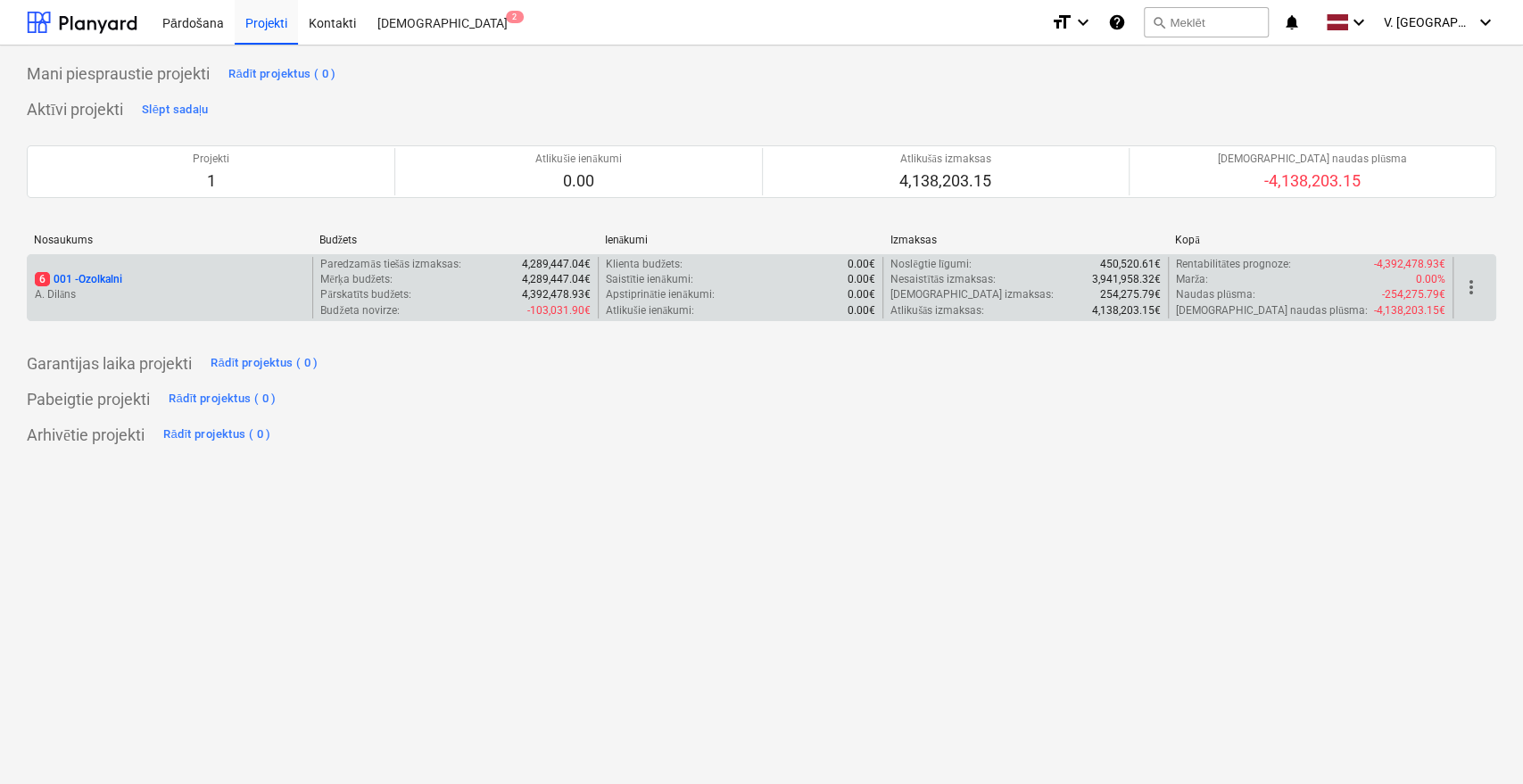 click on "A. Dilāns" at bounding box center [170, 294] 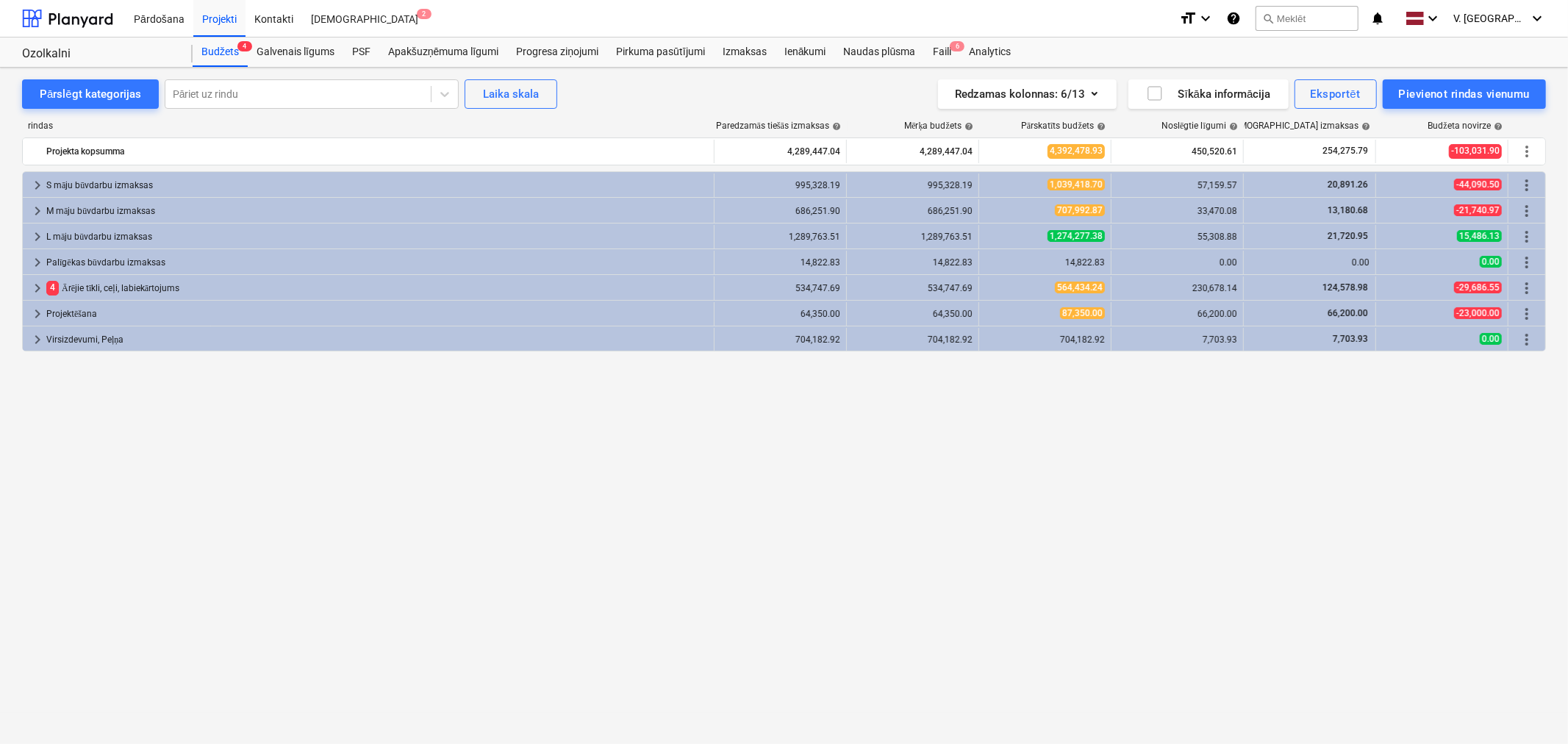 click on "keyboard_arrow_right  S māju būvdarbu izmaksas 995,328.19 995,328.19 1,039,418.70 57,159.57 20,891.26 -44,090.50 more_vert keyboard_arrow_right  M māju būvdarbu izmaksas 686,251.90 686,251.90 707,992.87 33,470.08 13,180.68 -21,740.97 more_vert keyboard_arrow_right  L māju būvdarbu izmaksas 1,289,763.51 1,289,763.51 1,274,277.38 55,308.88 21,720.95 15,486.13 more_vert keyboard_arrow_right  Palīgēkas būvdarbu izmaksas 14,822.83 14,822.83 14,822.83 0.00 0.00 0.00 more_vert keyboard_arrow_right 4  Ārējie tīkli, ceļi, labiekārtojums 534,747.69 534,747.69 564,434.24 230,678.14 124,578.98 -29,686.55 more_vert keyboard_arrow_right  Projektēšana 64,350.00 64,350.00 87,350.00 66,200.00 66,200.00 -23,000.00 more_vert keyboard_arrow_right  Virsizdevumi, Peļņa 704,182.92 704,182.92 704,182.92 7,703.93 7,703.93 0.00 more_vert" at bounding box center [784, 427] 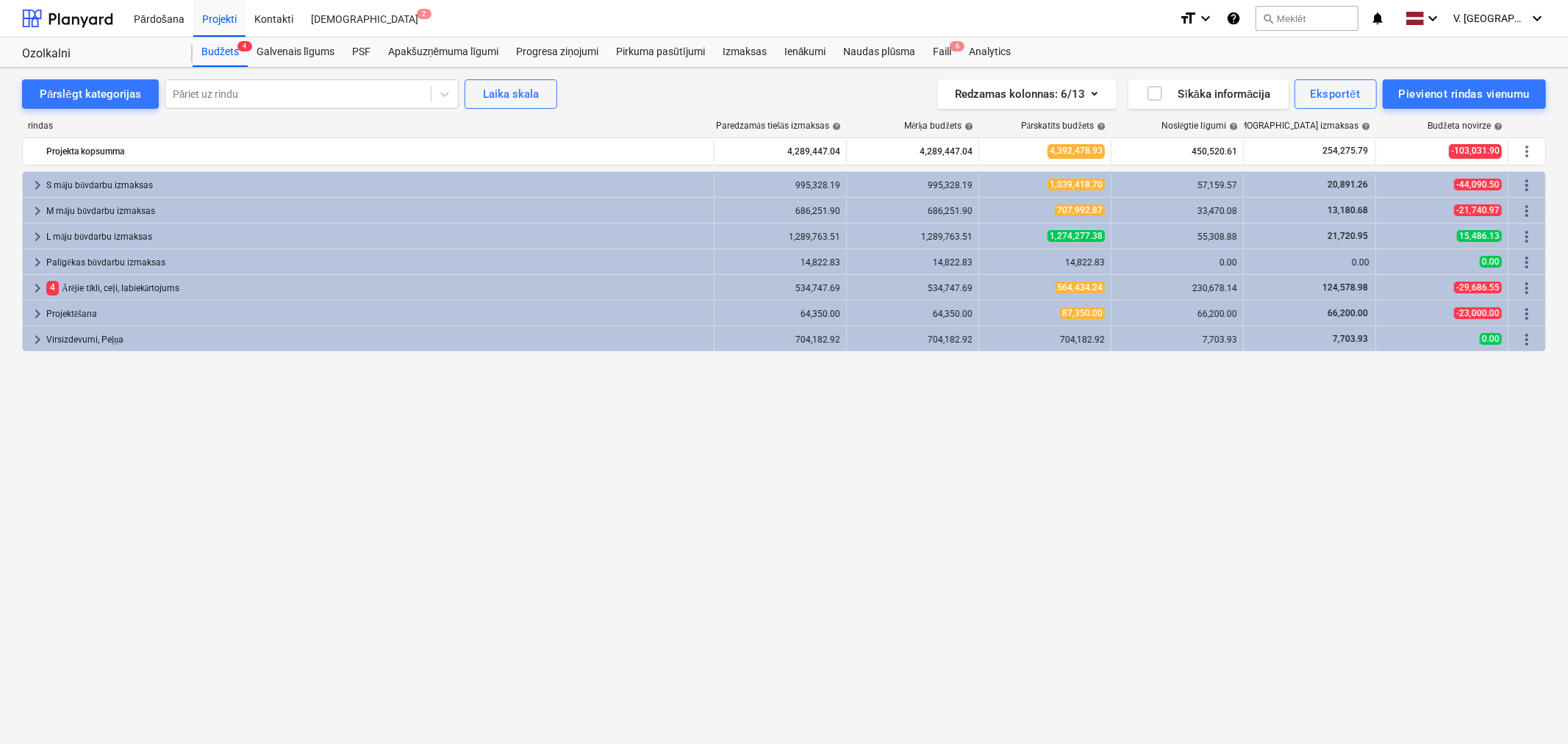 click on "keyboard_arrow_right  S māju būvdarbu izmaksas 995,328.19 995,328.19 1,039,418.70 57,159.57 20,891.26 -44,090.50 more_vert keyboard_arrow_right  M māju būvdarbu izmaksas 686,251.90 686,251.90 707,992.87 33,470.08 13,180.68 -21,740.97 more_vert keyboard_arrow_right  L māju būvdarbu izmaksas 1,289,763.51 1,289,763.51 1,274,277.38 55,308.88 21,720.95 15,486.13 more_vert keyboard_arrow_right  Palīgēkas būvdarbu izmaksas 14,822.83 14,822.83 14,822.83 0.00 0.00 0.00 more_vert keyboard_arrow_right 4  Ārējie tīkli, ceļi, labiekārtojums 534,747.69 534,747.69 564,434.24 230,678.14 124,578.98 -29,686.55 more_vert keyboard_arrow_right  Projektēšana 64,350.00 64,350.00 87,350.00 66,200.00 66,200.00 -23,000.00 more_vert keyboard_arrow_right  Virsizdevumi, Peļņa 704,182.92 704,182.92 704,182.92 7,703.93 7,703.93 0.00 more_vert" at bounding box center [784, 427] 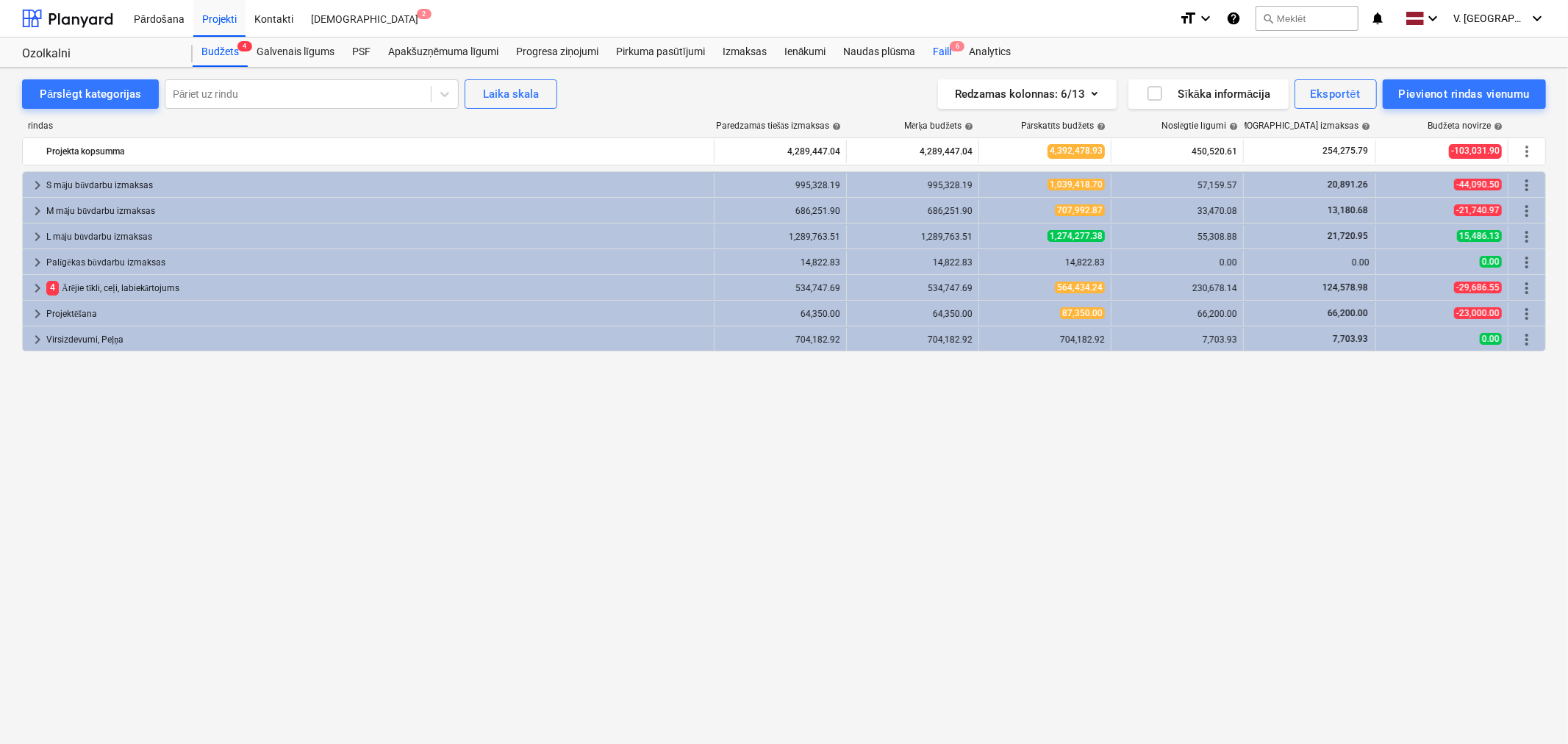 click on "Faili 6" at bounding box center (942, 52) 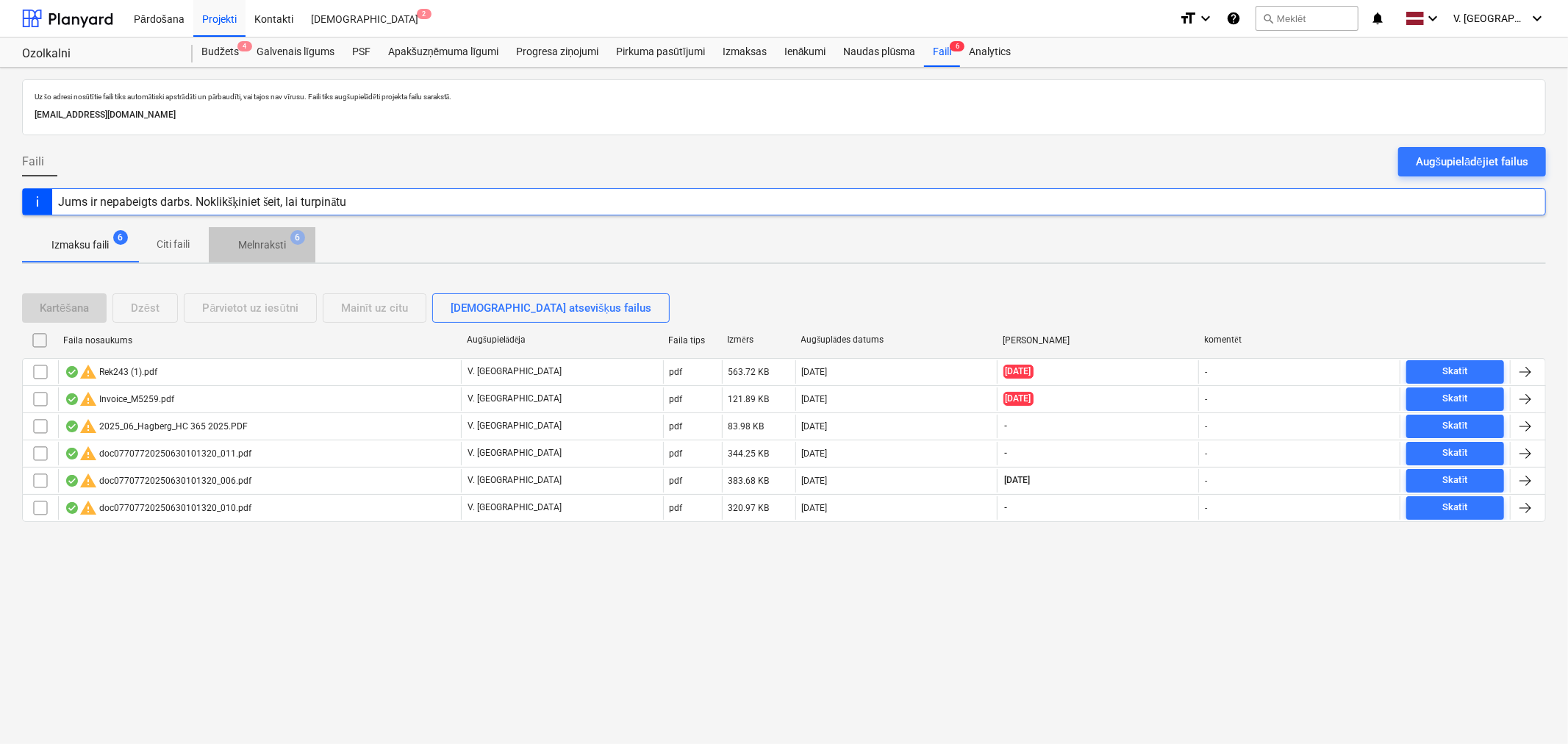 click on "Melnraksti" at bounding box center (262, 245) 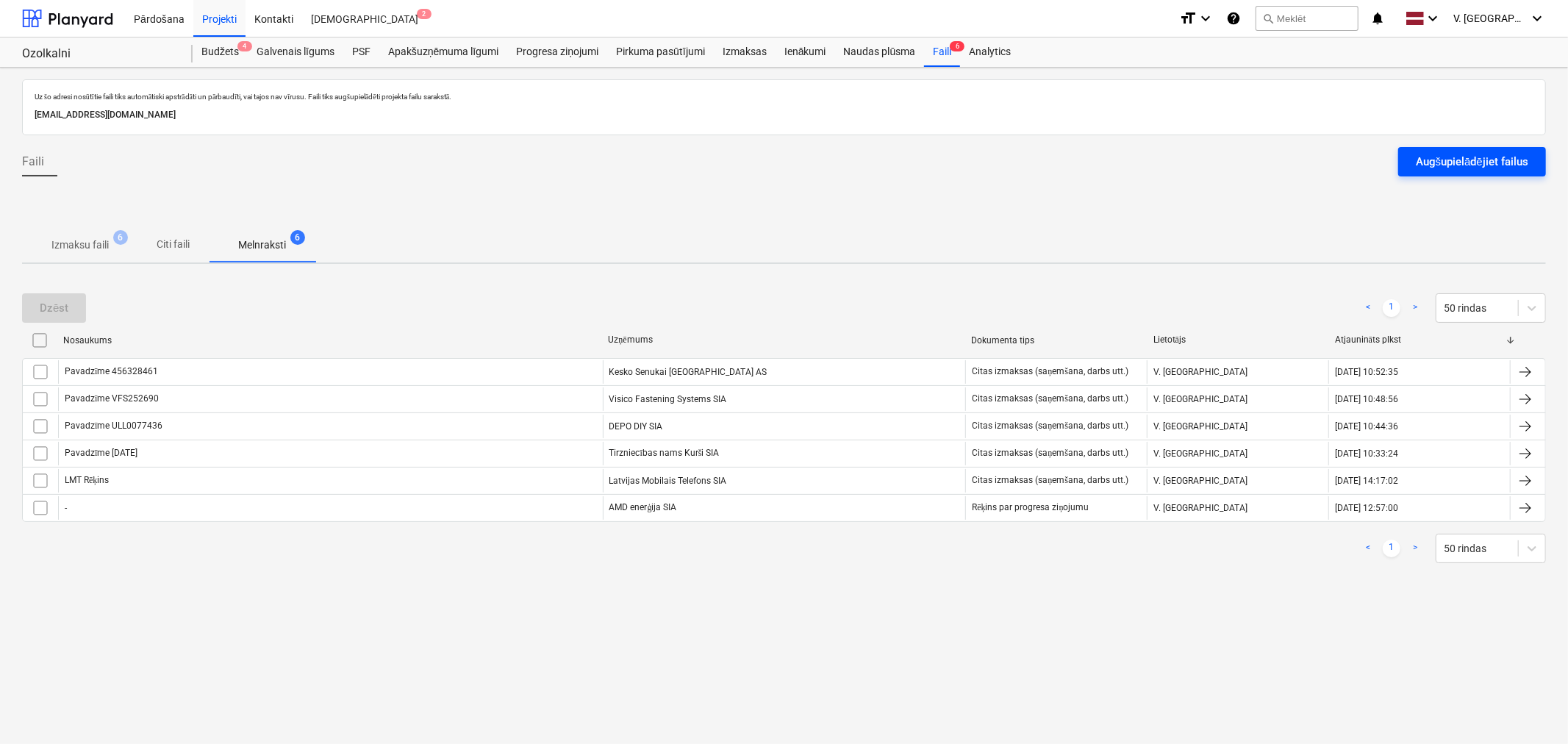 click on "Augšupielādējiet failus" at bounding box center [1472, 162] 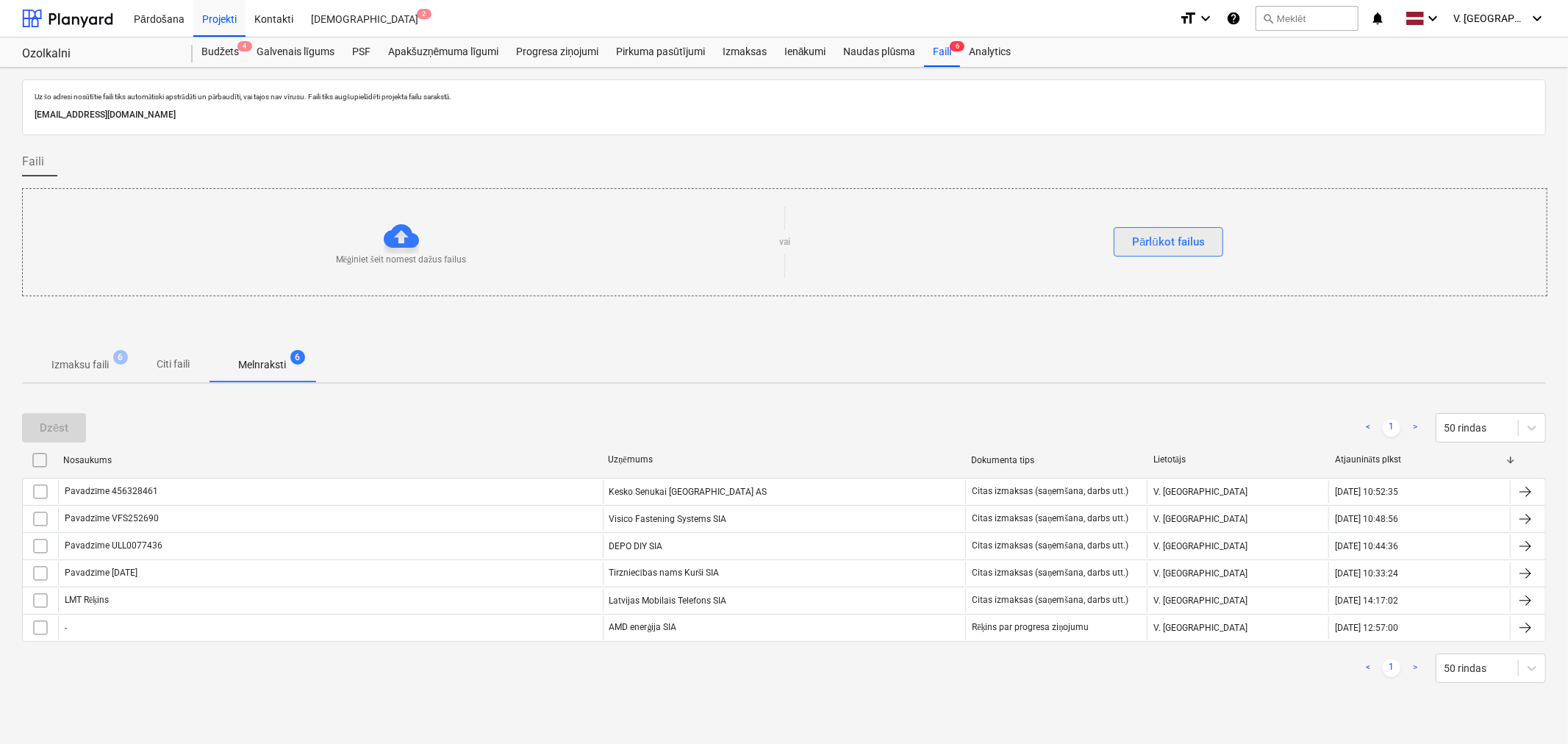 click on "Pārlūkot failus" at bounding box center (1168, 242) 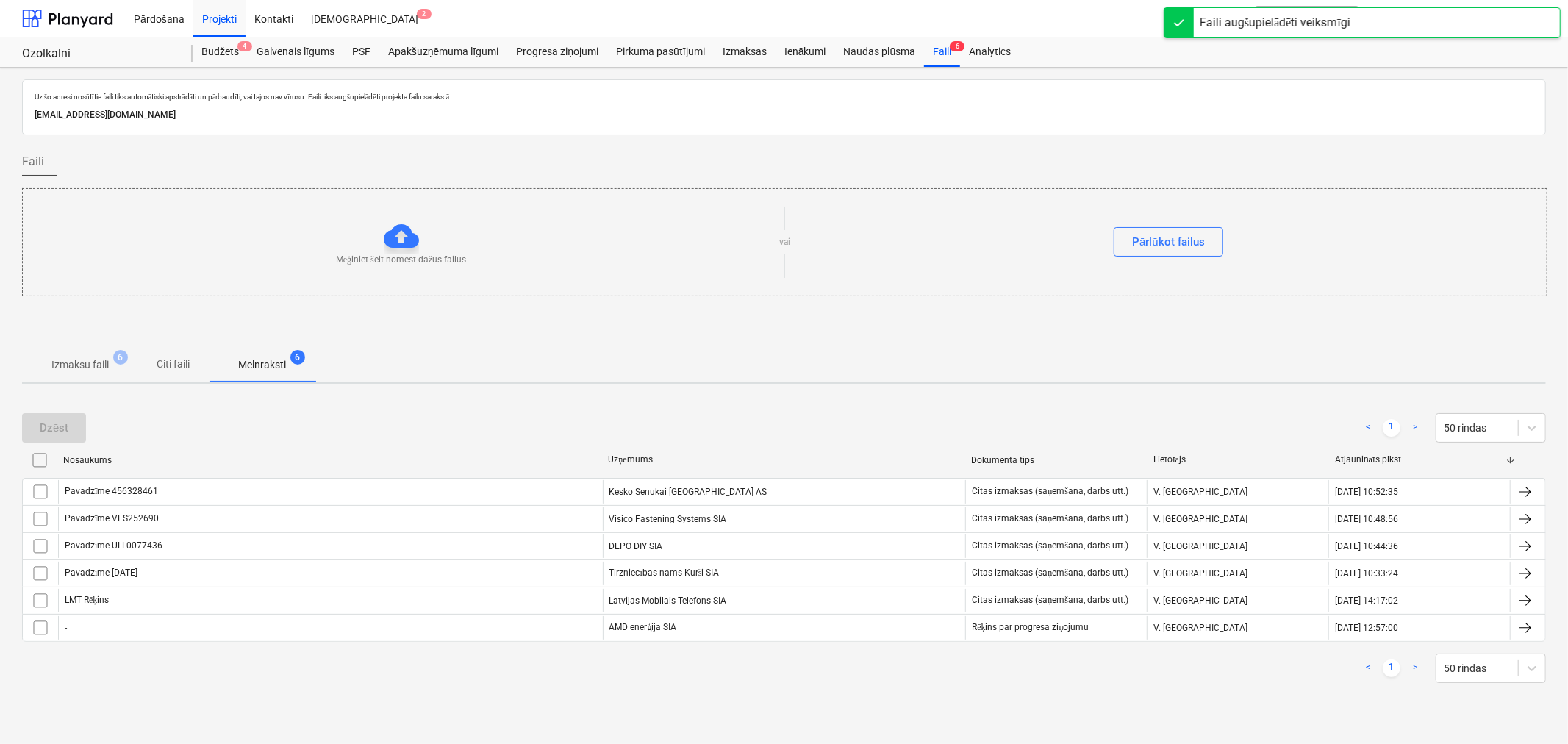 click on "Citi faili" at bounding box center (173, 364) 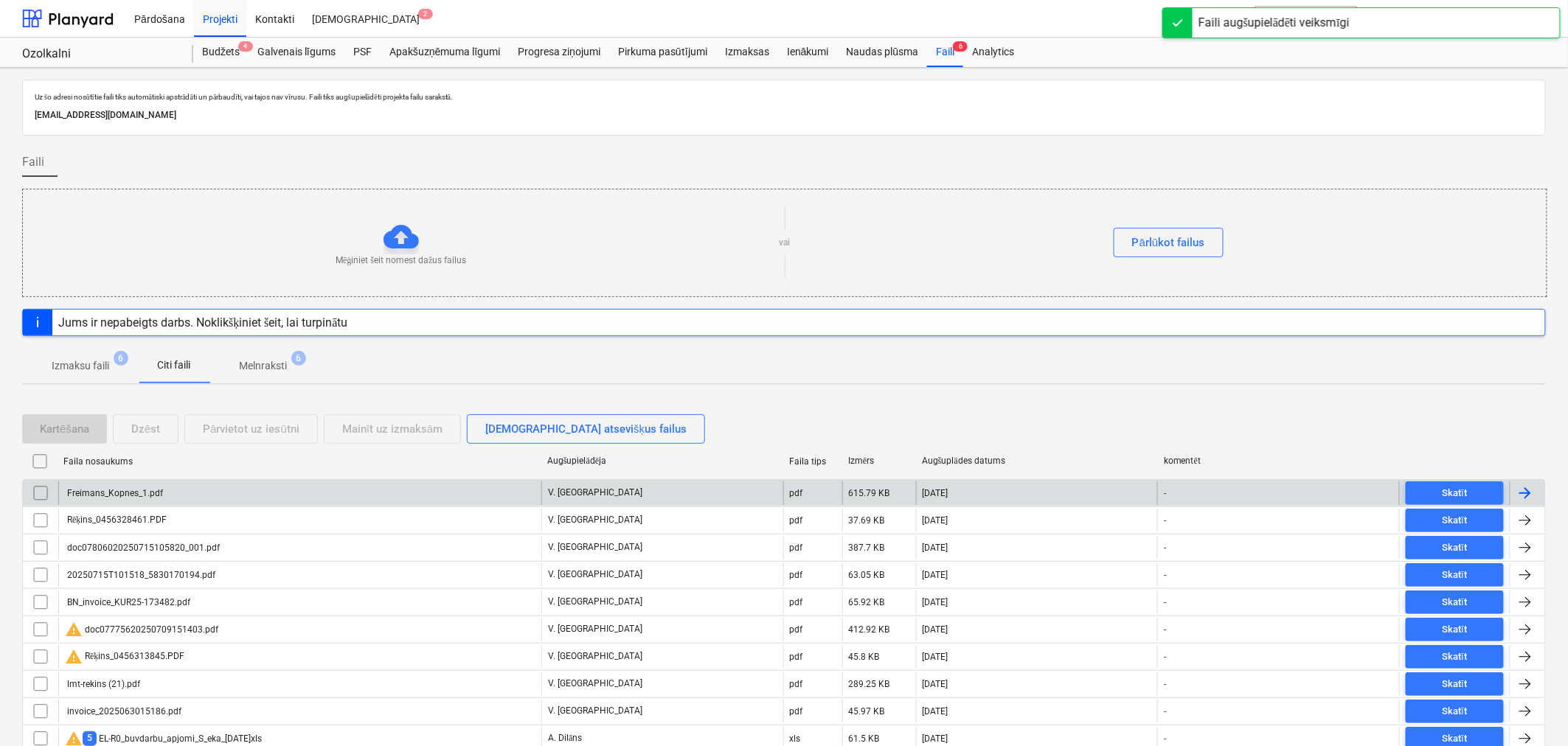 click on "Freimans_Kopnes_1.pdf" at bounding box center [299, 493] 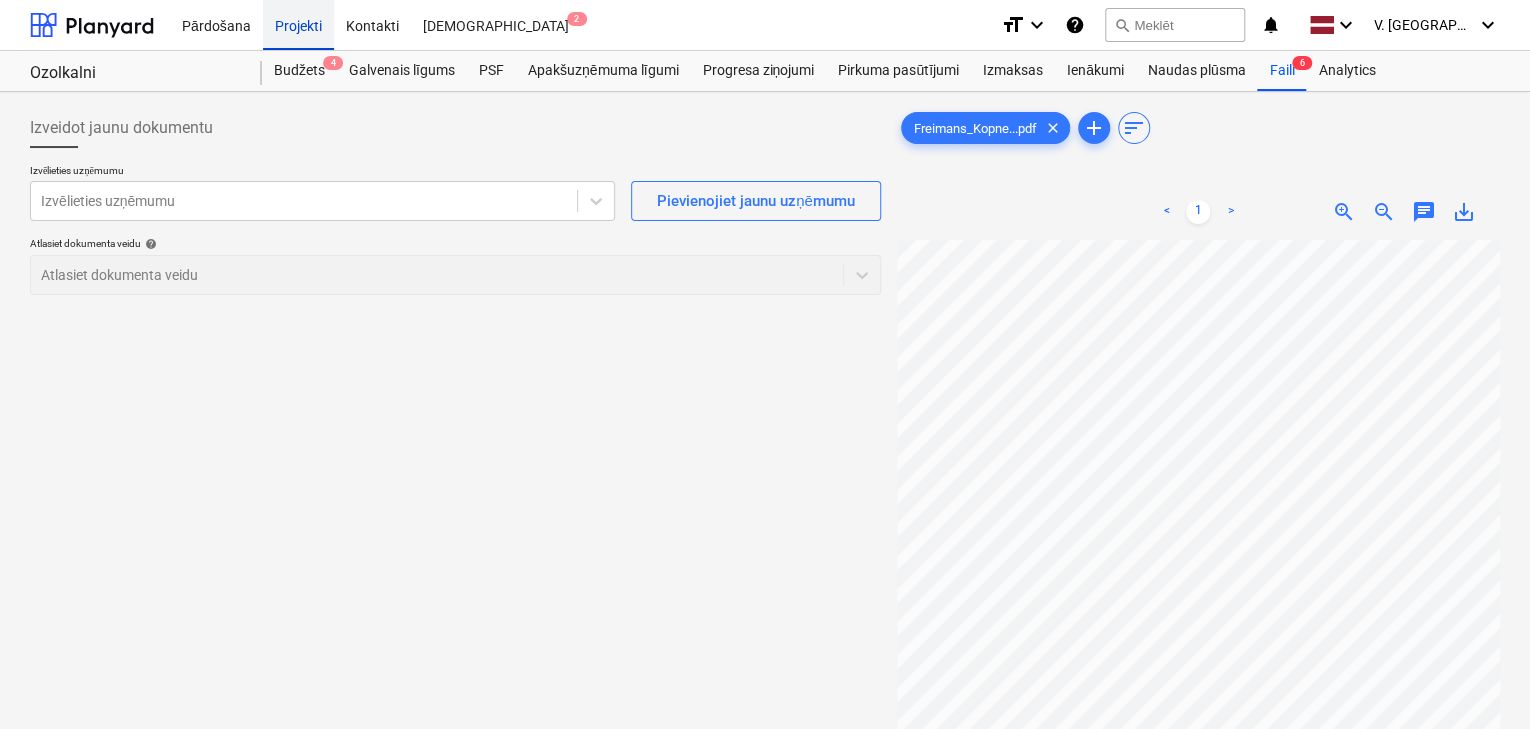 click on "Projekti" at bounding box center (298, 24) 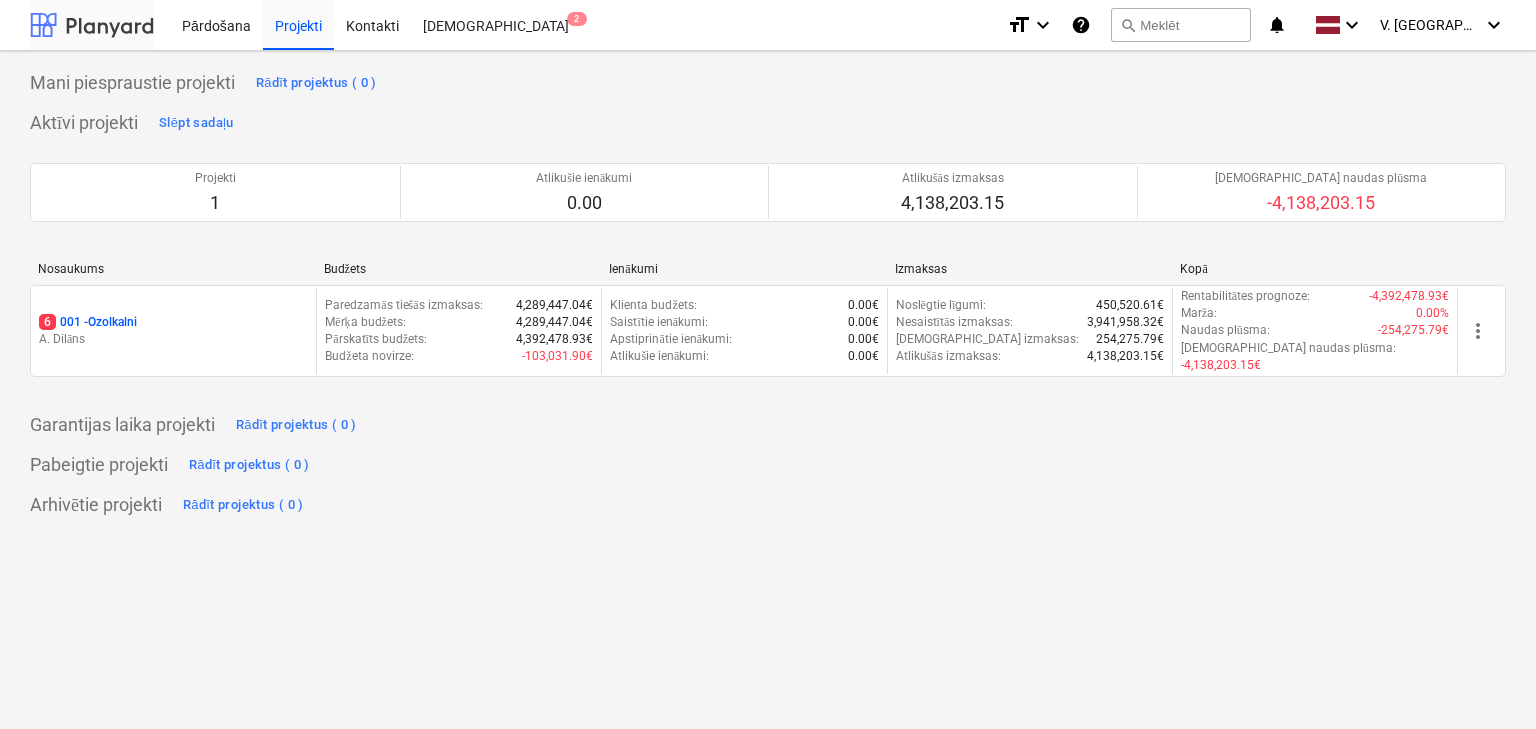 click at bounding box center (92, 25) 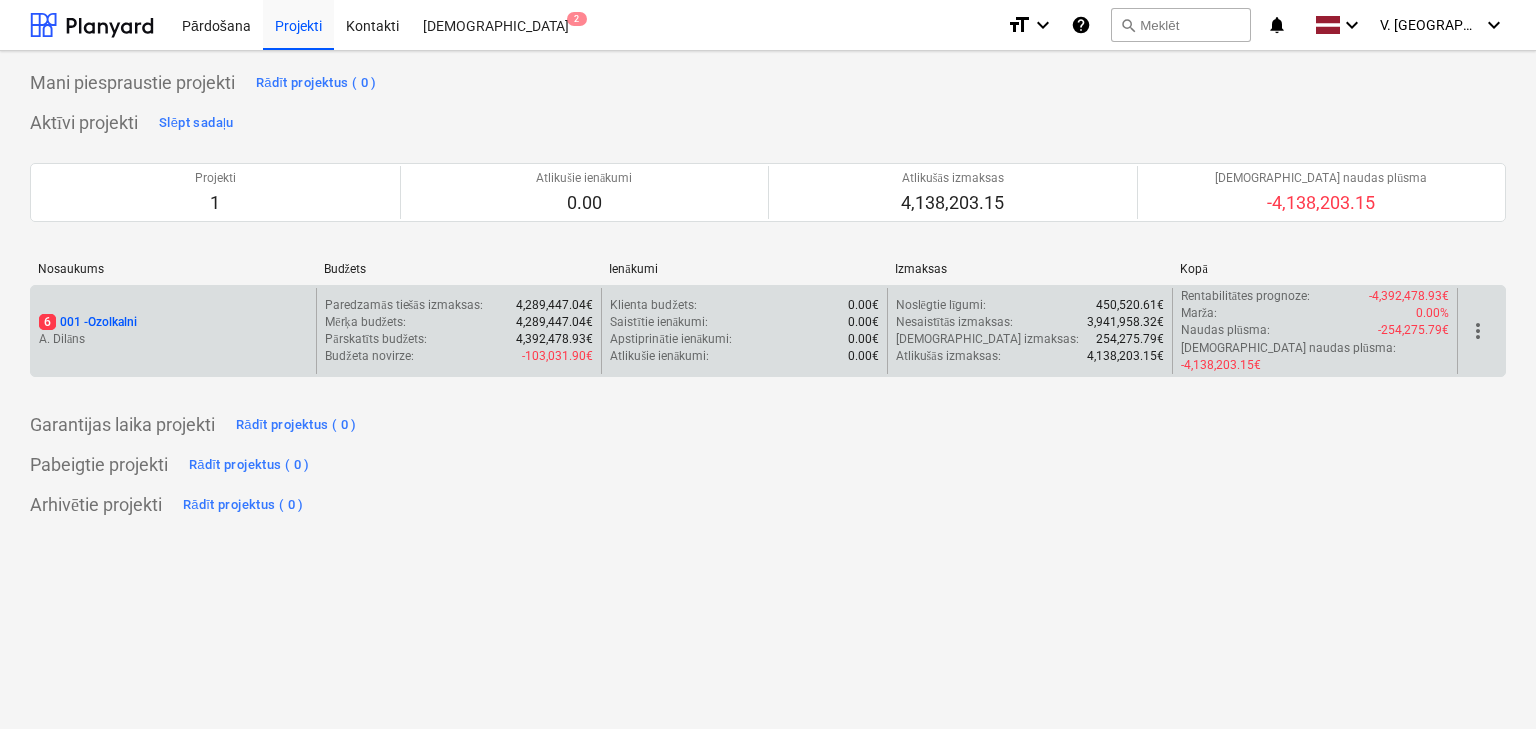 click on "6  001 -  Ozolkalni A. Dilāns" at bounding box center [173, 331] 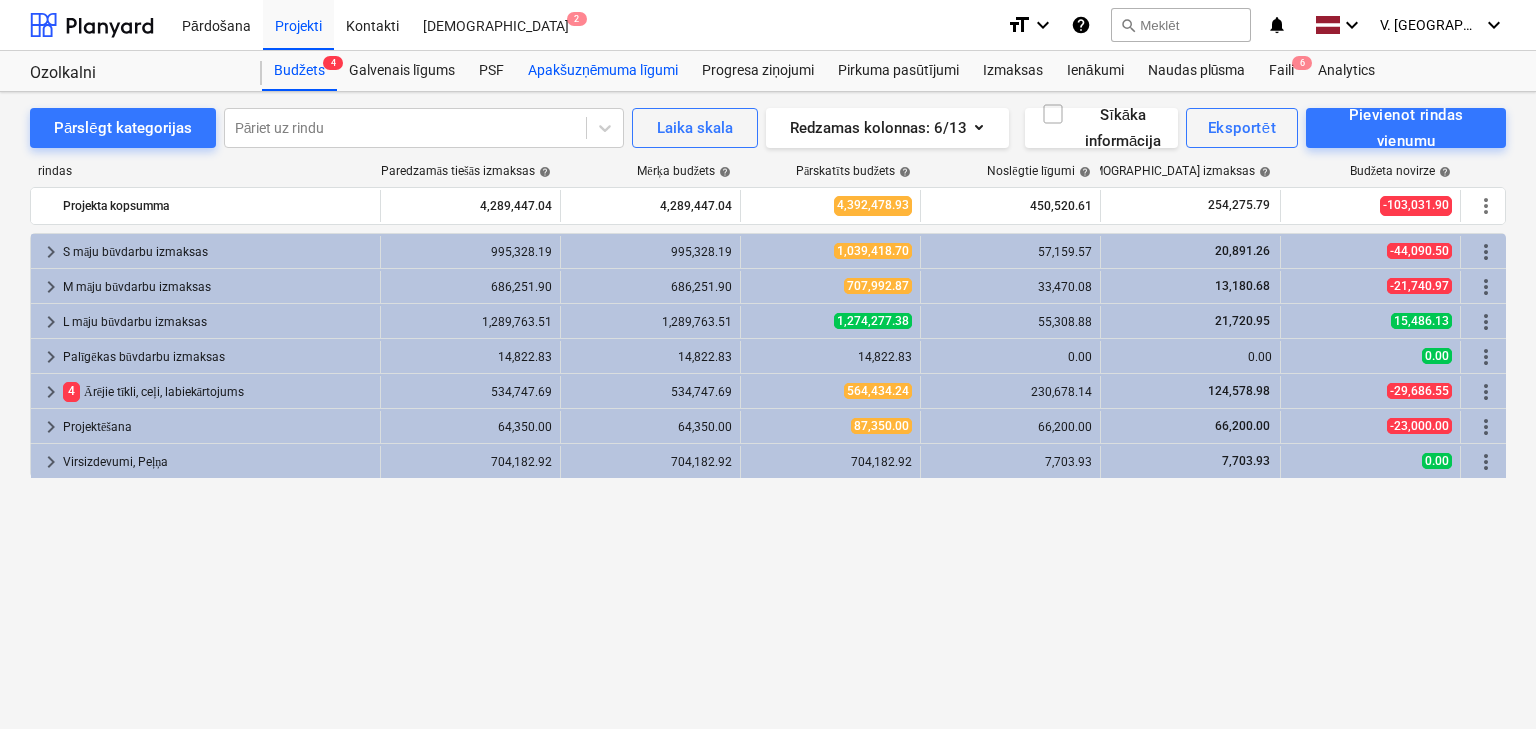 click on "Apakšuzņēmuma līgumi" at bounding box center [603, 71] 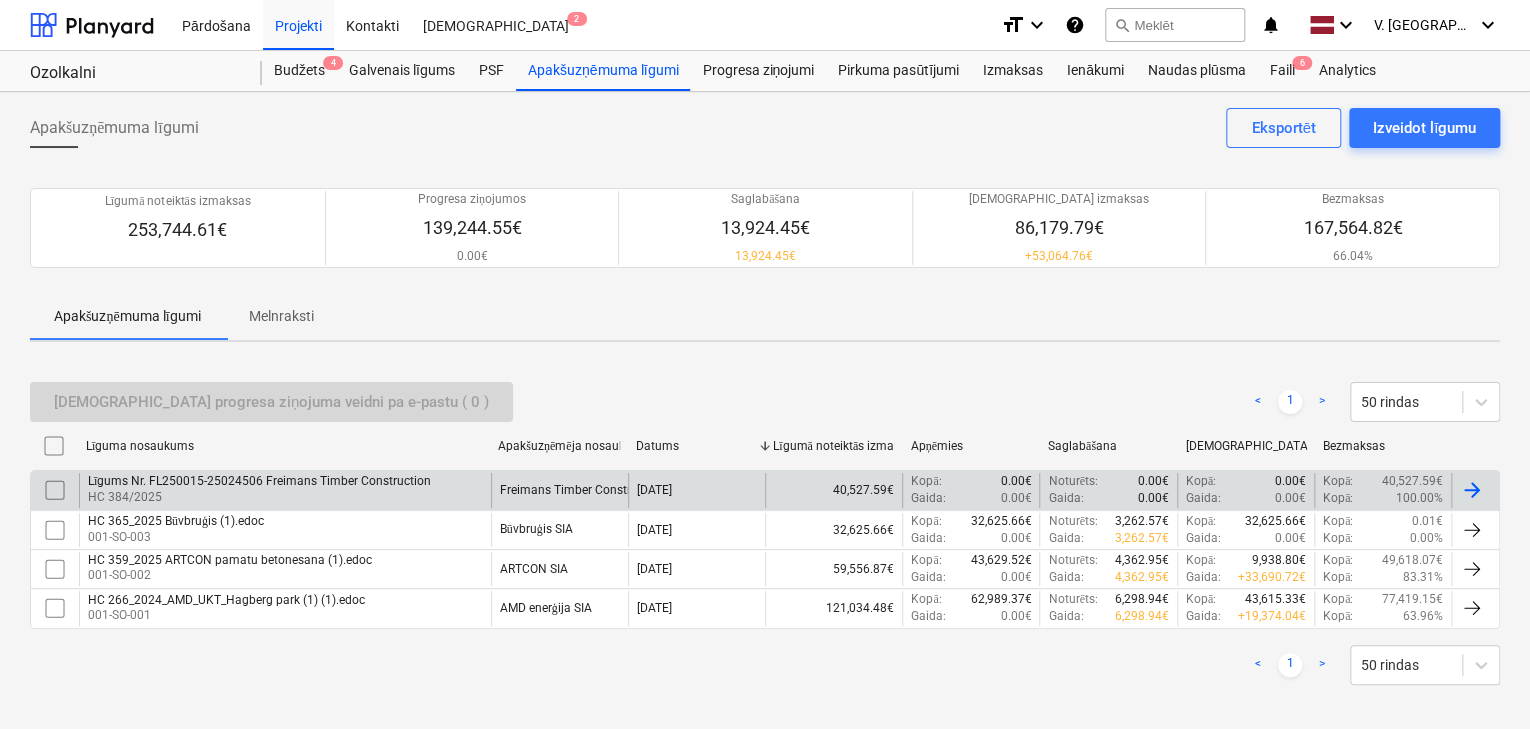 click on "40,527.59€" at bounding box center (833, 490) 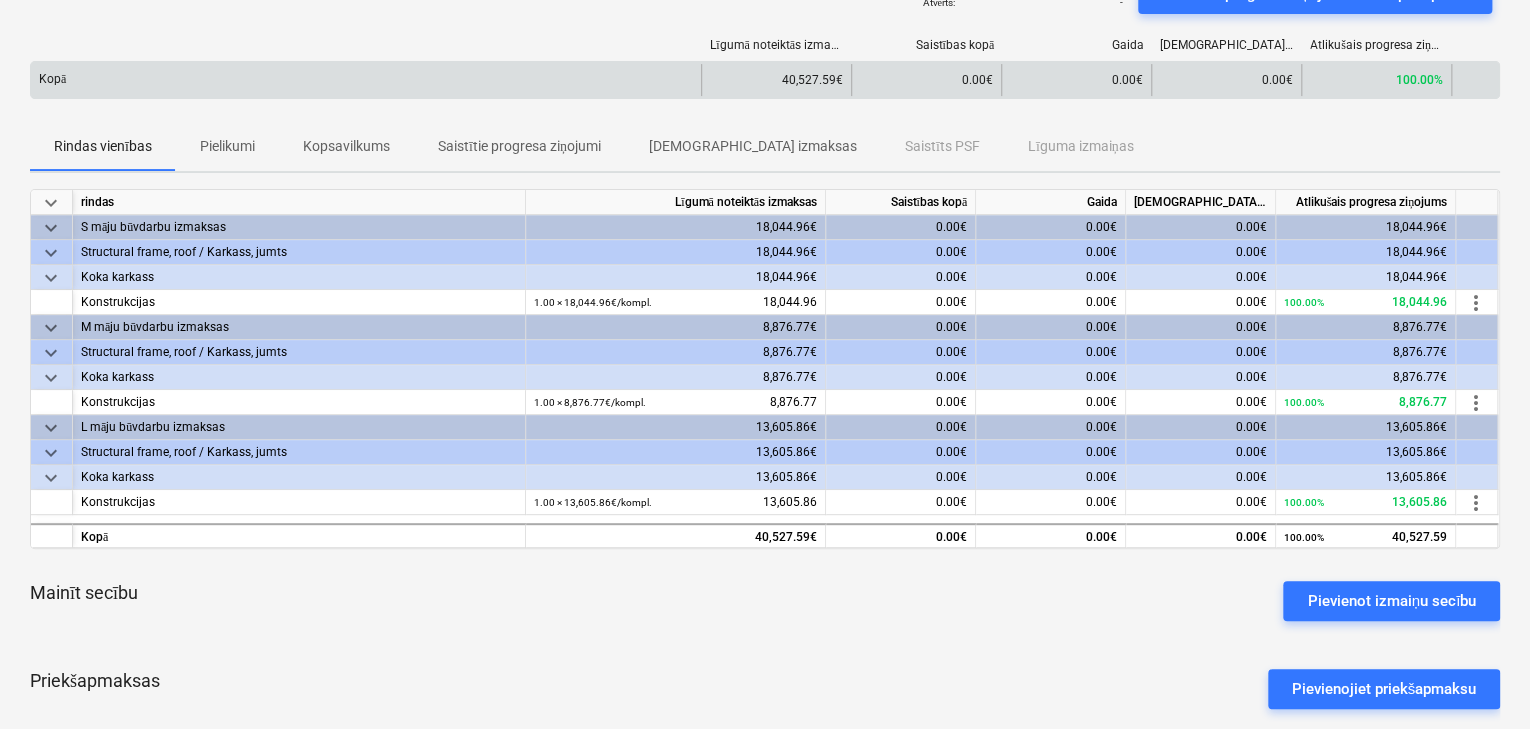 scroll, scrollTop: 0, scrollLeft: 0, axis: both 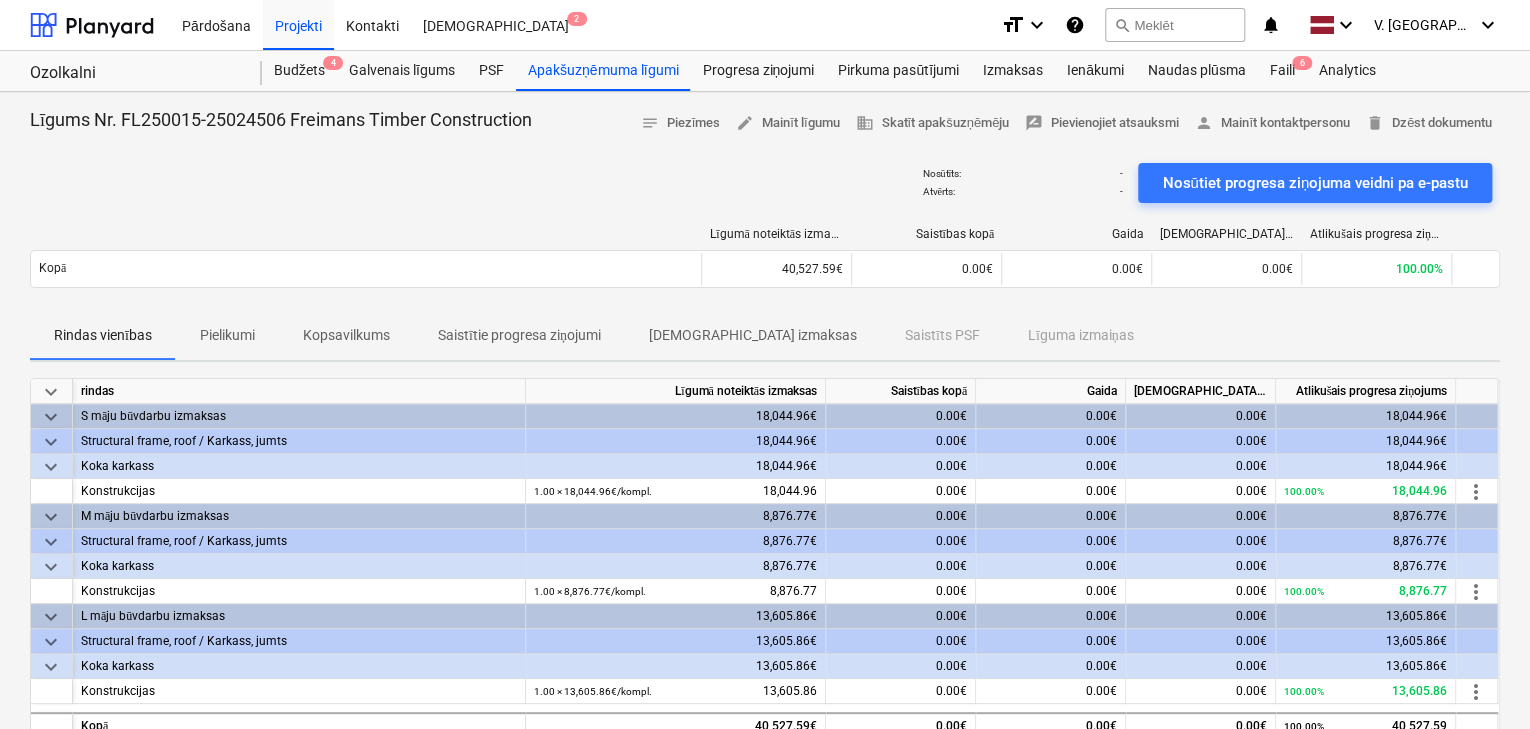 click on "Pielikumi" at bounding box center (227, 335) 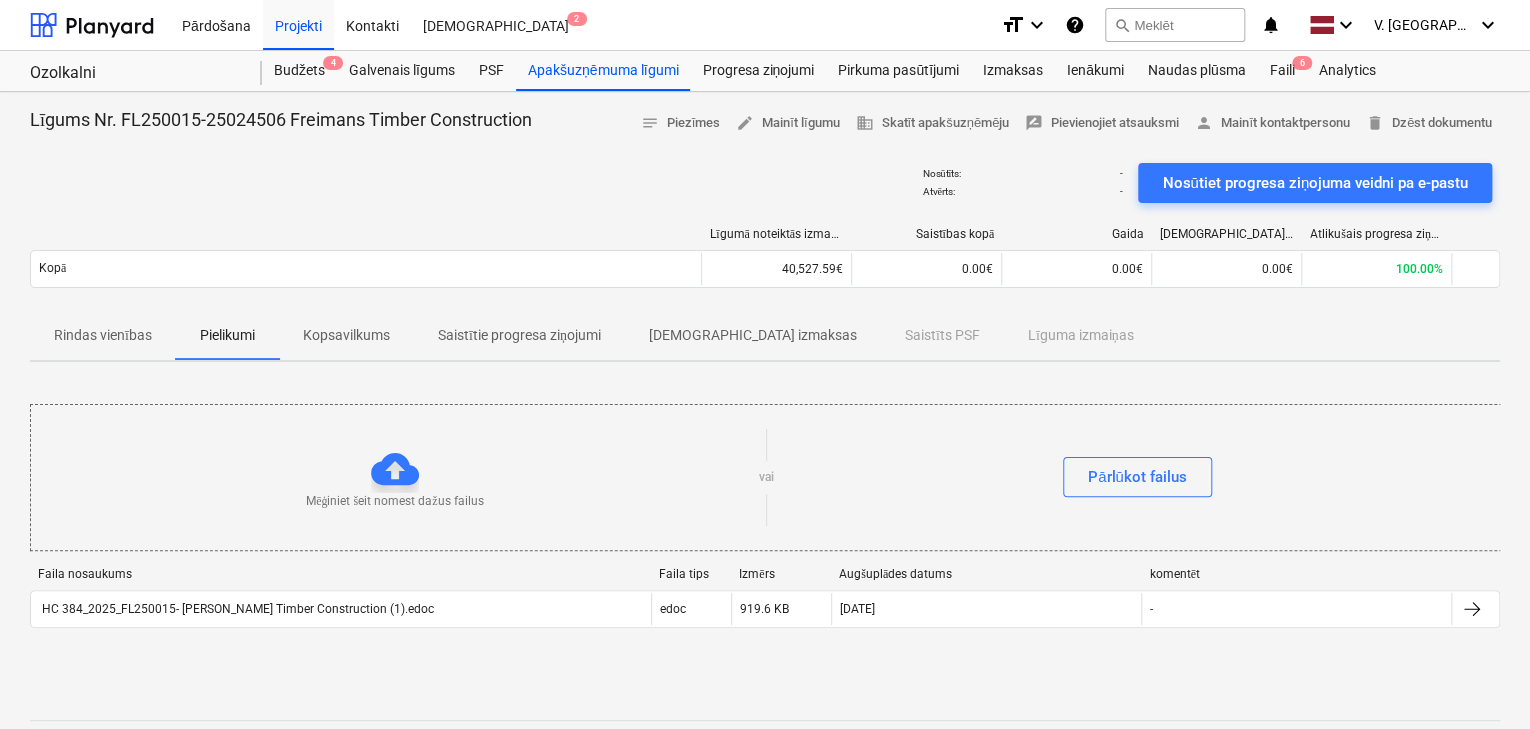 click on "Kopsavilkums" at bounding box center [346, 335] 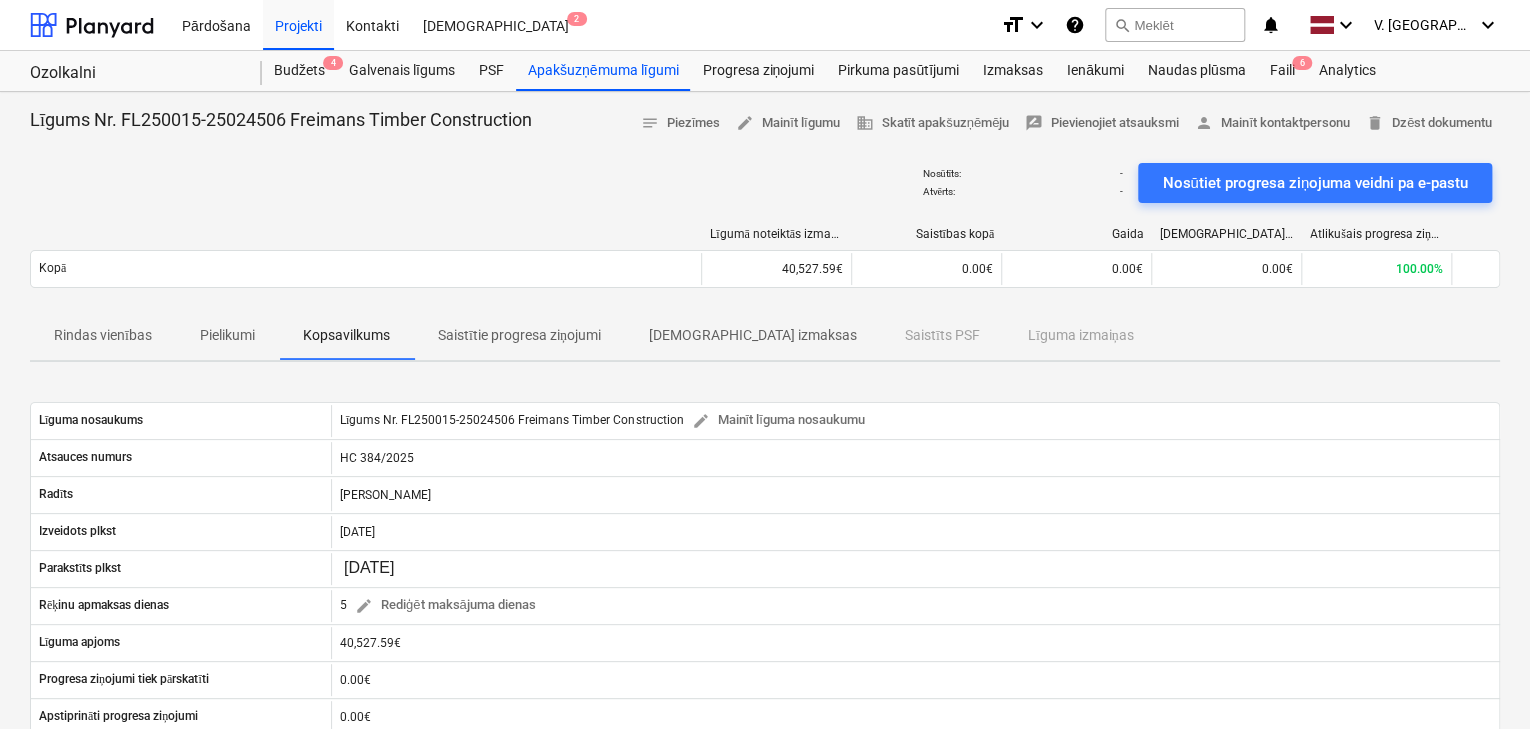 click on "[DEMOGRAPHIC_DATA] izmaksas" at bounding box center (753, 335) 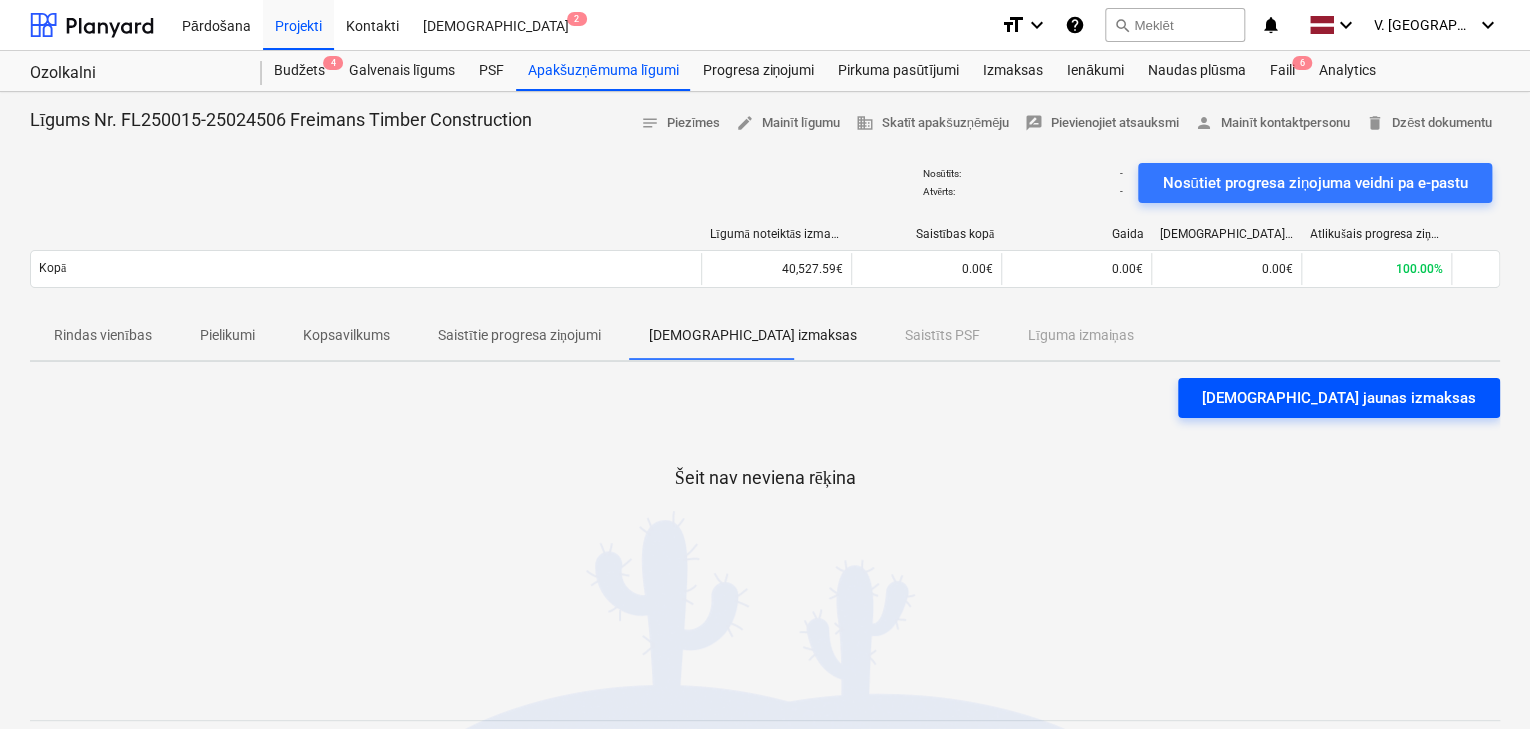 click on "Apstipriniet jaunas izmaksas" at bounding box center [1339, 398] 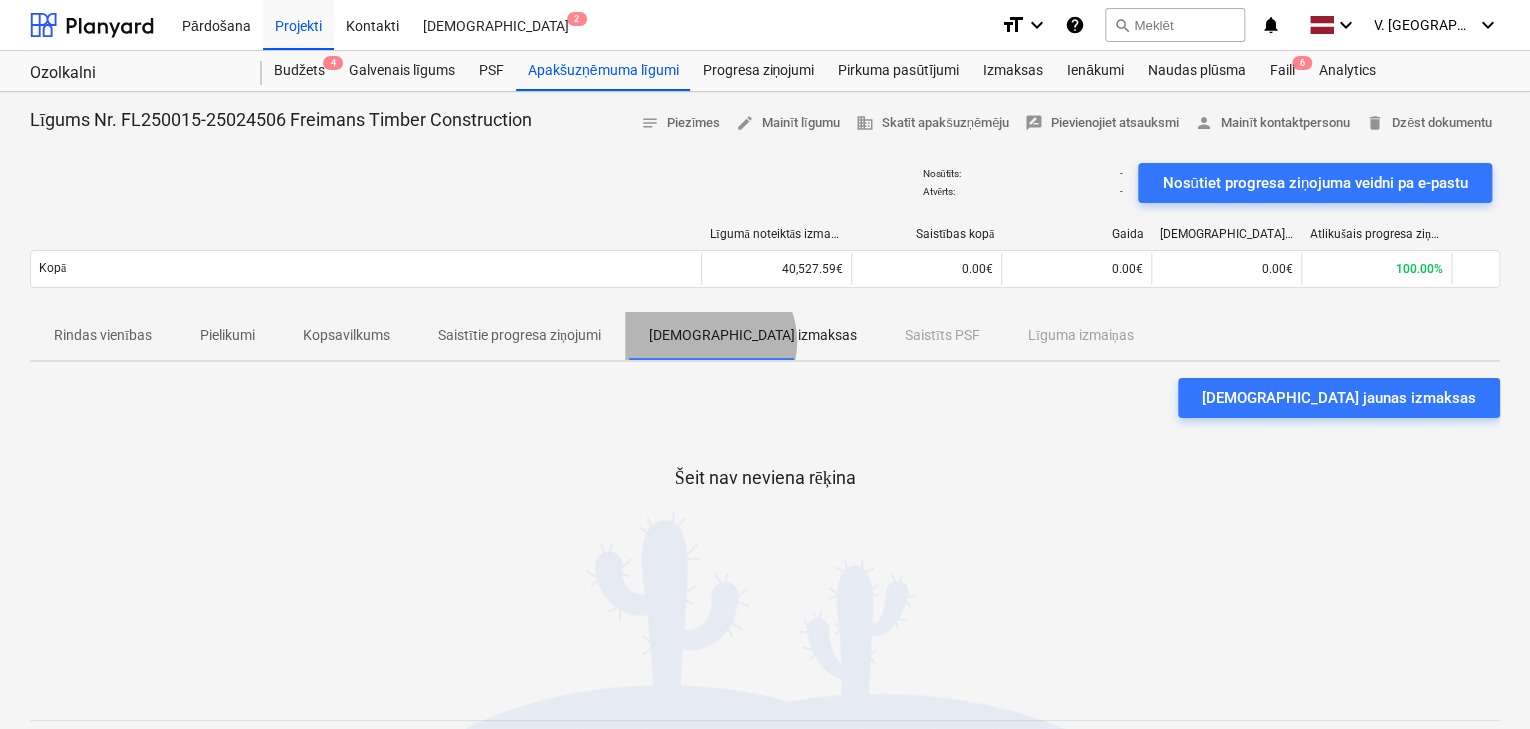 click on "[DEMOGRAPHIC_DATA] izmaksas" at bounding box center (753, 335) 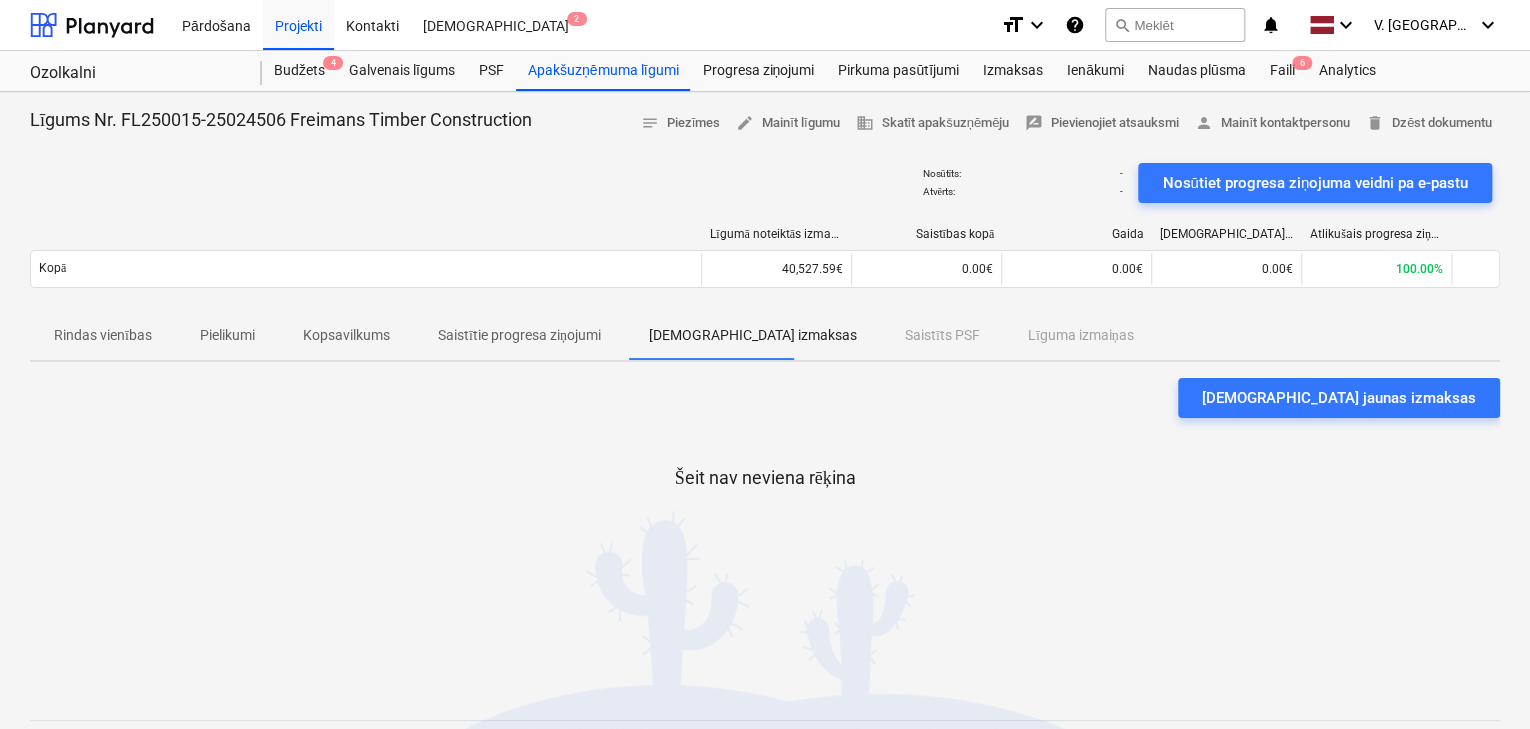 click on "Pielikumi" at bounding box center (227, 335) 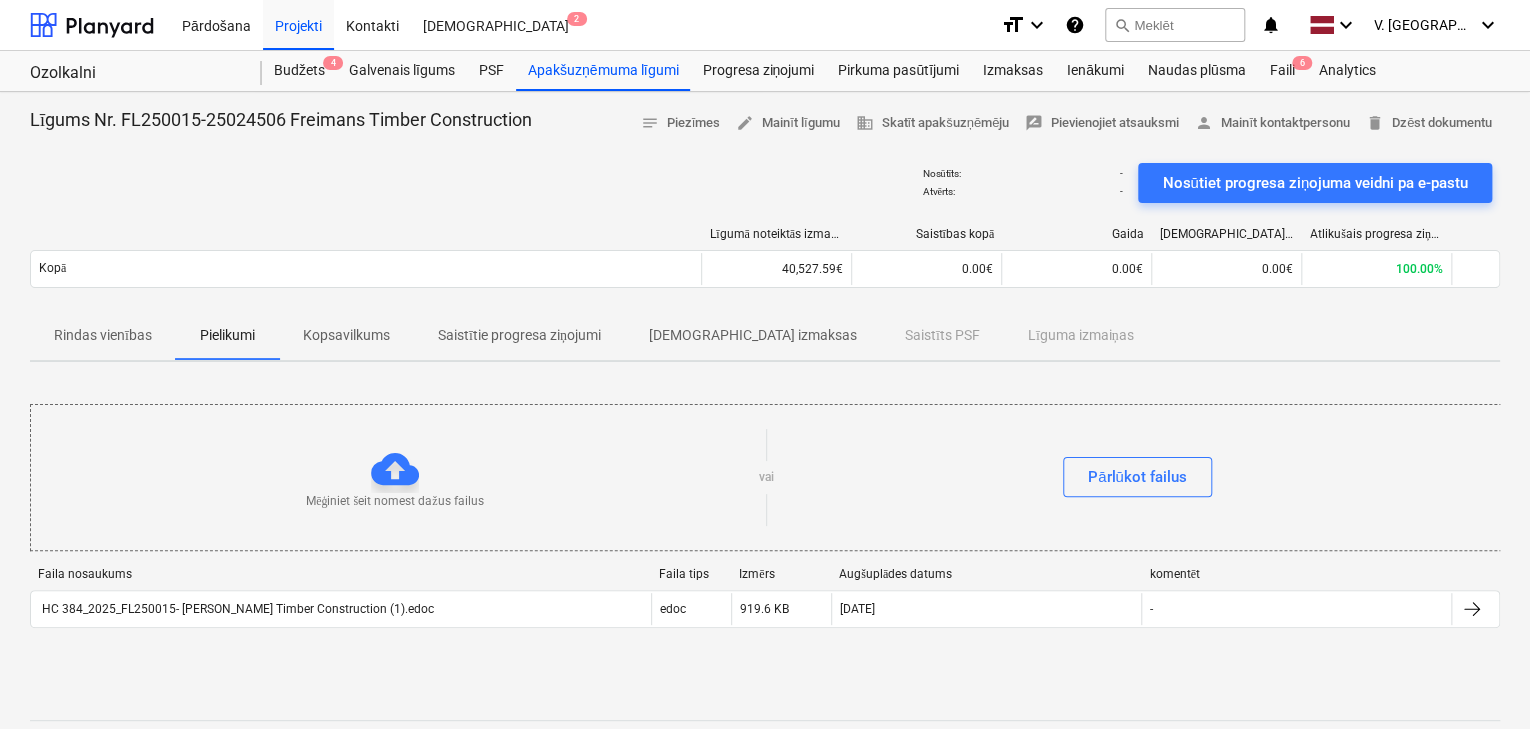 click on "[DEMOGRAPHIC_DATA] izmaksas" at bounding box center (753, 335) 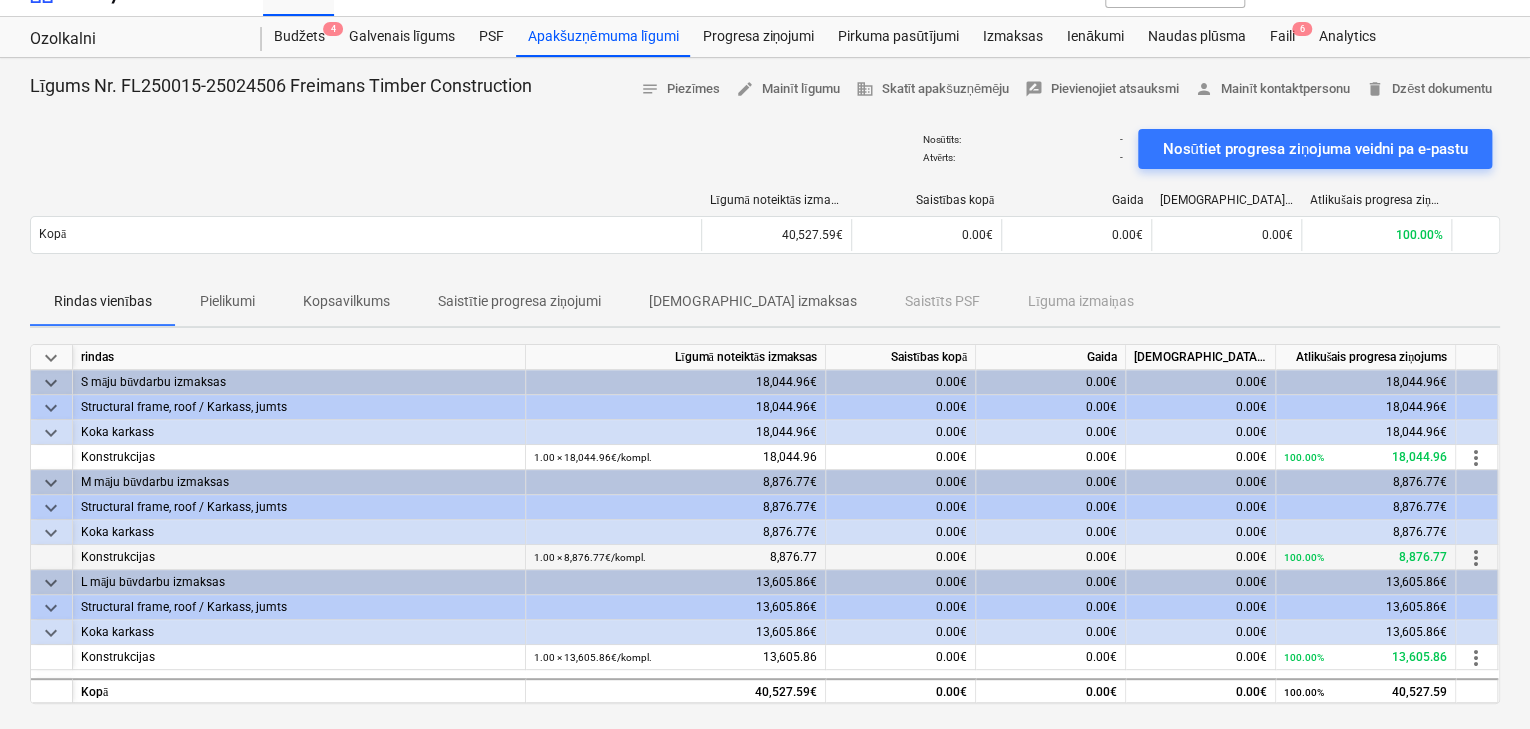 scroll, scrollTop: 0, scrollLeft: 0, axis: both 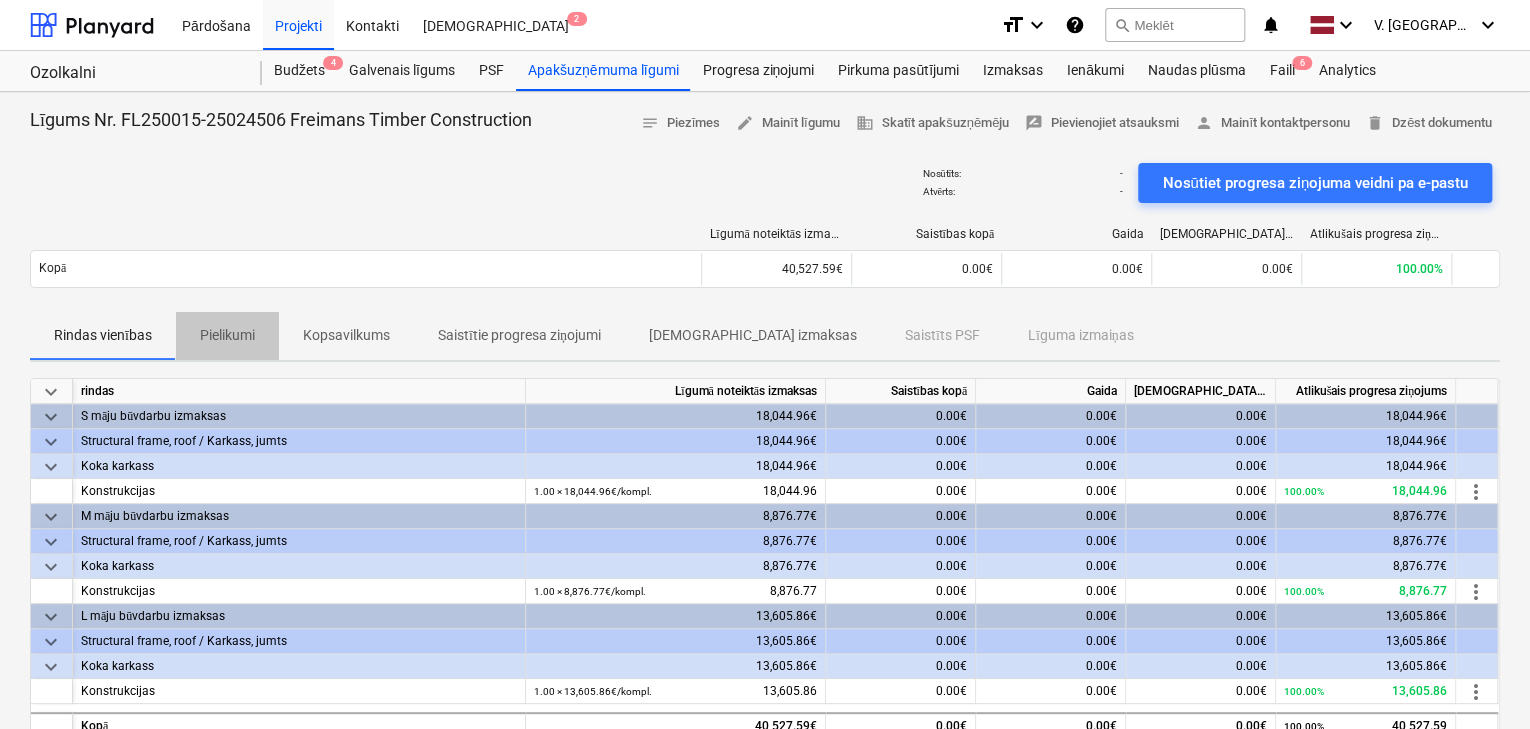 click on "Pielikumi" at bounding box center (227, 335) 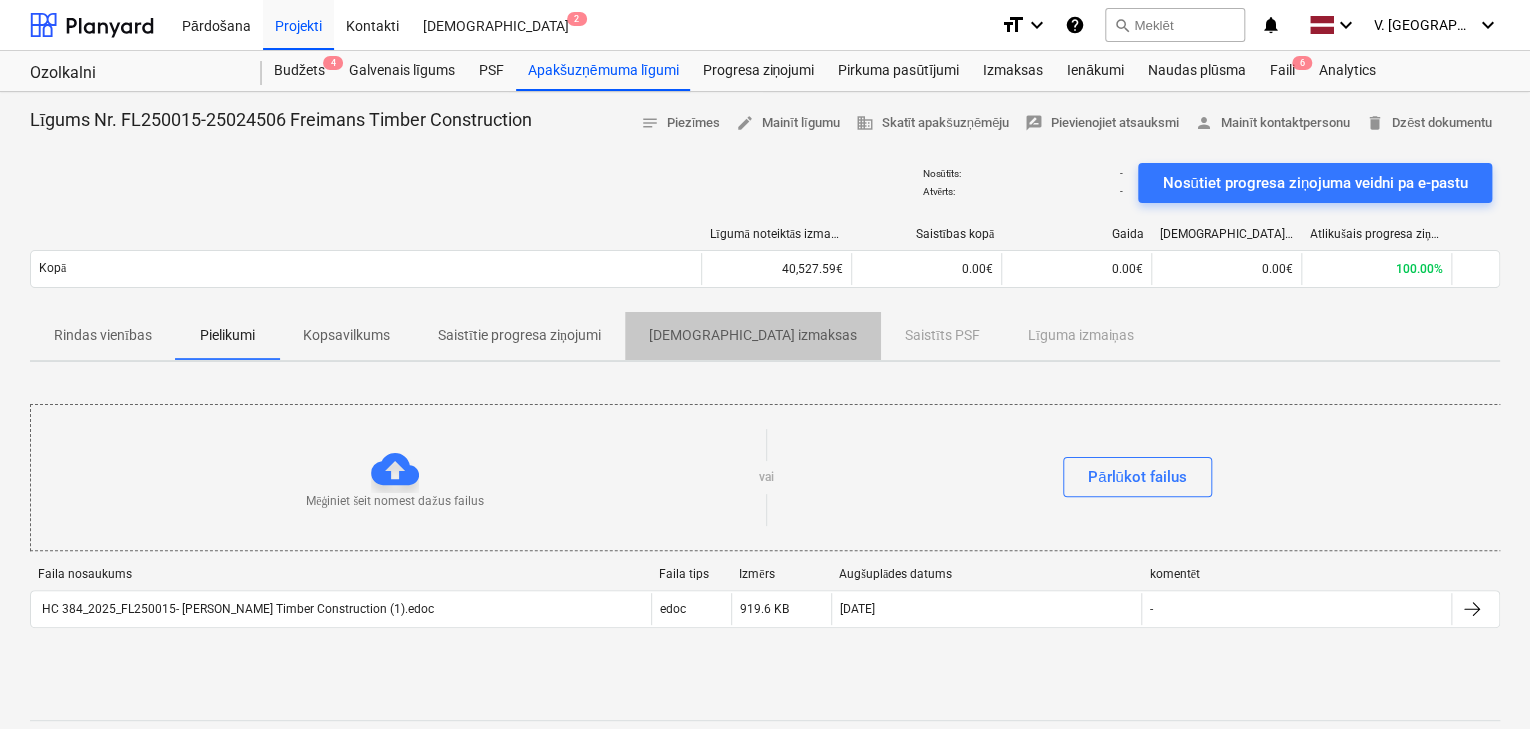 click on "[DEMOGRAPHIC_DATA] izmaksas" at bounding box center (753, 335) 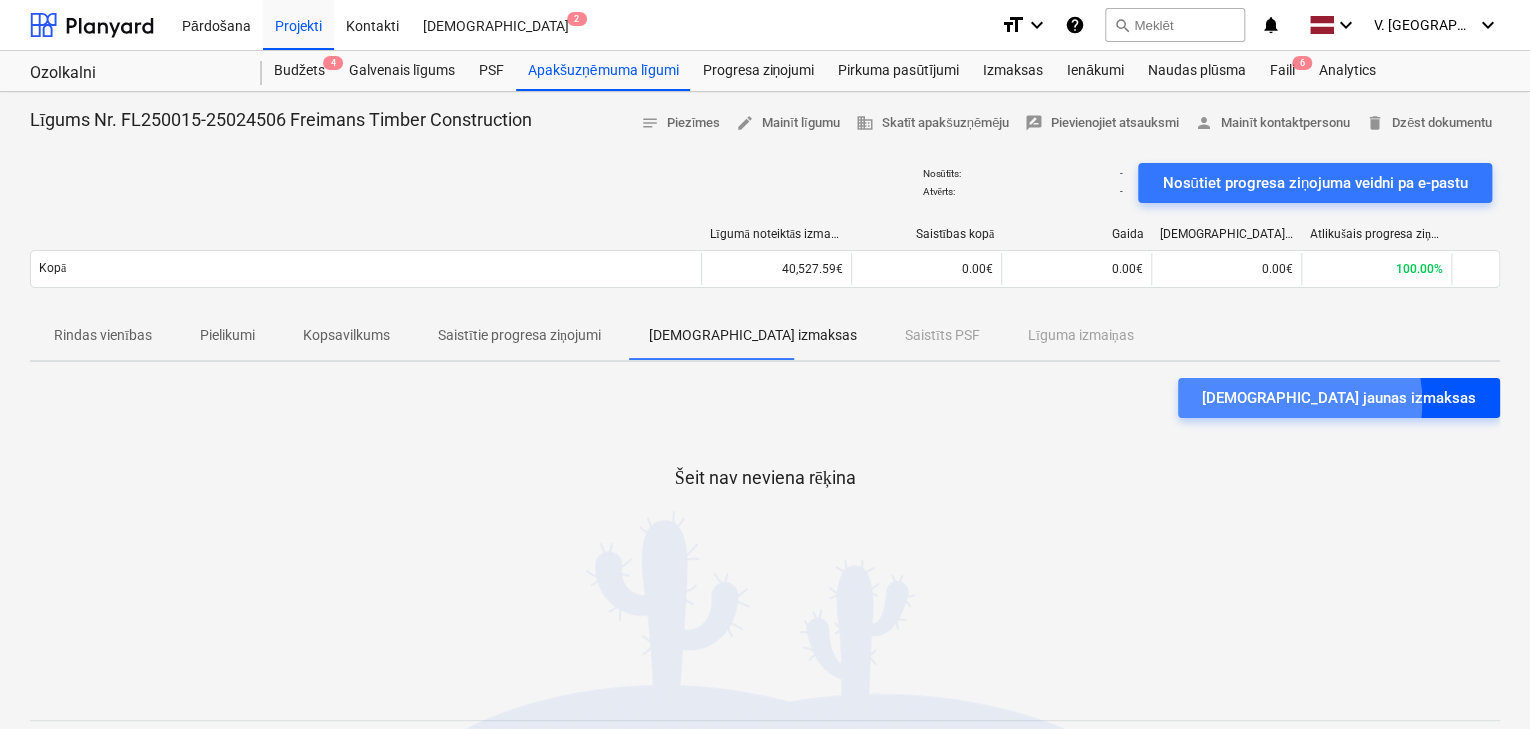 click on "Apstipriniet jaunas izmaksas" at bounding box center (1339, 398) 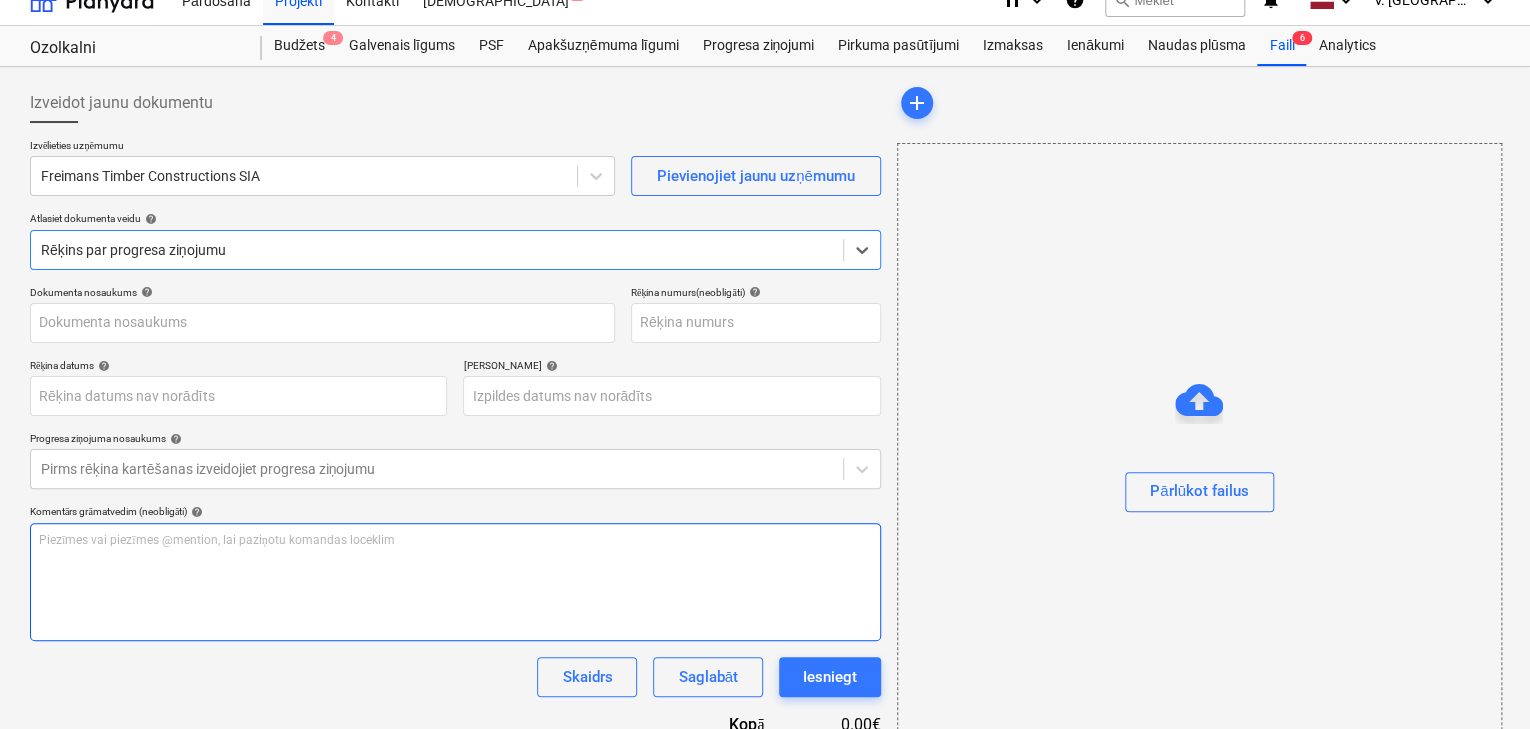 scroll, scrollTop: 0, scrollLeft: 0, axis: both 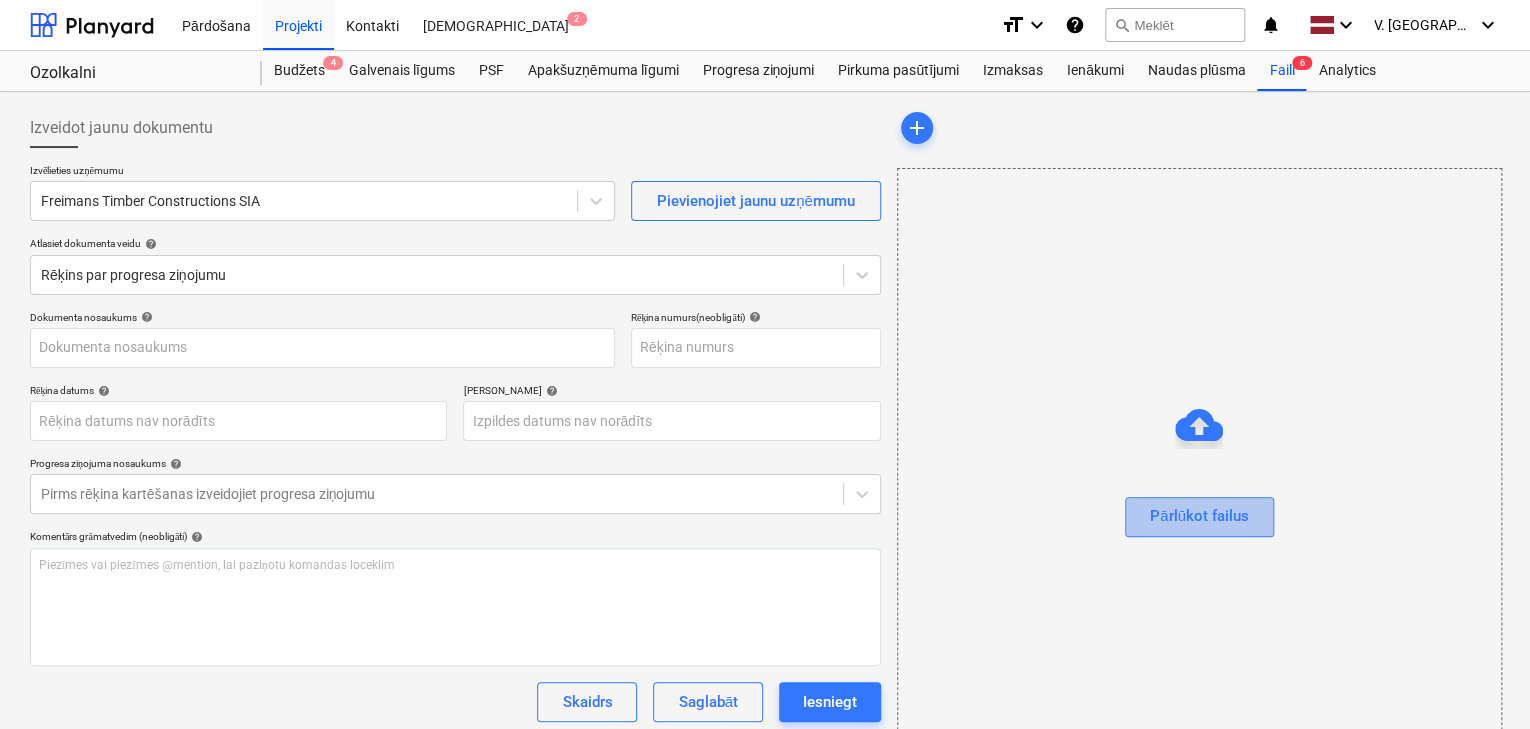 click on "Pārlūkot failus" at bounding box center [1199, 517] 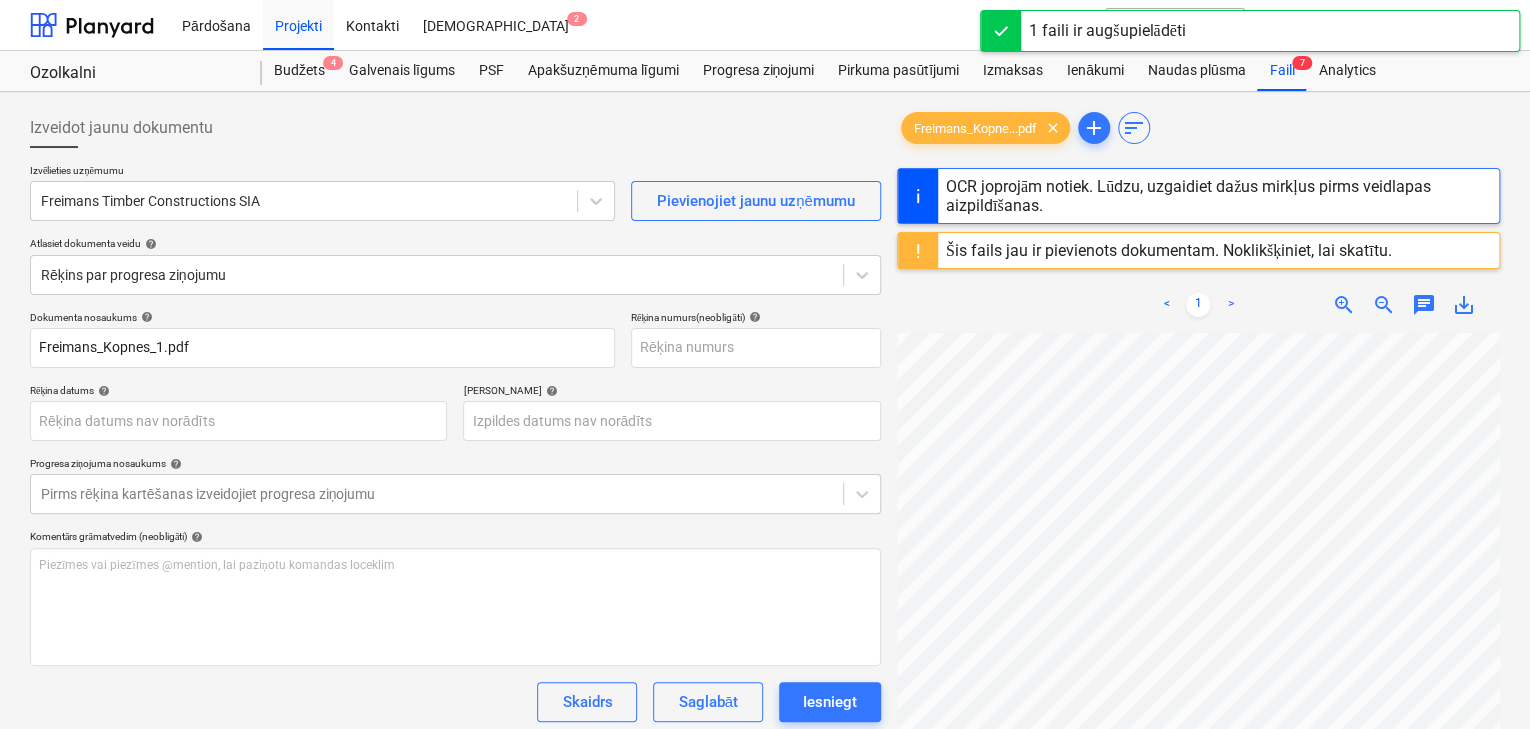 scroll, scrollTop: 133, scrollLeft: 0, axis: vertical 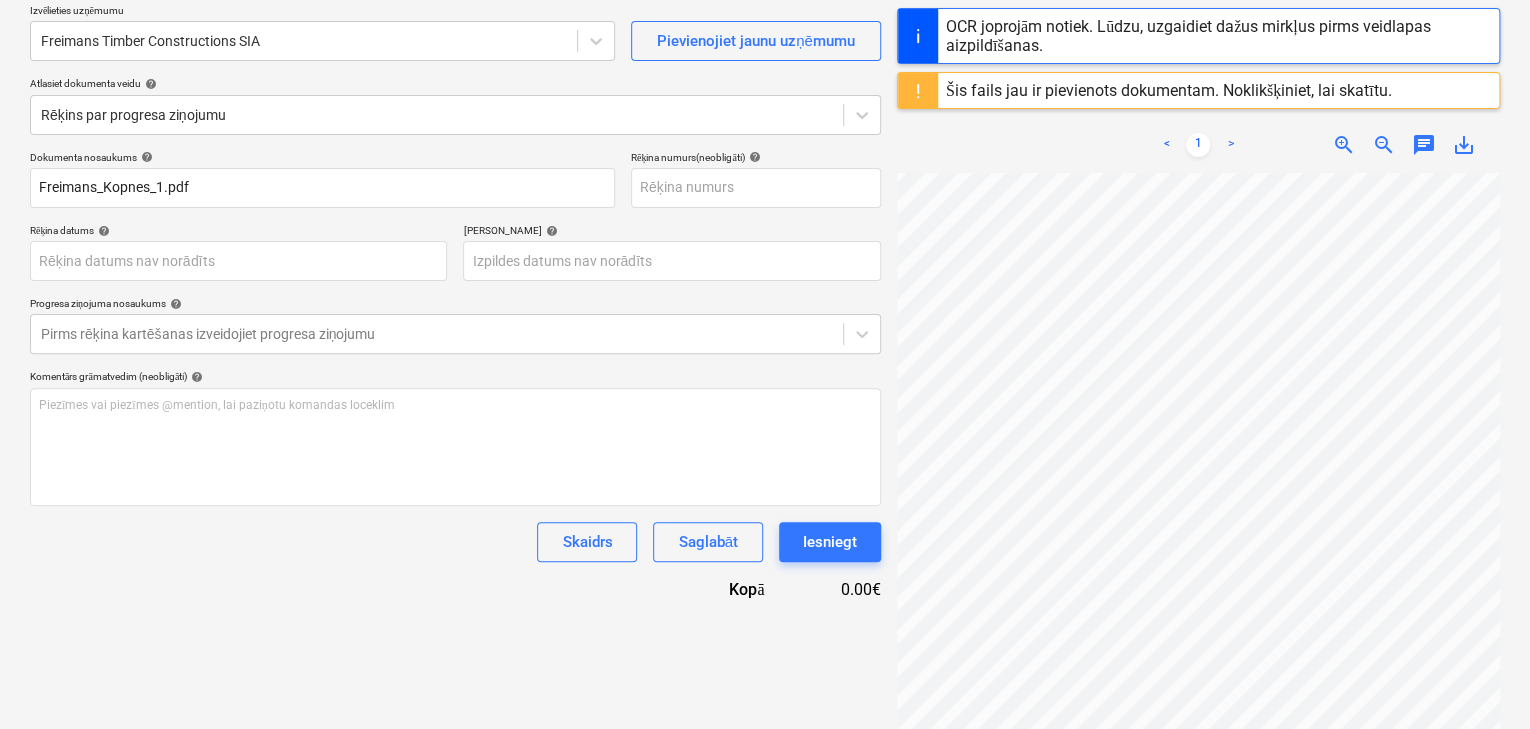 type on "FP250588" 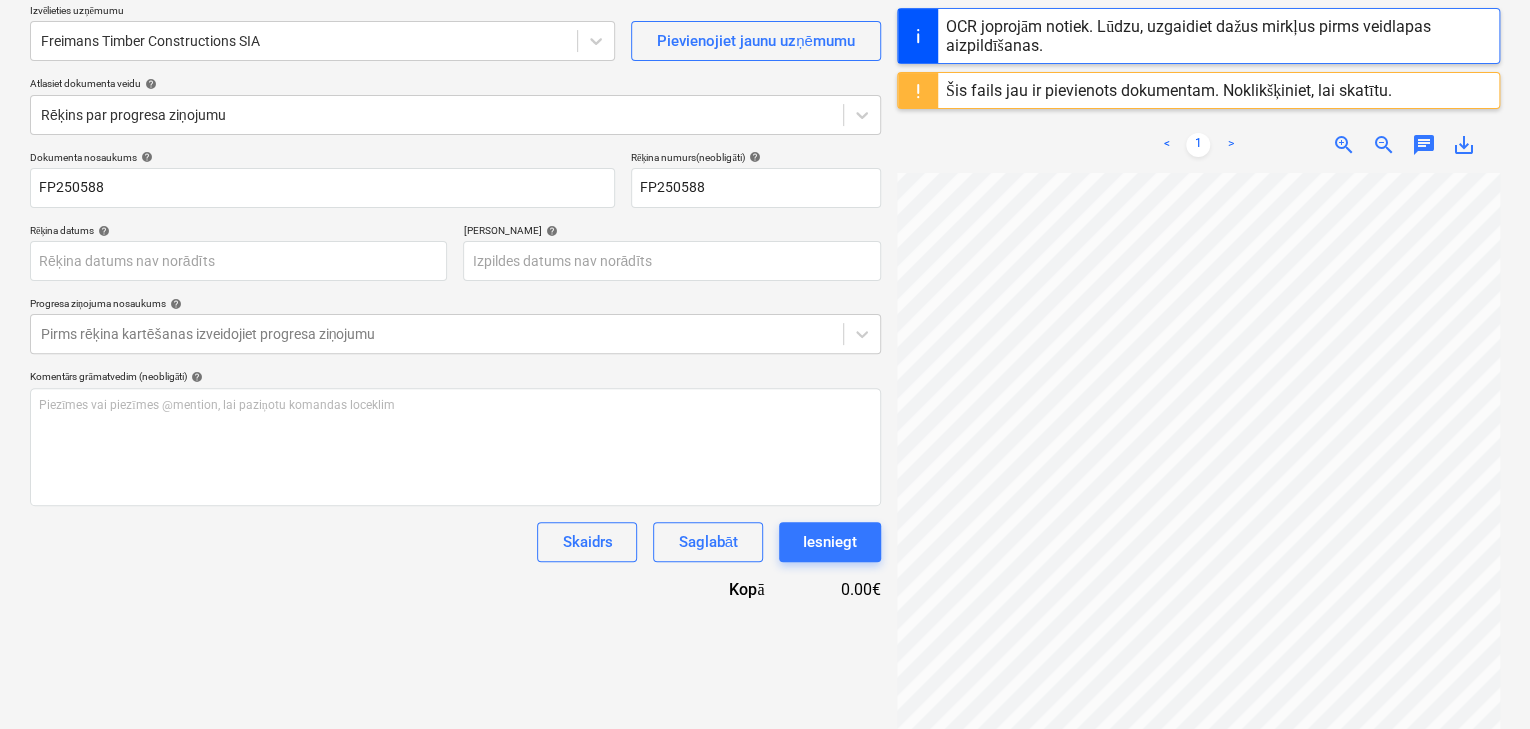 type on "22 Jul 2025" 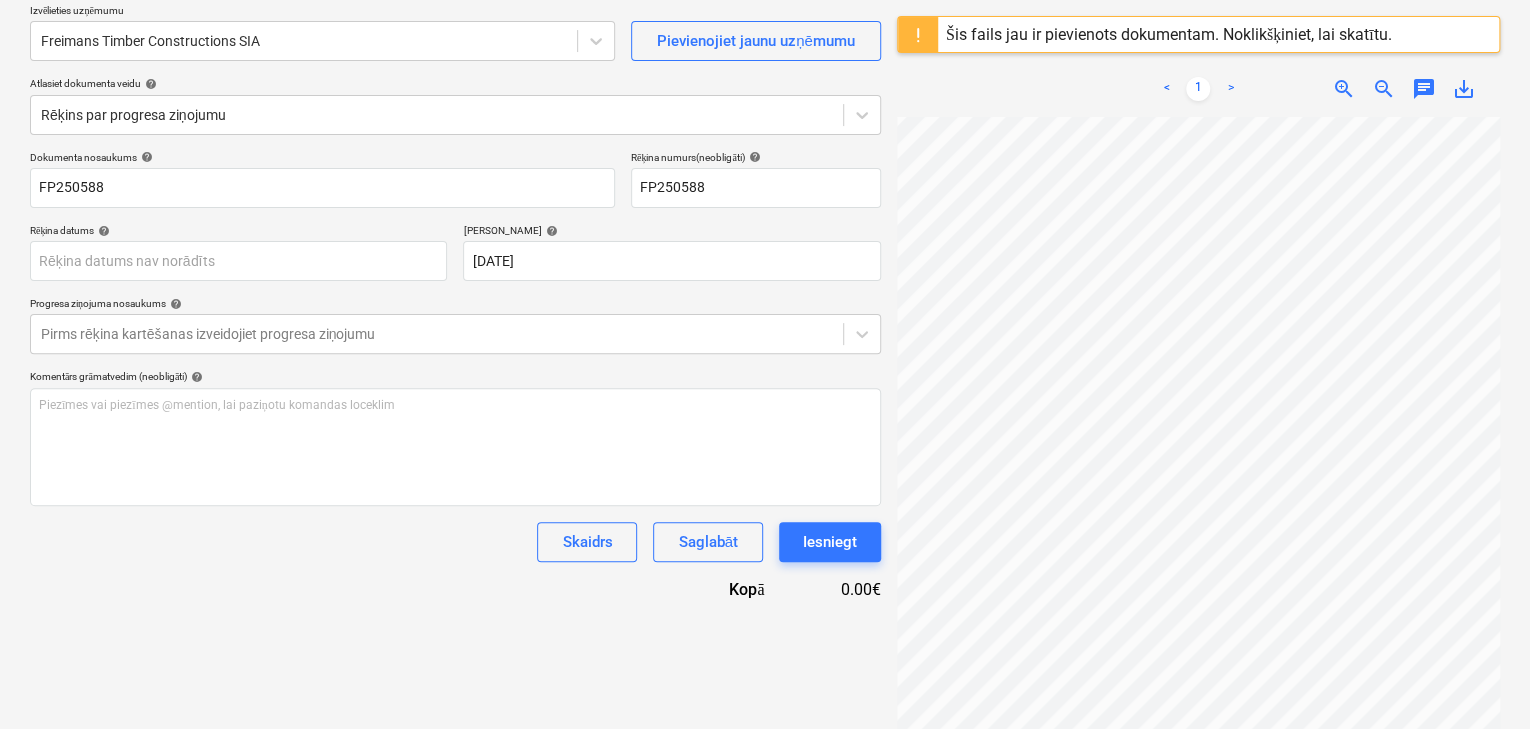 scroll, scrollTop: 53, scrollLeft: 0, axis: vertical 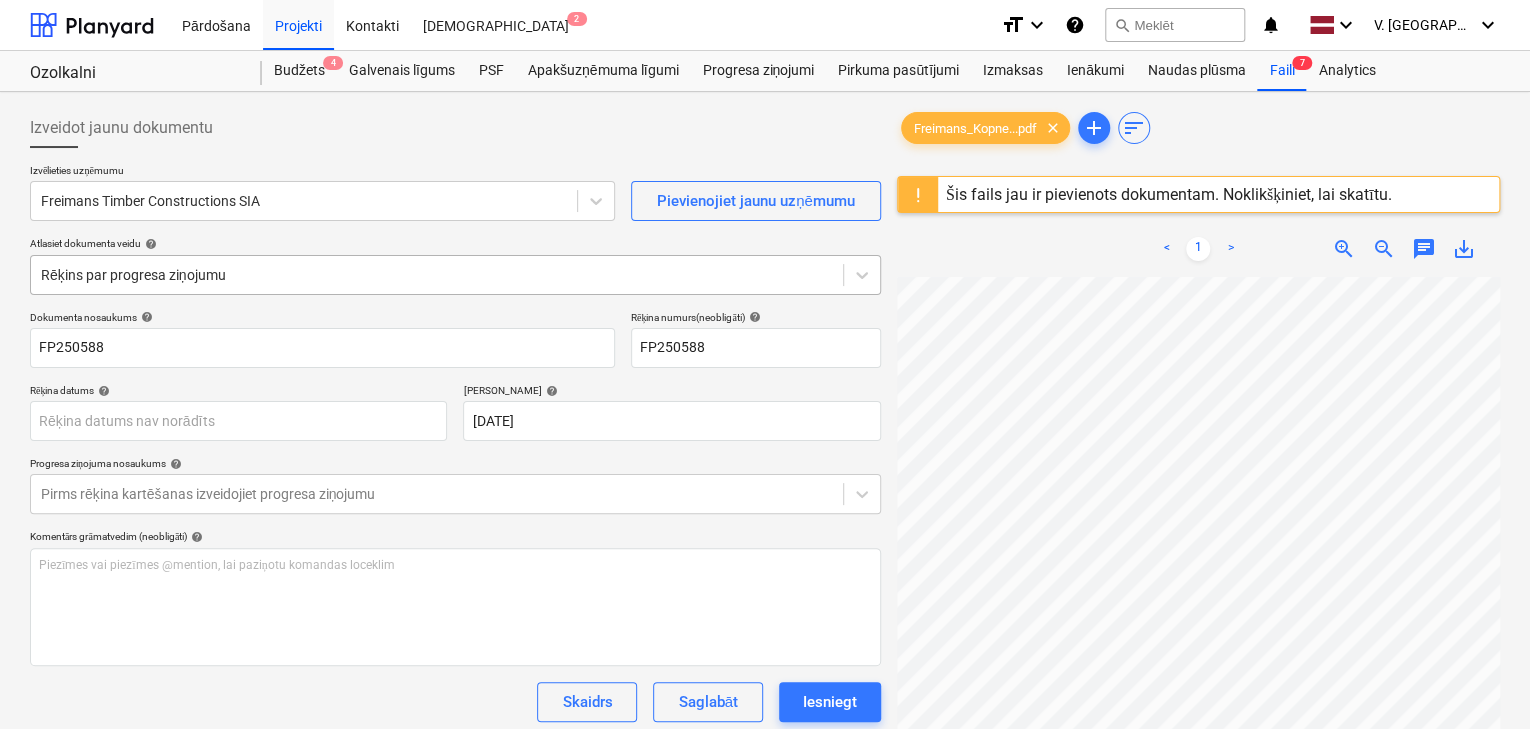 click at bounding box center (437, 275) 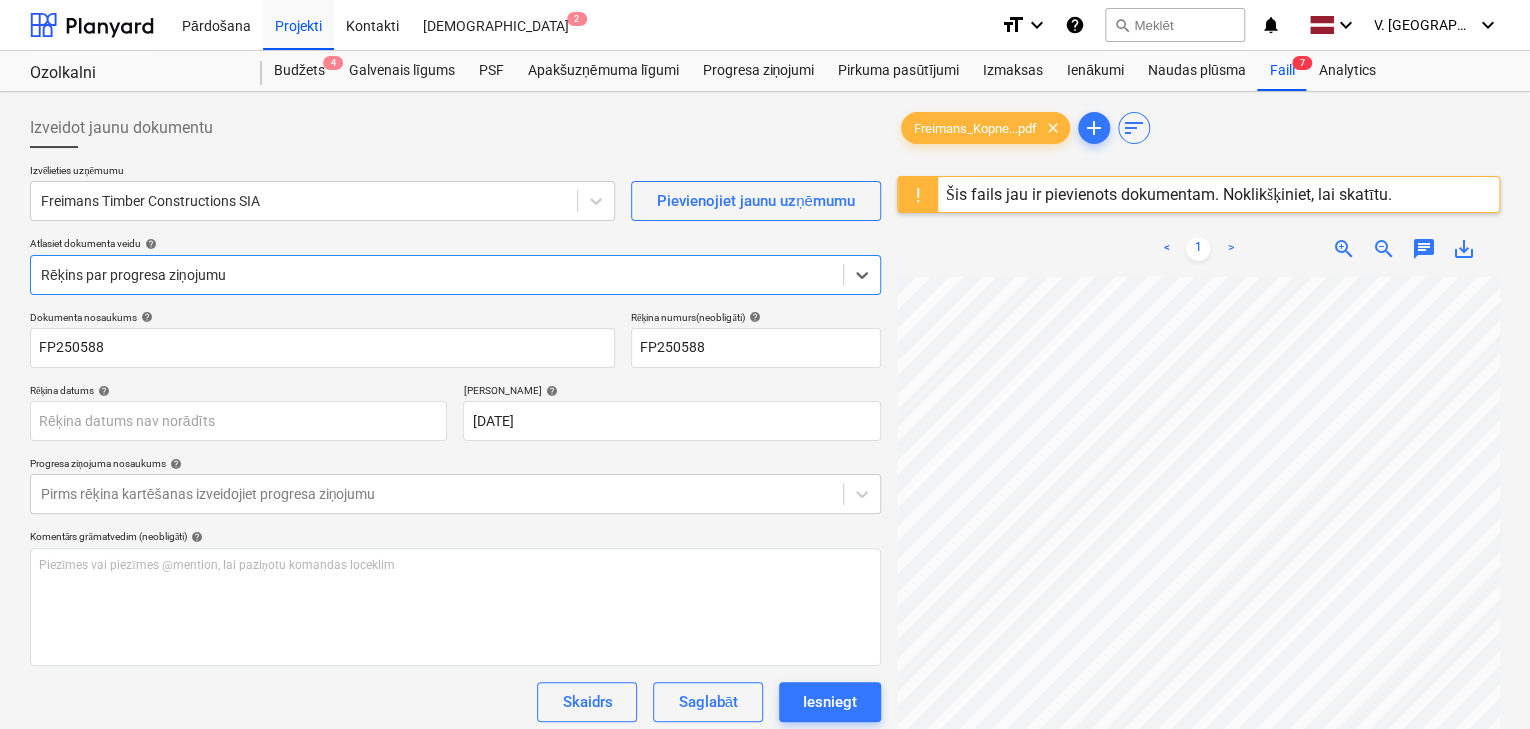 click at bounding box center [437, 275] 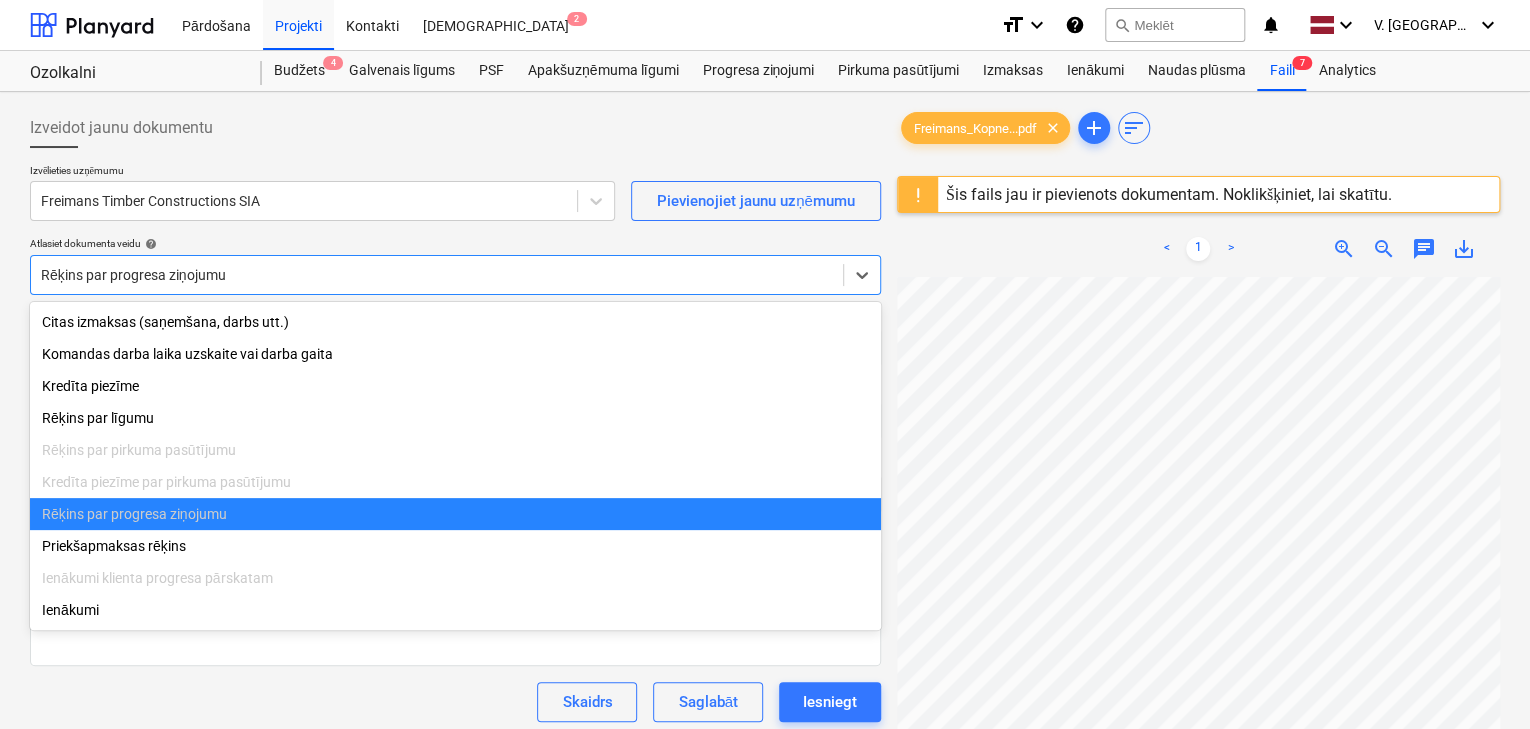 click at bounding box center (437, 275) 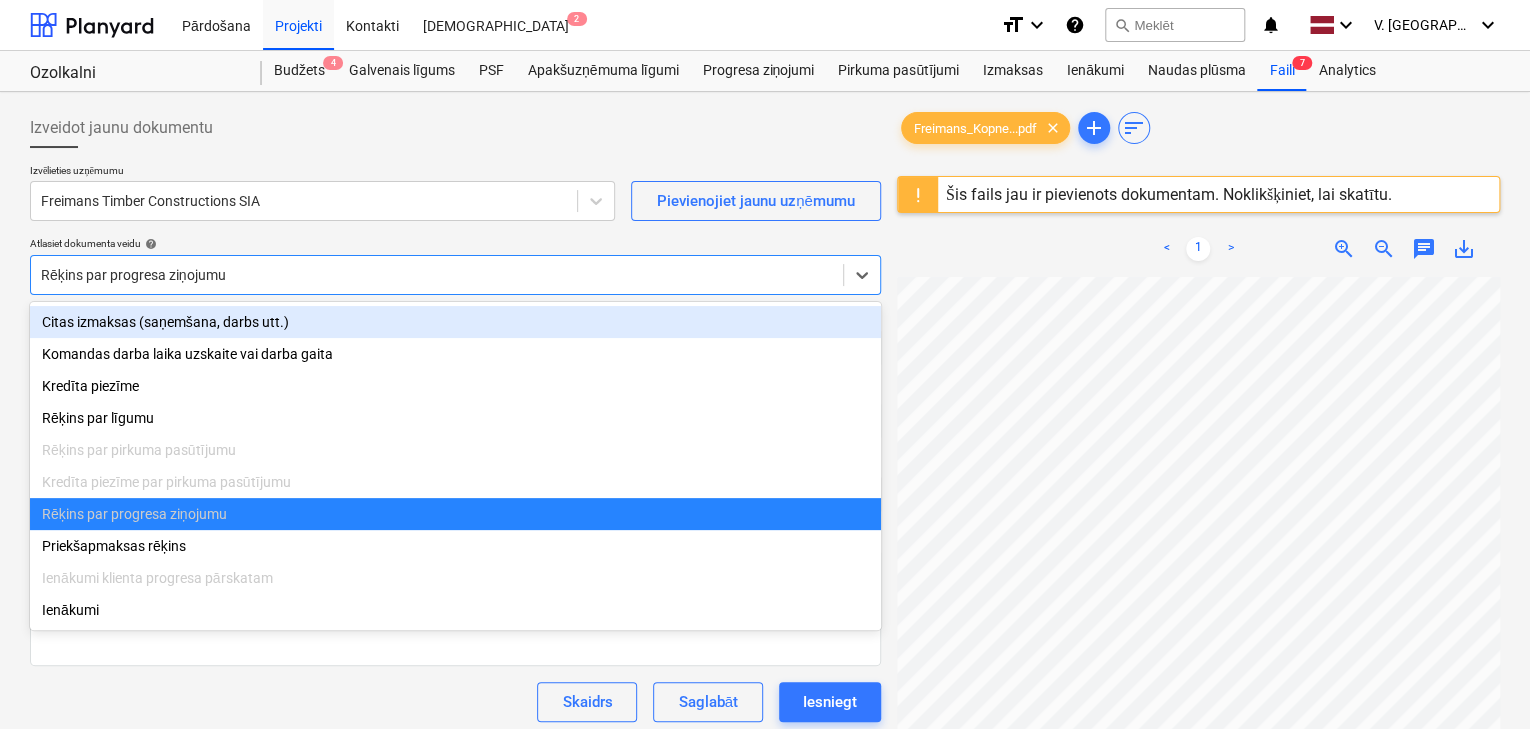 click on "Citas izmaksas (saņemšana, darbs utt.)" at bounding box center (455, 322) 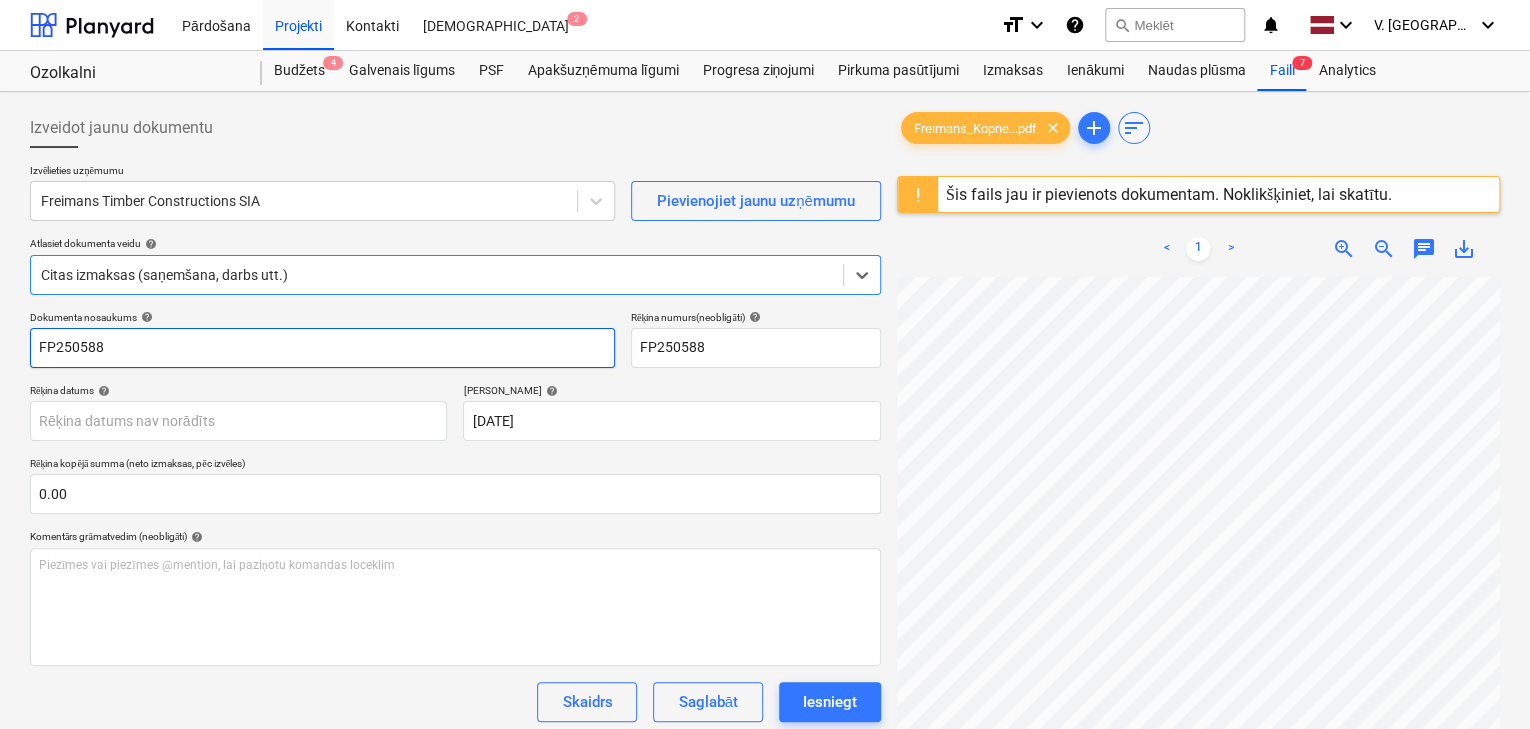 click on "FP250588" at bounding box center (322, 348) 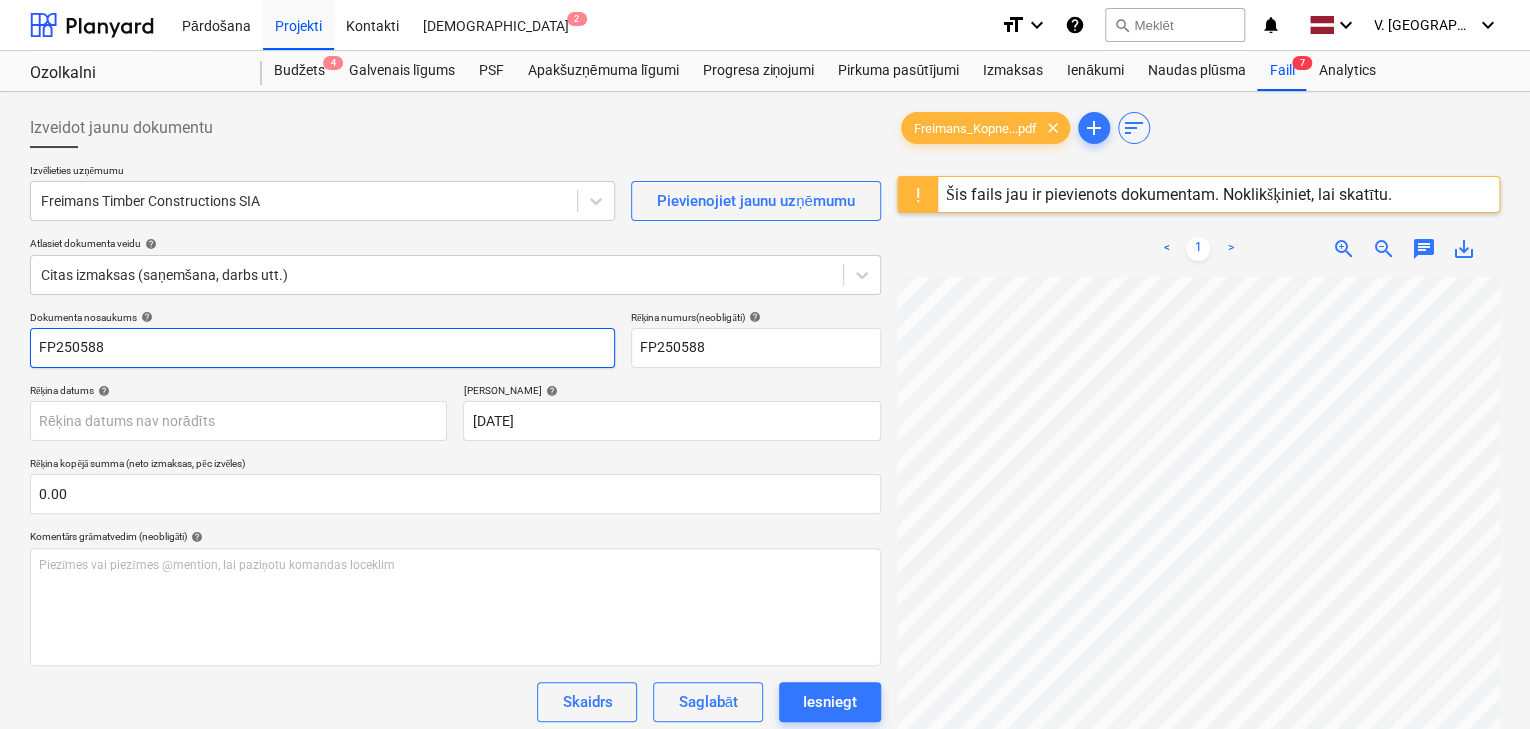 click on "FP250588" at bounding box center [322, 348] 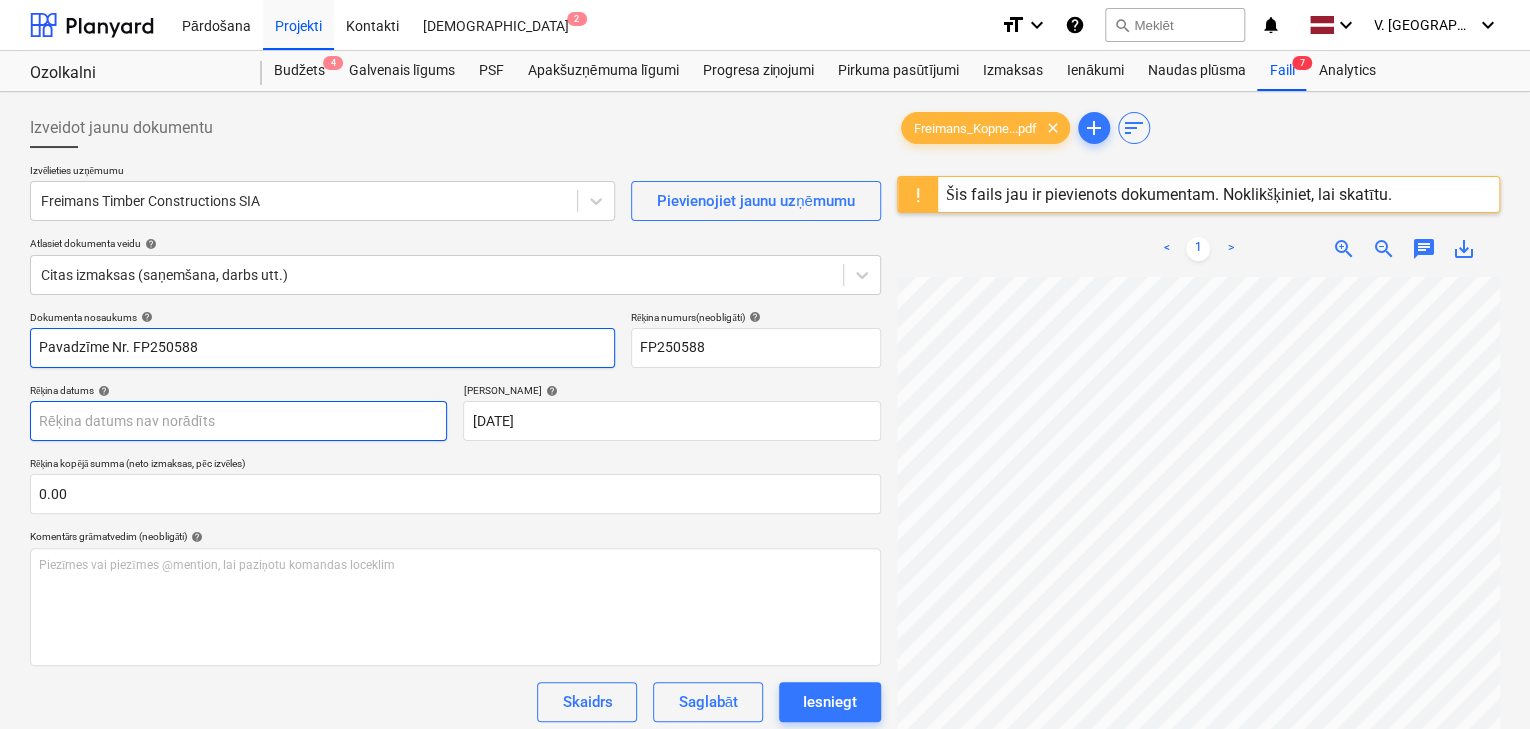 type on "Pavadzīme Nr. FP250588" 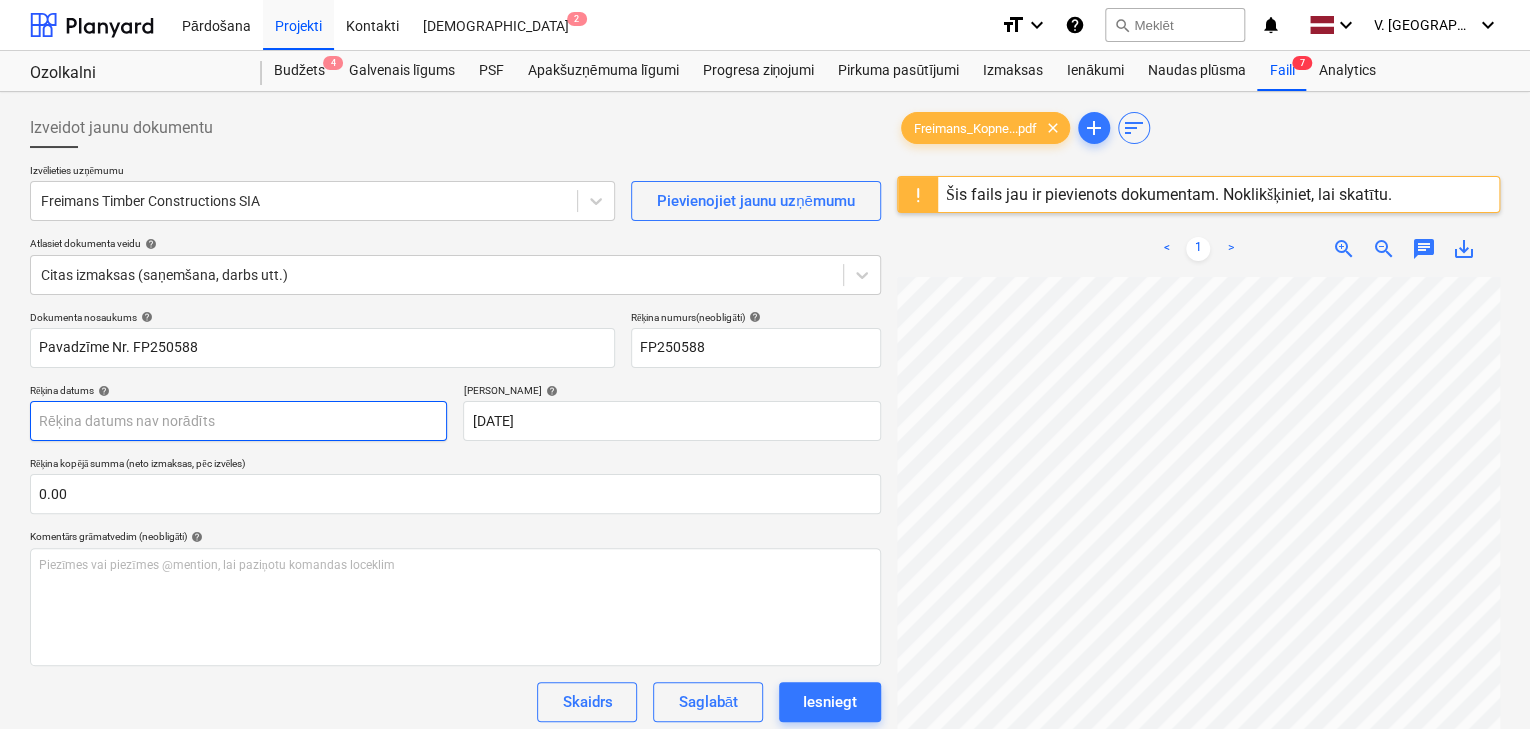 click on "Pārdošana Projekti Kontakti Iesūtne 2 format_size keyboard_arrow_down help search Meklēt notifications 0 keyboard_arrow_down V. Filipčenko keyboard_arrow_down Ozolkalni Ozolkalni Budžets 4 Galvenais līgums PSF Apakšuzņēmuma līgumi Progresa ziņojumi Pirkuma pasūtījumi Izmaksas Ienākumi Naudas plūsma Faili 7 Analytics Izveidot jaunu dokumentu Izvēlieties uzņēmumu Freimans Timber Constructions SIA   Pievienojiet jaunu uzņēmumu Atlasiet dokumenta veidu help Citas izmaksas (saņemšana, darbs utt.) Dokumenta nosaukums help Pavadzīme Nr. FP250588 Rēķina numurs  (neobligāti) help FP250588 Rēķina datums help Press the down arrow key to interact with the calendar and
select a date. Press the question mark key to get the keyboard shortcuts for changing dates. Termiņš help 22 Jul 2025 22.07.2025 Press the down arrow key to interact with the calendar and
select a date. Press the question mark key to get the keyboard shortcuts for changing dates. 0.00 help ﻿ Skaidrs Saglabāt help" at bounding box center (765, 364) 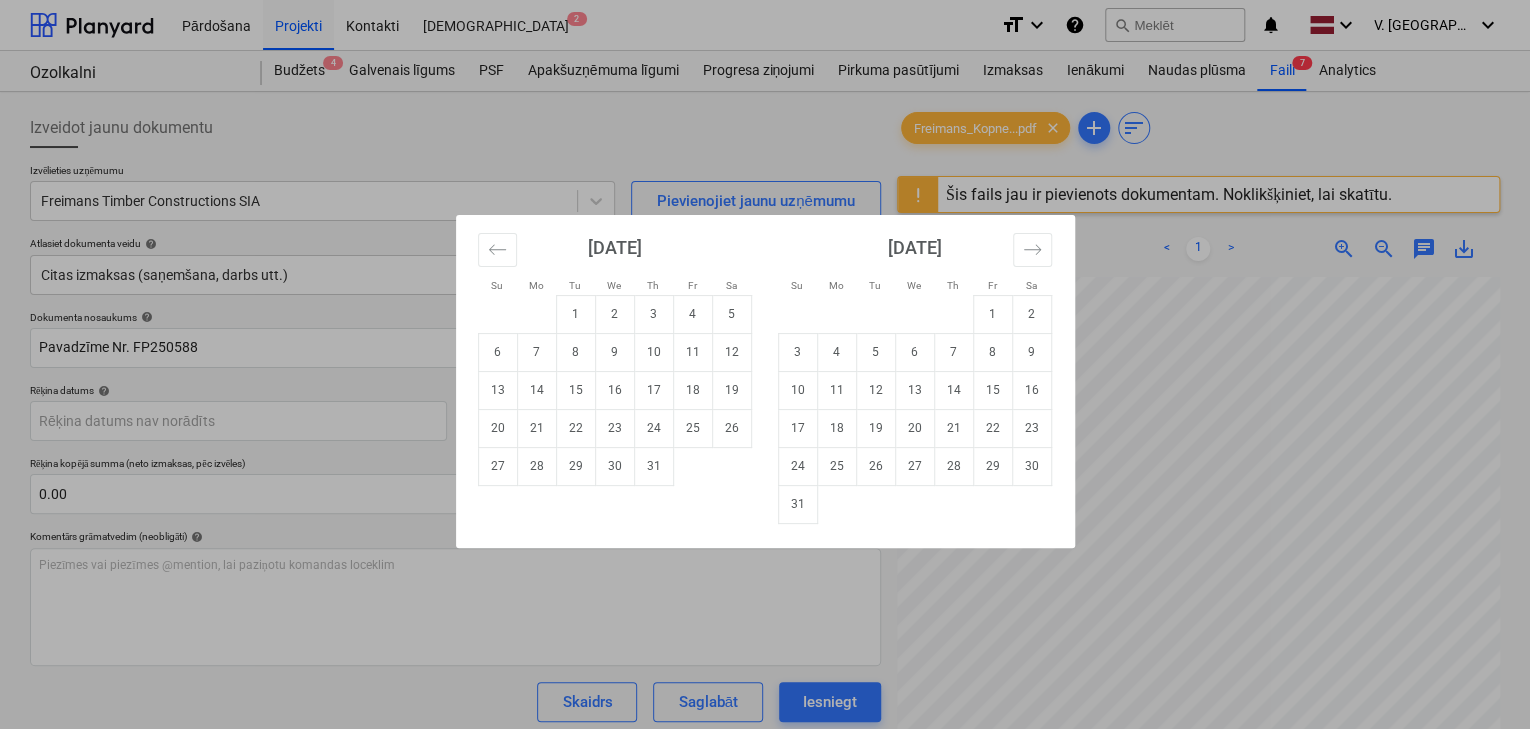 click on "Su Mo Tu We Th Fr Sa Su Mo Tu We Th Fr Sa June 2025 1 2 3 4 5 6 7 8 9 10 11 12 13 14 15 16 17 18 19 20 21 22 23 24 25 26 27 28 29 30 July 2025 1 2 3 4 5 6 7 8 9 10 11 12 13 14 15 16 17 18 19 20 21 22 23 24 25 26 27 28 29 30 31 August 2025 1 2 3 4 5 6 7 8 9 10 11 12 13 14 15 16 17 18 19 20 21 22 23 24 25 26 27 28 29 30 31 September 2025 1 2 3 4 5 6 7 8 9 10 11 12 13 14 15 16 17 18 19 20 21 22 23 24 25 26 27 28 29 30" at bounding box center [765, 364] 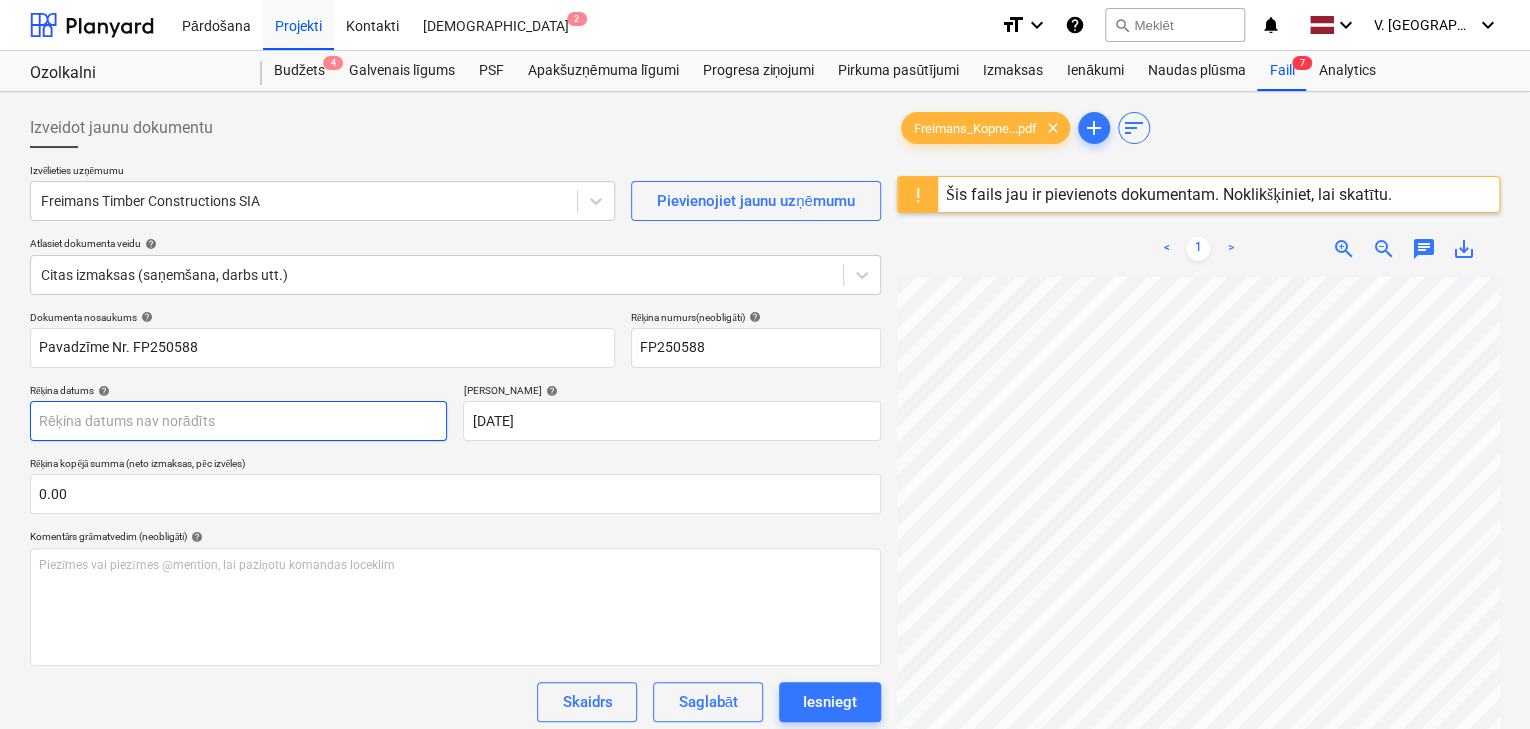 click on "Pārdošana Projekti Kontakti Iesūtne 2 format_size keyboard_arrow_down help search Meklēt notifications 0 keyboard_arrow_down V. Filipčenko keyboard_arrow_down Ozolkalni Ozolkalni Budžets 4 Galvenais līgums PSF Apakšuzņēmuma līgumi Progresa ziņojumi Pirkuma pasūtījumi Izmaksas Ienākumi Naudas plūsma Faili 7 Analytics Izveidot jaunu dokumentu Izvēlieties uzņēmumu Freimans Timber Constructions SIA   Pievienojiet jaunu uzņēmumu Atlasiet dokumenta veidu help Citas izmaksas (saņemšana, darbs utt.) Dokumenta nosaukums help Pavadzīme Nr. FP250588 Rēķina numurs  (neobligāti) help FP250588 Rēķina datums help Press the down arrow key to interact with the calendar and
select a date. Press the question mark key to get the keyboard shortcuts for changing dates. Termiņš help 22 Jul 2025 22.07.2025 Press the down arrow key to interact with the calendar and
select a date. Press the question mark key to get the keyboard shortcuts for changing dates. 0.00 help ﻿ Skaidrs Saglabāt help" at bounding box center (765, 364) 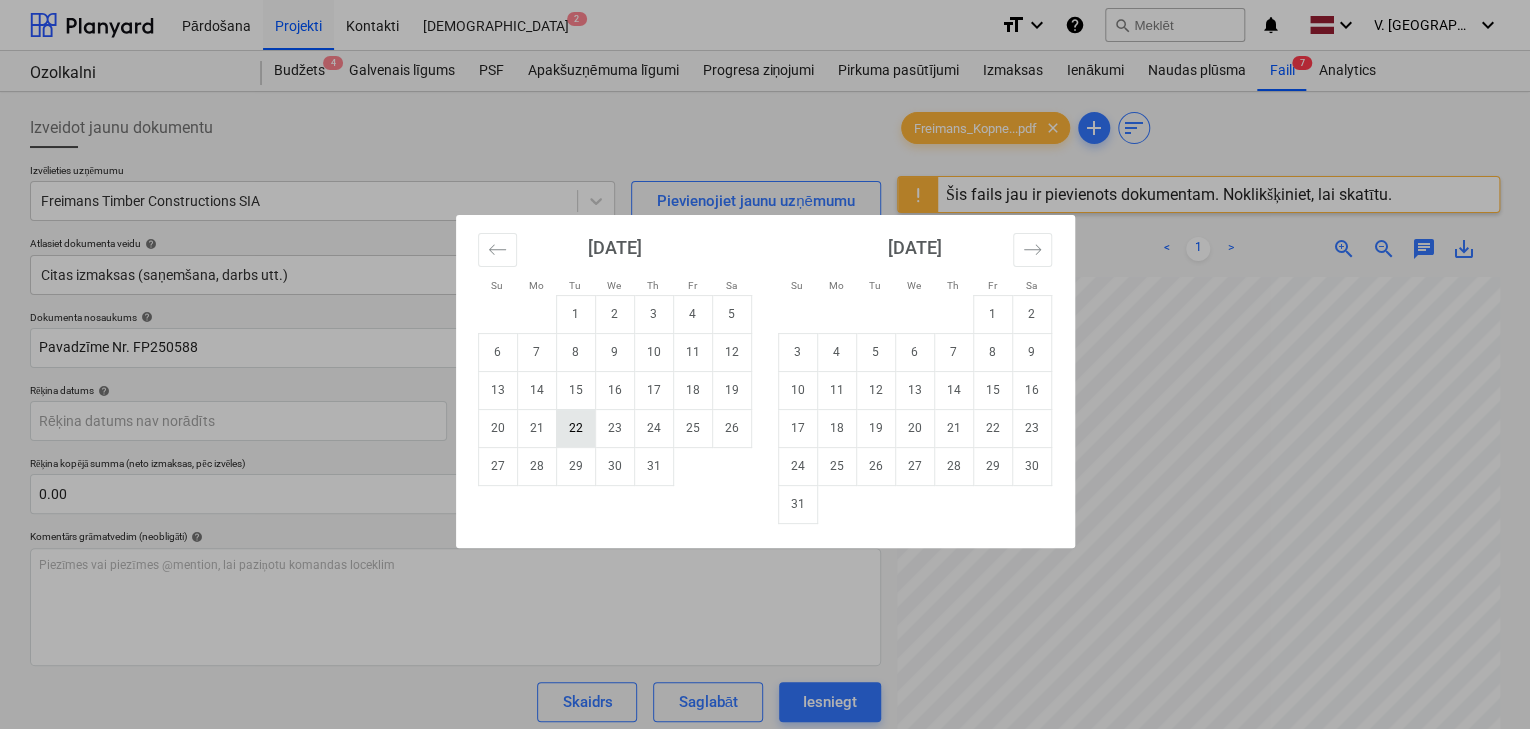 click on "22" at bounding box center [575, 428] 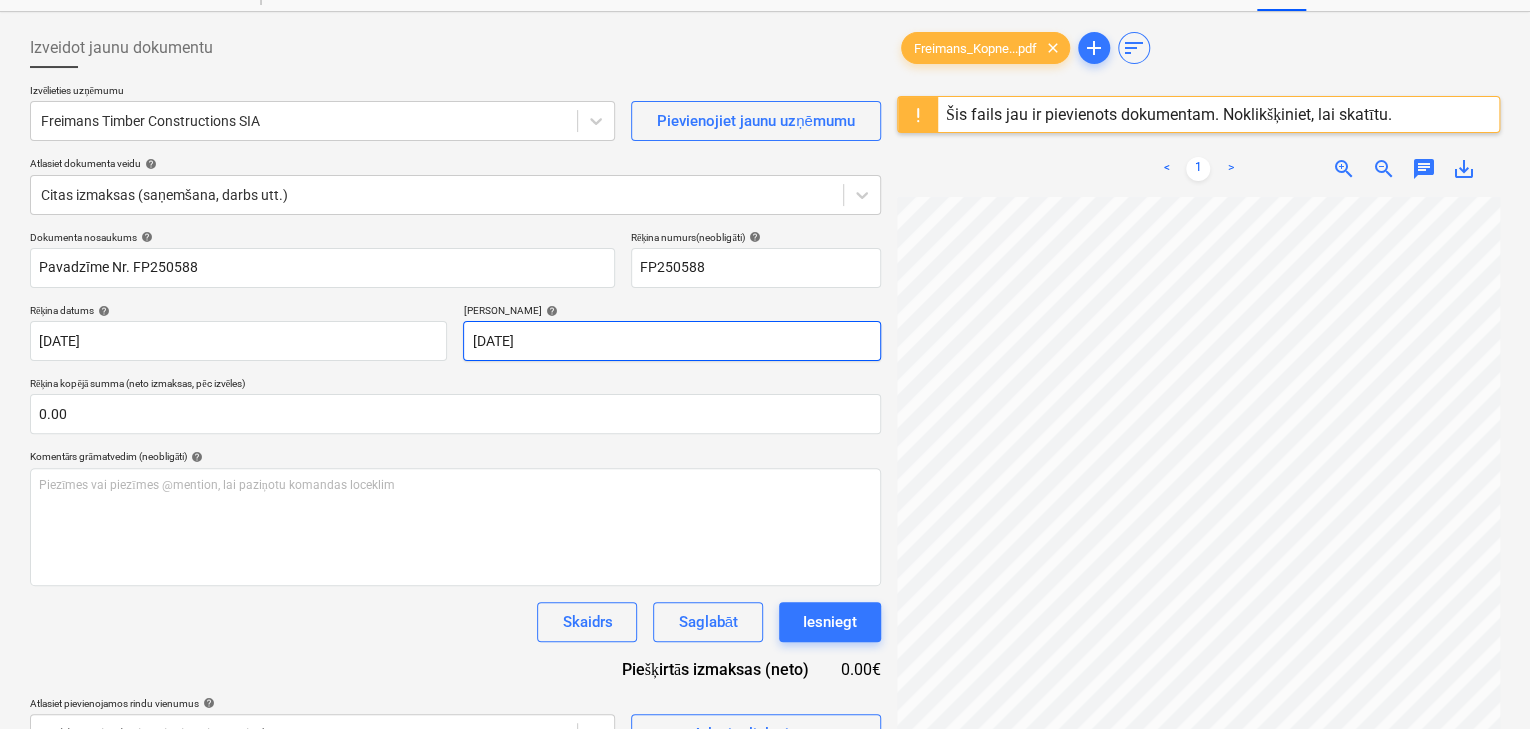 scroll, scrollTop: 0, scrollLeft: 0, axis: both 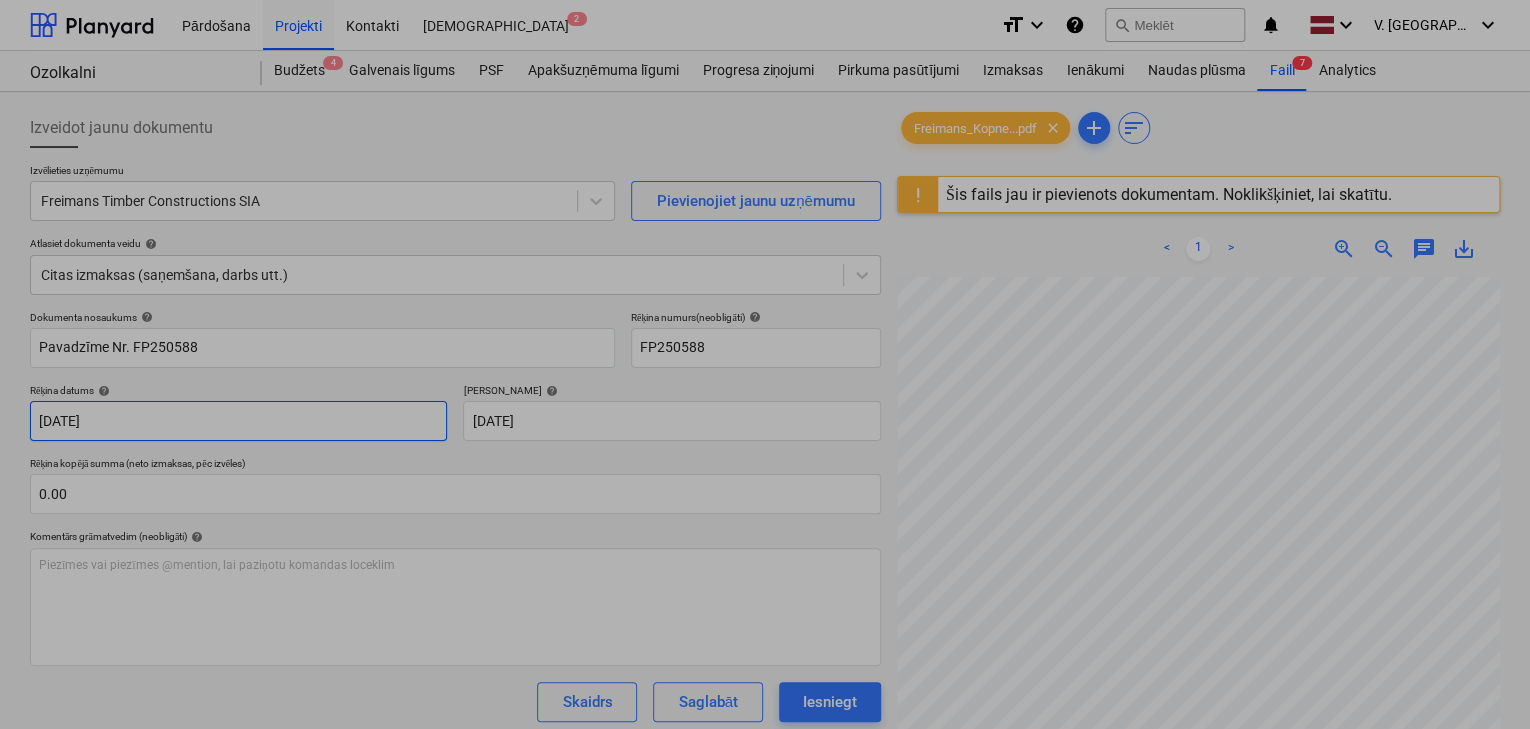 click on "Pārdošana Projekti Kontakti Iesūtne 2 format_size keyboard_arrow_down help search Meklēt notifications 0 keyboard_arrow_down V. Filipčenko keyboard_arrow_down Ozolkalni Ozolkalni Budžets 4 Galvenais līgums PSF Apakšuzņēmuma līgumi Progresa ziņojumi Pirkuma pasūtījumi Izmaksas Ienākumi Naudas plūsma Faili 7 Analytics Izveidot jaunu dokumentu Izvēlieties uzņēmumu Freimans Timber Constructions SIA   Pievienojiet jaunu uzņēmumu Atlasiet dokumenta veidu help Citas izmaksas (saņemšana, darbs utt.) Dokumenta nosaukums help Pavadzīme Nr. FP250588 Rēķina numurs  (neobligāti) help FP250588 Rēķina datums help 22 Jul 2025 22.07.2025 Press the down arrow key to interact with the calendar and
select a date. Press the question mark key to get the keyboard shortcuts for changing dates. Termiņš help 22 Jul 2025 22.07.2025 Press the down arrow key to interact with the calendar and
select a date. Press the question mark key to get the keyboard shortcuts for changing dates. 0.00 help ﻿" at bounding box center (765, 364) 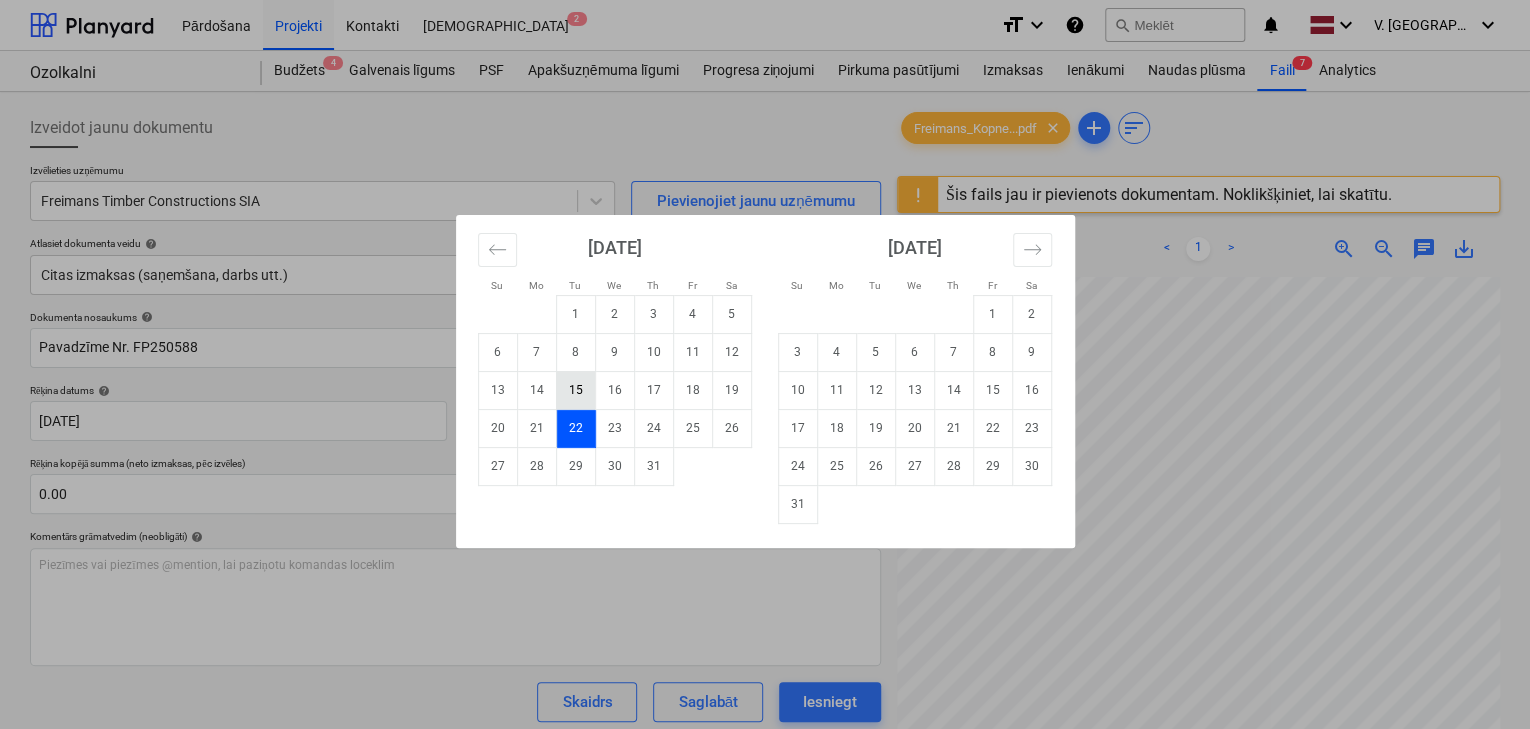 click on "15" at bounding box center [575, 390] 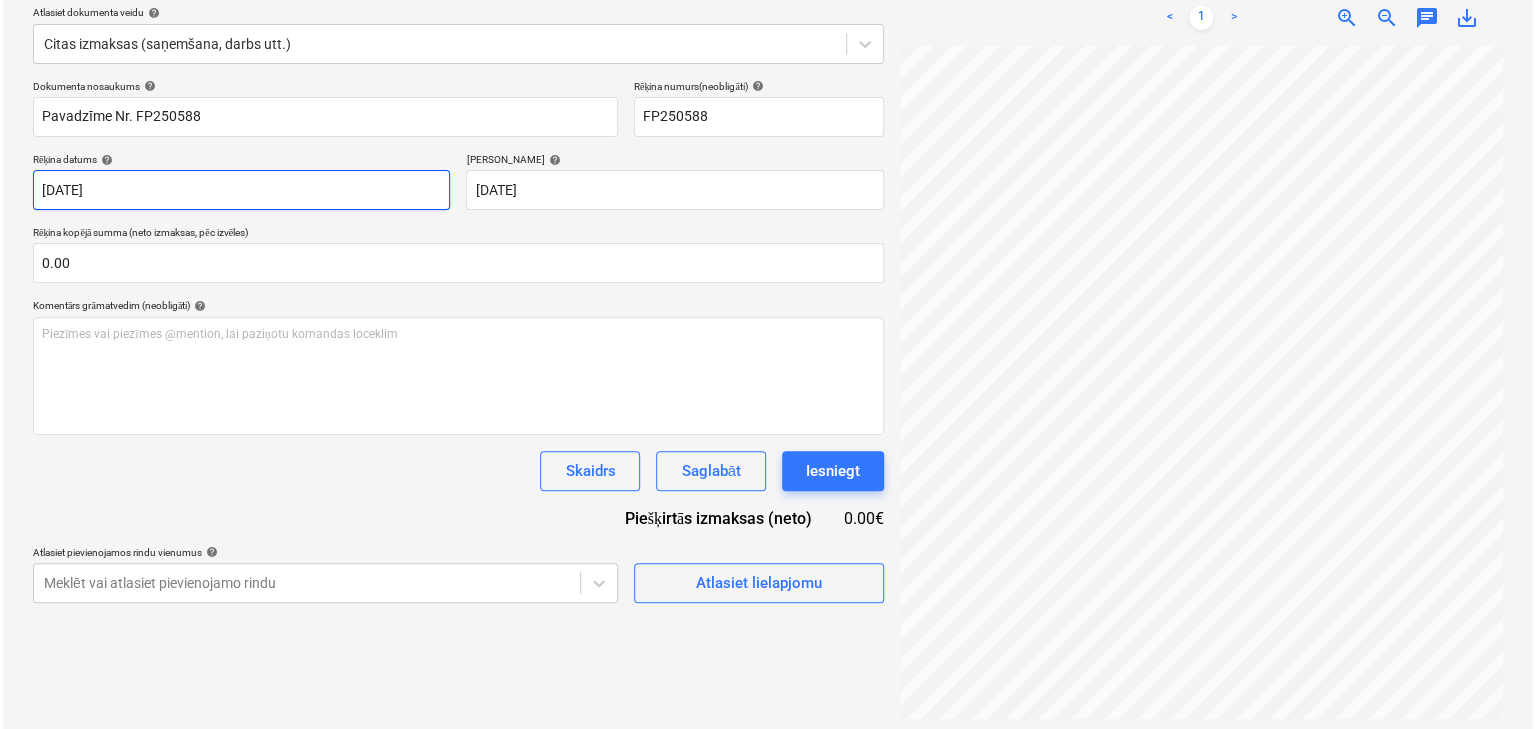 scroll, scrollTop: 236, scrollLeft: 0, axis: vertical 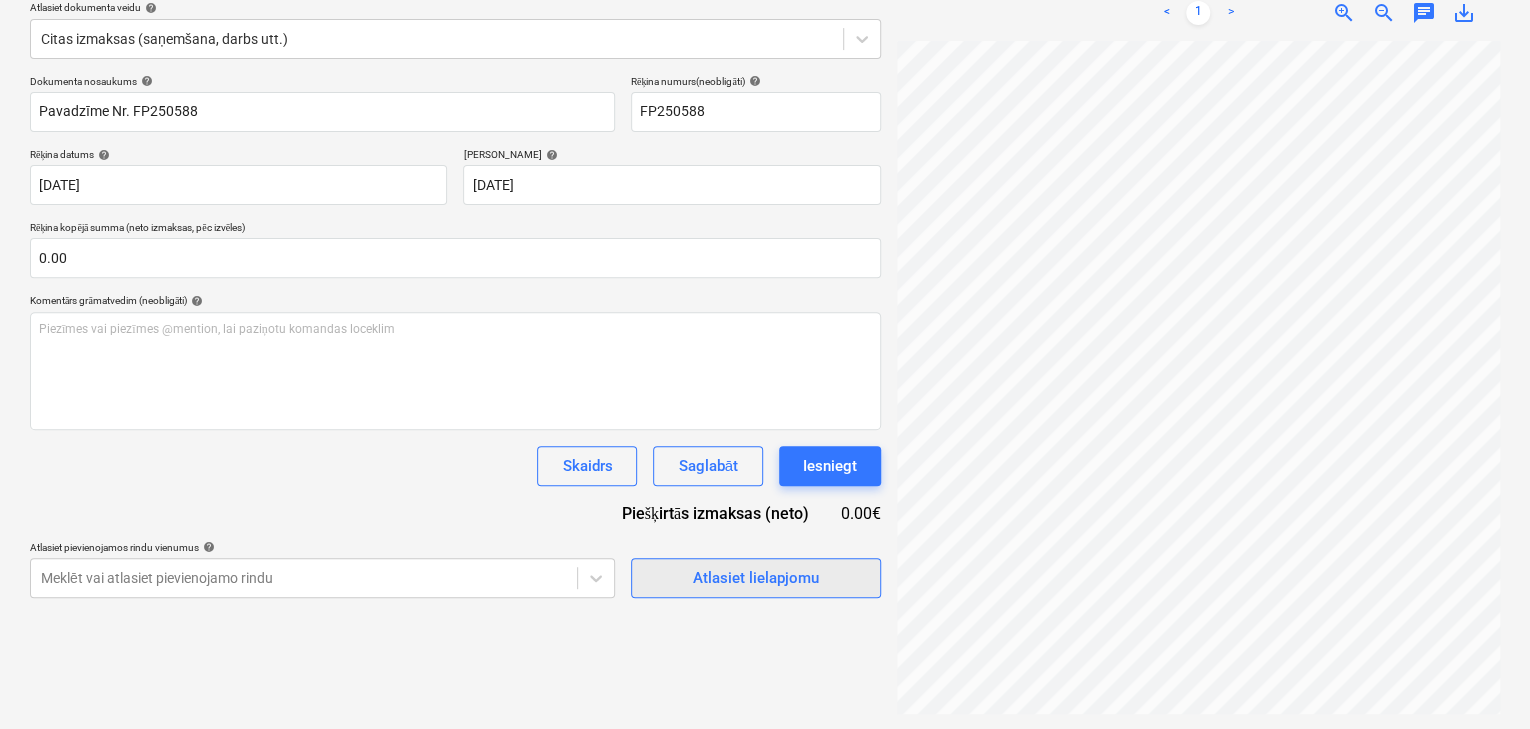 click on "Atlasiet lielapjomu" at bounding box center [756, 578] 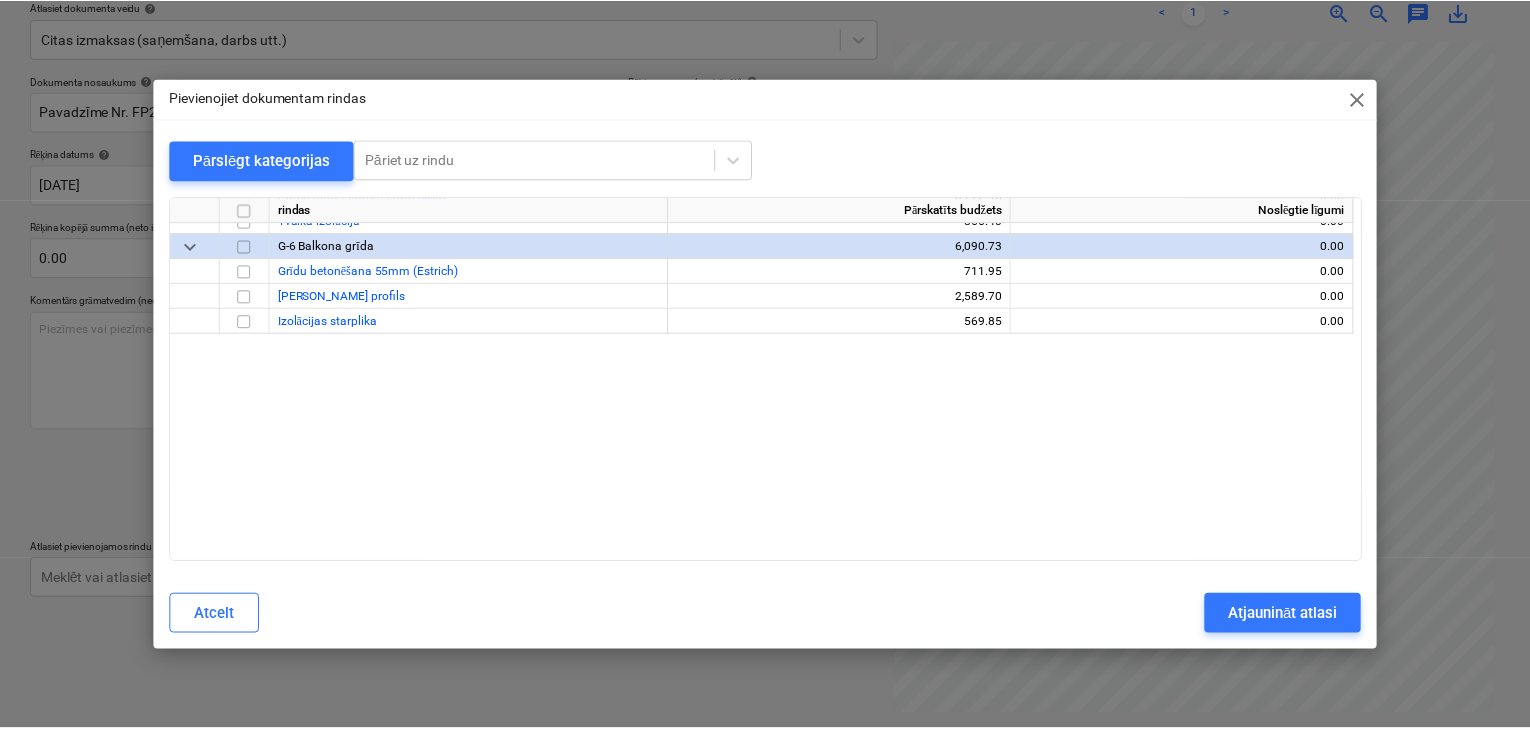scroll, scrollTop: 2800, scrollLeft: 0, axis: vertical 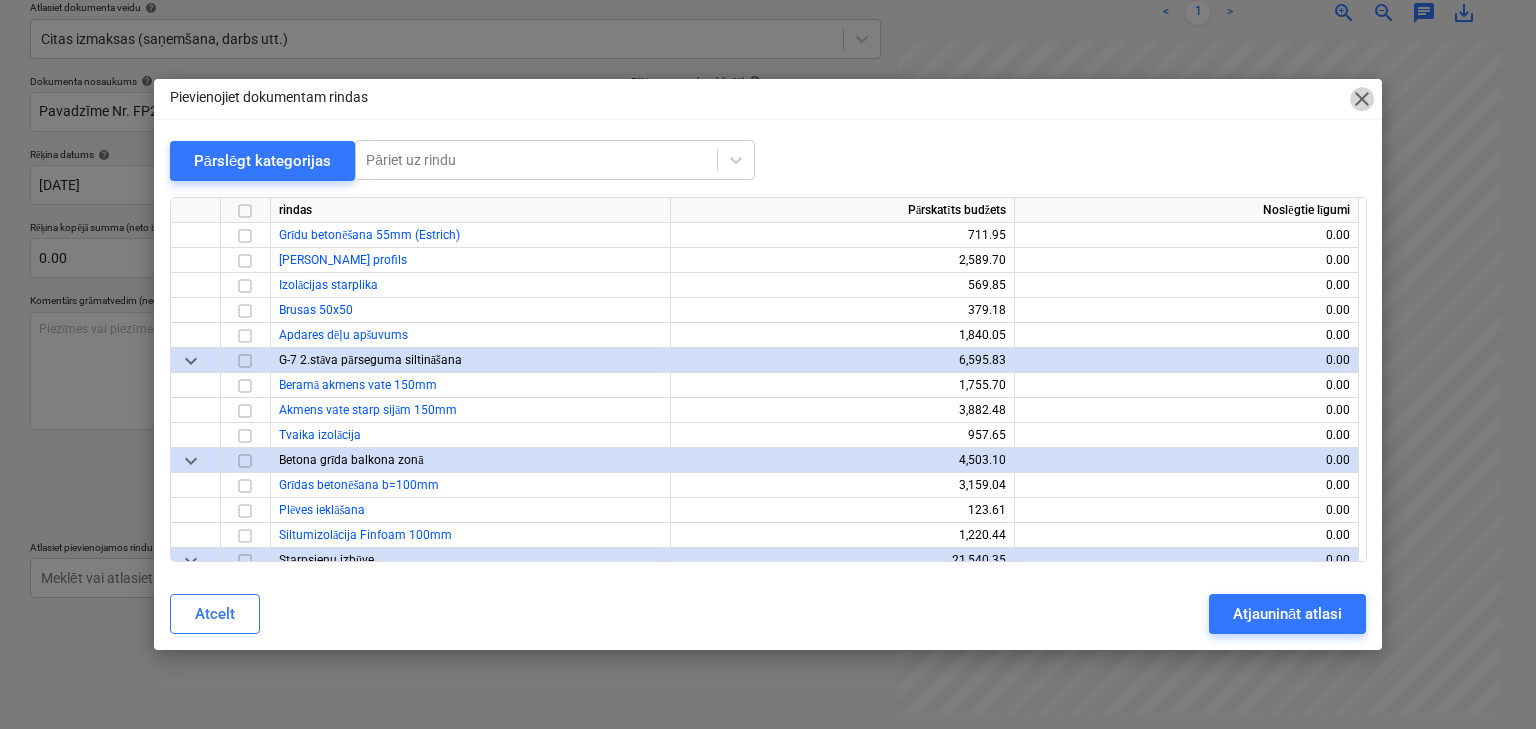 click on "close" at bounding box center (1362, 99) 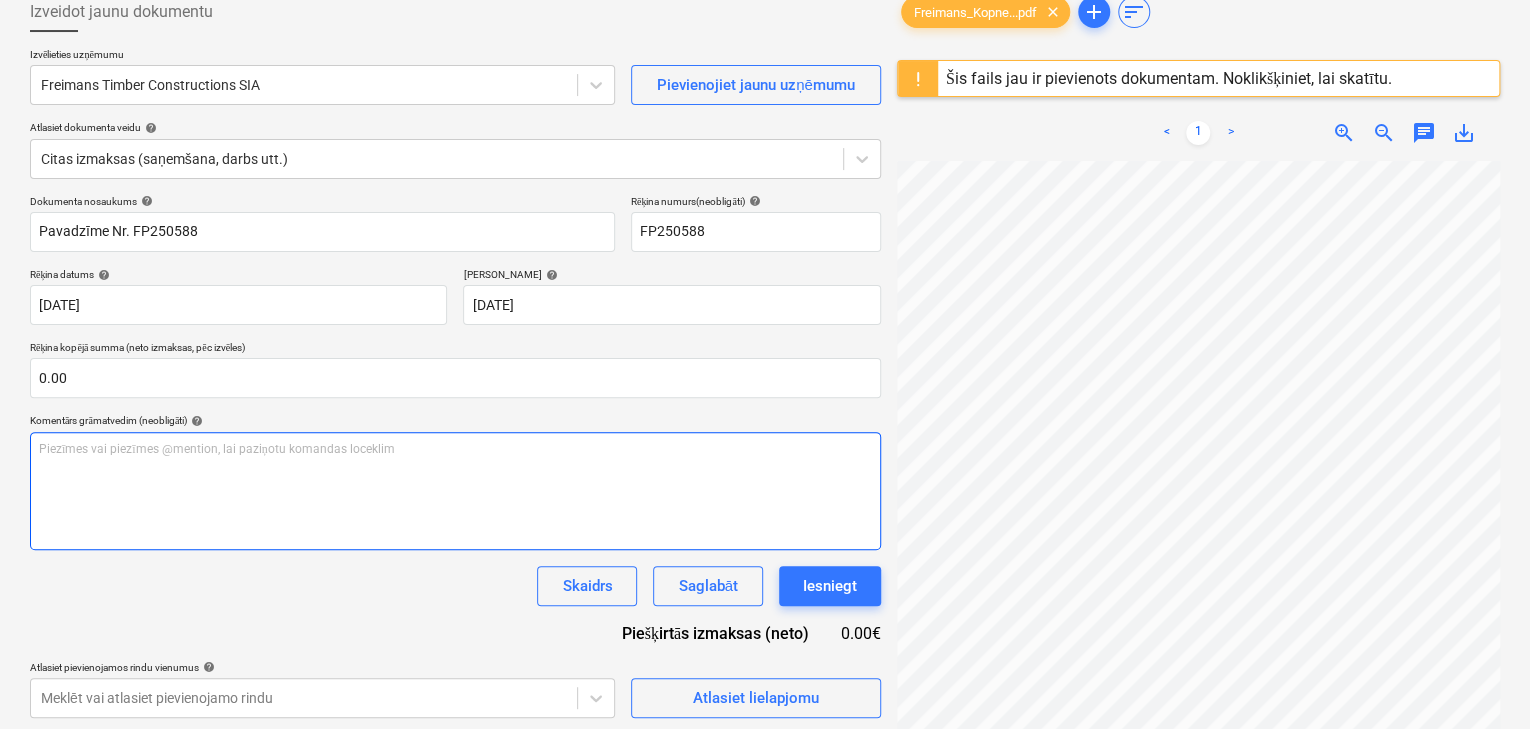 scroll, scrollTop: 0, scrollLeft: 0, axis: both 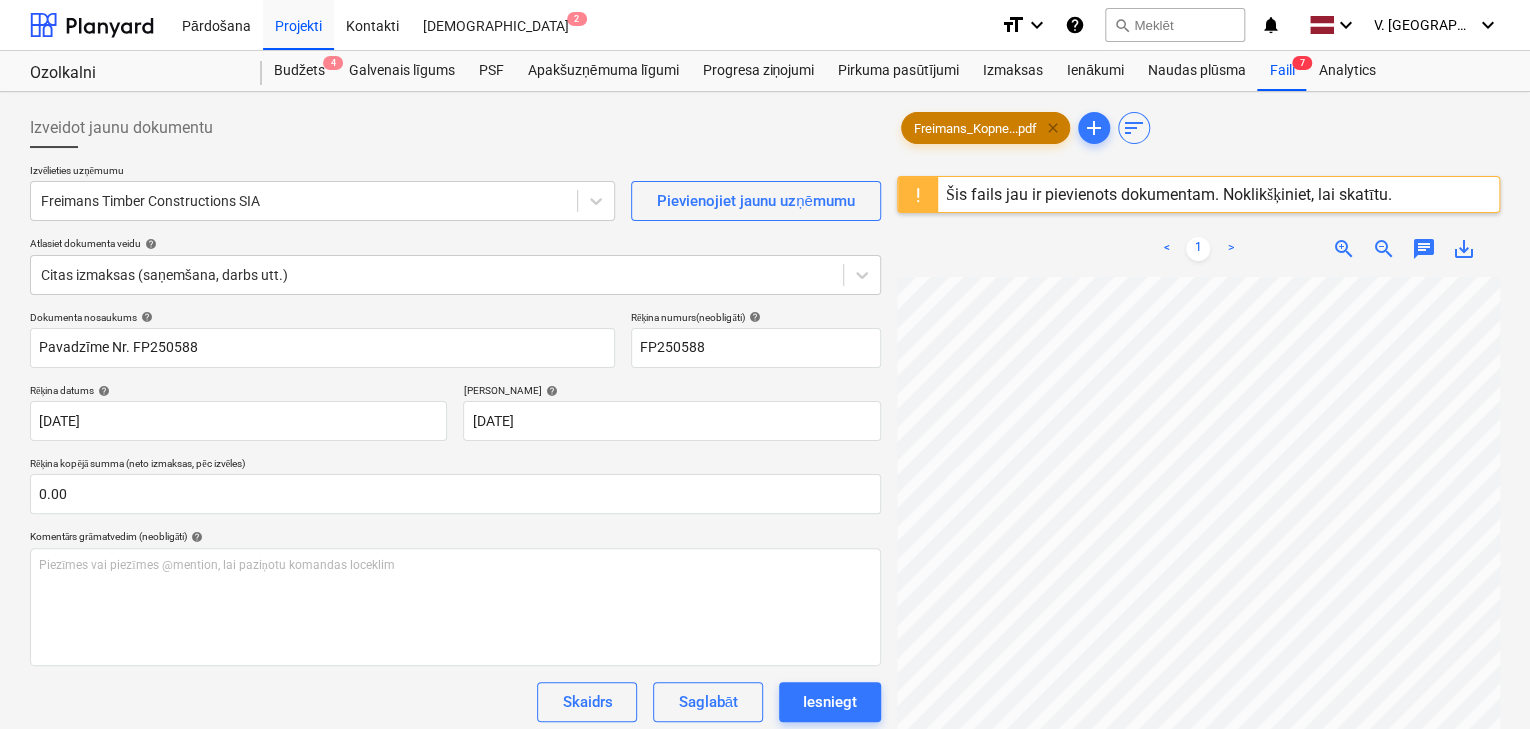 click on "clear" at bounding box center (1053, 128) 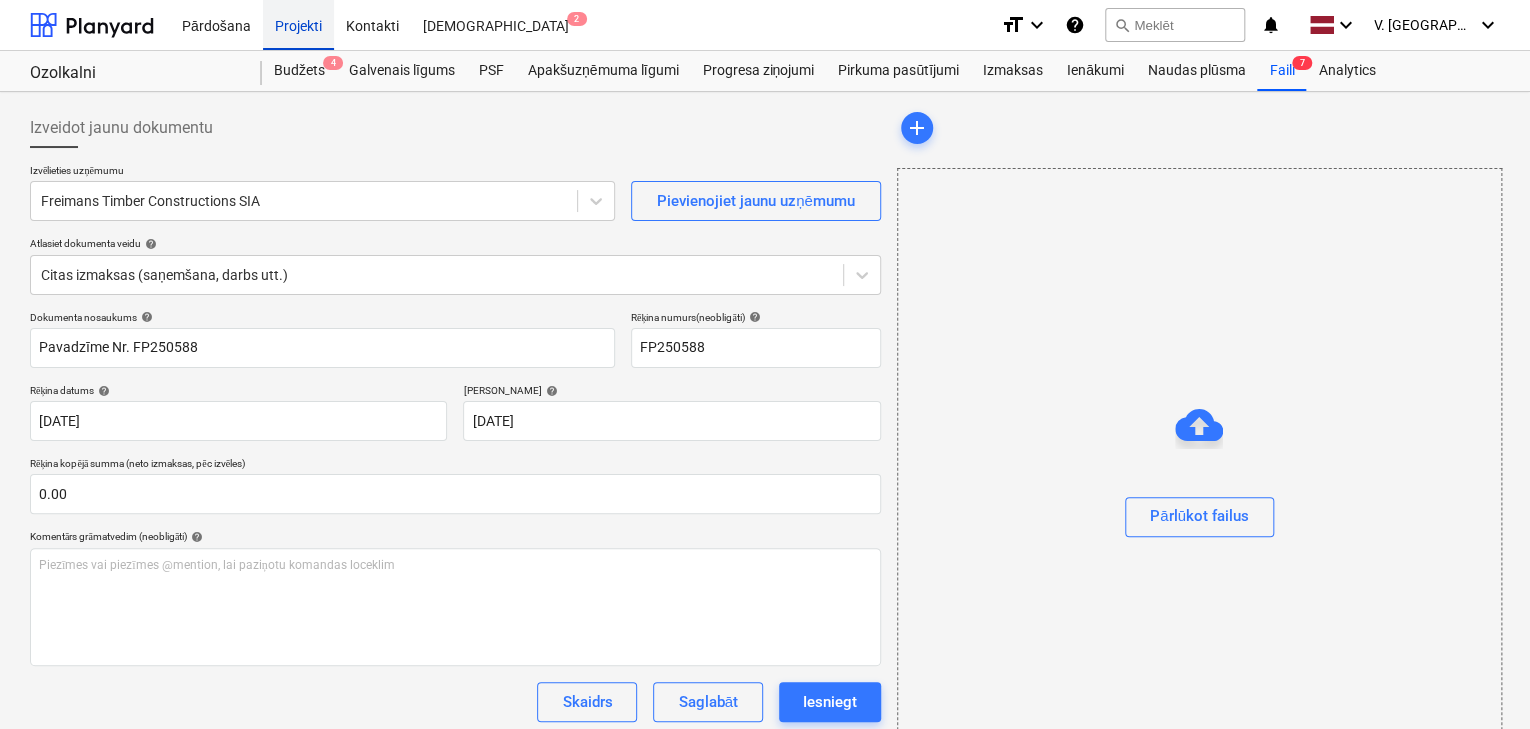 click on "Projekti" at bounding box center (298, 24) 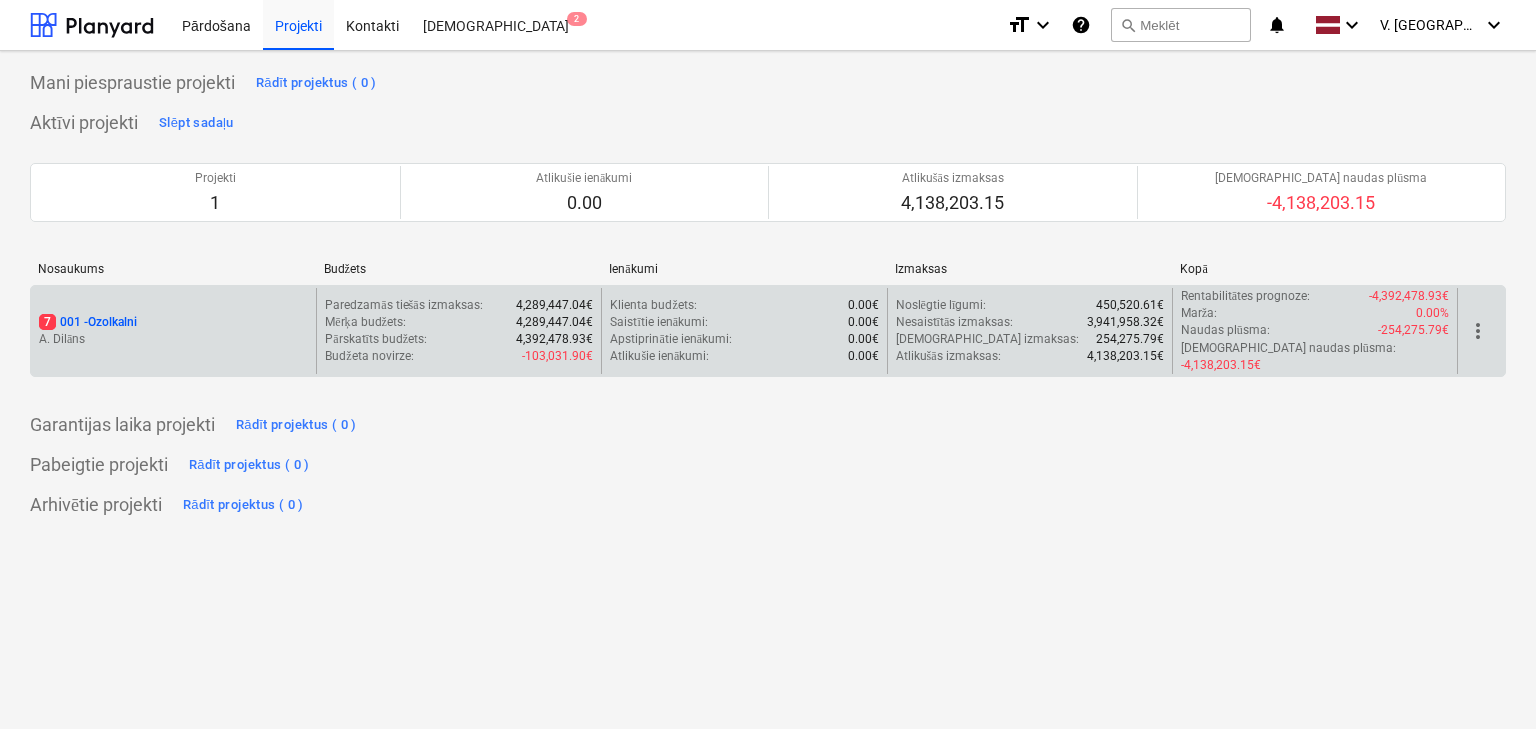 click on "7  001 -  Ozolkalni" at bounding box center [173, 322] 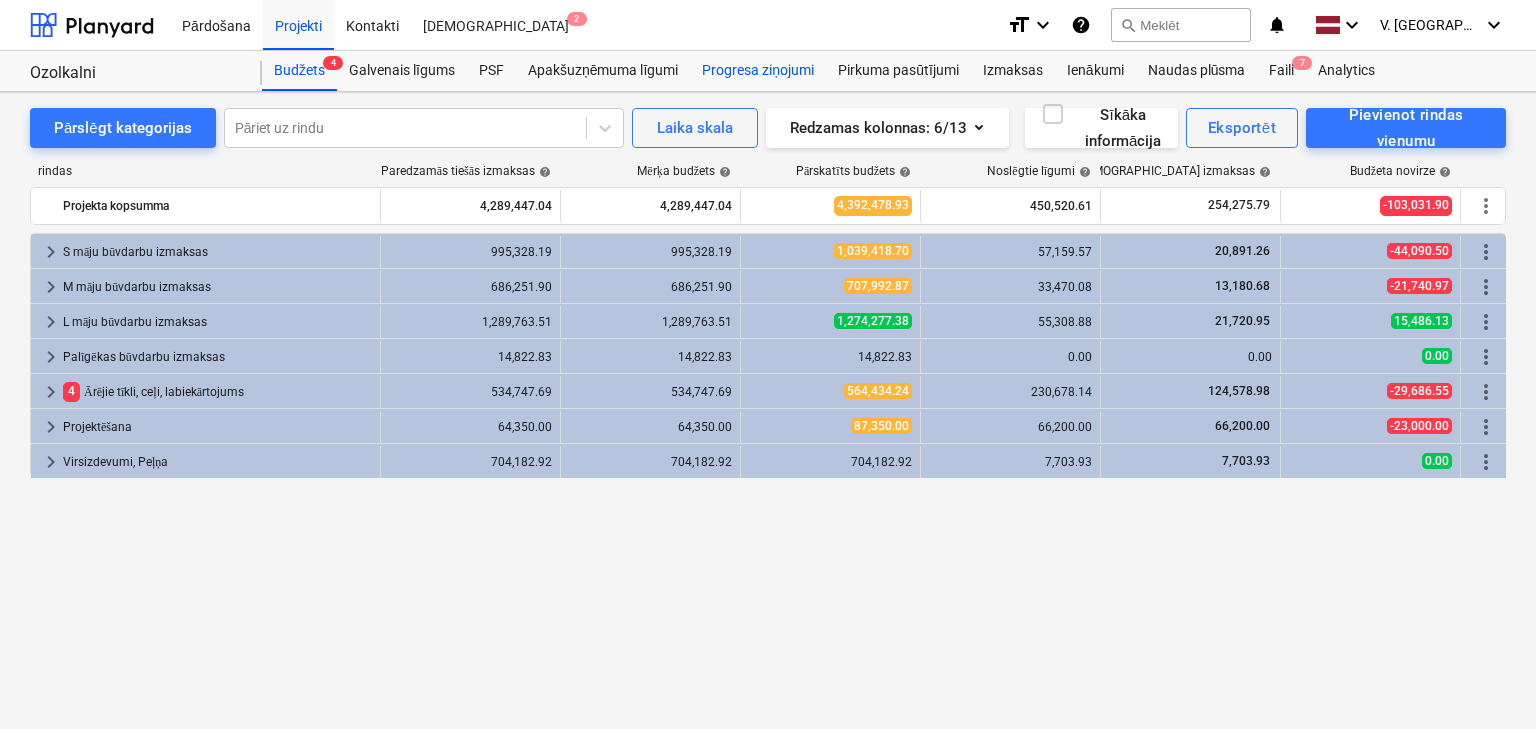click on "Progresa ziņojumi" at bounding box center (758, 71) 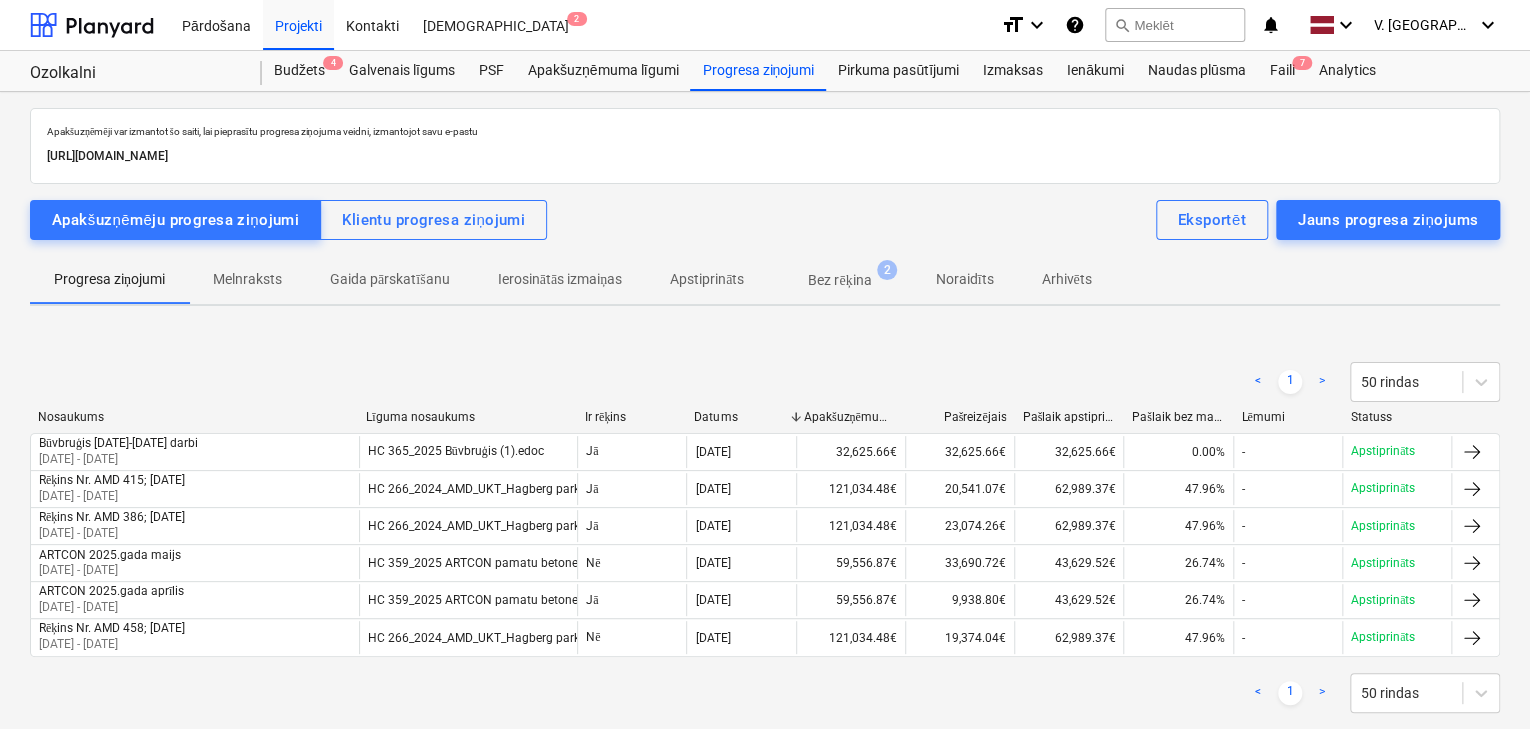 click on "Melnraksts" at bounding box center (247, 279) 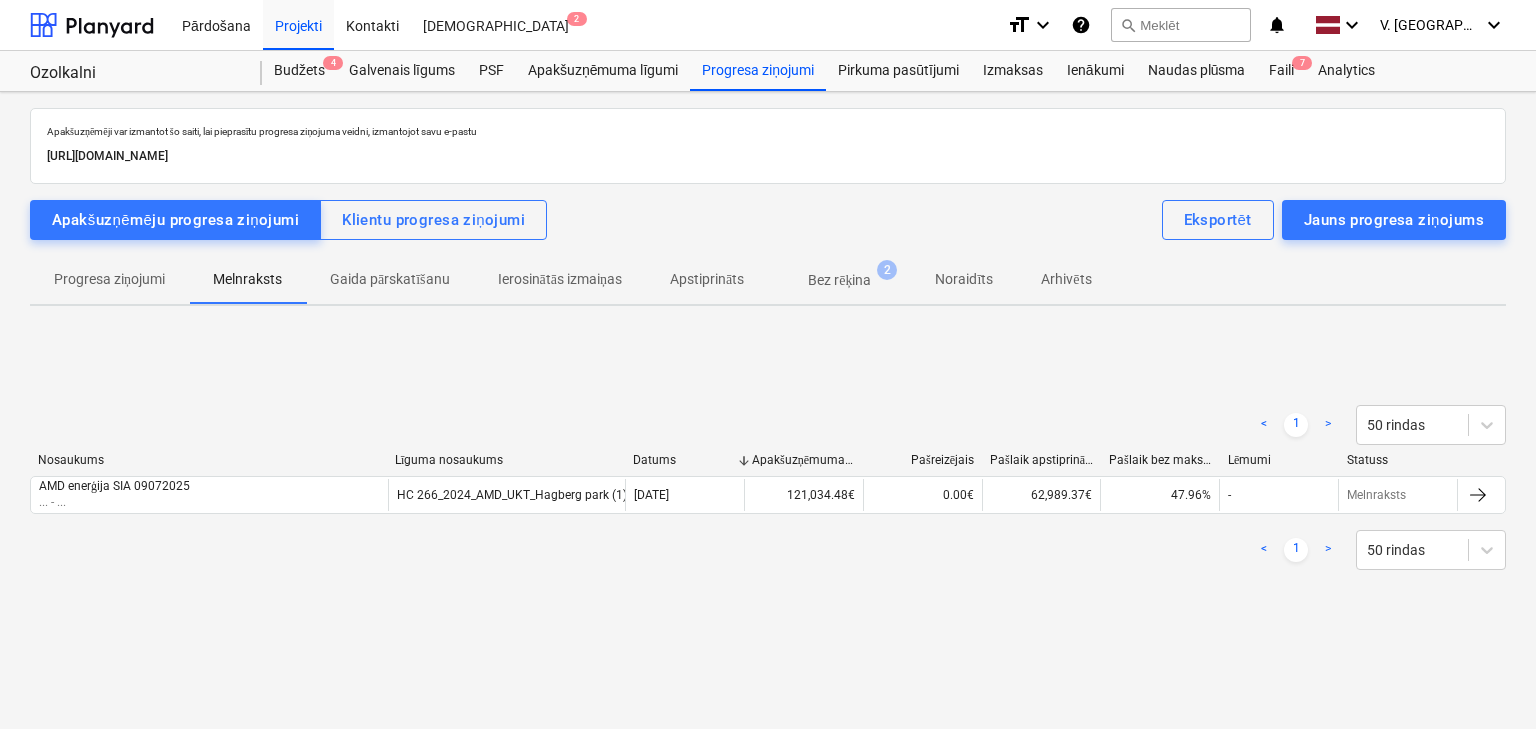 click on "Gaida pārskatīšanu" at bounding box center [390, 279] 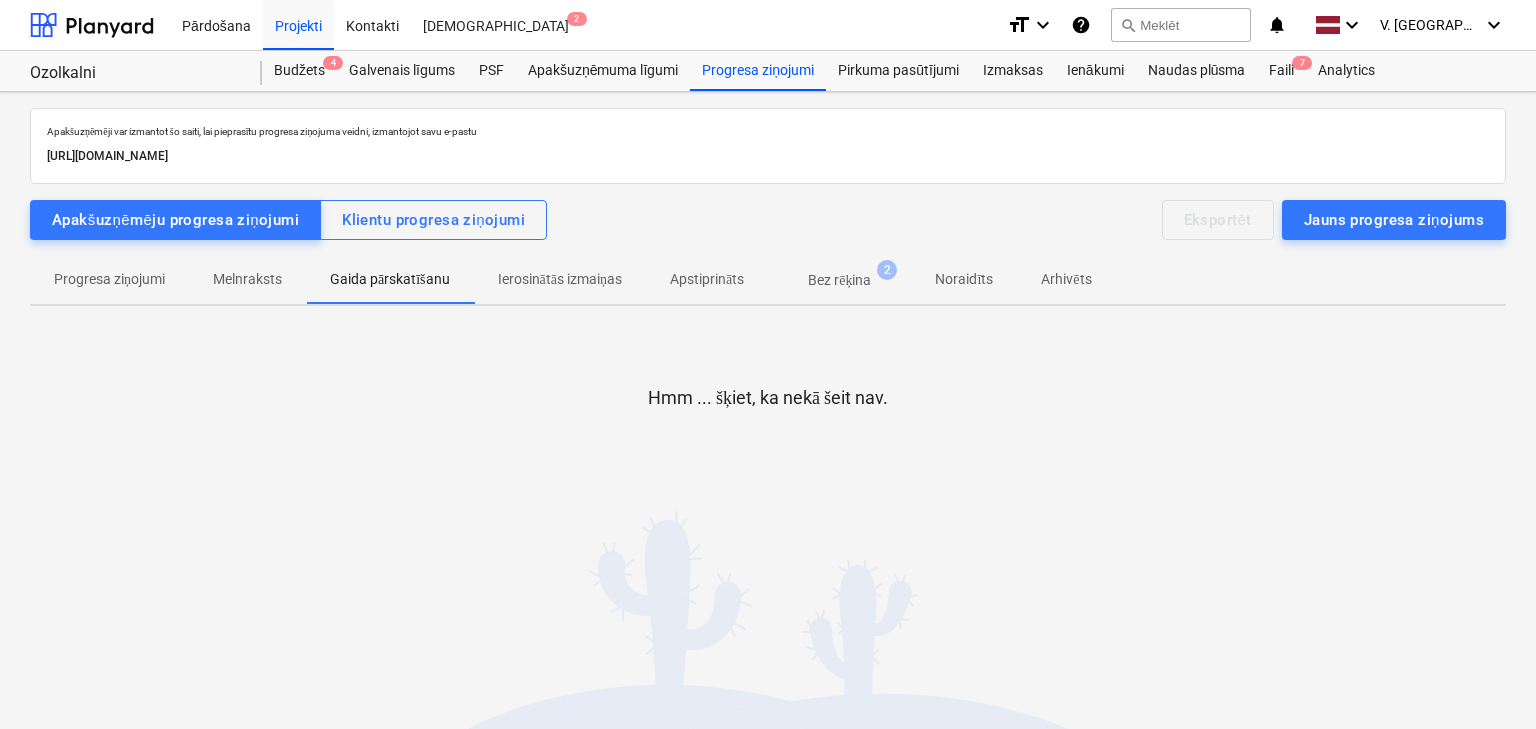 click on "Ierosinātās izmaiņas" at bounding box center (560, 279) 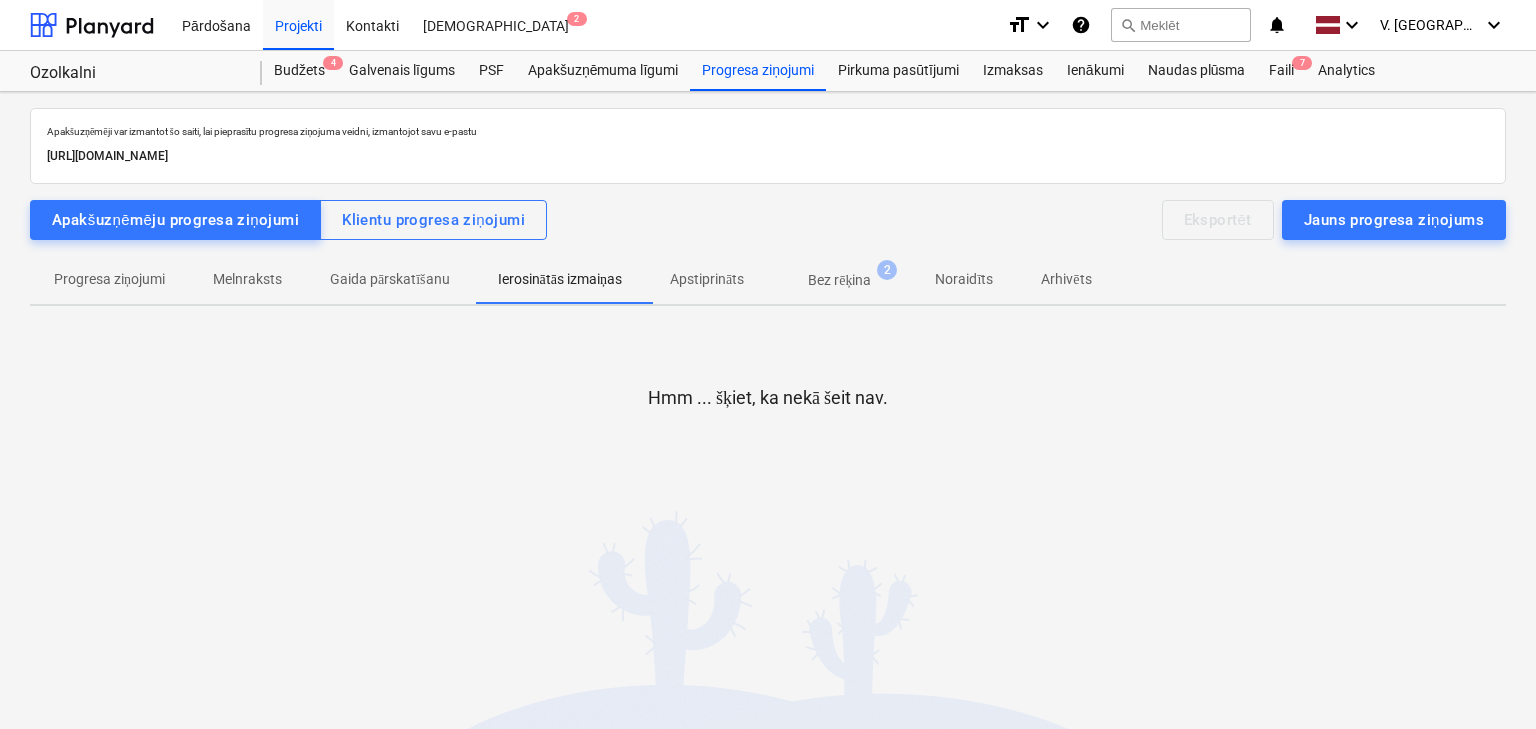 click on "Apstiprināts" at bounding box center (707, 279) 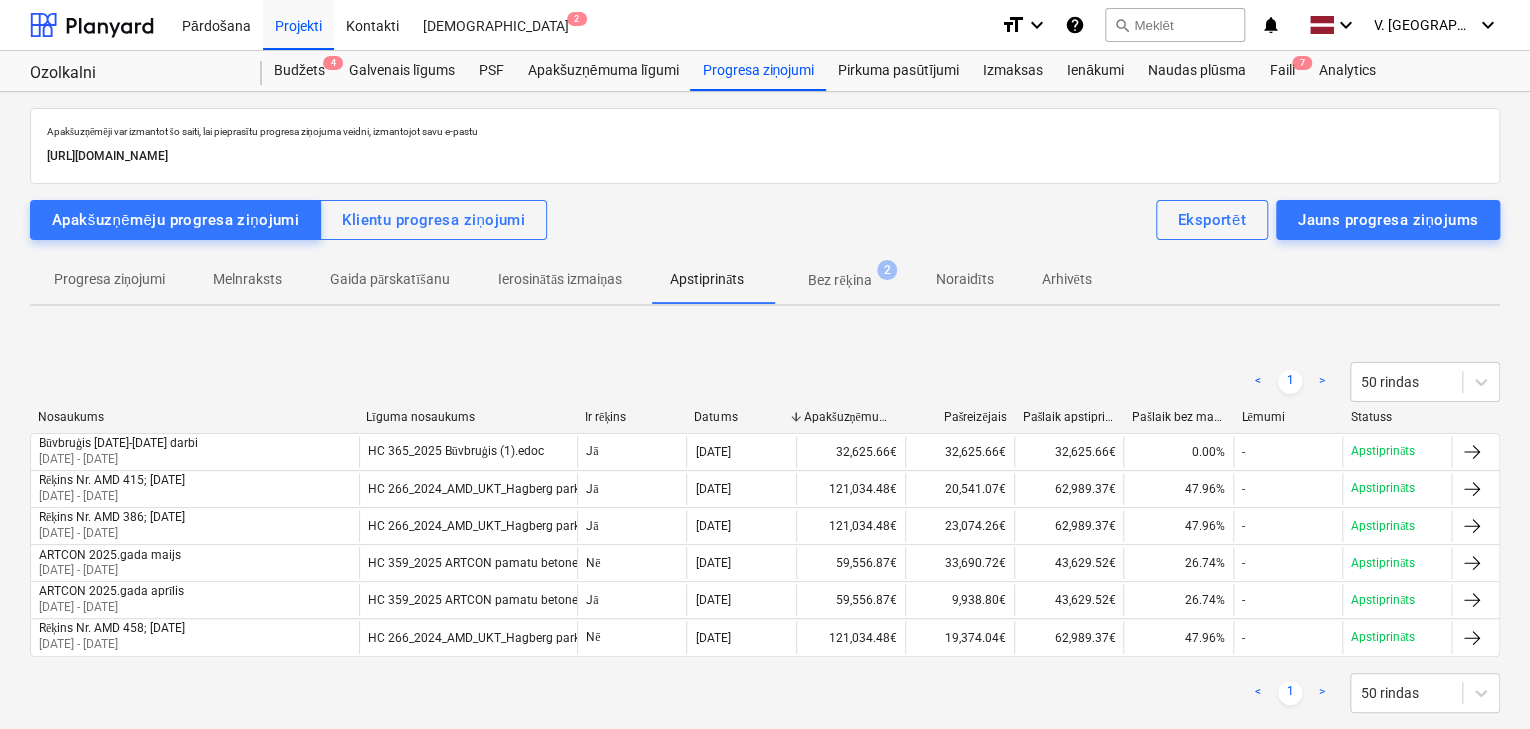 click on "Bez rēķina" at bounding box center (839, 280) 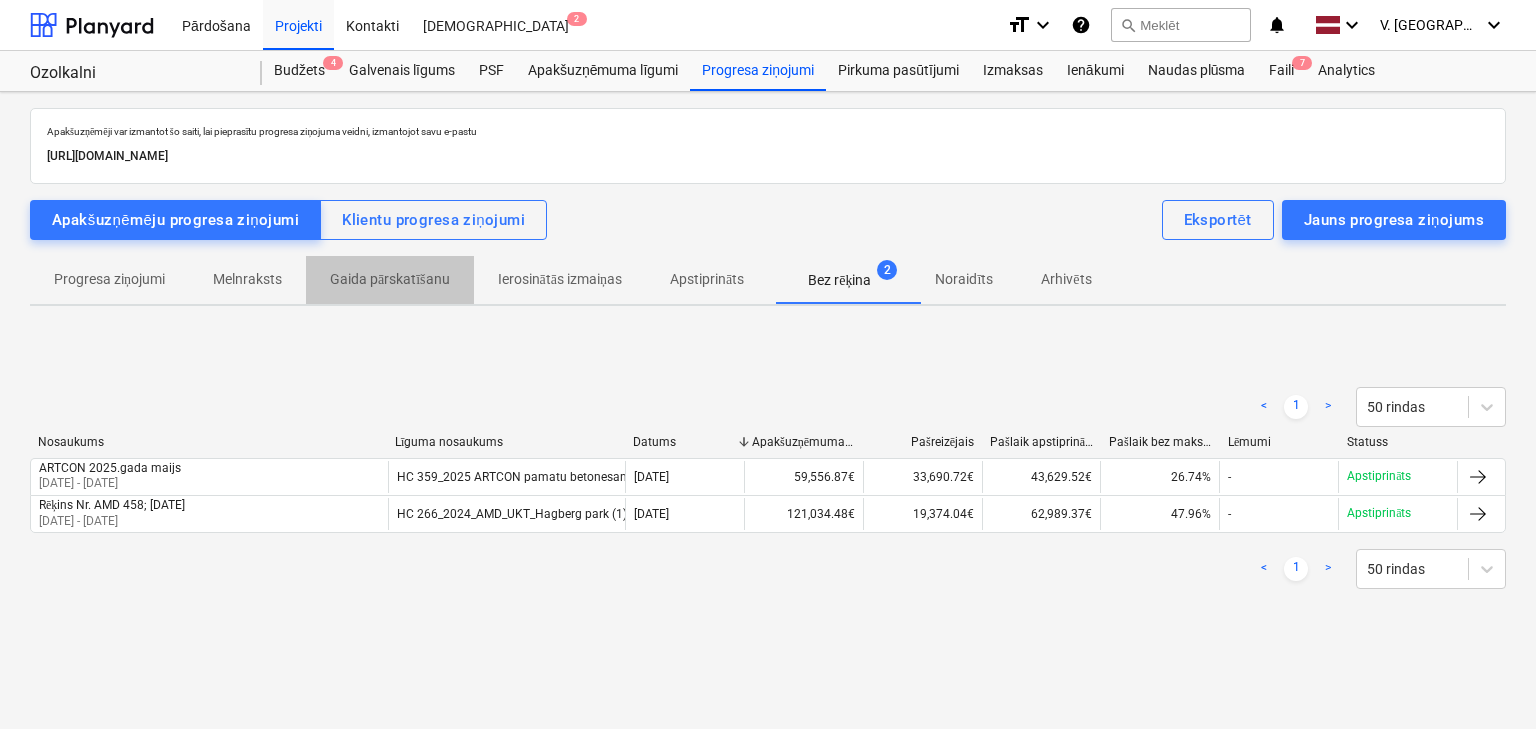 click on "Gaida pārskatīšanu" at bounding box center [390, 279] 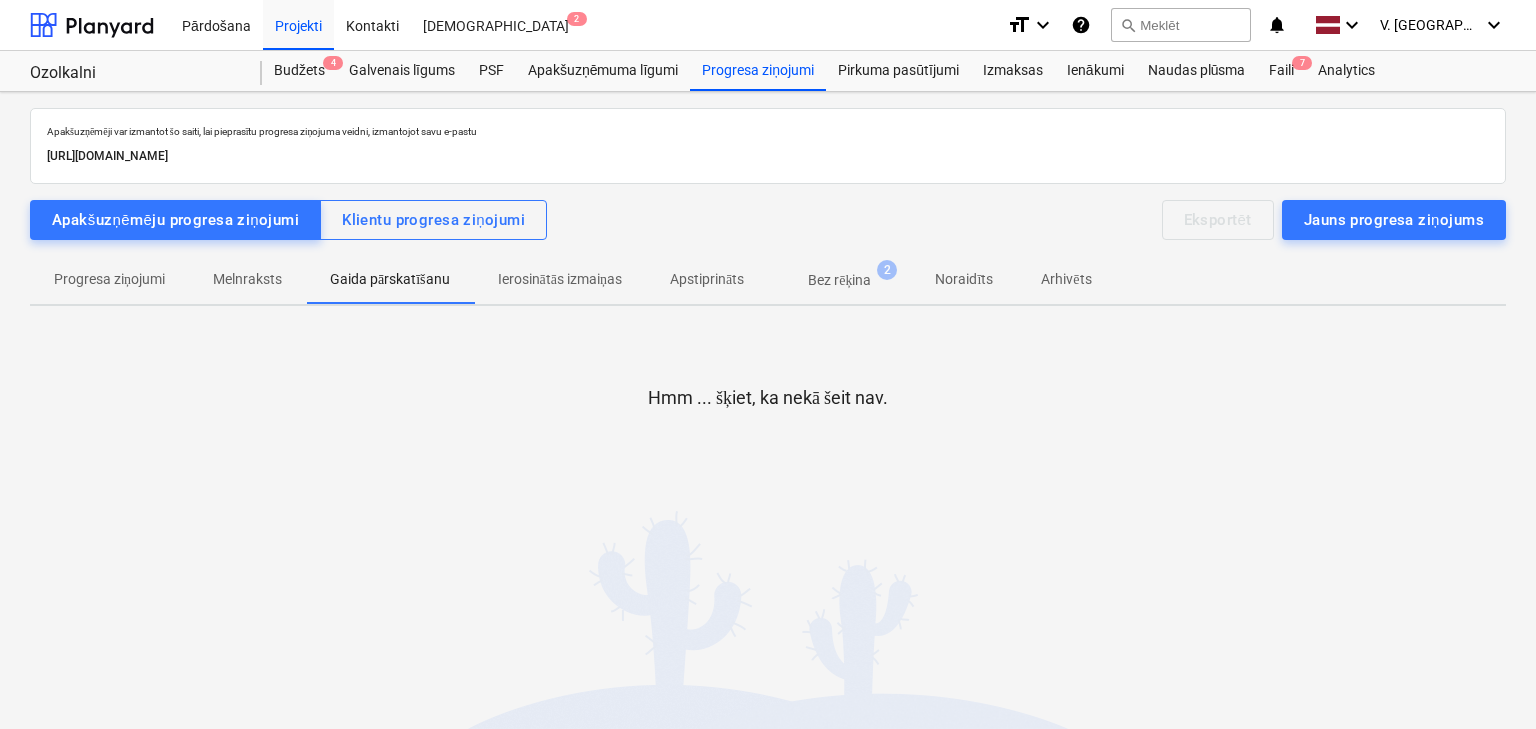 click on "Melnraksts" at bounding box center (247, 279) 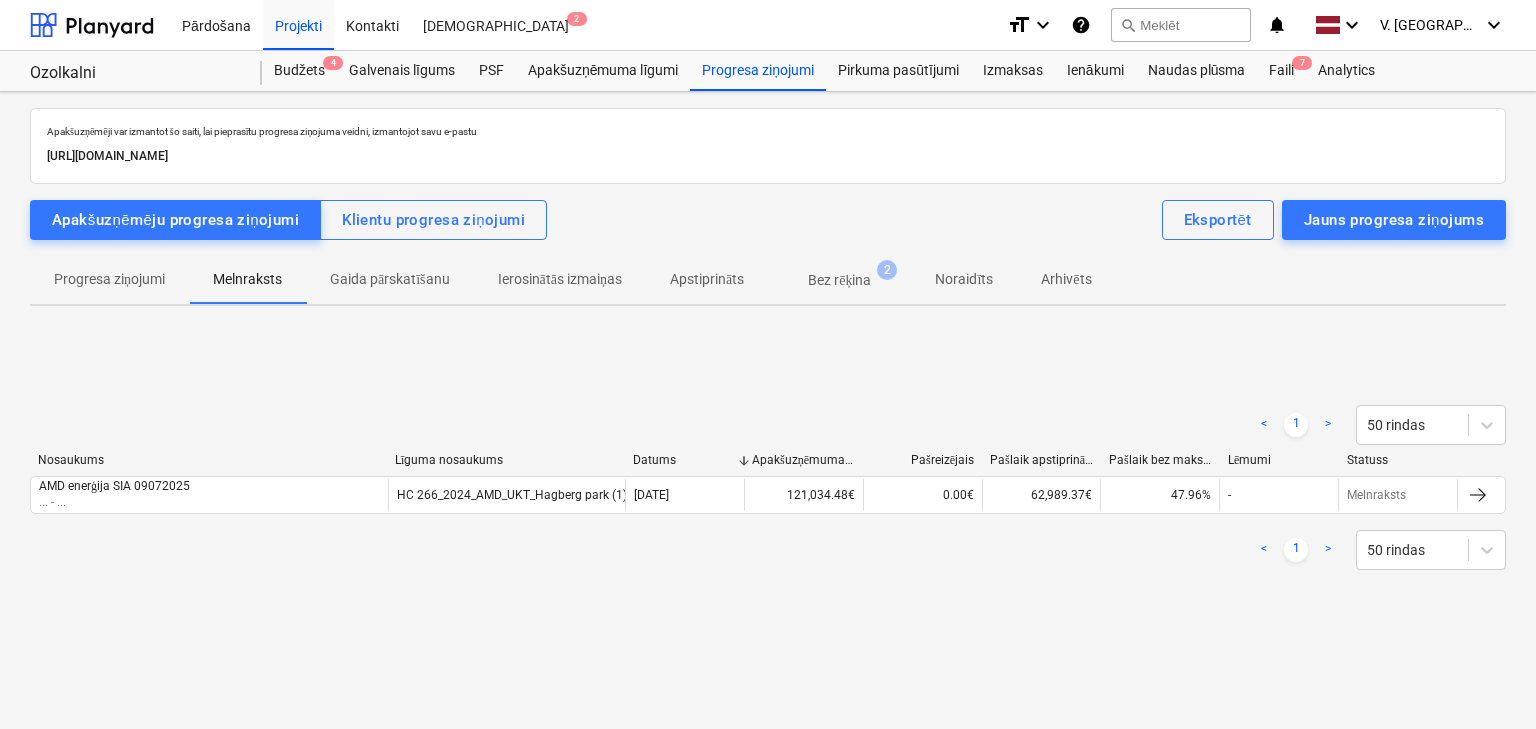 click on "Progresa ziņojumi" at bounding box center (109, 279) 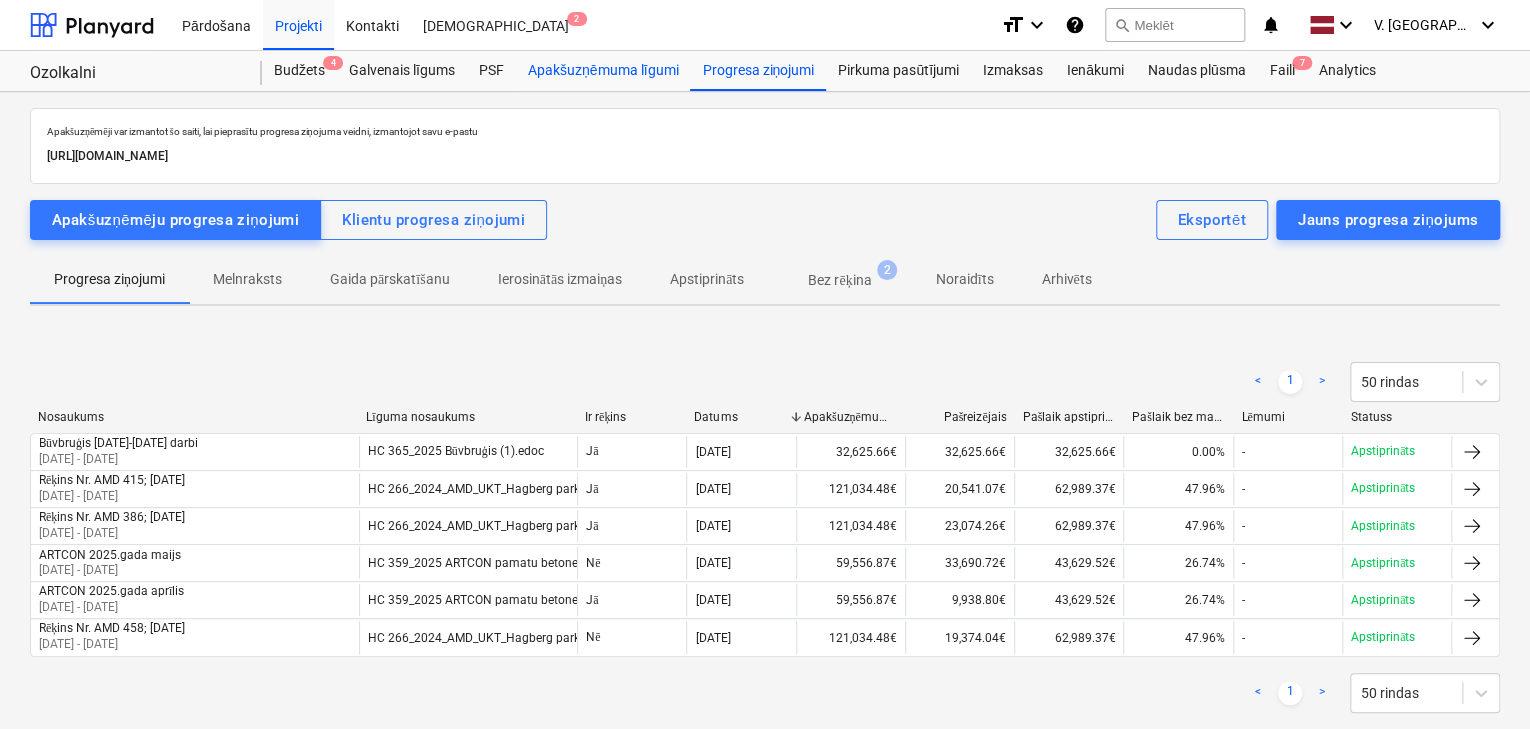click on "Apakšuzņēmuma līgumi" at bounding box center [603, 71] 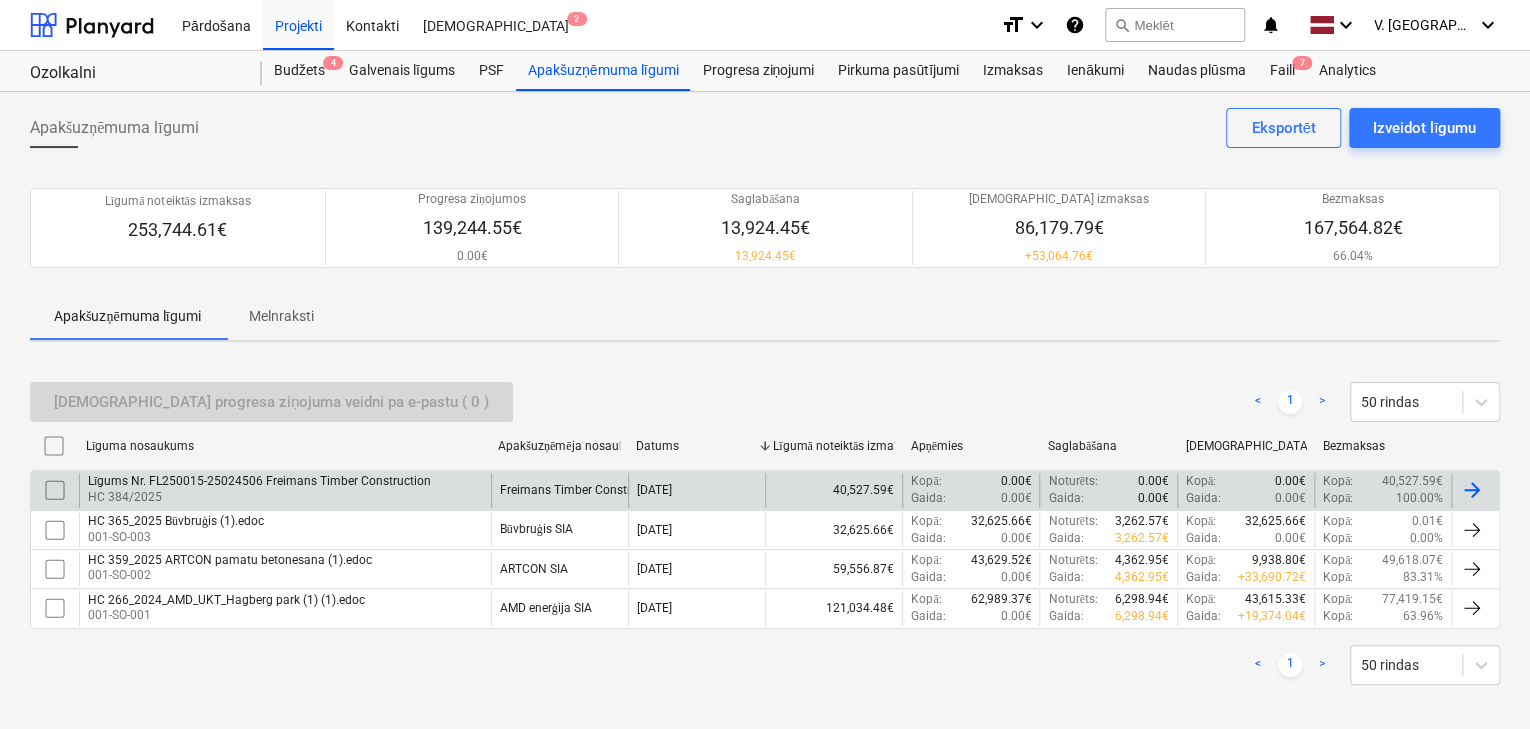 click on "Līgums Nr. FL250015-25024506 Freimans Timber Construction" at bounding box center (259, 481) 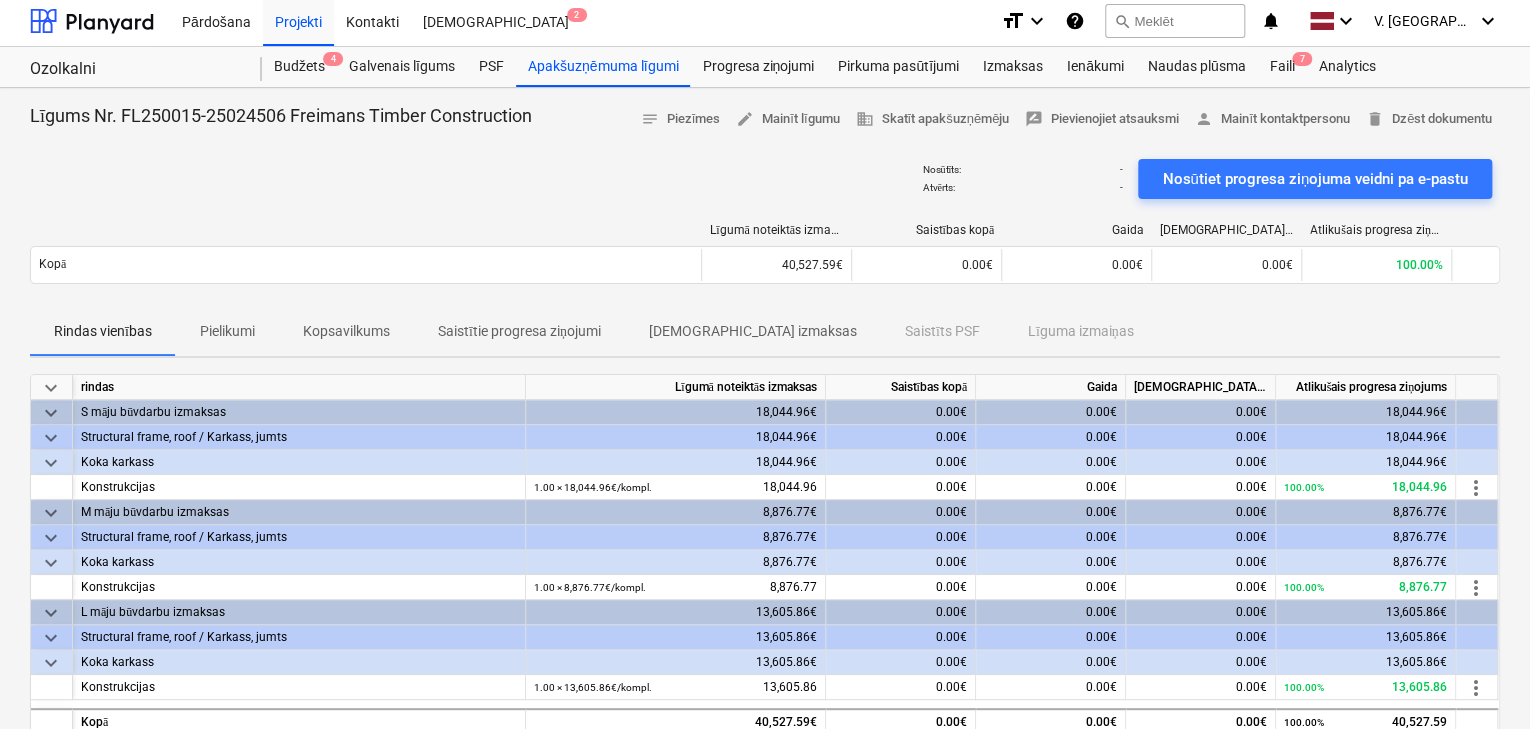 scroll, scrollTop: 0, scrollLeft: 0, axis: both 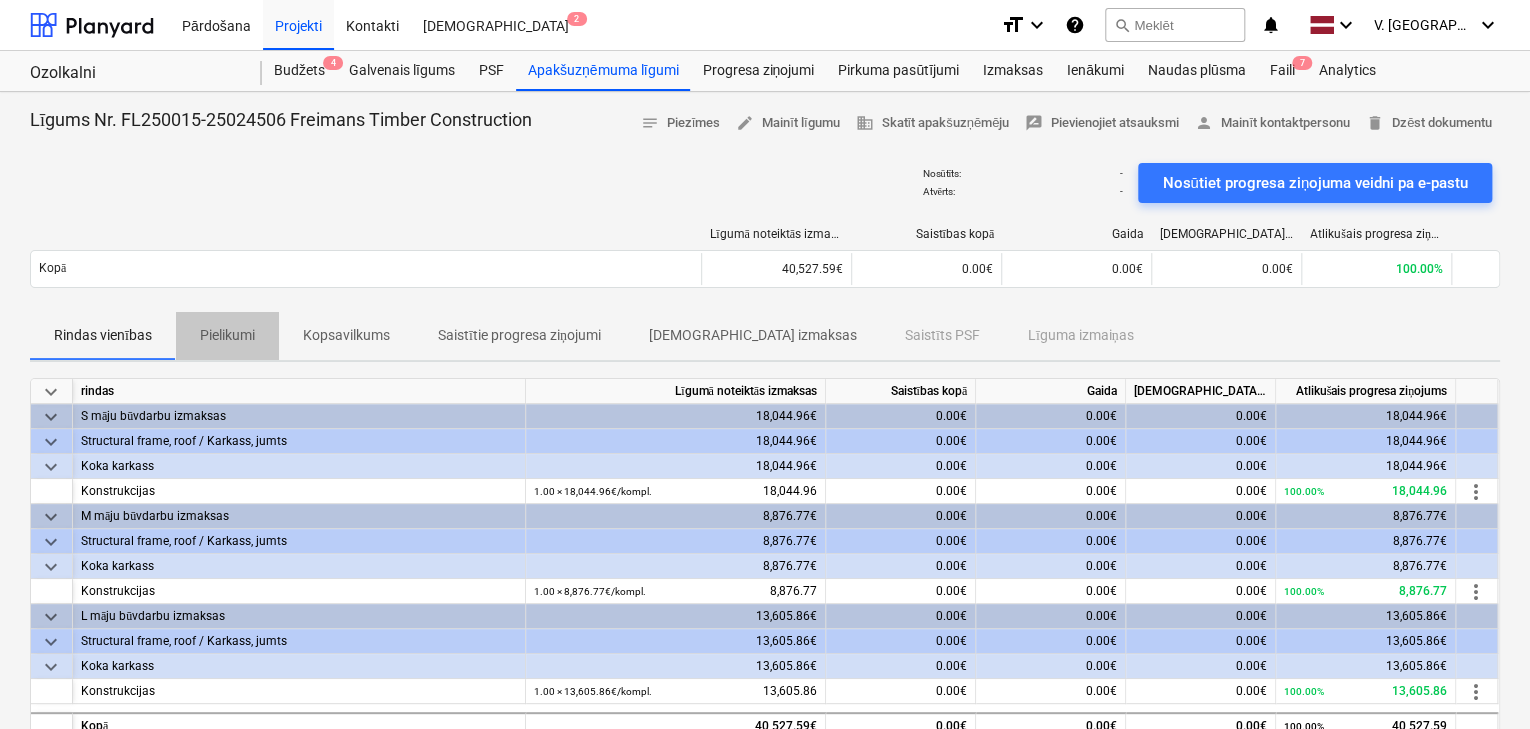 click on "Pielikumi" at bounding box center (227, 335) 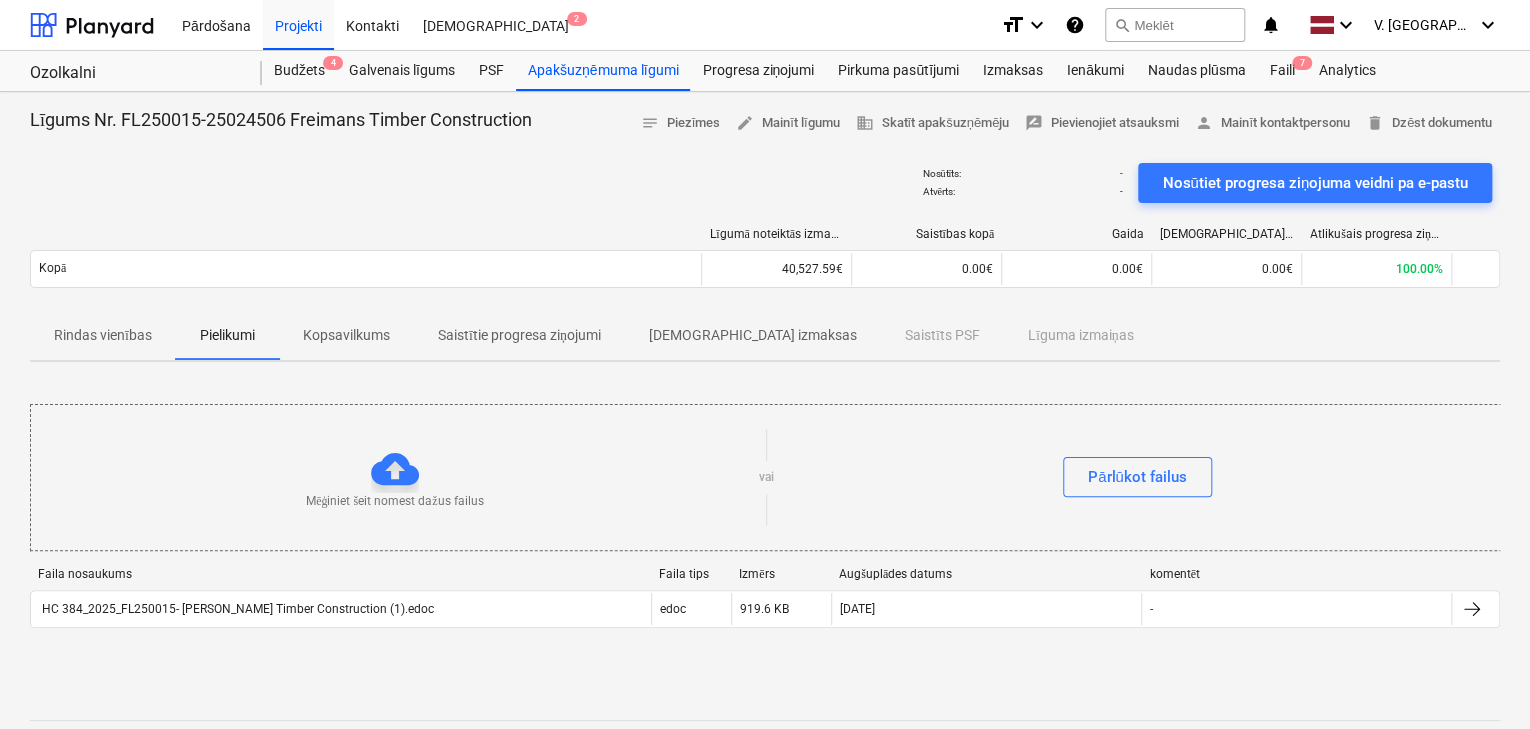 click on "Kopsavilkums" at bounding box center (346, 335) 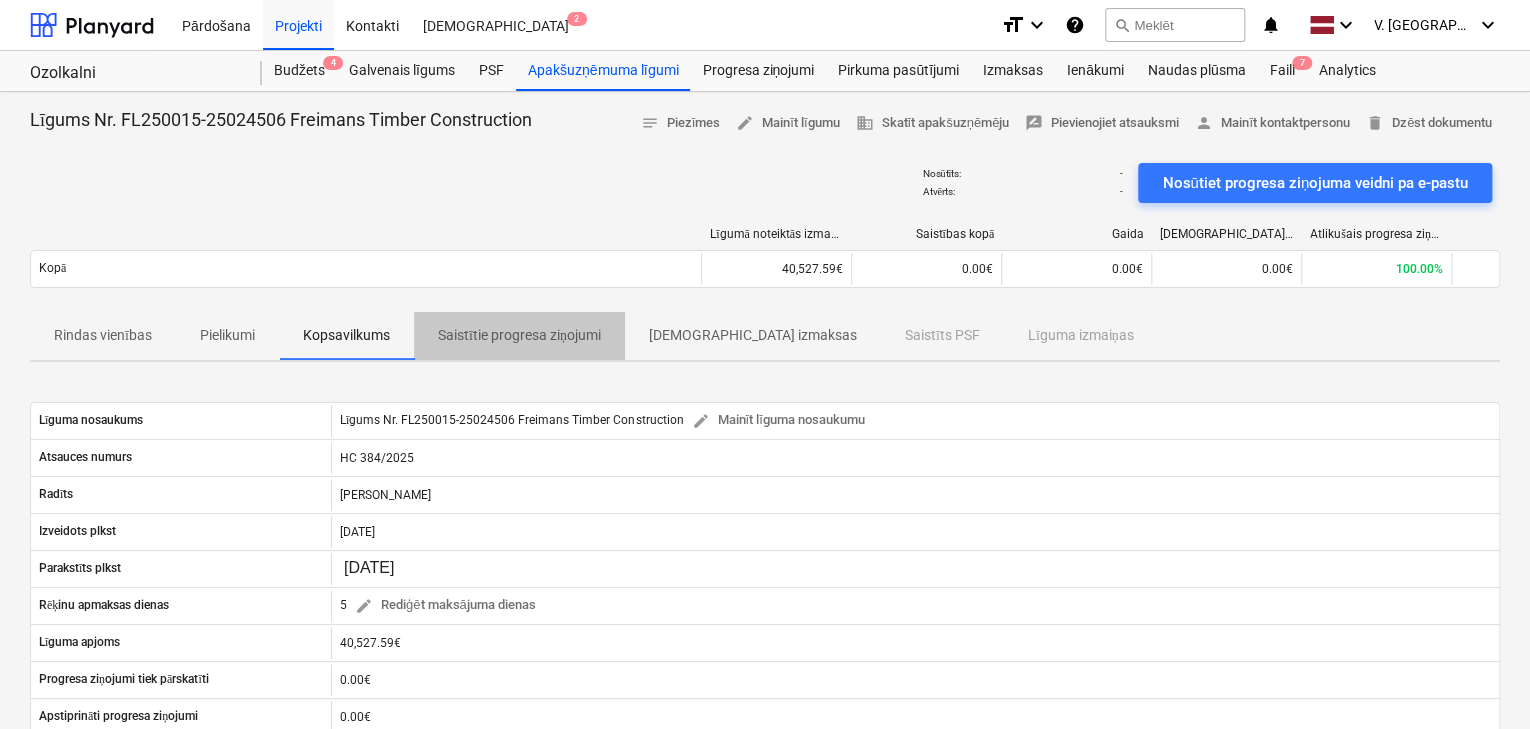 click on "Saistītie progresa ziņojumi" at bounding box center [519, 335] 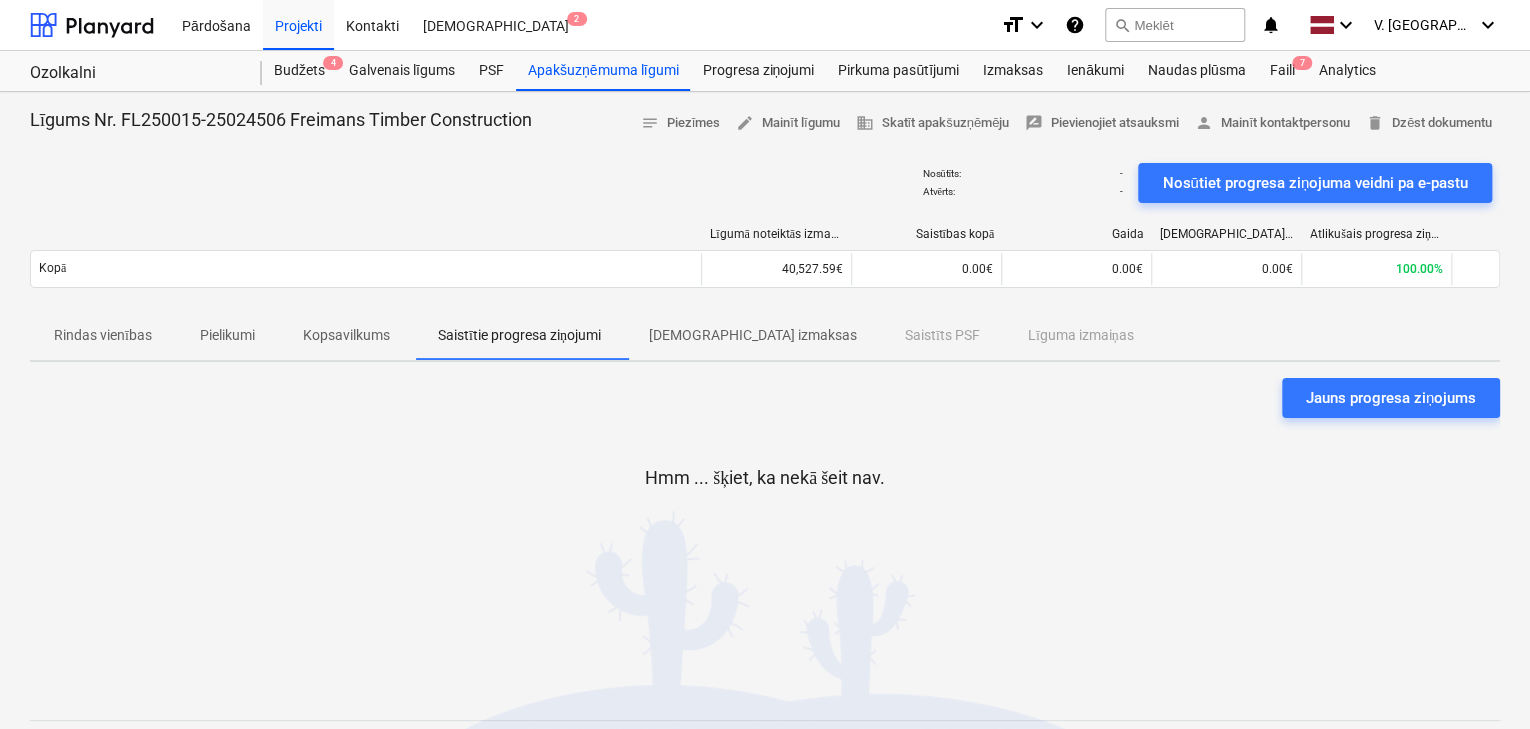 click on "[DEMOGRAPHIC_DATA] izmaksas" at bounding box center (753, 335) 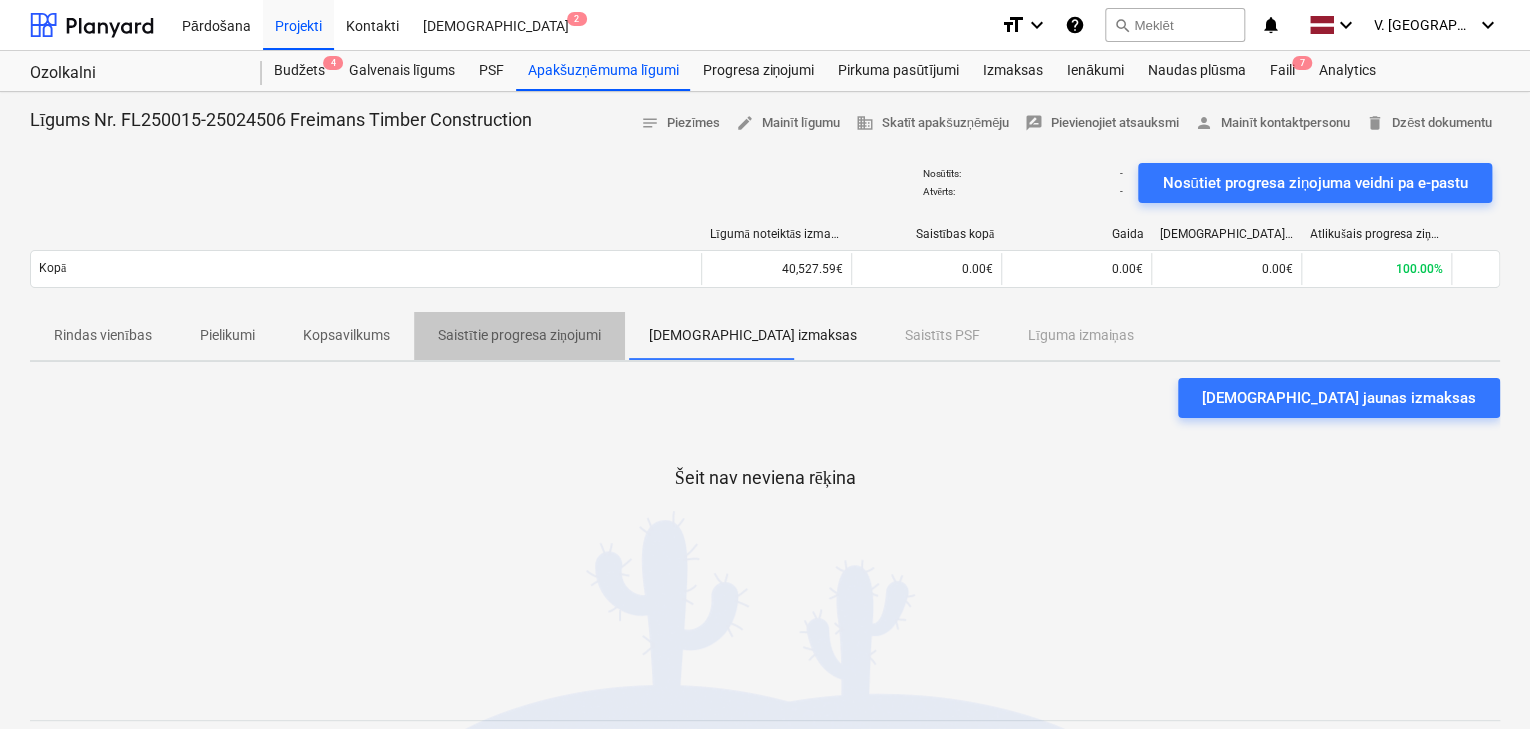 click on "Saistītie progresa ziņojumi" at bounding box center [519, 335] 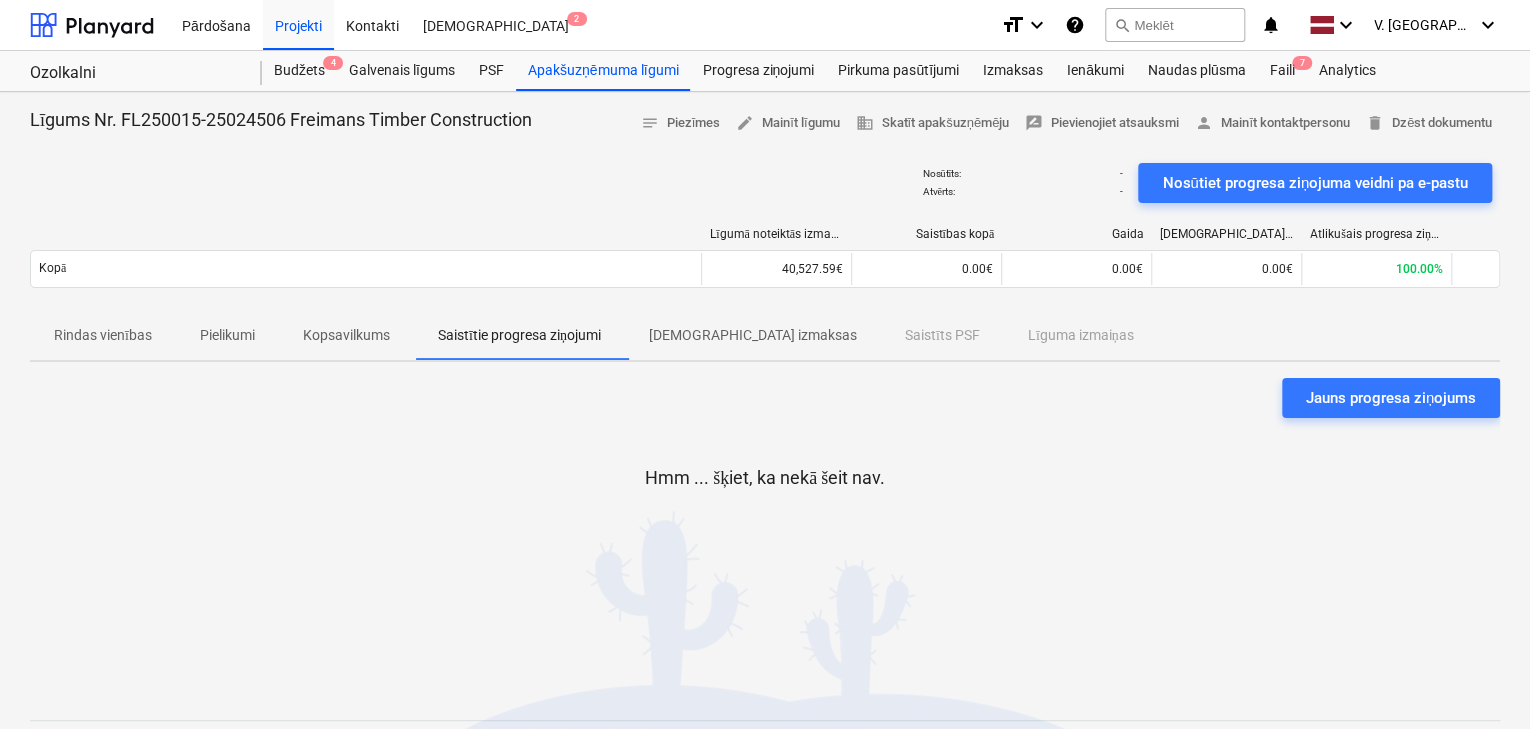 click on "Kopsavilkums" at bounding box center (346, 335) 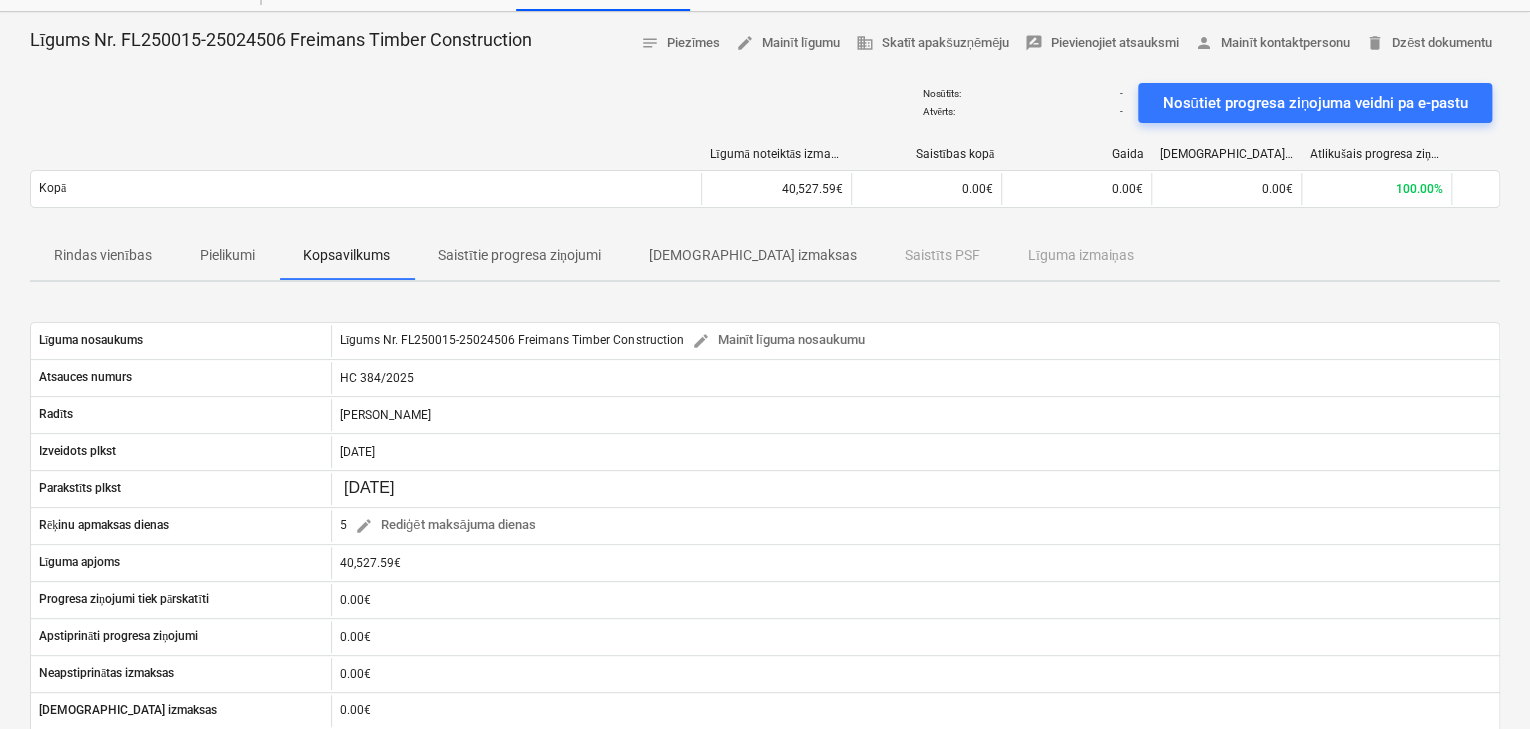 scroll, scrollTop: 160, scrollLeft: 0, axis: vertical 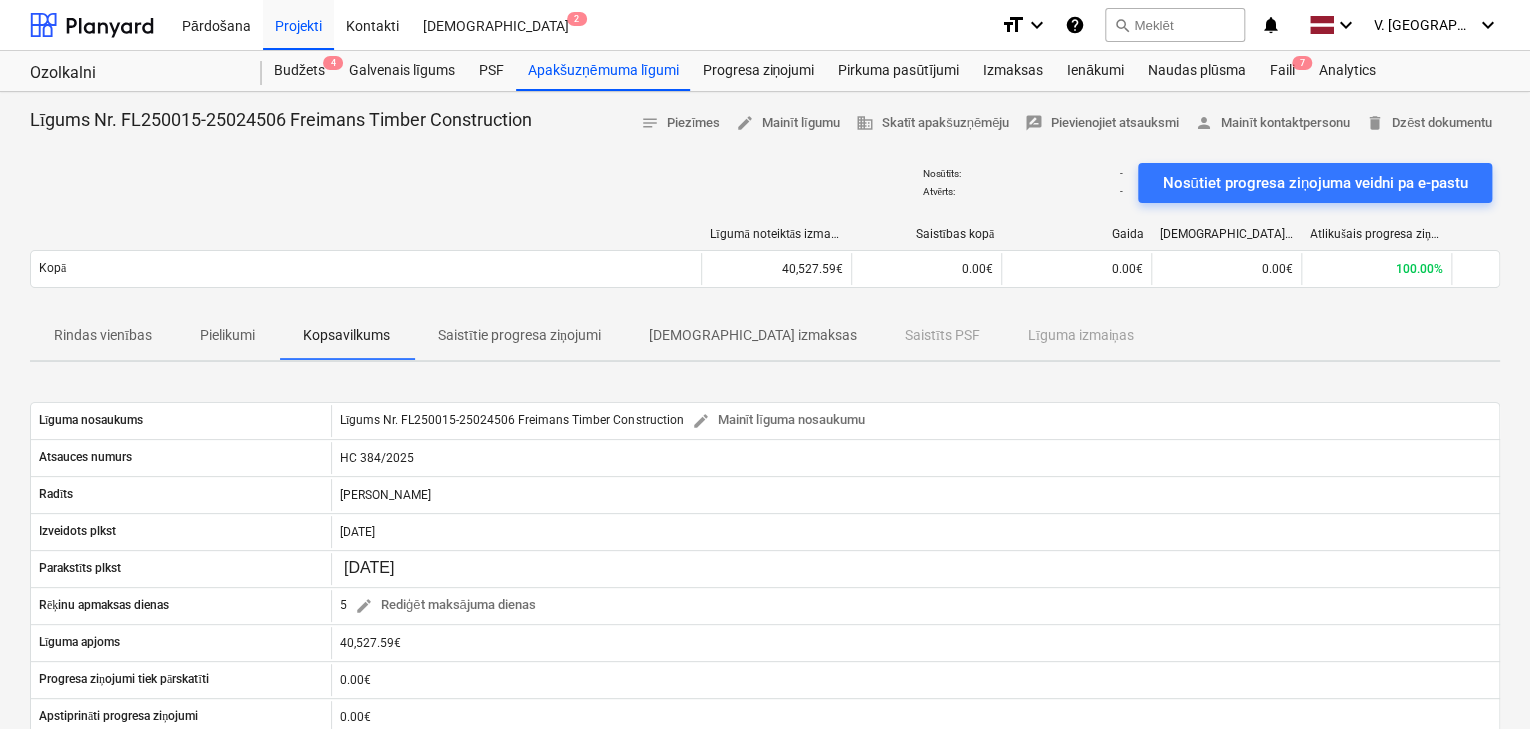 click on "Pielikumi" at bounding box center (227, 335) 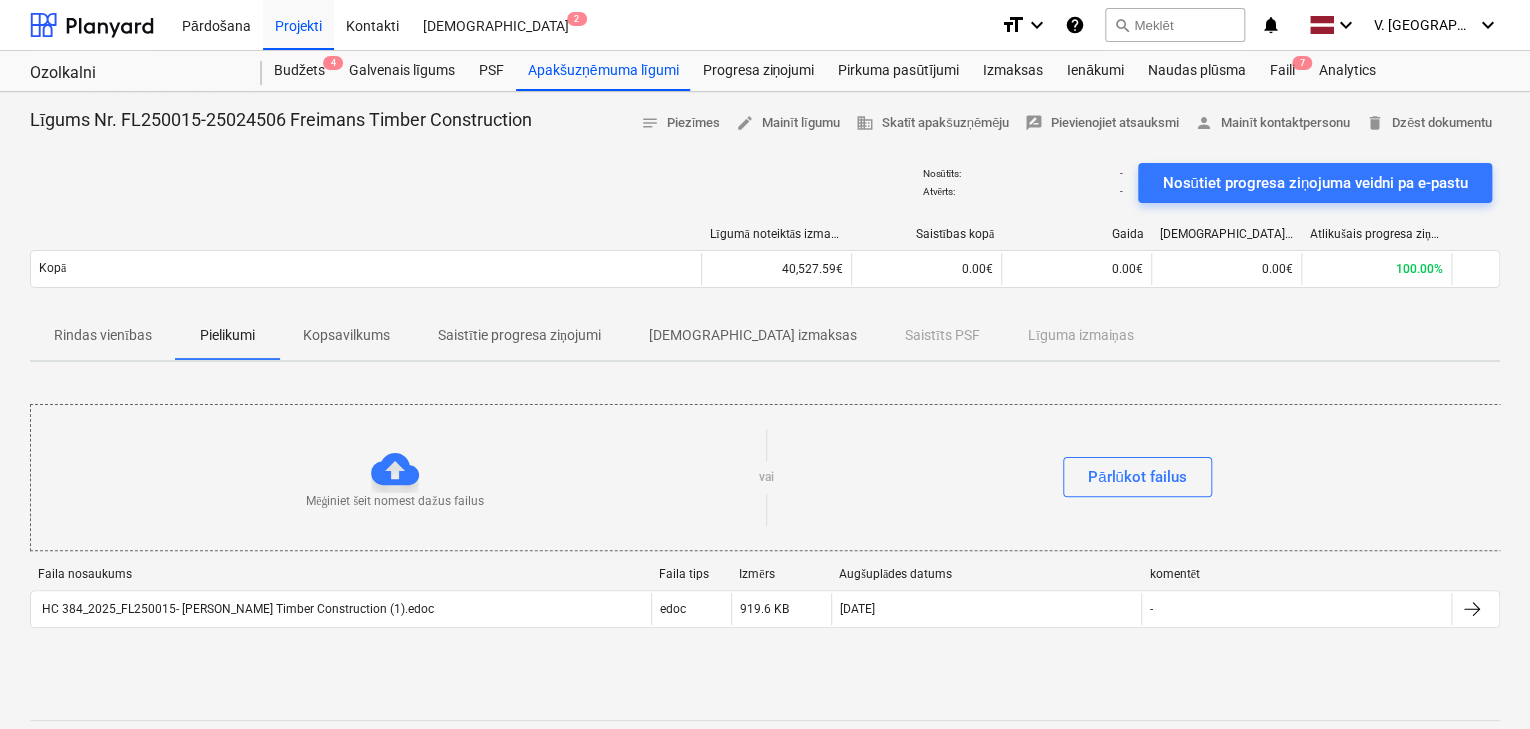 click on "Pielikumi" at bounding box center (227, 335) 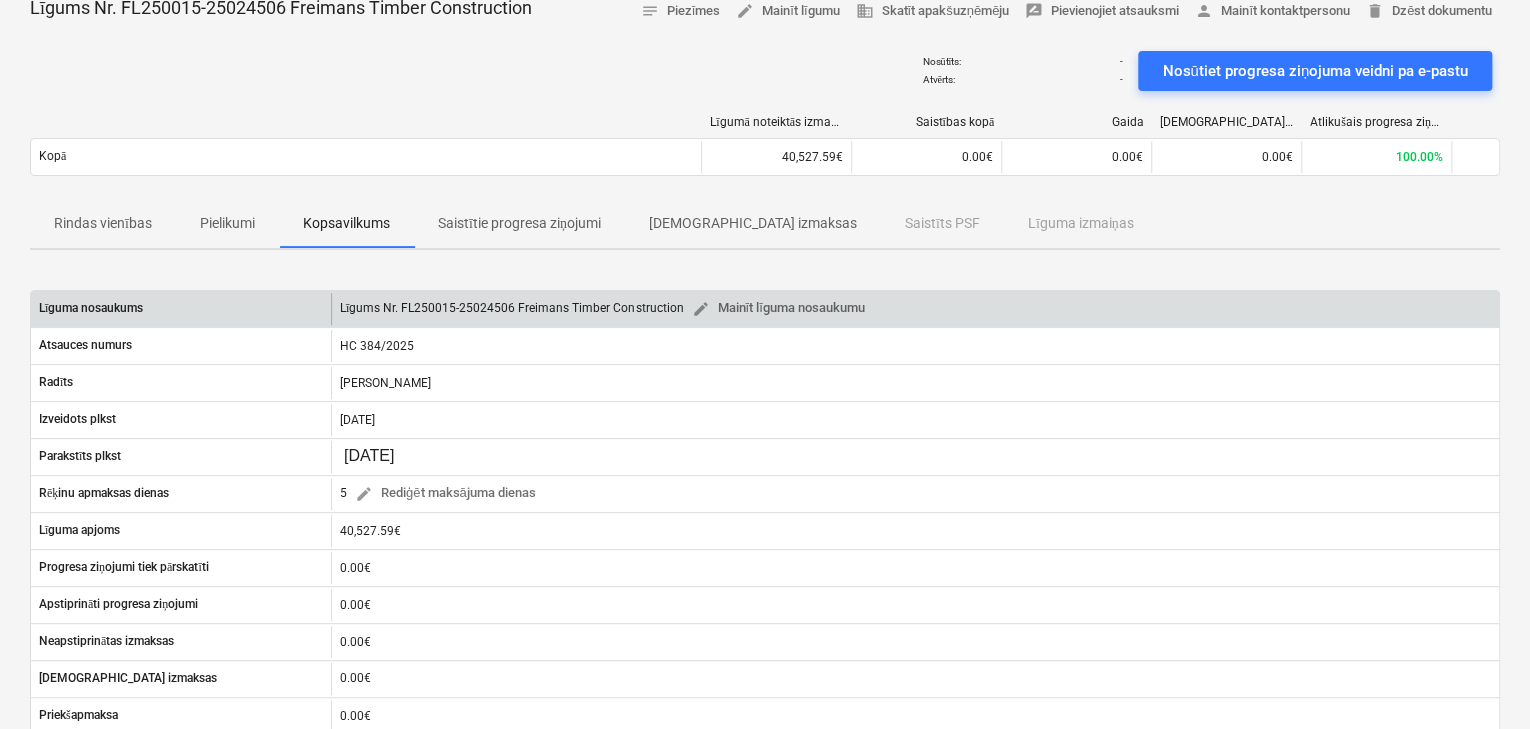 scroll, scrollTop: 400, scrollLeft: 0, axis: vertical 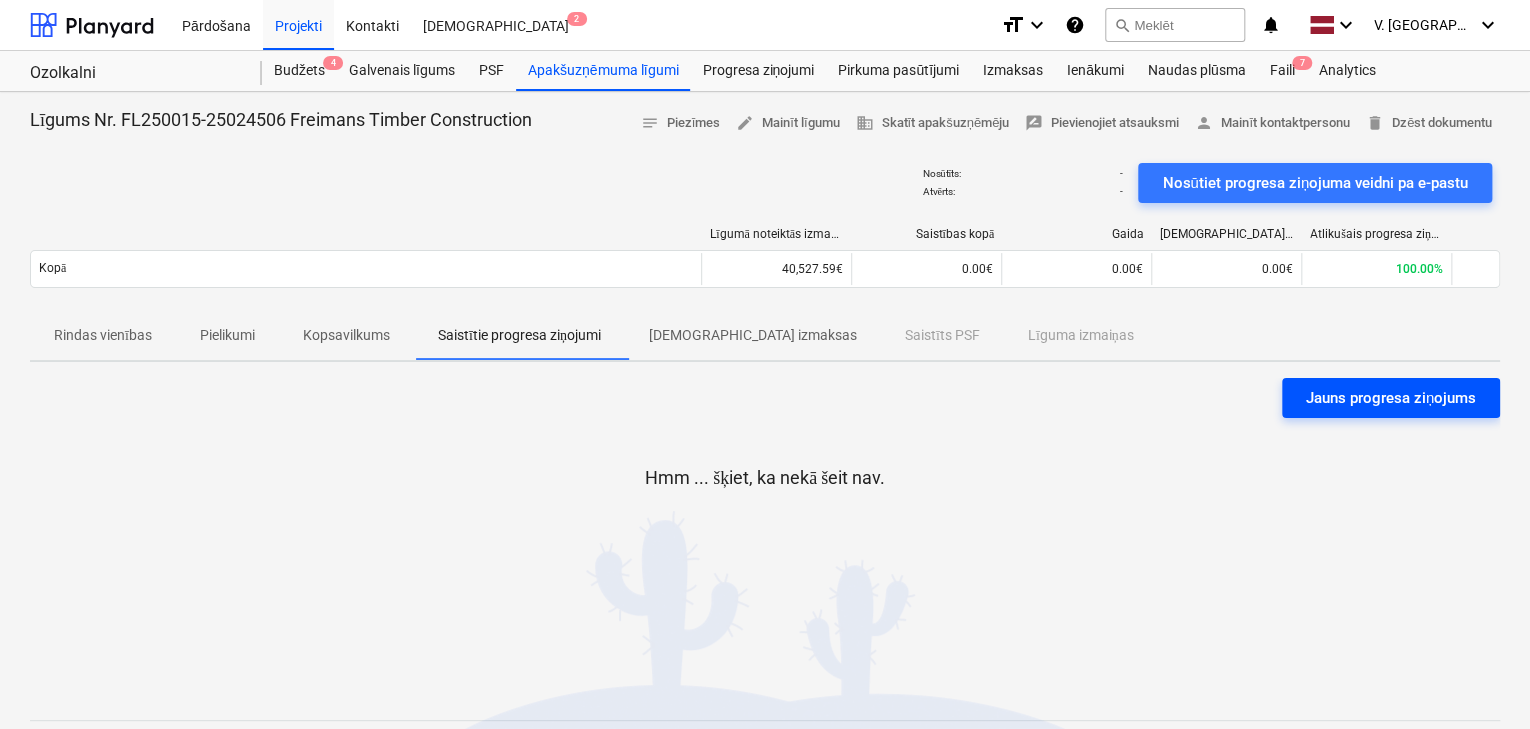 click on "Jauns progresa ziņojums" at bounding box center (1391, 398) 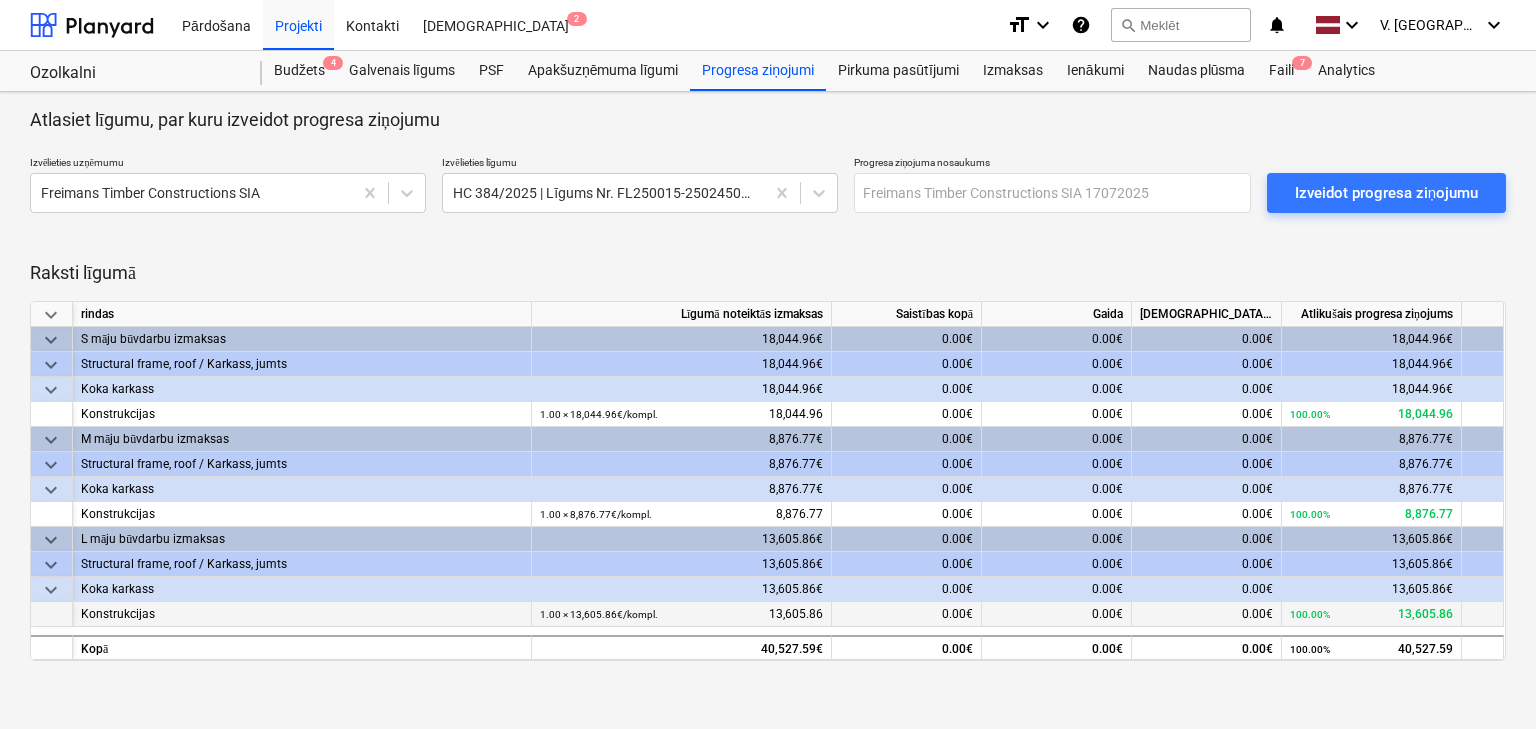 click on "0.00€" at bounding box center (907, 614) 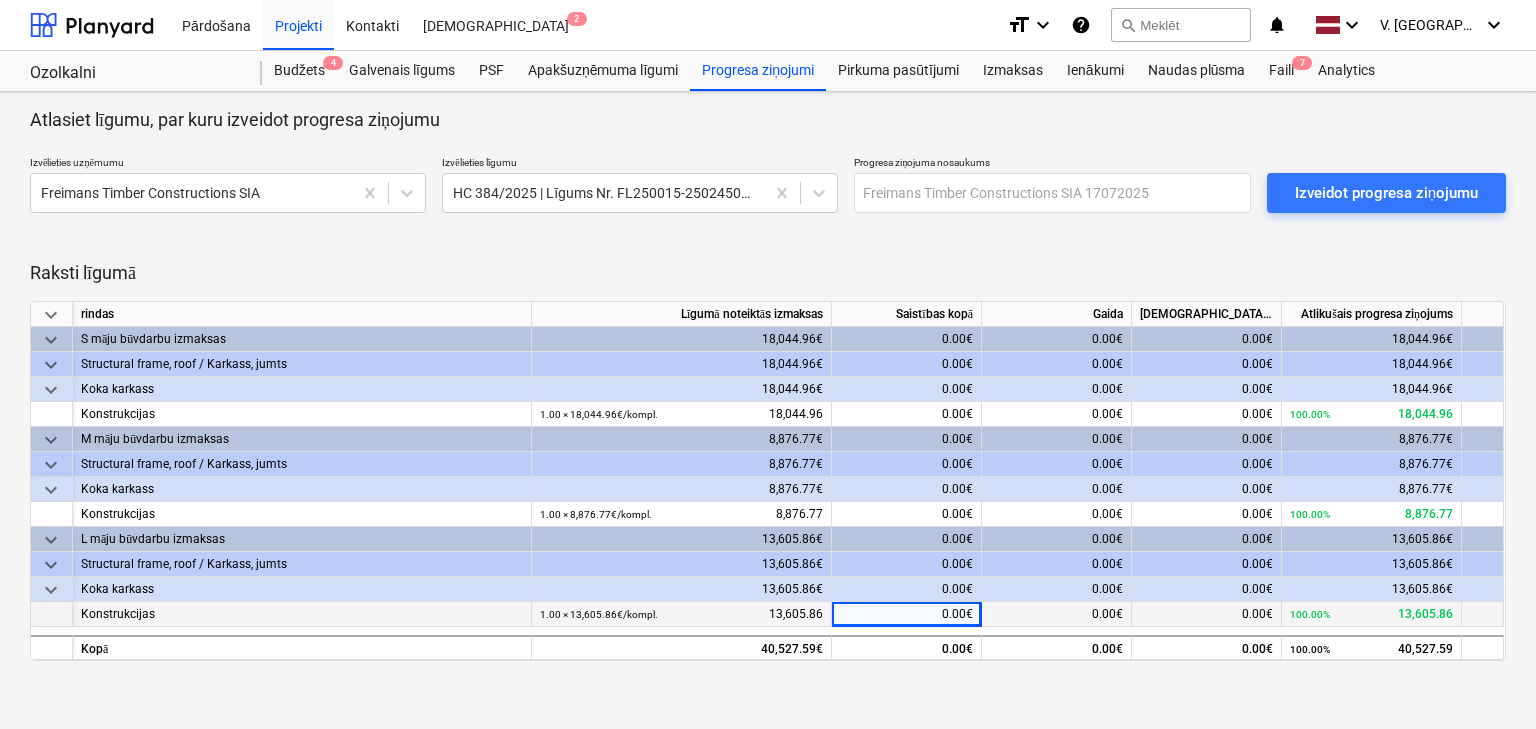 click on "0.00€" at bounding box center [957, 614] 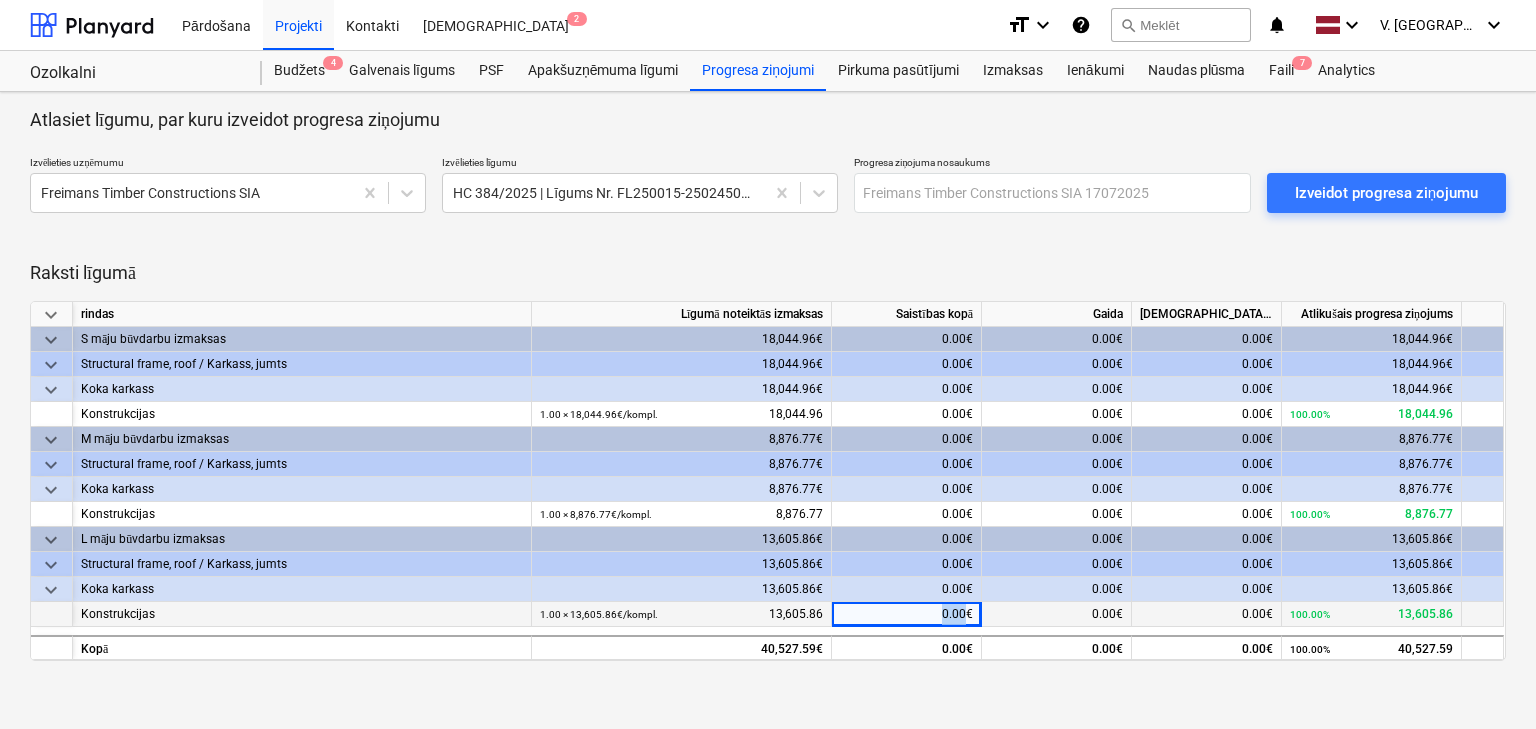 click on "0.00€" at bounding box center (957, 614) 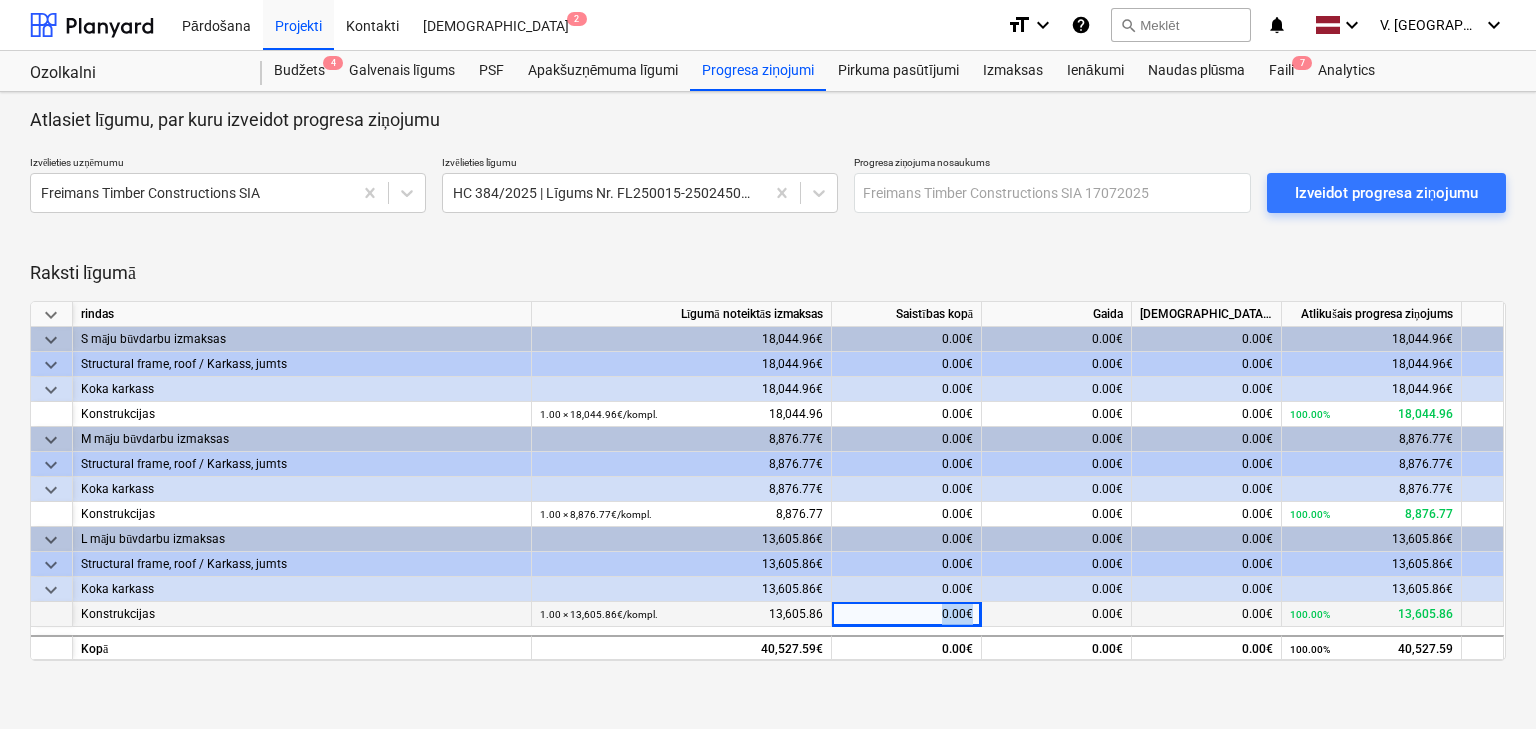 click on "0.00€" at bounding box center [957, 614] 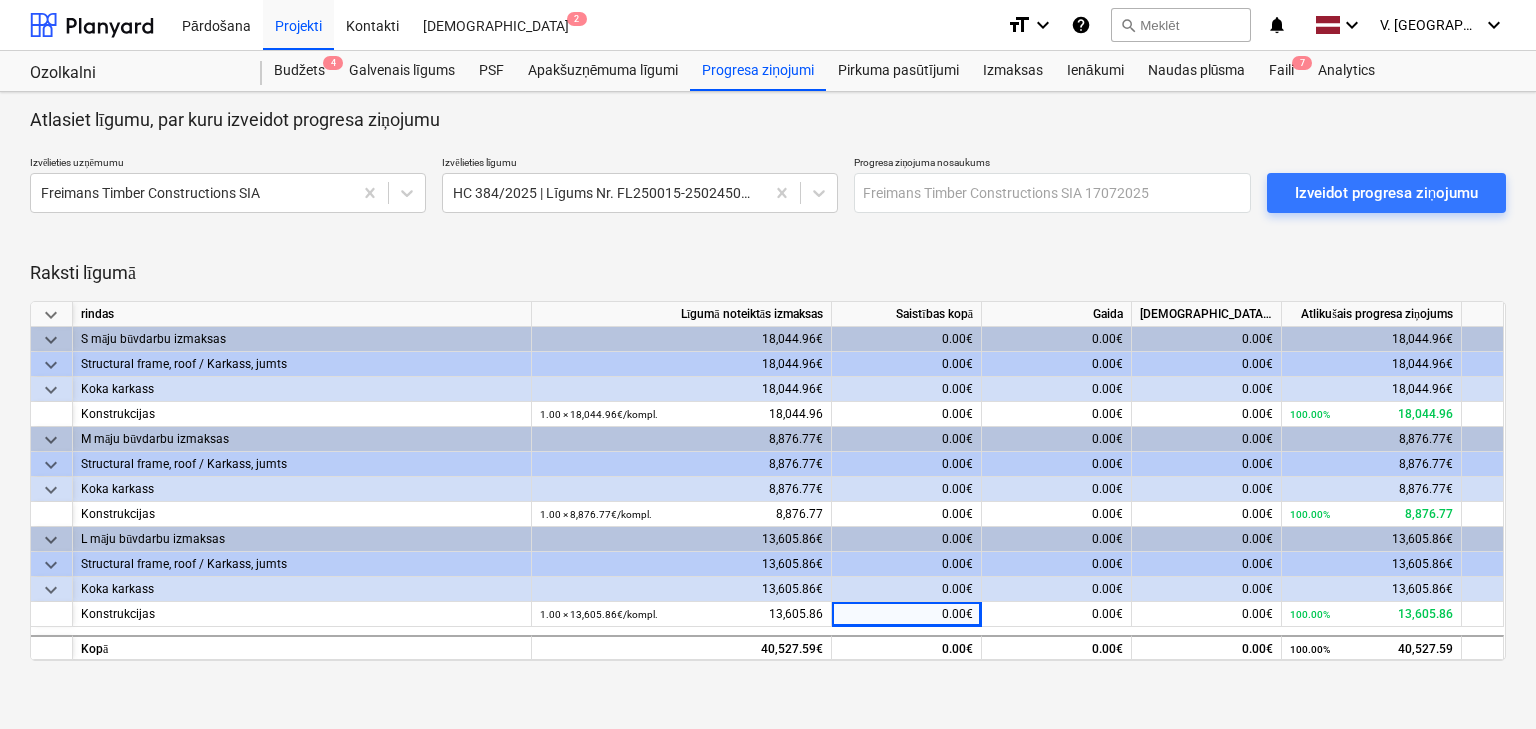 click at bounding box center [768, 669] 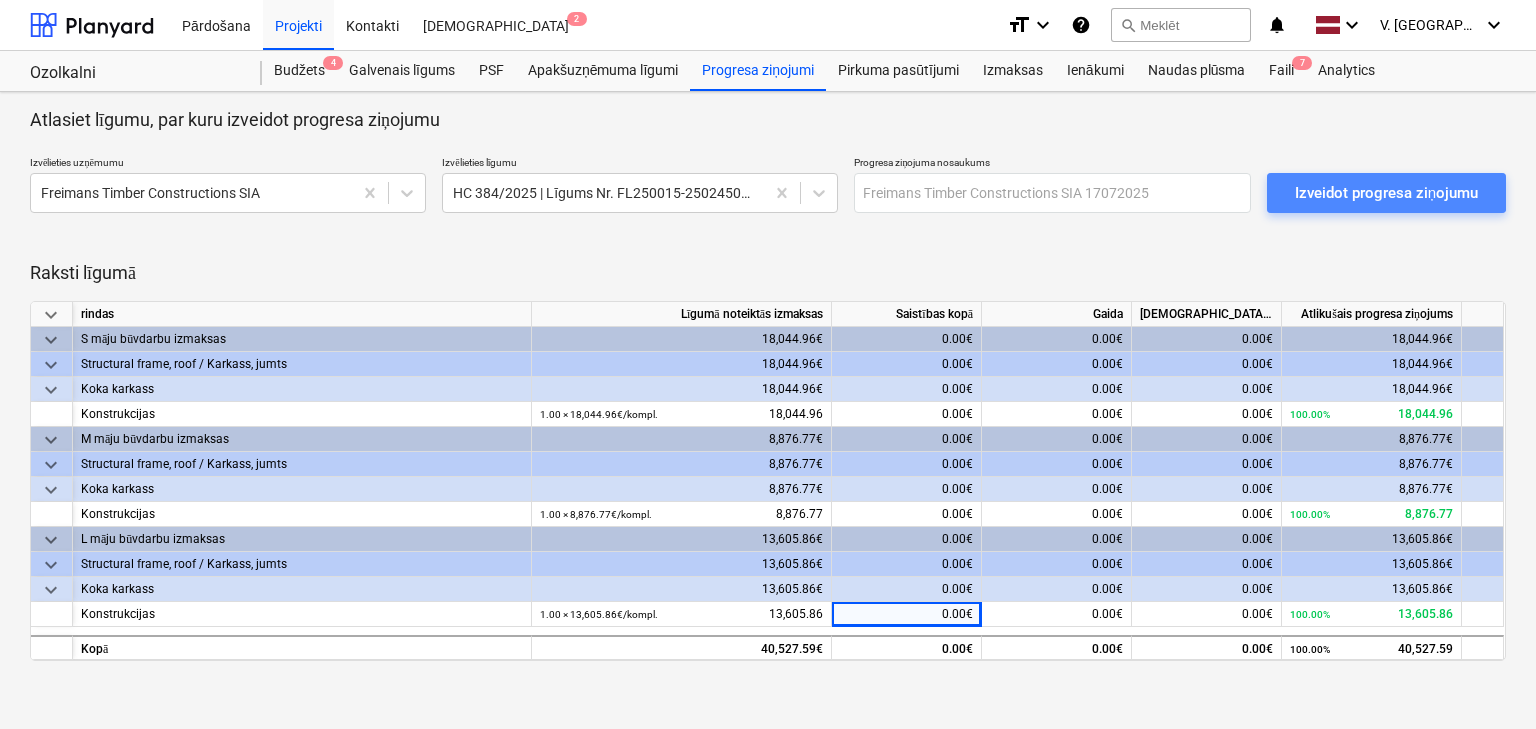 click on "Izveidot progresa ziņojumu" at bounding box center [1386, 193] 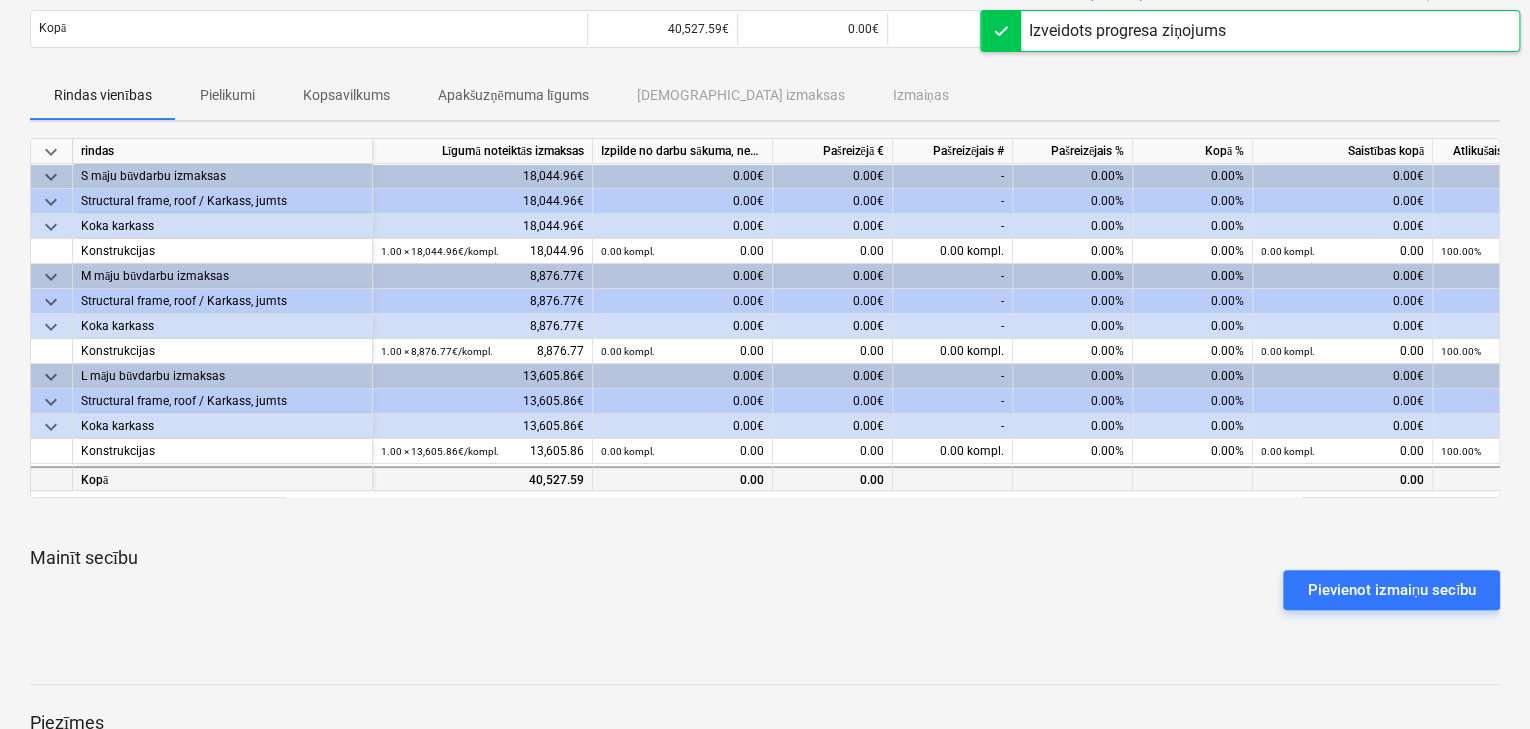 scroll, scrollTop: 160, scrollLeft: 0, axis: vertical 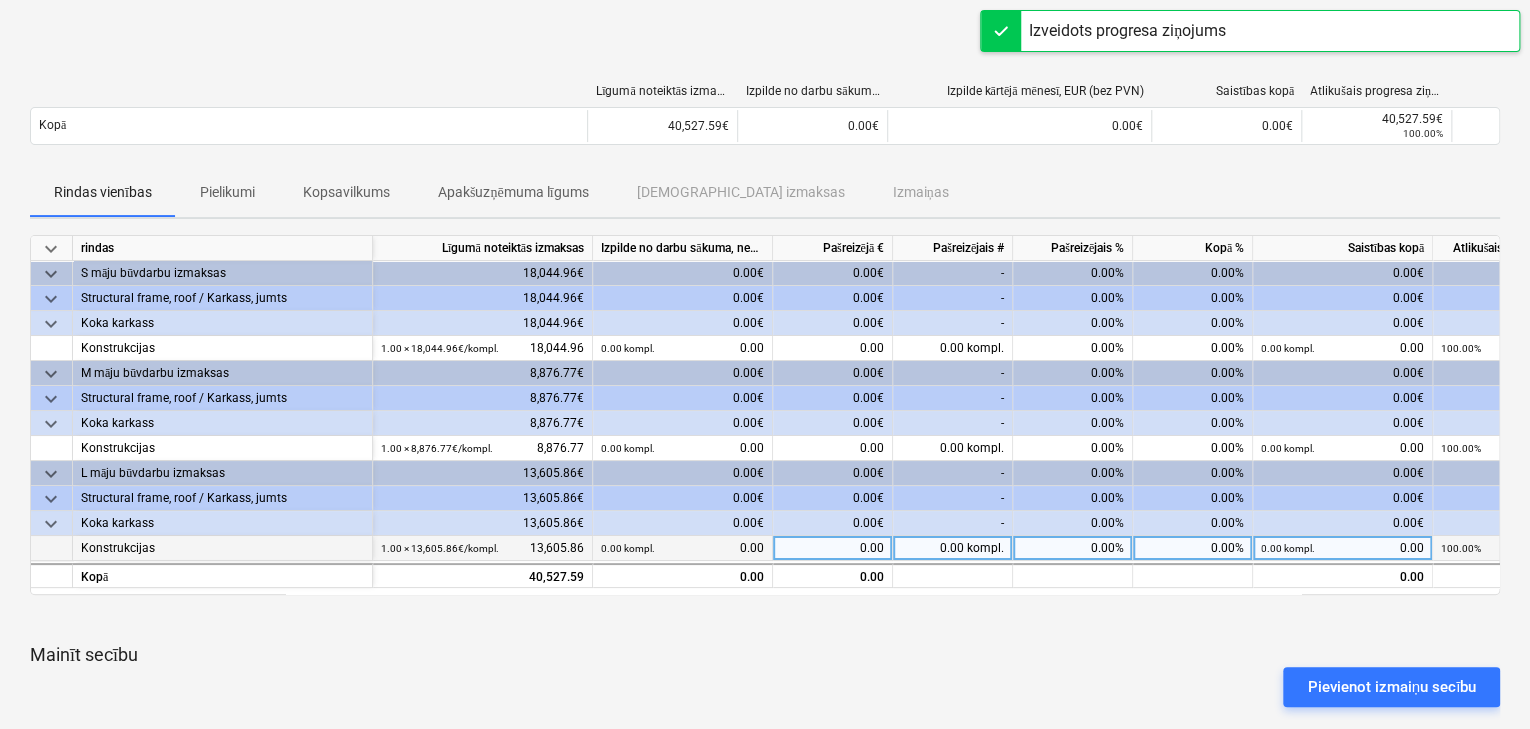 click on "0.00" at bounding box center [833, 548] 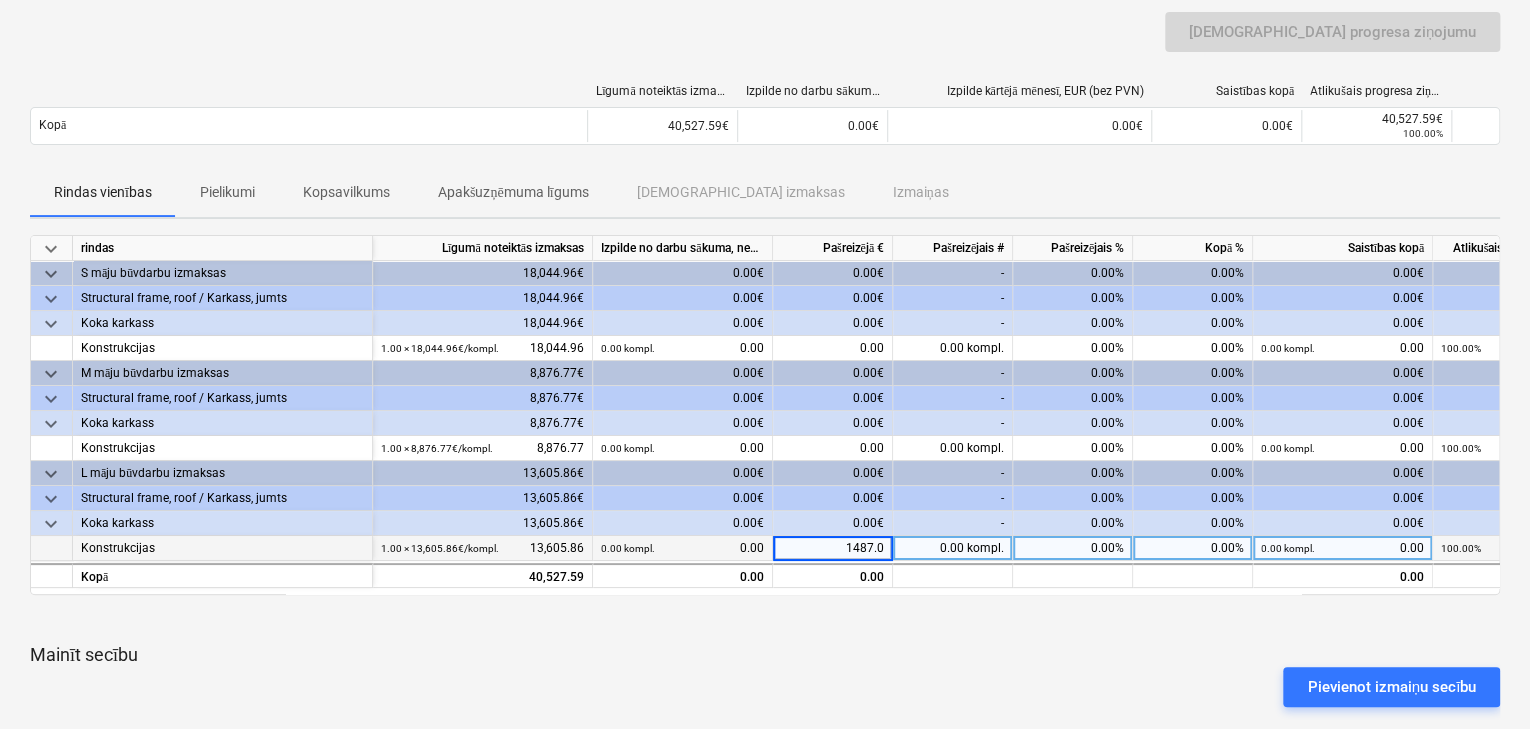 type on "1487.08" 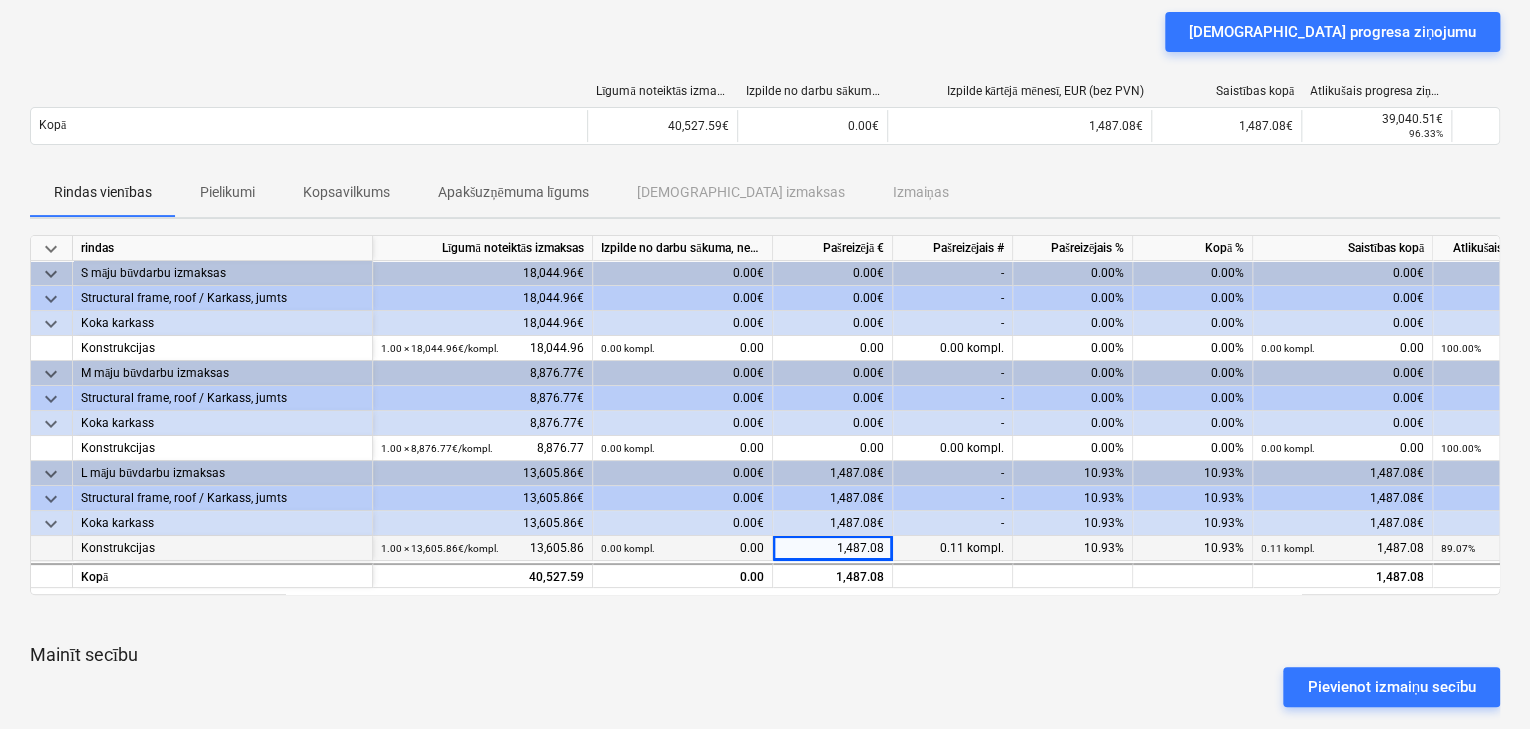 click on "keyboard_arrow_down rindas Līgumā noteiktās izmaksas Izpilde no darbu sākuma, neskaitot kārtējā mēneša izpildi Pašreizējā € Pašreizējais # Pašreizējais % Kopā % Saistības kopā Atlikušais progresa ziņojums keyboard_arrow_down  S māju būvdarbu izmaksas  18,044.96€ 0.00€ 0.00€ - 0.00% 0.00% 0.00€ 18,044.96€ keyboard_arrow_down  Structural frame, roof / Karkass, jumts  18,044.96€ 0.00€ 0.00€ - 0.00% 0.00% 0.00€ 18,044.96€ keyboard_arrow_down  Koka karkass  18,044.96€ 0.00€ 0.00€ - 0.00% 0.00% 0.00€ 18,044.96€  Konstrukcijas  1.00   ×   18,044.96€ / kompl. 18,044.96 0.00   kompl. 0.00 0.00 0.00   kompl. 0.00% 0.00% 0.00   kompl. 0.00 100.00% 18,044.96 keyboard_arrow_down  M māju būvdarbu izmaksas  8,876.77€ 0.00€ 0.00€ - 0.00% 0.00% 0.00€ 8,876.77€ keyboard_arrow_down  Structural frame, roof / Karkass, jumts  8,876.77€ 0.00€ 0.00€ - 0.00% 0.00% 0.00€ 8,876.77€ keyboard_arrow_down  Koka karkass  8,876.77€ 0.00€ 0.00€ - 0.00%" at bounding box center (765, 487) 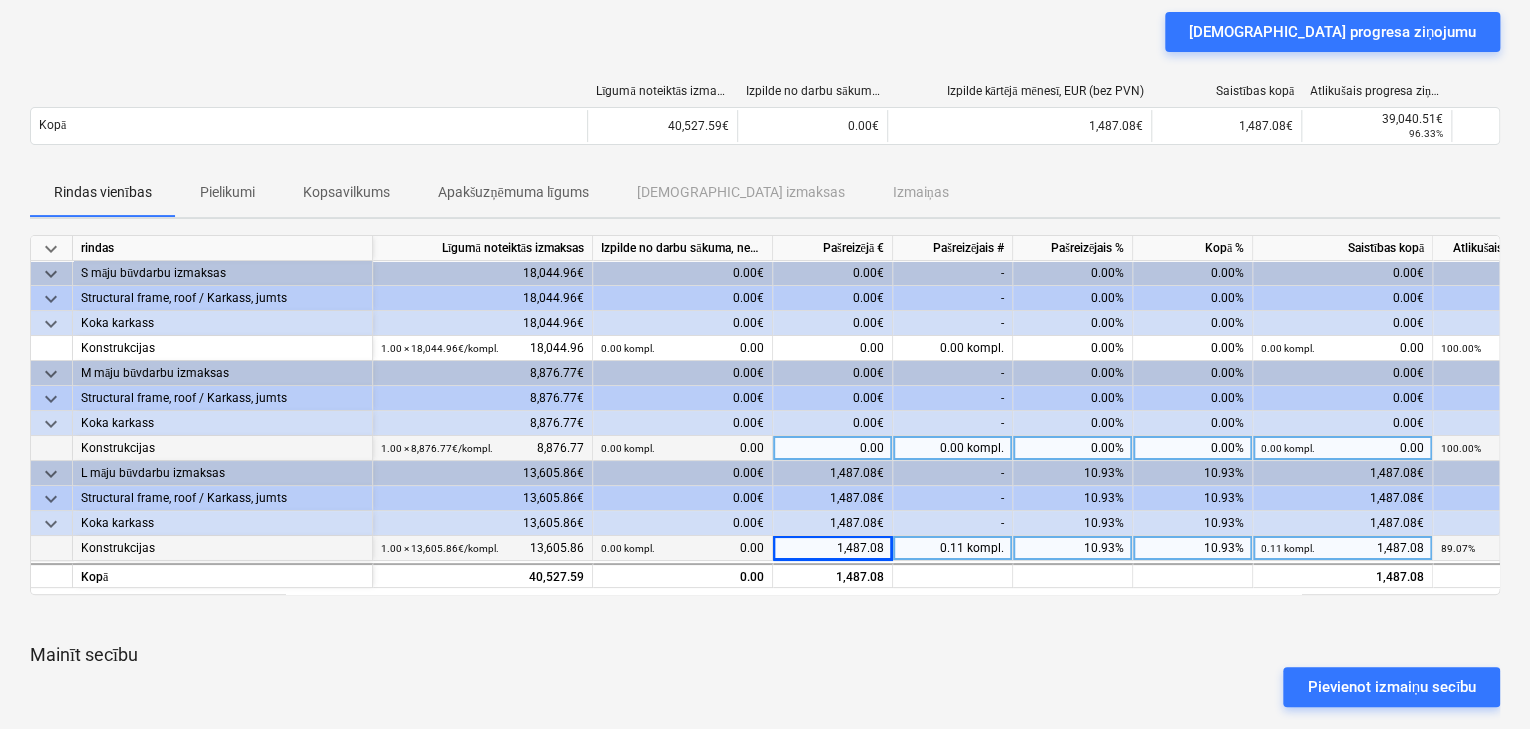 click on "0.00" at bounding box center (833, 448) 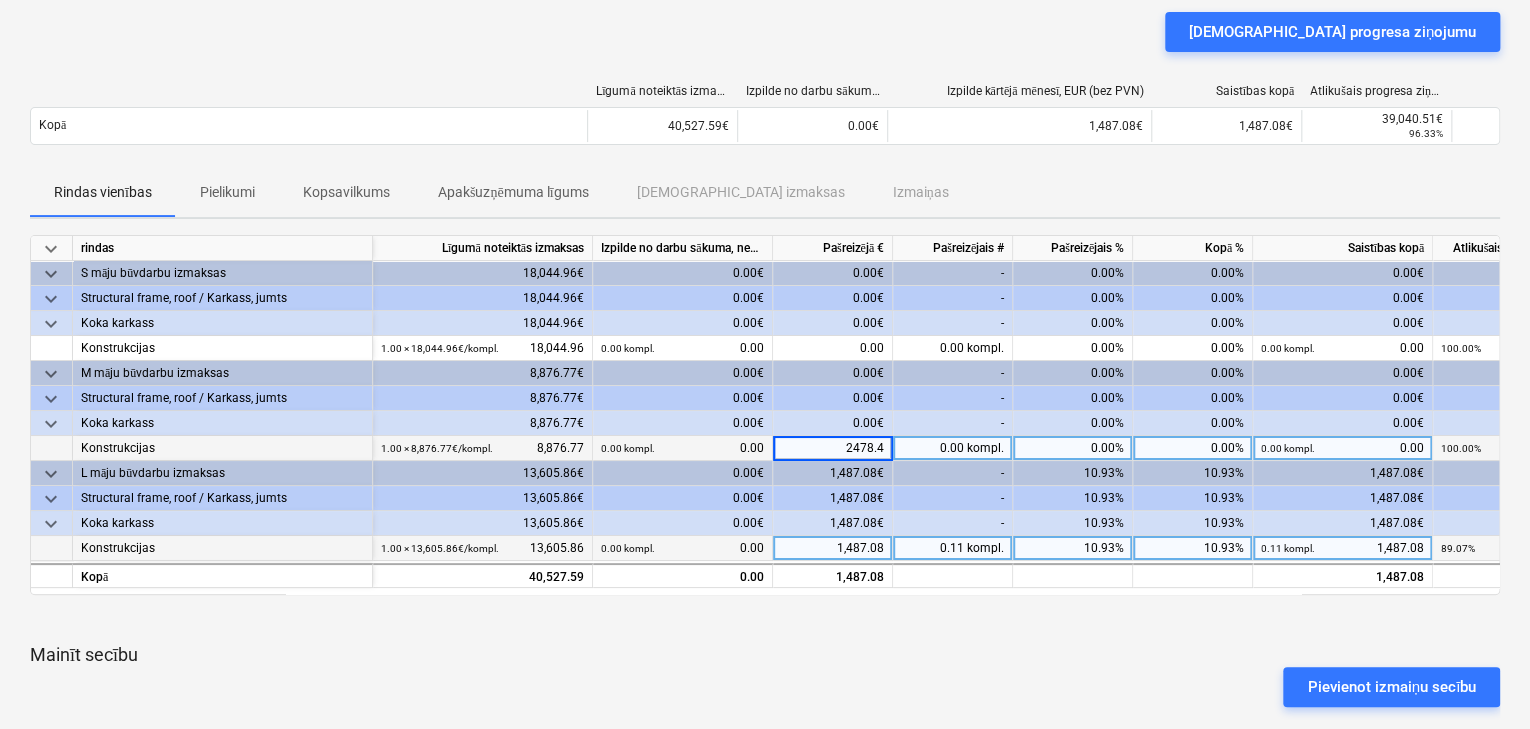 type on "2478.46" 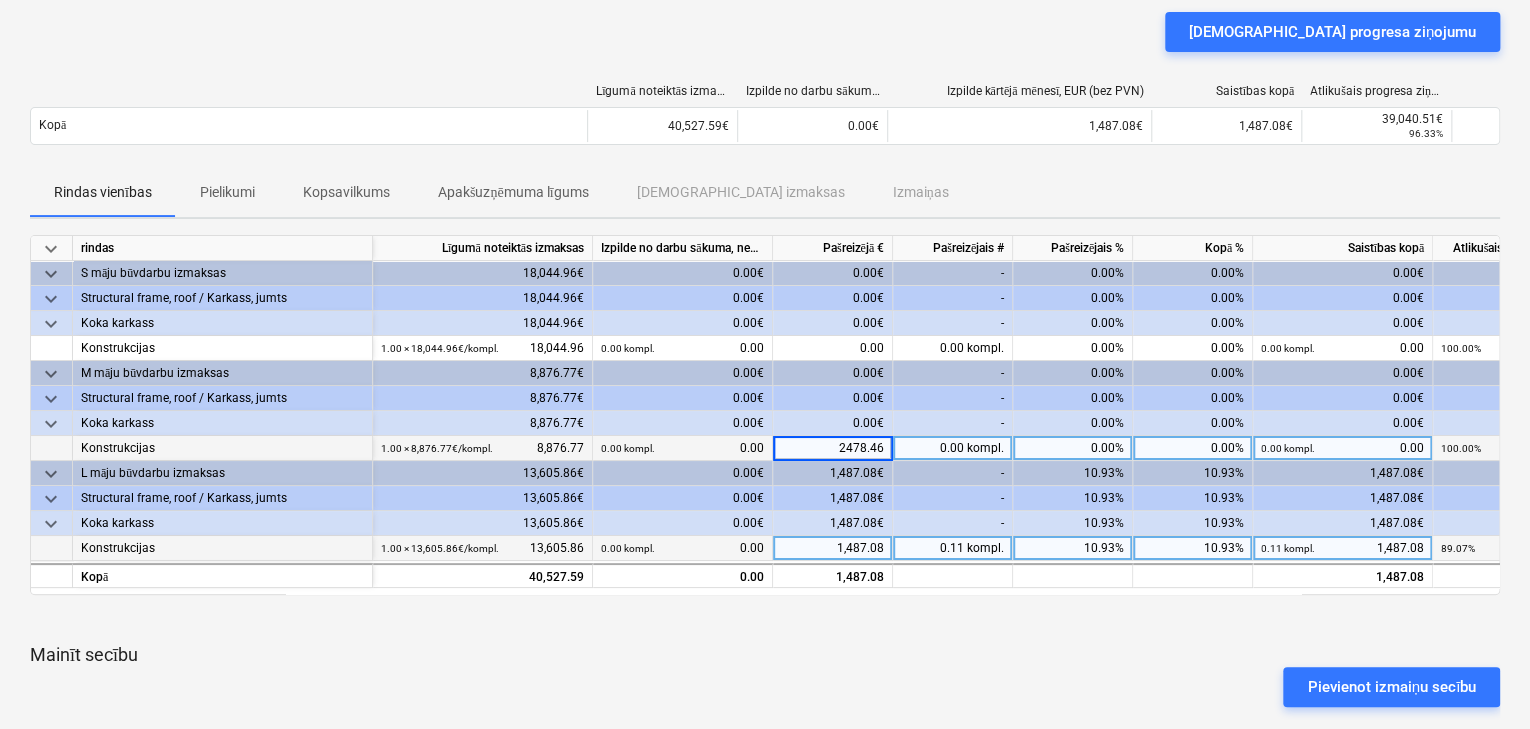 click on "Mainīt secību" at bounding box center (765, 655) 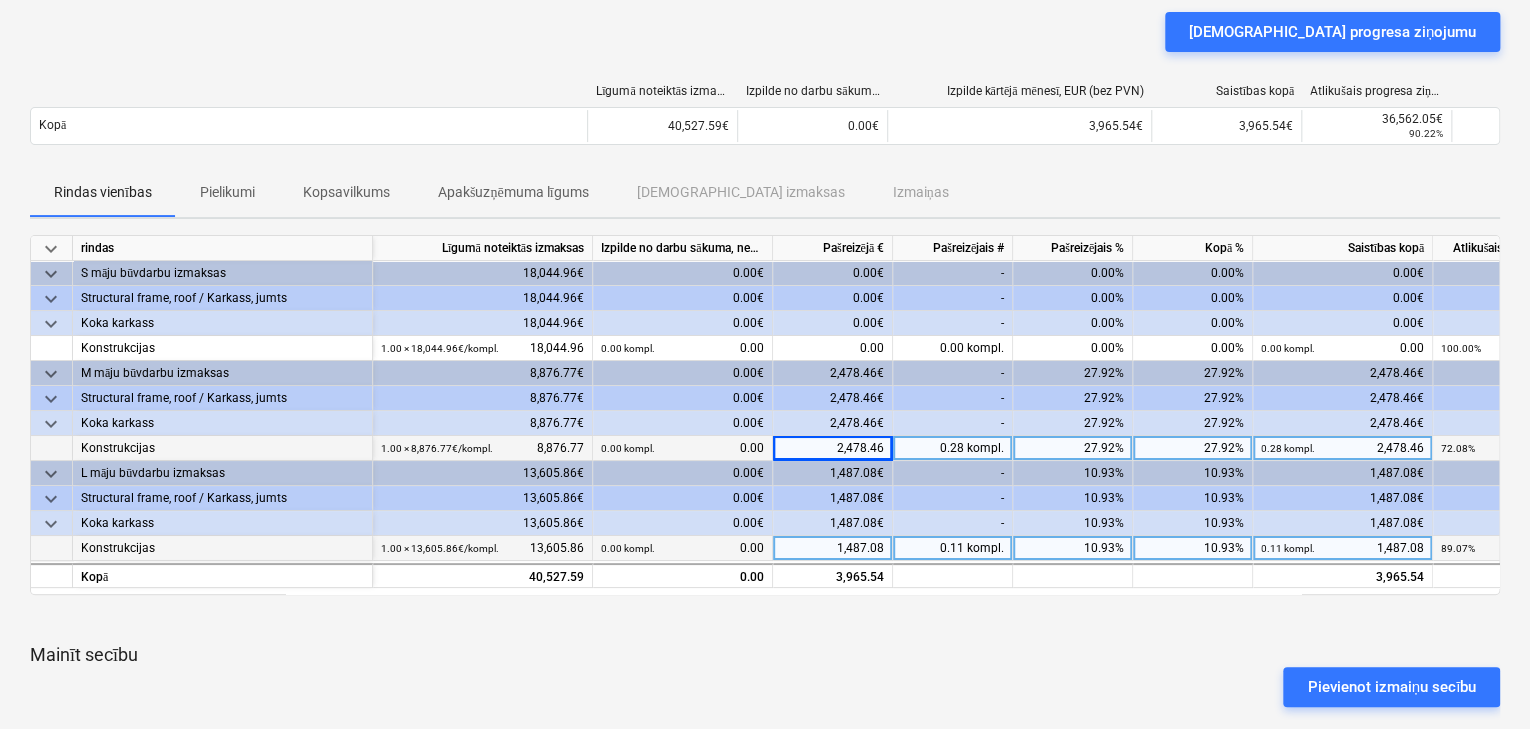 click on "1,487.08" at bounding box center [833, 548] 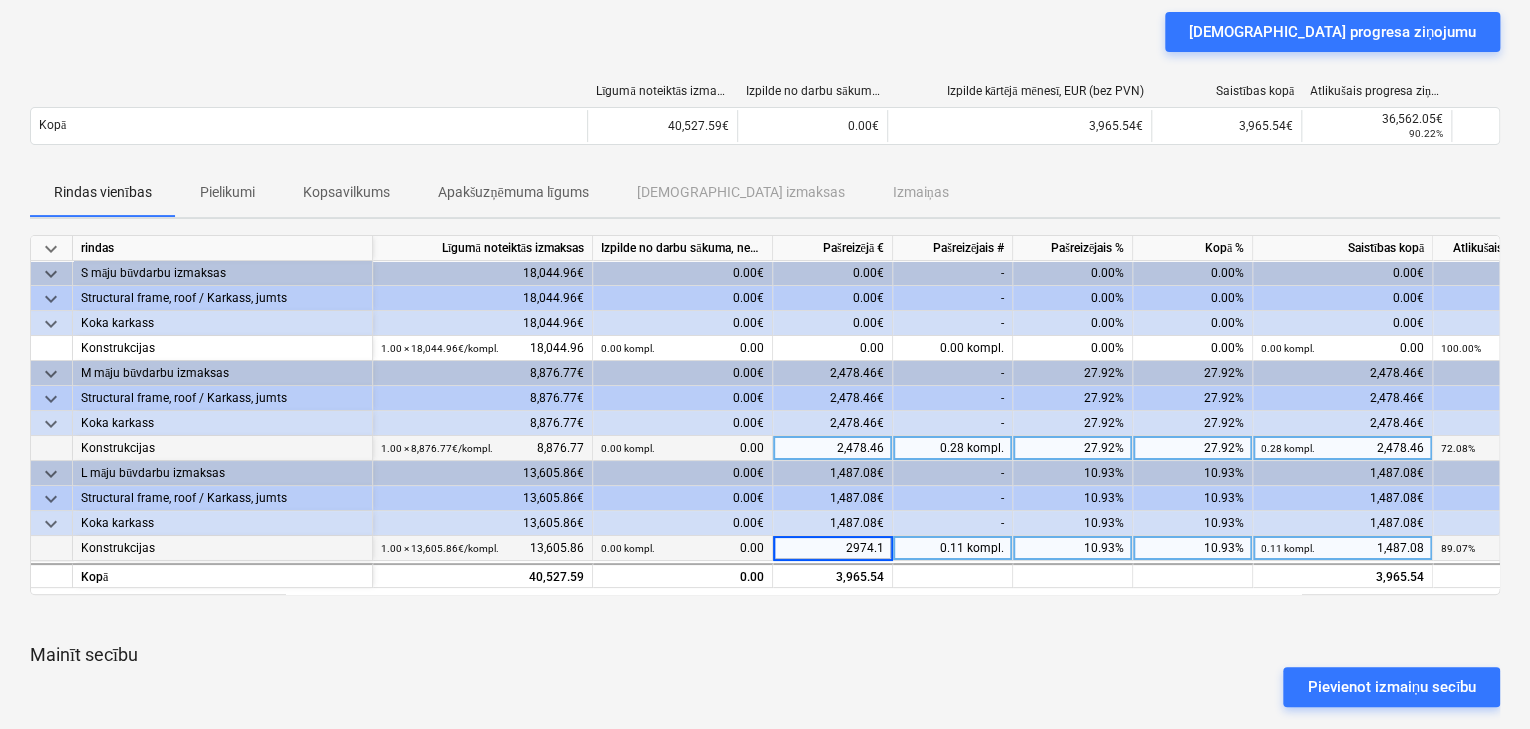 type on "2974.15" 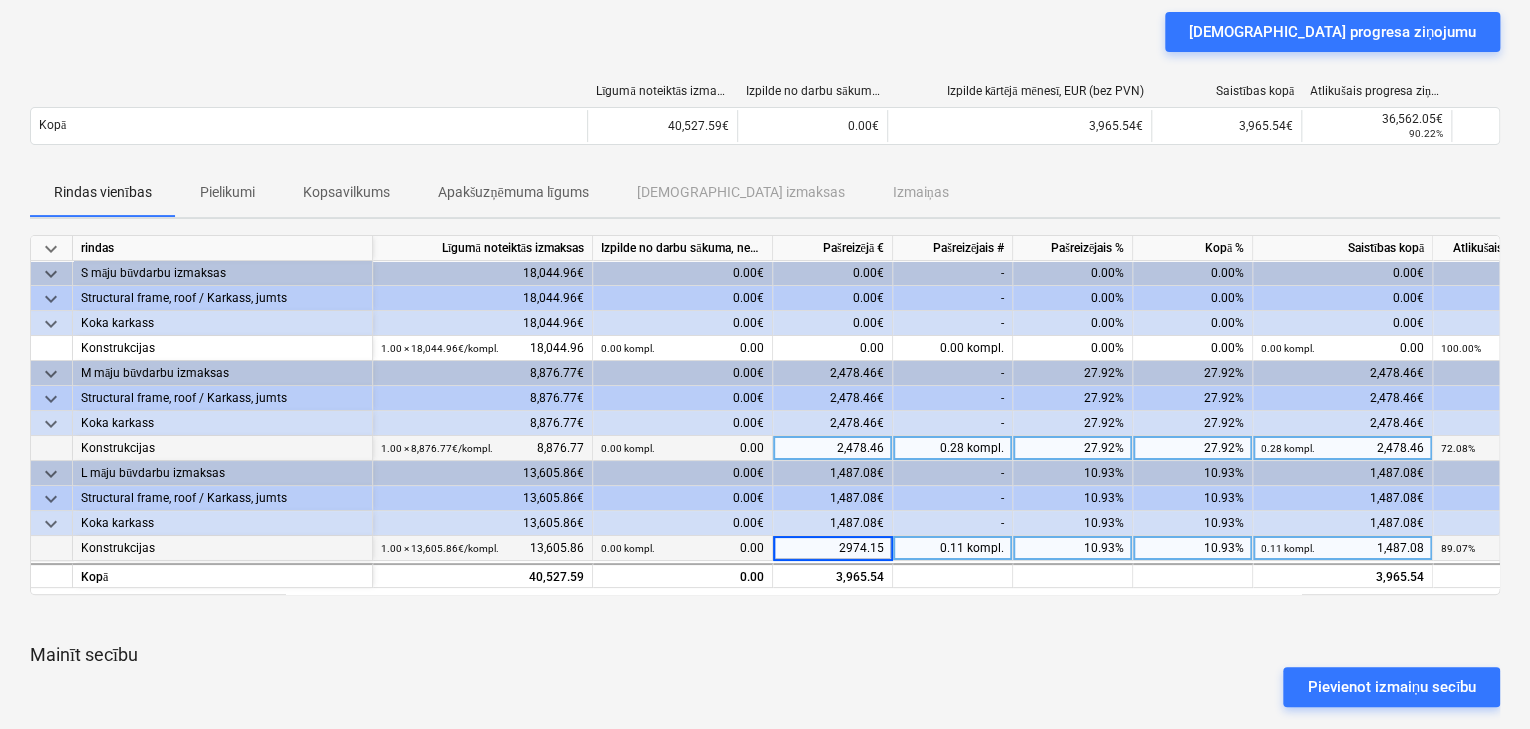 click on "Mainīt secību" at bounding box center (765, 655) 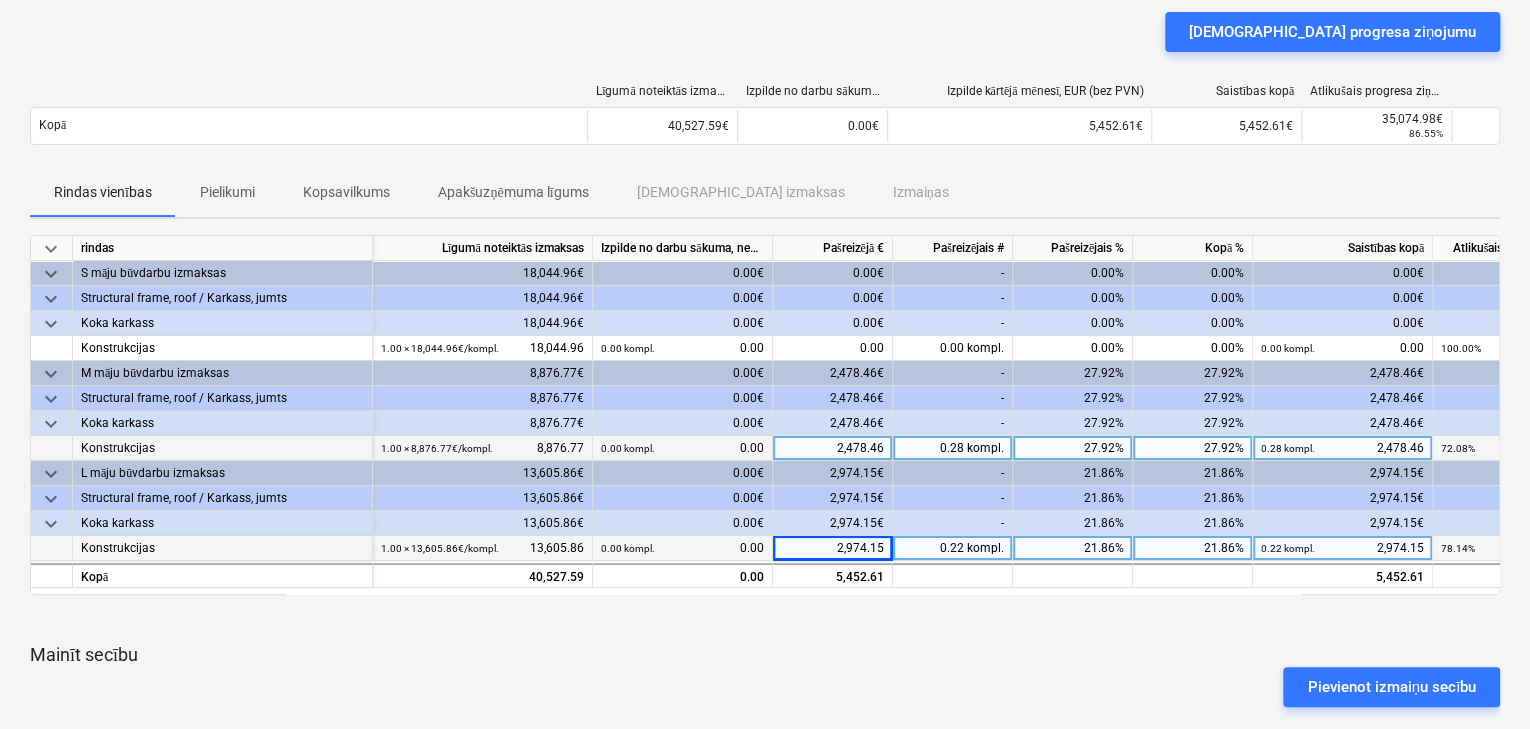 click on "2,974.15€" at bounding box center [833, 523] 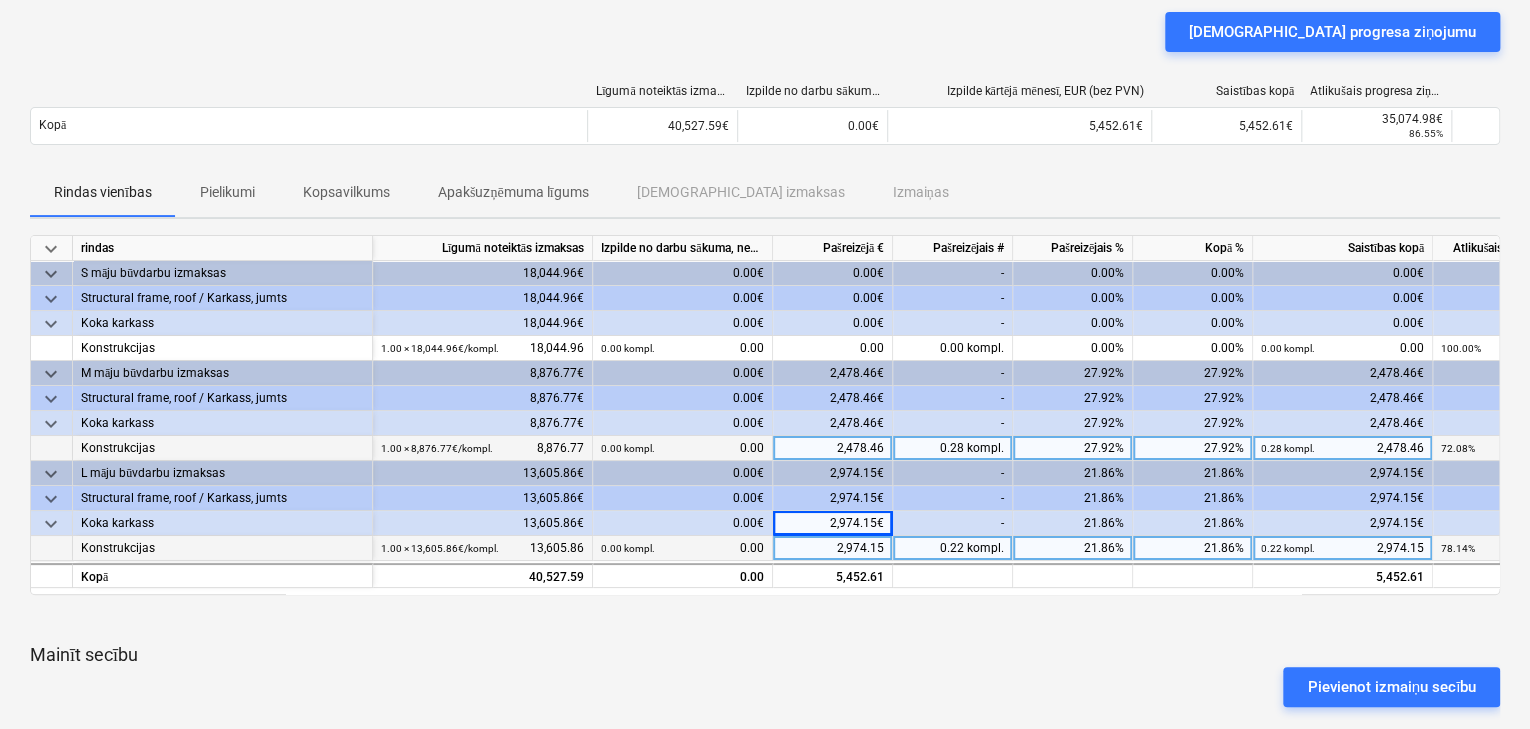 click on "2,974.15" at bounding box center [833, 548] 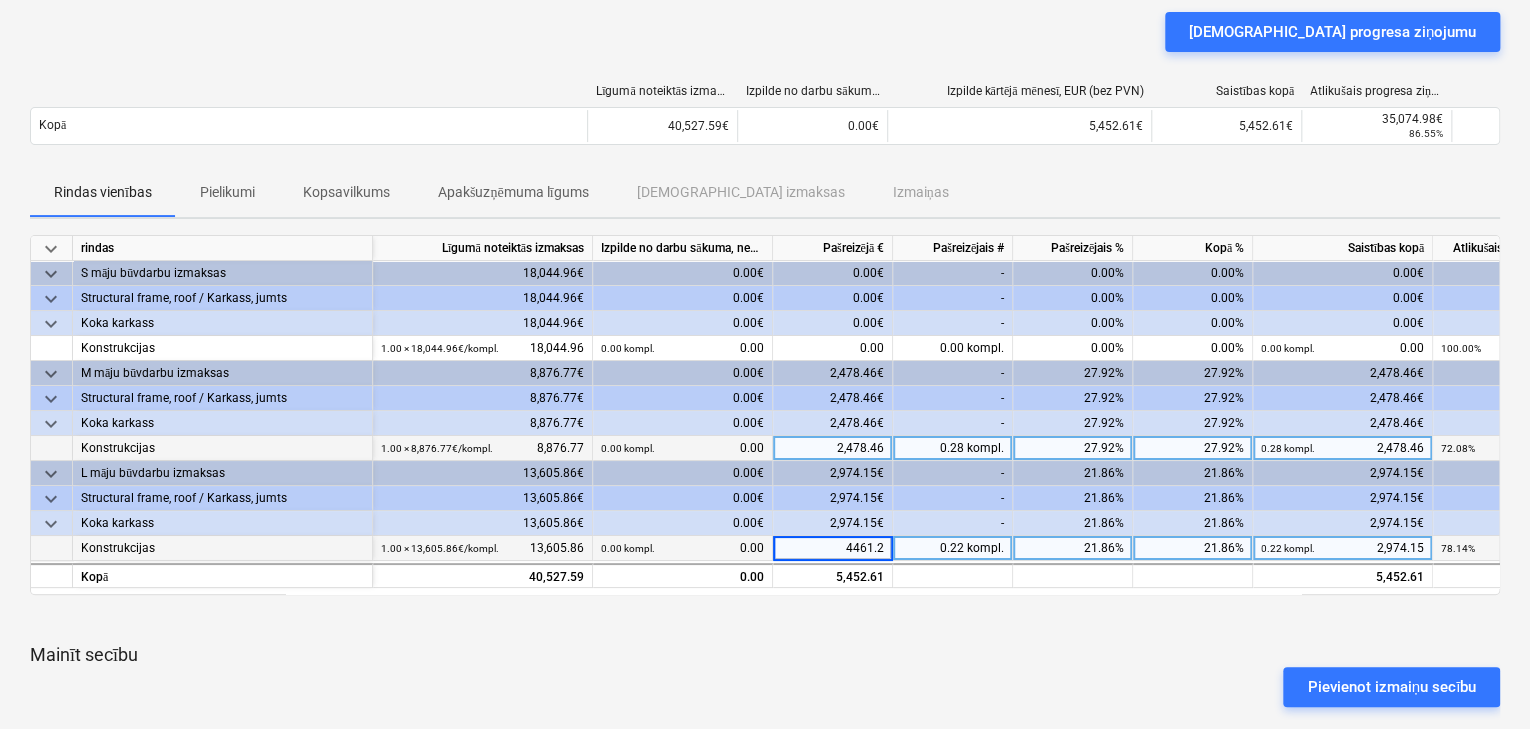 type on "4461.23" 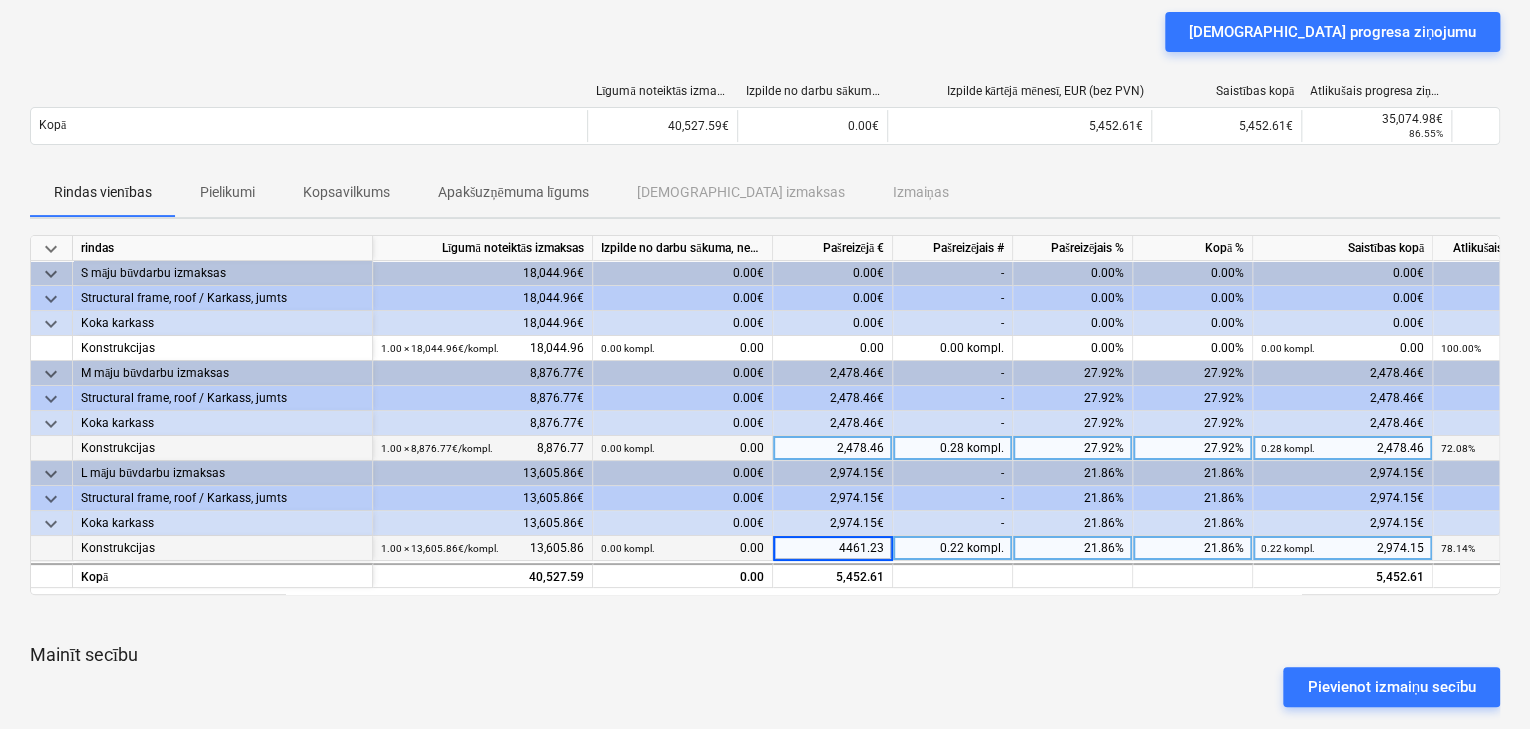 click on "Mainīt secību" at bounding box center (765, 655) 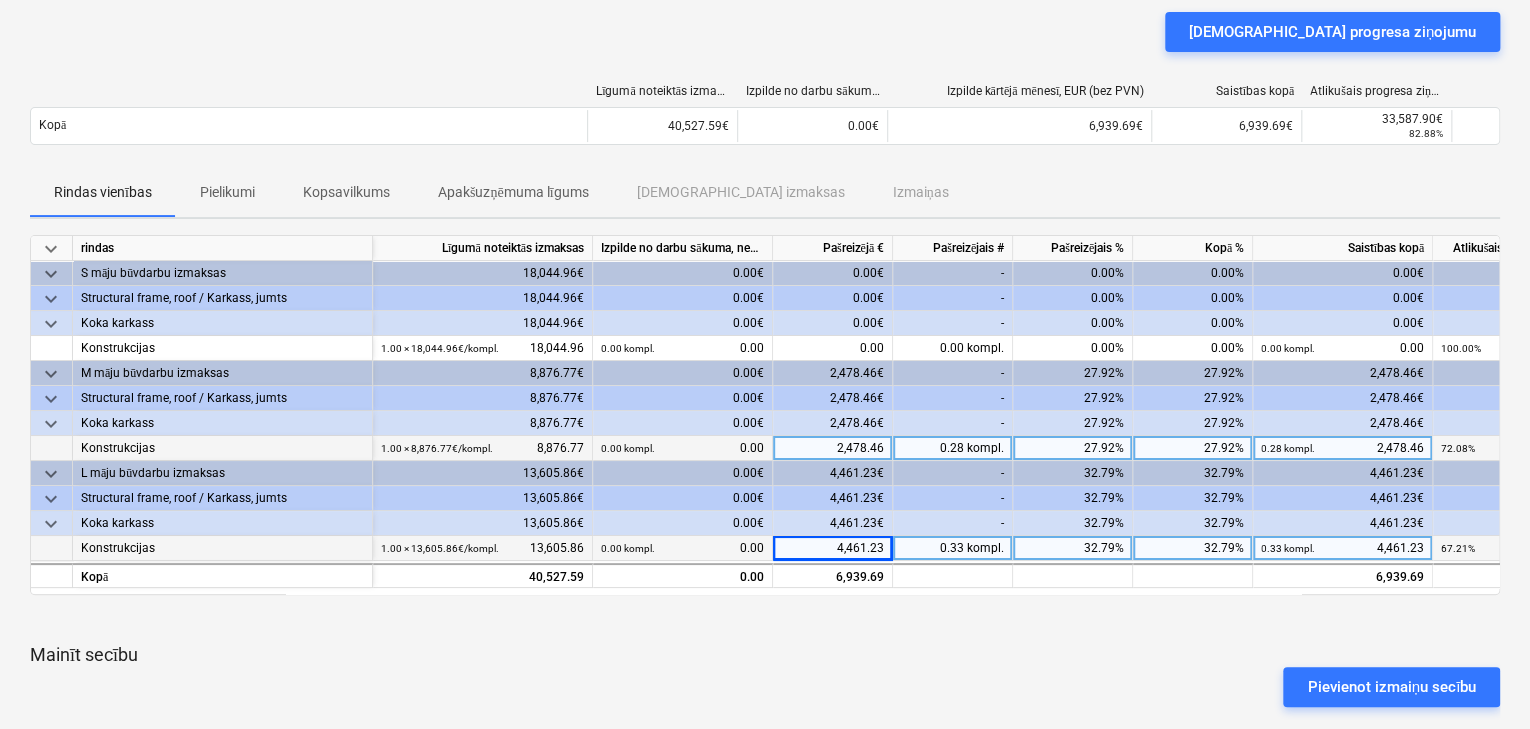 click on "4,461.23" at bounding box center [833, 548] 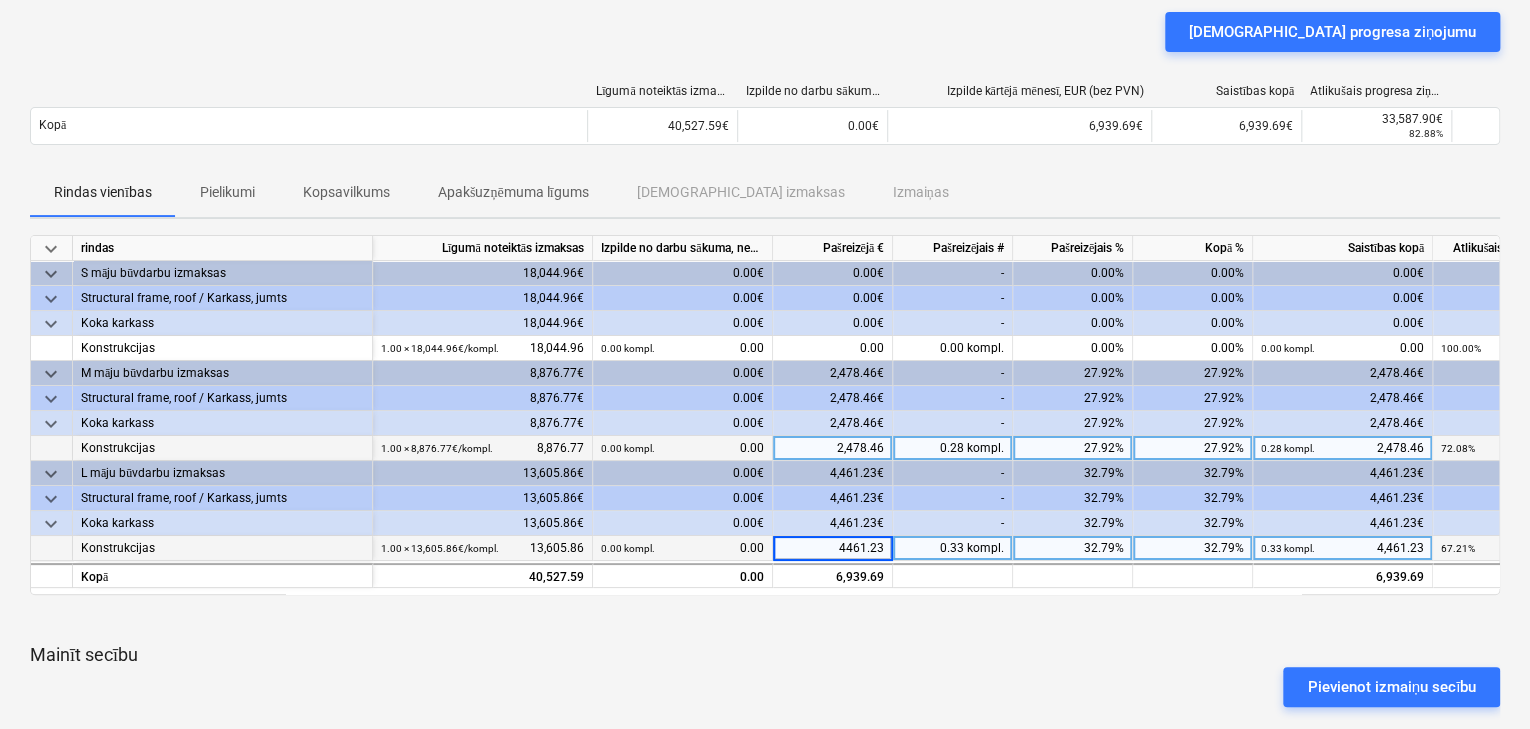 click on "4461.23" at bounding box center [832, 548] 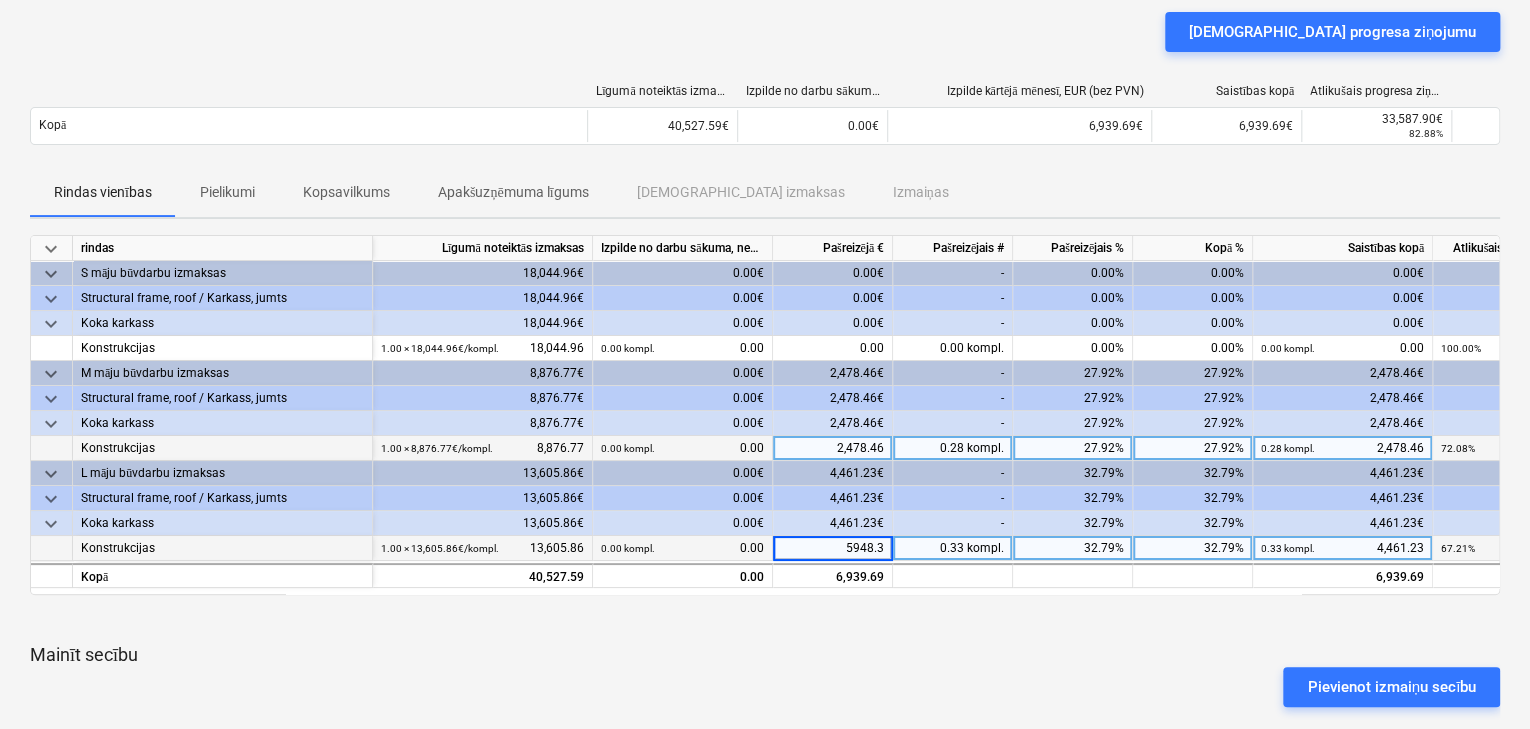 type on "5948.30" 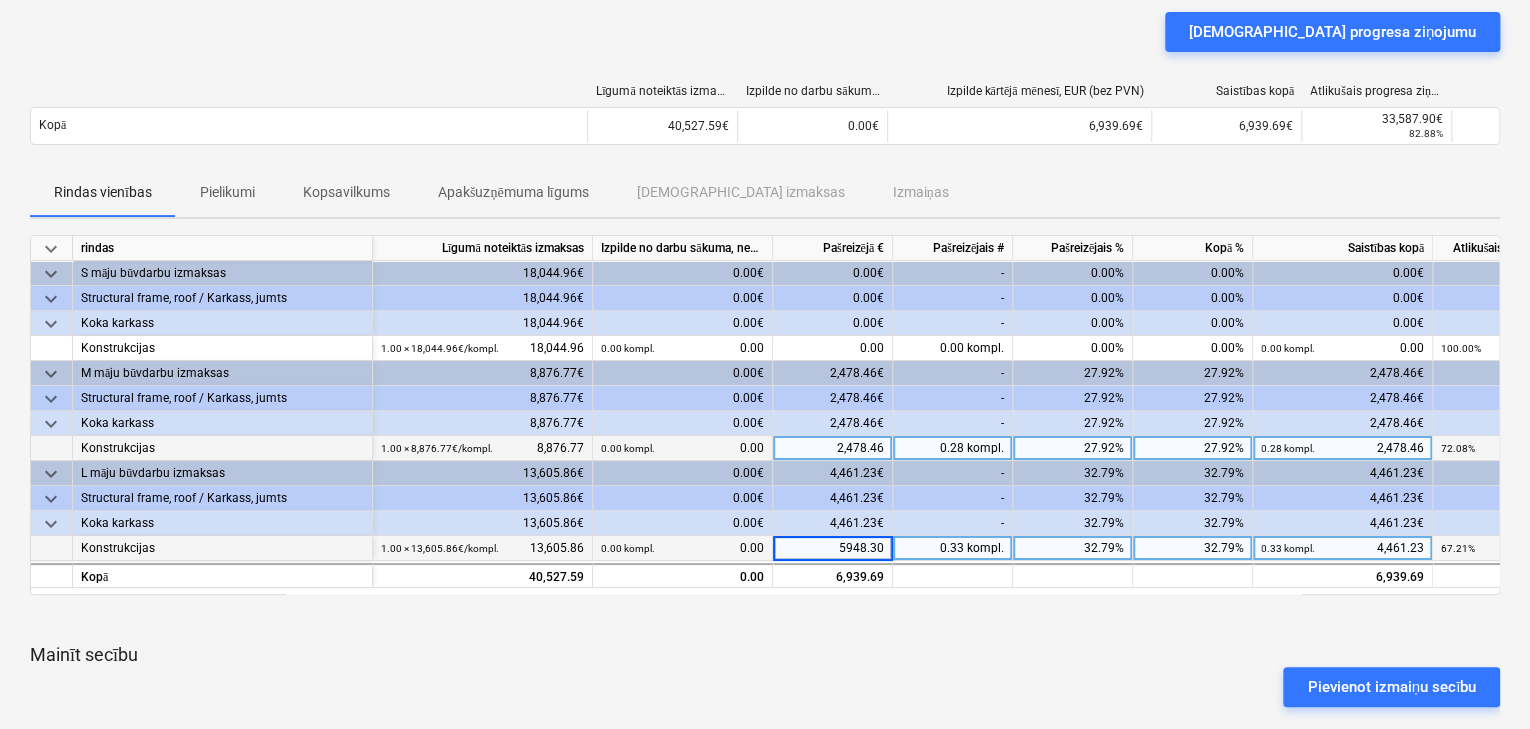 click on "Mainīt secību" at bounding box center [765, 655] 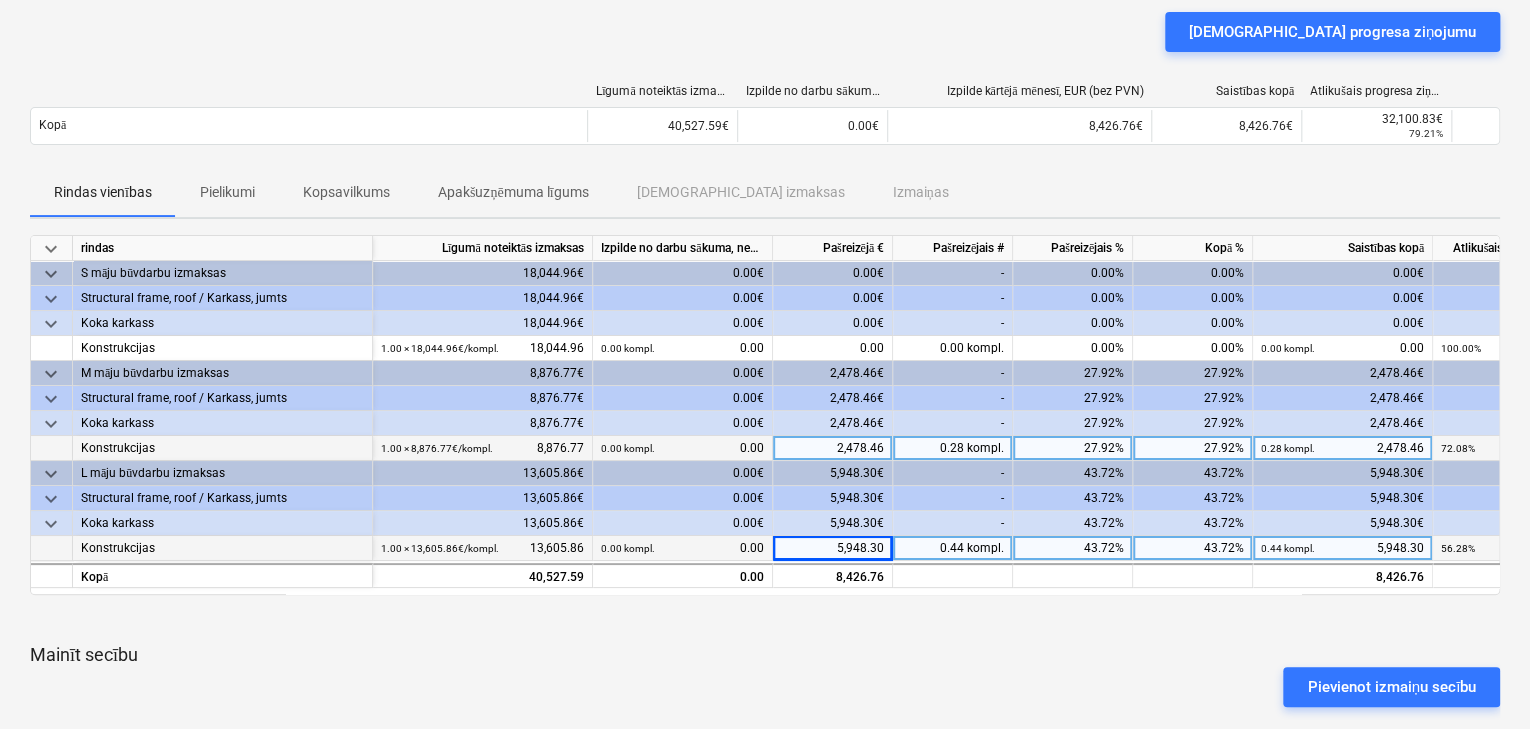 click on "5,948.30" at bounding box center (833, 548) 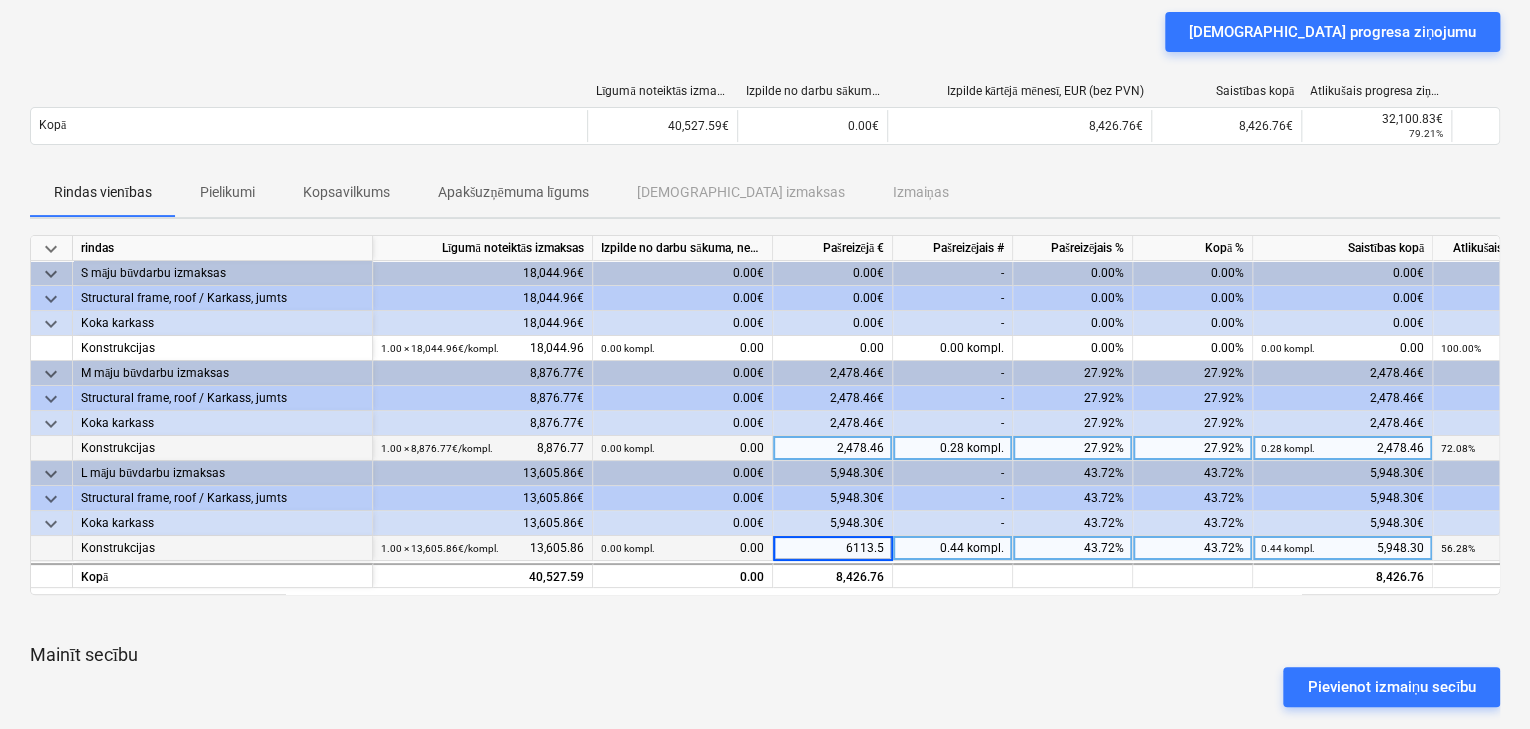 type on "6113.54" 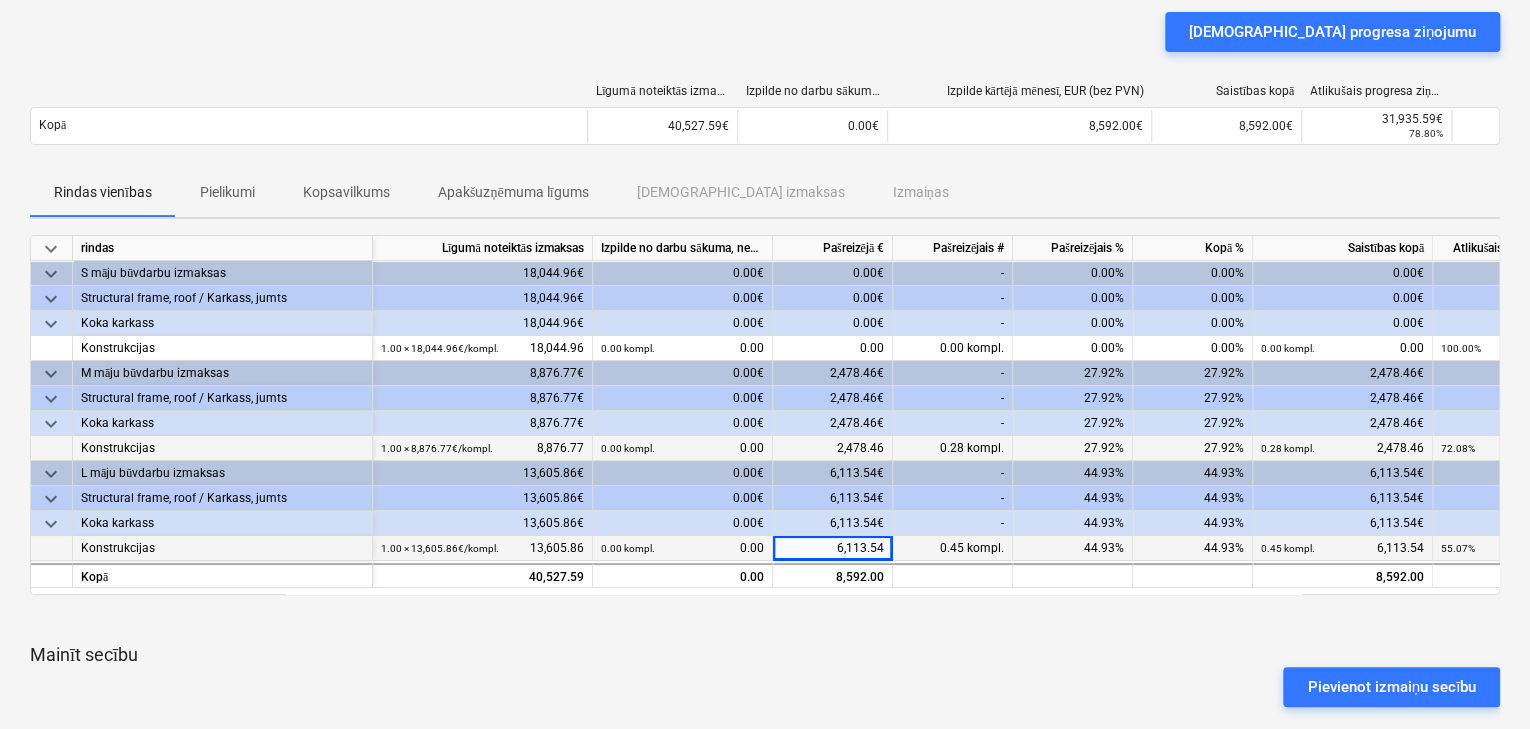 click at bounding box center [765, 619] 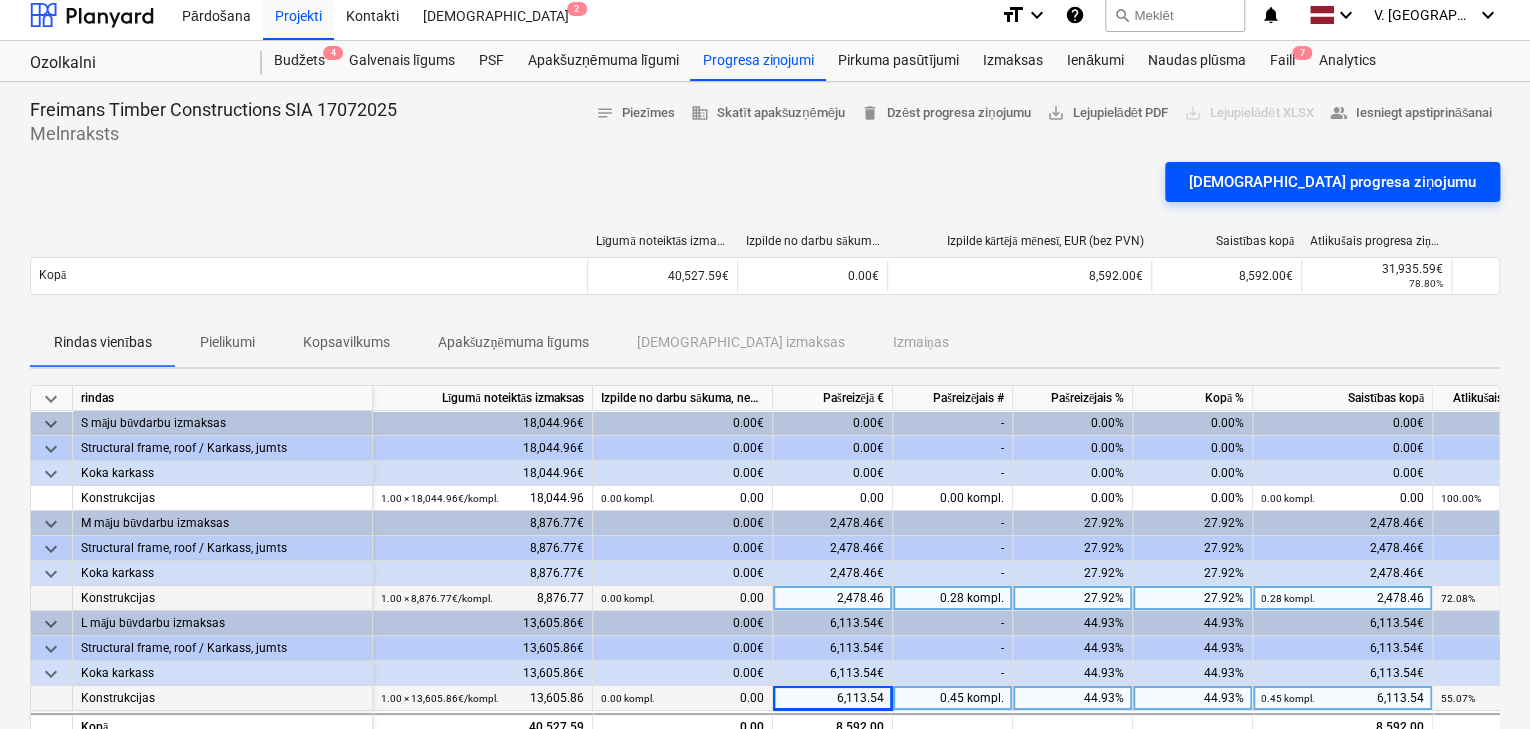 scroll, scrollTop: 0, scrollLeft: 0, axis: both 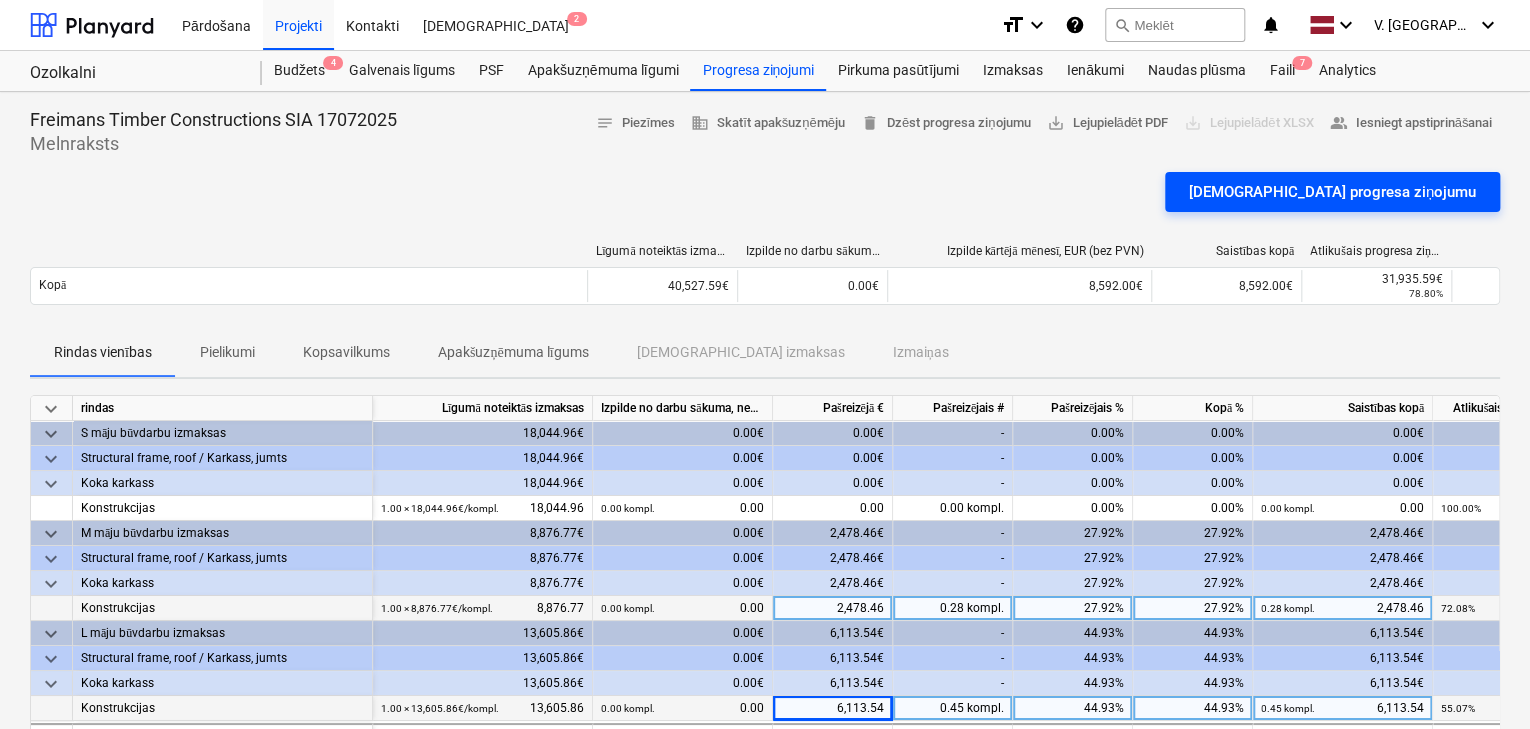 click on "Apstipriniet progresa ziņojumu" at bounding box center (1332, 192) 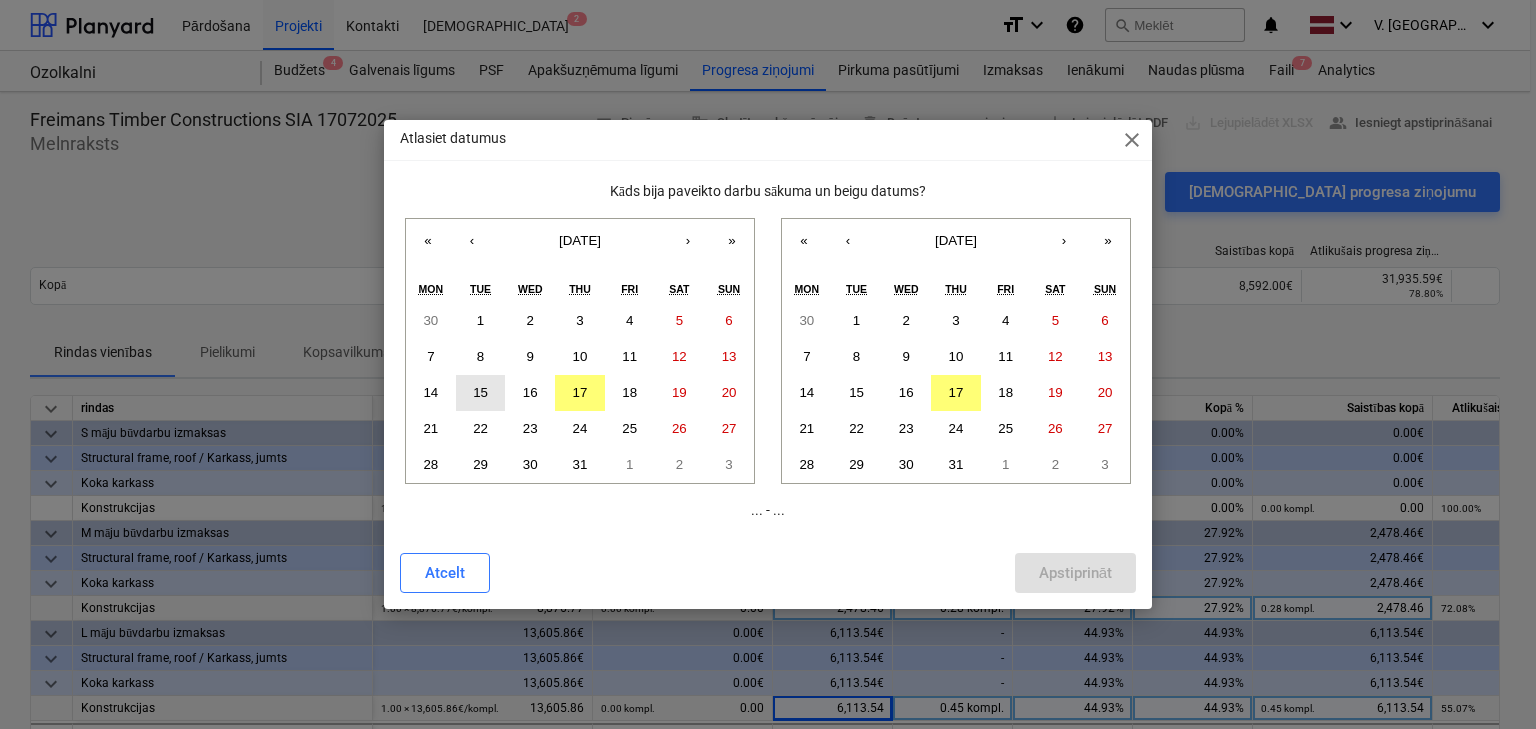 click on "15" at bounding box center [481, 393] 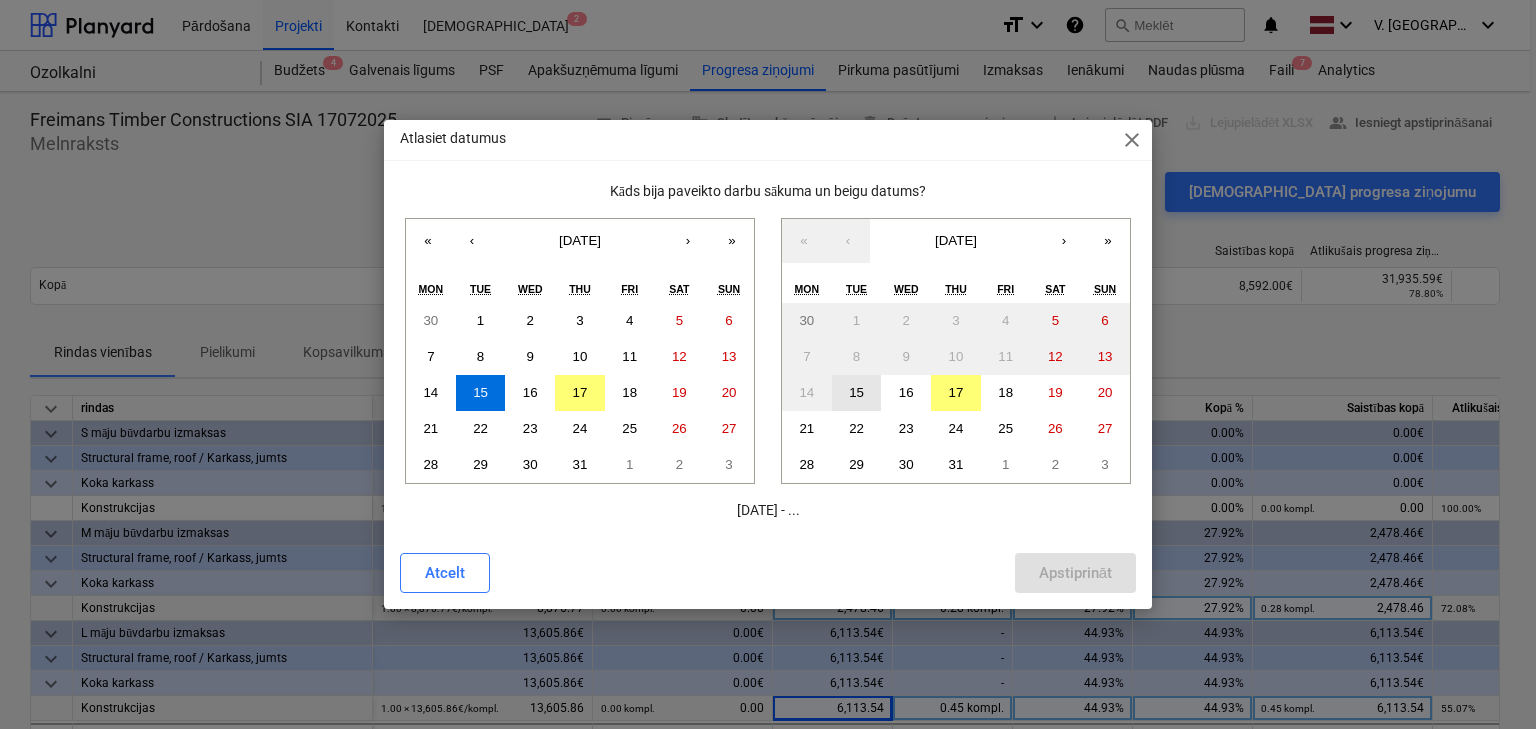 click on "15" at bounding box center [856, 392] 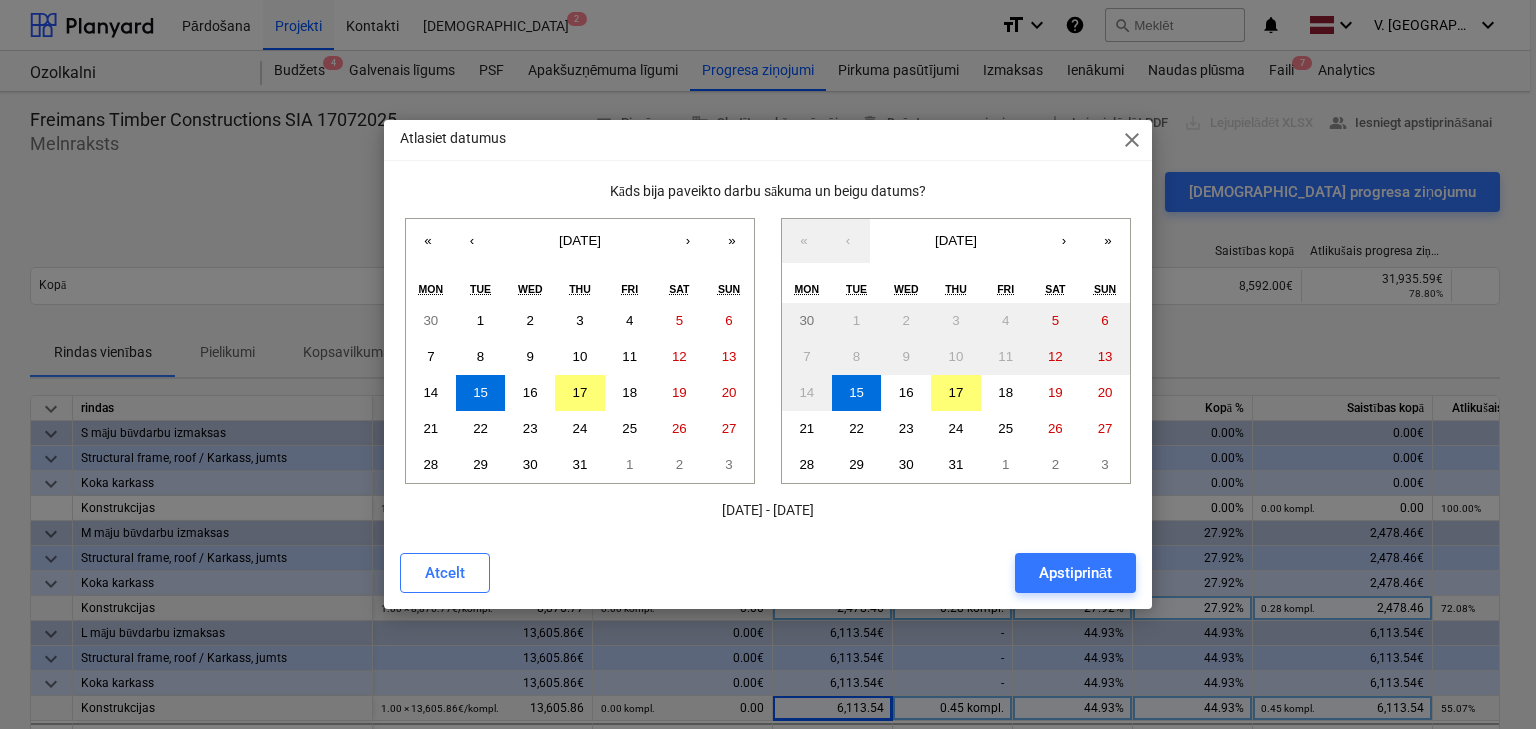 click on "Apstiprināt" at bounding box center (1075, 573) 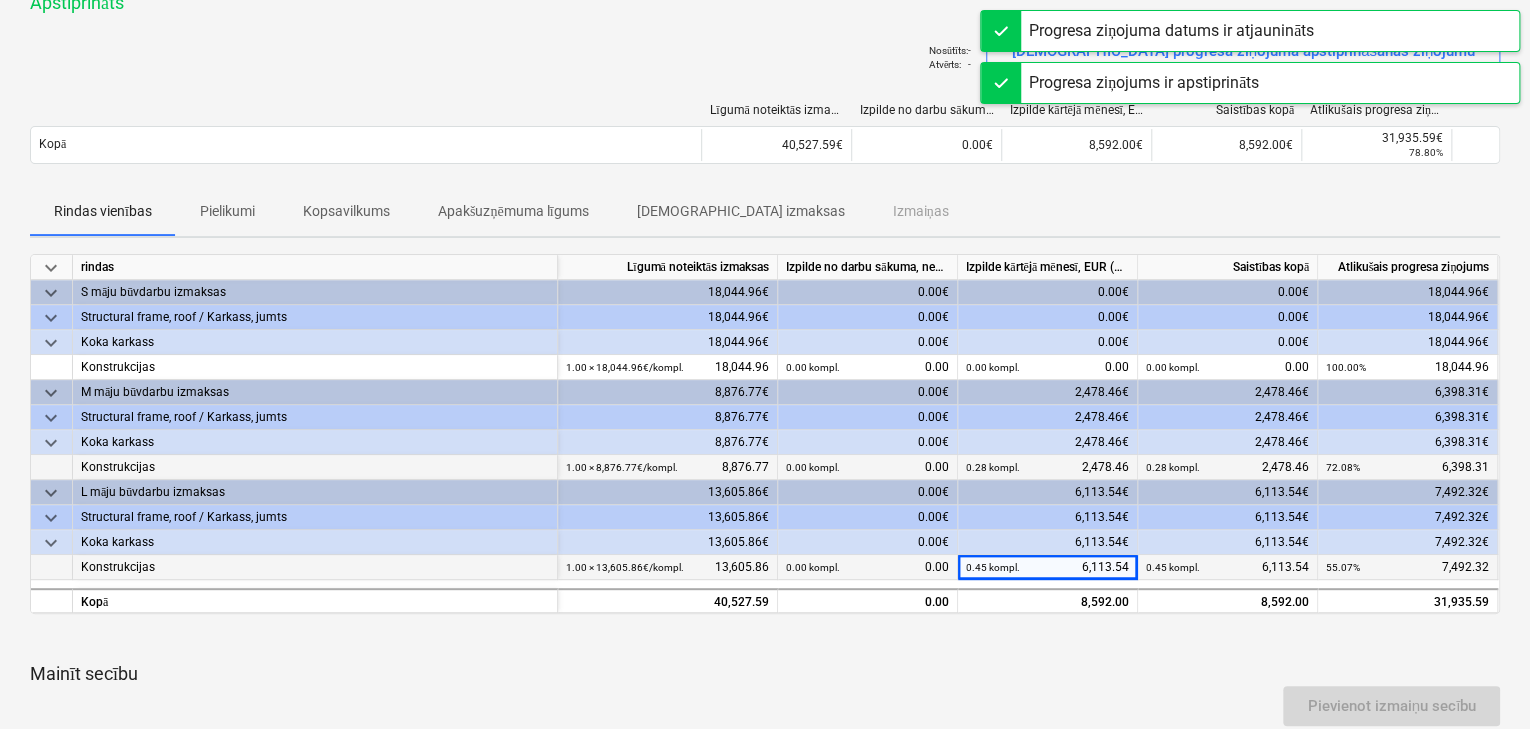 scroll, scrollTop: 0, scrollLeft: 0, axis: both 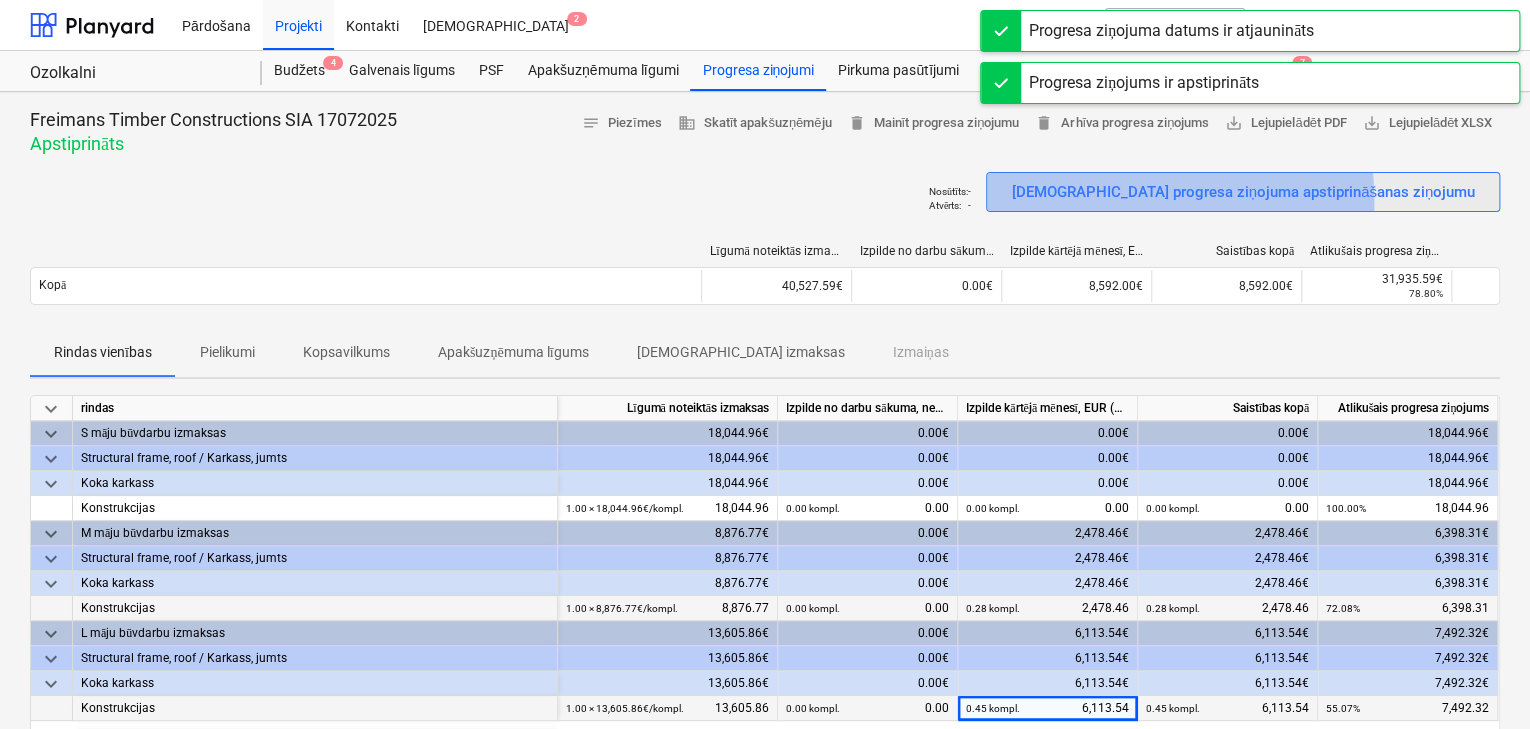 click on "[DEMOGRAPHIC_DATA] progresa ziņojuma apstiprināšanas ziņojumu" at bounding box center (1243, 192) 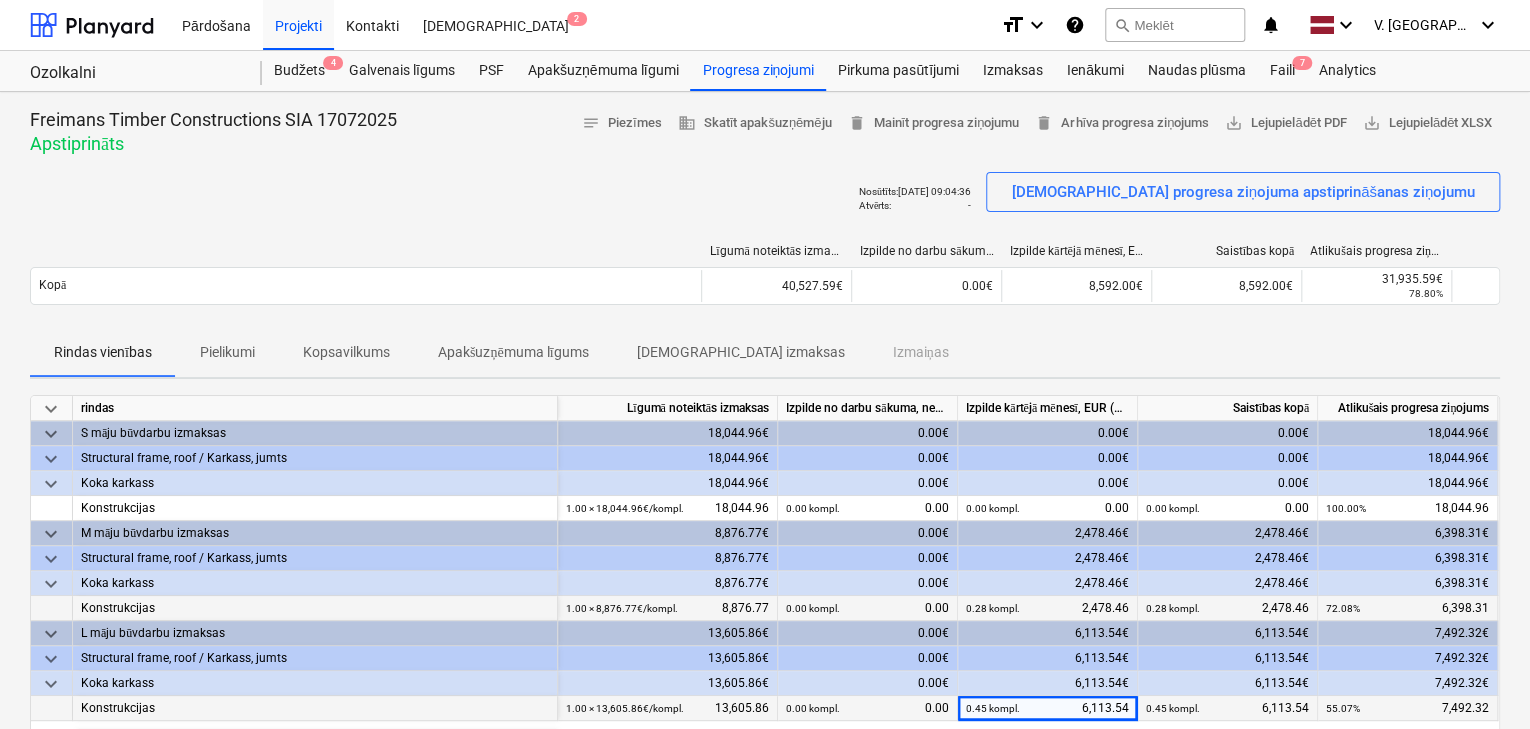 click on "[DEMOGRAPHIC_DATA] izmaksas" at bounding box center [740, 352] 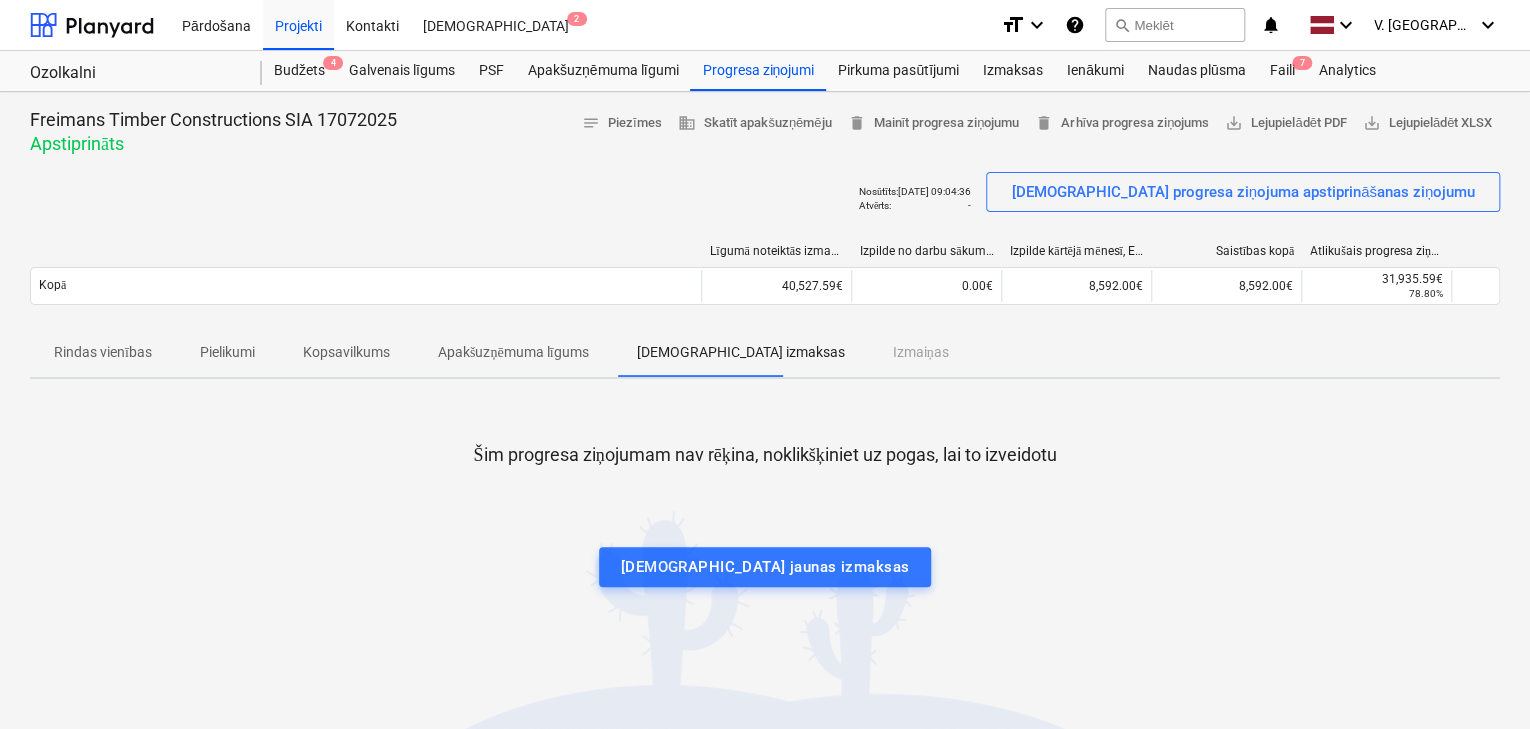click on "Pielikumi" at bounding box center (227, 352) 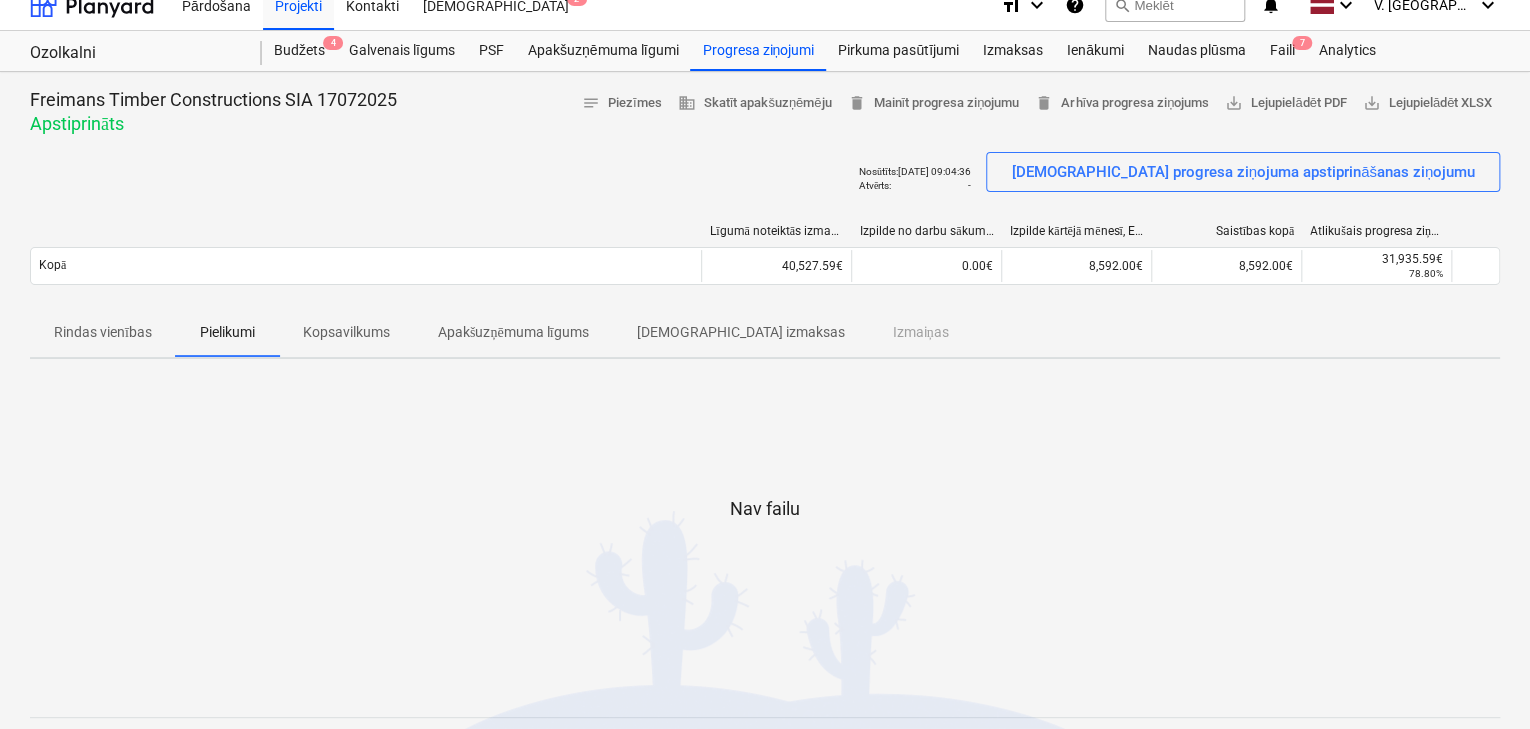 scroll, scrollTop: 0, scrollLeft: 0, axis: both 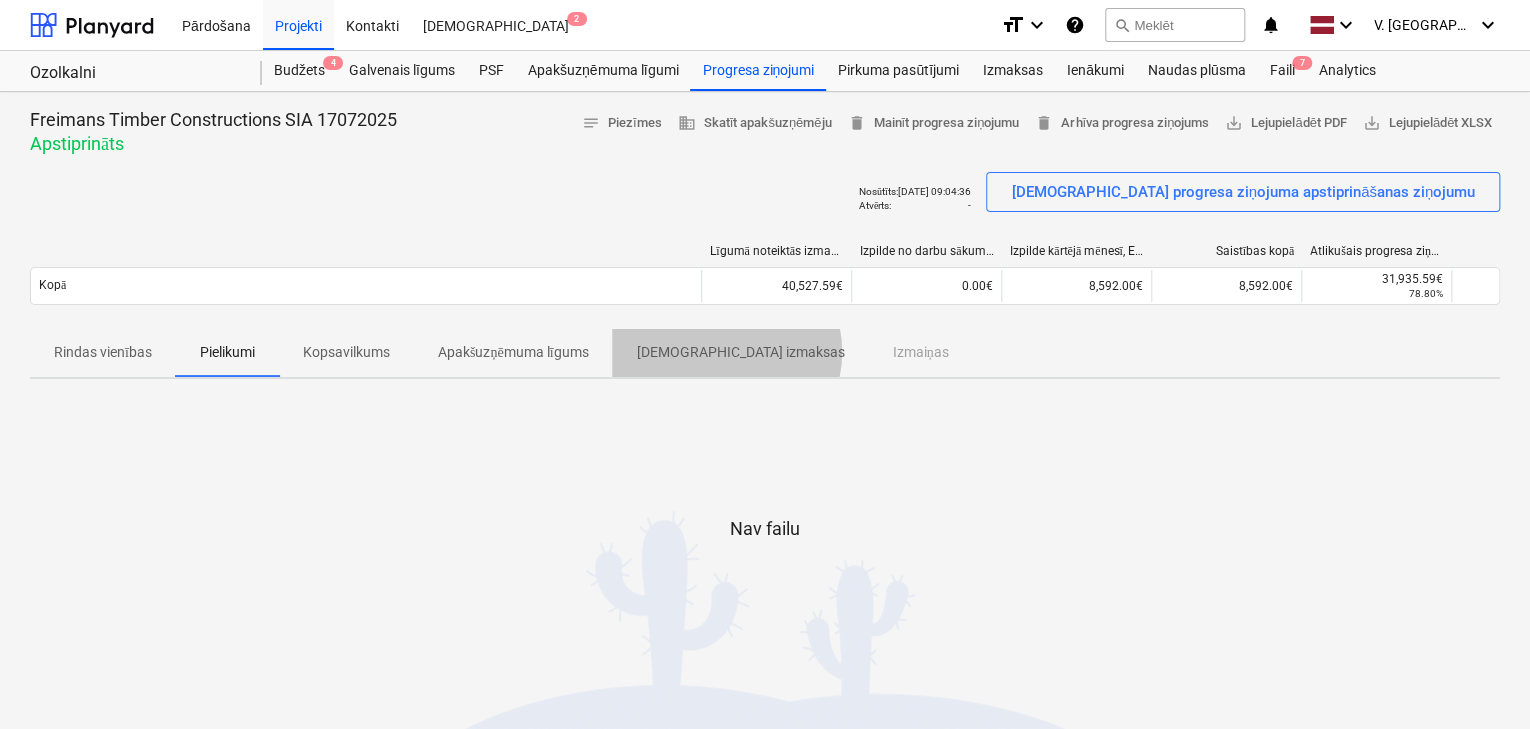 click on "[DEMOGRAPHIC_DATA] izmaksas" at bounding box center [740, 352] 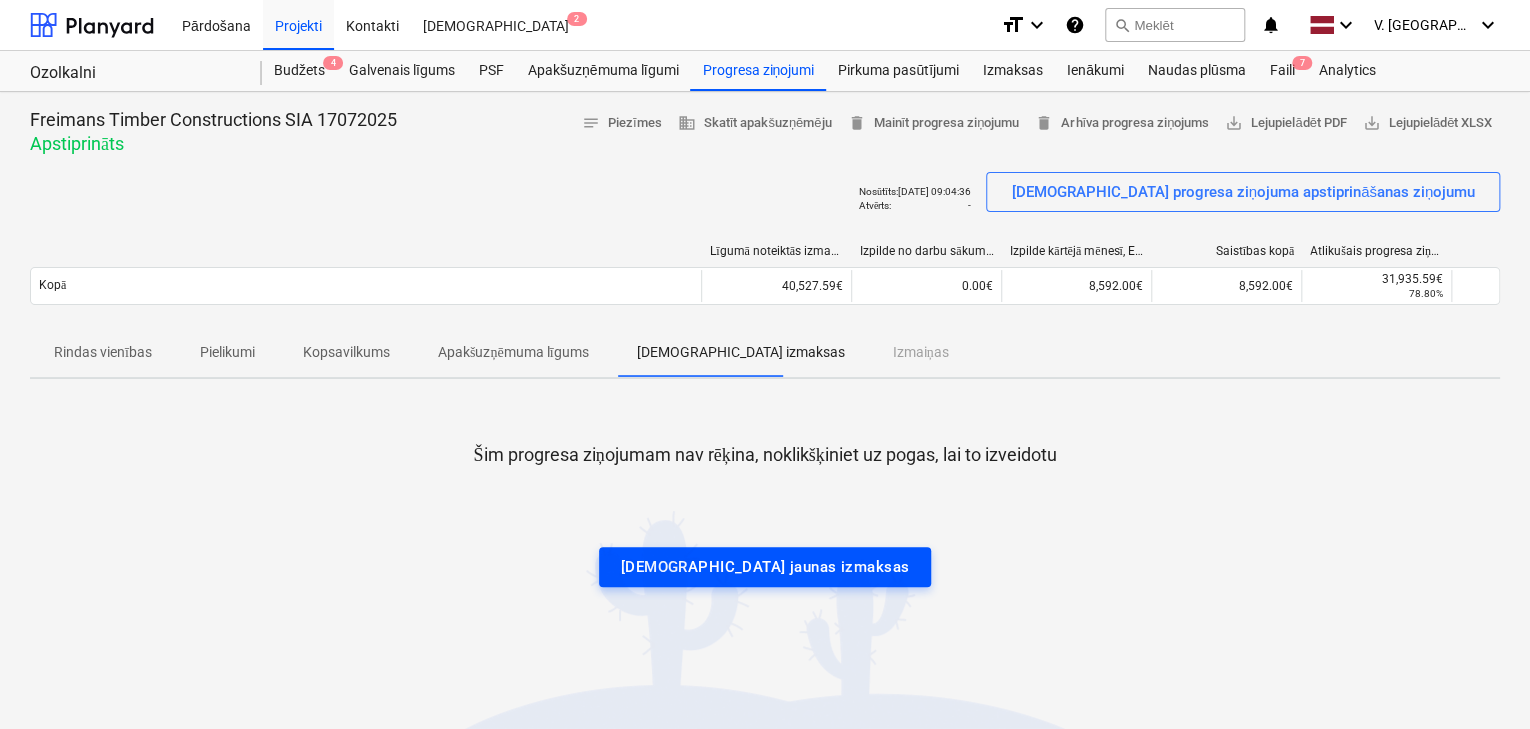 click on "Apstipriniet jaunas izmaksas" at bounding box center (765, 567) 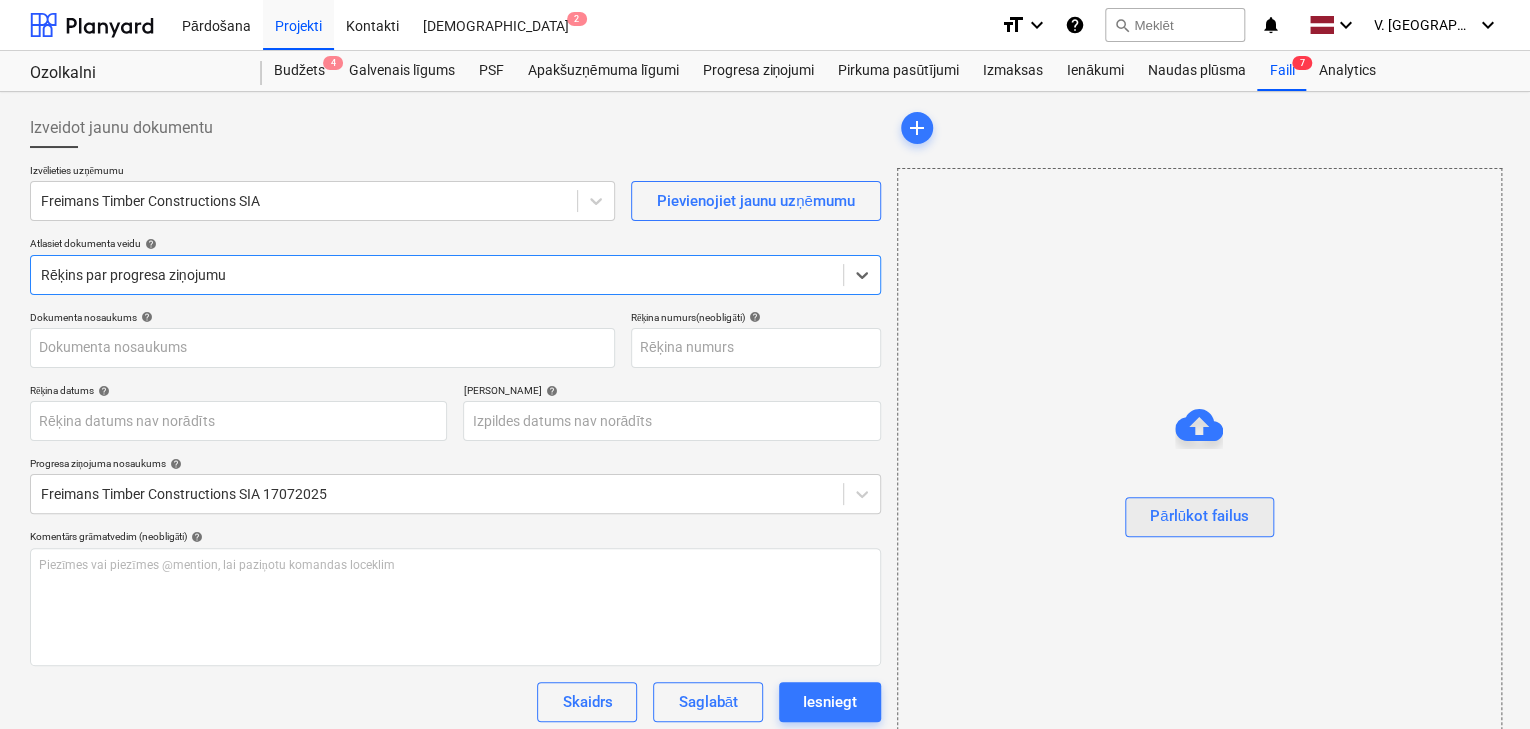click on "Pārlūkot failus" at bounding box center [1199, 516] 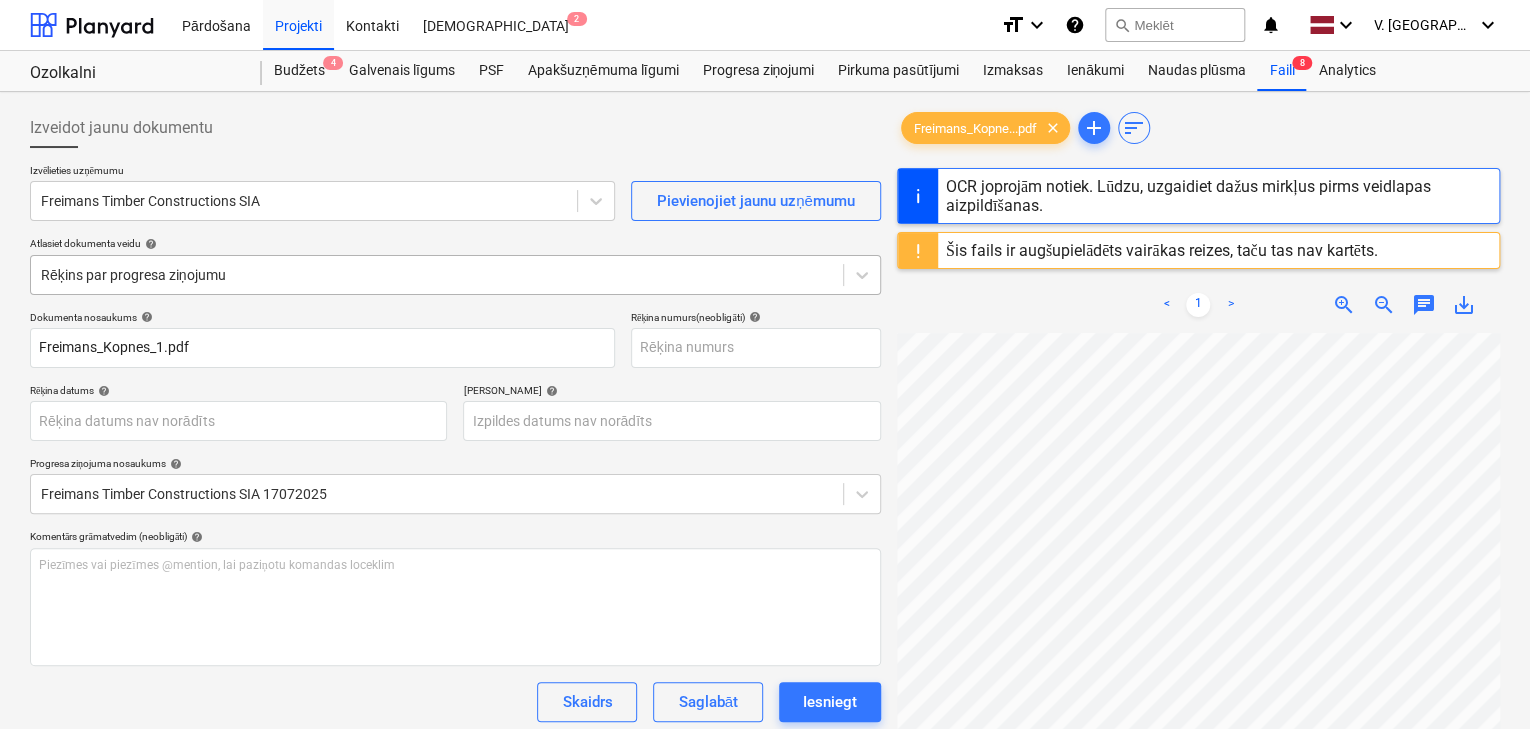 type on "FP250588" 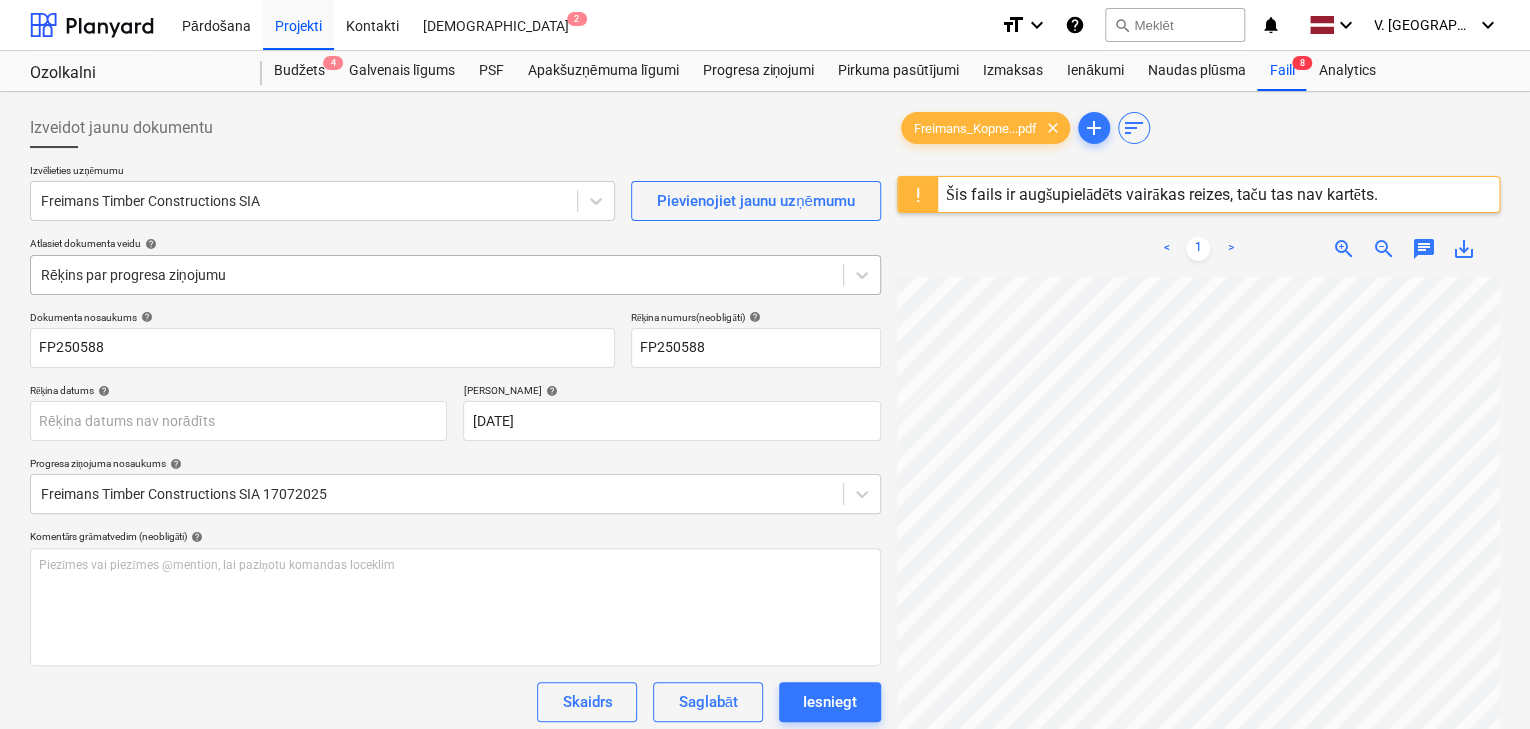 click on "Rēķins par progresa ziņojumu" at bounding box center [437, 275] 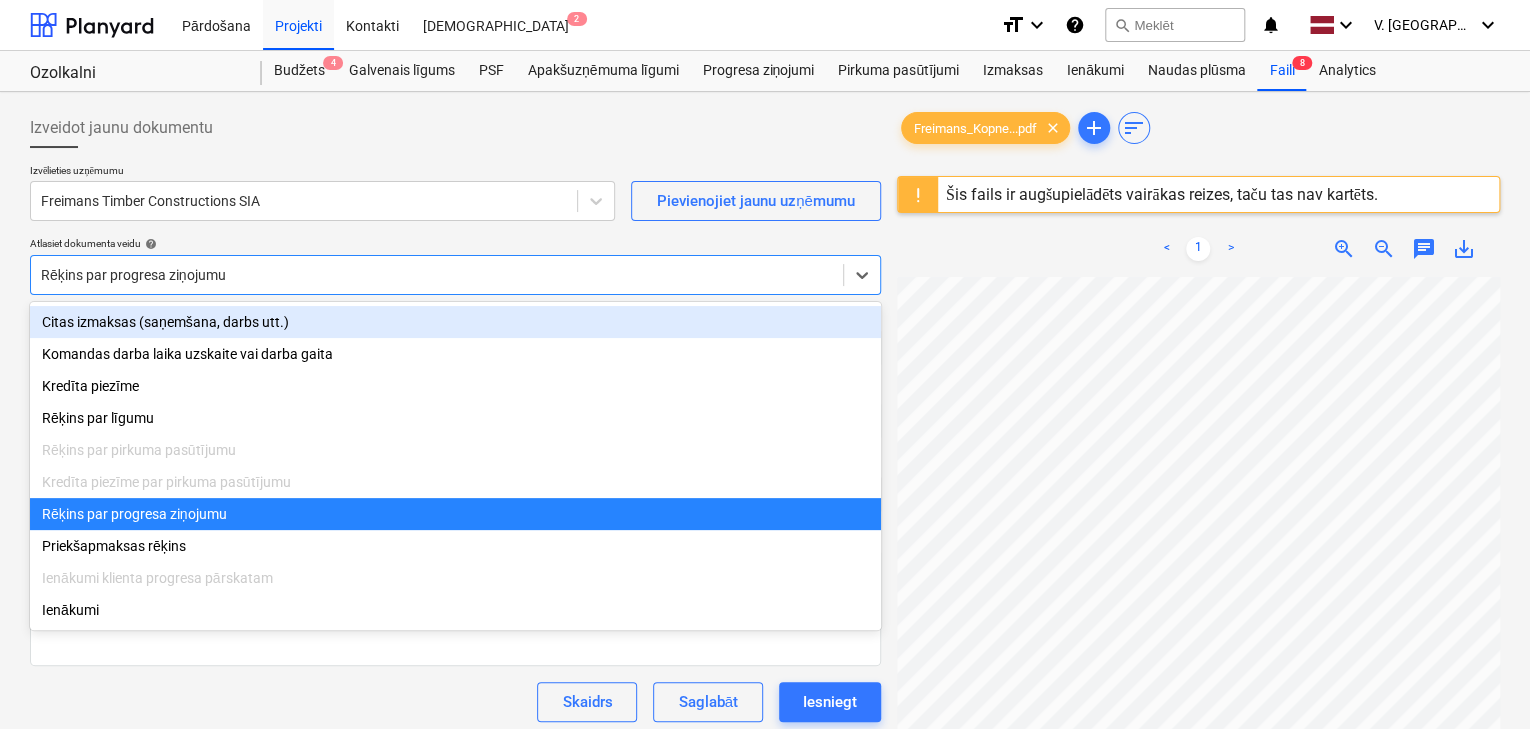click on "Citas izmaksas (saņemšana, darbs utt.)" at bounding box center [455, 322] 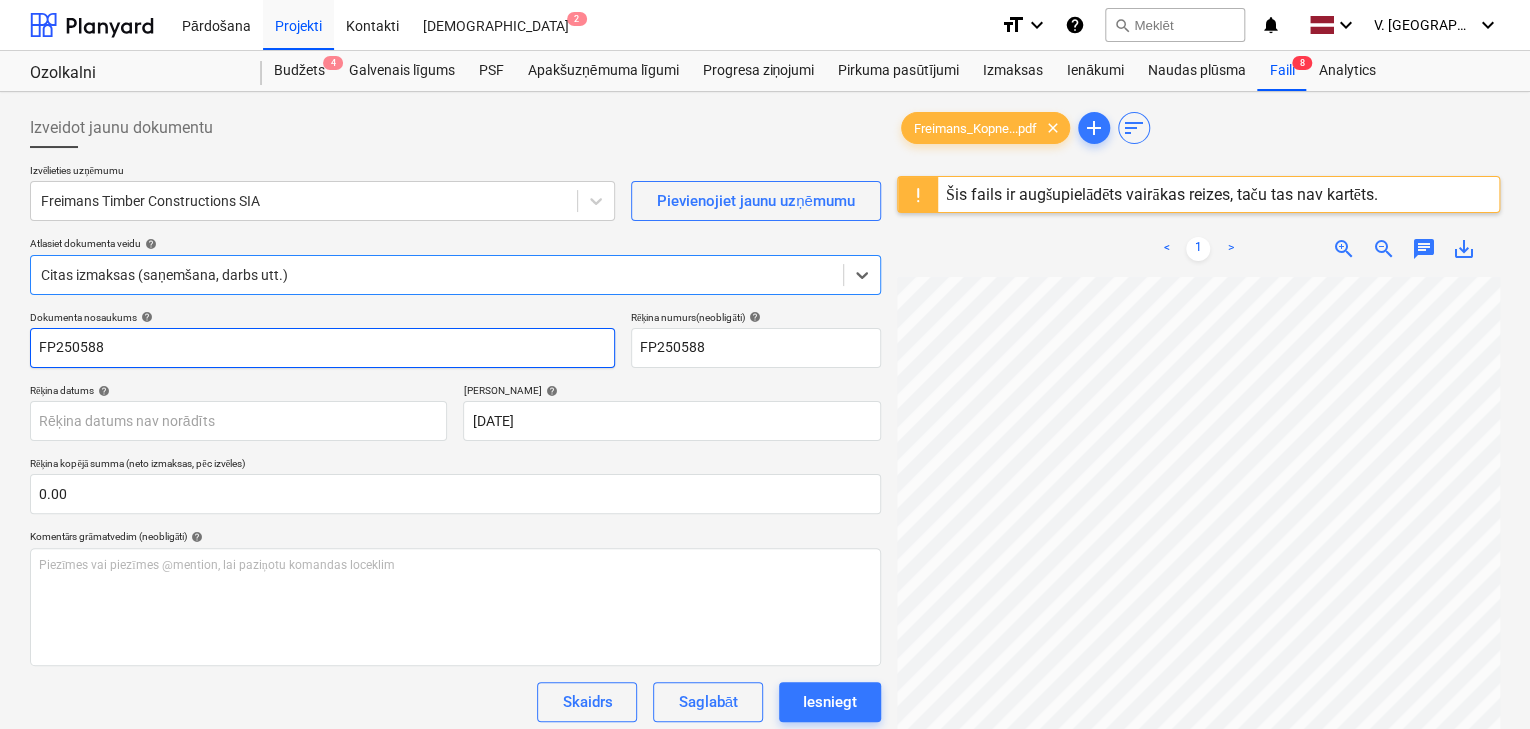 click on "FP250588" at bounding box center (322, 348) 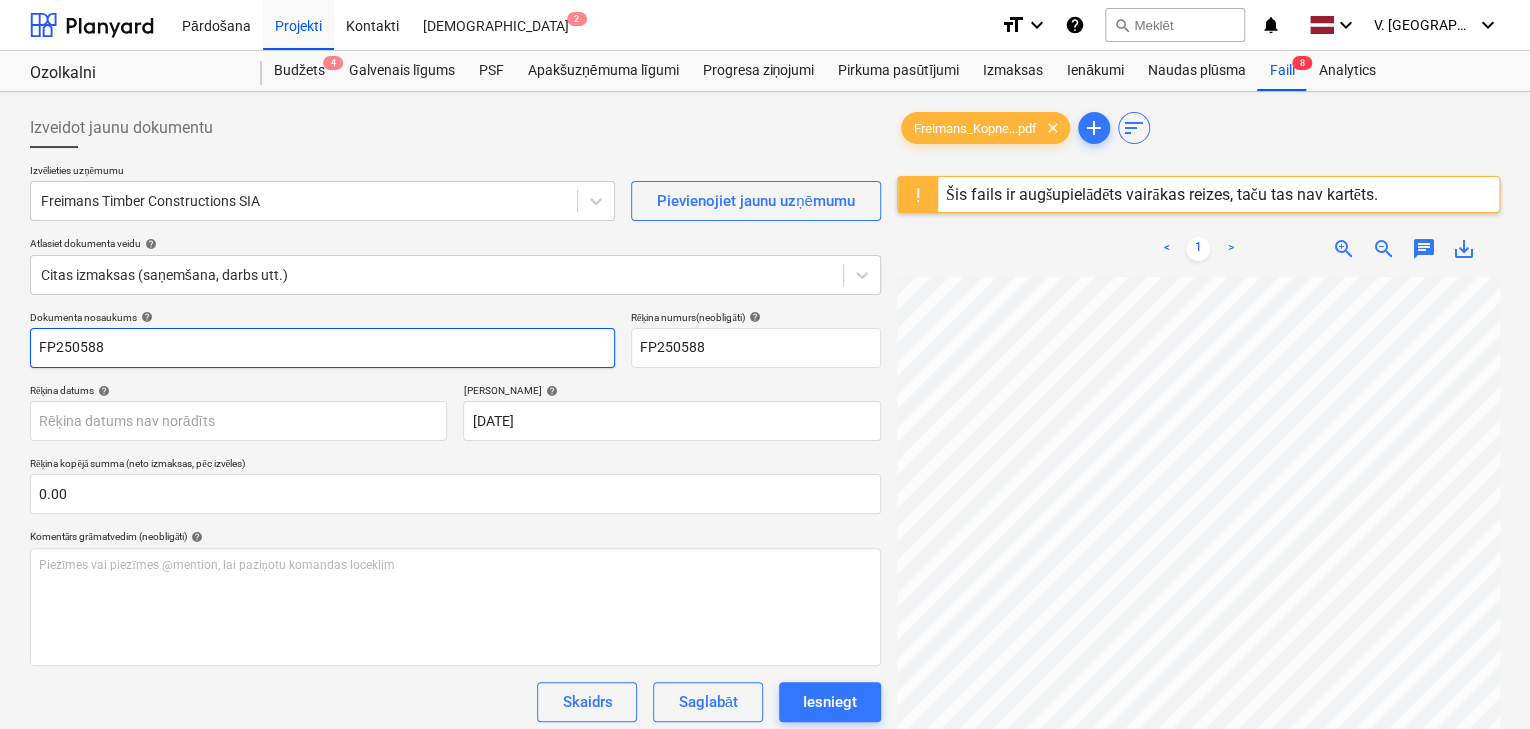click on "FP250588" at bounding box center (322, 348) 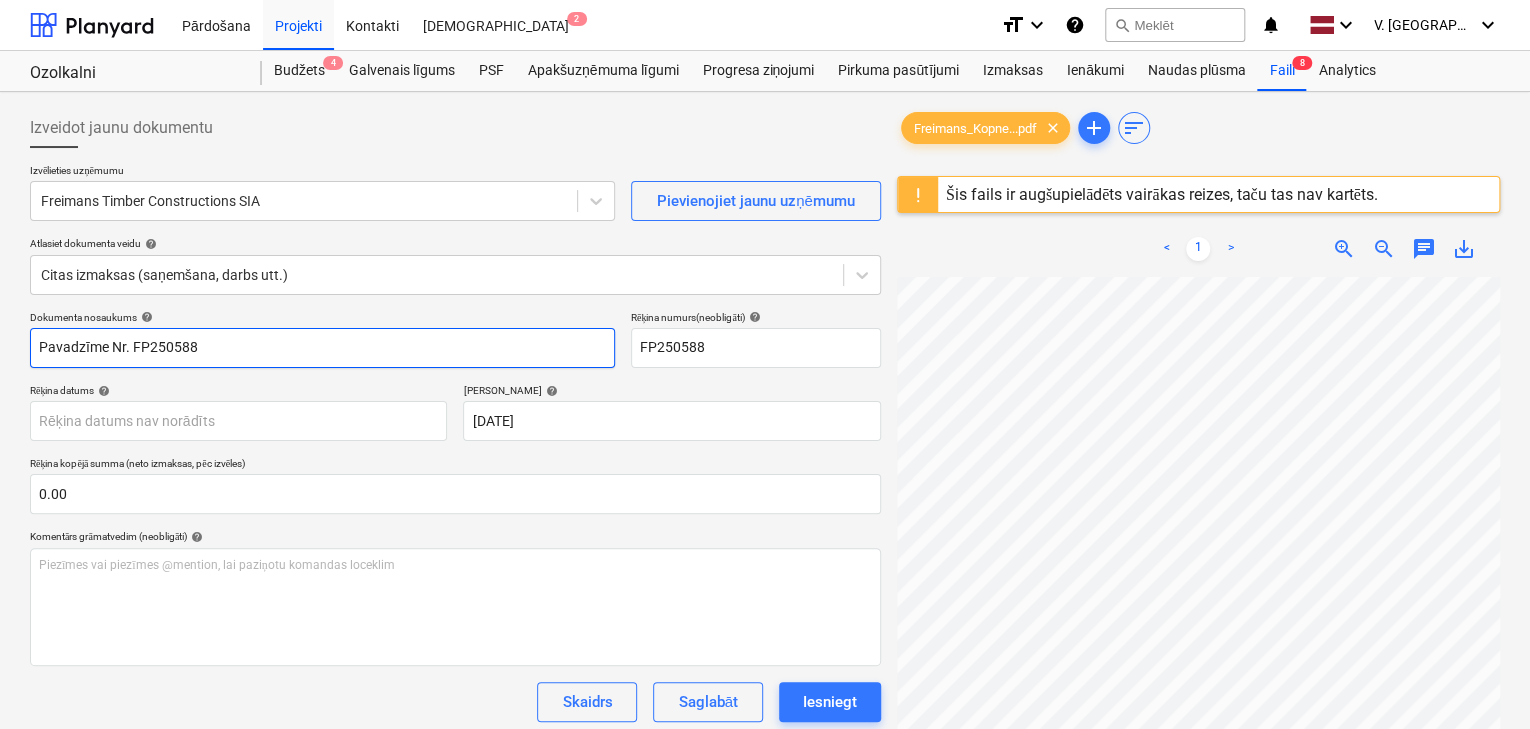 type on "Pavadzīme Nr. FP250588" 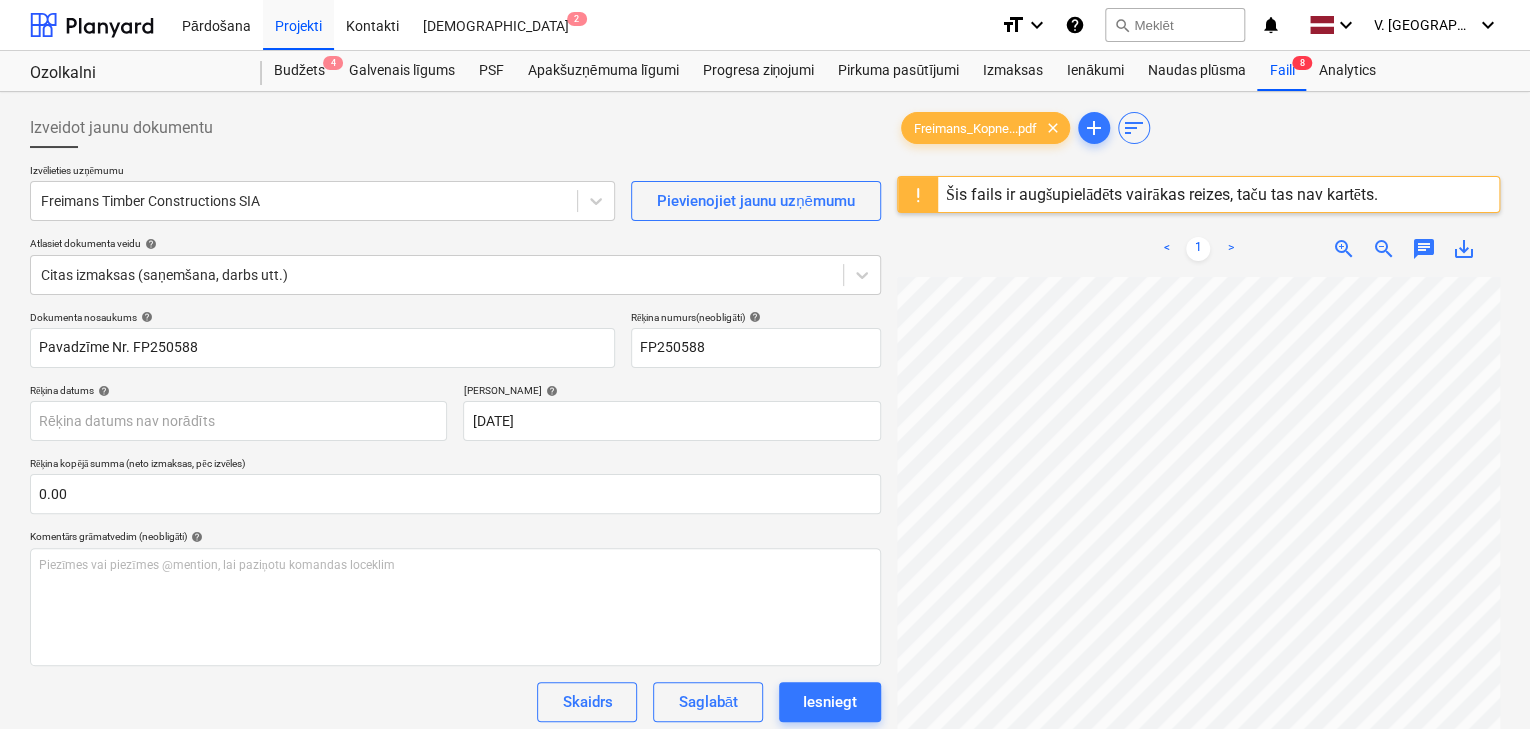 click on "Dokumenta nosaukums help Pavadzīme Nr. FP250588 Rēķina numurs  (neobligāti) help FP250588 Rēķina datums help Press the down arrow key to interact with the calendar and
select a date. Press the question mark key to get the keyboard shortcuts for changing dates. Termiņš help 22 Jul 2025 22.07.2025 Press the down arrow key to interact with the calendar and
select a date. Press the question mark key to get the keyboard shortcuts for changing dates. Rēķina kopējā summa (neto izmaksas, pēc izvēles) 0.00 Komentārs grāmatvedim (neobligāti) help Piezīmes vai piezīmes @mention, lai paziņotu komandas loceklim ﻿ Skaidrs Saglabāt Iesniegt Piešķirtās izmaksas (neto) 0.00€ Atlasiet pievienojamos rindu vienumus help Meklēt vai atlasiet pievienojamo rindu Atlasiet lielapjomu" at bounding box center [455, 572] 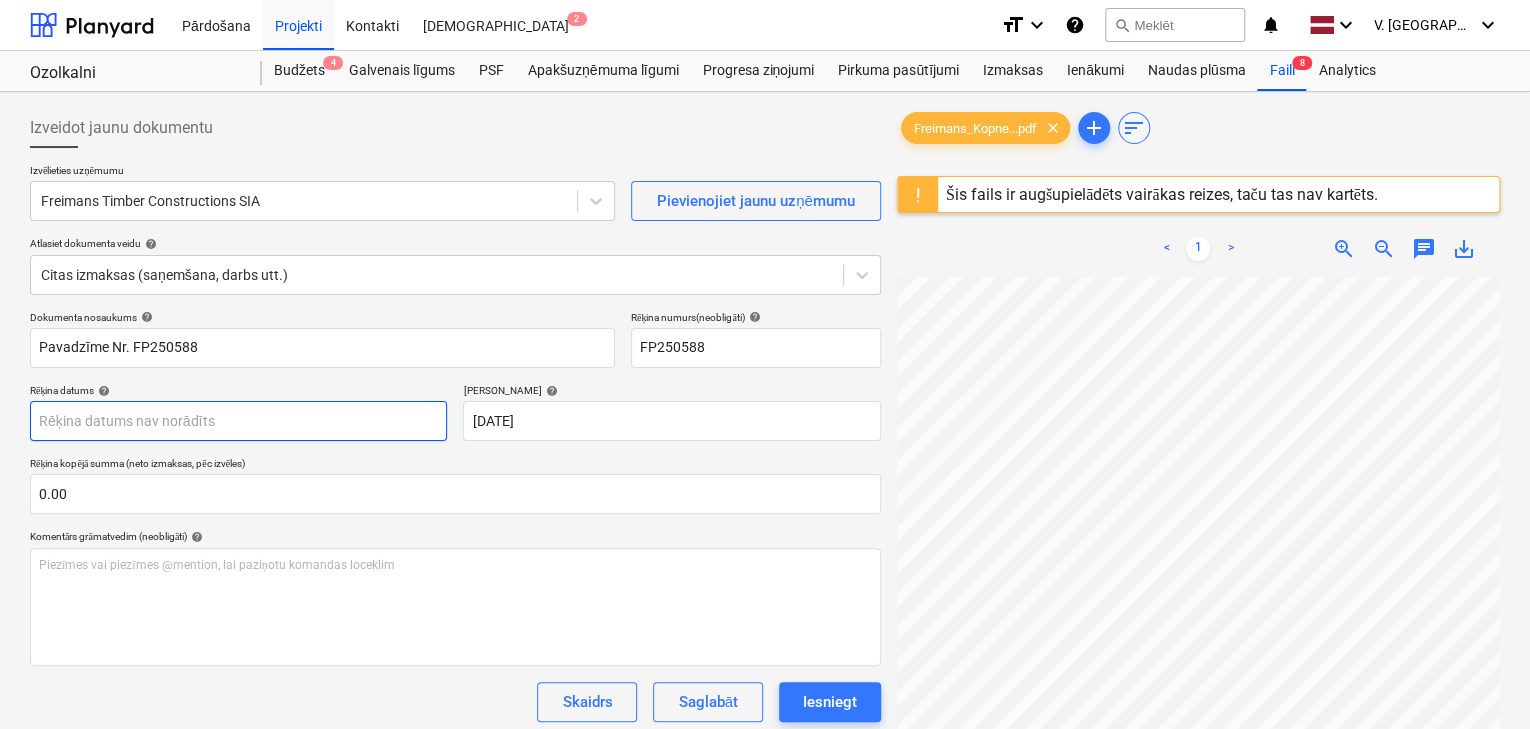 click on "Pārdošana Projekti Kontakti Iesūtne 2 format_size keyboard_arrow_down help search Meklēt notifications 0 keyboard_arrow_down V. Filipčenko keyboard_arrow_down Ozolkalni Ozolkalni Budžets 4 Galvenais līgums PSF Apakšuzņēmuma līgumi Progresa ziņojumi Pirkuma pasūtījumi Izmaksas Ienākumi Naudas plūsma Faili 8 Analytics Izveidot jaunu dokumentu Izvēlieties uzņēmumu Freimans Timber Constructions SIA   Pievienojiet jaunu uzņēmumu Atlasiet dokumenta veidu help Citas izmaksas (saņemšana, darbs utt.) Dokumenta nosaukums help Pavadzīme Nr. FP250588 Rēķina numurs  (neobligāti) help FP250588 Rēķina datums help Press the down arrow key to interact with the calendar and
select a date. Press the question mark key to get the keyboard shortcuts for changing dates. Termiņš help 22 Jul 2025 22.07.2025 Press the down arrow key to interact with the calendar and
select a date. Press the question mark key to get the keyboard shortcuts for changing dates. 0.00 help ﻿ Skaidrs Saglabāt help" at bounding box center [765, 364] 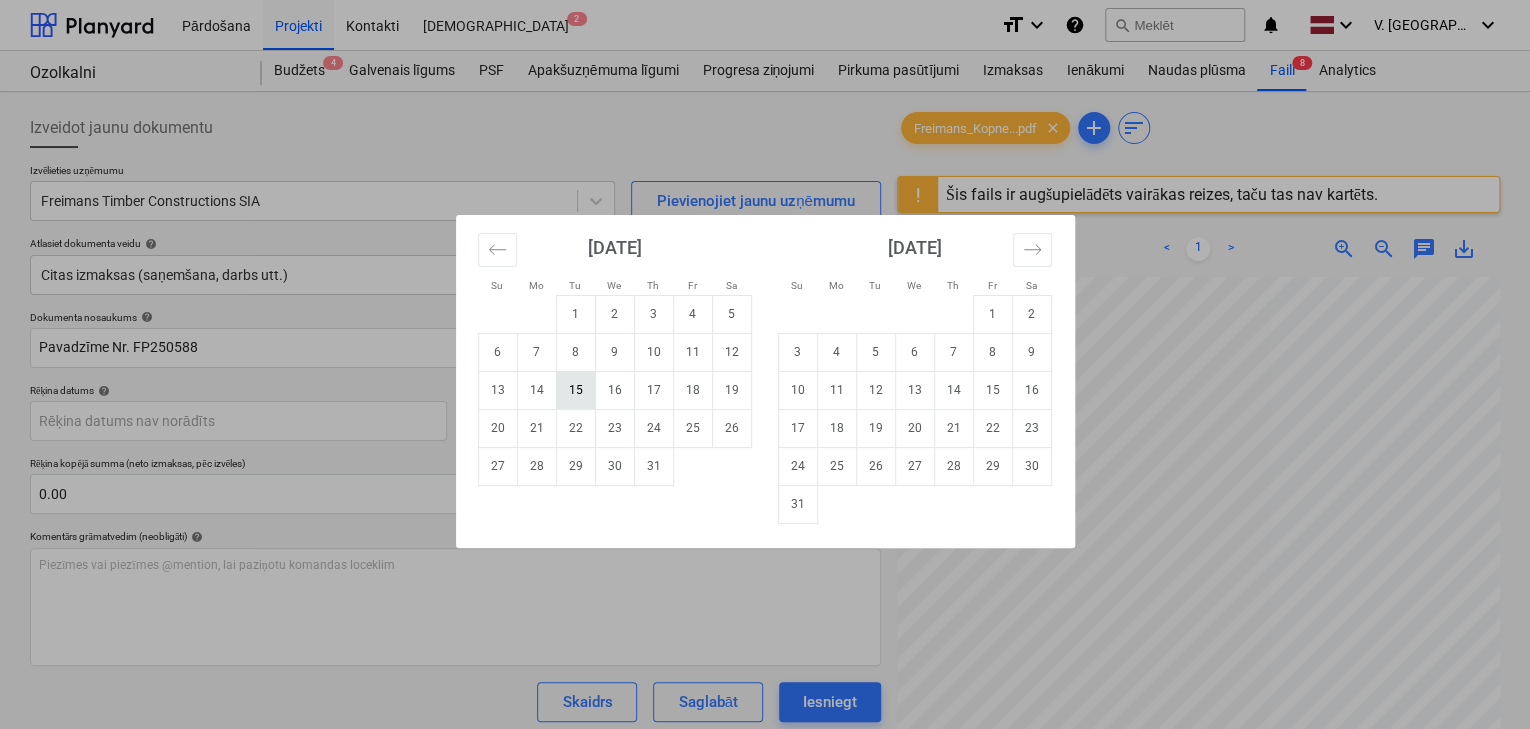 click on "15" at bounding box center (575, 390) 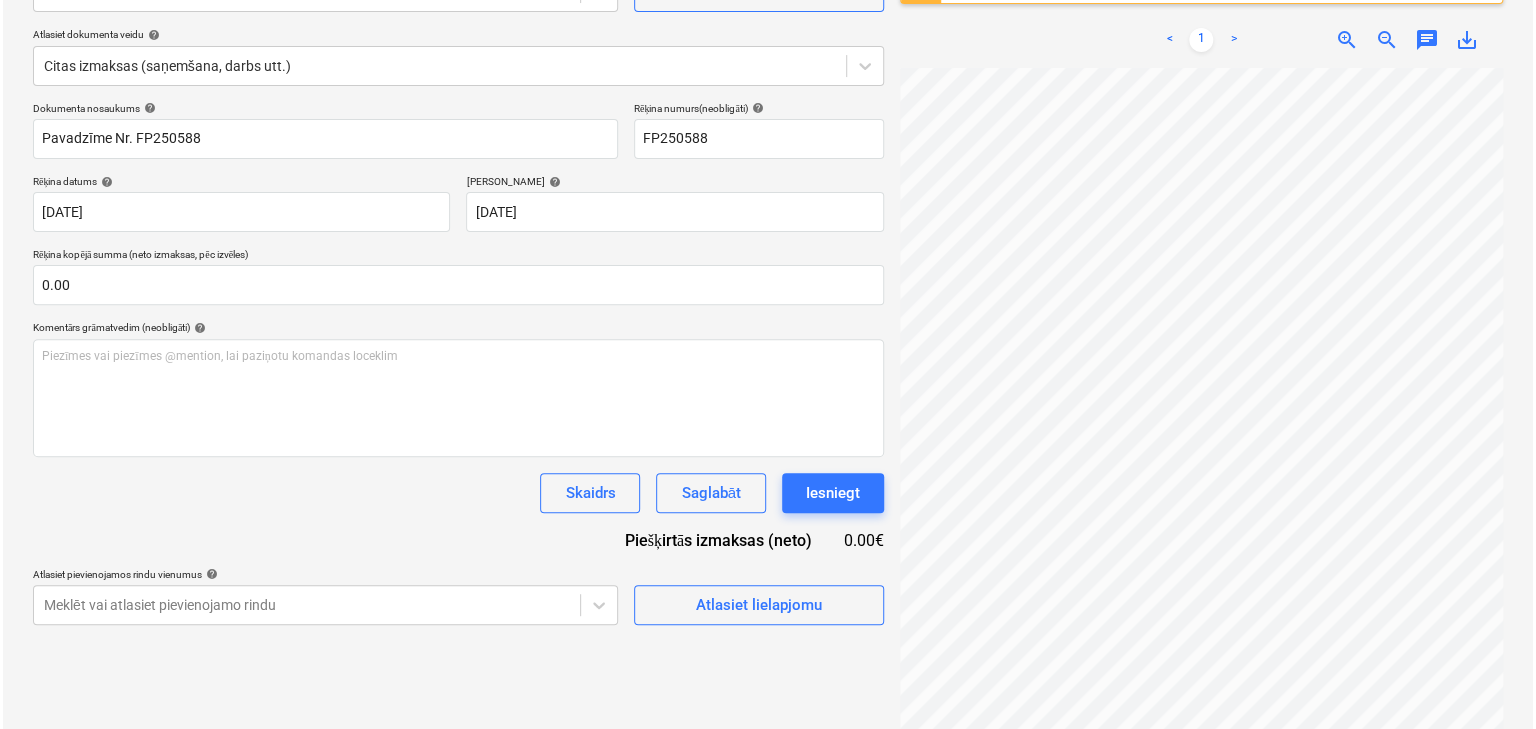 scroll, scrollTop: 236, scrollLeft: 0, axis: vertical 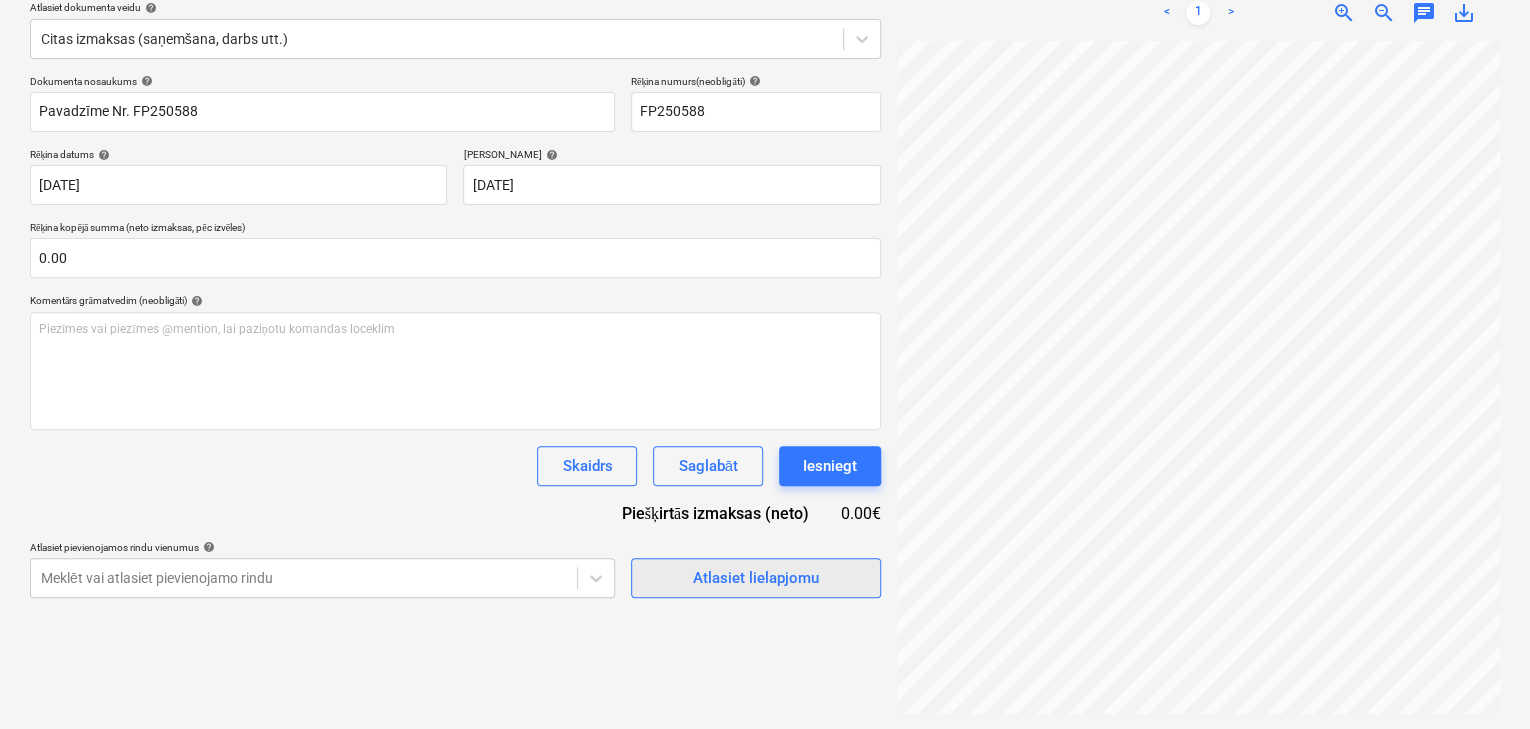 click on "Atlasiet lielapjomu" at bounding box center [756, 578] 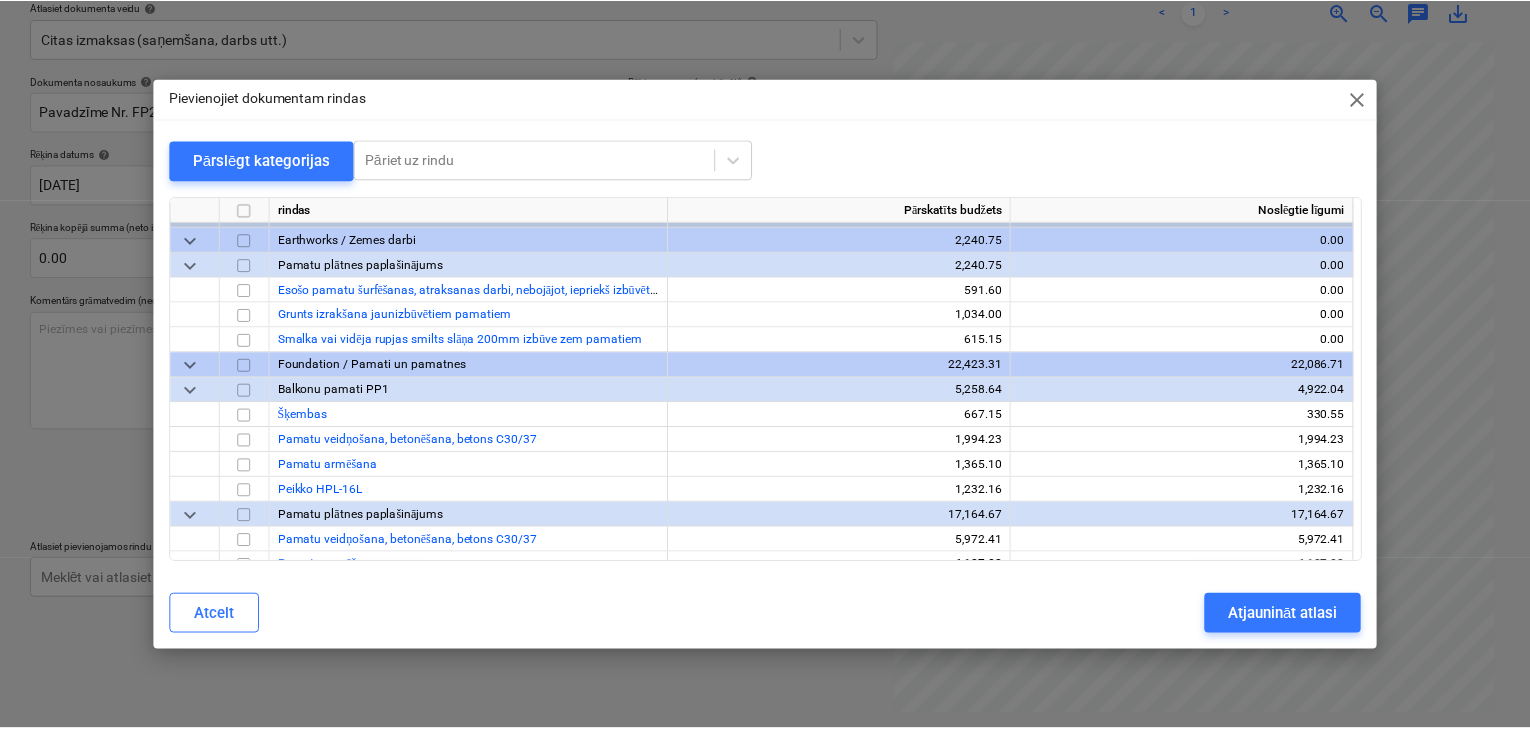 scroll, scrollTop: 0, scrollLeft: 0, axis: both 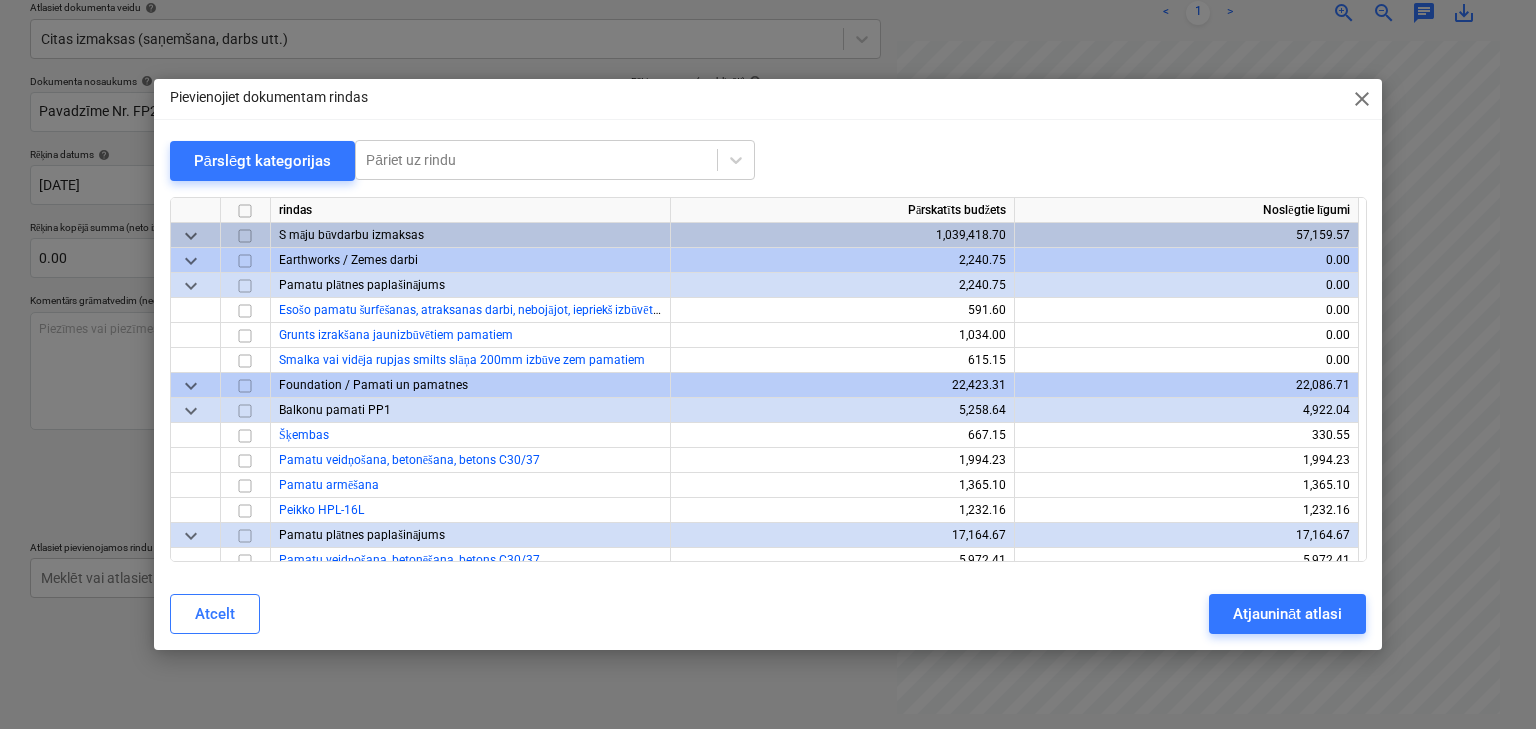 click on "close" at bounding box center [1362, 99] 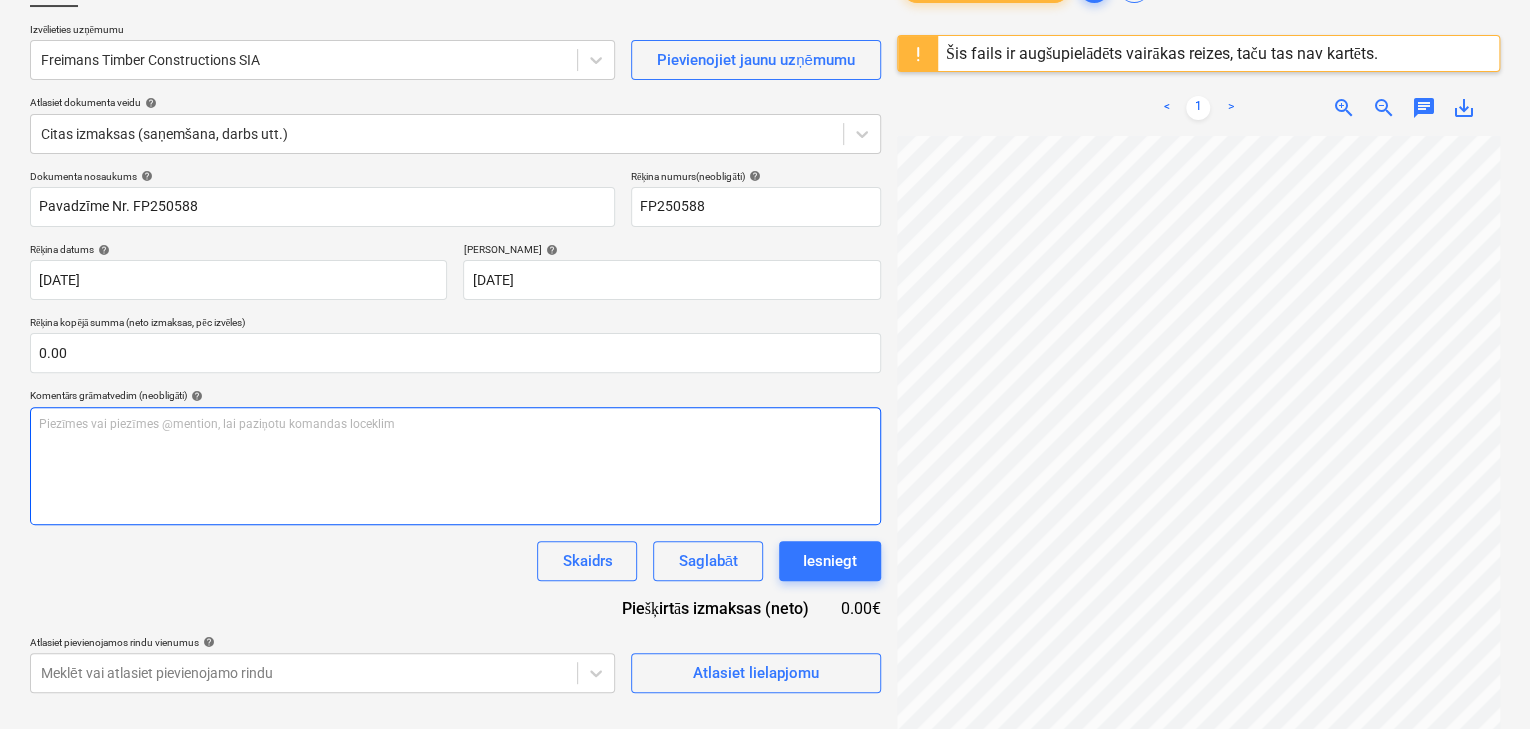 scroll, scrollTop: 0, scrollLeft: 0, axis: both 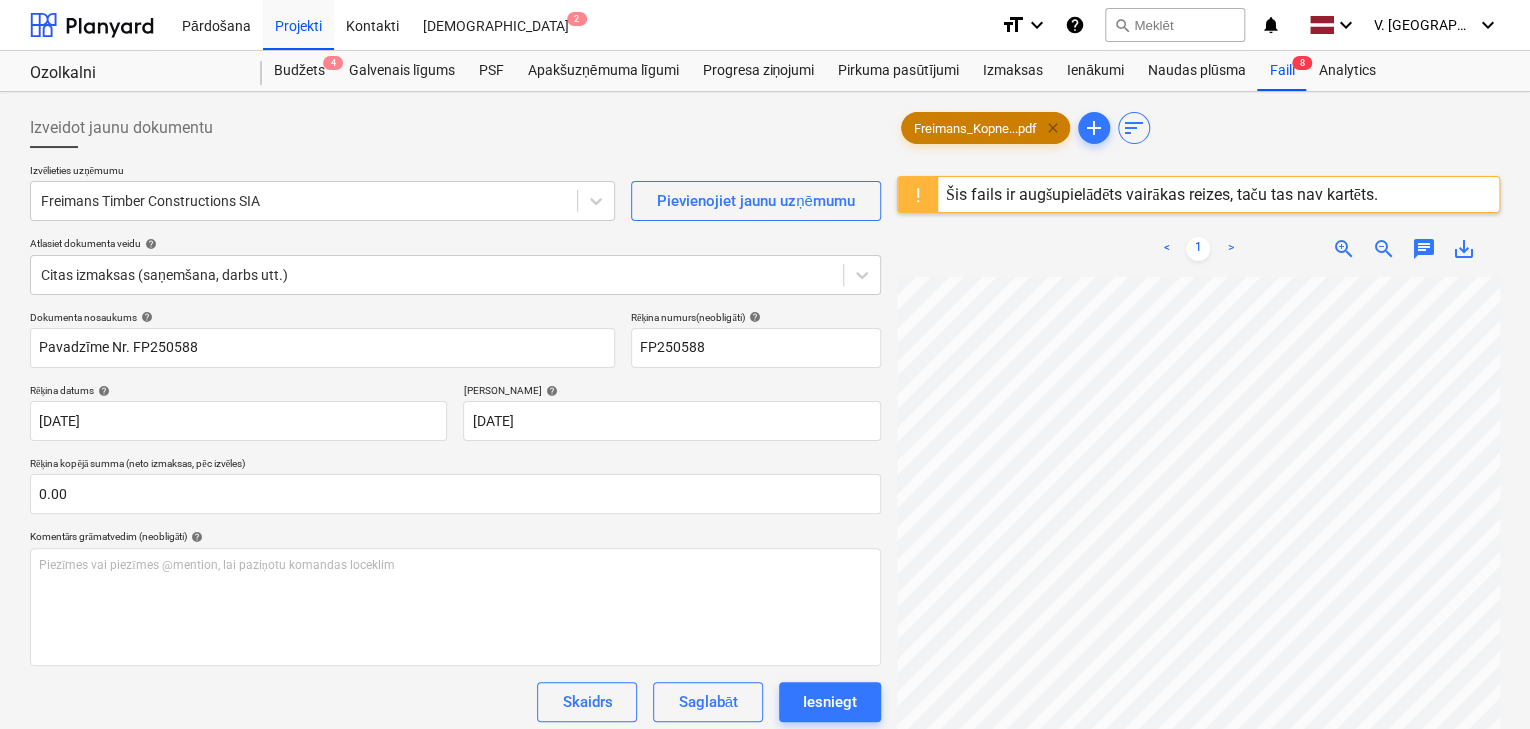 click on "clear" at bounding box center (1053, 128) 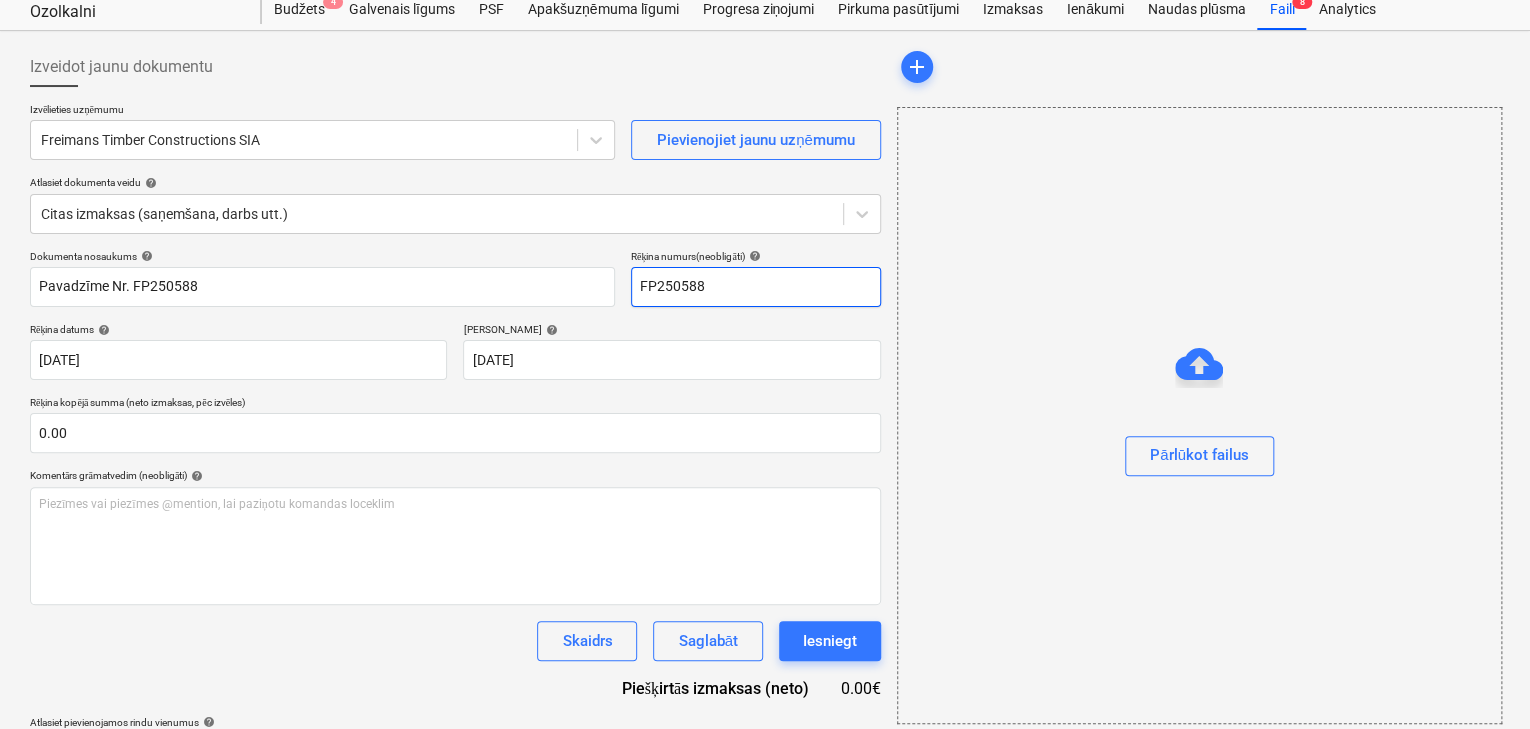 scroll, scrollTop: 0, scrollLeft: 0, axis: both 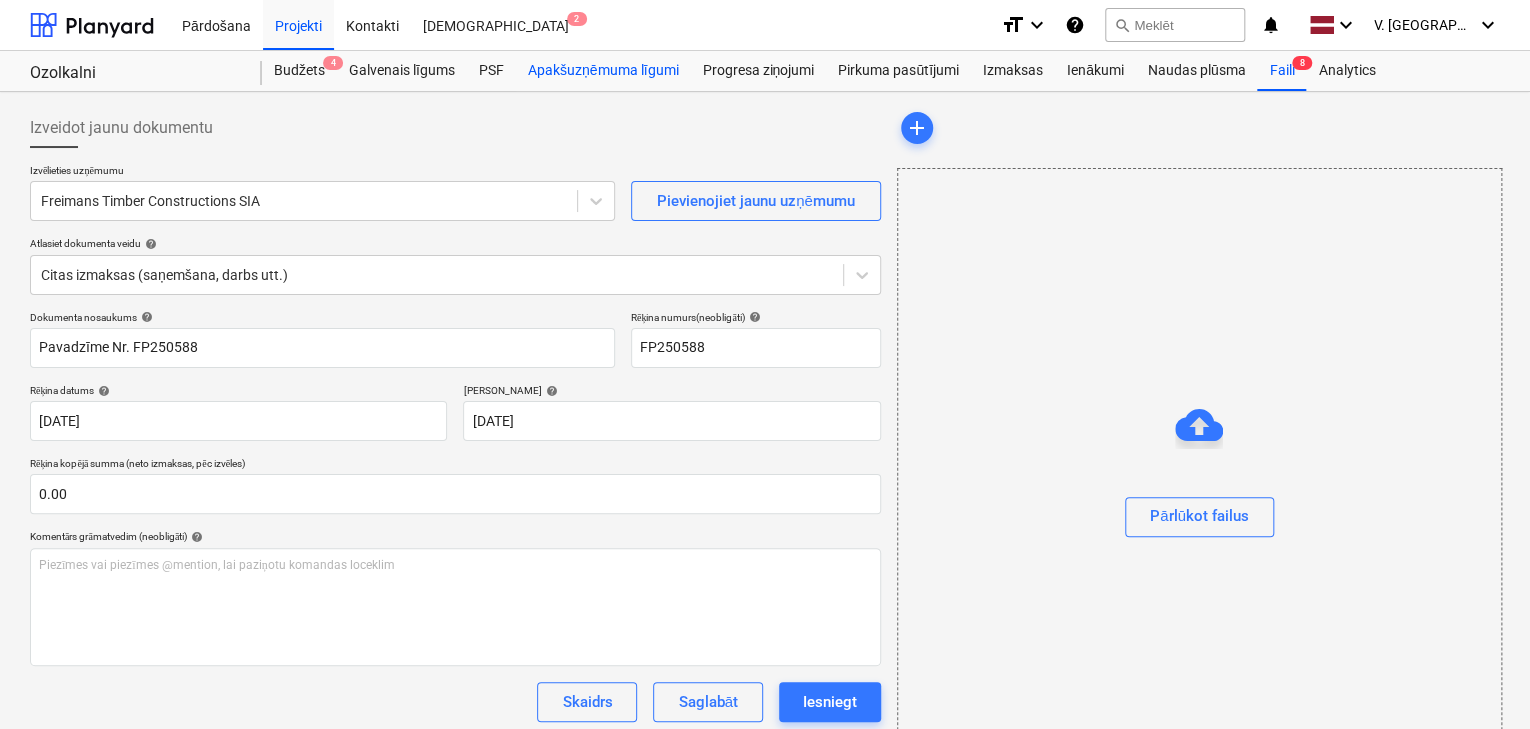 click on "Apakšuzņēmuma līgumi" at bounding box center (603, 71) 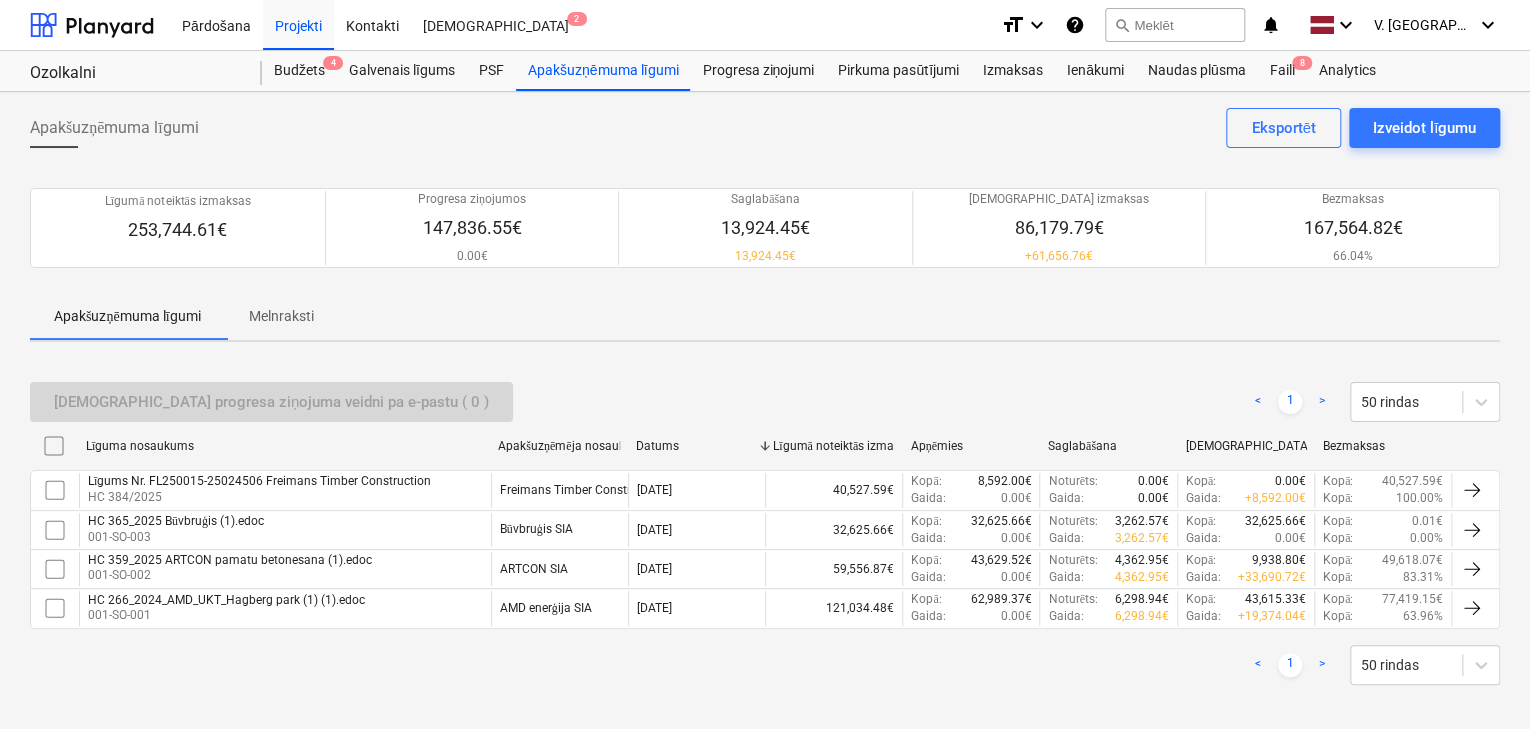 click on "Līgums Nr. FL250015-25024506 Freimans Timber Construction HC 384/2025" at bounding box center (285, 490) 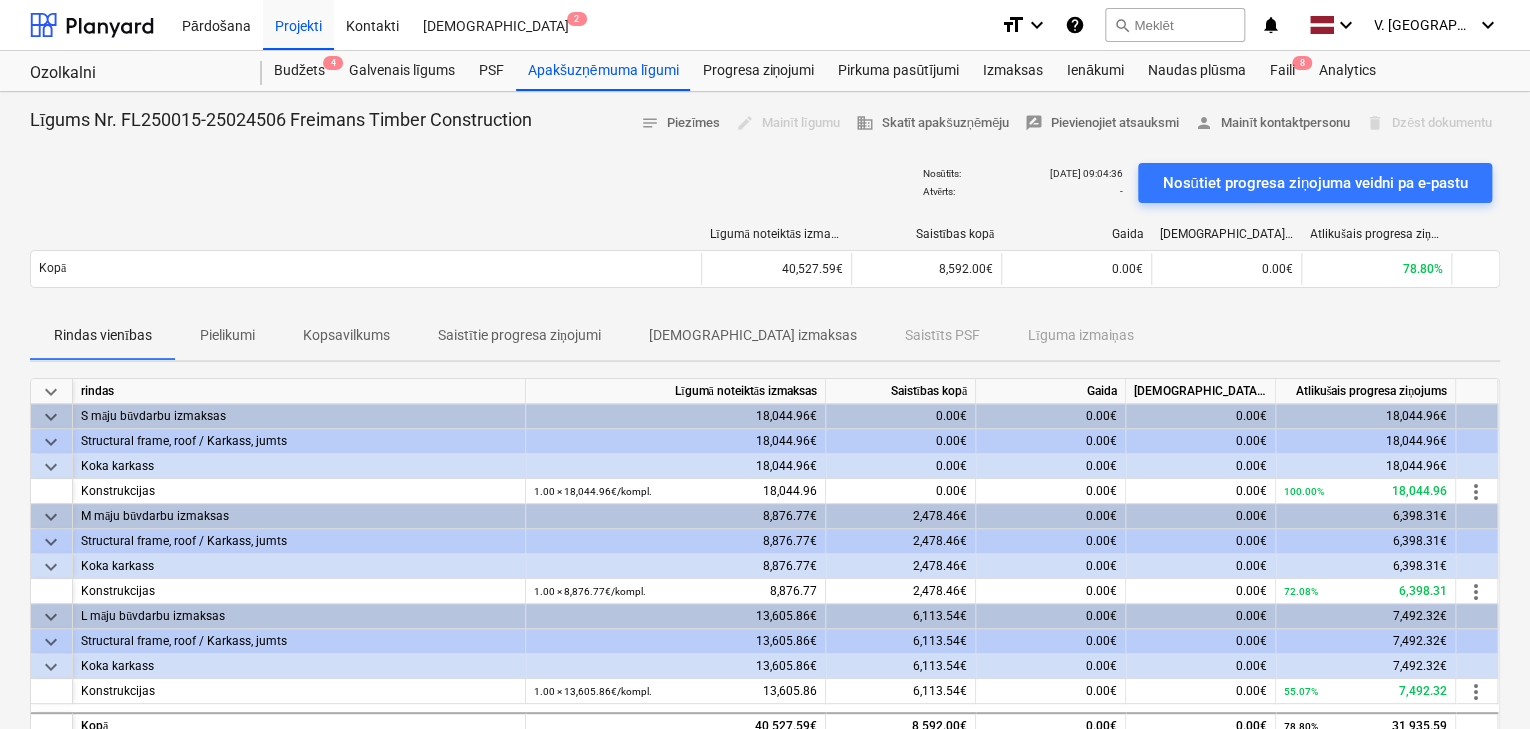 click on "Pielikumi" at bounding box center [227, 335] 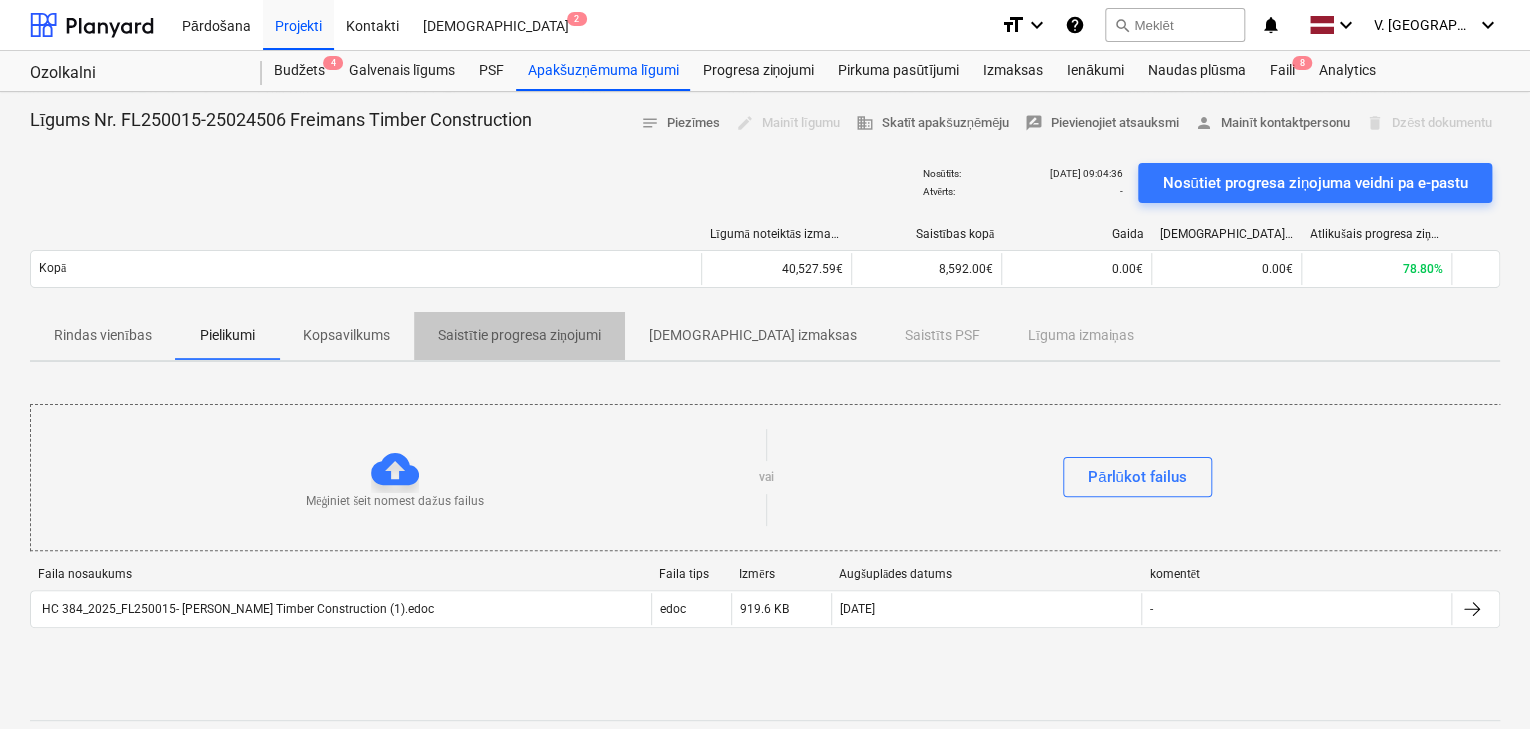 click on "Saistītie progresa ziņojumi" at bounding box center [519, 335] 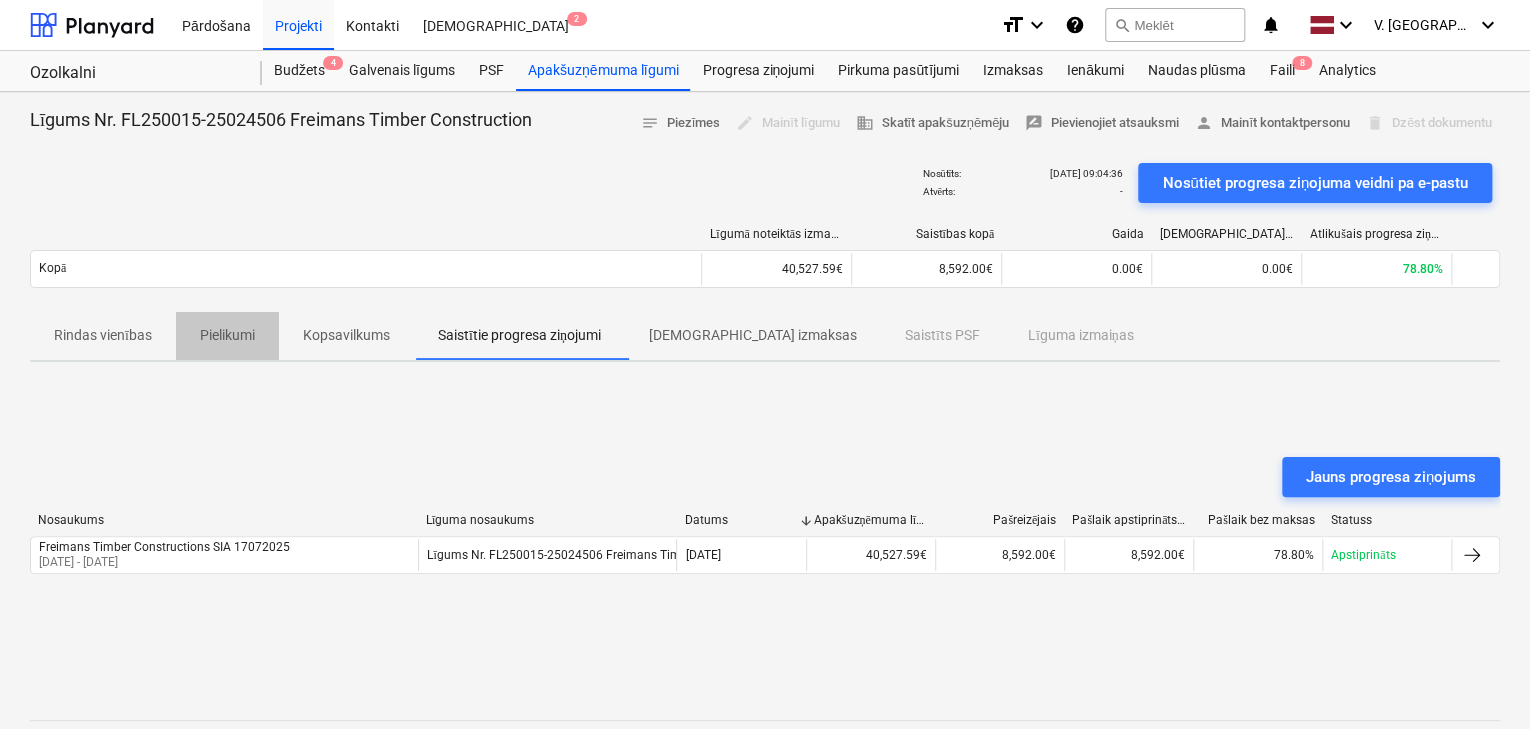 click on "Pielikumi" at bounding box center [227, 335] 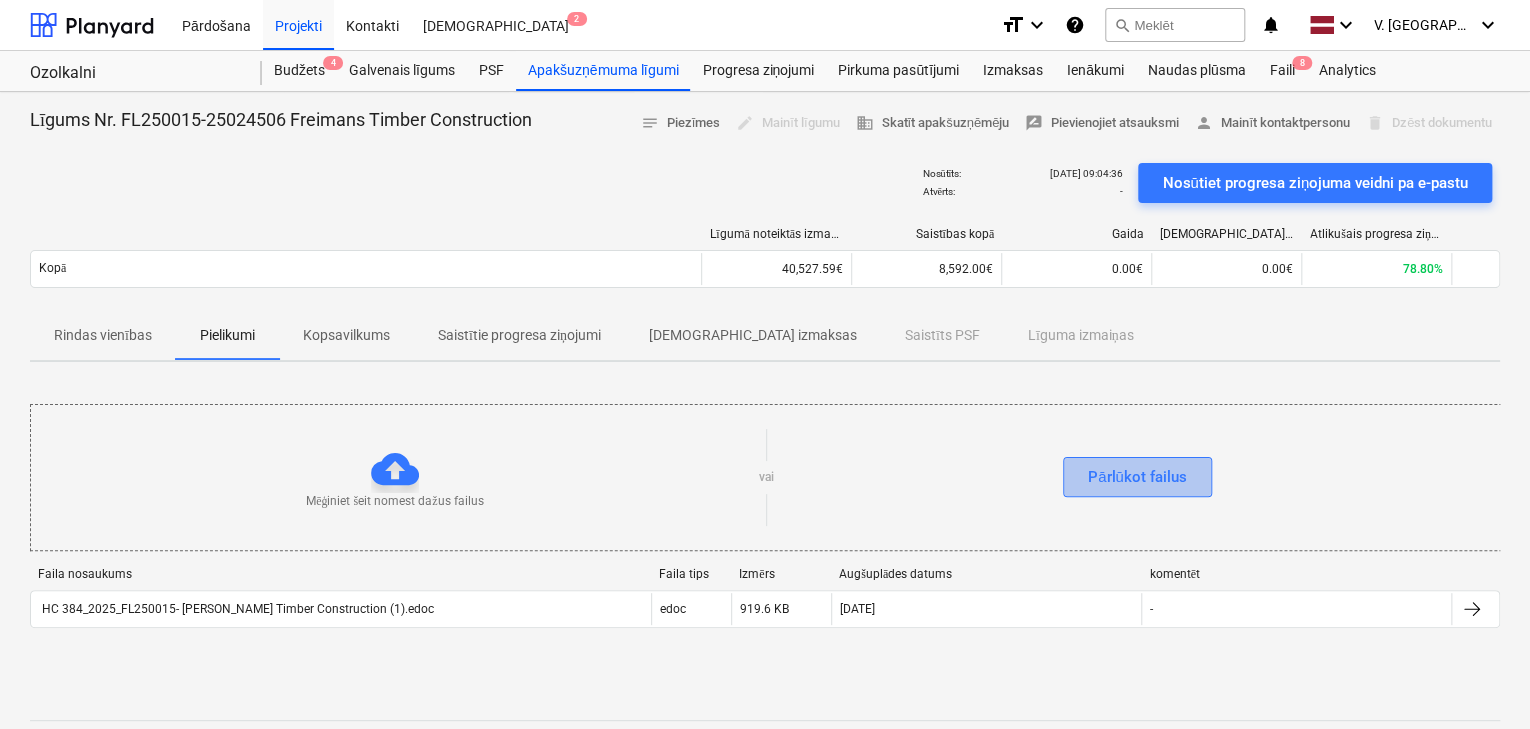 click on "Pārlūkot failus" at bounding box center (1137, 477) 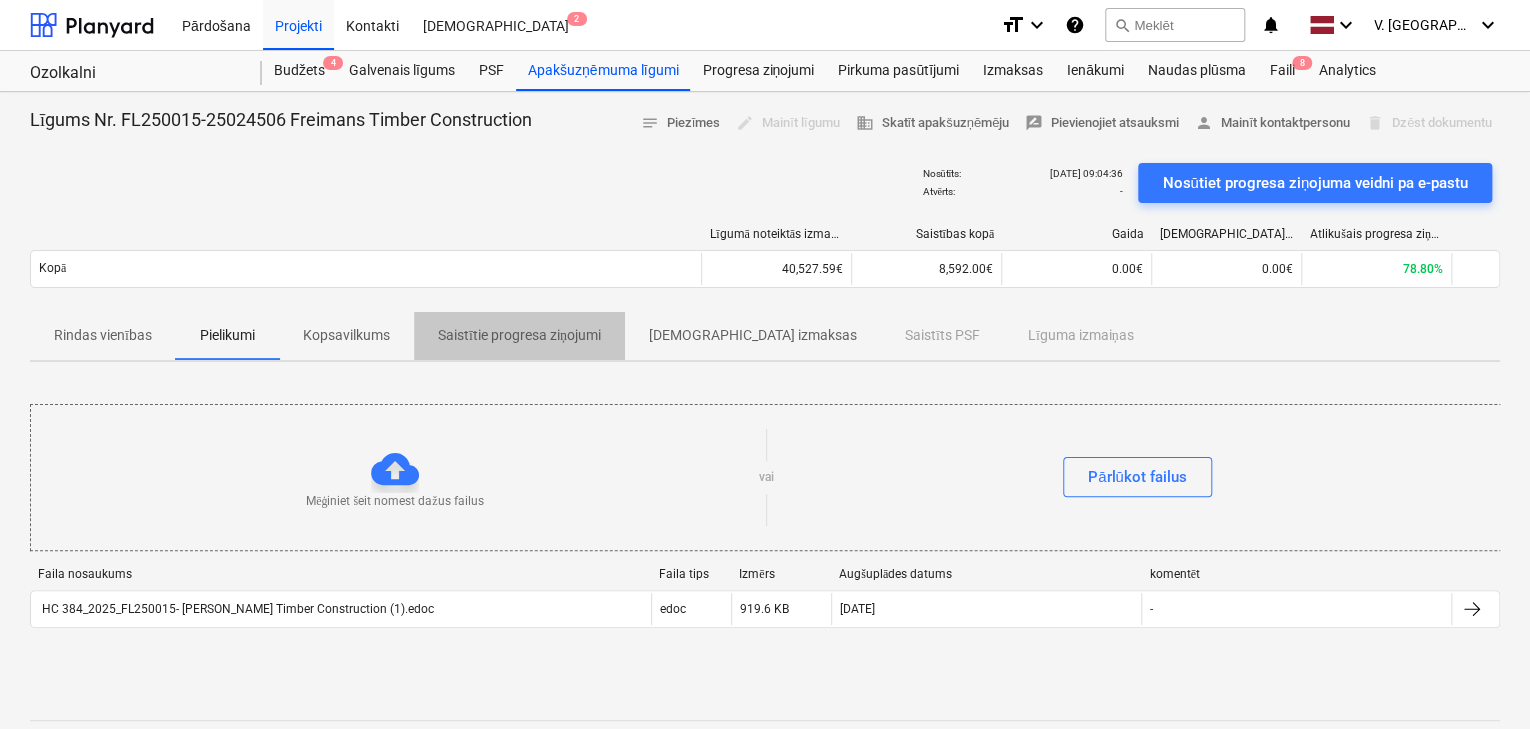 click on "Saistītie progresa ziņojumi" at bounding box center (519, 335) 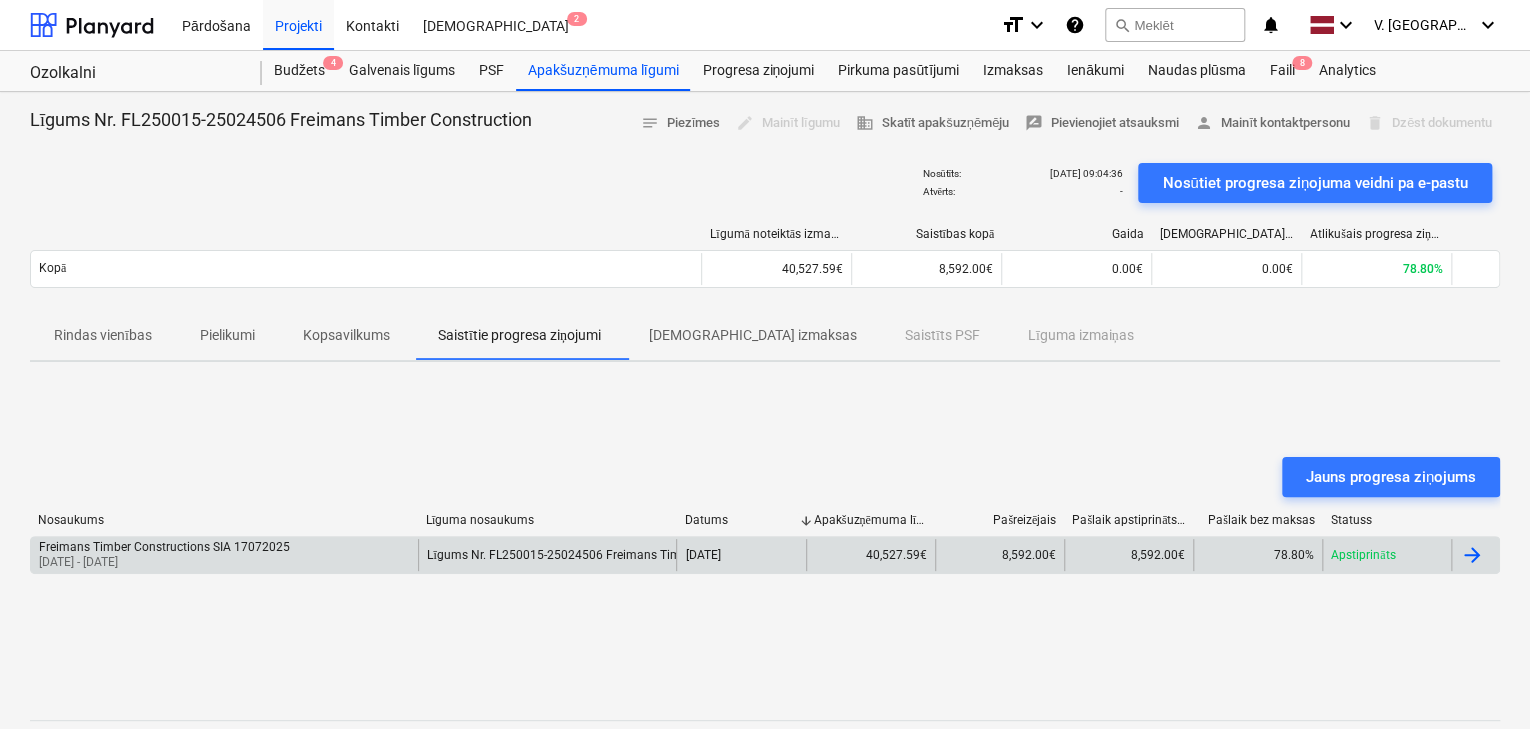 click on "8,592.00€" at bounding box center (1128, 555) 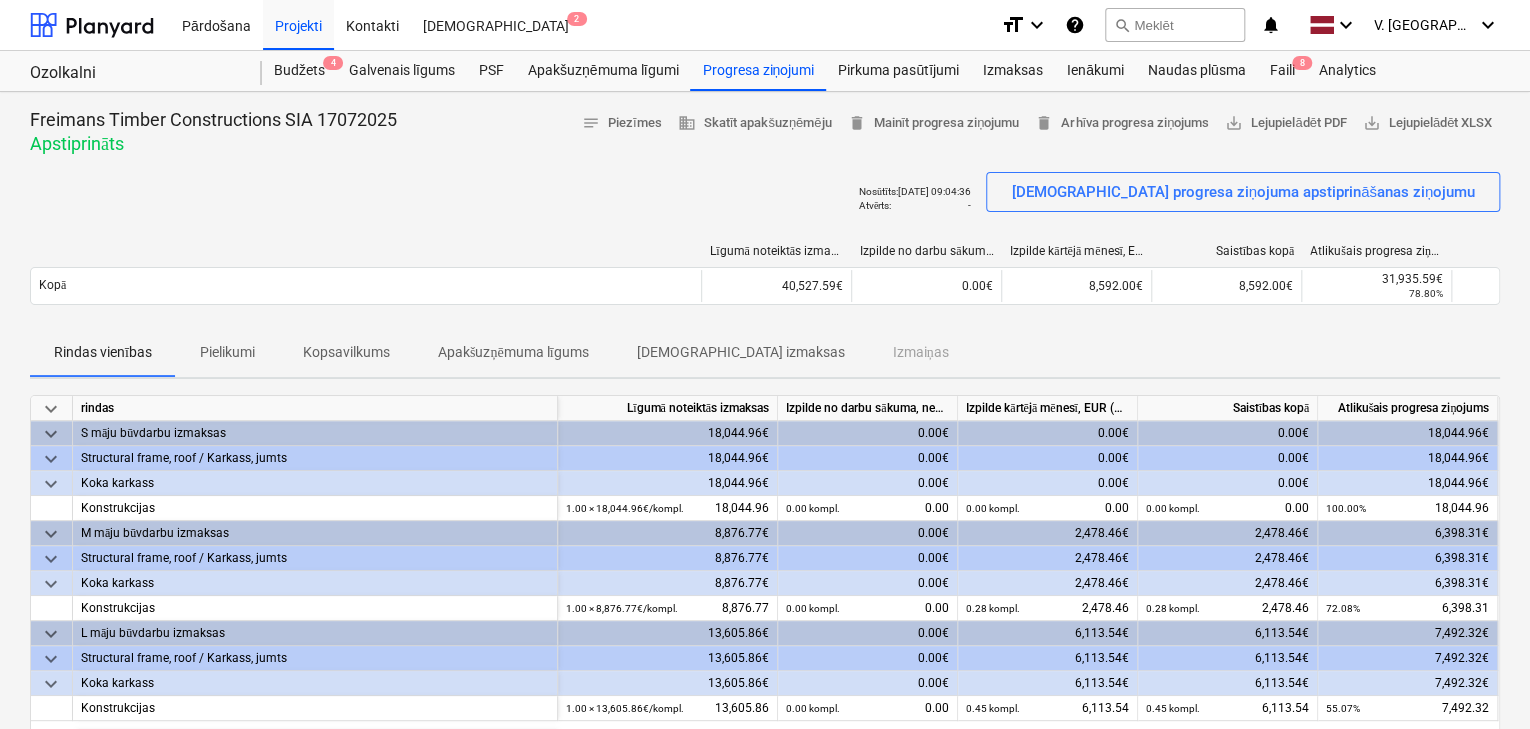 click on "Kopsavilkums" at bounding box center [346, 352] 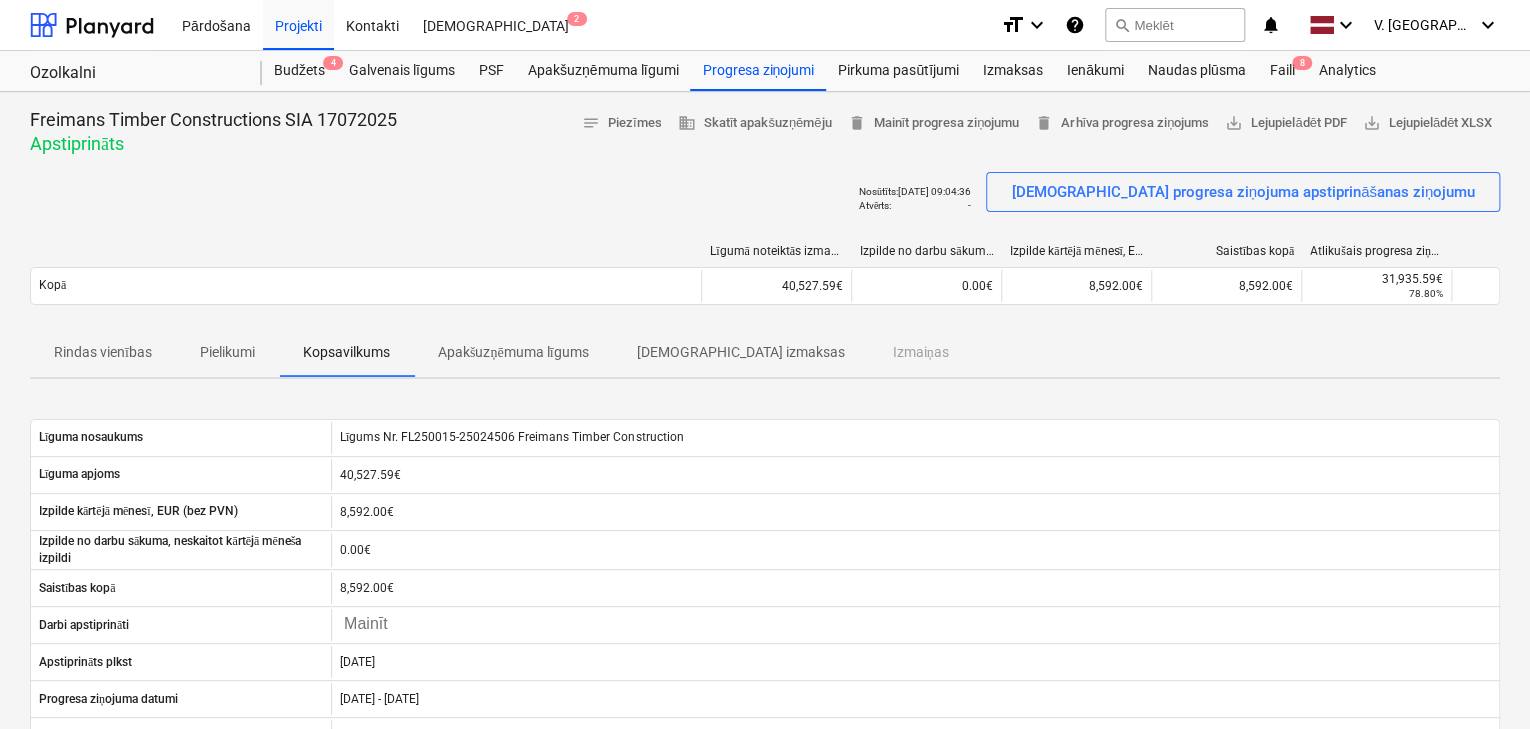 click on "Pielikumi" at bounding box center [227, 352] 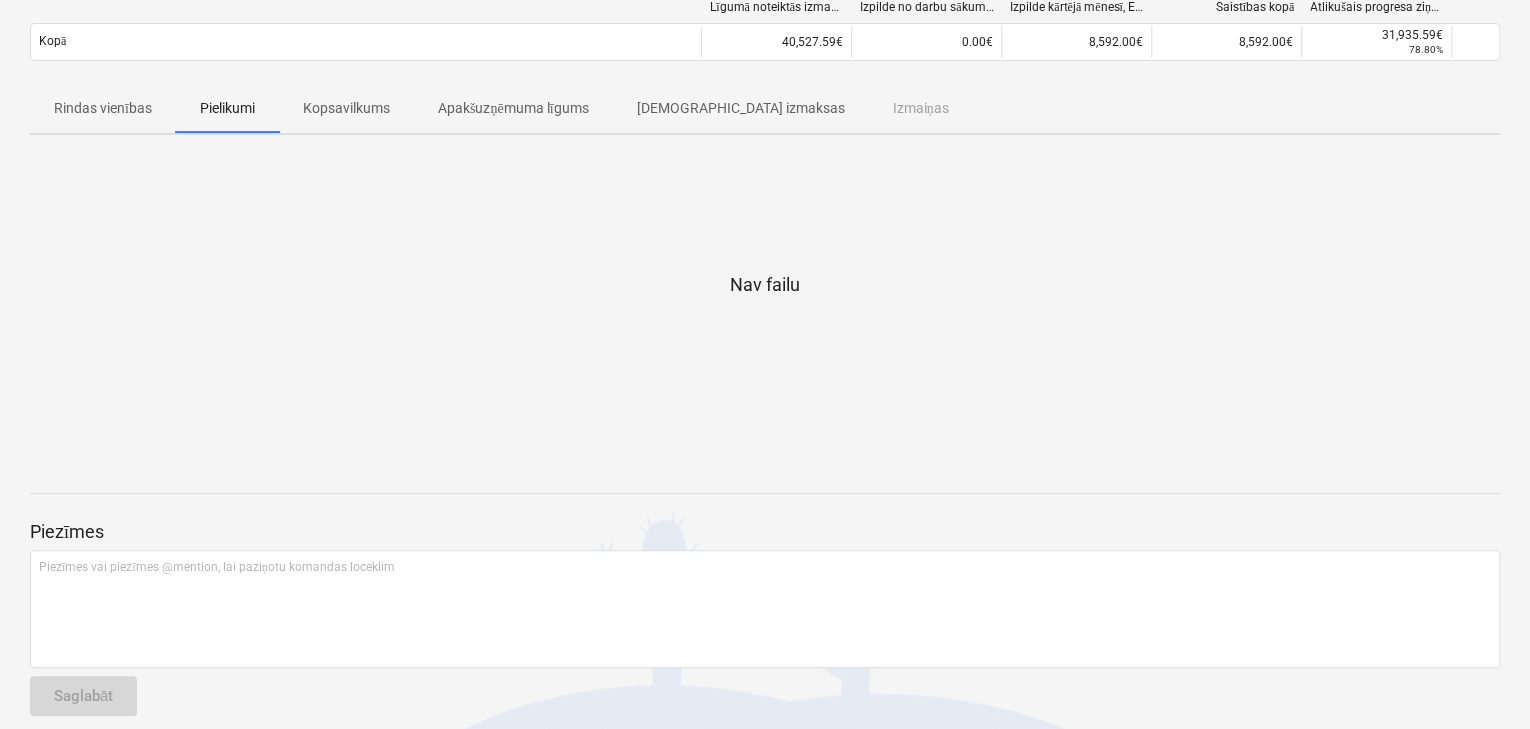 scroll, scrollTop: 0, scrollLeft: 0, axis: both 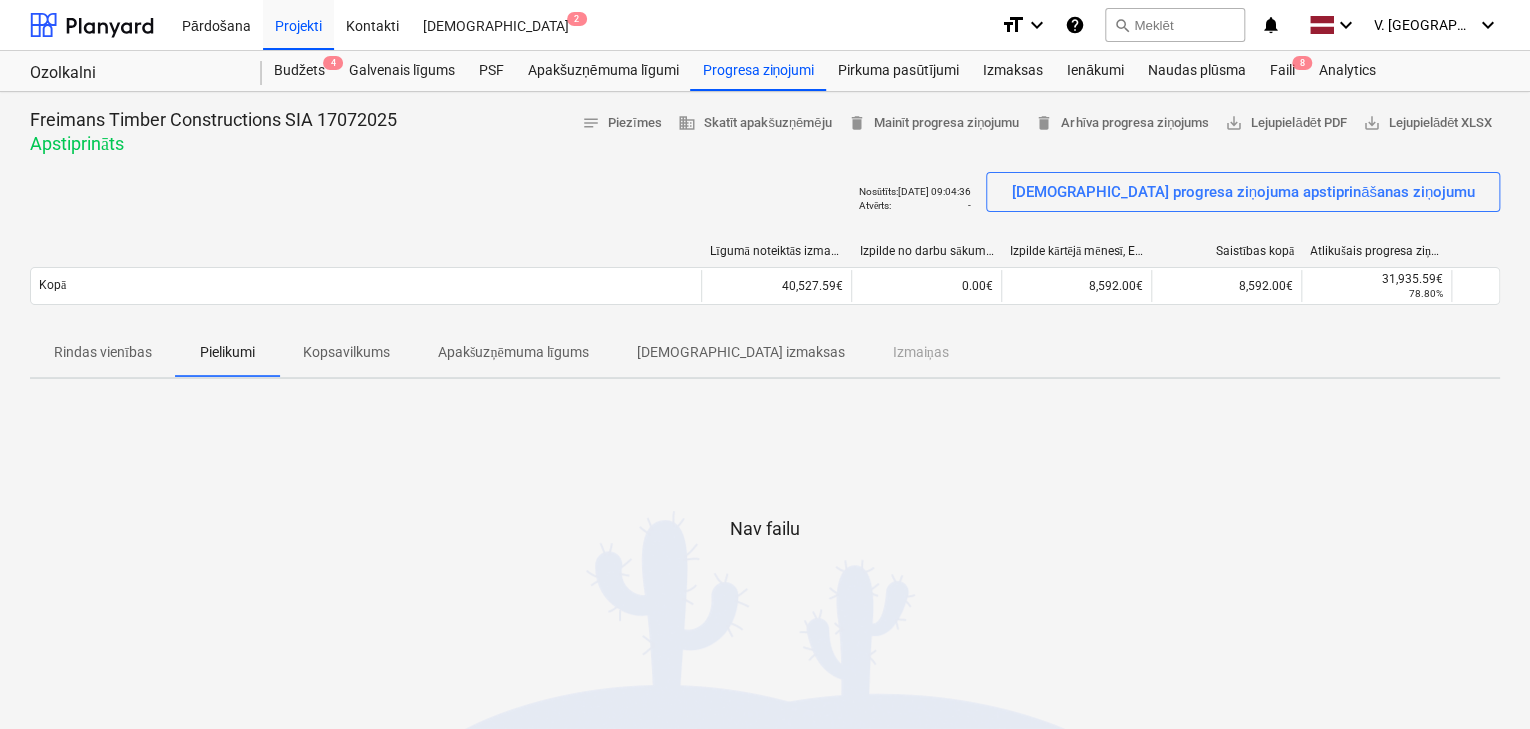 click on "[DEMOGRAPHIC_DATA] izmaksas" at bounding box center [740, 352] 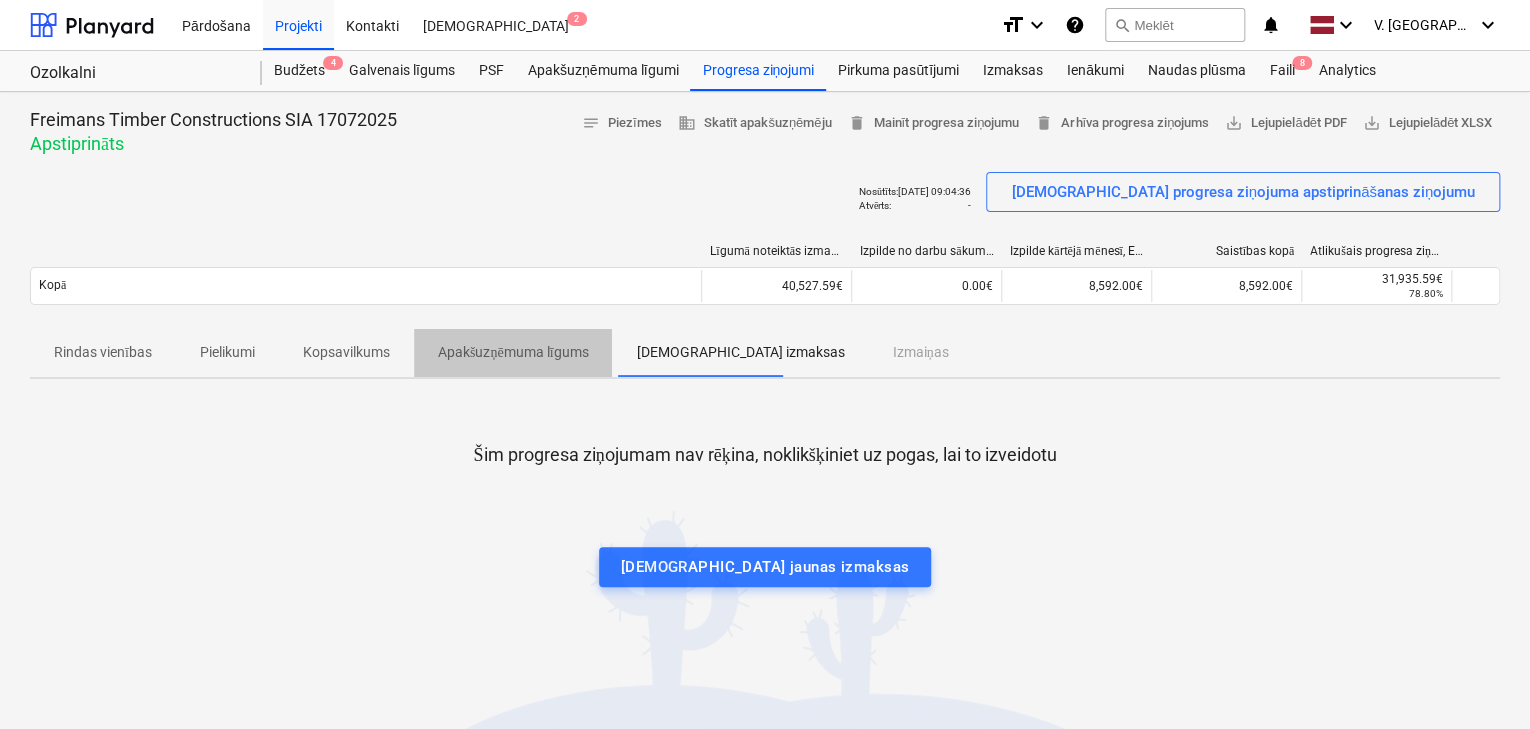 click on "Apakšuzņēmuma līgums" at bounding box center (513, 352) 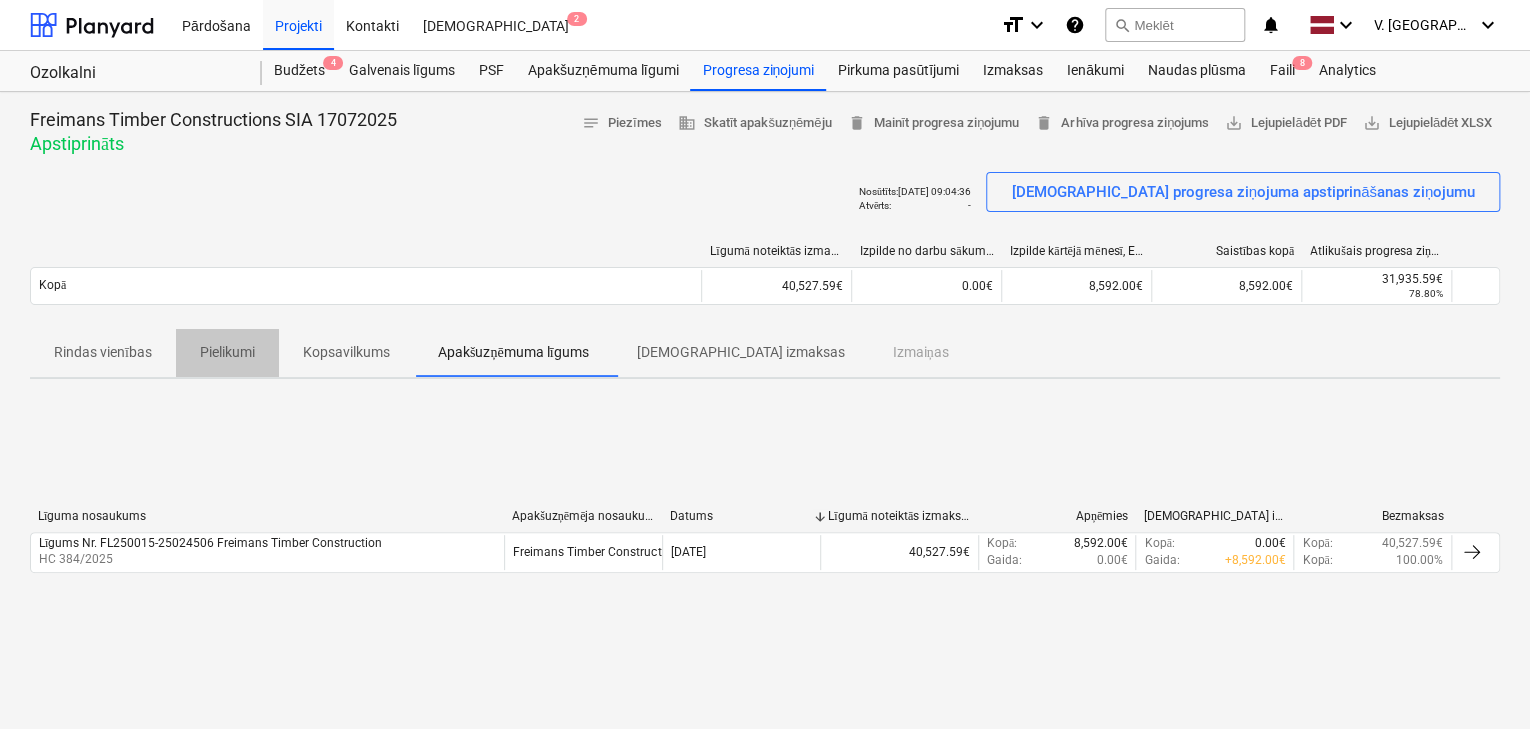 click on "Pielikumi" at bounding box center (227, 352) 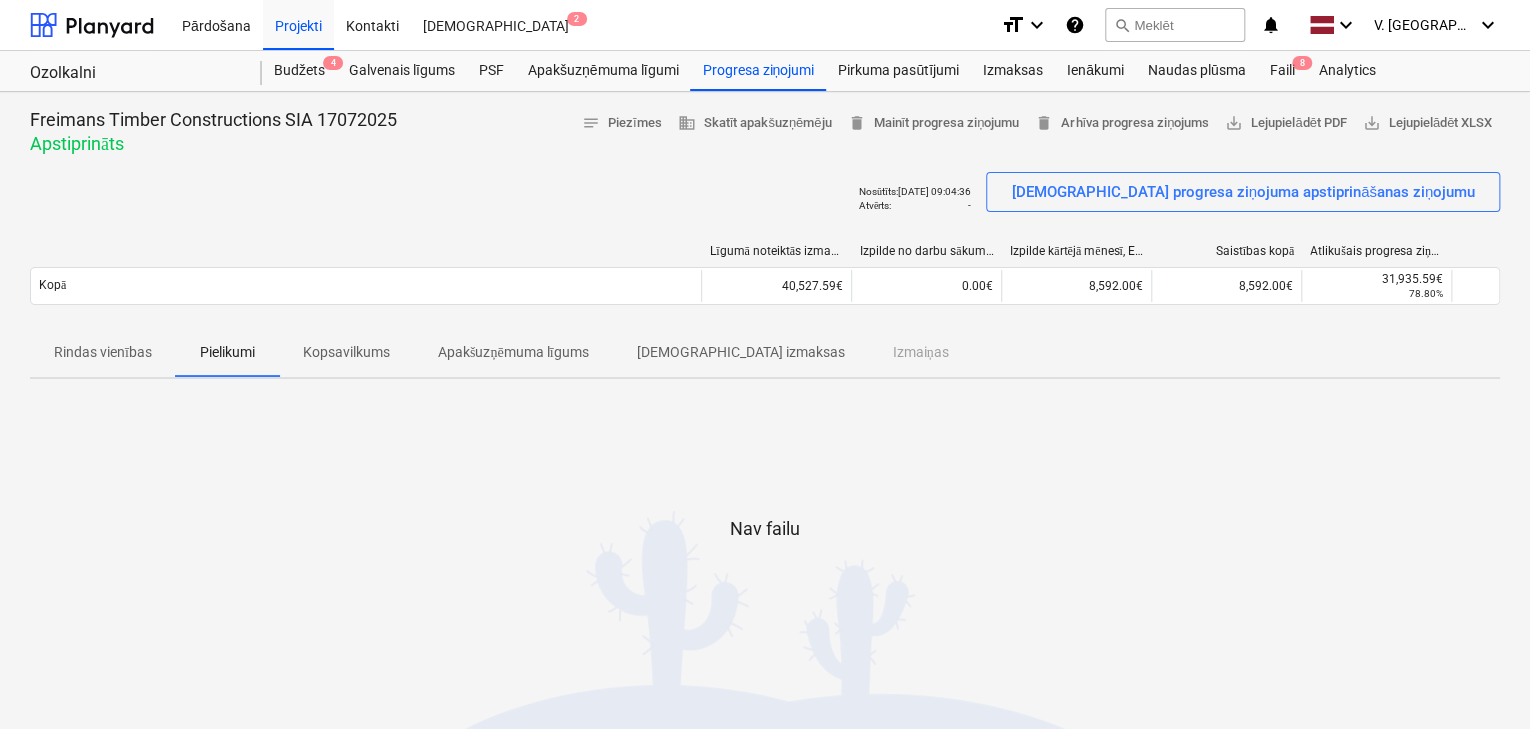 click on "Freimans Timber Constructions SIA 17072025" at bounding box center [213, 120] 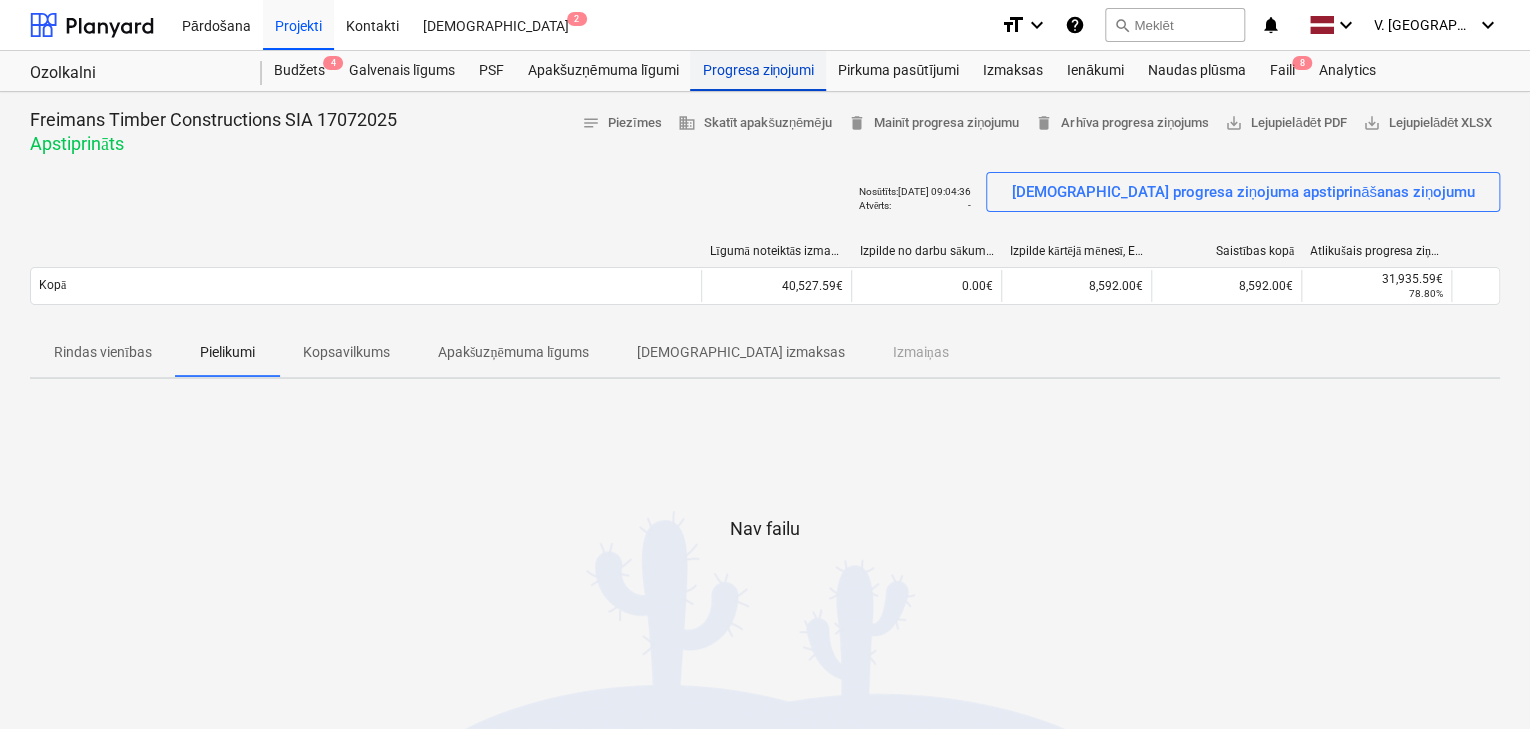 click on "Progresa ziņojumi" at bounding box center [758, 71] 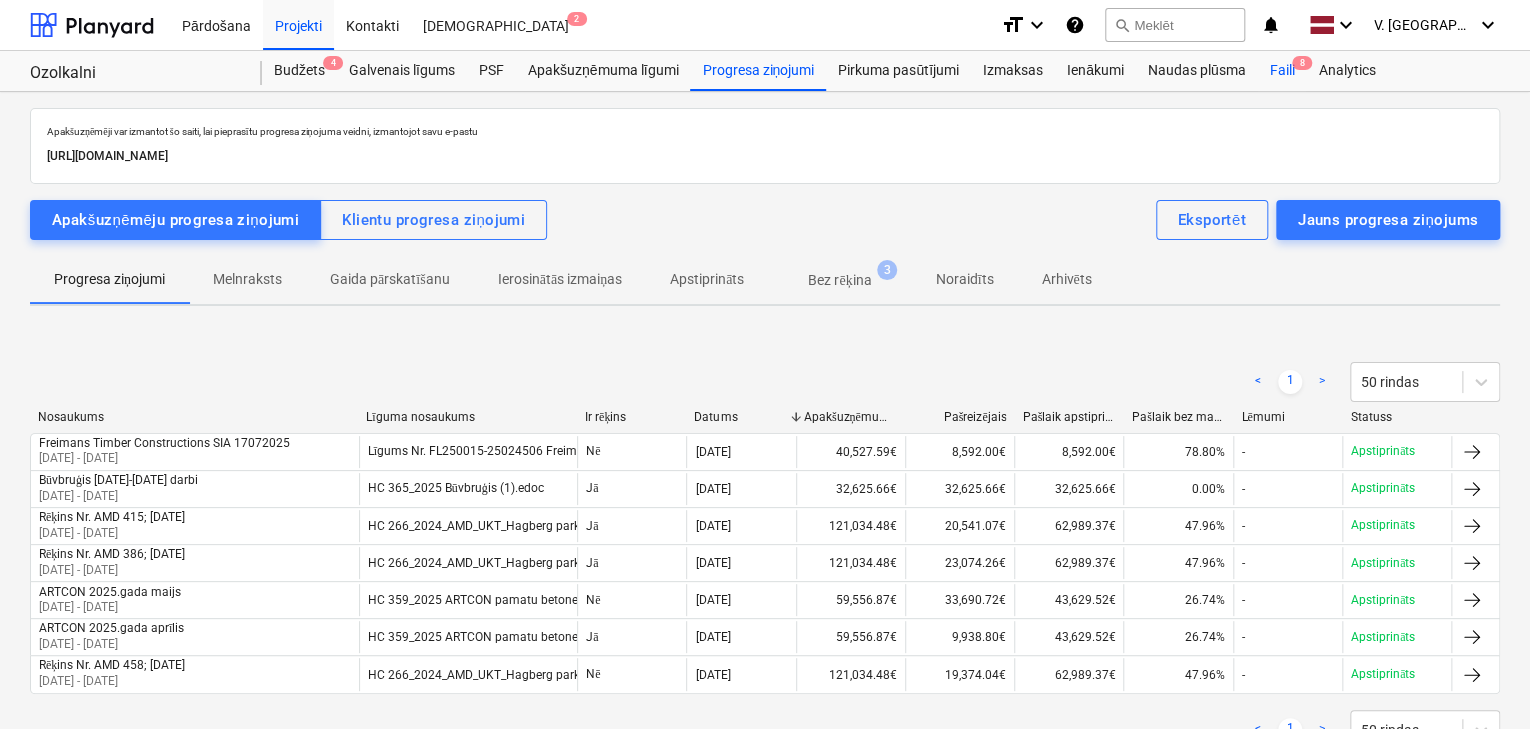 click on "Faili 8" at bounding box center [1281, 71] 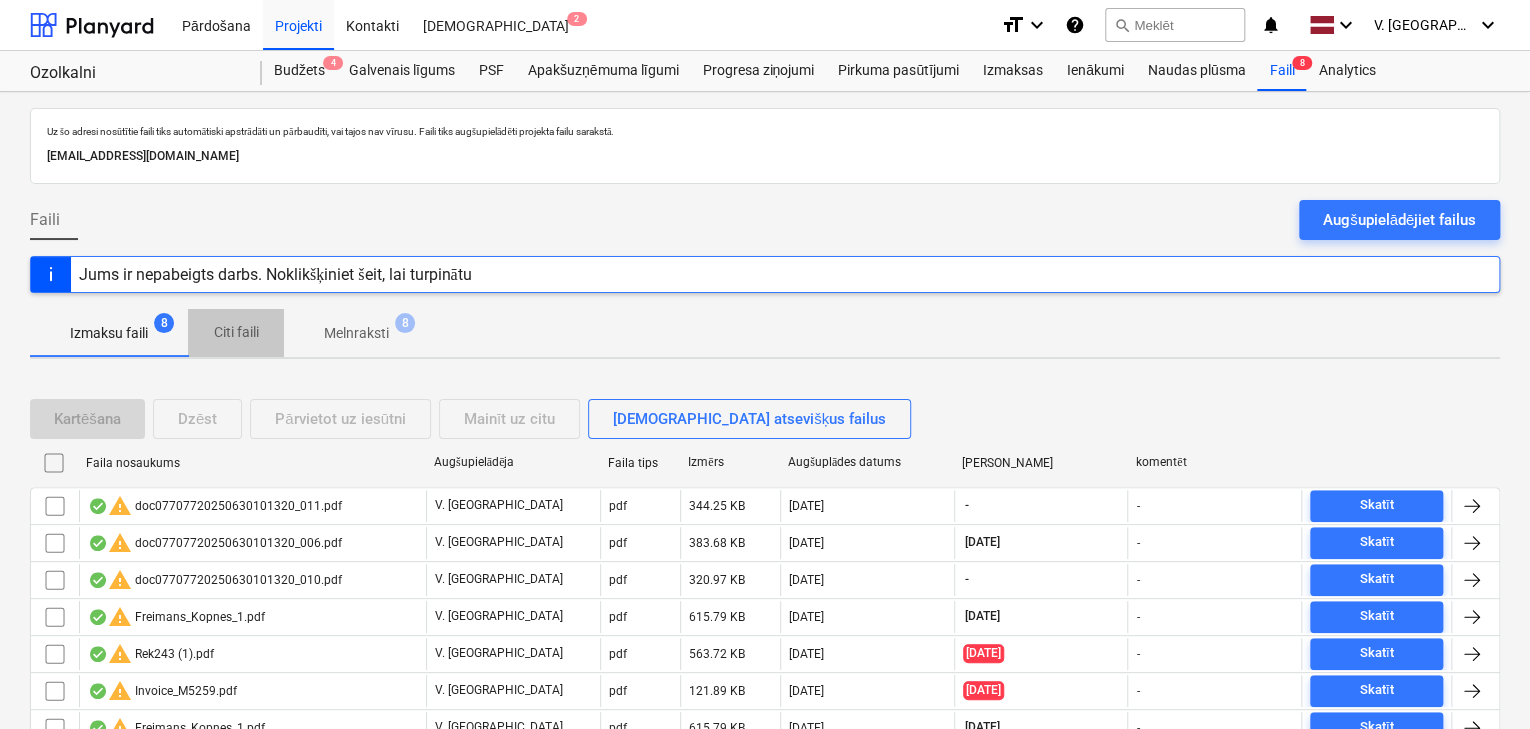 click on "Citi faili" at bounding box center (236, 332) 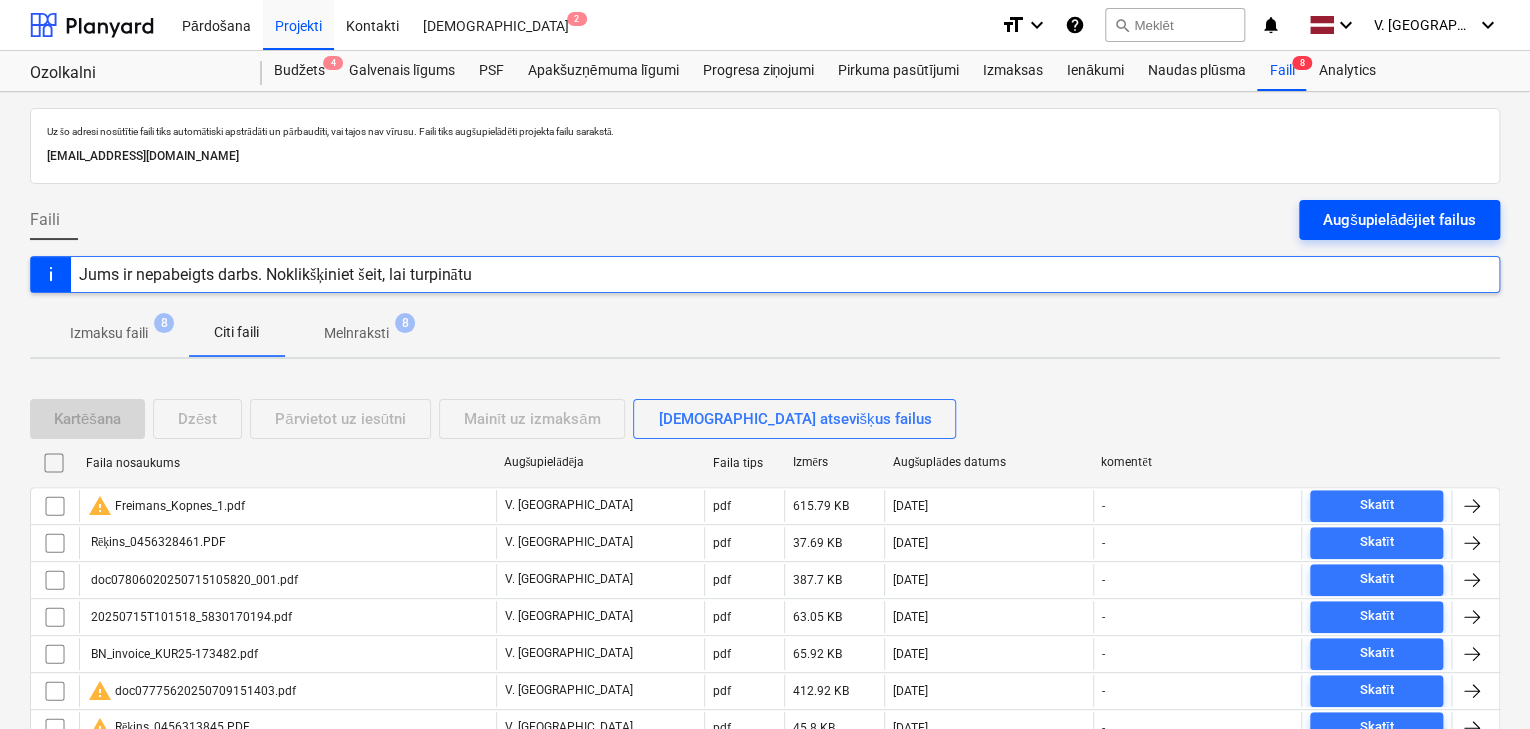 click on "Augšupielādējiet failus" at bounding box center [1399, 220] 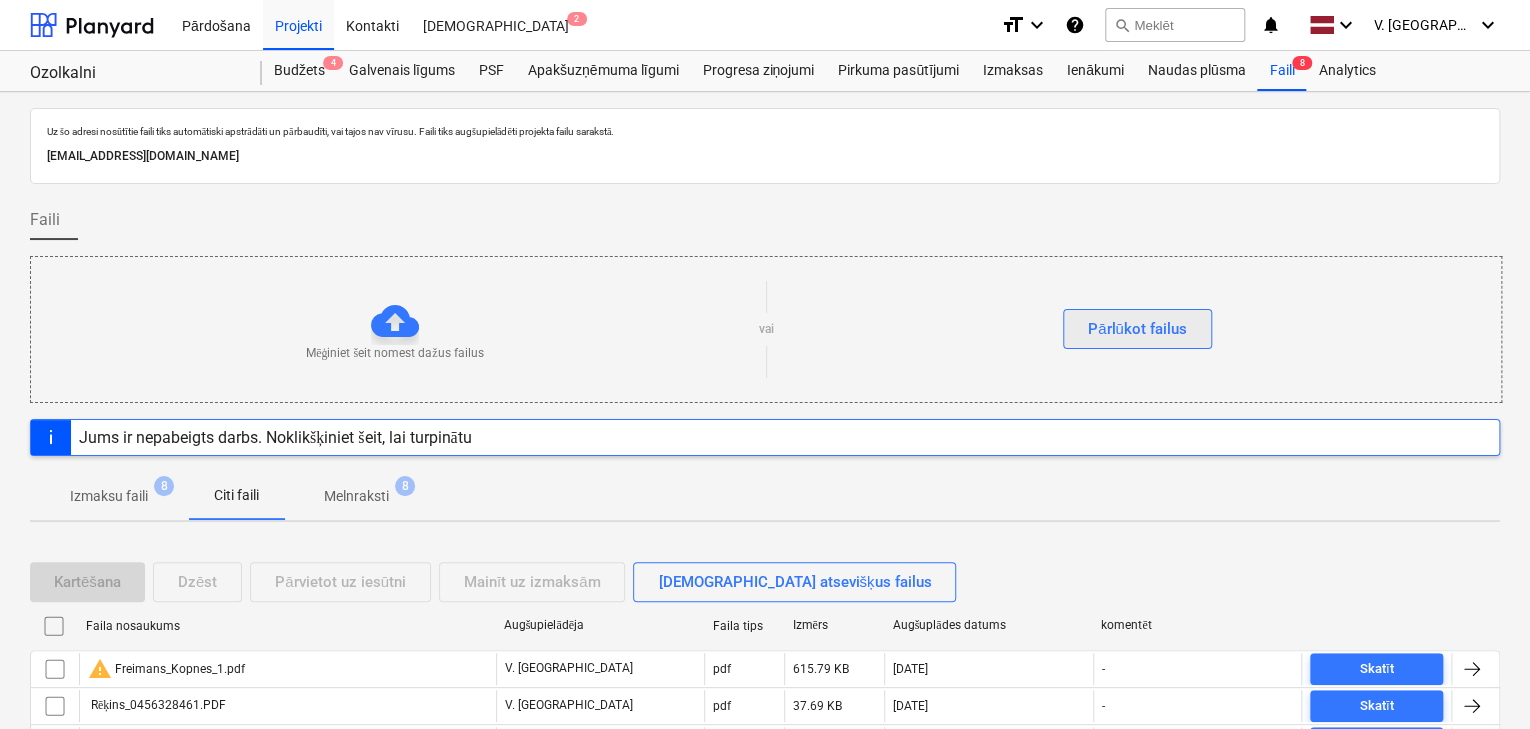 click on "Pārlūkot failus" at bounding box center (1137, 329) 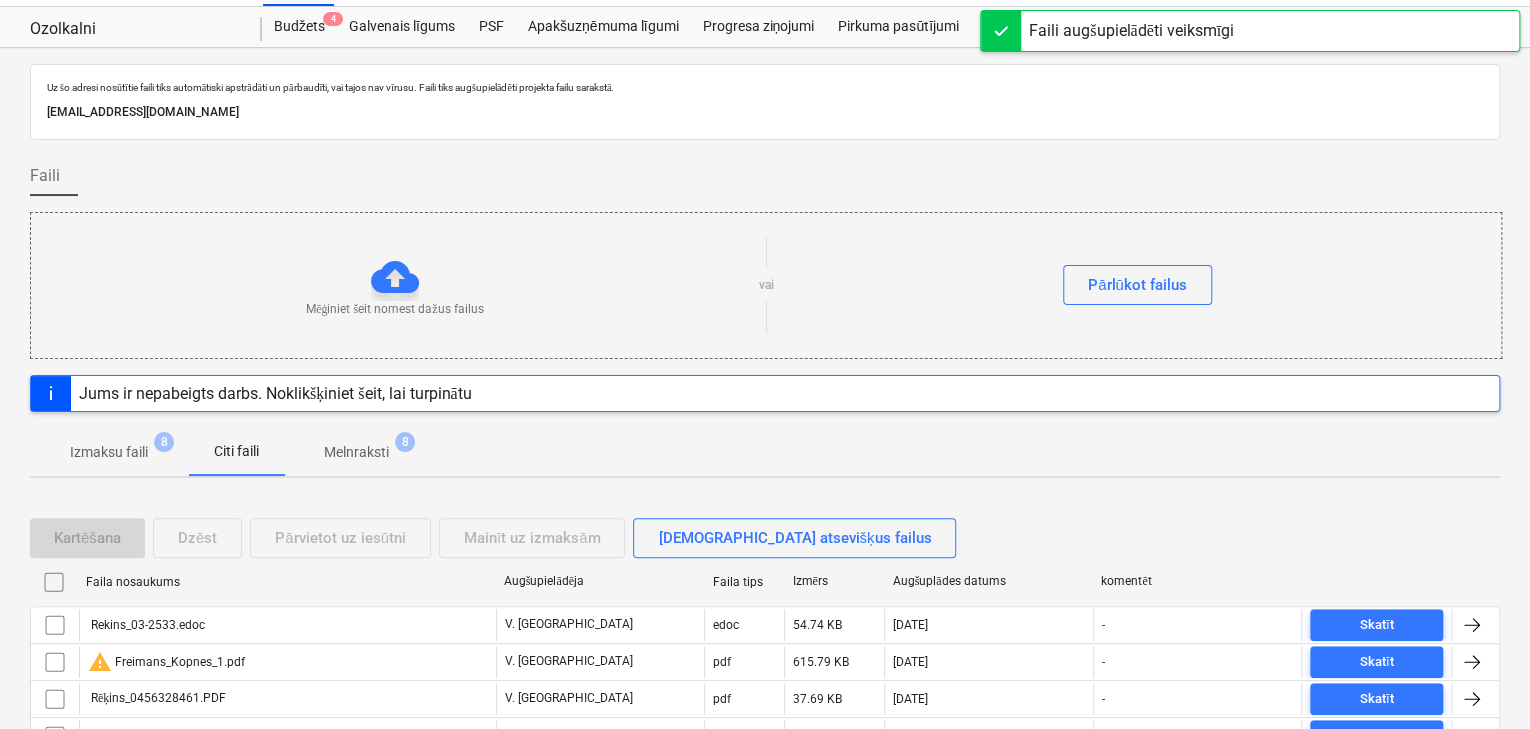 scroll, scrollTop: 160, scrollLeft: 0, axis: vertical 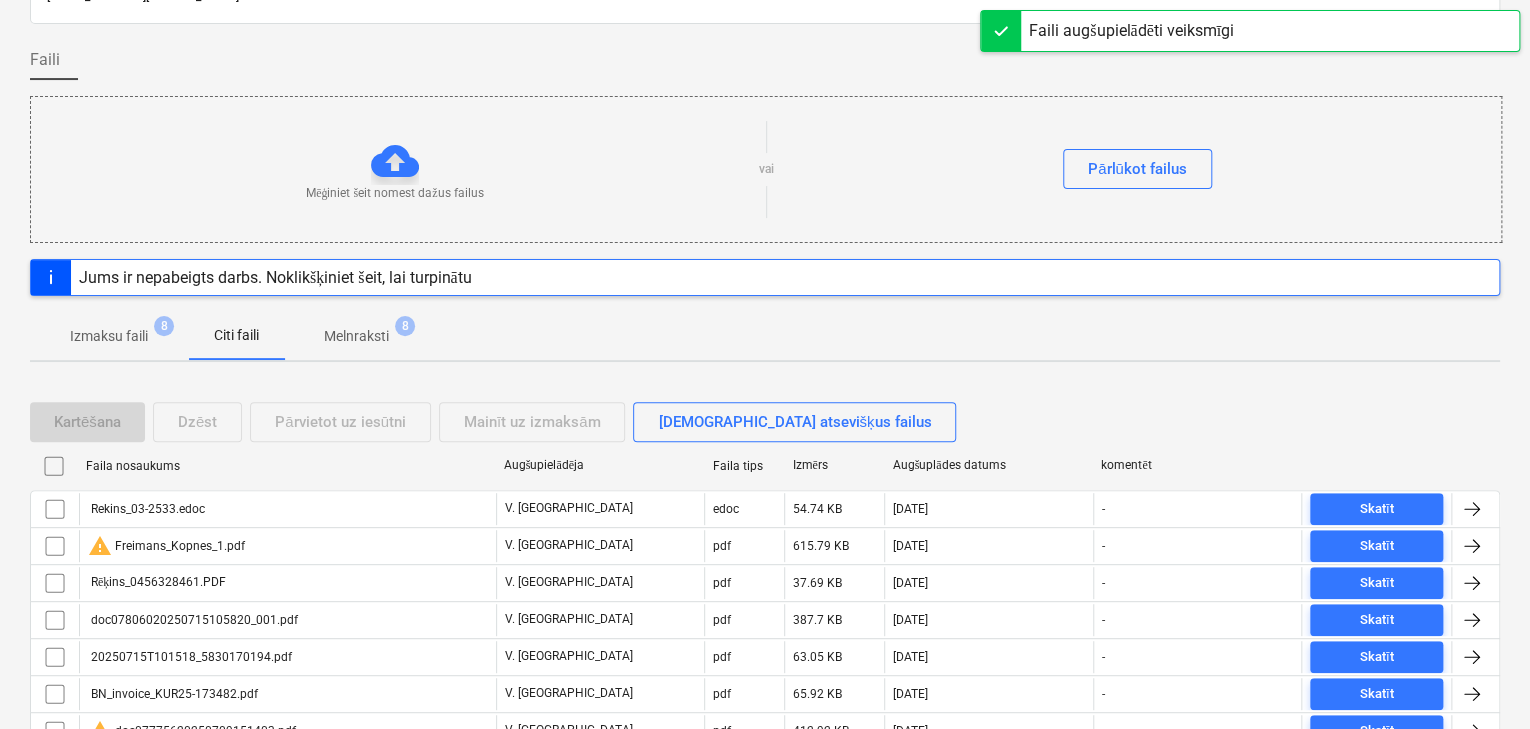 click on "Faila nosaukums" at bounding box center [287, 466] 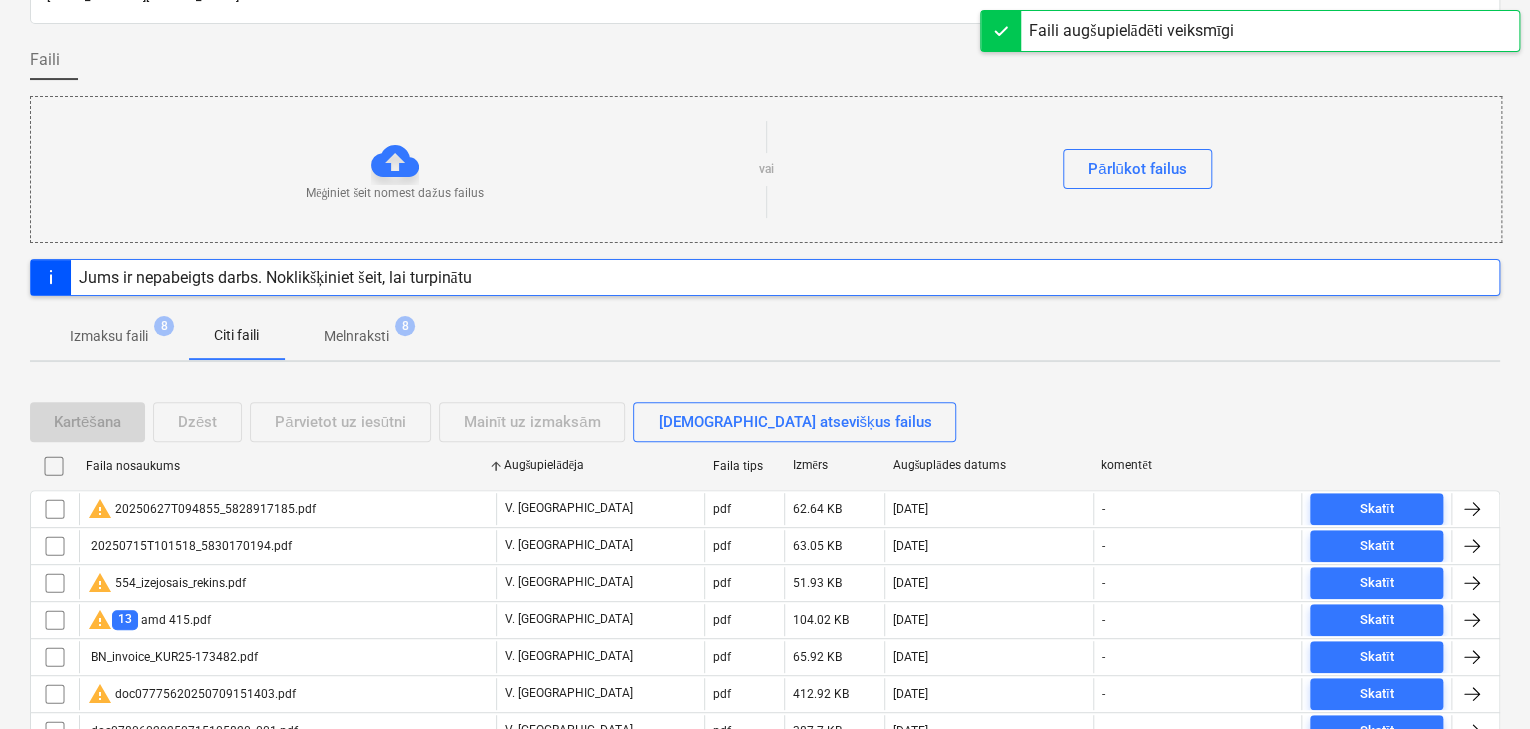 click on "Faila nosaukums Augšupielādēja Faila tips Izmērs Augšuplādes datums komentēt" at bounding box center [765, 470] 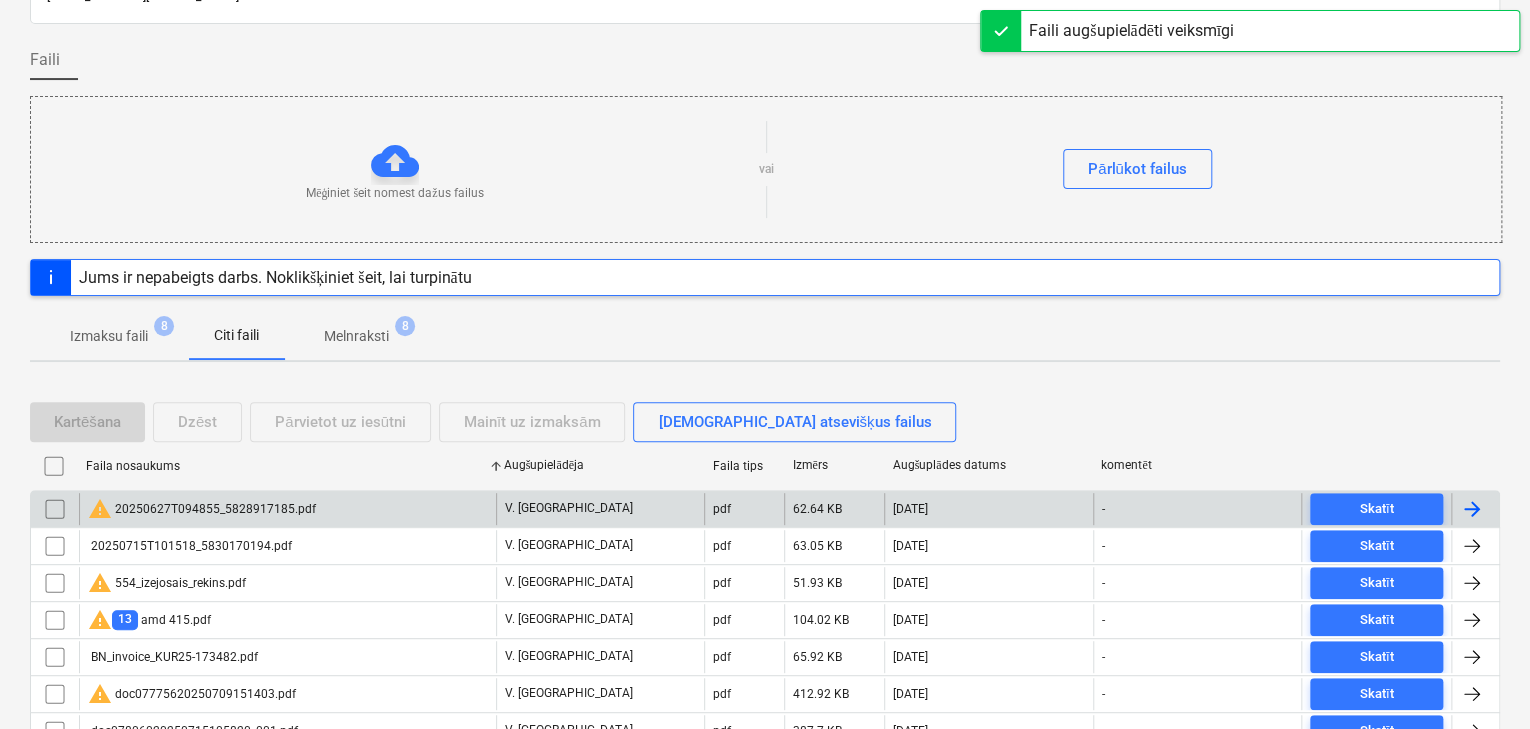 click on "warning   20250627T094855_5828917185.pdf" at bounding box center (202, 509) 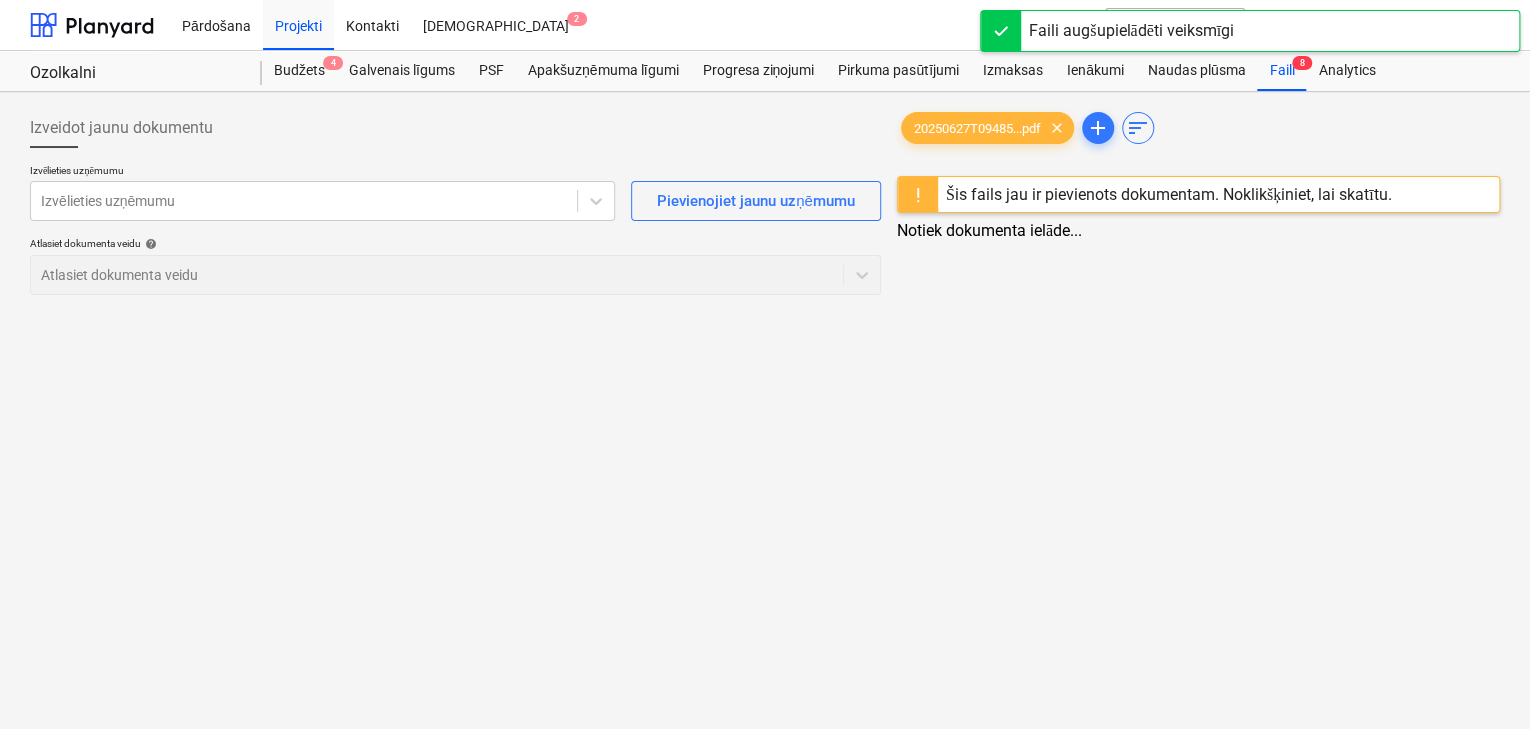 scroll, scrollTop: 0, scrollLeft: 0, axis: both 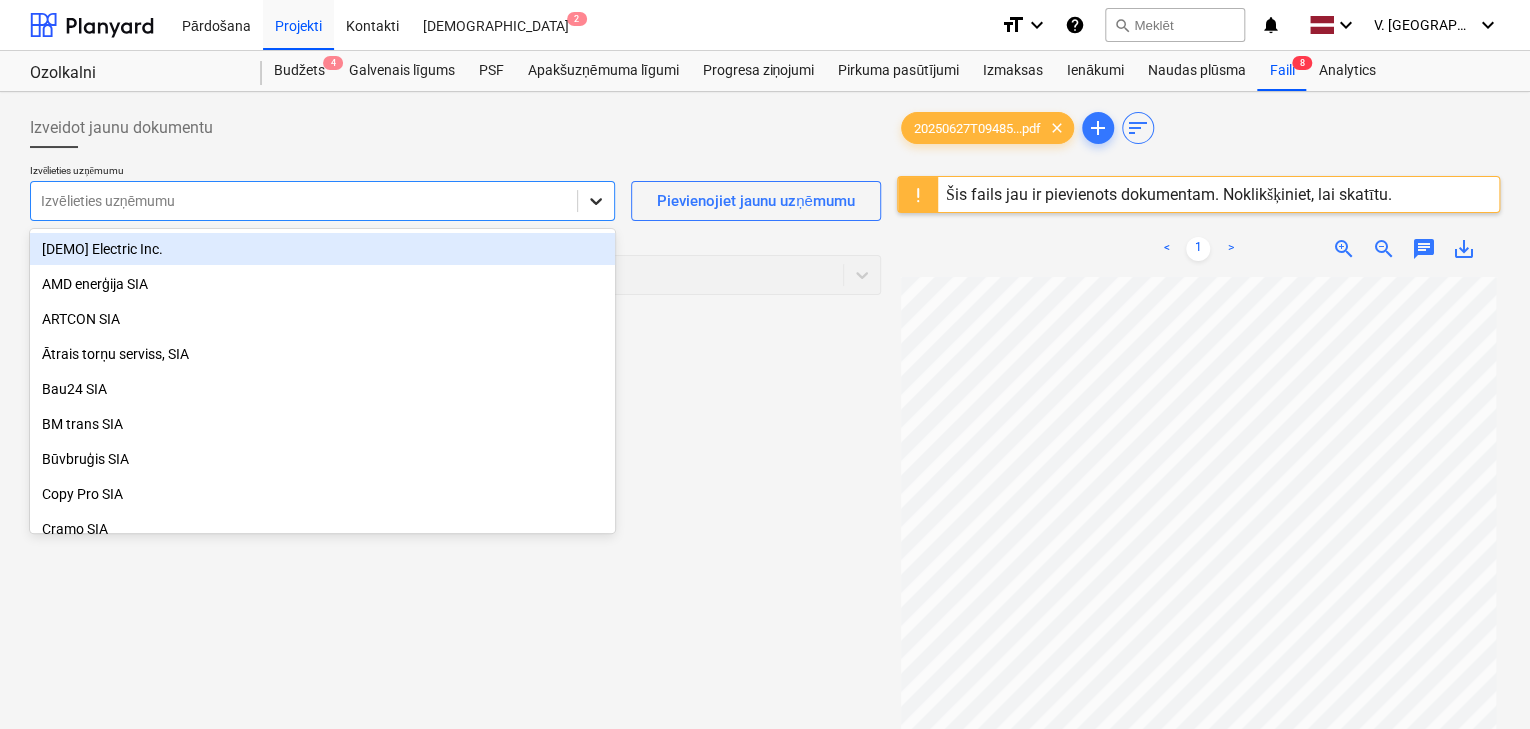 click at bounding box center (596, 201) 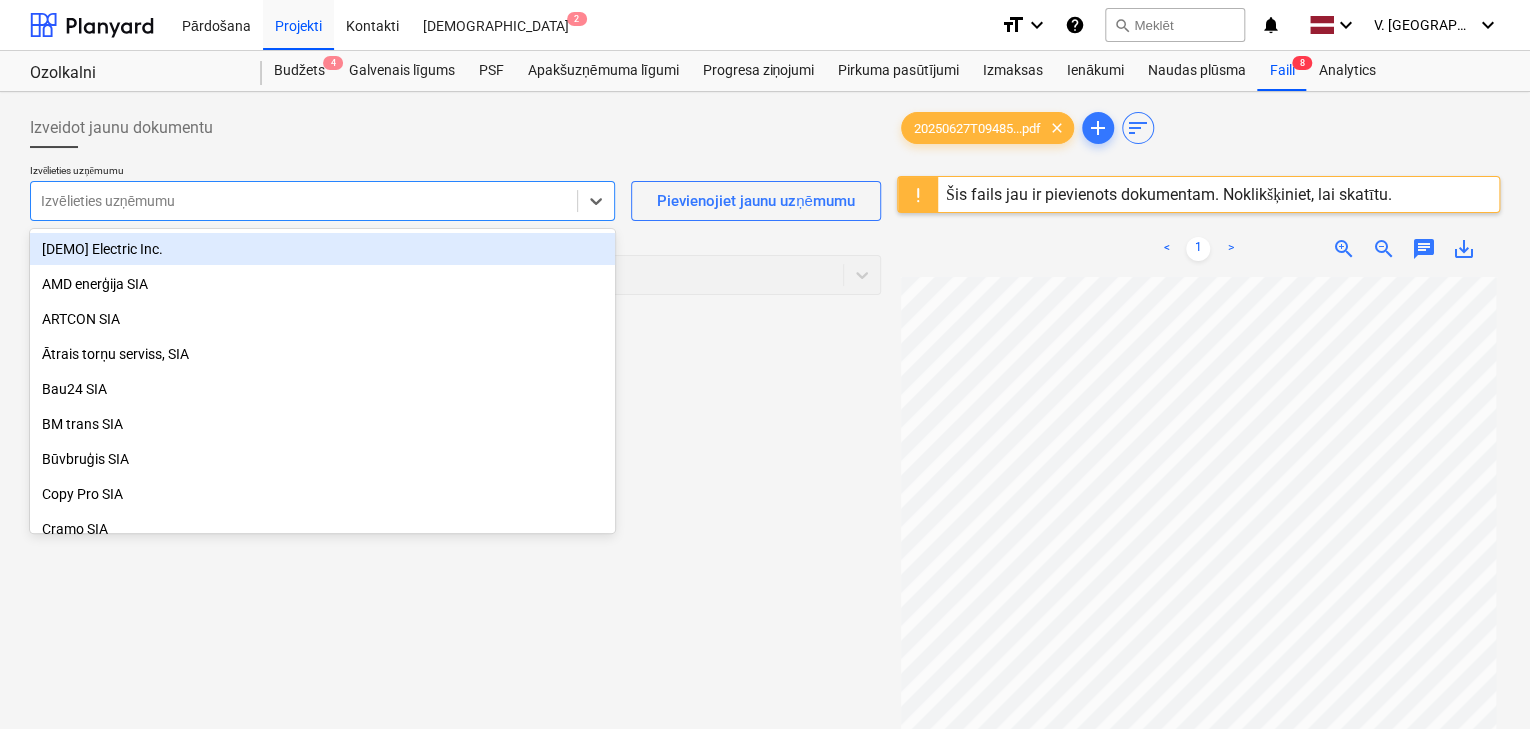 click at bounding box center [455, 156] 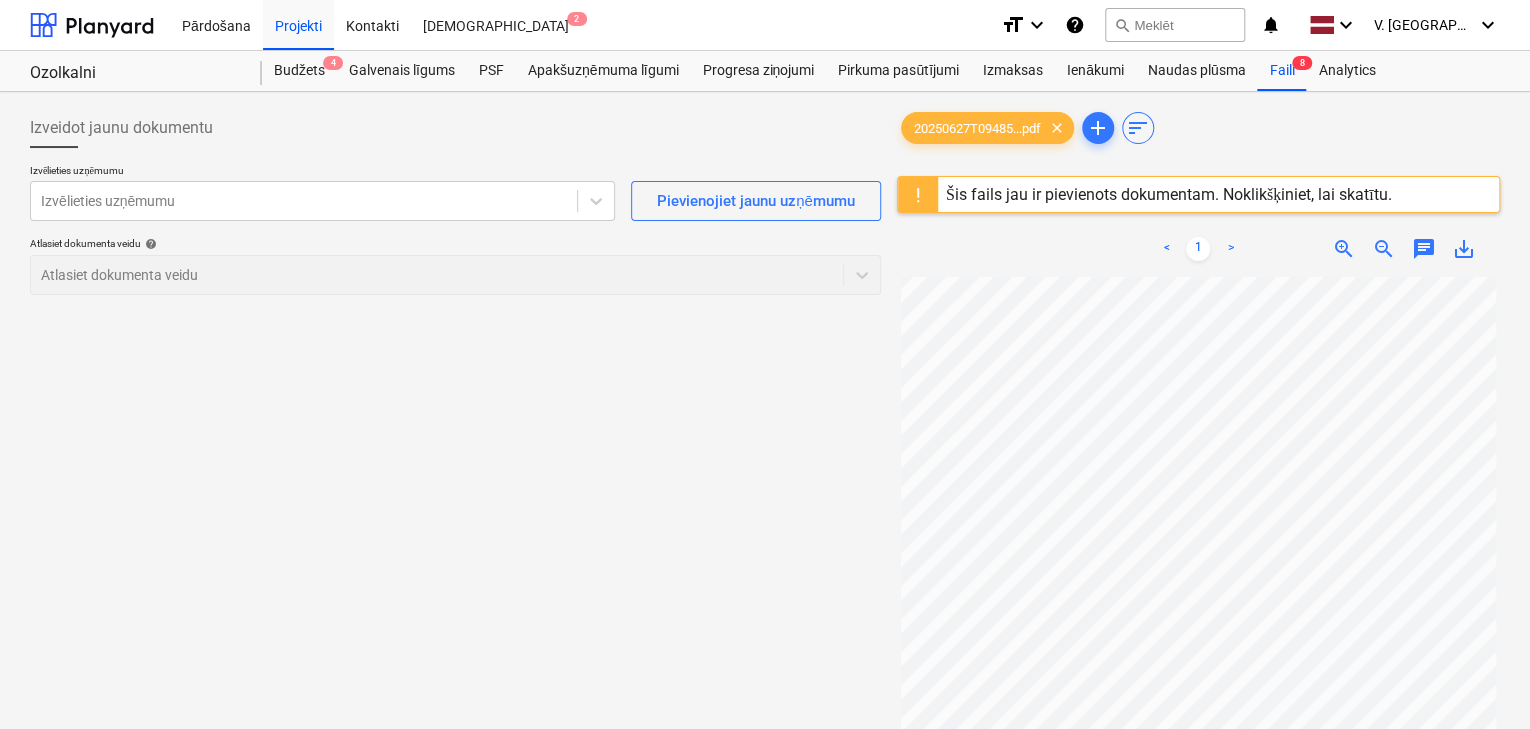 scroll, scrollTop: 103, scrollLeft: 0, axis: vertical 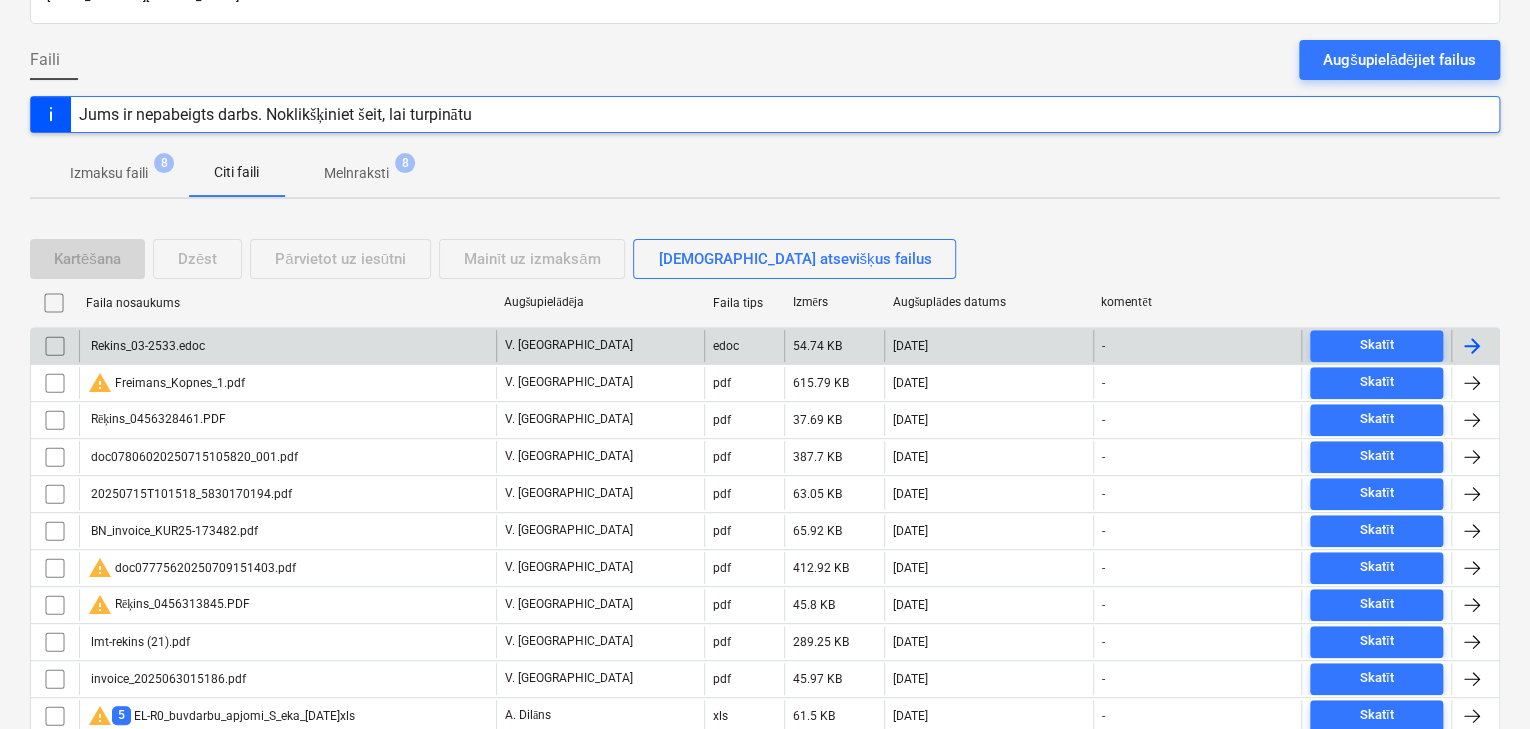 click on "Rekins_03-2533.edoc" at bounding box center (287, 346) 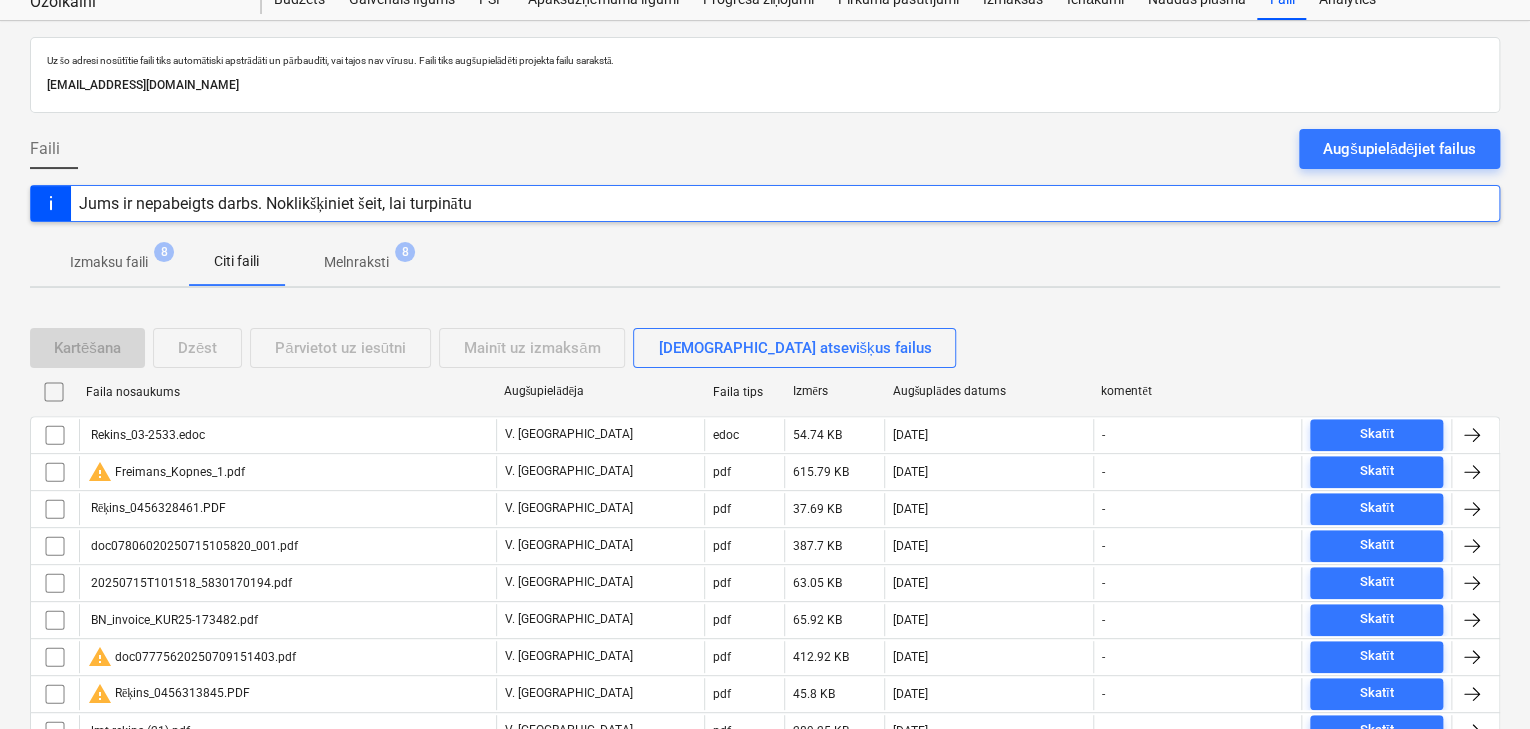scroll, scrollTop: 160, scrollLeft: 0, axis: vertical 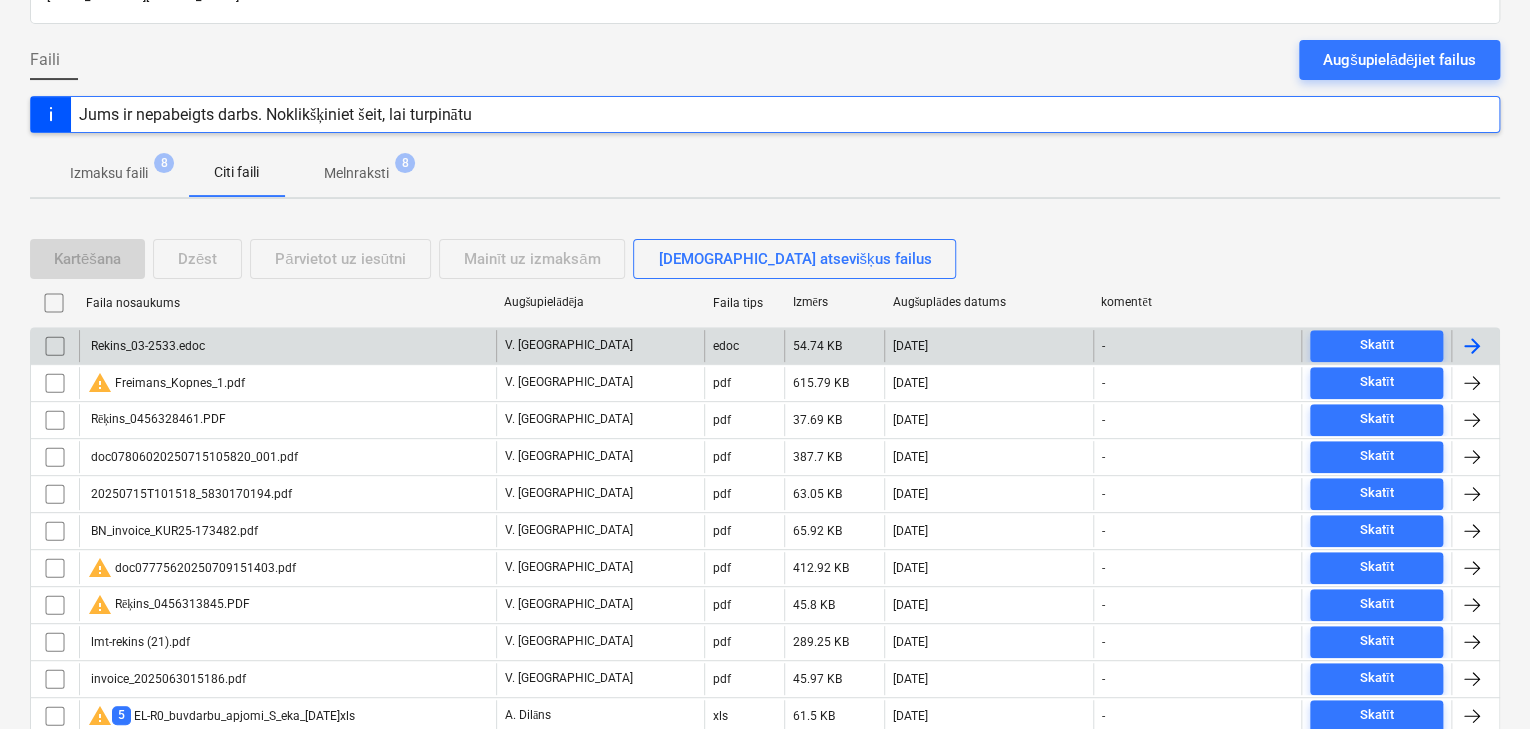 click on "Rekins_03-2533.edoc" at bounding box center [287, 346] 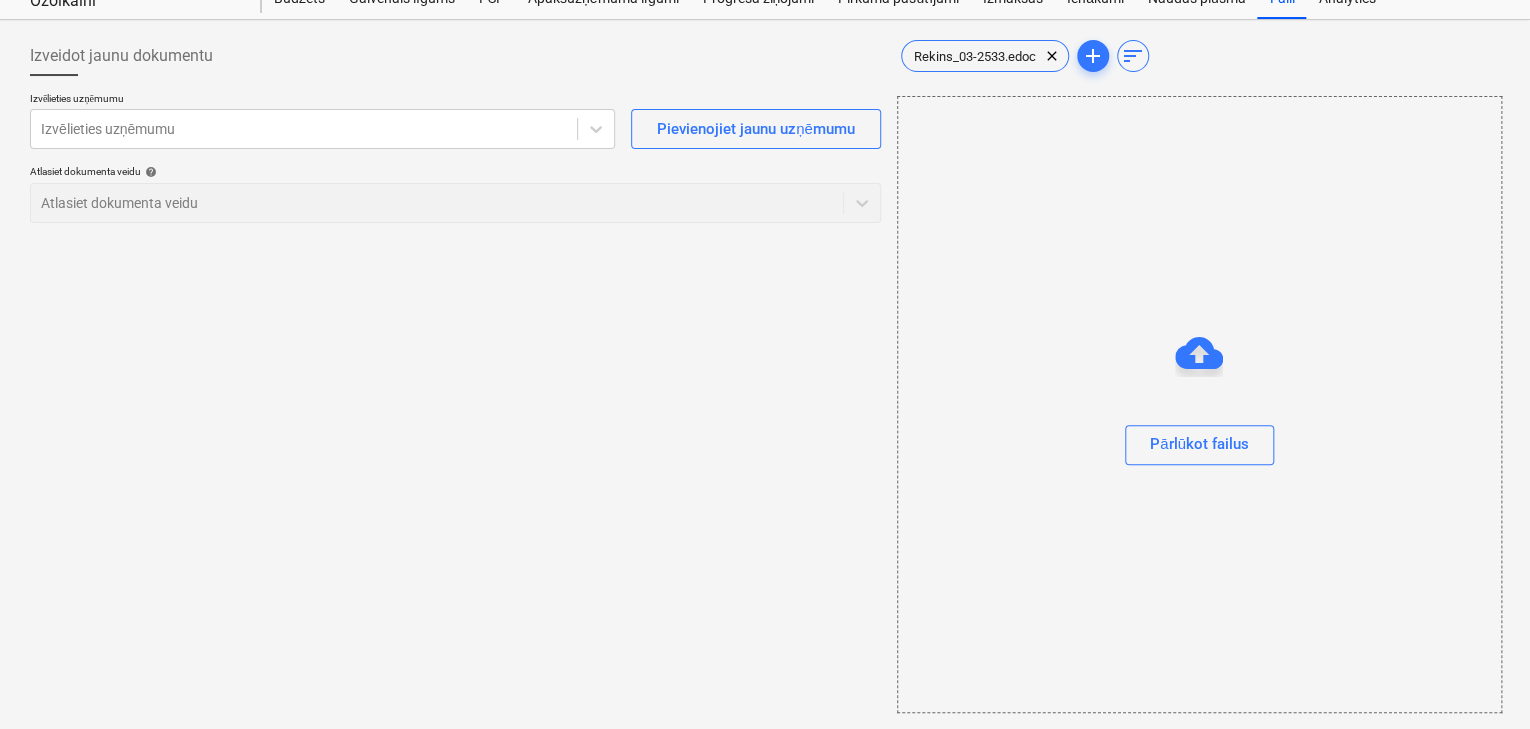 scroll, scrollTop: 71, scrollLeft: 0, axis: vertical 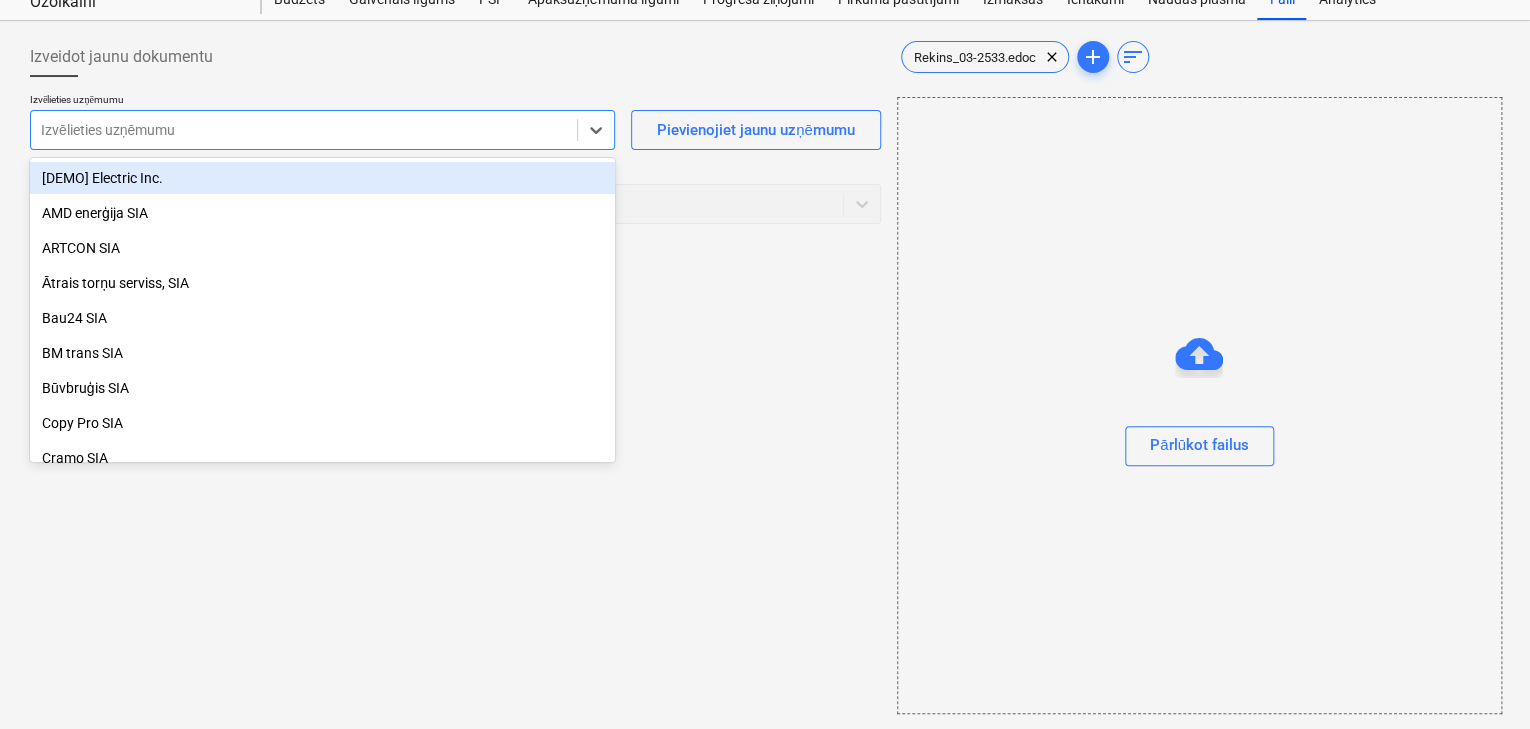 click at bounding box center [304, 130] 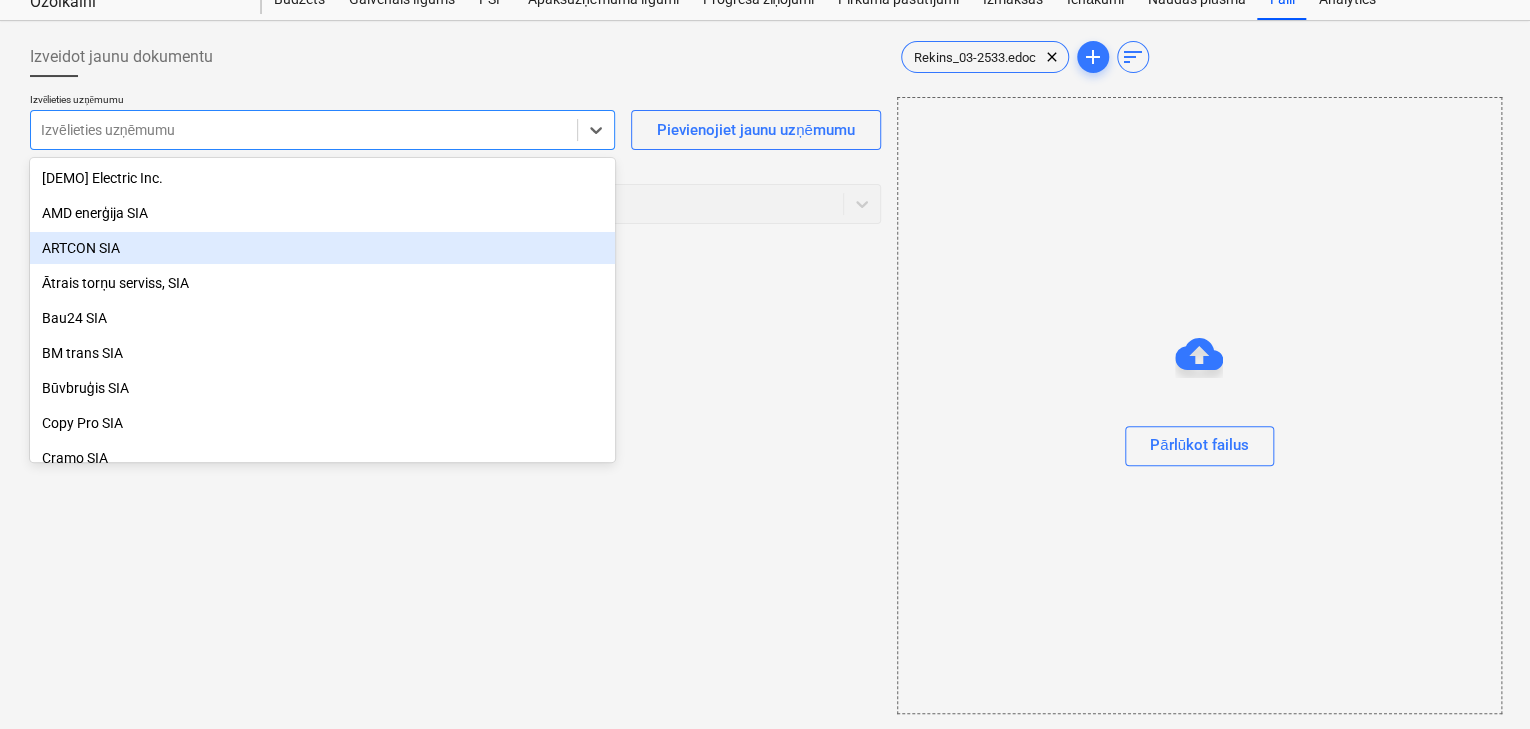 click on "Izveidot jaunu dokumentu Izvēlieties uzņēmumu option ARTCON SIA   focused, 3 of 37. 37 results available. Use Up and Down to choose options, press Enter to select the currently focused option, press Escape to exit the menu, press Tab to select the option and exit the menu. Izvēlieties uzņēmumu Pievienojiet jaunu uzņēmumu Atlasiet dokumenta veidu help Atlasiet dokumenta veidu" at bounding box center [455, 375] 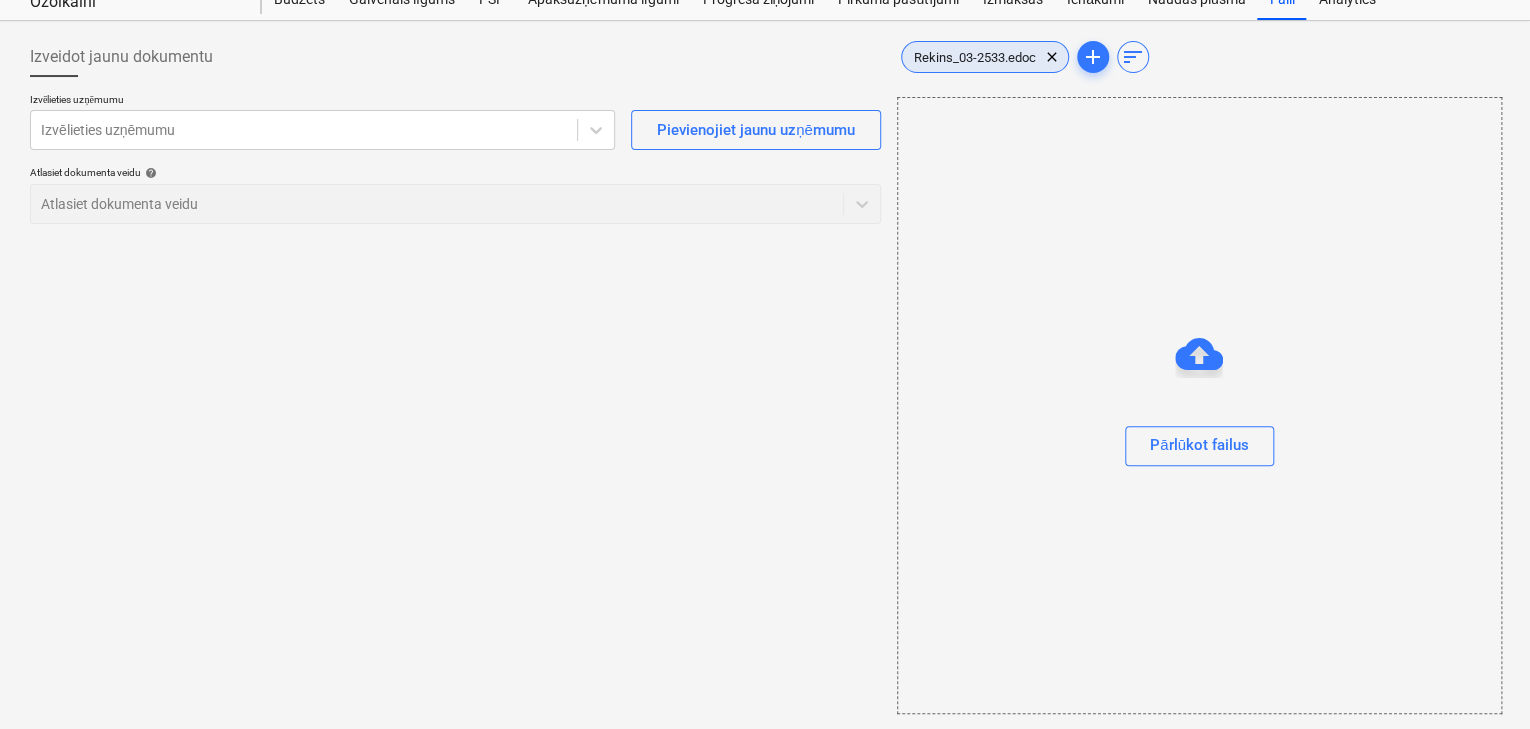 click on "Rekins_03-2533.edoc" at bounding box center [975, 57] 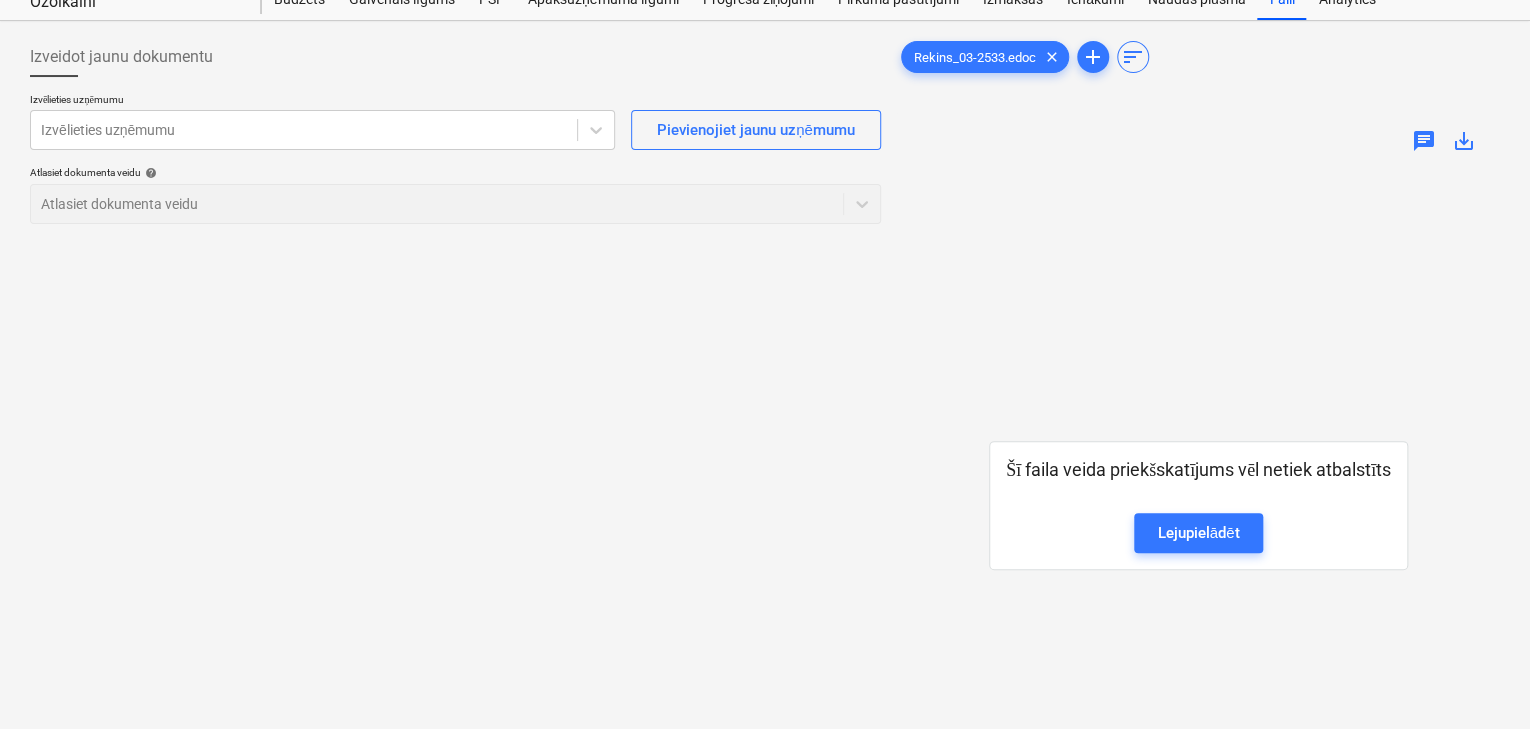 click on "Šī faila veida priekšskatījums vēl netiek atbalstīts Lejupielādēt" at bounding box center [1198, 505] 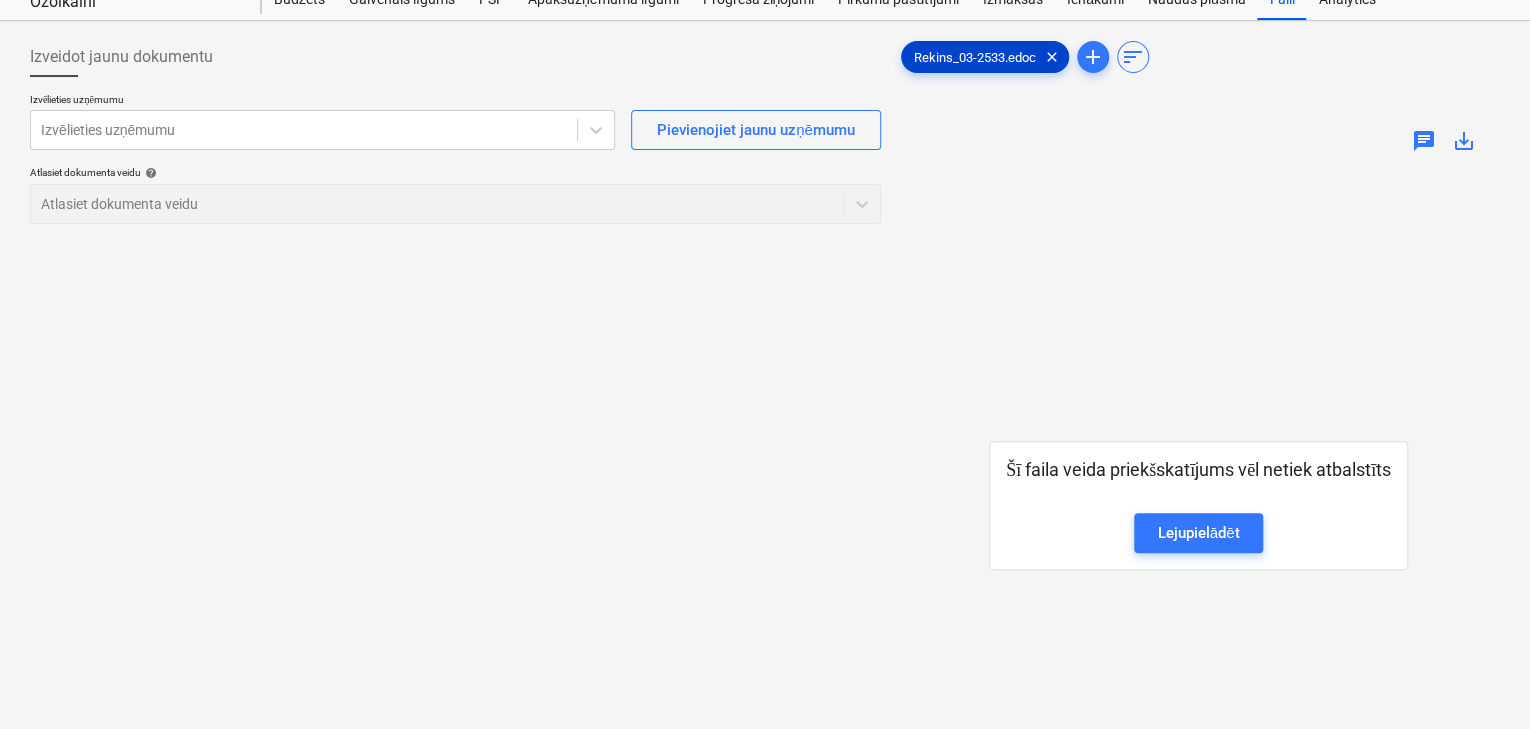 click on "Rekins_03-2533.edoc" at bounding box center (975, 57) 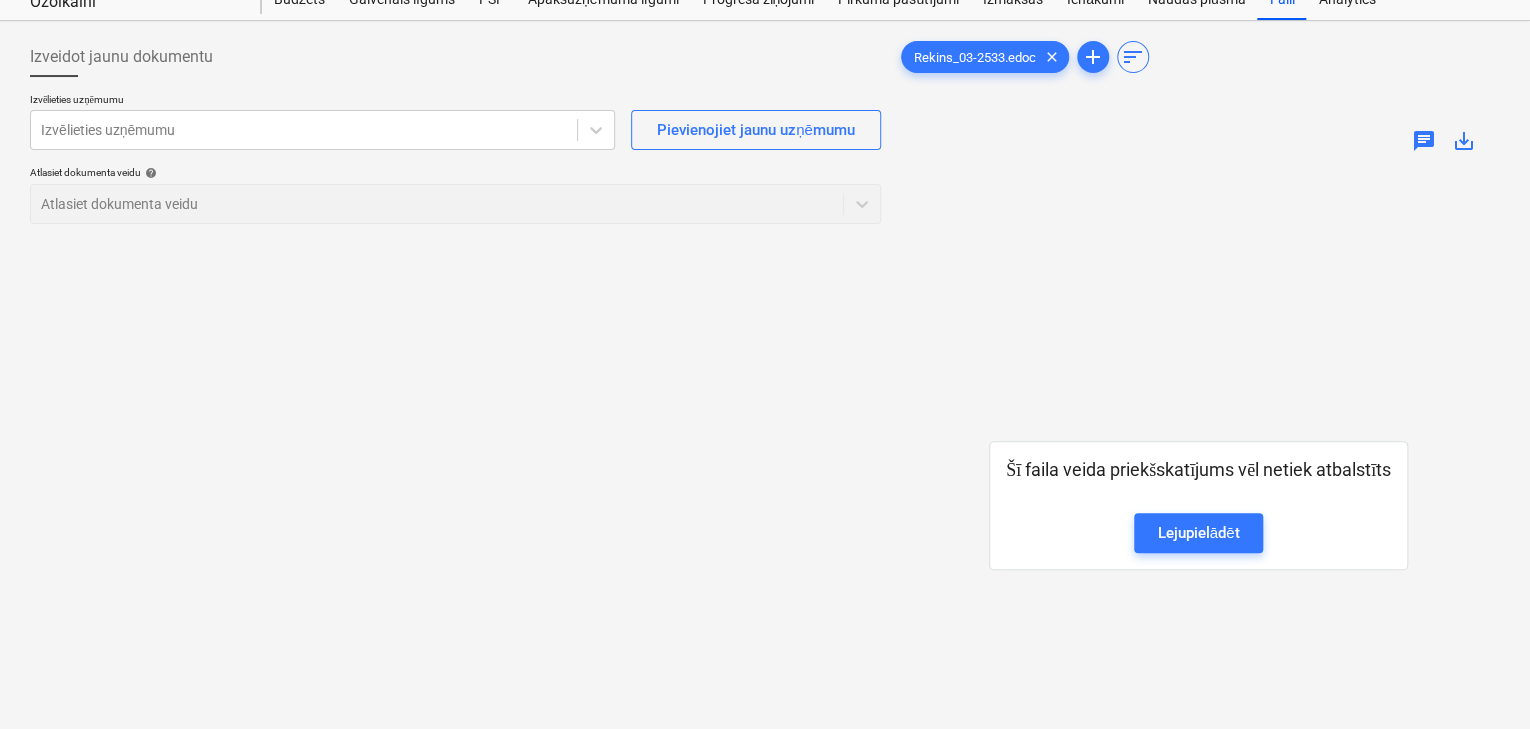 click on "Šī faila veida priekšskatījums vēl netiek atbalstīts Lejupielādēt" at bounding box center [1198, 505] 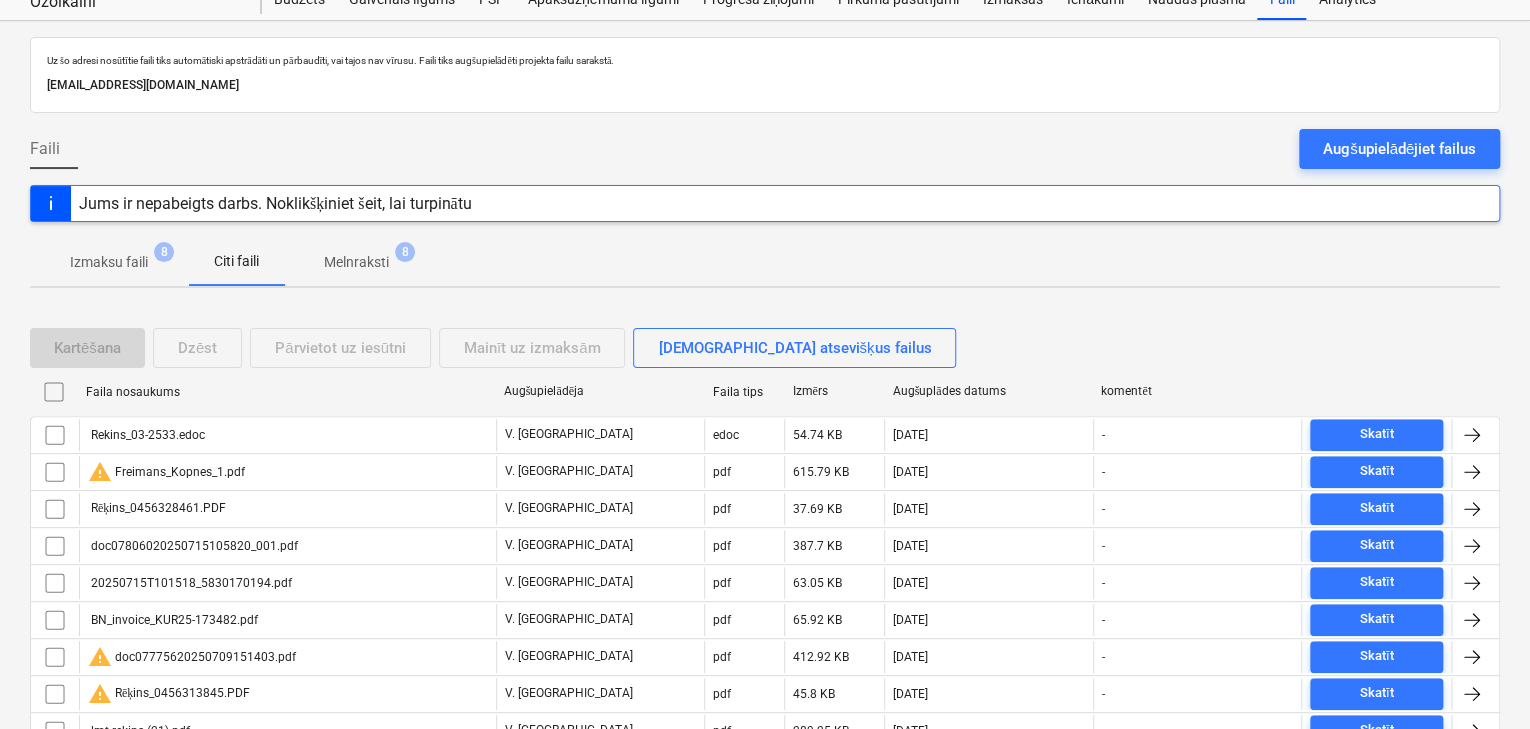 scroll, scrollTop: 160, scrollLeft: 0, axis: vertical 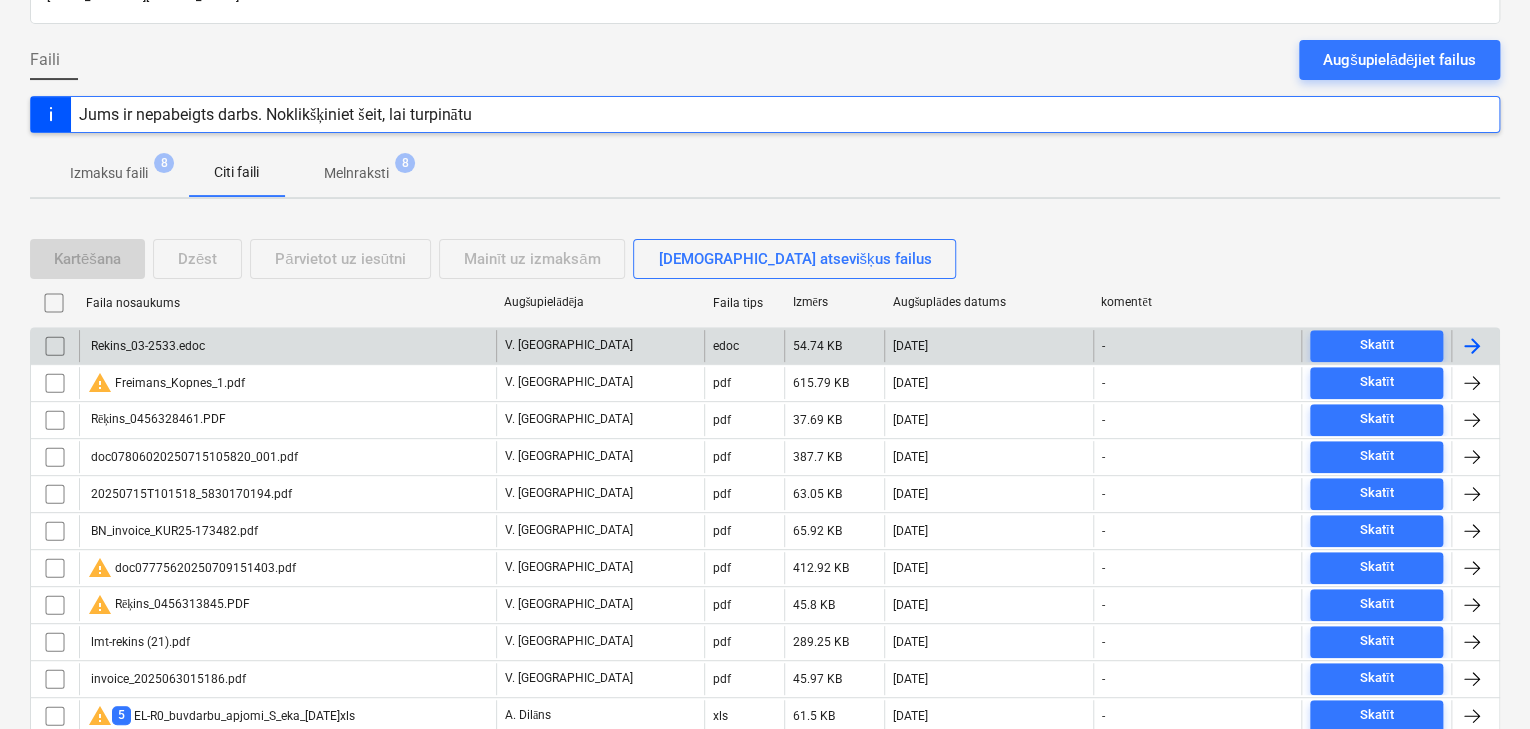 click on "Rekins_03-2533.edoc" at bounding box center (287, 346) 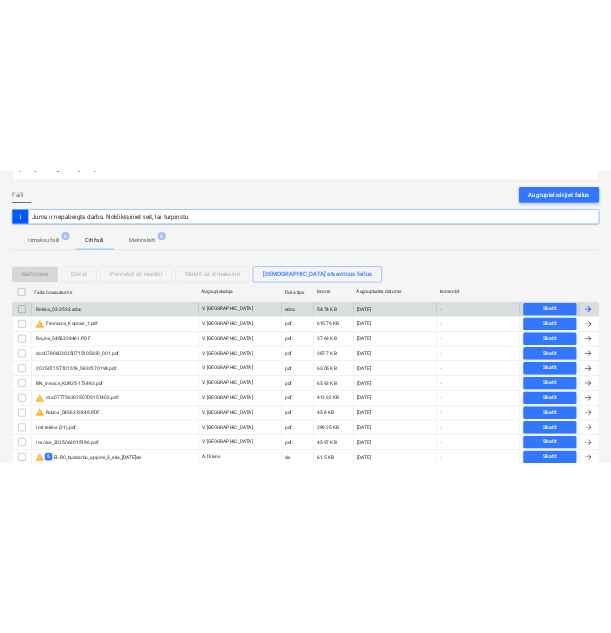 scroll, scrollTop: 71, scrollLeft: 0, axis: vertical 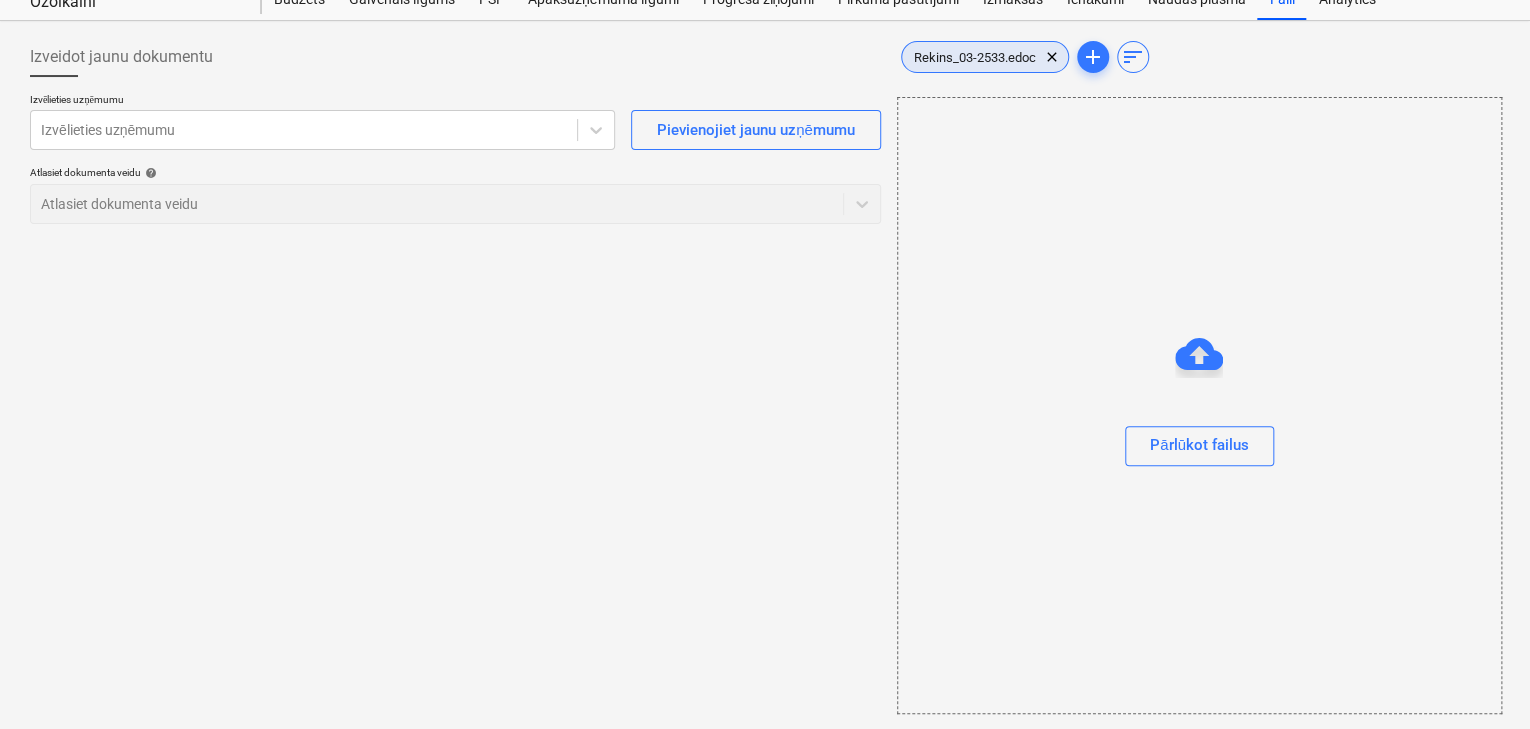 click on "Rekins_03-2533.edoc" at bounding box center [975, 57] 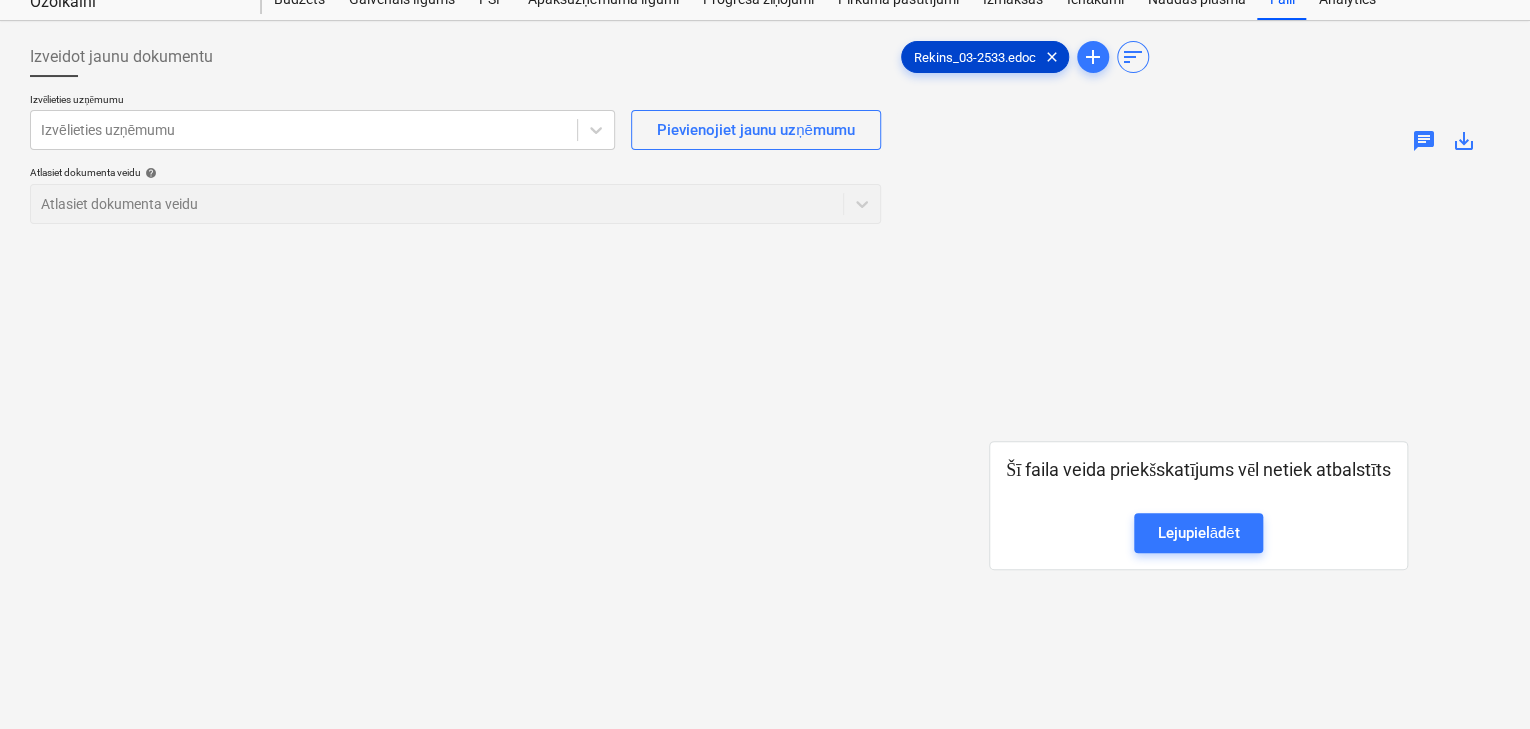 click on "Rekins_03-2533.edoc" at bounding box center [975, 57] 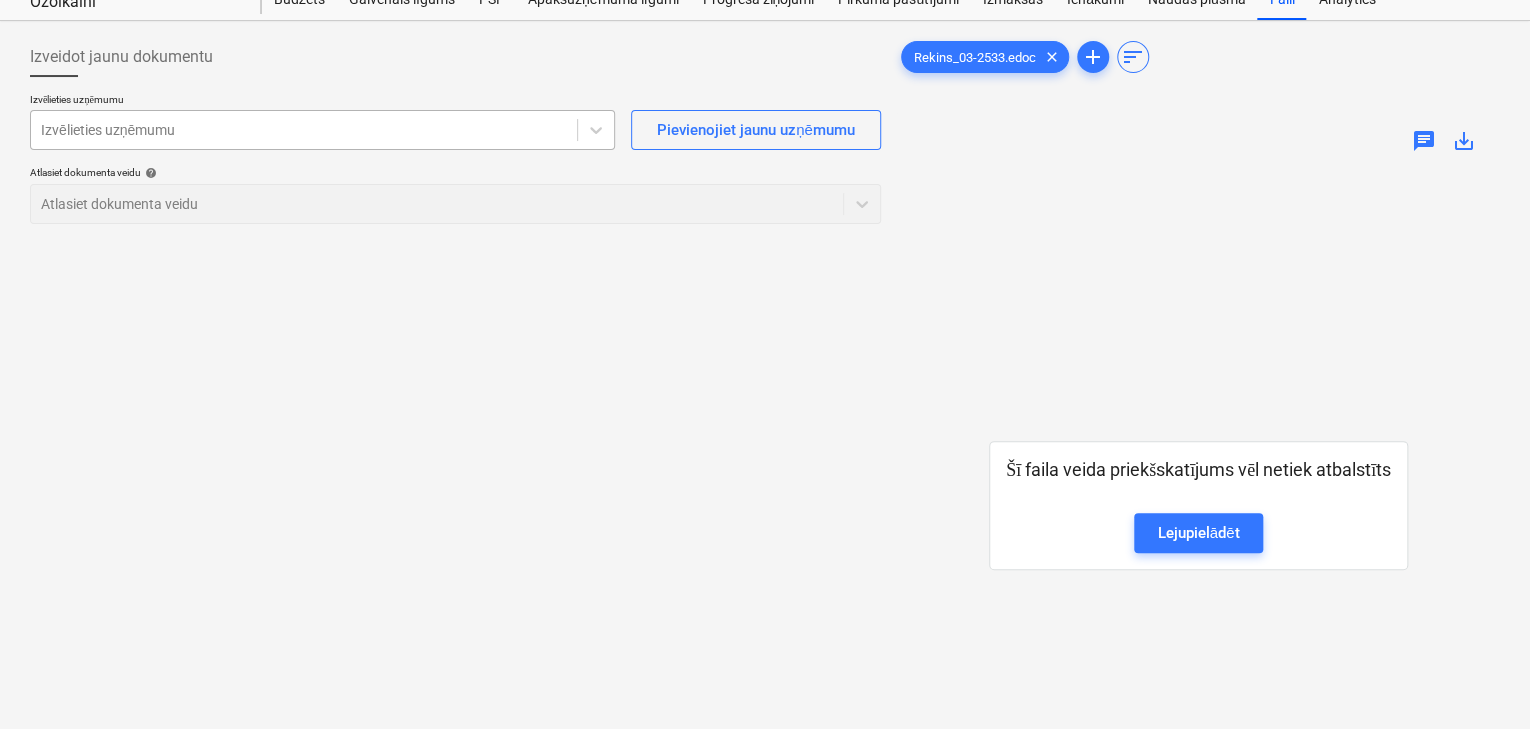 click at bounding box center [304, 130] 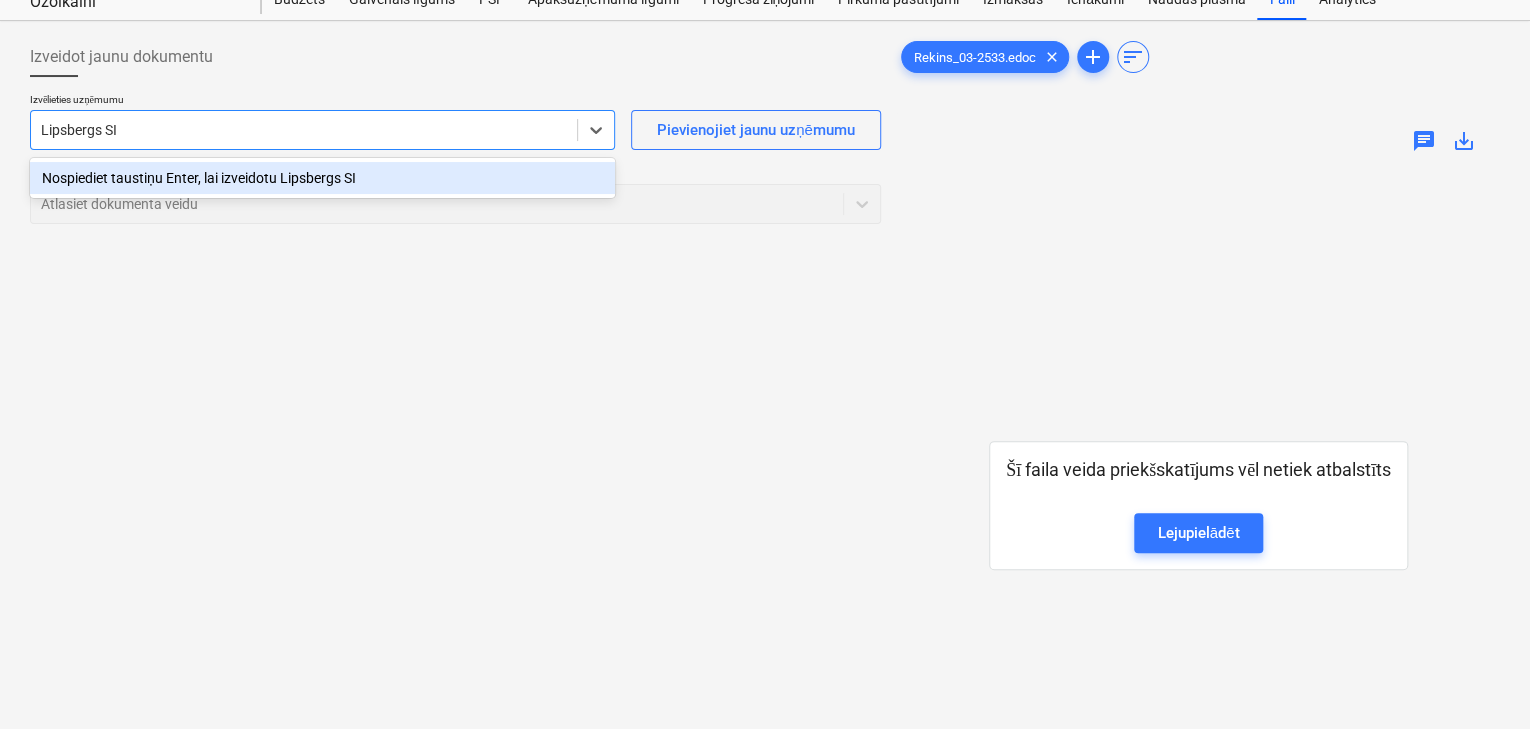 type on "Lipsbergs SIA" 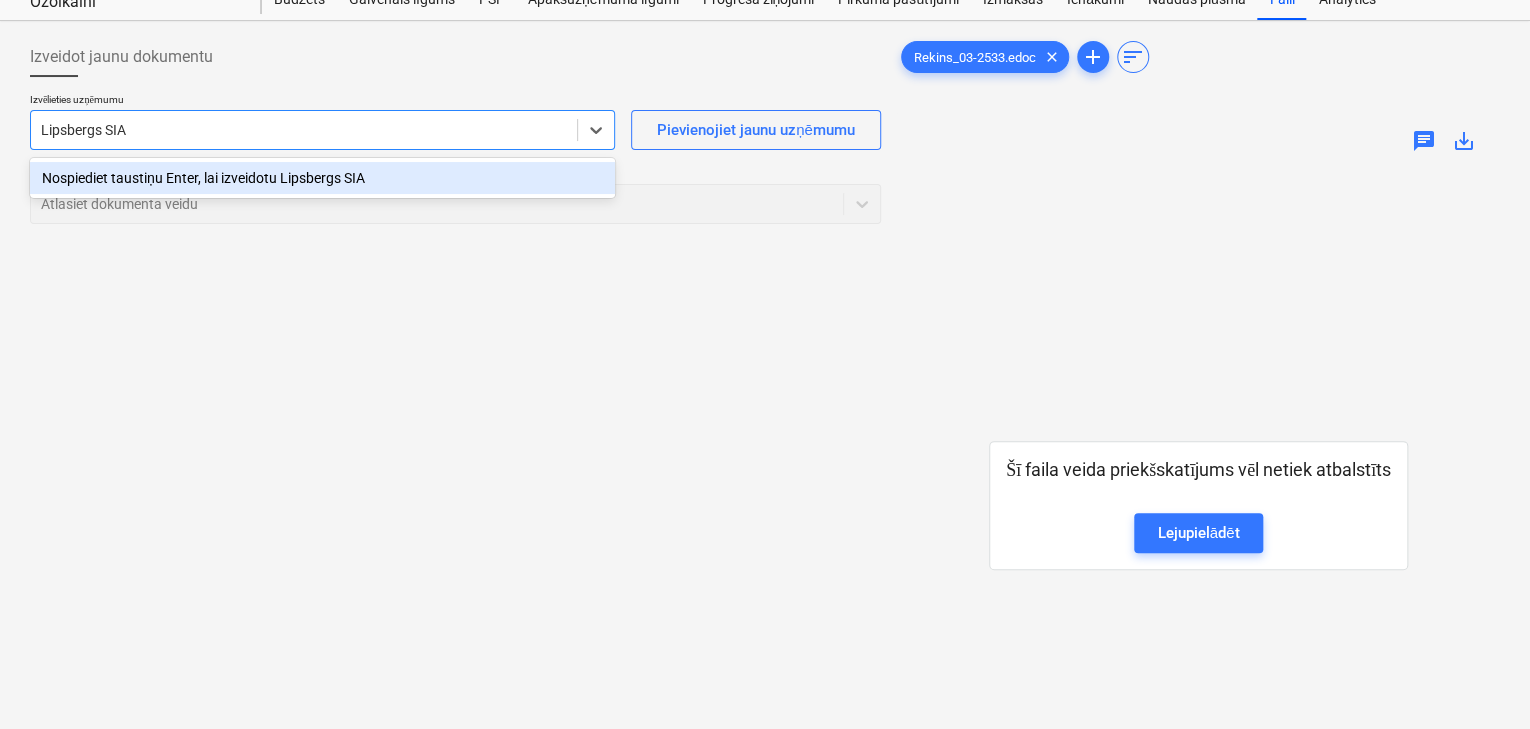 type 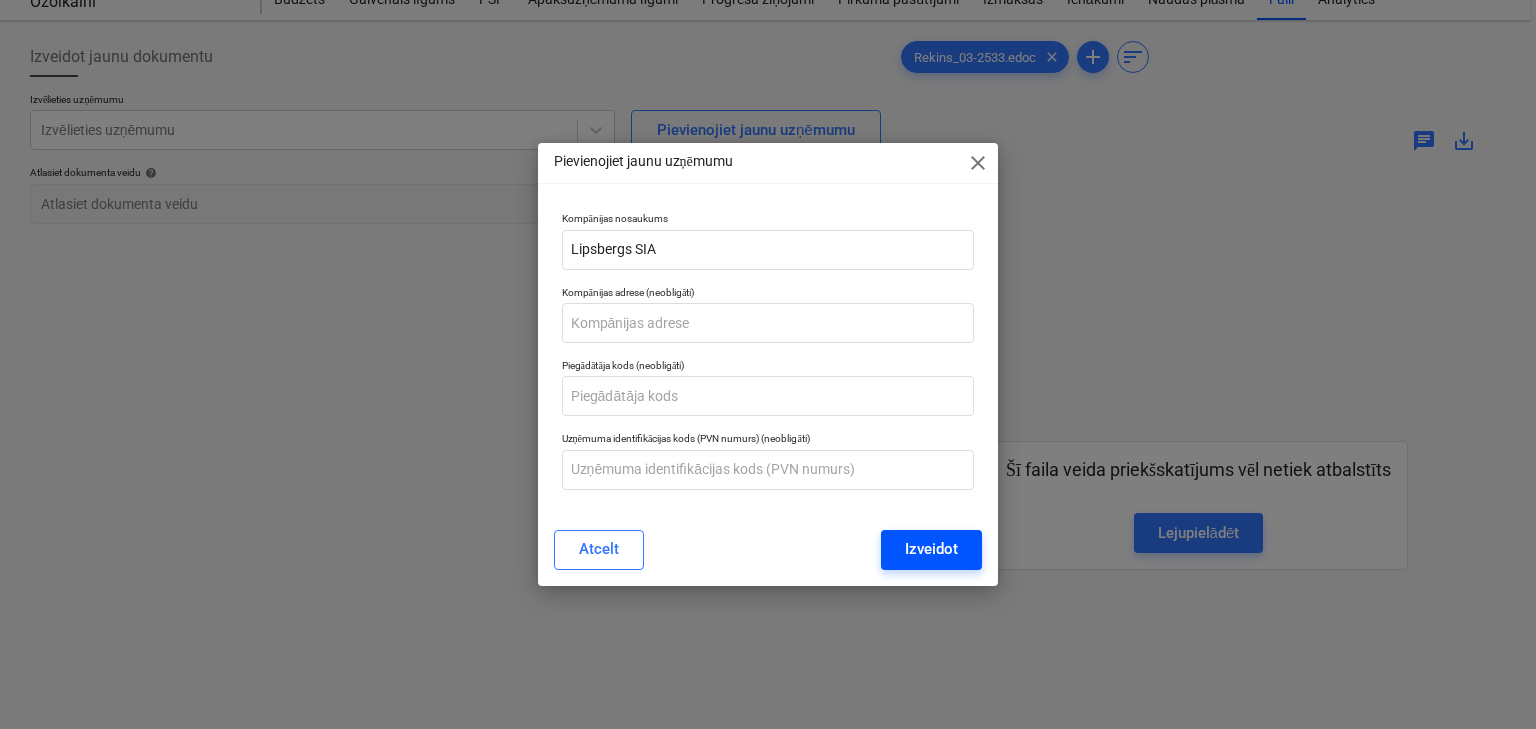 click on "Izveidot" at bounding box center (931, 549) 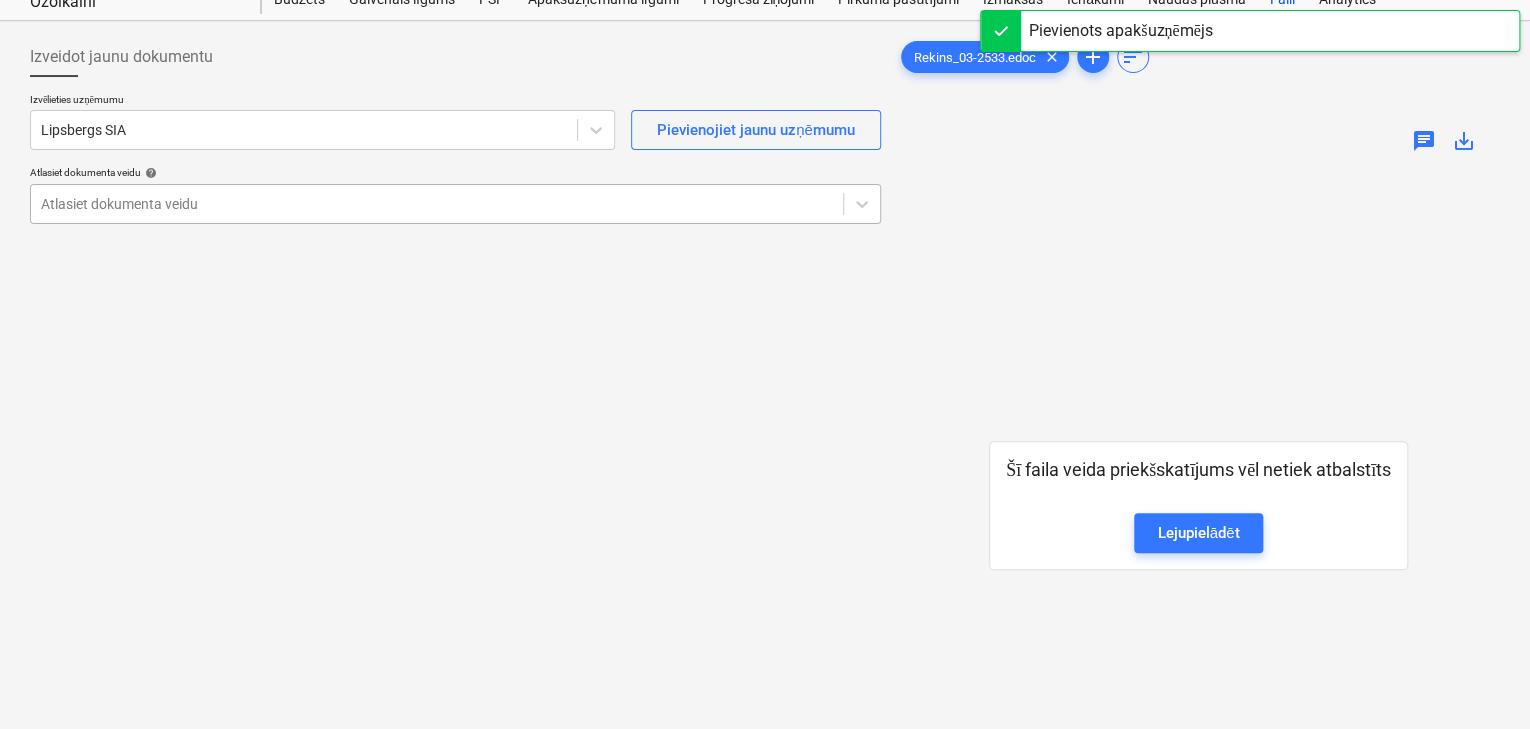 click on "Atlasiet dokumenta veidu" at bounding box center [455, 204] 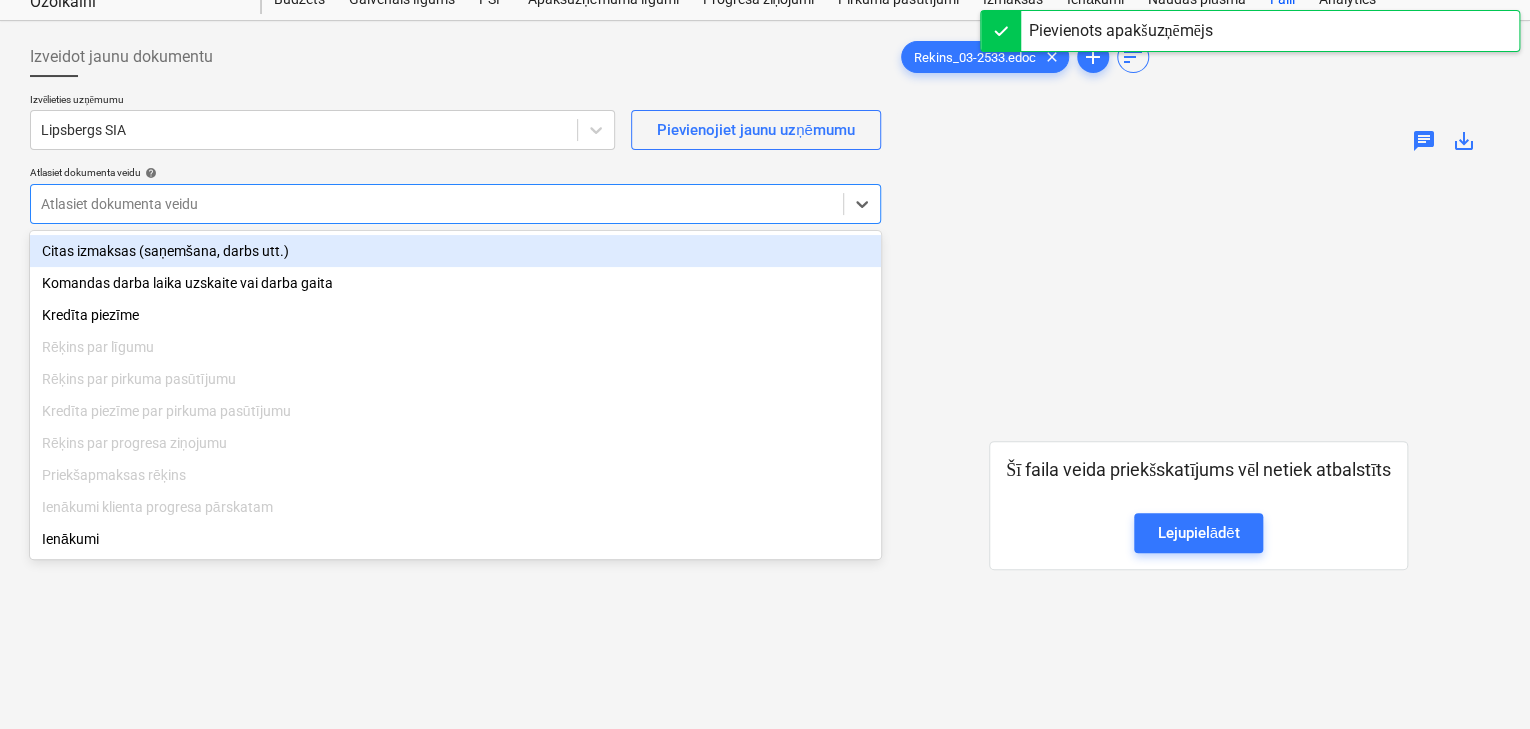 click on "Citas izmaksas (saņemšana, darbs utt.)" at bounding box center (455, 251) 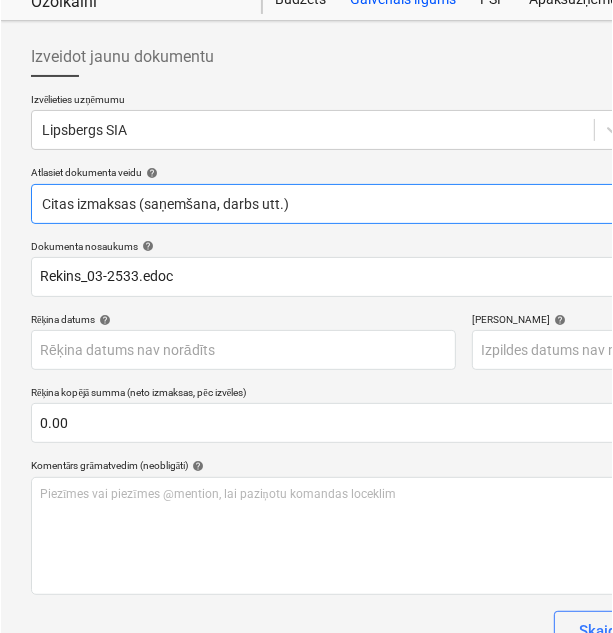 scroll, scrollTop: 71, scrollLeft: 0, axis: vertical 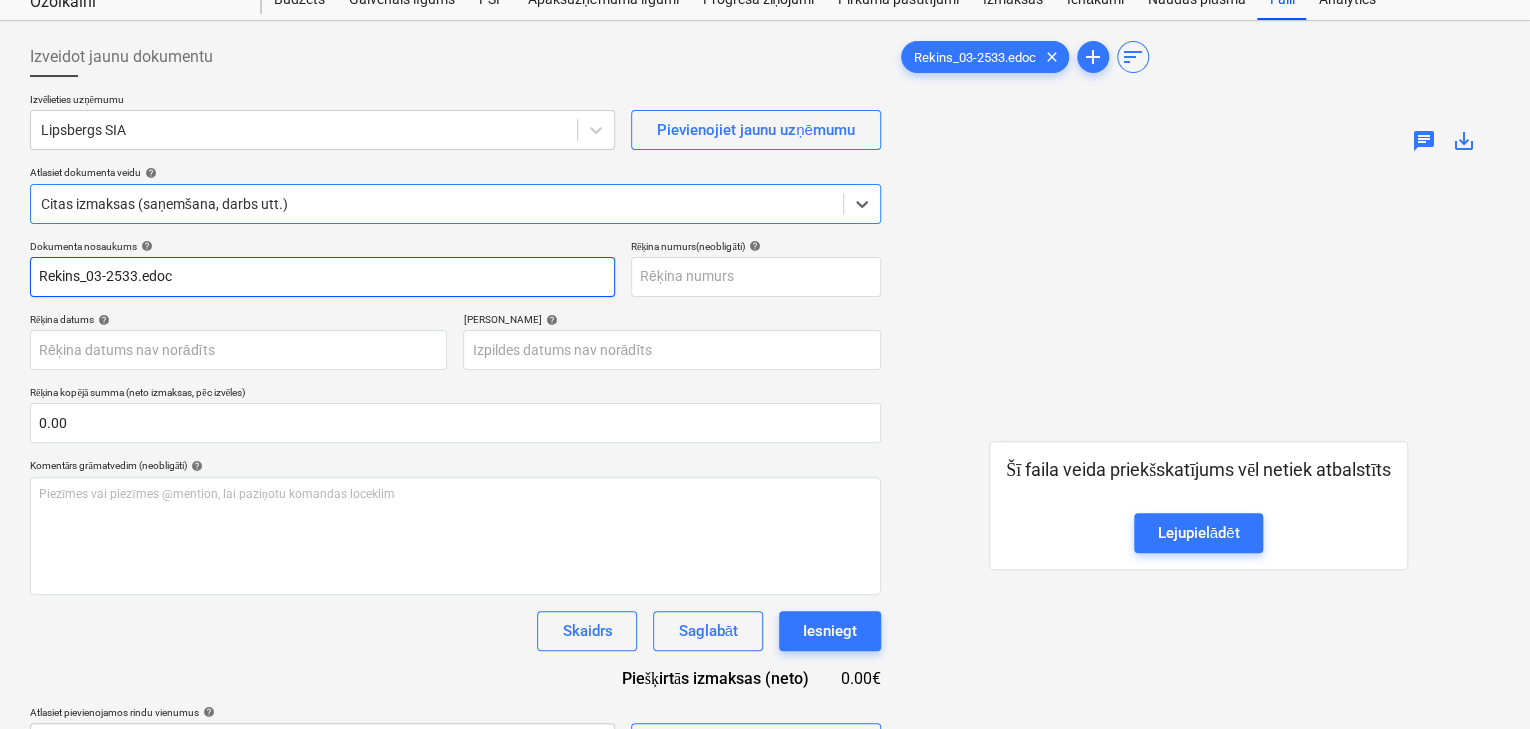 click on "Rekins_03-2533.edoc" at bounding box center (322, 277) 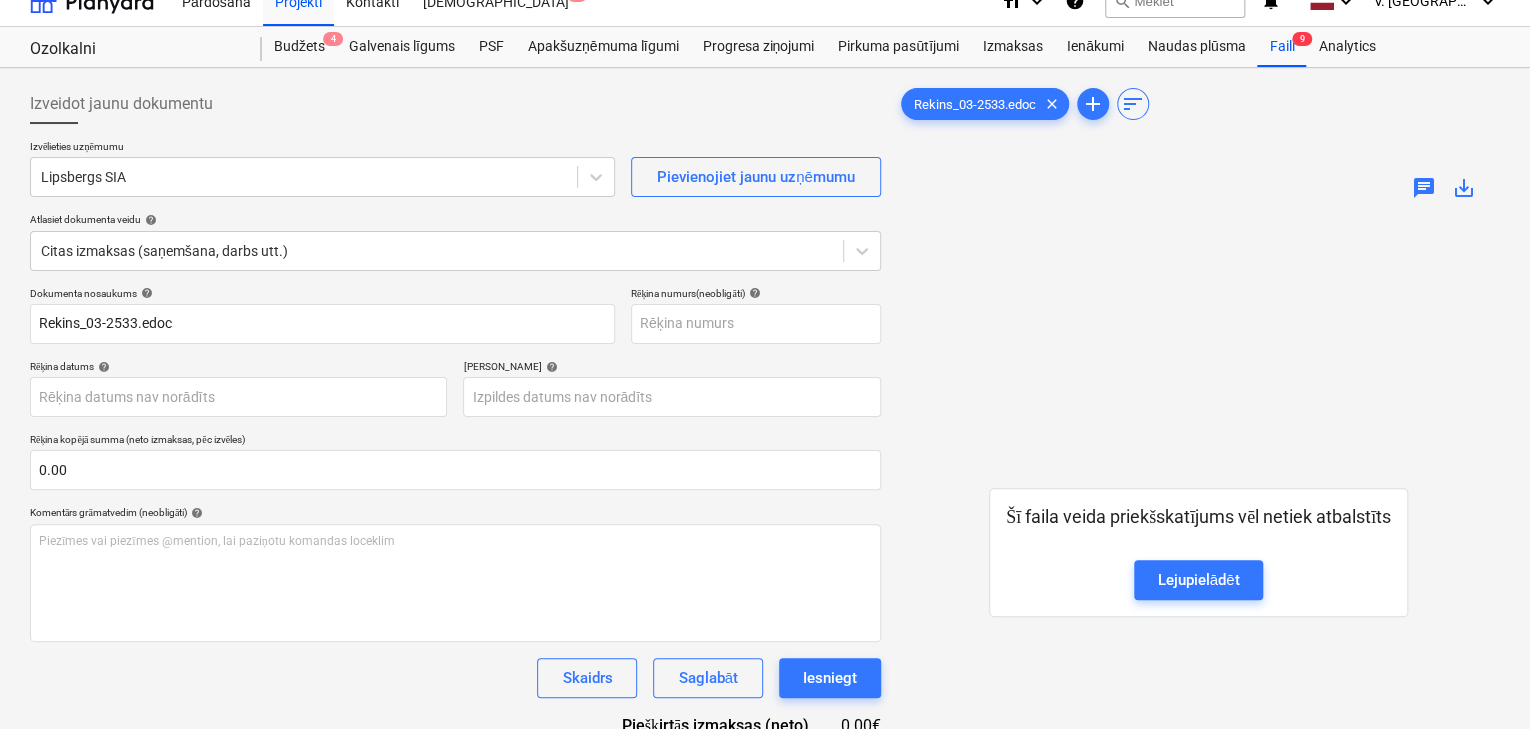 scroll, scrollTop: 0, scrollLeft: 0, axis: both 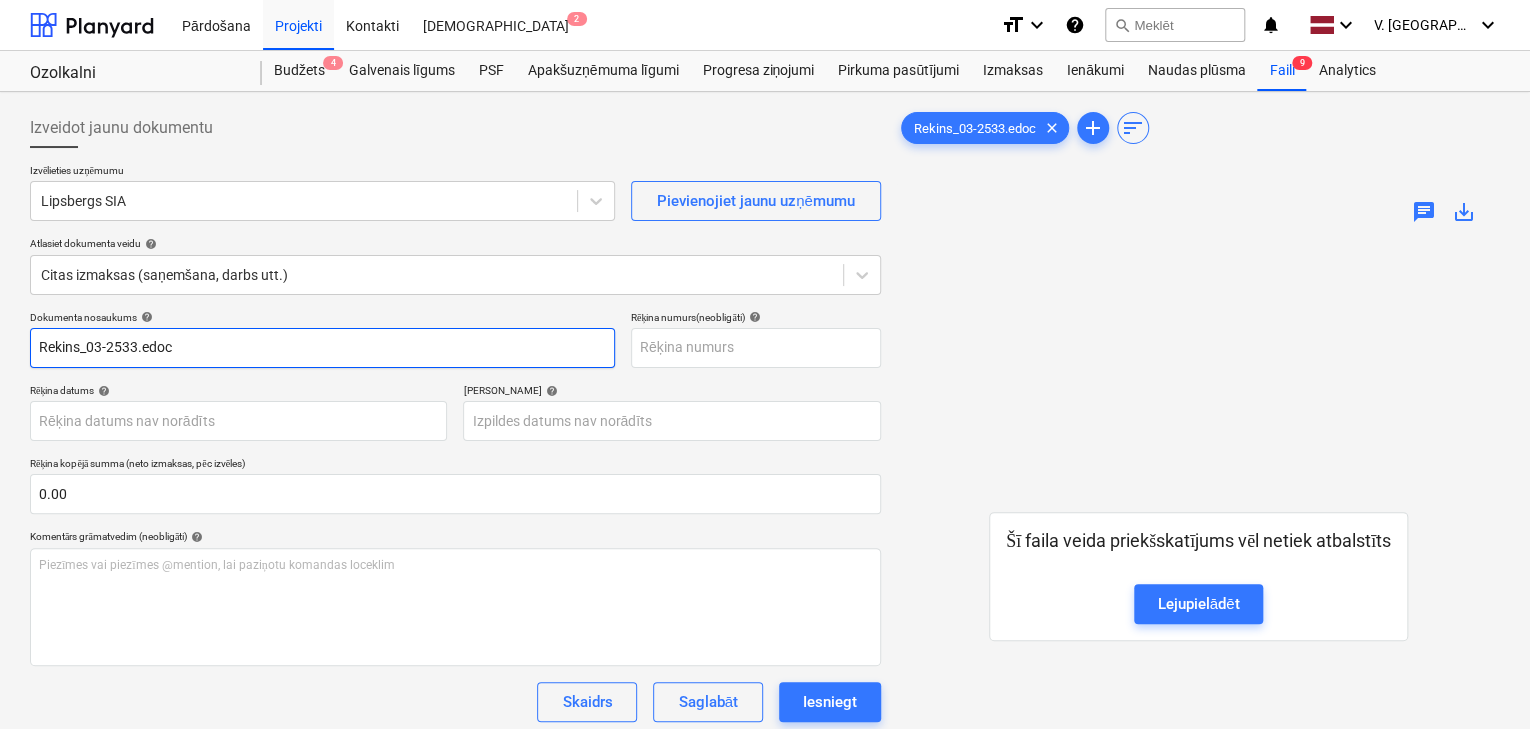 click on "Rekins_03-2533.edoc" at bounding box center (322, 348) 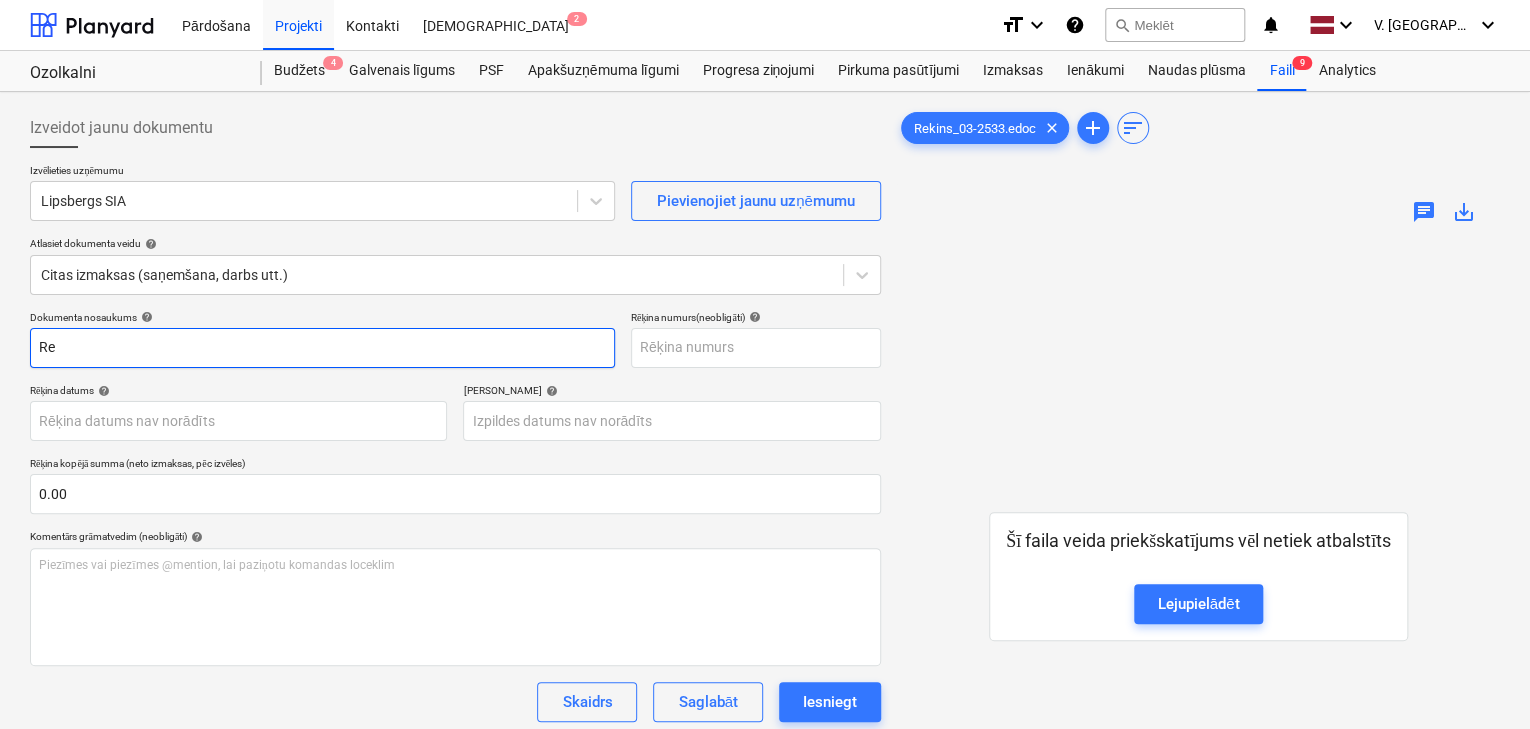type on "R" 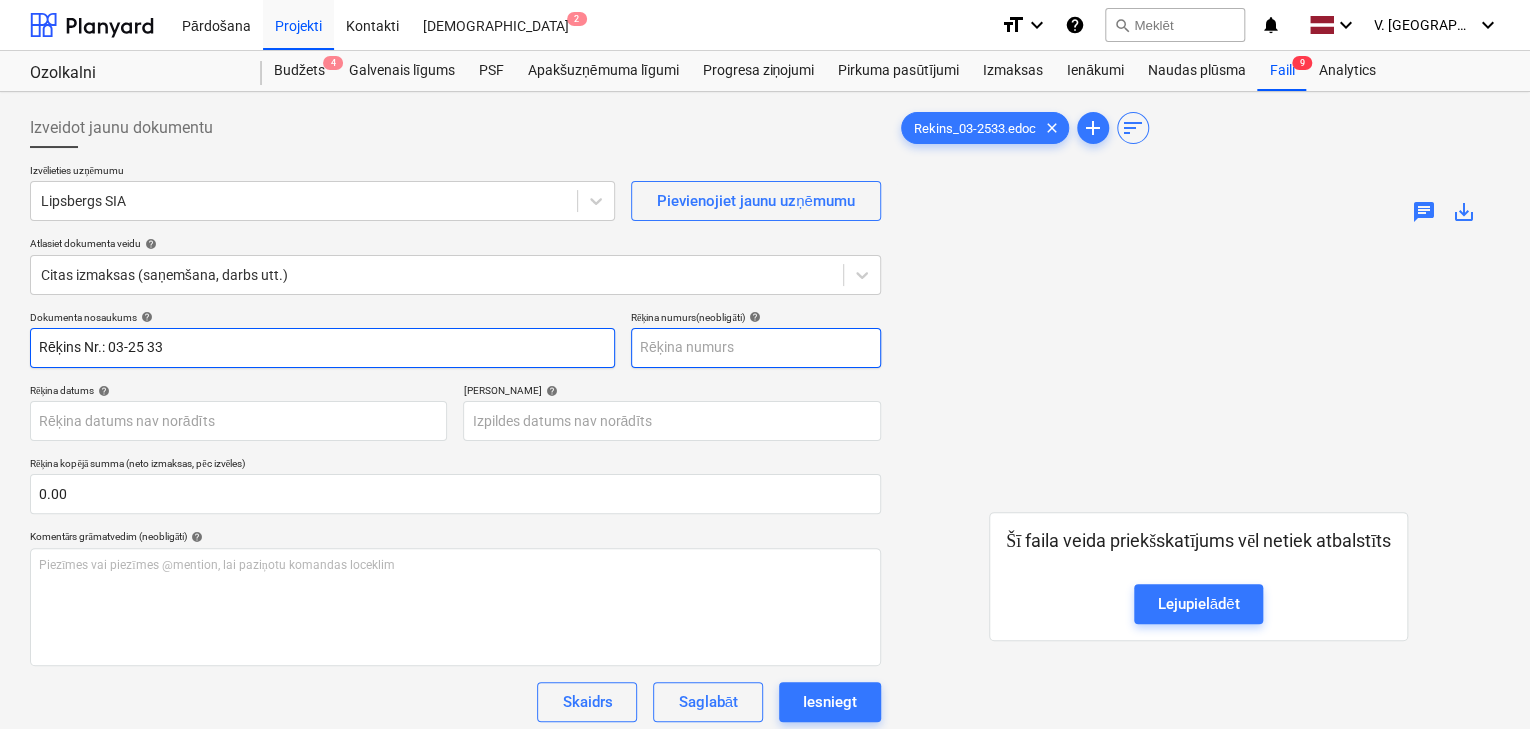 type on "Rēķins Nr.: 03-25 33" 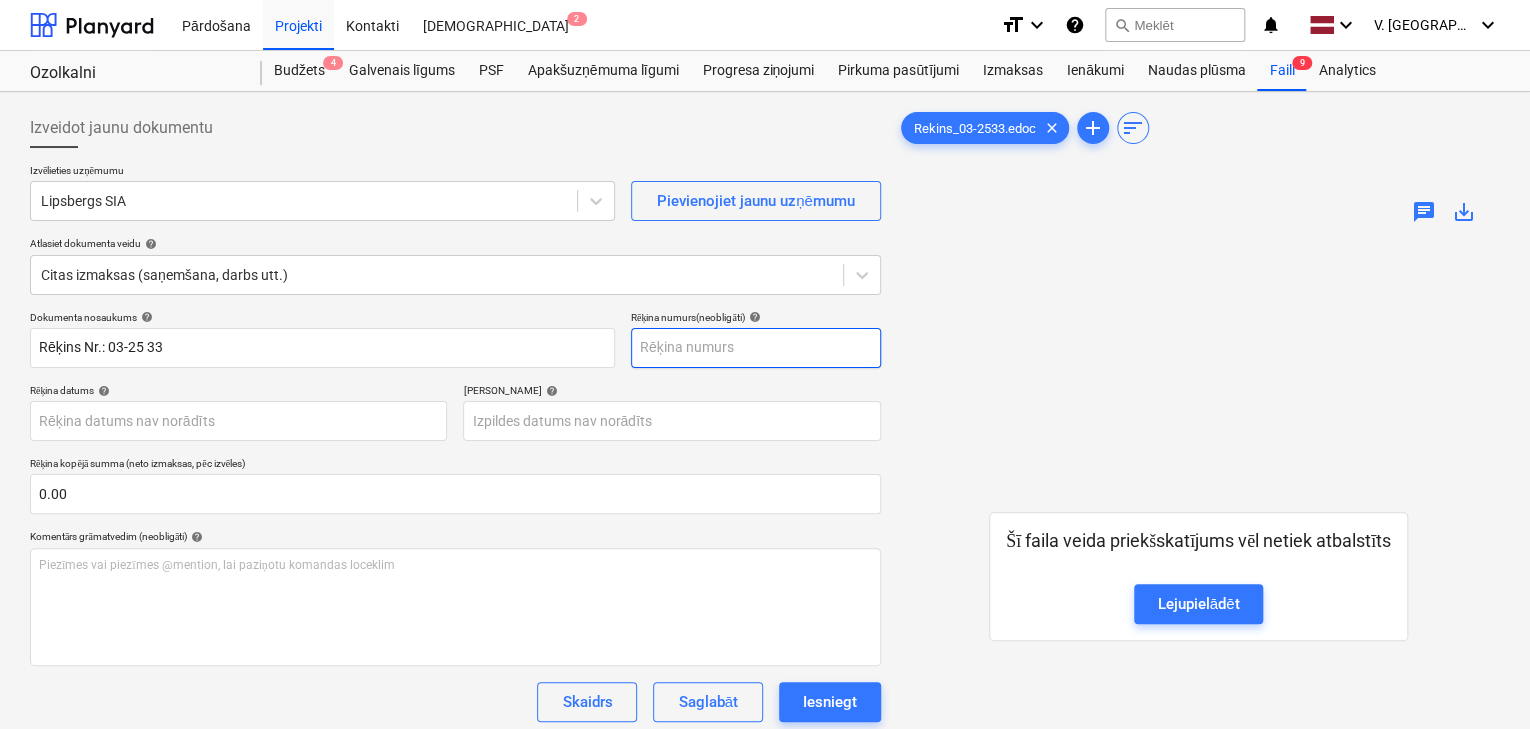 click at bounding box center (756, 348) 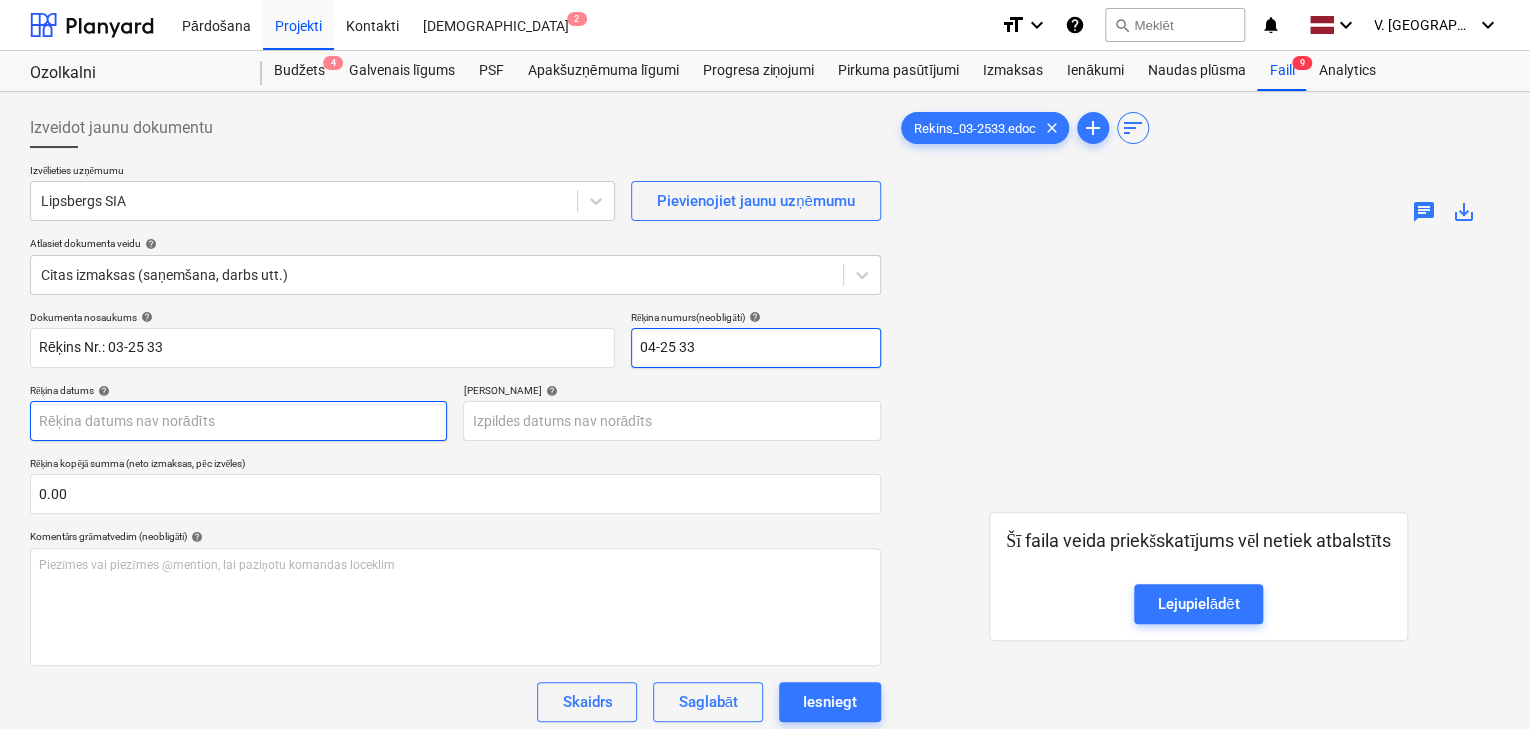 type on "04-25 33" 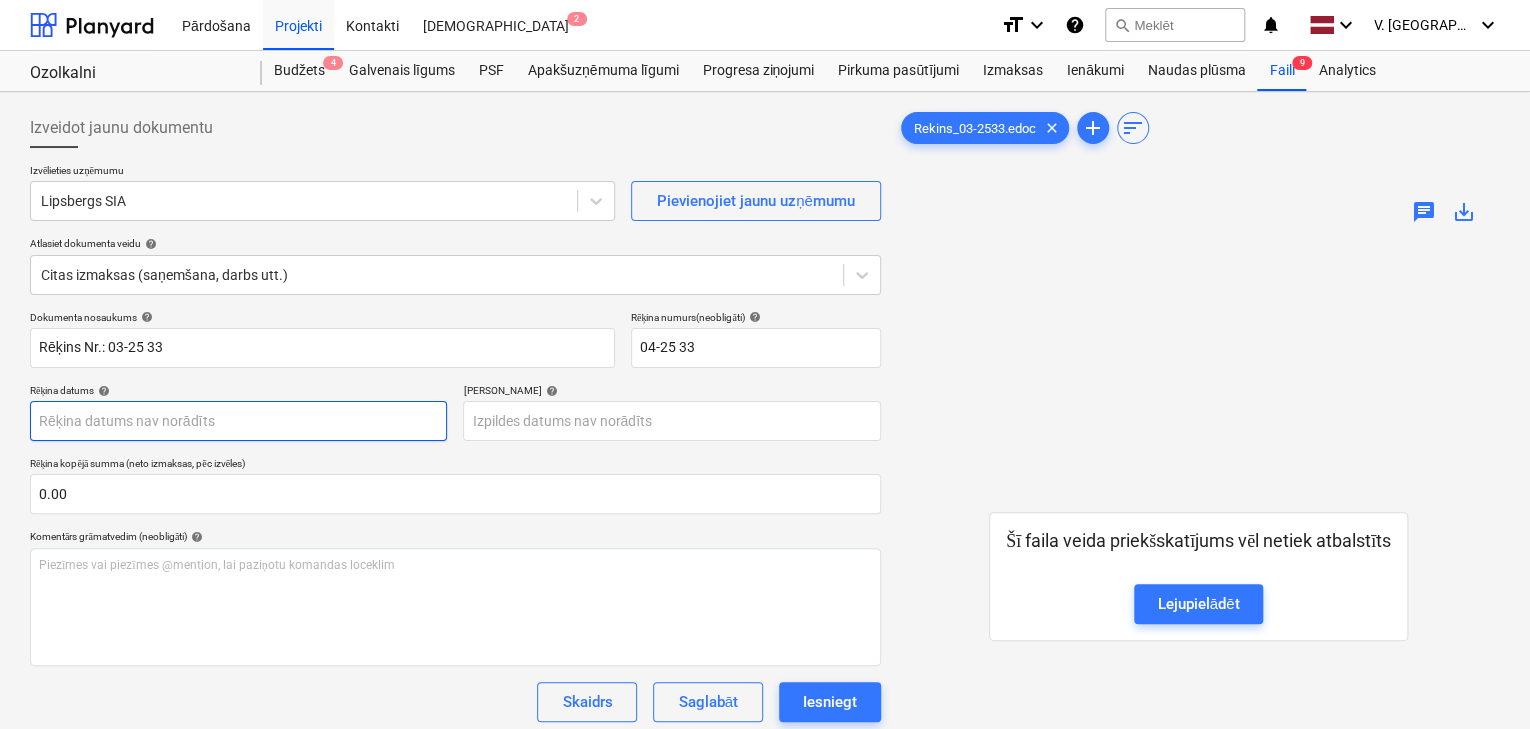 click on "Pārdošana Projekti Kontakti Iesūtne 2 format_size keyboard_arrow_down help search Meklēt notifications 0 keyboard_arrow_down V. Filipčenko keyboard_arrow_down Ozolkalni Ozolkalni Budžets 4 Galvenais līgums PSF Apakšuzņēmuma līgumi Progresa ziņojumi Pirkuma pasūtījumi Izmaksas Ienākumi Naudas plūsma Faili 9 Analytics Izveidot jaunu dokumentu Izvēlieties uzņēmumu Lipsbergs SIA   Pievienojiet jaunu uzņēmumu Atlasiet dokumenta veidu help Citas izmaksas (saņemšana, darbs utt.) Dokumenta nosaukums help Rēķins Nr.: 03-25 33 Rēķina numurs  (neobligāti) help 04-25 33 Rēķina datums help Press the down arrow key to interact with the calendar and
select a date. Press the question mark key to get the keyboard shortcuts for changing dates. Termiņš help Press the down arrow key to interact with the calendar and
select a date. Press the question mark key to get the keyboard shortcuts for changing dates. Rēķina kopējā summa (neto izmaksas, pēc izvēles) 0.00 help ﻿ Skaidrs help" at bounding box center [765, 364] 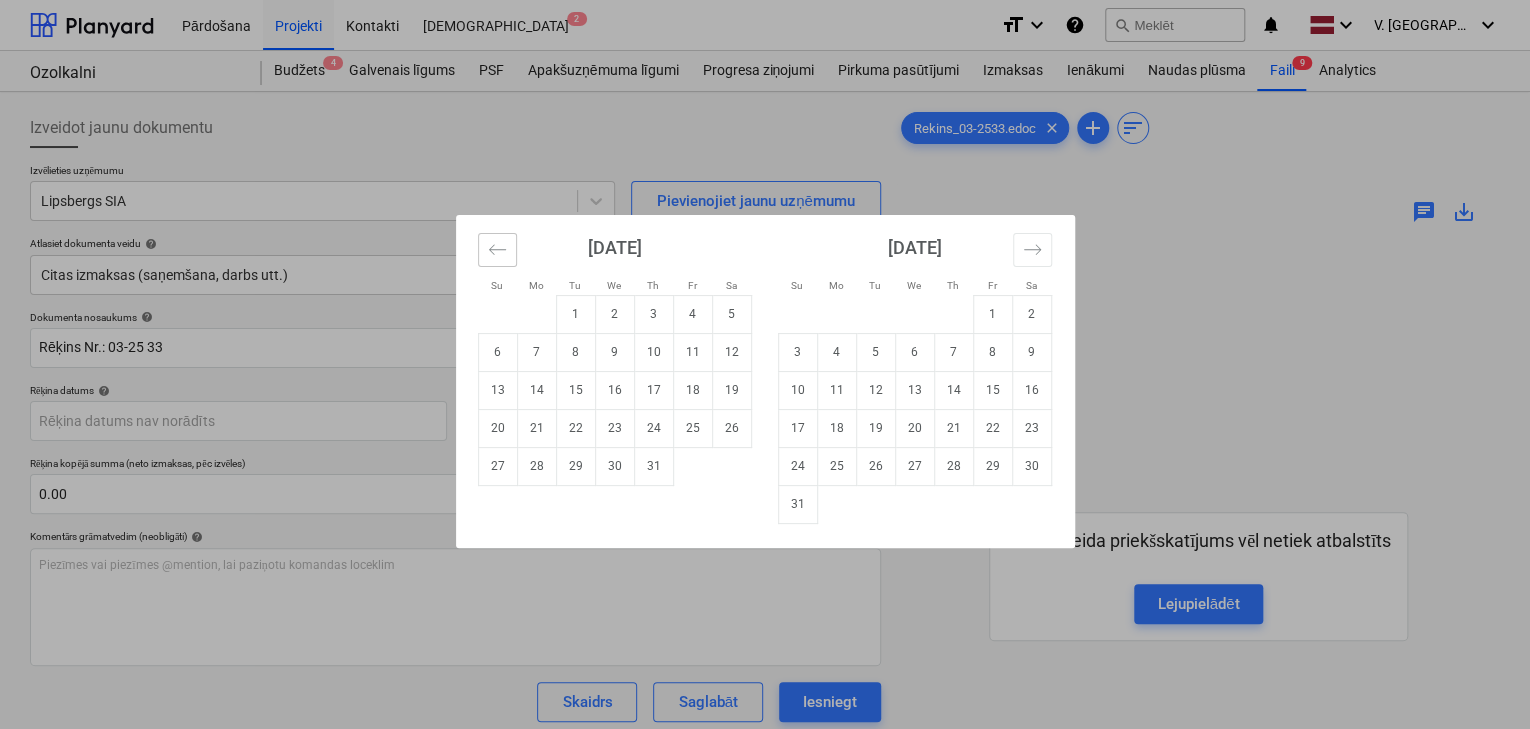 click 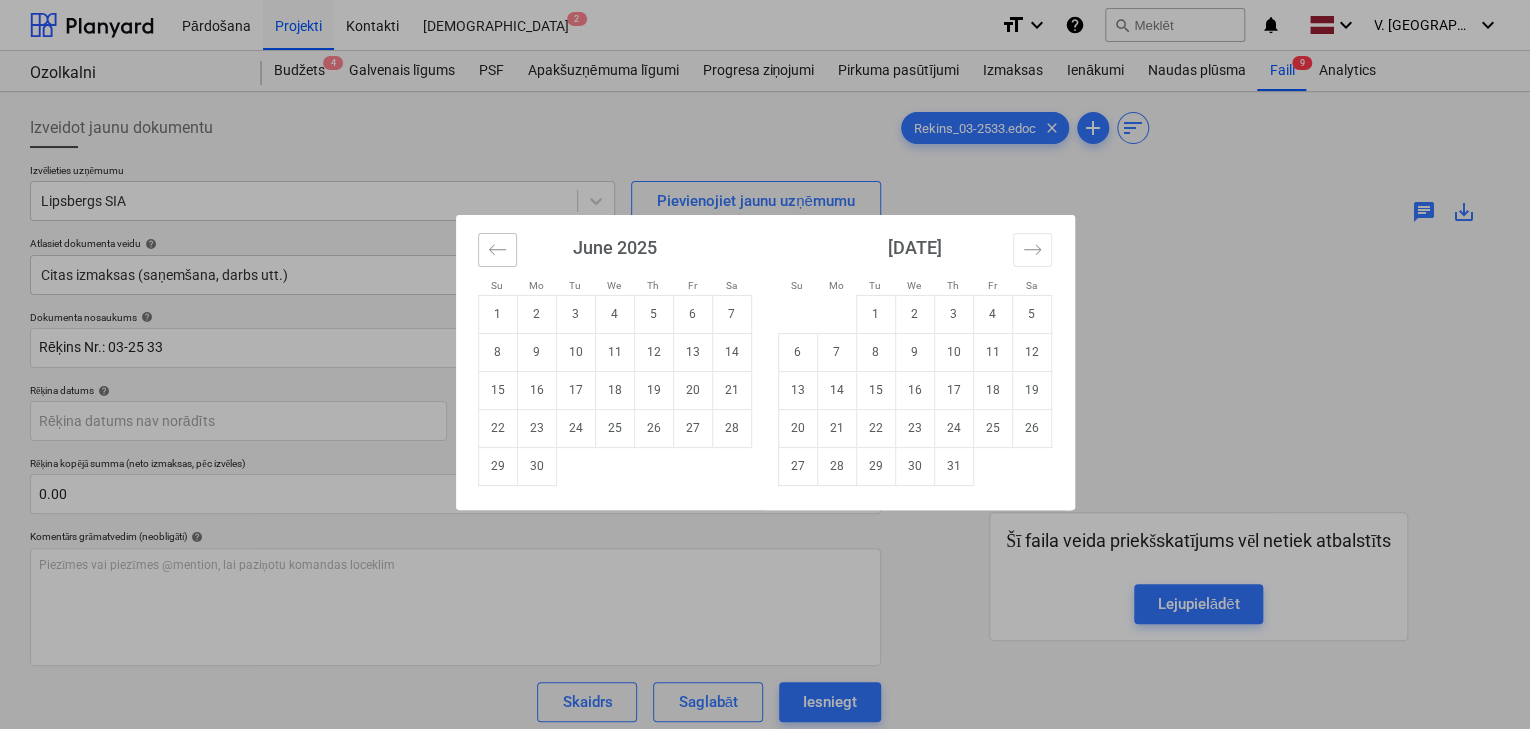 click 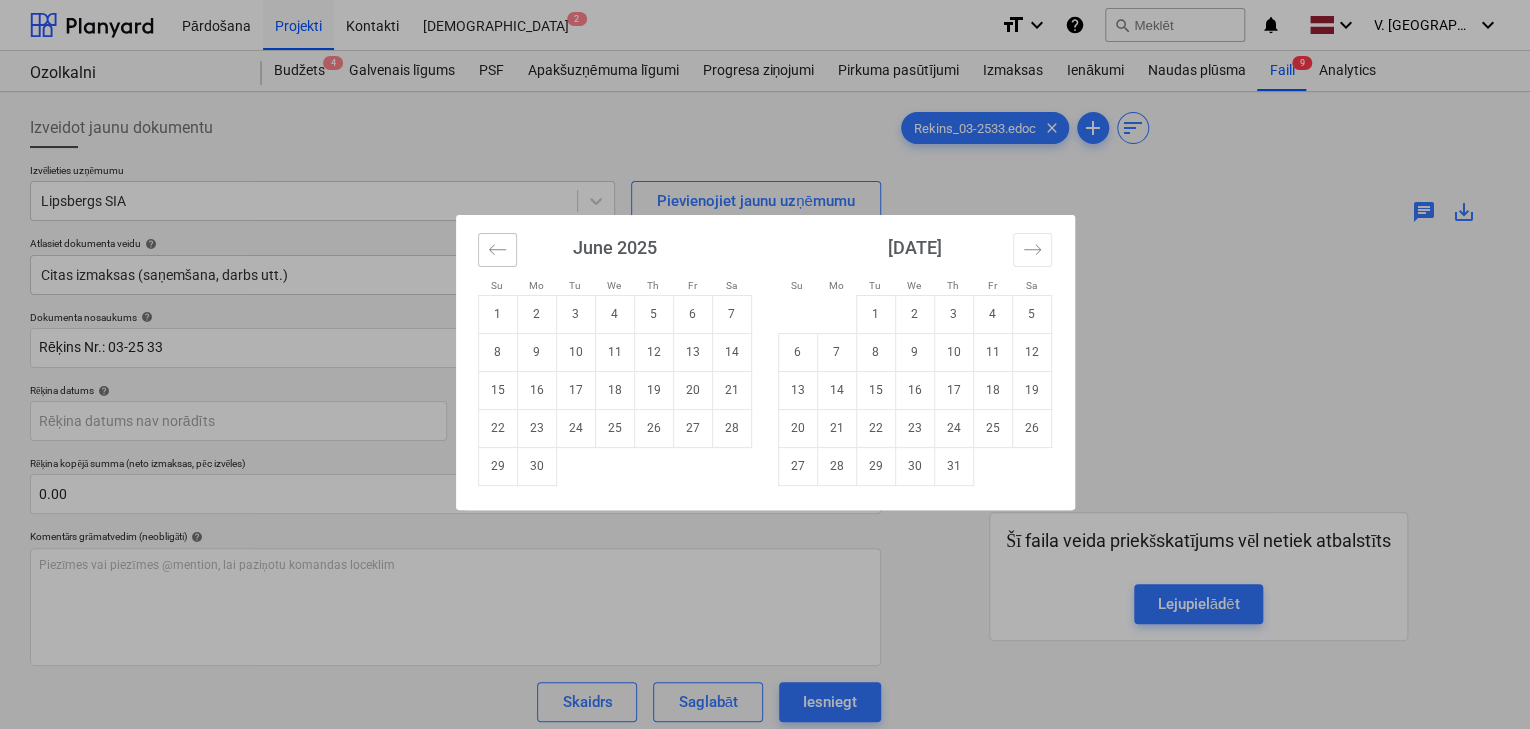 click 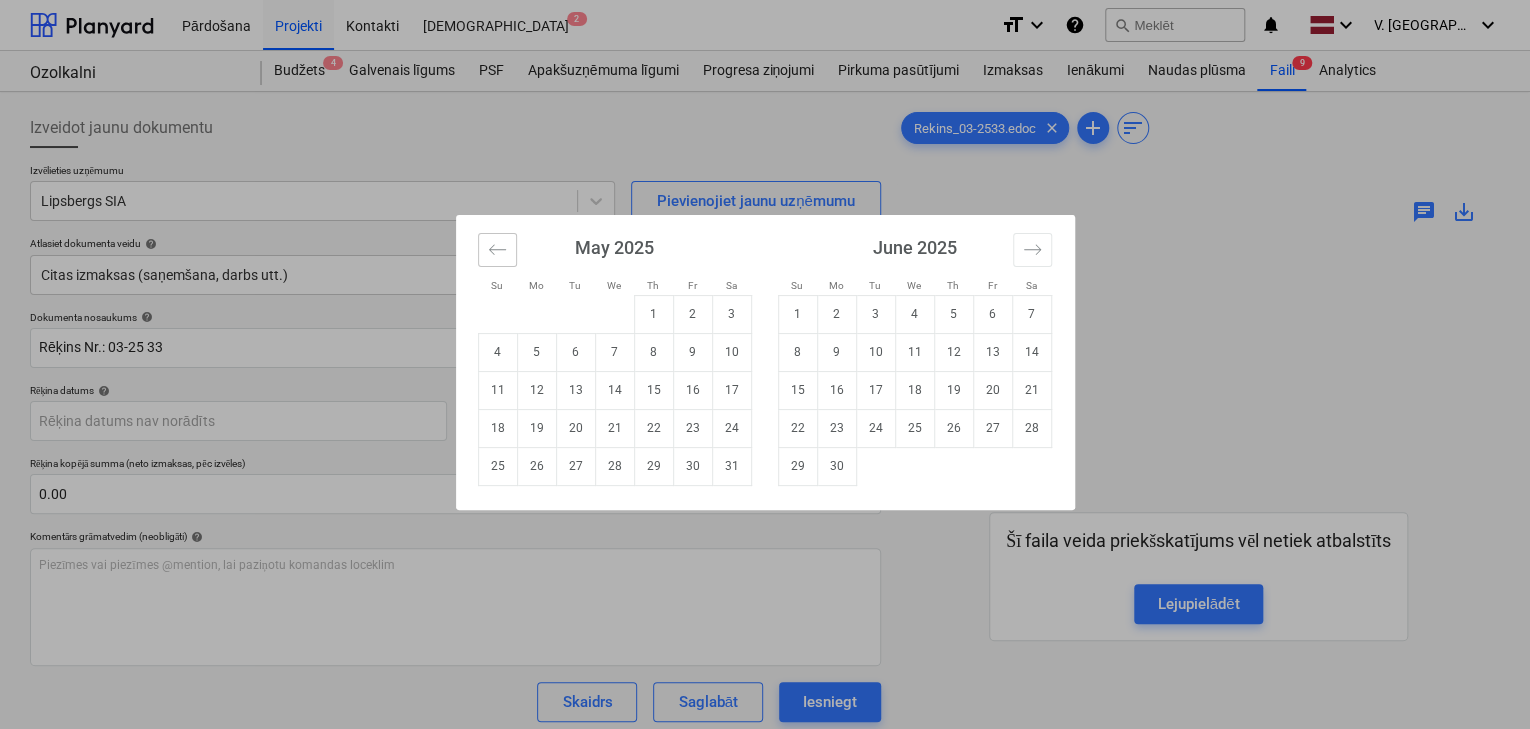 click 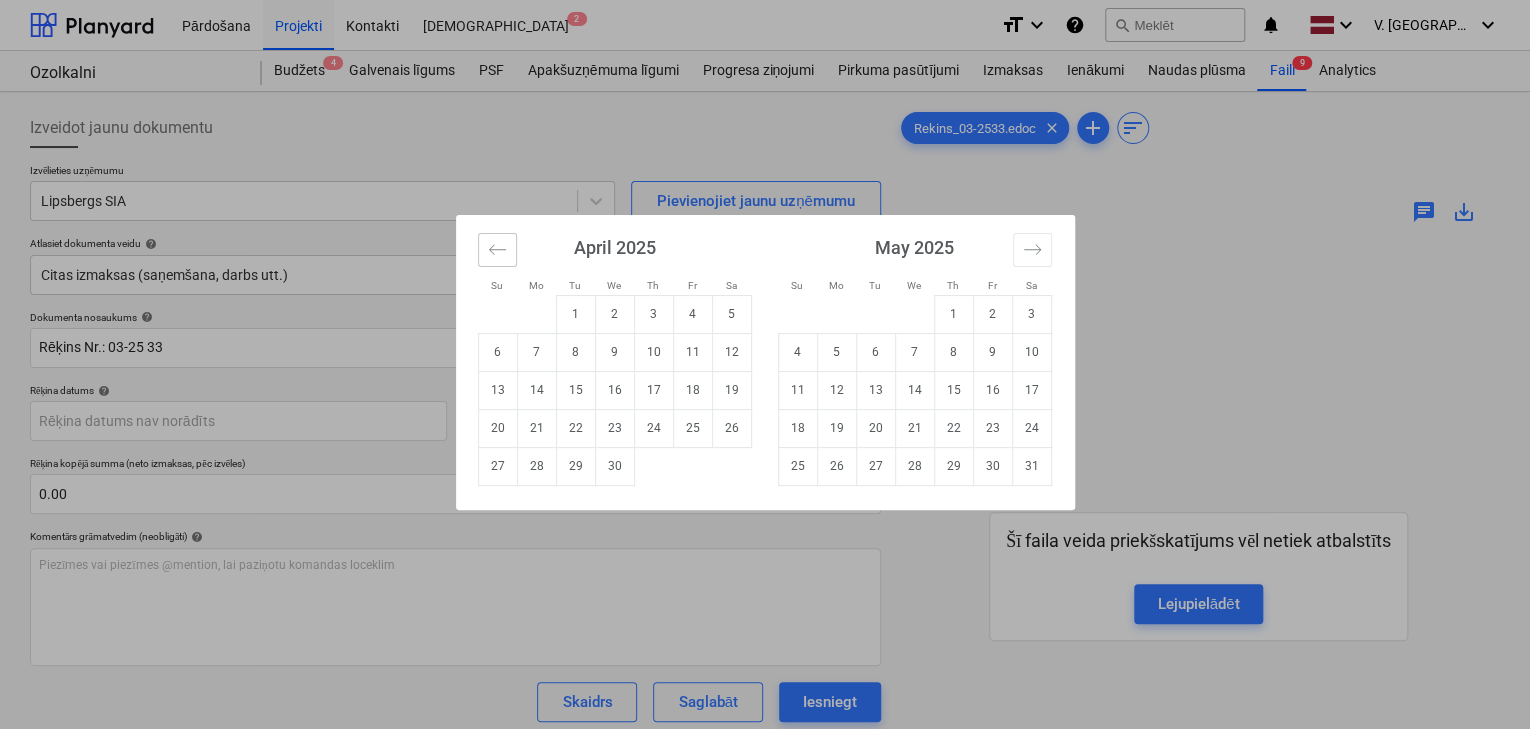 click 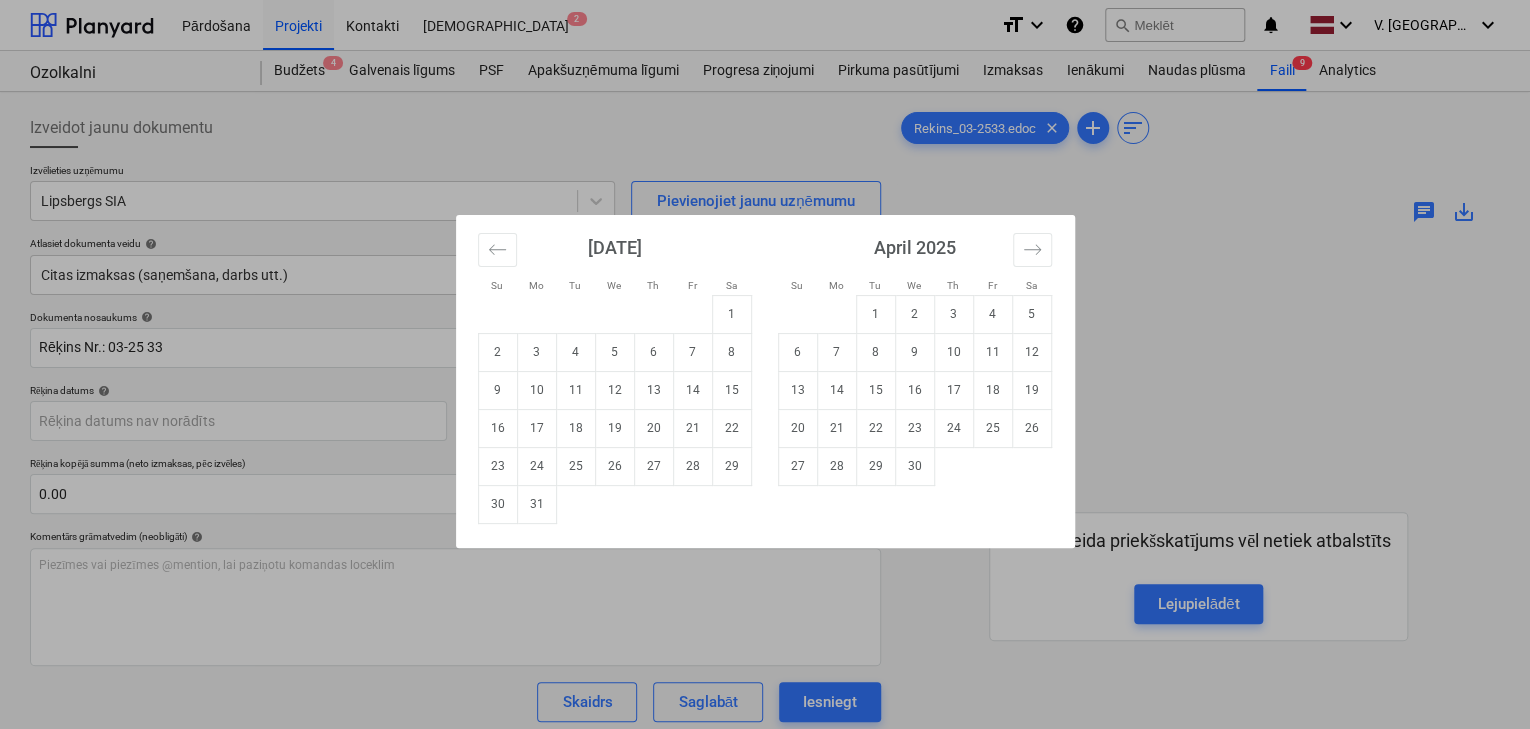 click on "14" at bounding box center (692, 390) 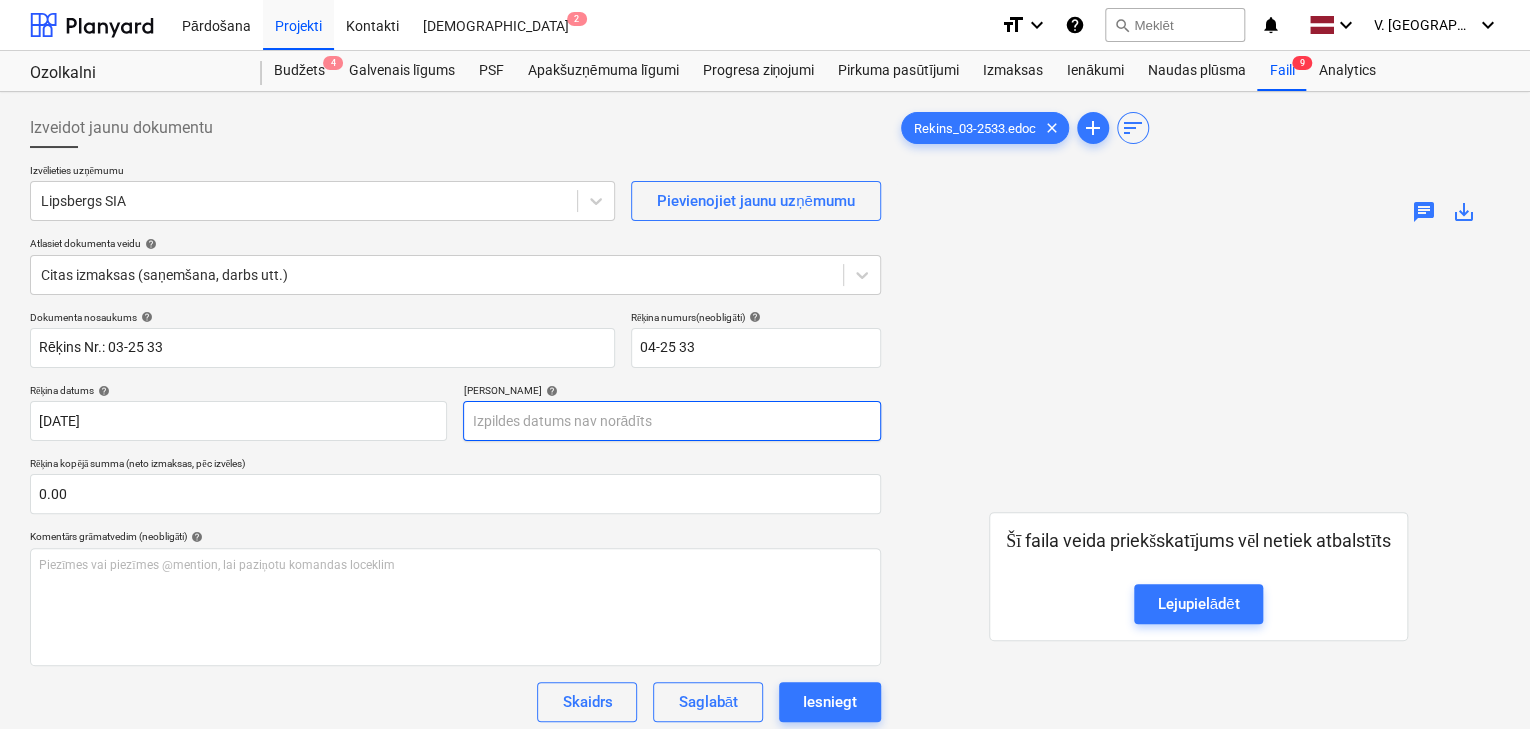 click on "Pārdošana Projekti Kontakti Iesūtne 2 format_size keyboard_arrow_down help search Meklēt notifications 0 keyboard_arrow_down V. Filipčenko keyboard_arrow_down Ozolkalni Ozolkalni Budžets 4 Galvenais līgums PSF Apakšuzņēmuma līgumi Progresa ziņojumi Pirkuma pasūtījumi Izmaksas Ienākumi Naudas plūsma Faili 9 Analytics Izveidot jaunu dokumentu Izvēlieties uzņēmumu Lipsbergs SIA   Pievienojiet jaunu uzņēmumu Atlasiet dokumenta veidu help Citas izmaksas (saņemšana, darbs utt.) Dokumenta nosaukums help Rēķins Nr.: 03-25 33 Rēķina numurs  (neobligāti) help 04-25 33 Rēķina datums help 14 Mar 2025 14.03.2025 Press the down arrow key to interact with the calendar and
select a date. Press the question mark key to get the keyboard shortcuts for changing dates. Termiņš help Press the down arrow key to interact with the calendar and
select a date. Press the question mark key to get the keyboard shortcuts for changing dates. Rēķina kopējā summa (neto izmaksas, pēc izvēles) ﻿" at bounding box center [765, 364] 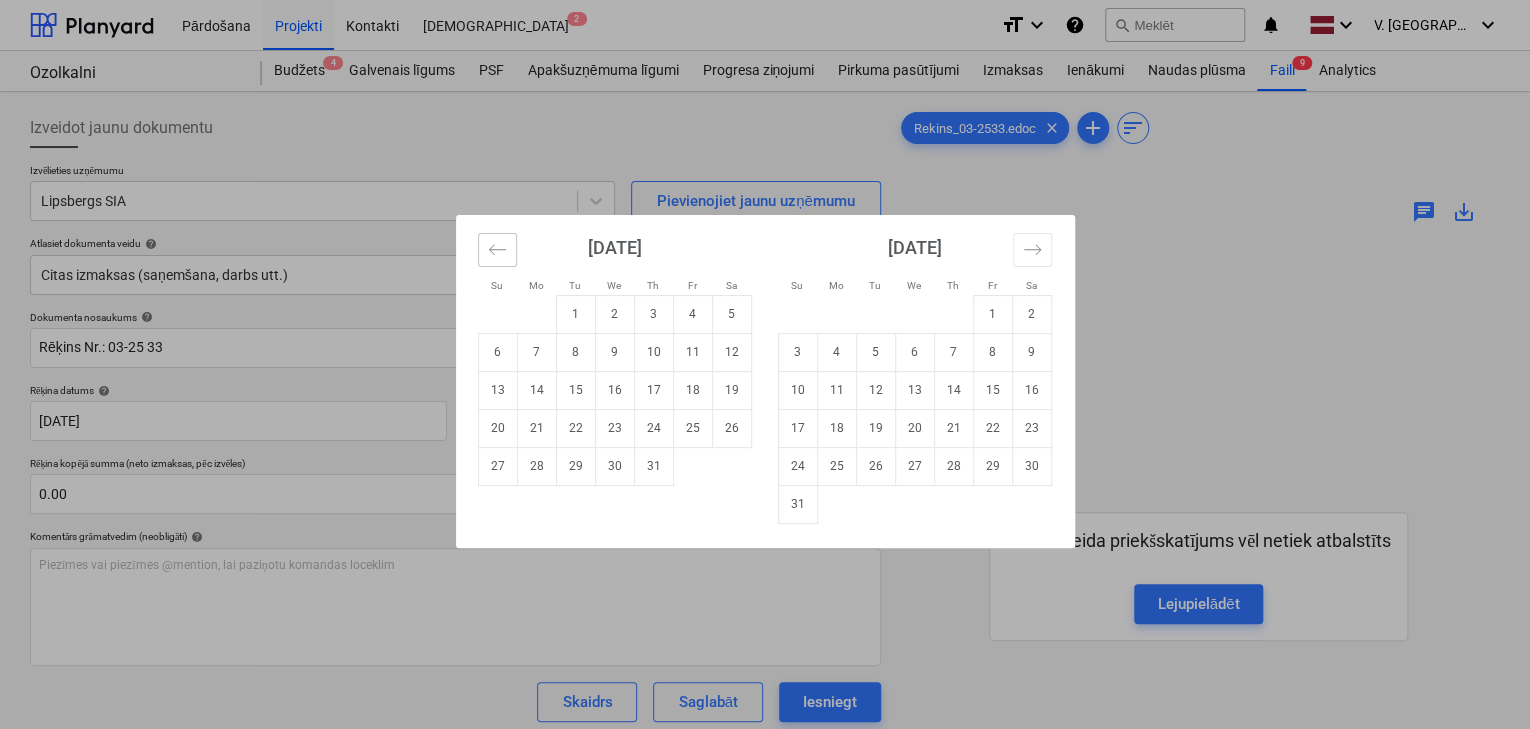 click at bounding box center [497, 250] 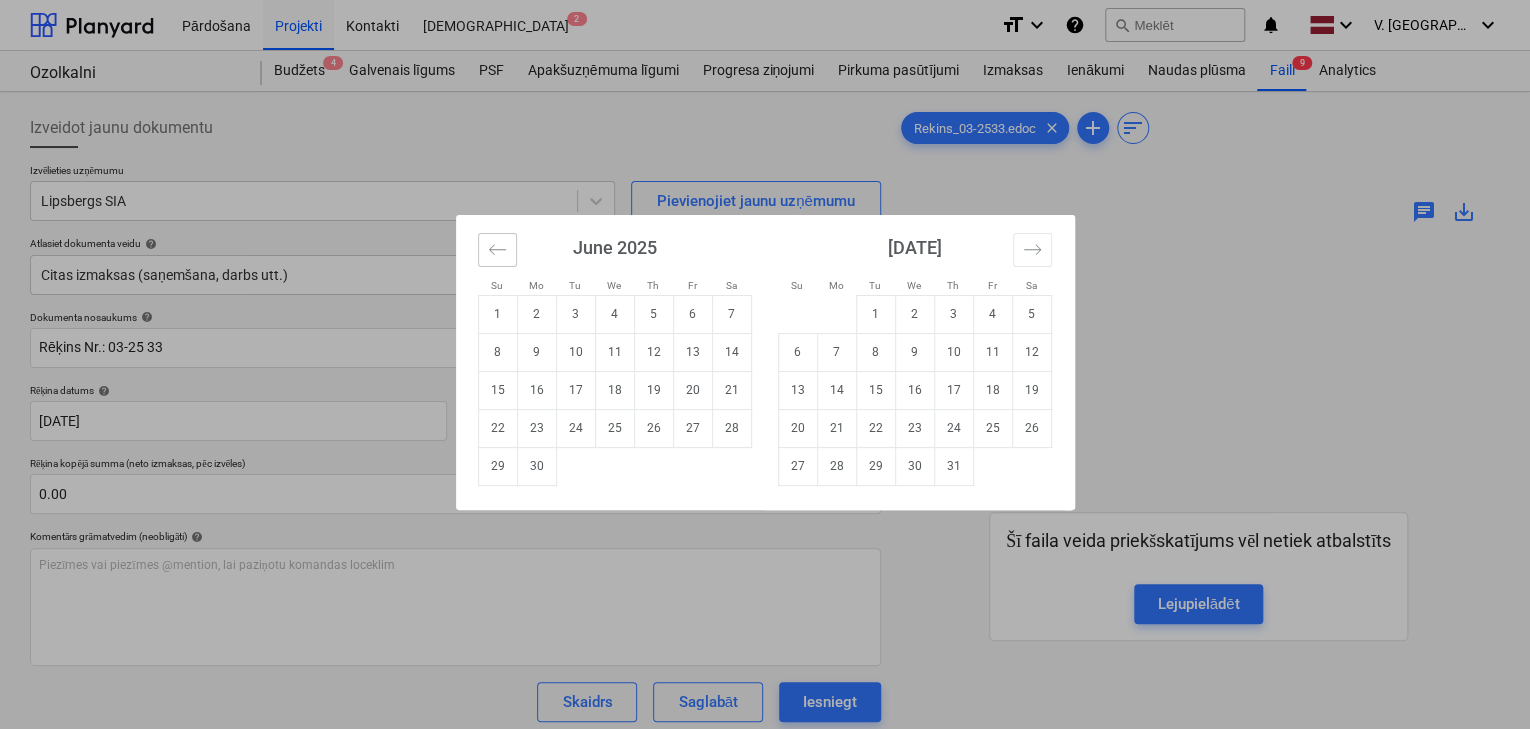 click at bounding box center [497, 250] 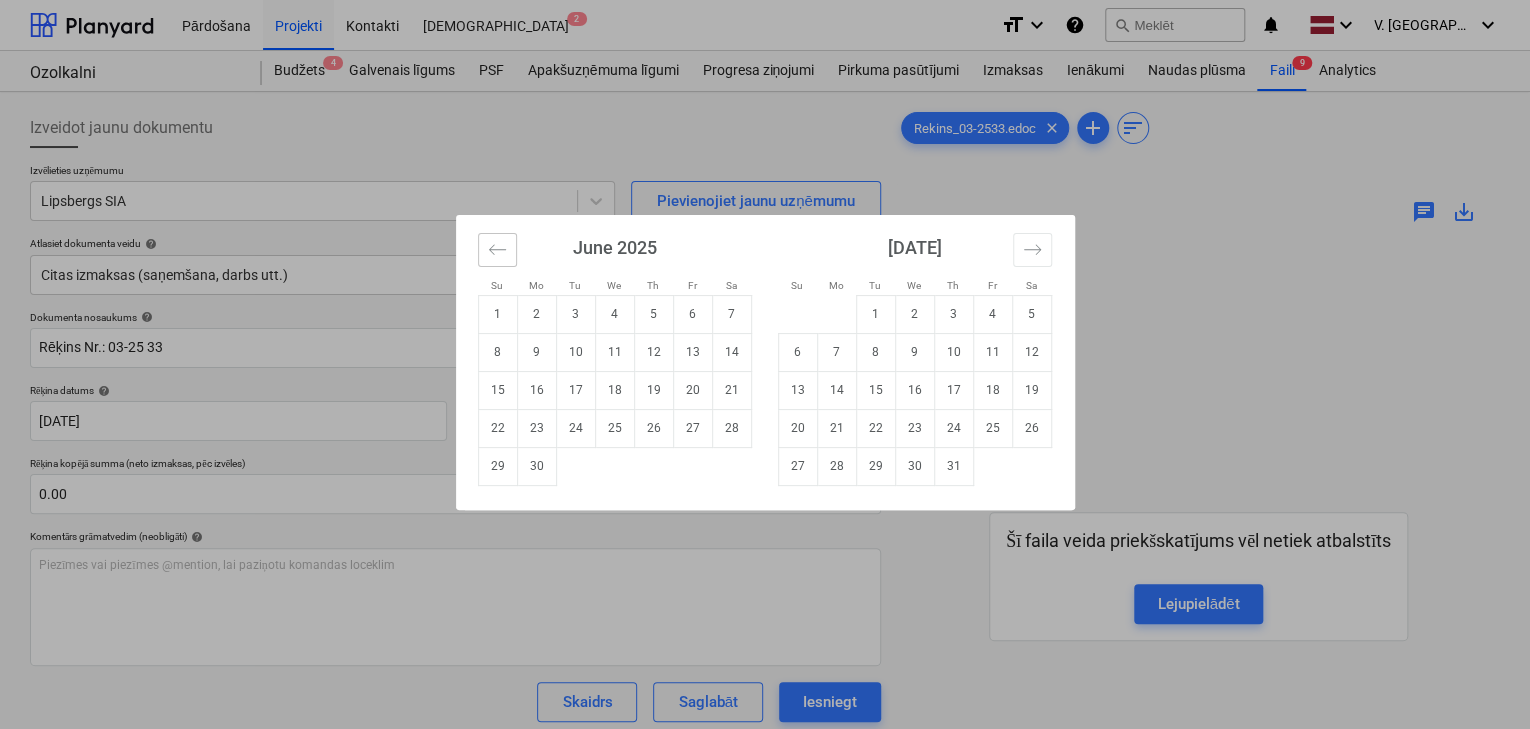 click at bounding box center [497, 250] 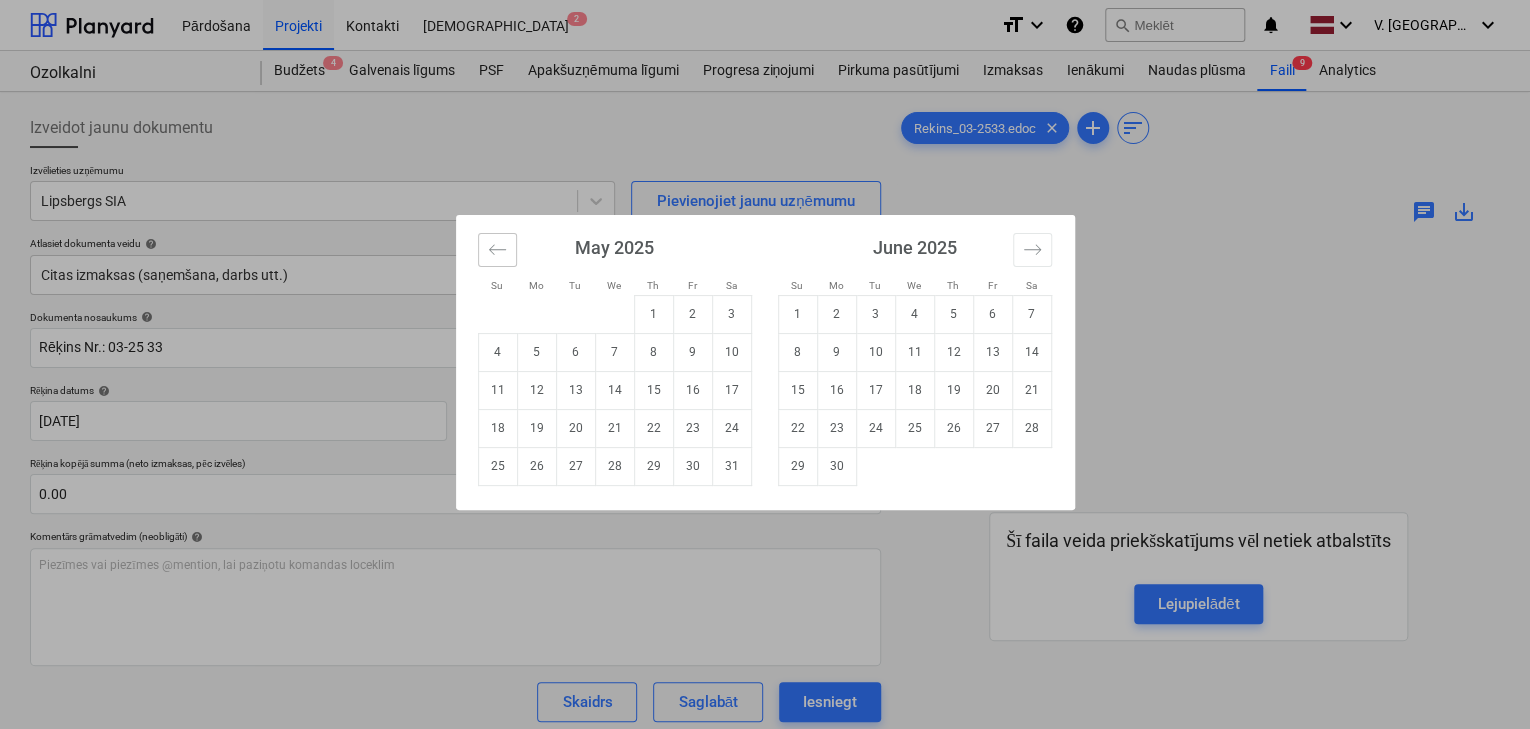 click 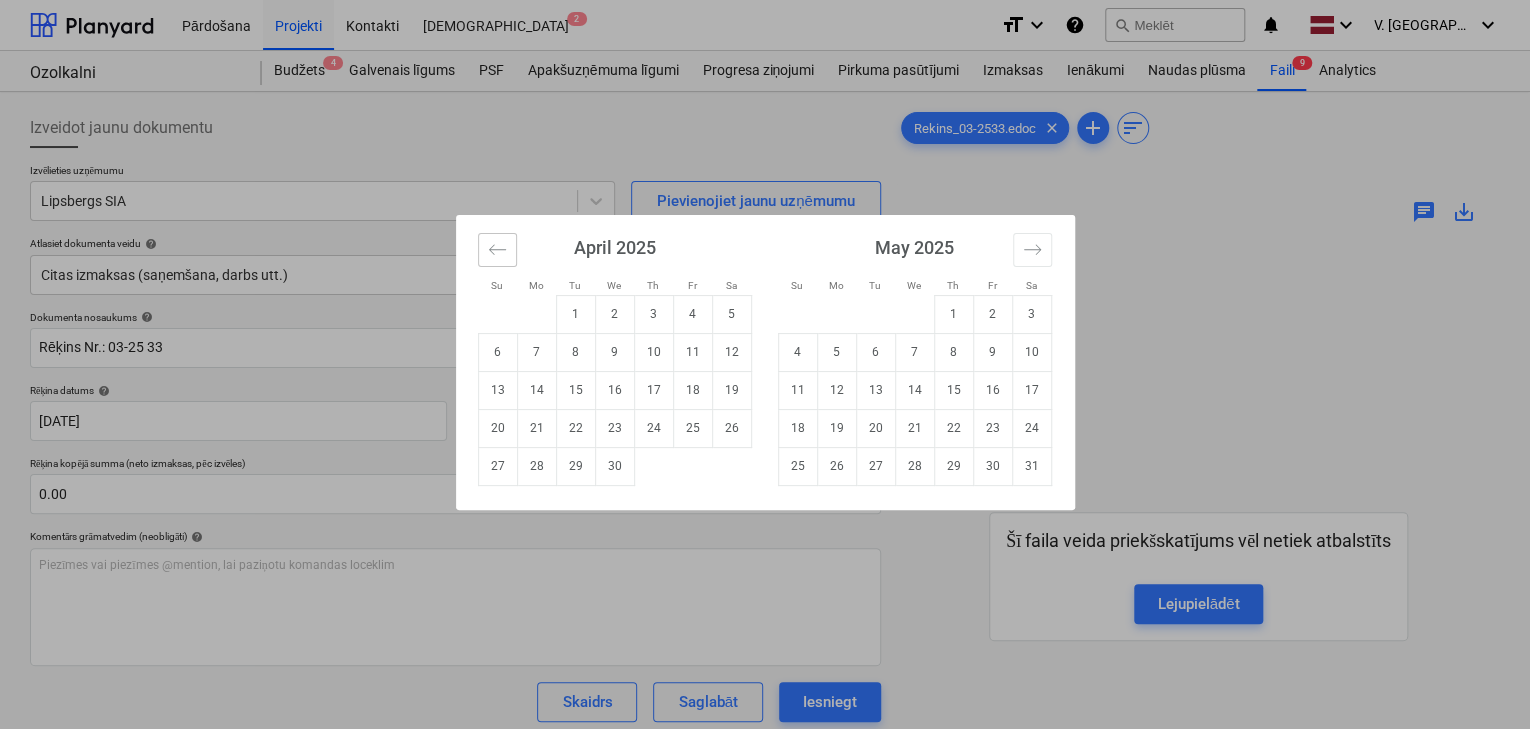 click 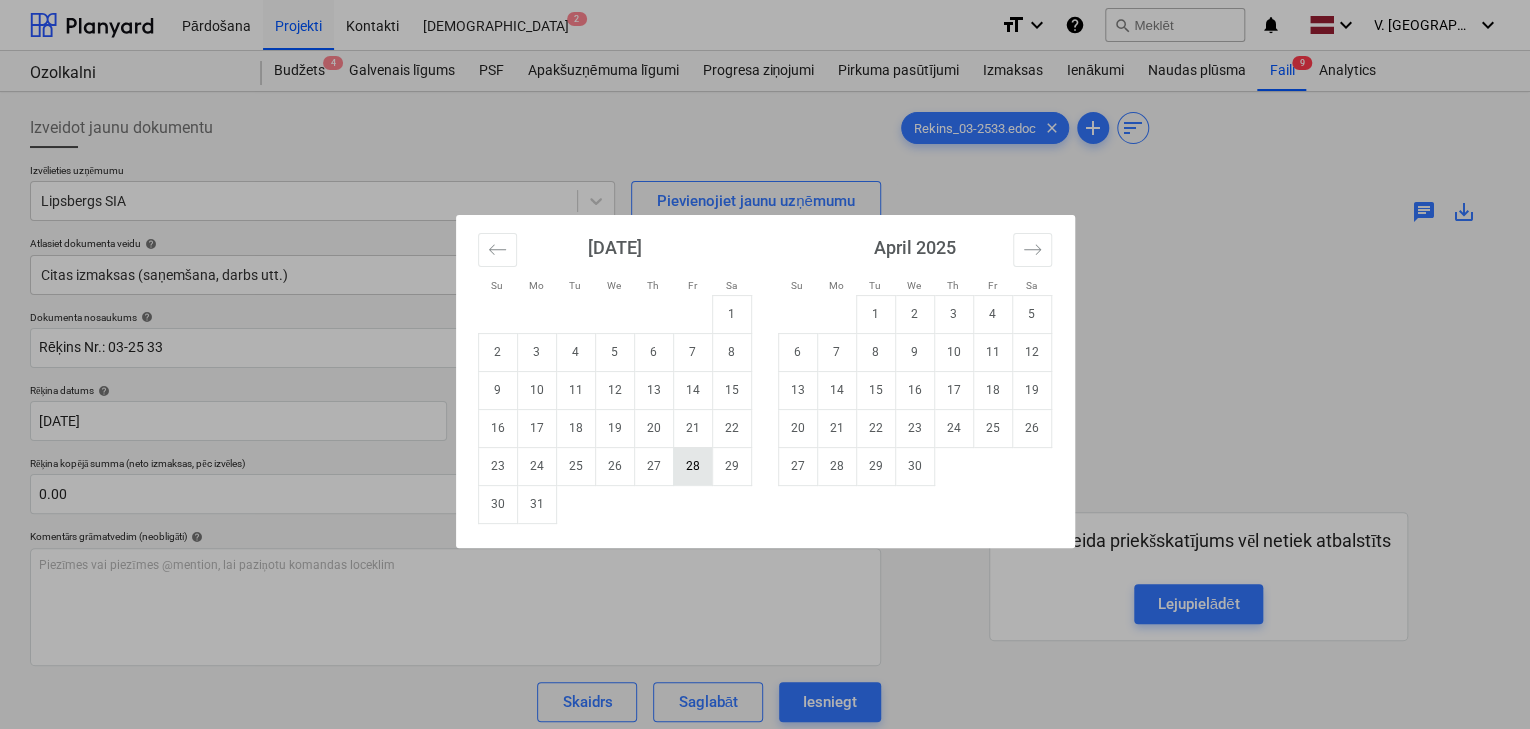 click on "28" at bounding box center [692, 466] 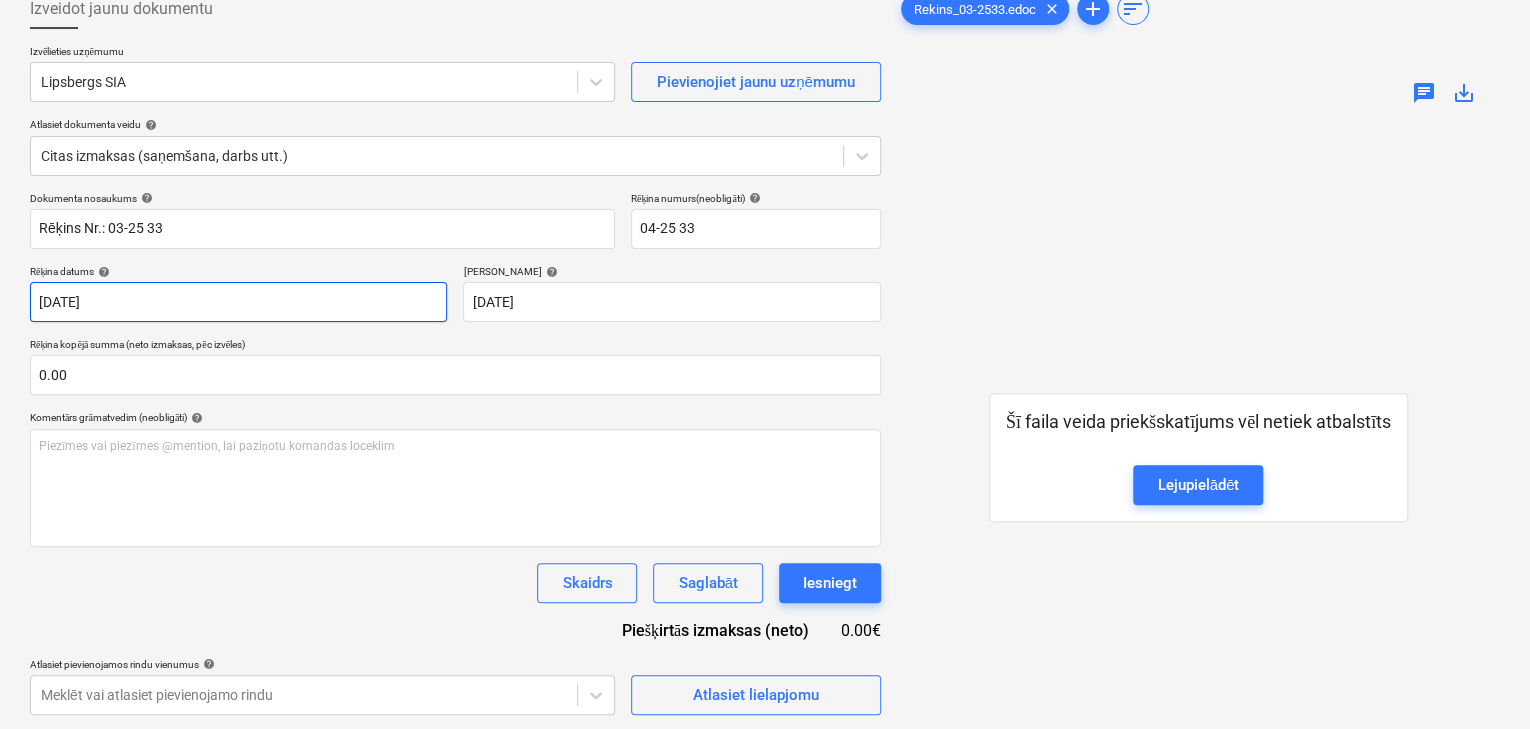 scroll, scrollTop: 160, scrollLeft: 0, axis: vertical 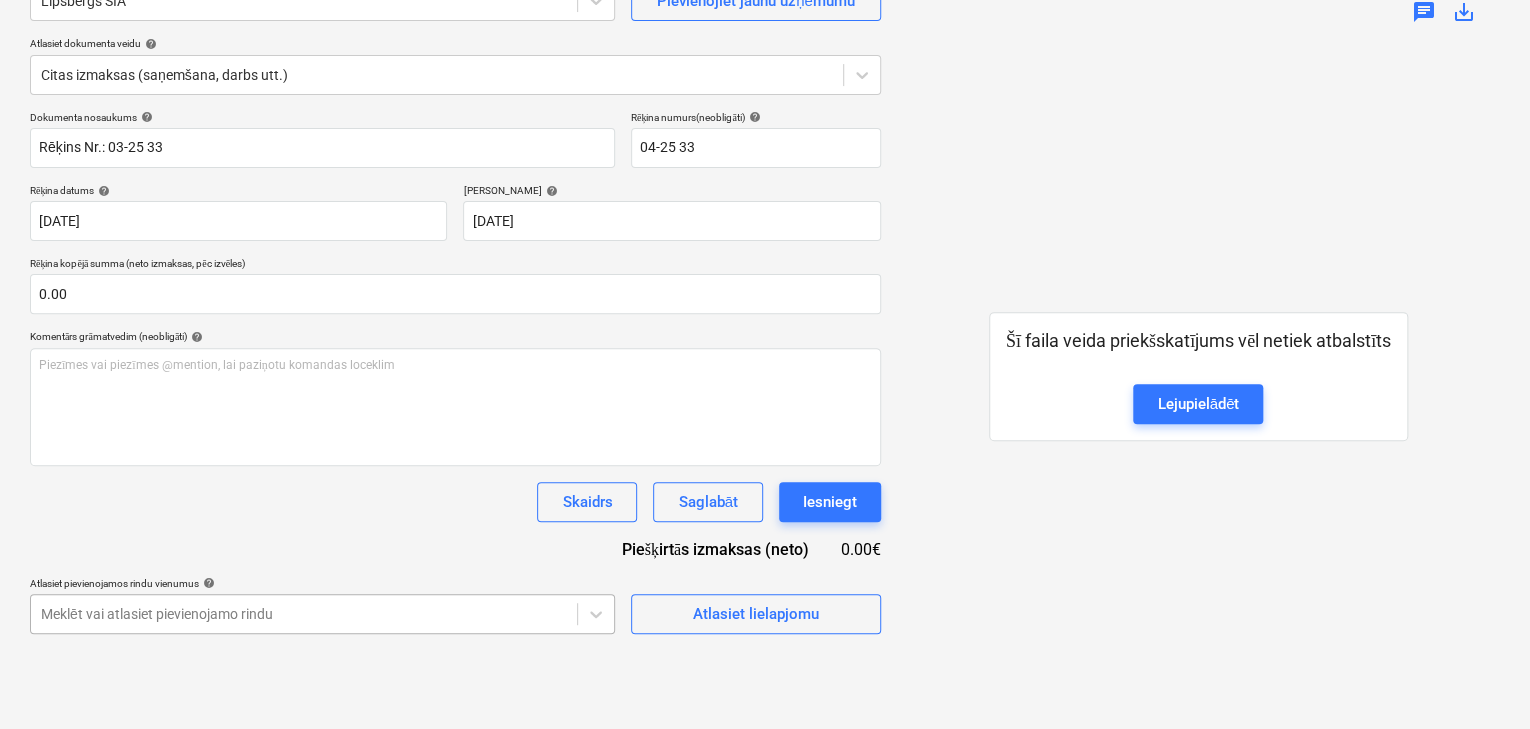 click on "Pārdošana Projekti Kontakti Iesūtne 2 format_size keyboard_arrow_down help search Meklēt notifications 0 keyboard_arrow_down V. Filipčenko keyboard_arrow_down Ozolkalni Ozolkalni Budžets 4 Galvenais līgums PSF Apakšuzņēmuma līgumi Progresa ziņojumi Pirkuma pasūtījumi Izmaksas Ienākumi Naudas plūsma Faili 9 Analytics Izveidot jaunu dokumentu Izvēlieties uzņēmumu Lipsbergs SIA   Pievienojiet jaunu uzņēmumu Atlasiet dokumenta veidu help Citas izmaksas (saņemšana, darbs utt.) Dokumenta nosaukums help Rēķins Nr.: 03-25 33 Rēķina numurs  (neobligāti) help 04-25 33 Rēķina datums help 14 Mar 2025 14.03.2025 Press the down arrow key to interact with the calendar and
select a date. Press the question mark key to get the keyboard shortcuts for changing dates. Termiņš help 28 Mar 2025 28.03.2025 Press the down arrow key to interact with the calendar and
select a date. Press the question mark key to get the keyboard shortcuts for changing dates. 0.00 help ﻿ Skaidrs Saglabāt add" at bounding box center (765, 164) 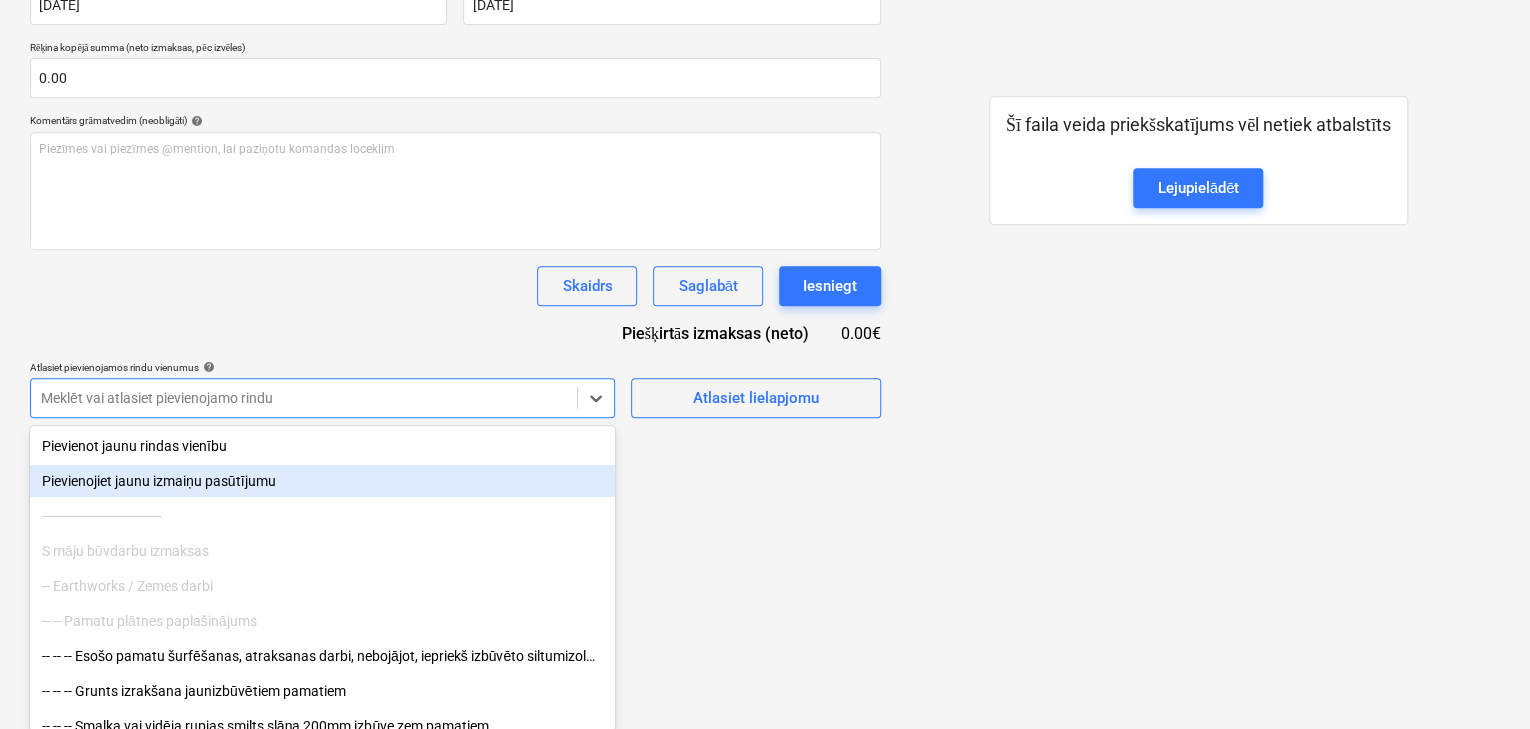 click on "Pārdošana Projekti Kontakti Iesūtne 2 format_size keyboard_arrow_down help search Meklēt notifications 0 keyboard_arrow_down V. Filipčenko keyboard_arrow_down Ozolkalni Ozolkalni Budžets 4 Galvenais līgums PSF Apakšuzņēmuma līgumi Progresa ziņojumi Pirkuma pasūtījumi Izmaksas Ienākumi Naudas plūsma Faili 9 Analytics Izveidot jaunu dokumentu Izvēlieties uzņēmumu Lipsbergs SIA   Pievienojiet jaunu uzņēmumu Atlasiet dokumenta veidu help Citas izmaksas (saņemšana, darbs utt.) Dokumenta nosaukums help Rēķins Nr.: 03-25 33 Rēķina numurs  (neobligāti) help 04-25 33 Rēķina datums help 14 Mar 2025 14.03.2025 Press the down arrow key to interact with the calendar and
select a date. Press the question mark key to get the keyboard shortcuts for changing dates. Termiņš help 28 Mar 2025 28.03.2025 Press the down arrow key to interact with the calendar and
select a date. Press the question mark key to get the keyboard shortcuts for changing dates. 0.00 help ﻿ Skaidrs Iesniegt" at bounding box center (765, -52) 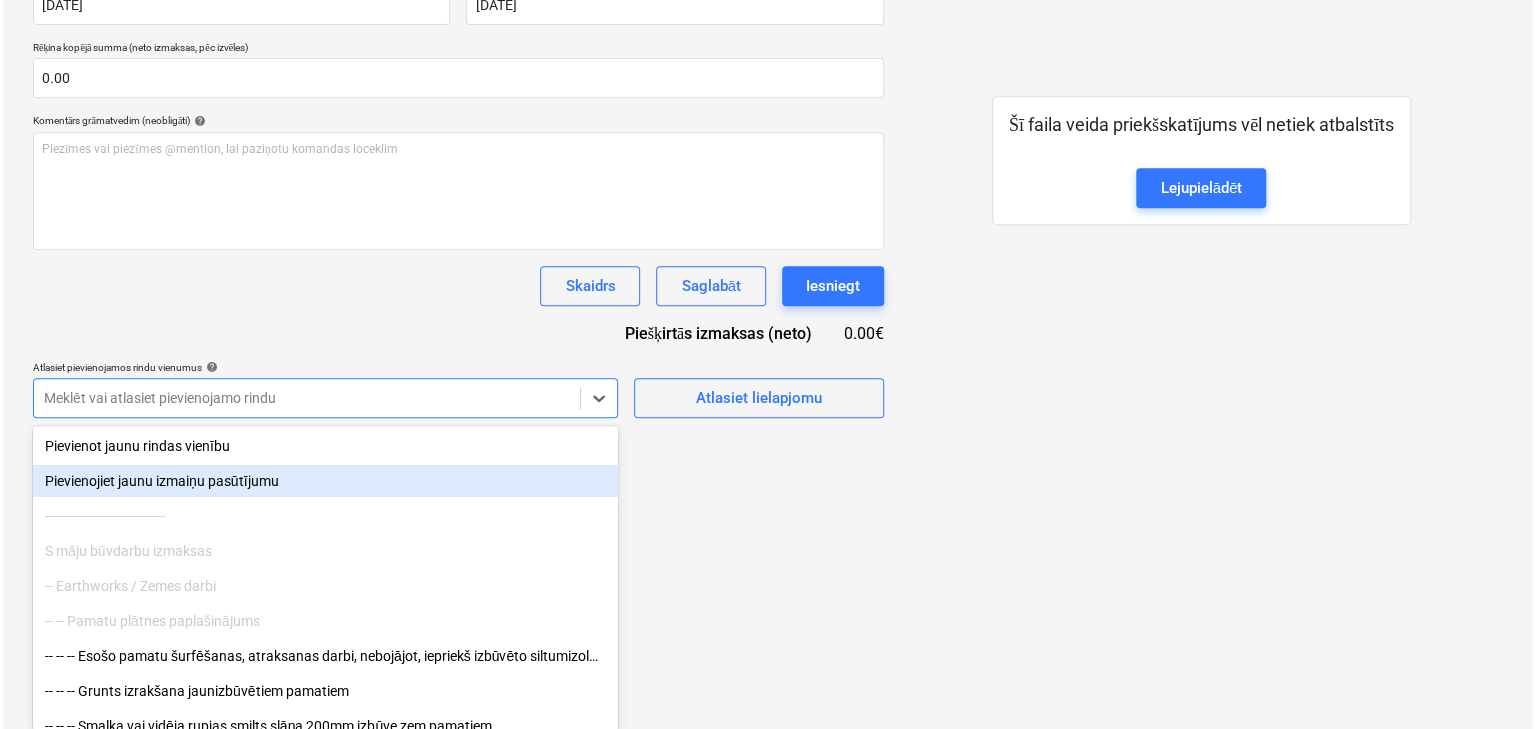 scroll, scrollTop: 200, scrollLeft: 0, axis: vertical 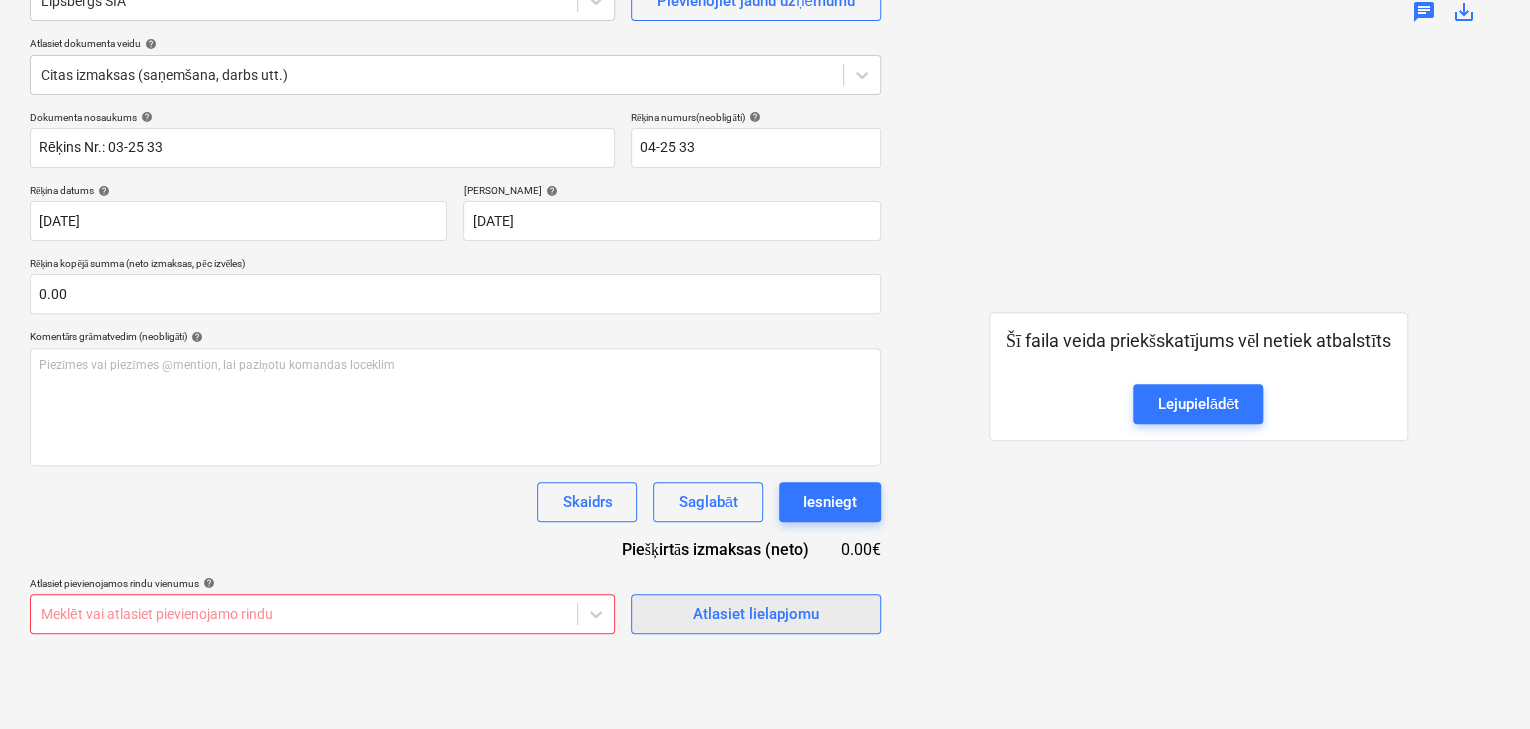 click on "Atlasiet lielapjomu" at bounding box center [756, 614] 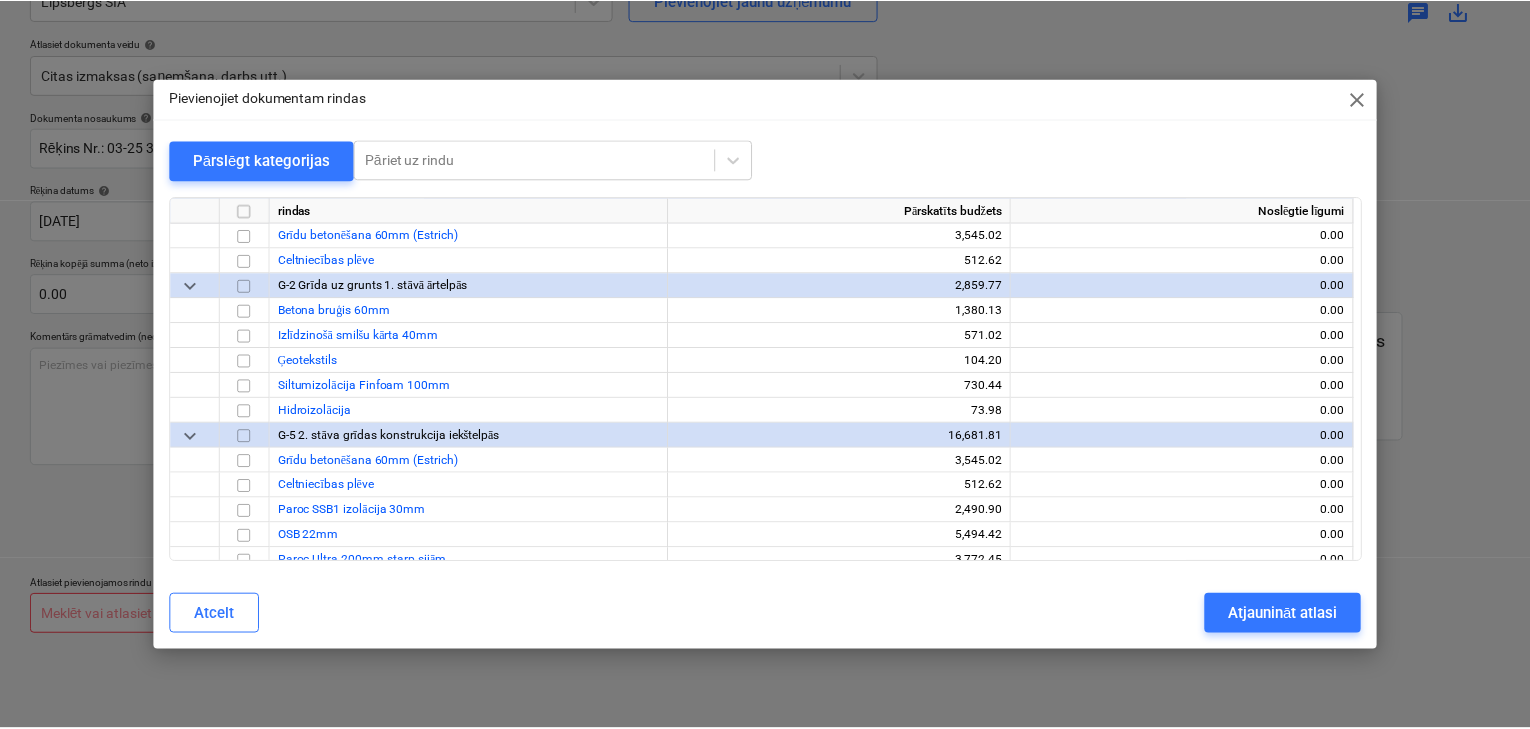 scroll, scrollTop: 15361, scrollLeft: 0, axis: vertical 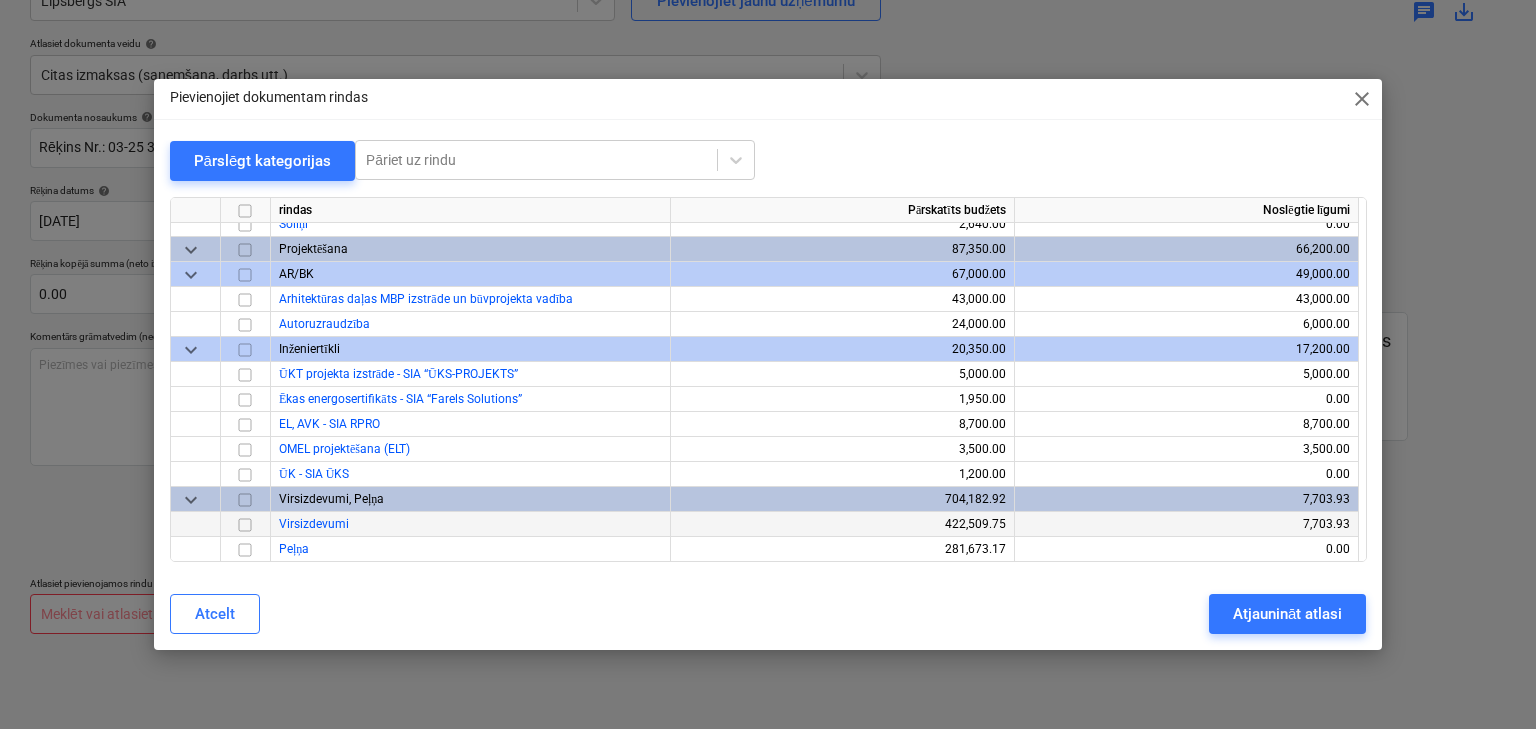 click at bounding box center (245, 525) 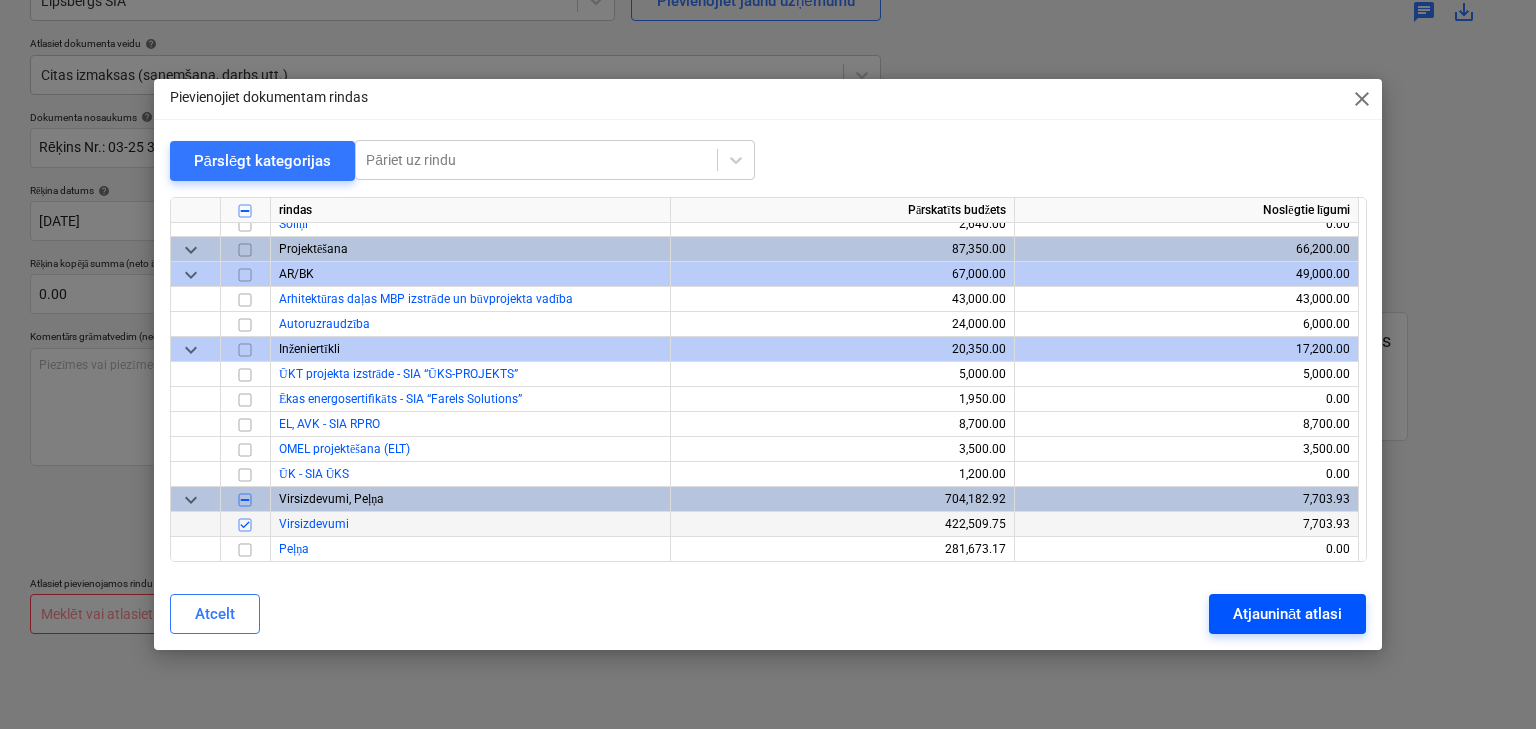 click on "Atjaunināt atlasi" at bounding box center (1287, 614) 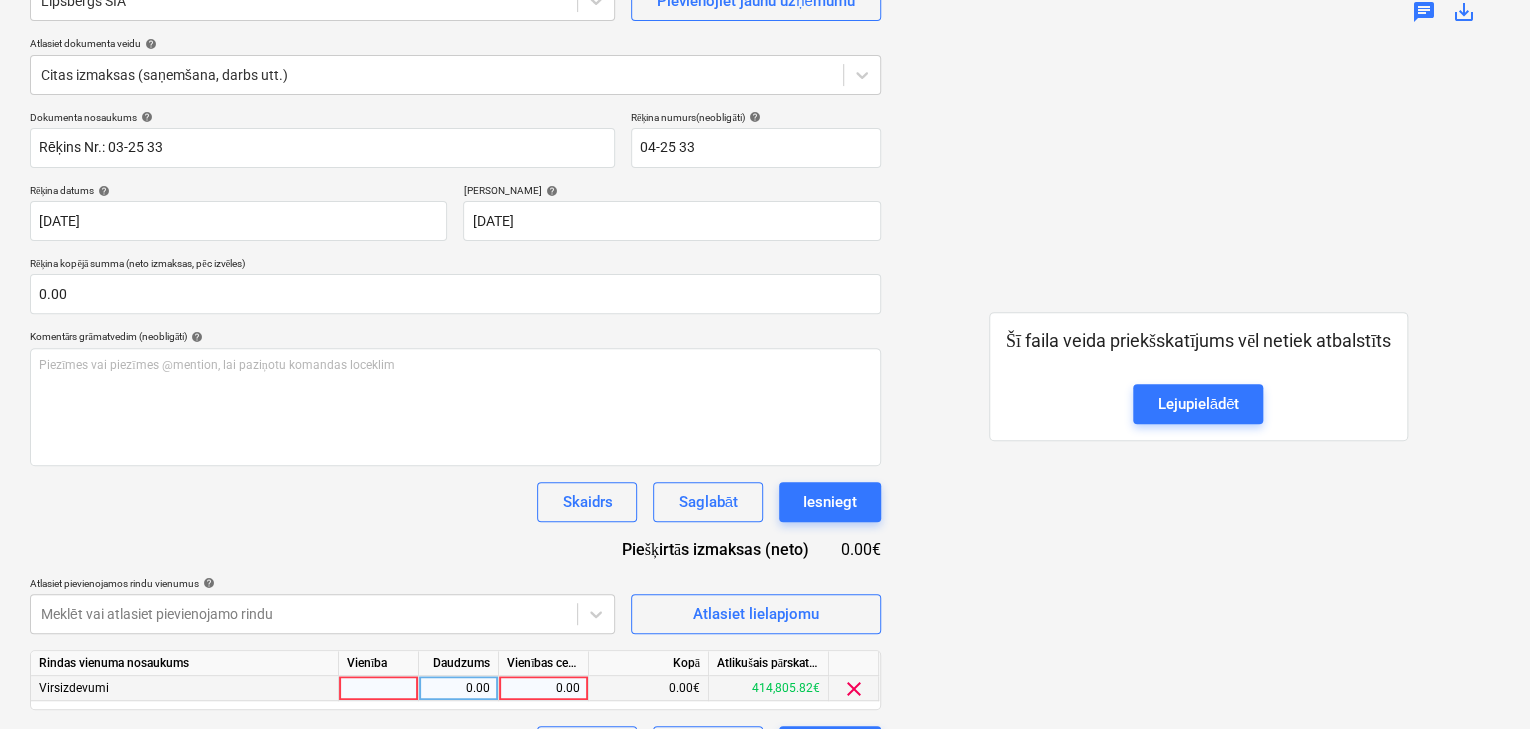click on "0.00" at bounding box center [543, 688] 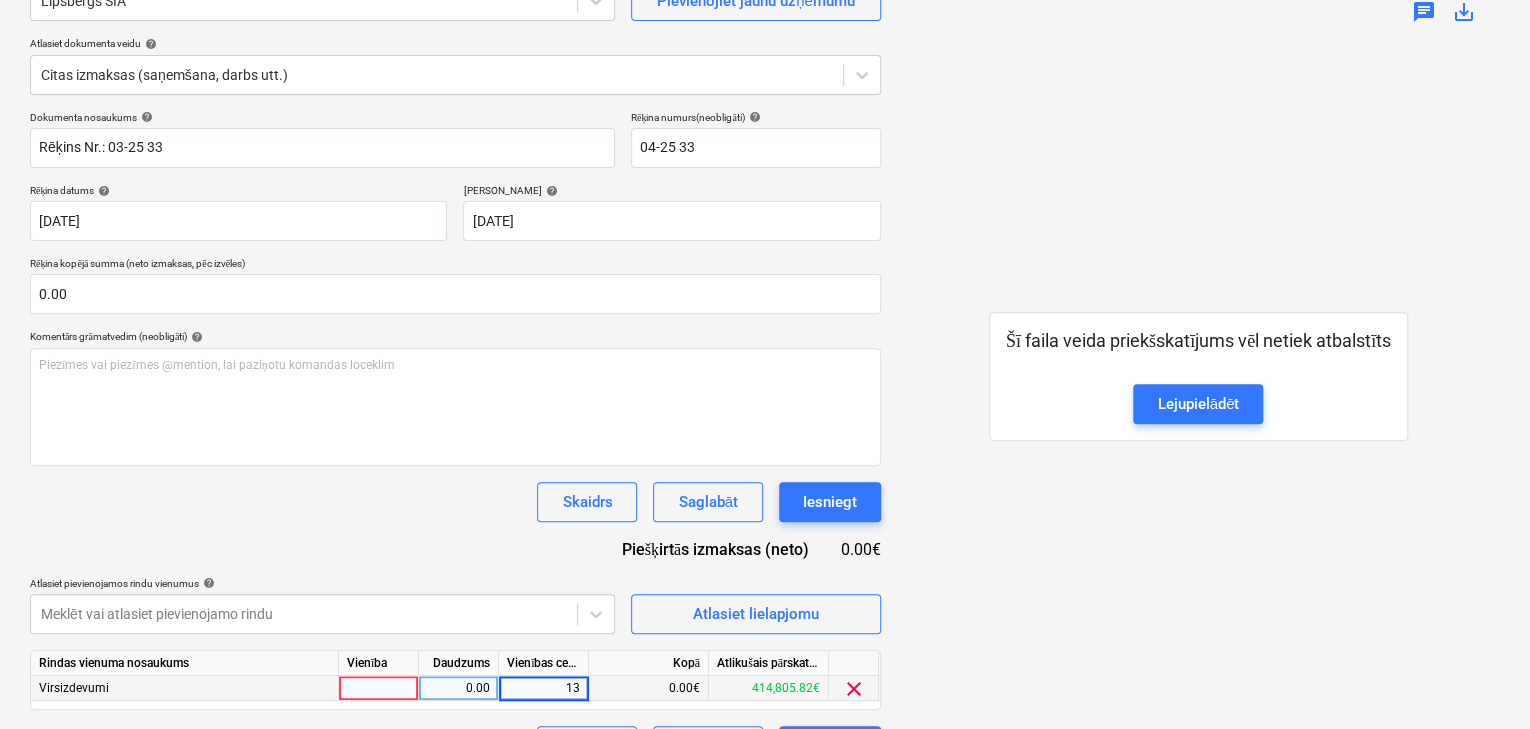 type on "130" 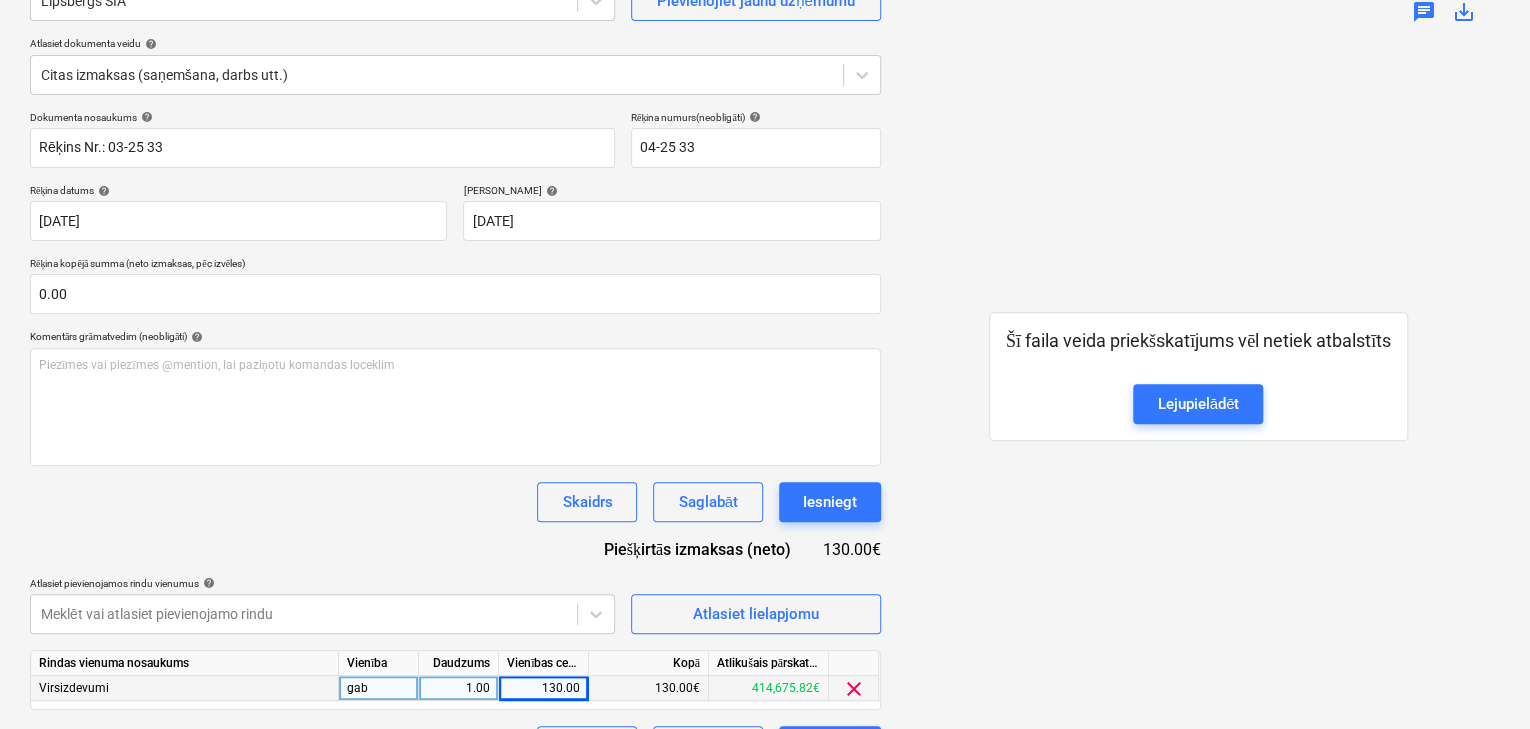 click on "Šī faila veida priekšskatījums vēl netiek atbalstīts Lejupielādēt" at bounding box center [1198, 376] 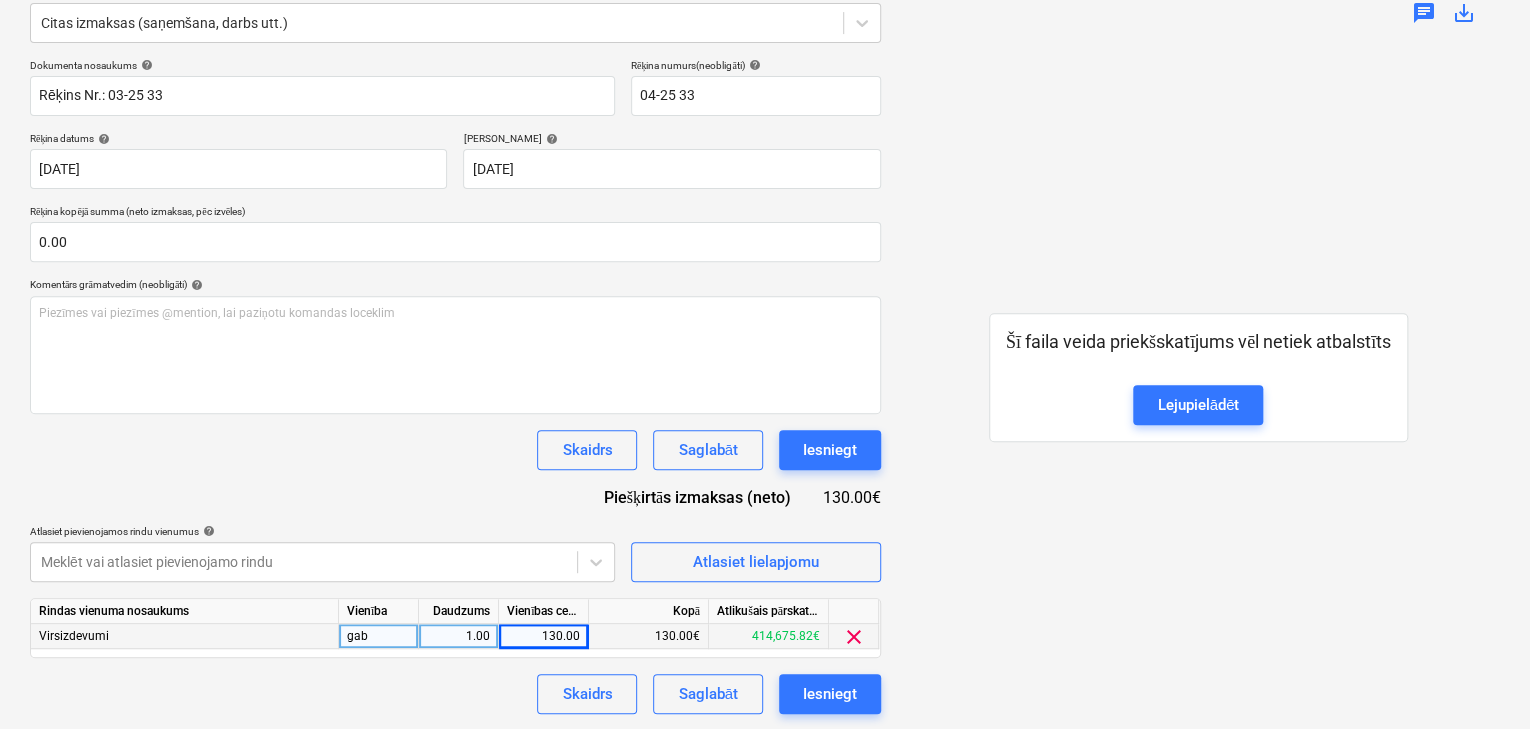 scroll, scrollTop: 252, scrollLeft: 0, axis: vertical 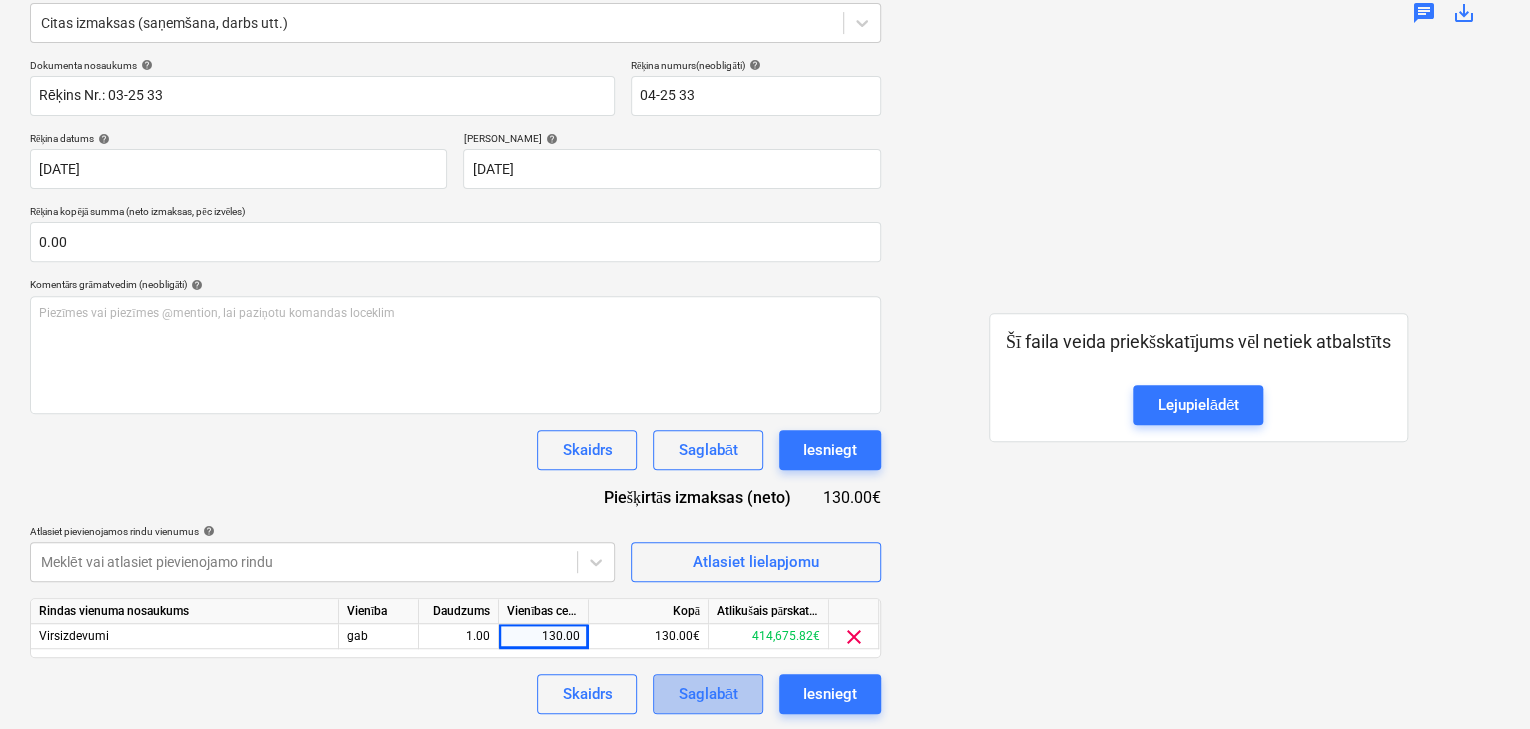 click on "Saglabāt" at bounding box center [707, 694] 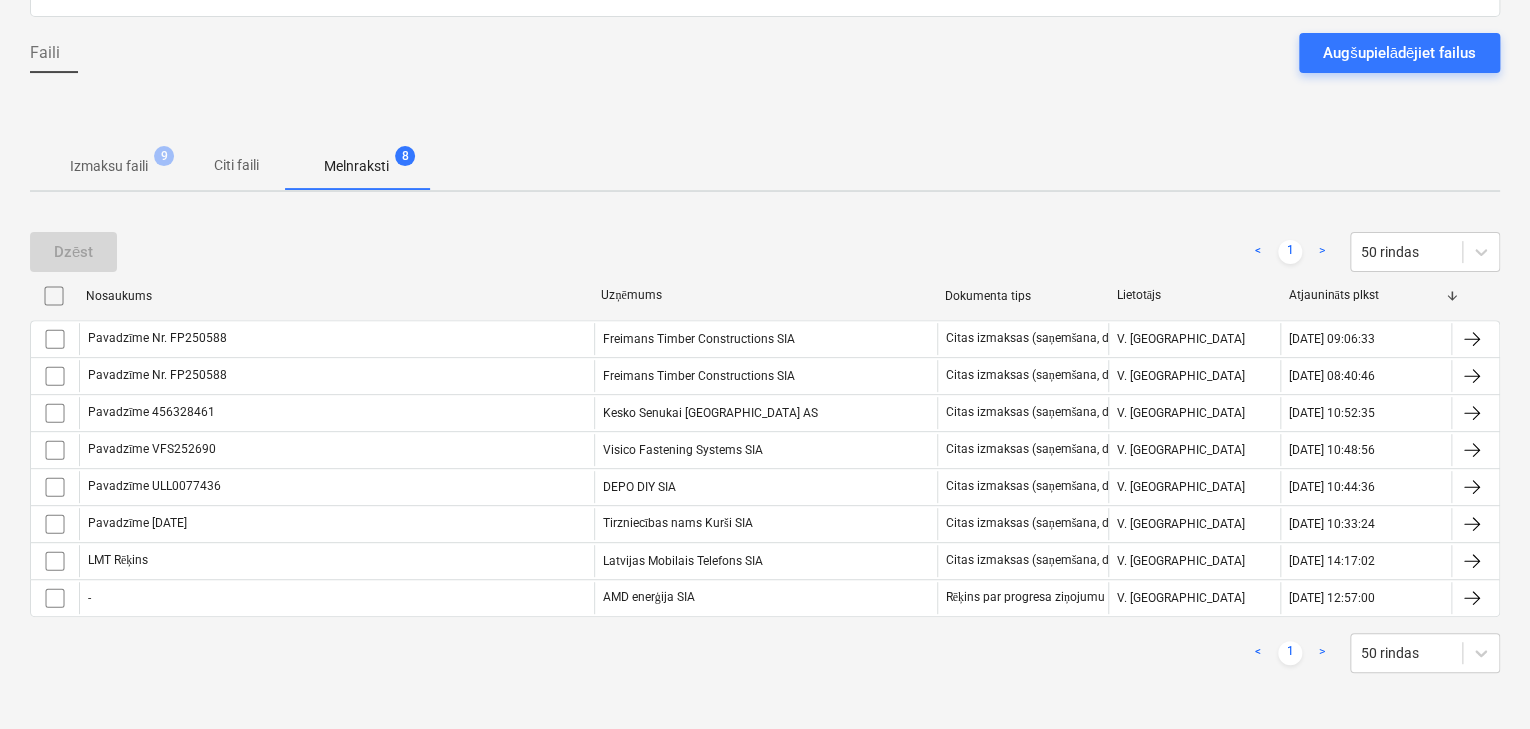 scroll, scrollTop: 164, scrollLeft: 0, axis: vertical 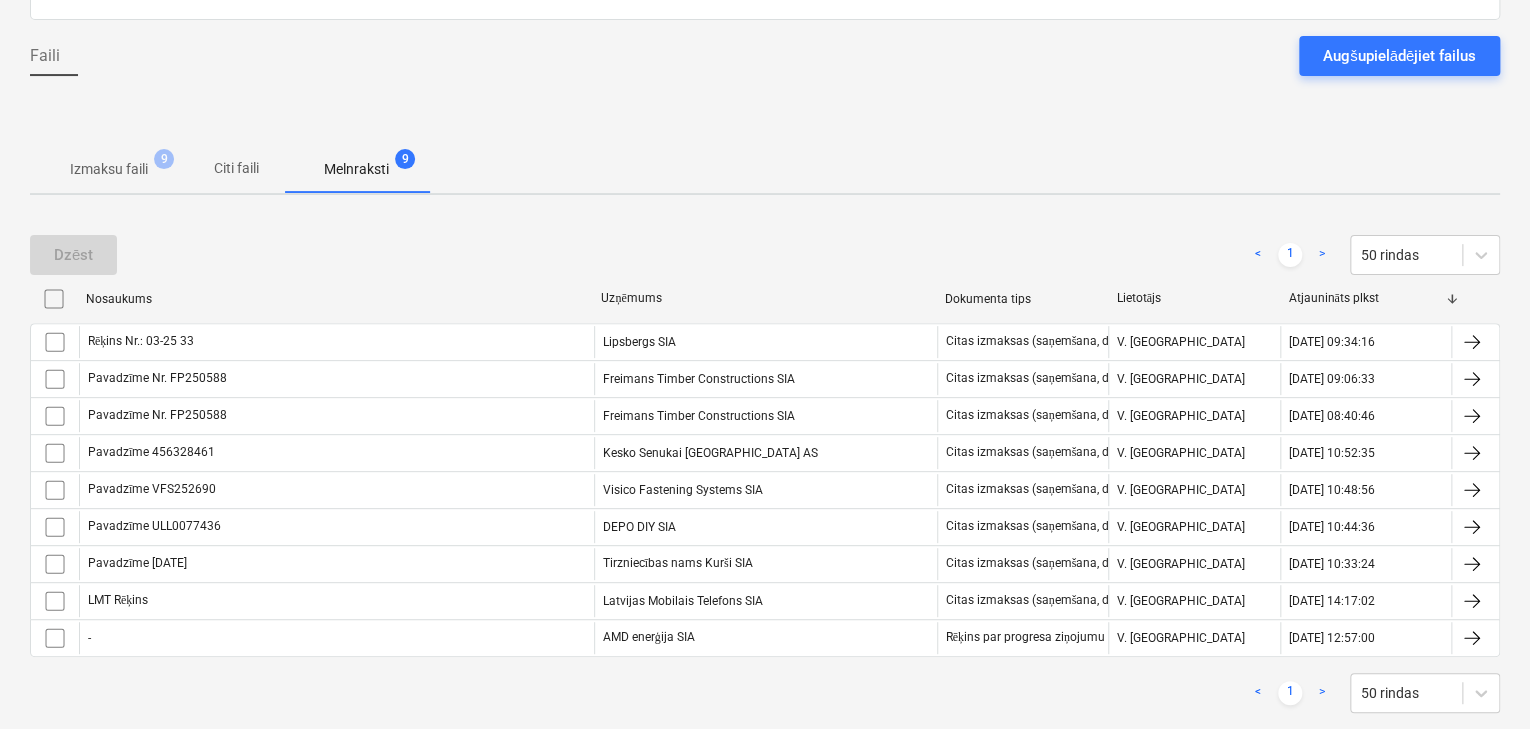 click on "Izmaksu faili" at bounding box center [109, 169] 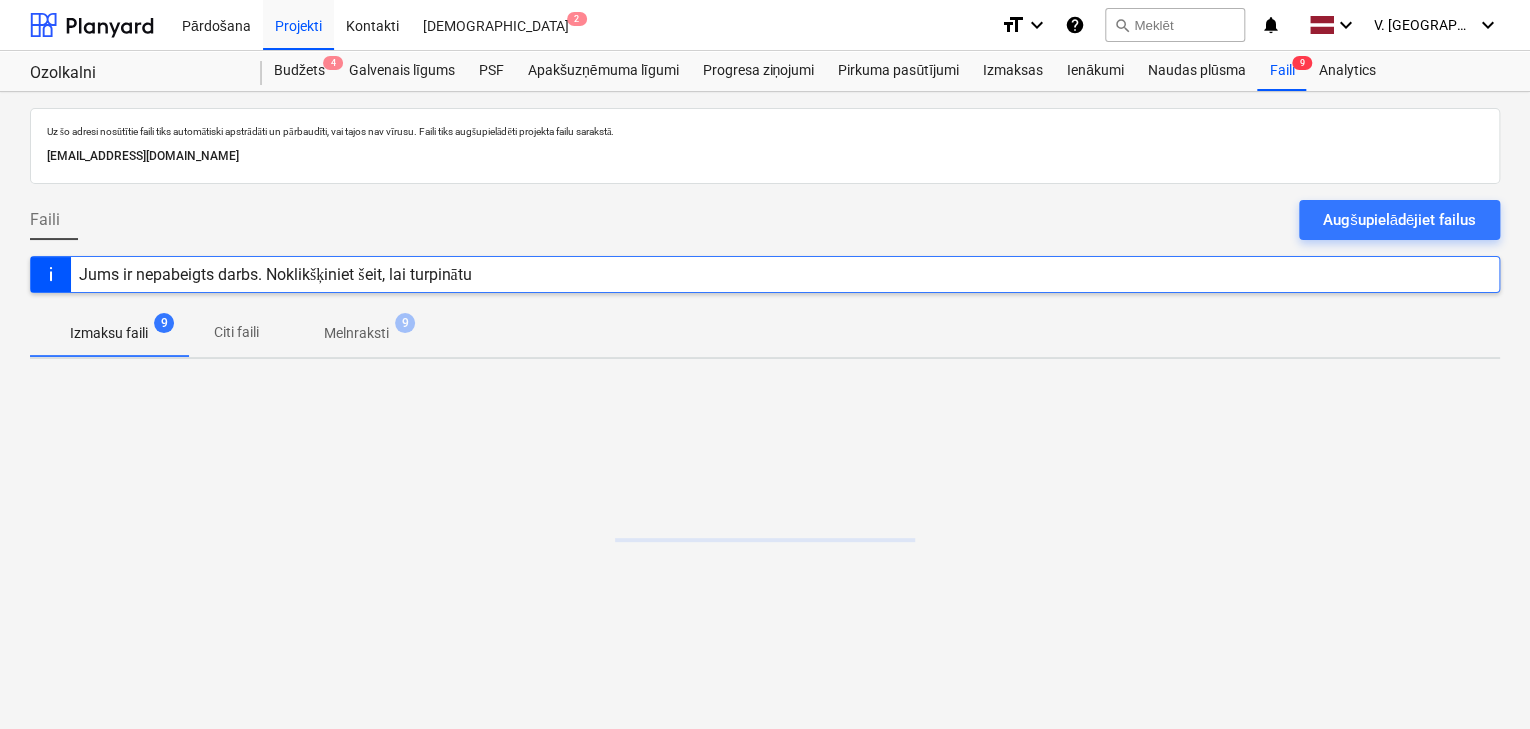 scroll, scrollTop: 0, scrollLeft: 0, axis: both 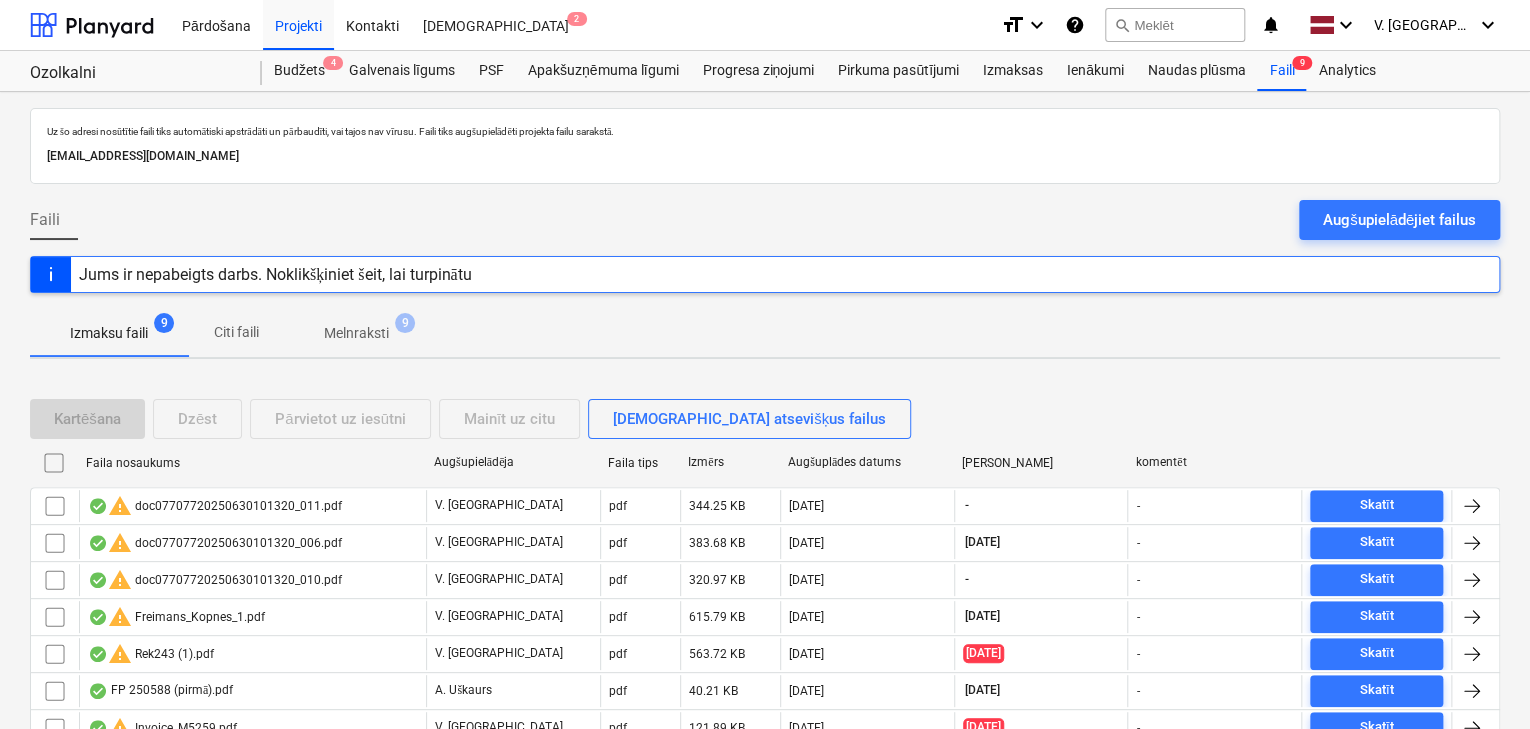 click on "Citi faili" at bounding box center (236, 332) 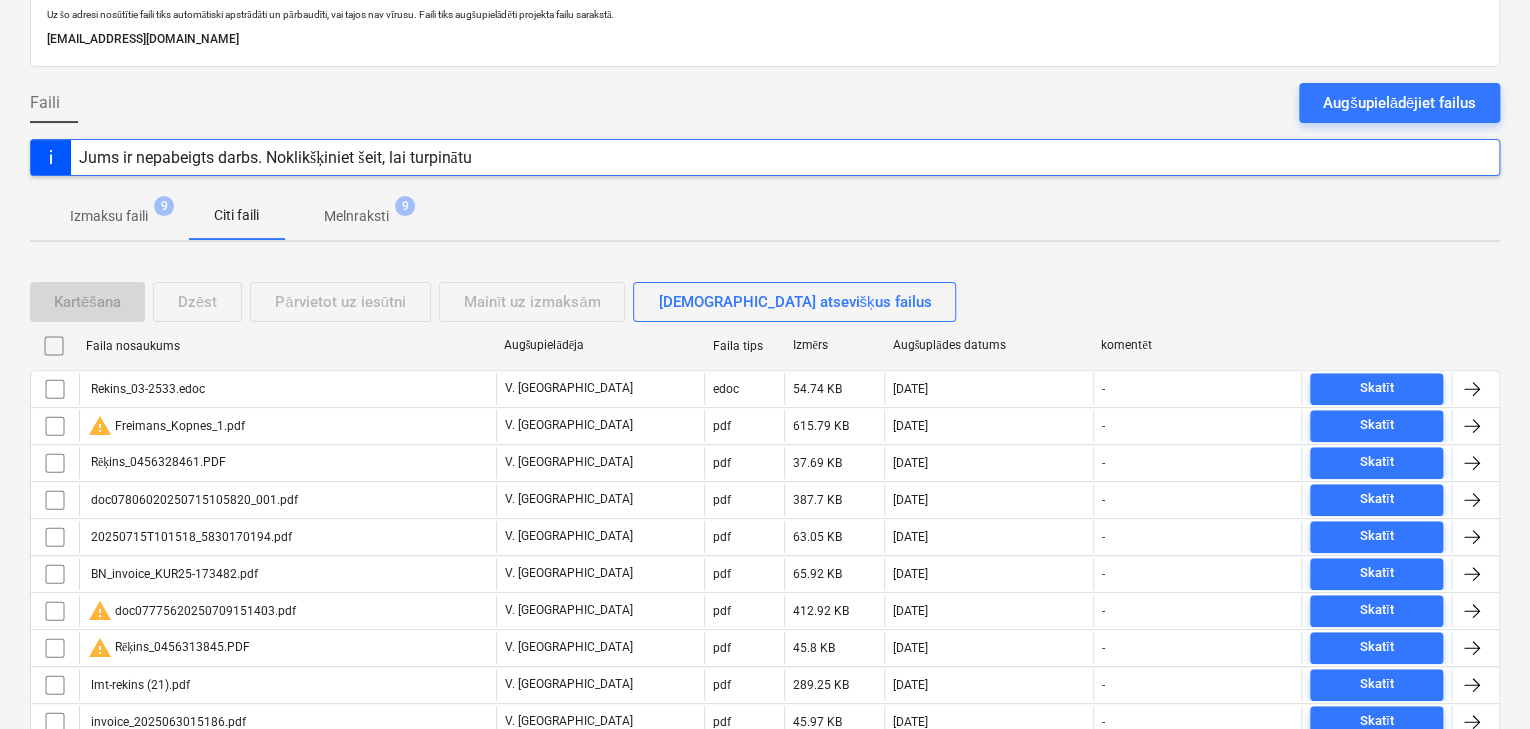 scroll, scrollTop: 0, scrollLeft: 0, axis: both 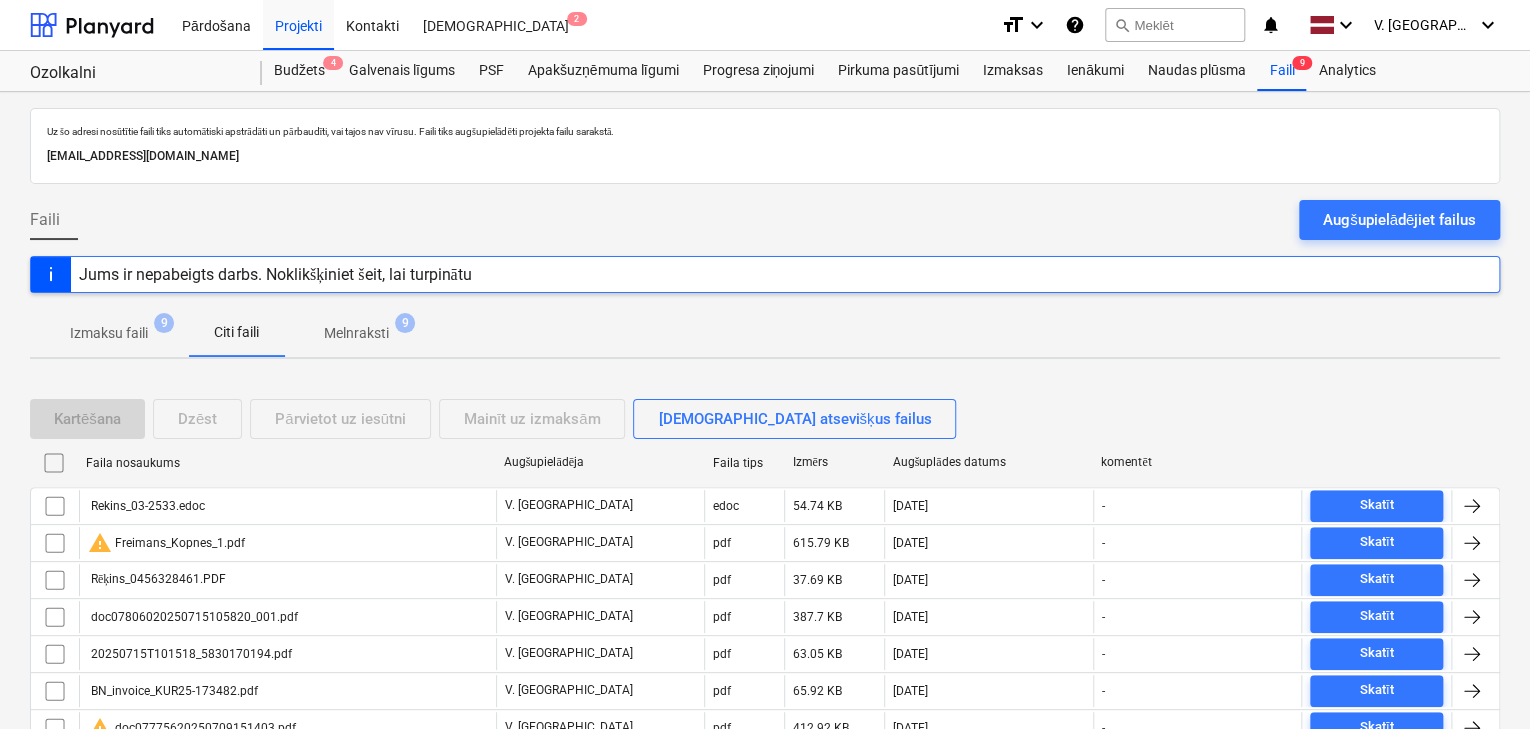 click on "Melnraksti" at bounding box center (356, 333) 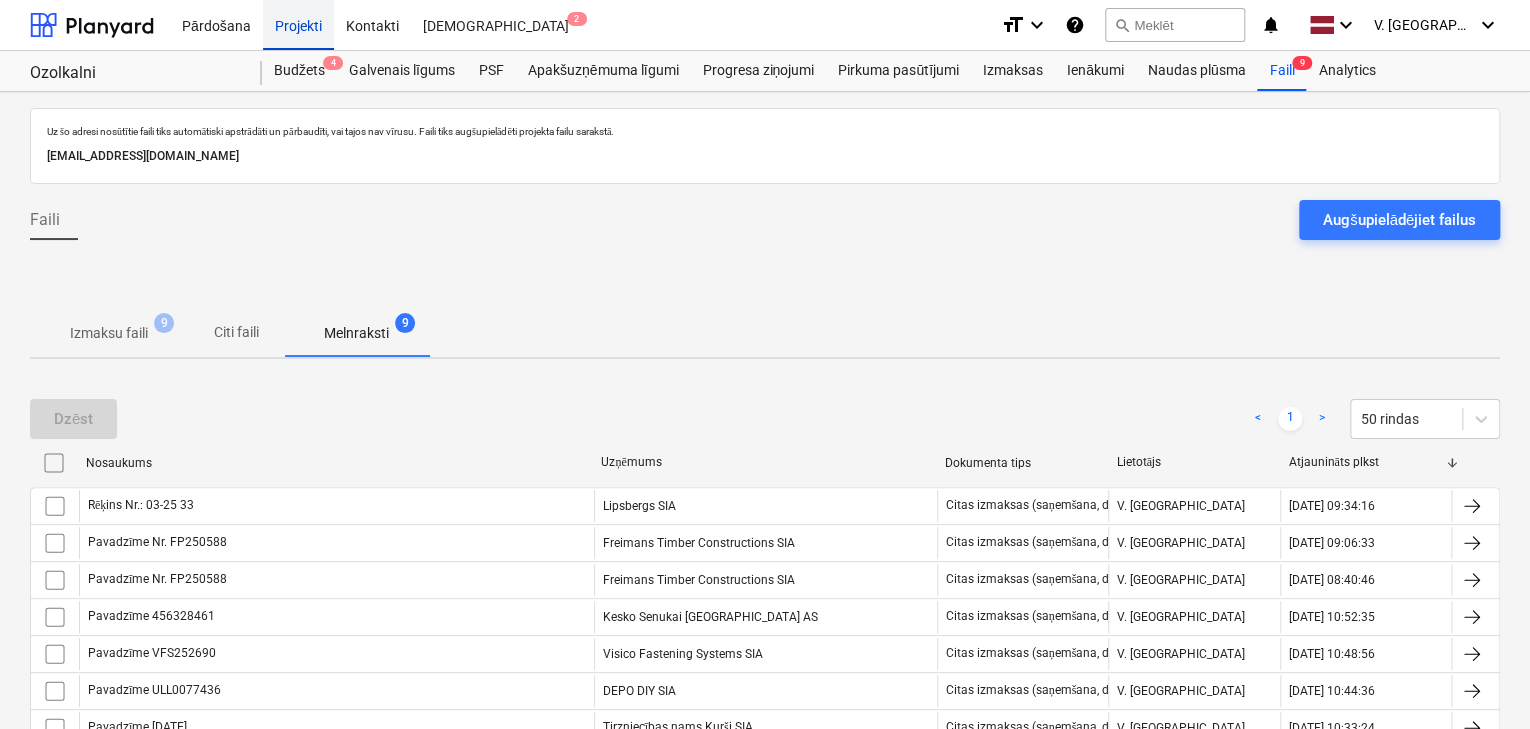 click on "Projekti" at bounding box center (298, 24) 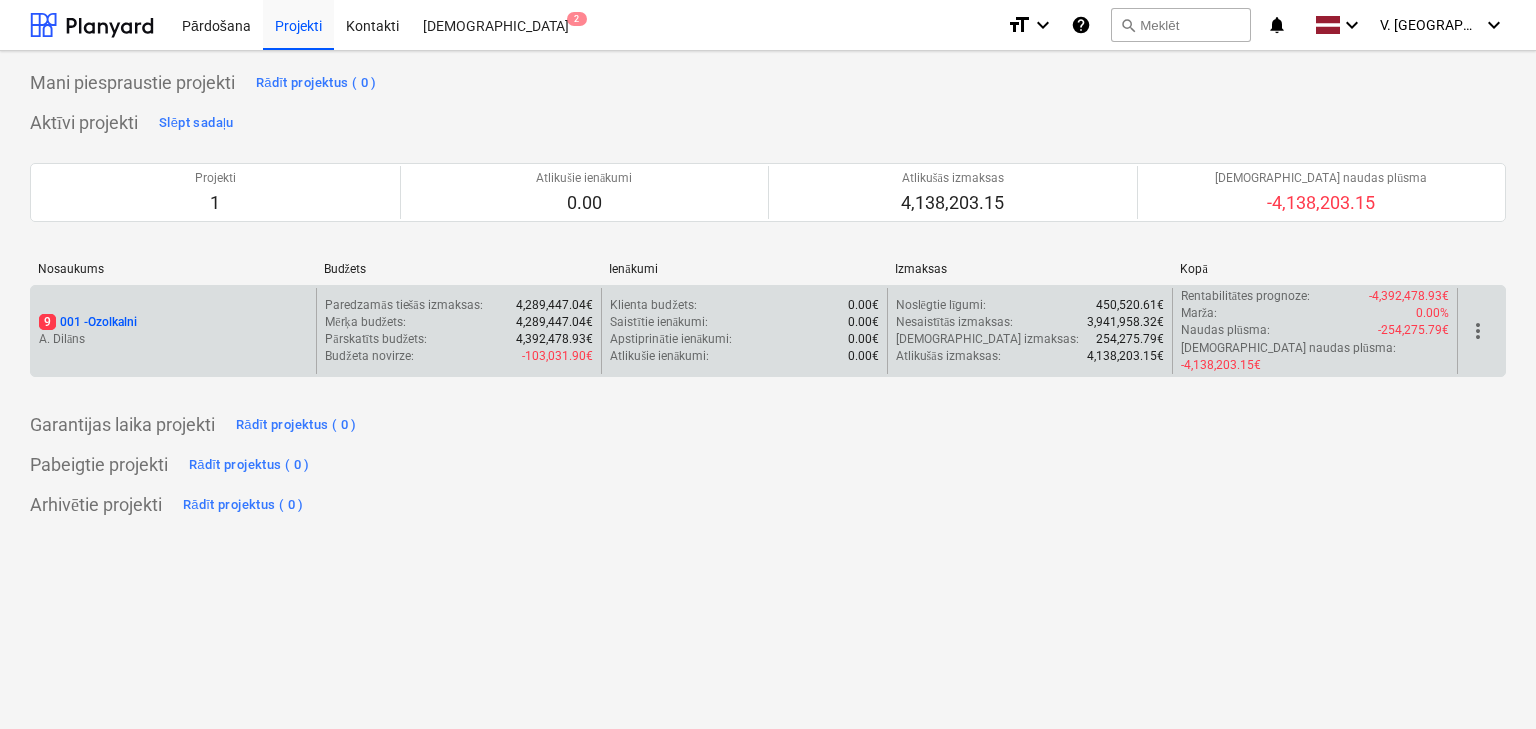 click on "A. Dilāns" at bounding box center [173, 339] 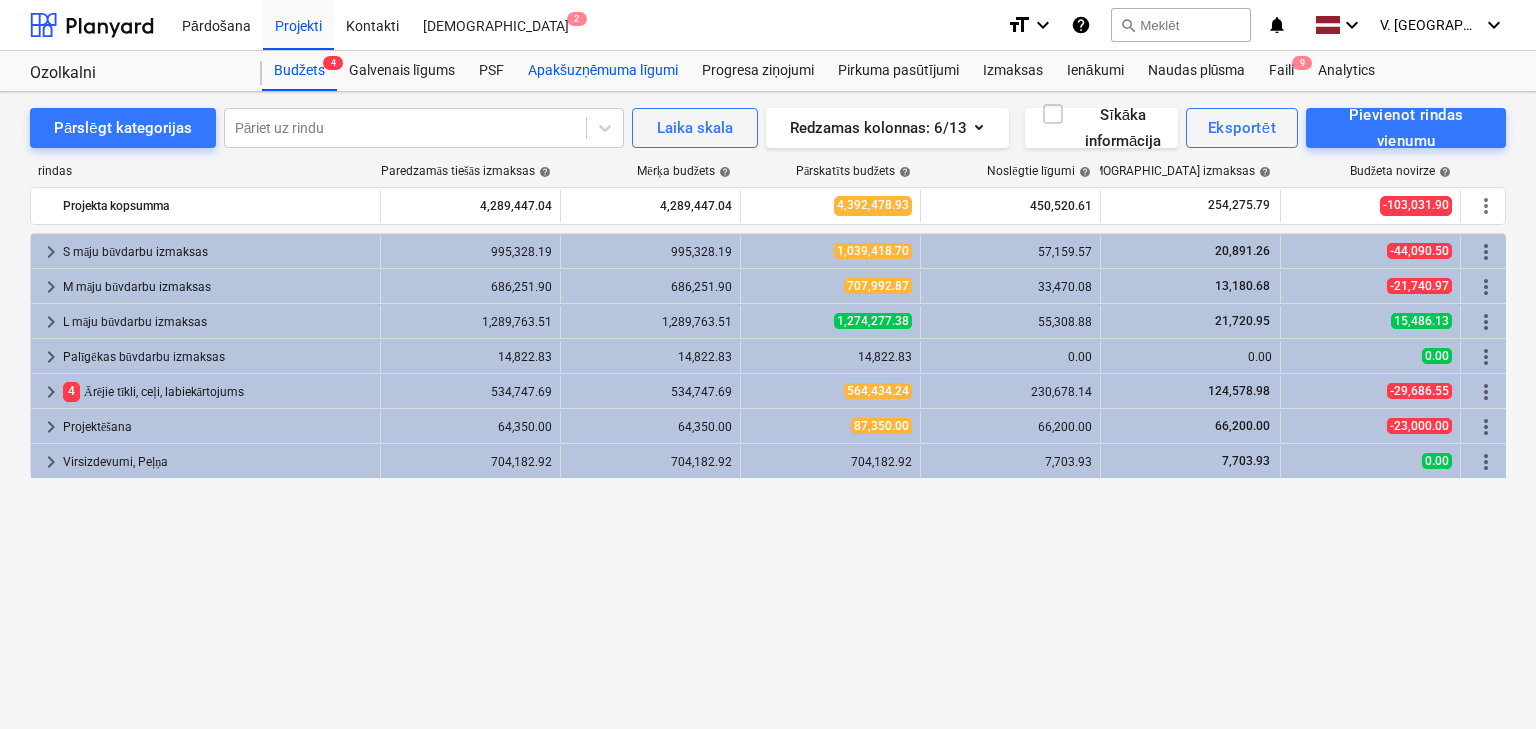 click on "Apakšuzņēmuma līgumi" at bounding box center (603, 71) 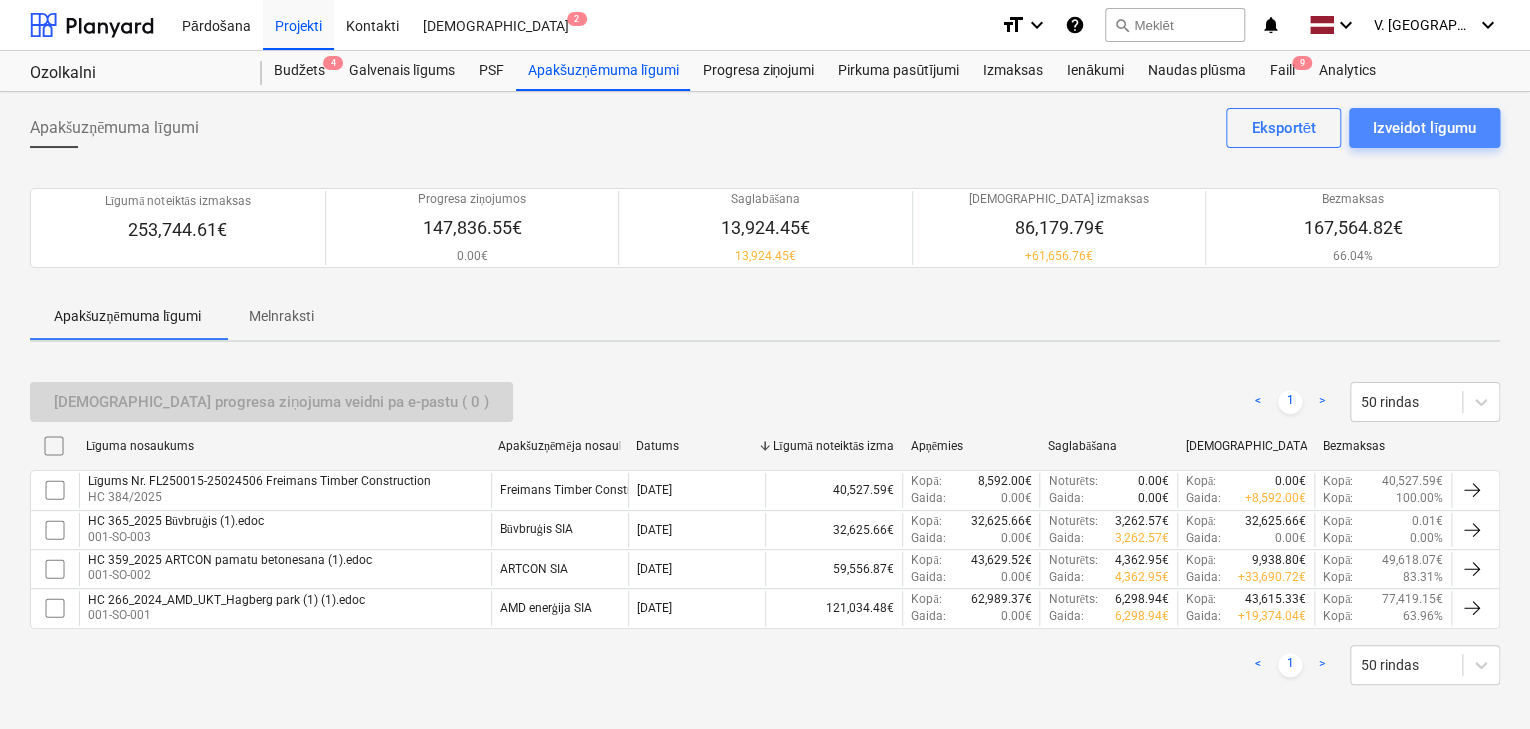 click on "Izveidot līgumu" at bounding box center [1424, 128] 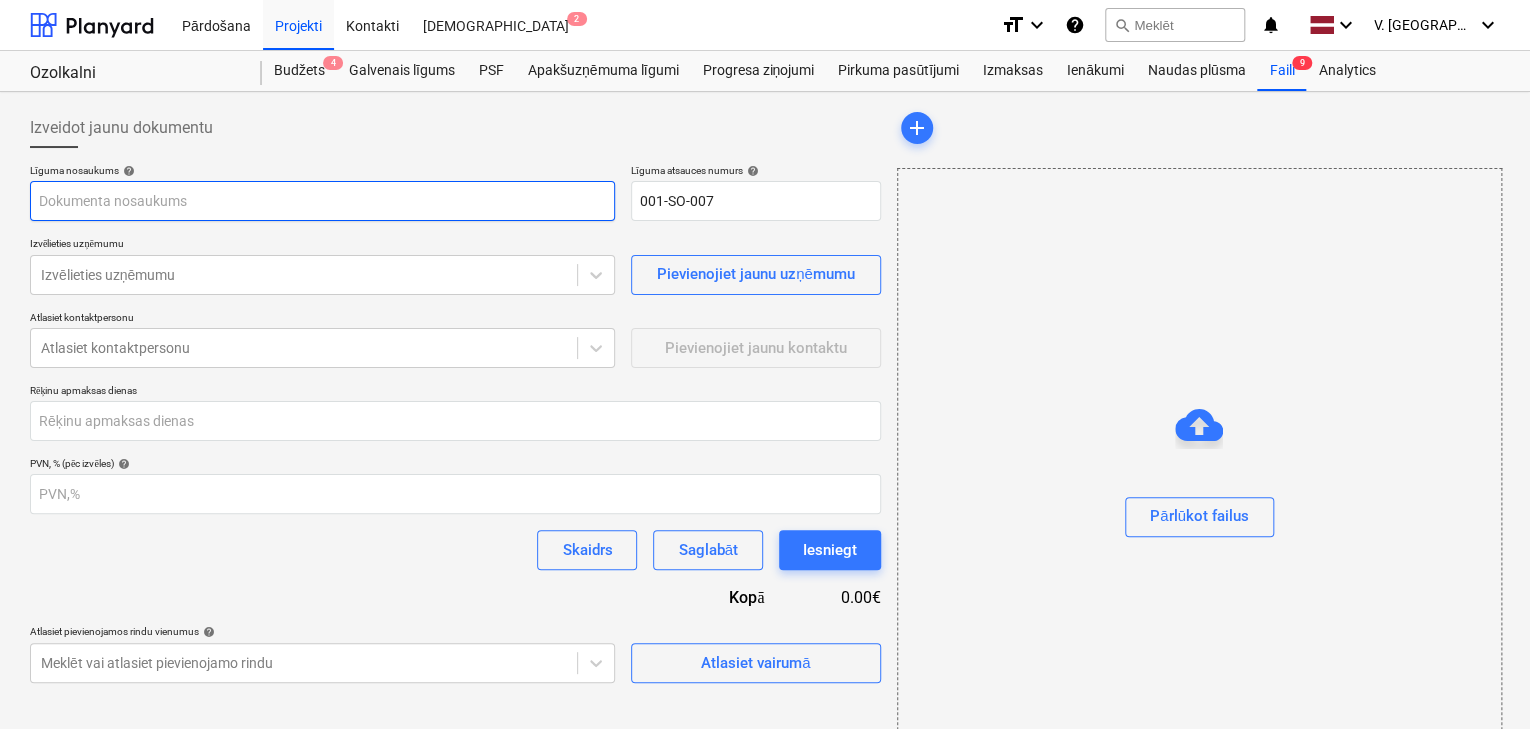 click at bounding box center (322, 201) 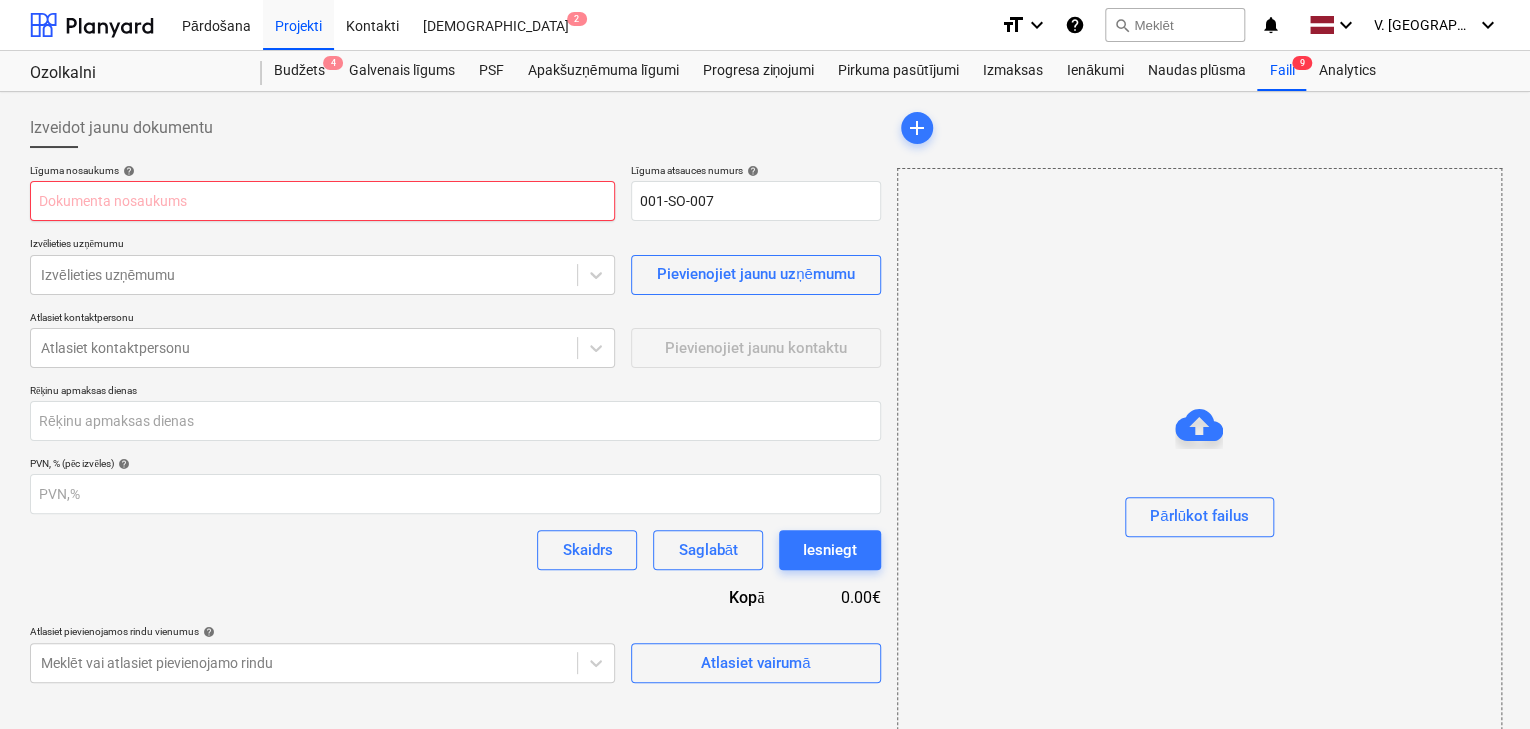 click at bounding box center [322, 201] 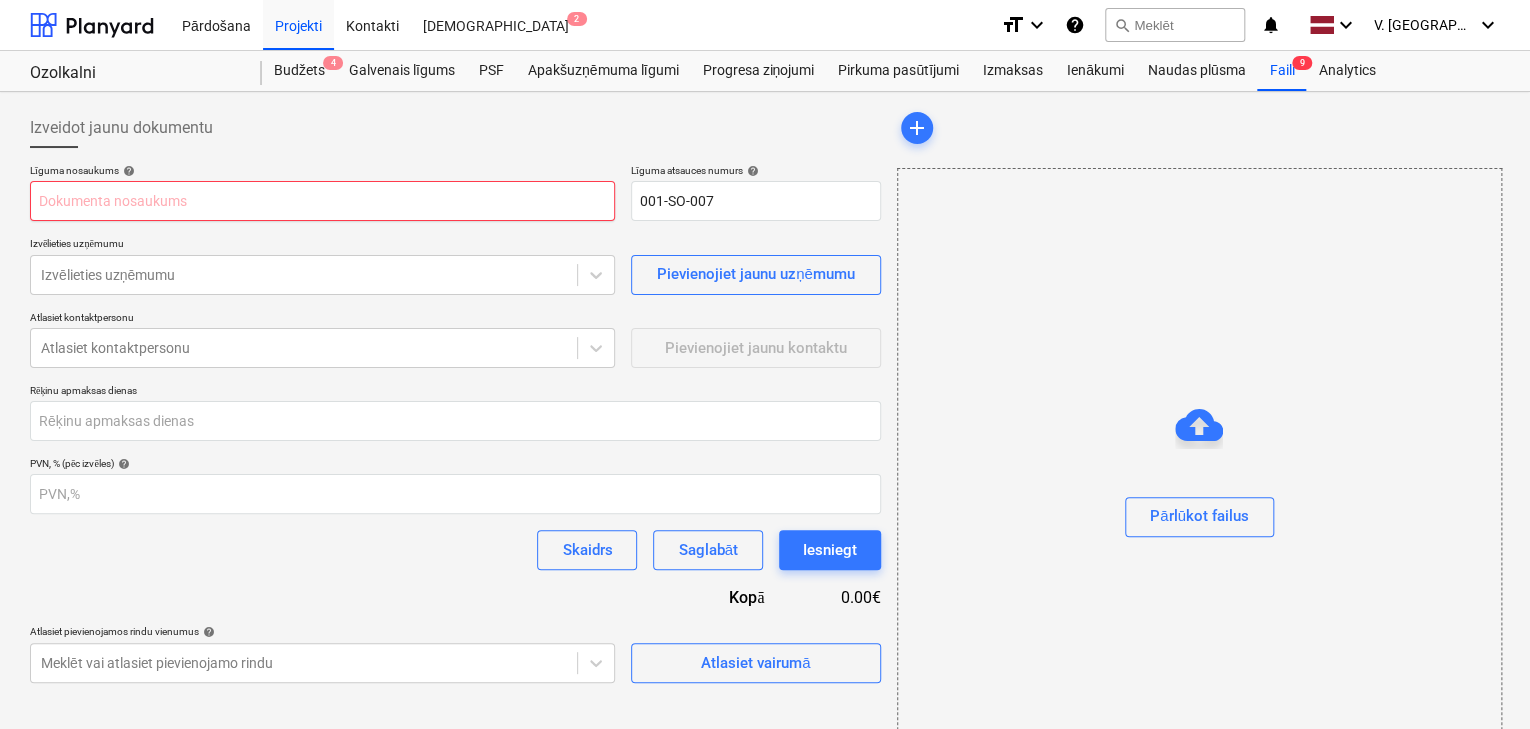 click at bounding box center [322, 201] 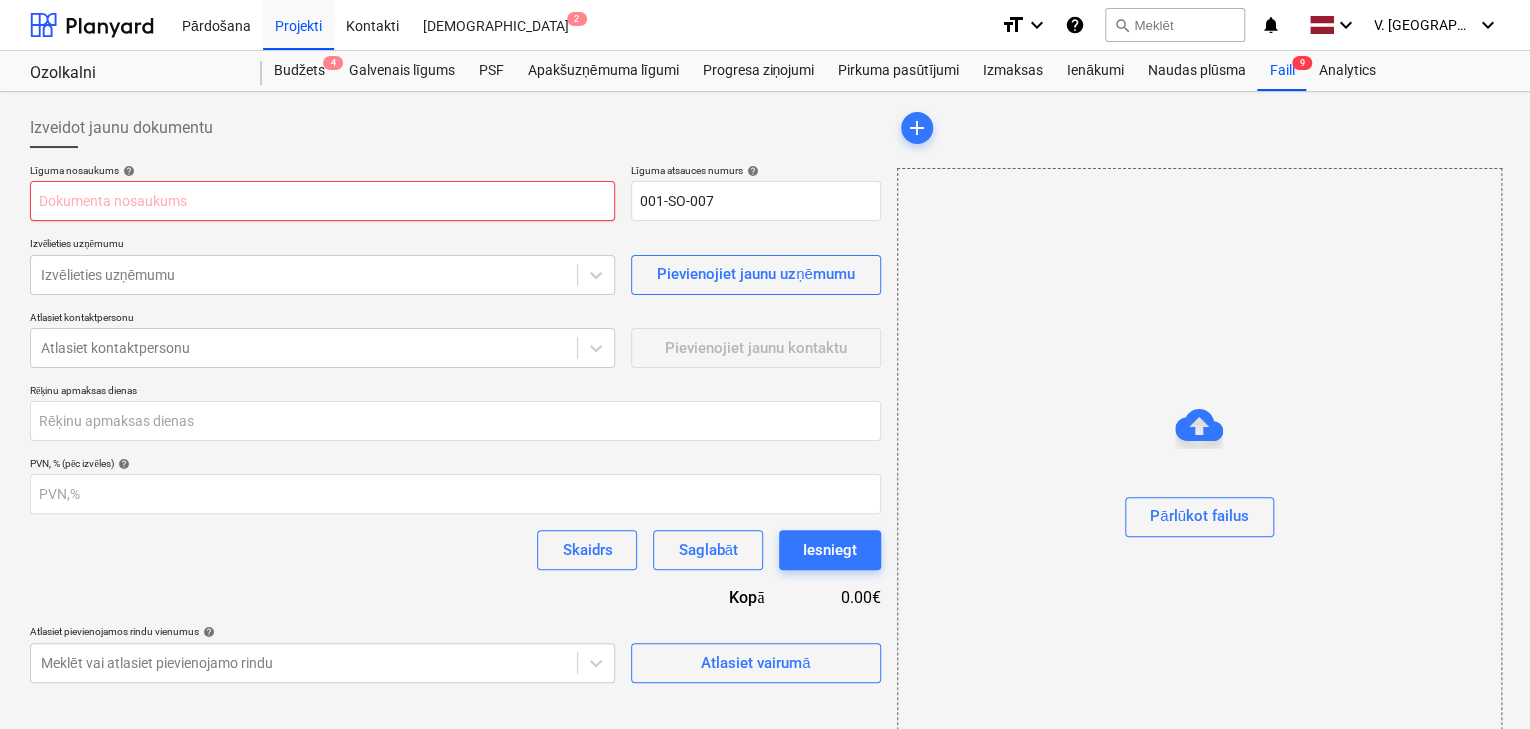 click at bounding box center (322, 201) 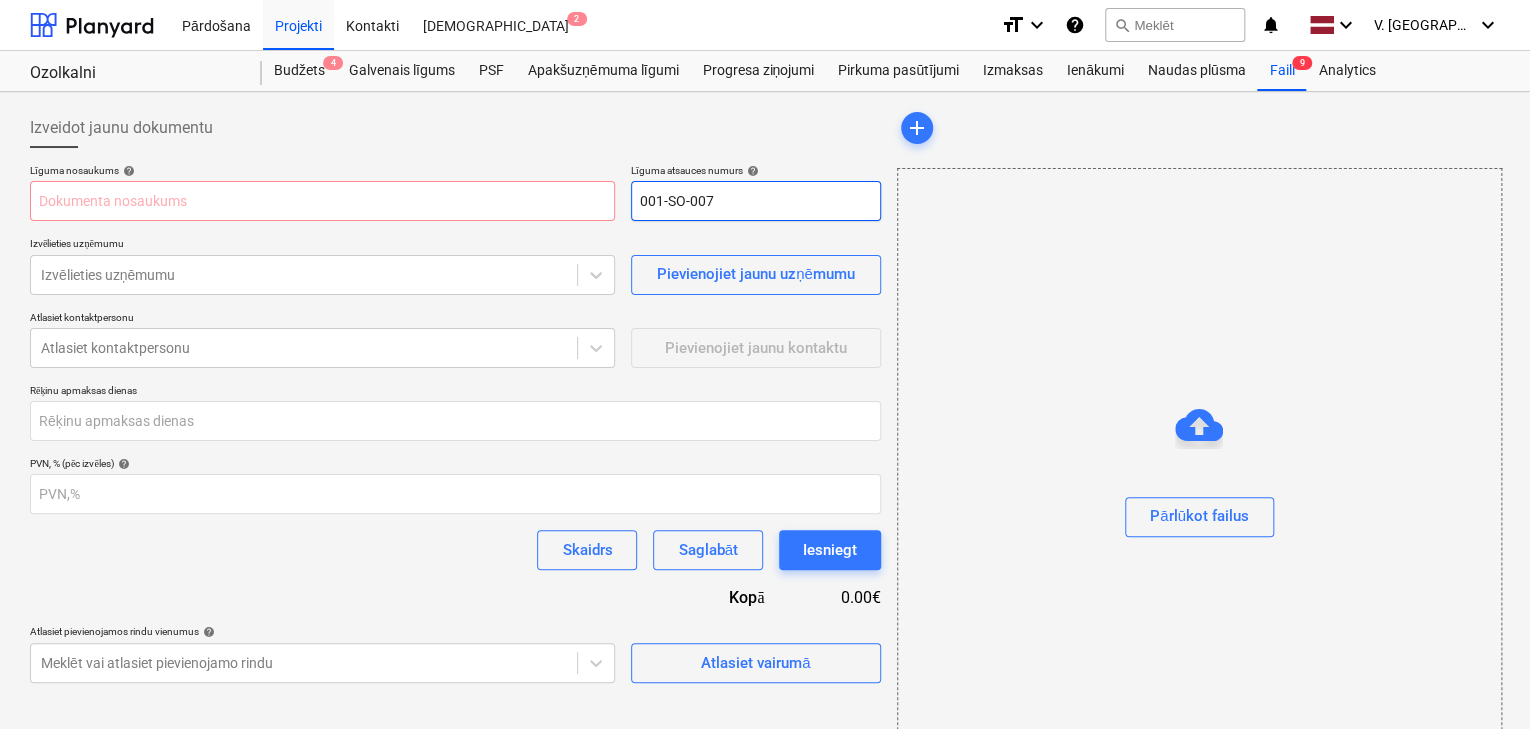 click on "001-SO-007" at bounding box center (756, 201) 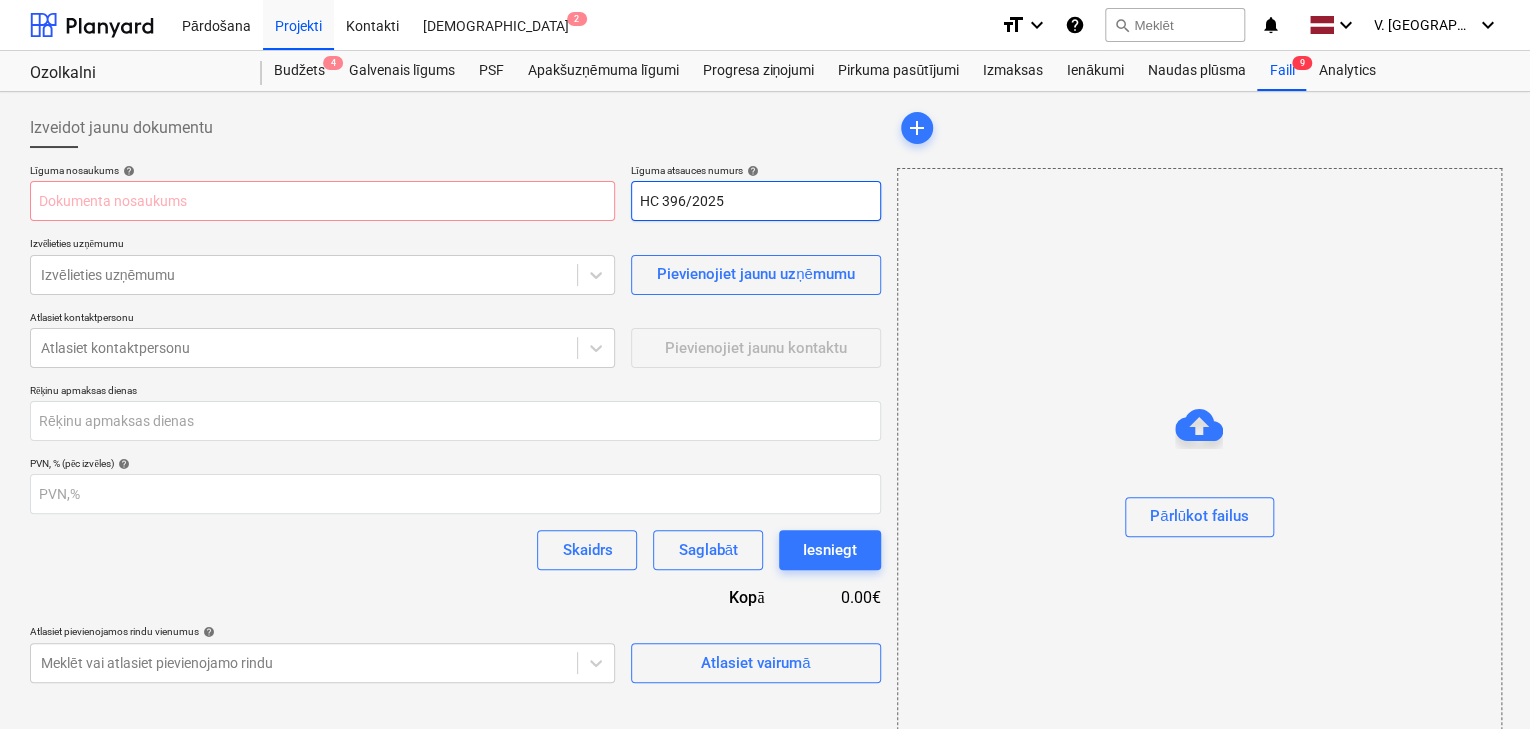 type on "HC 396/2025" 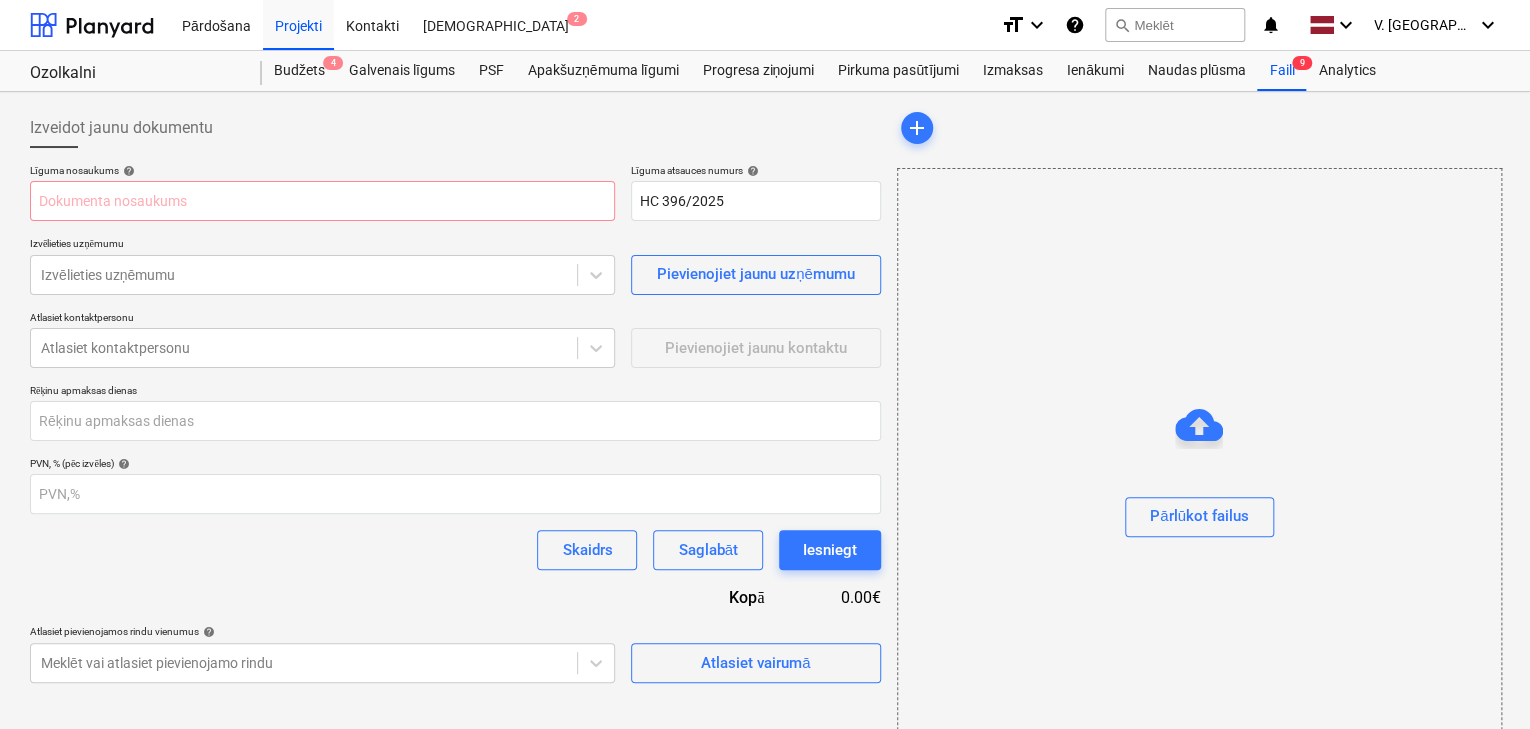 click on "Līguma nosaukums help" at bounding box center [322, 172] 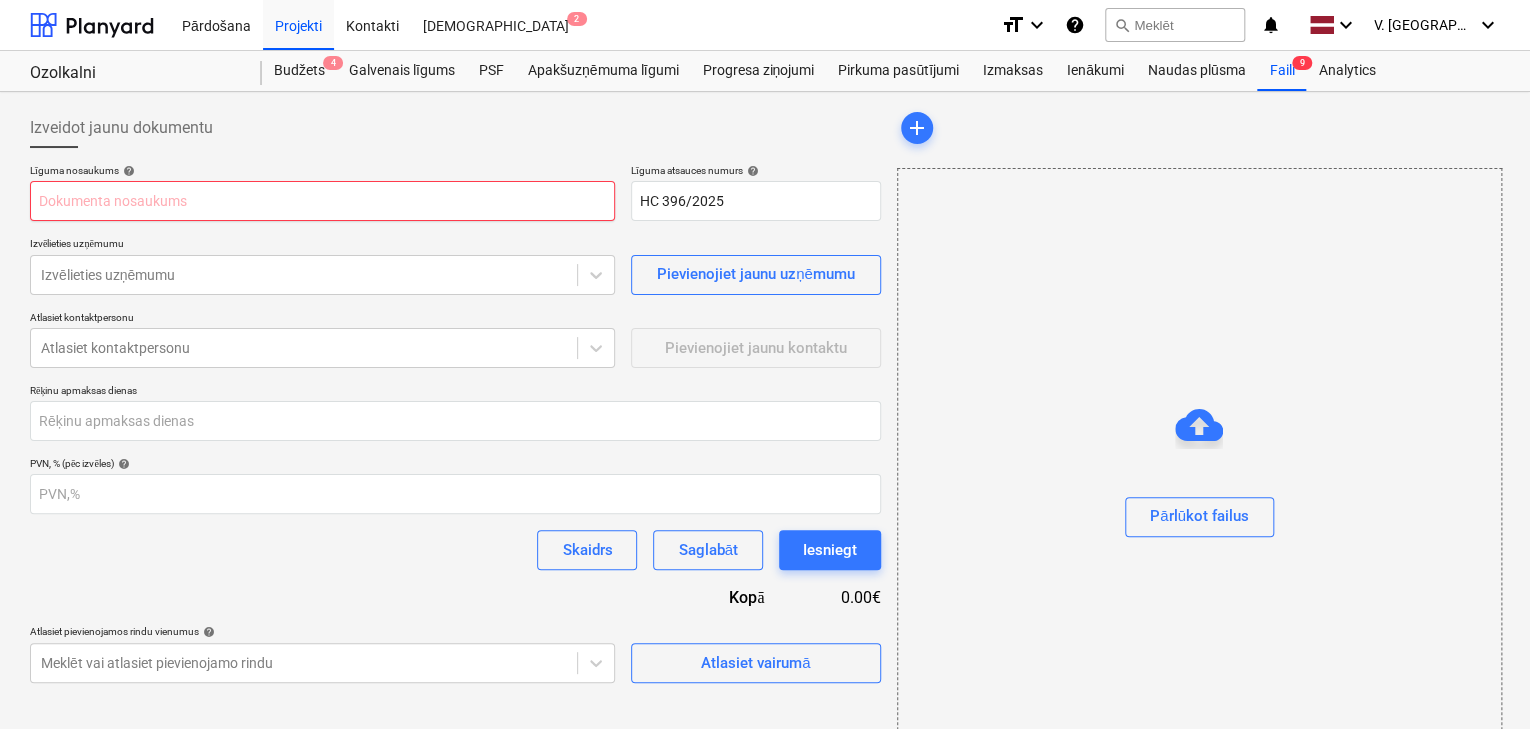 click at bounding box center [322, 201] 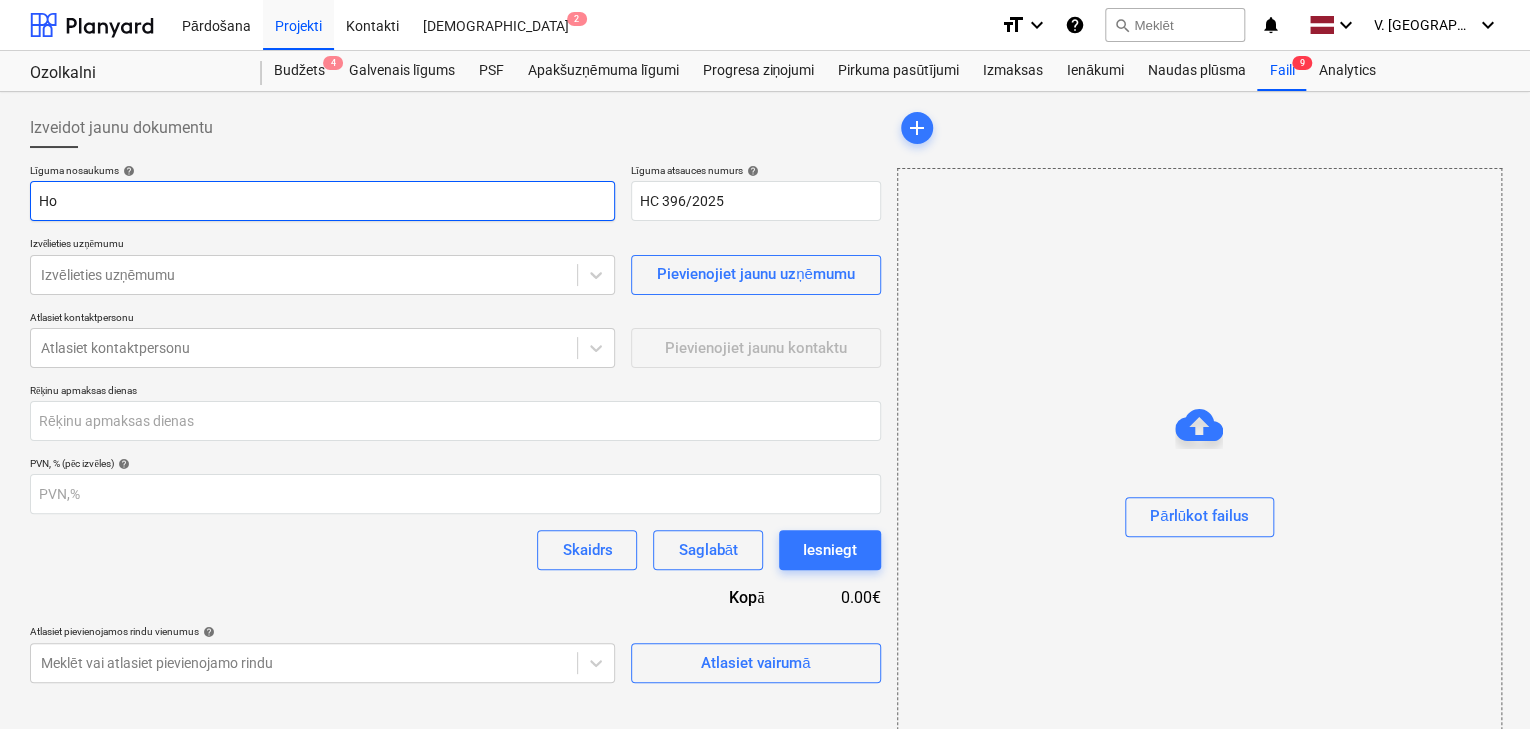 type on "H" 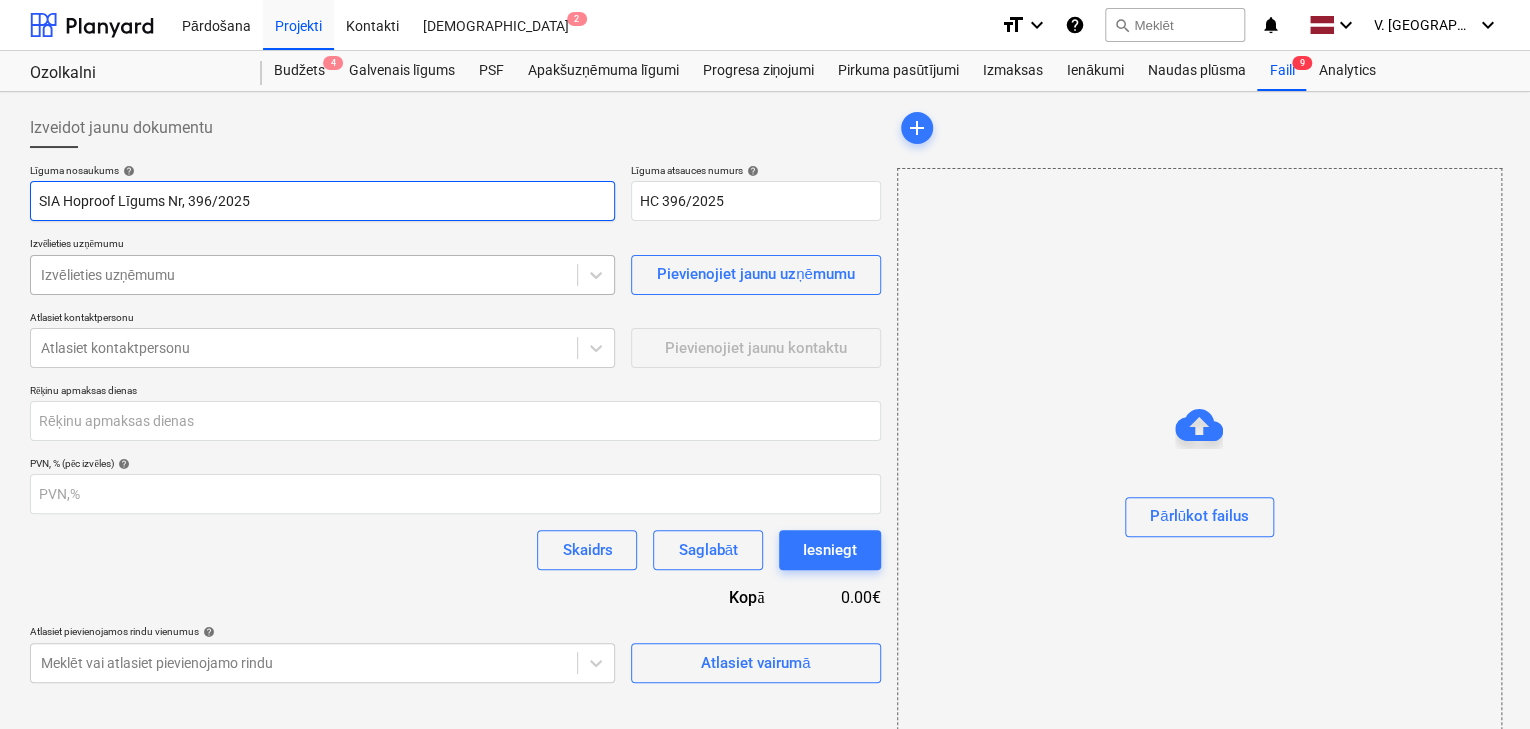 type on "SIA Hoproof Līgums Nr, 396/2025" 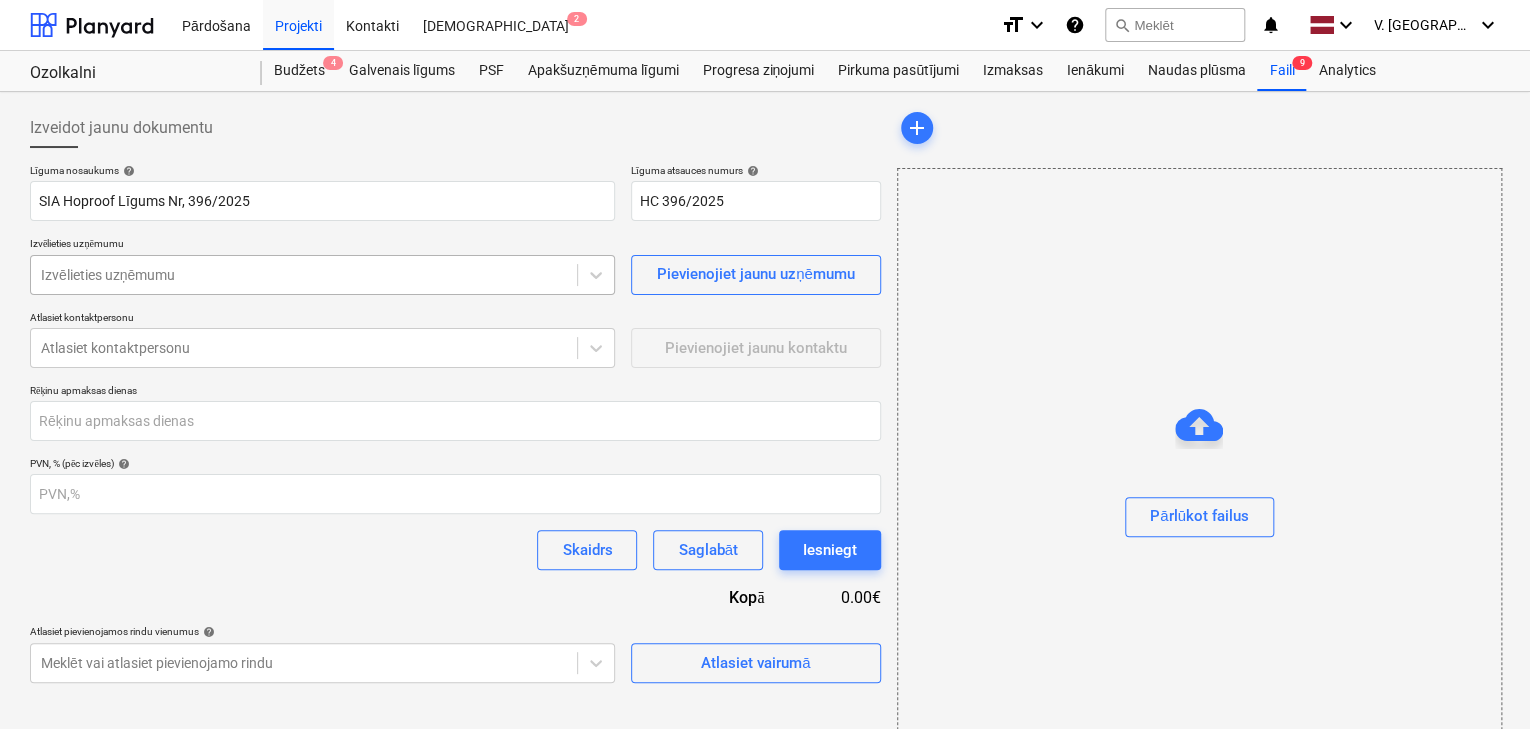 click at bounding box center [304, 275] 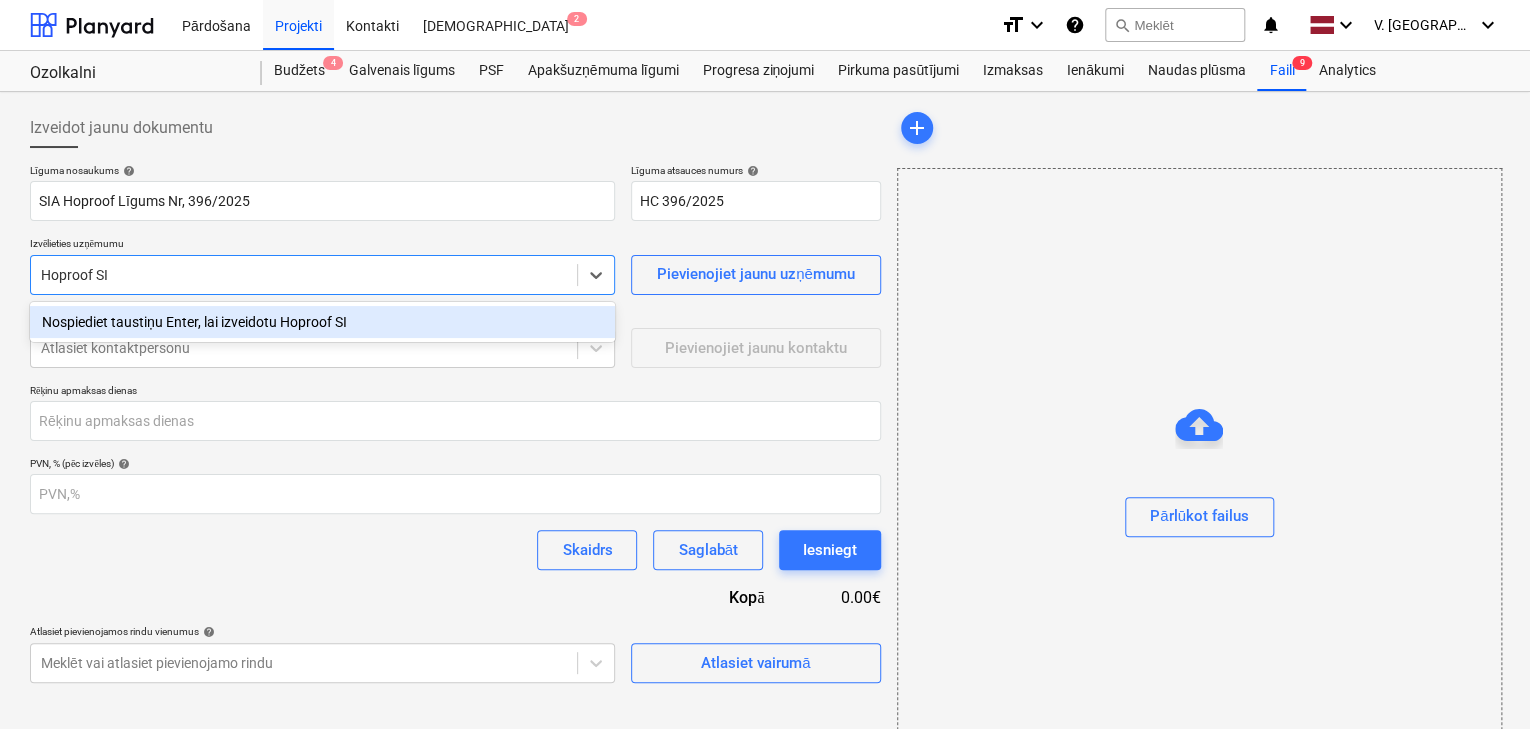 type on "Hoproof SIA" 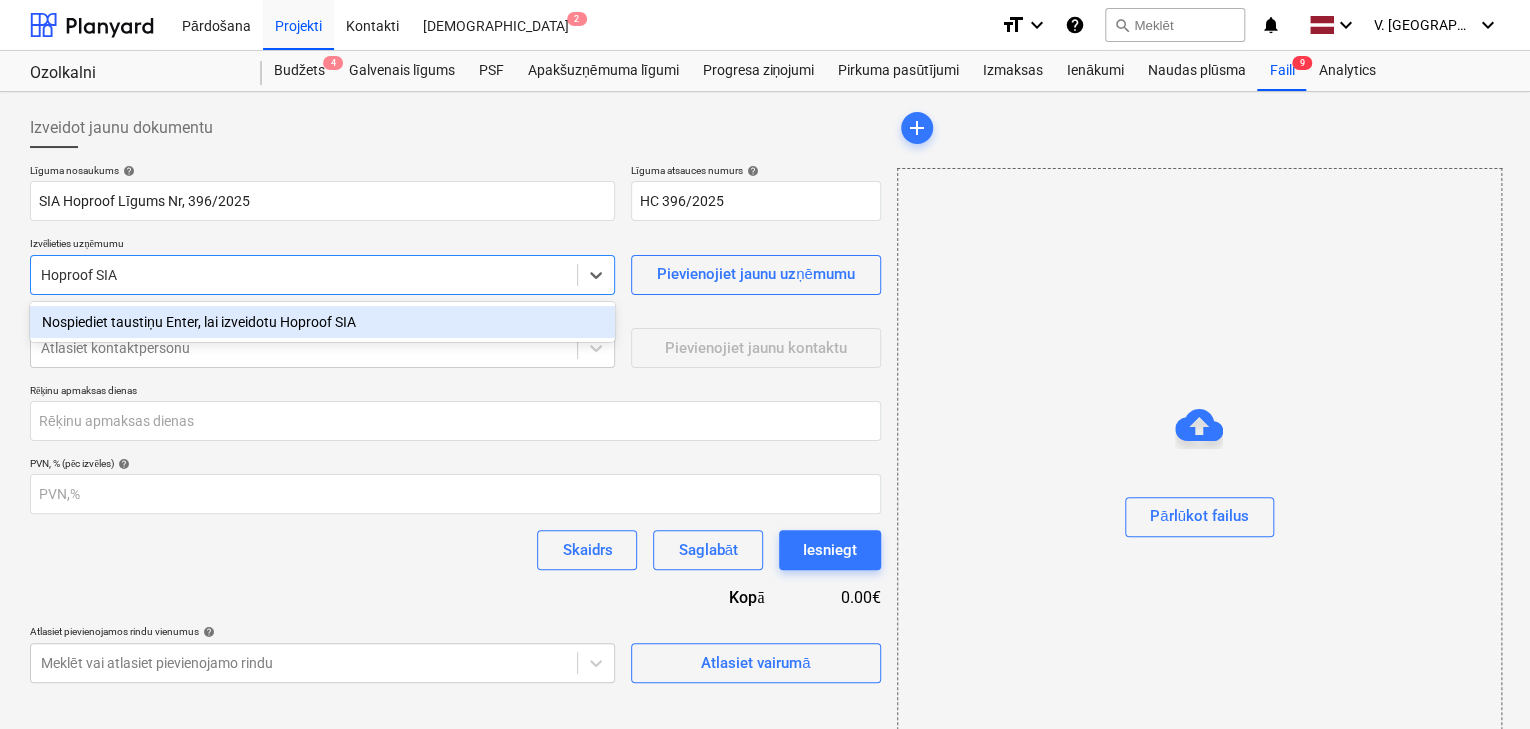 type 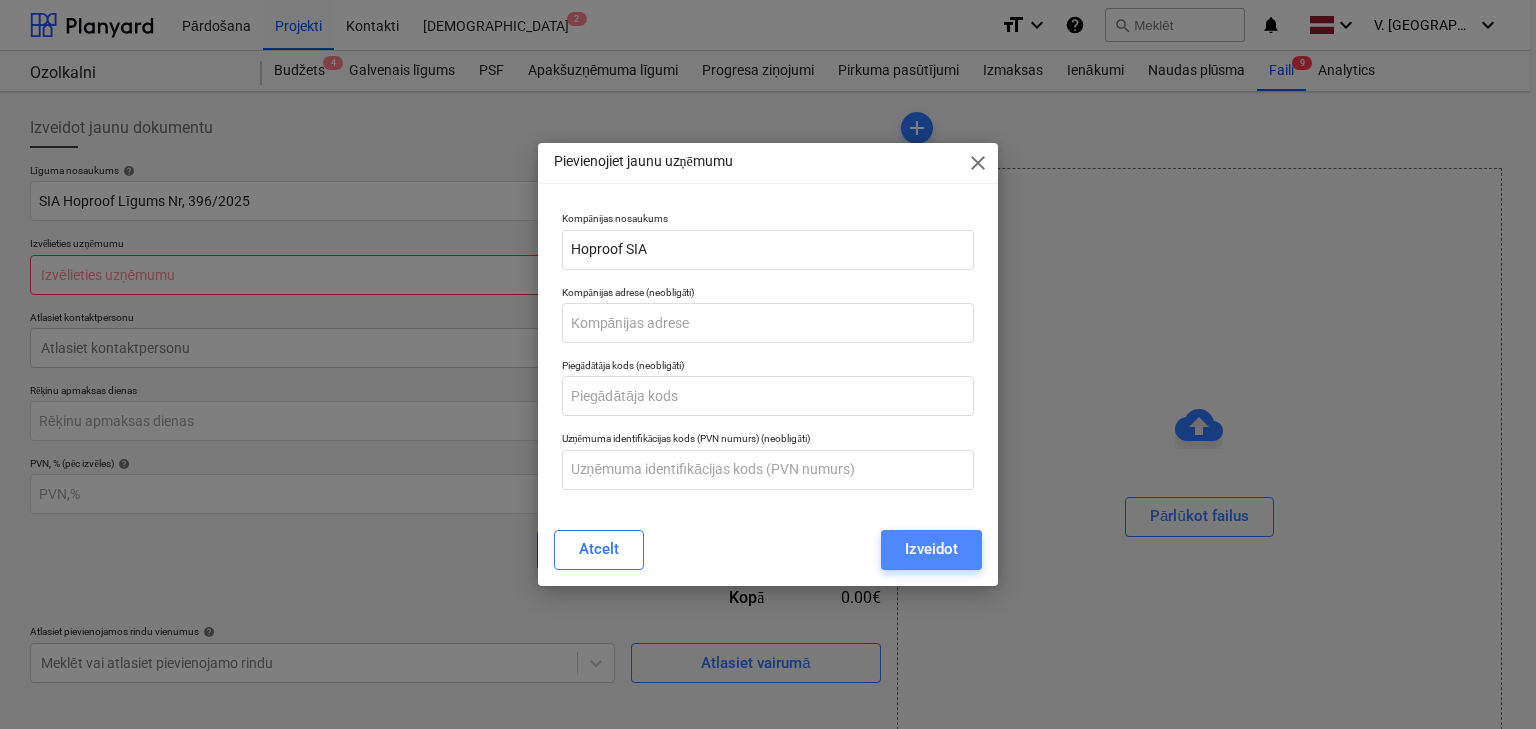 click on "Izveidot" at bounding box center (931, 550) 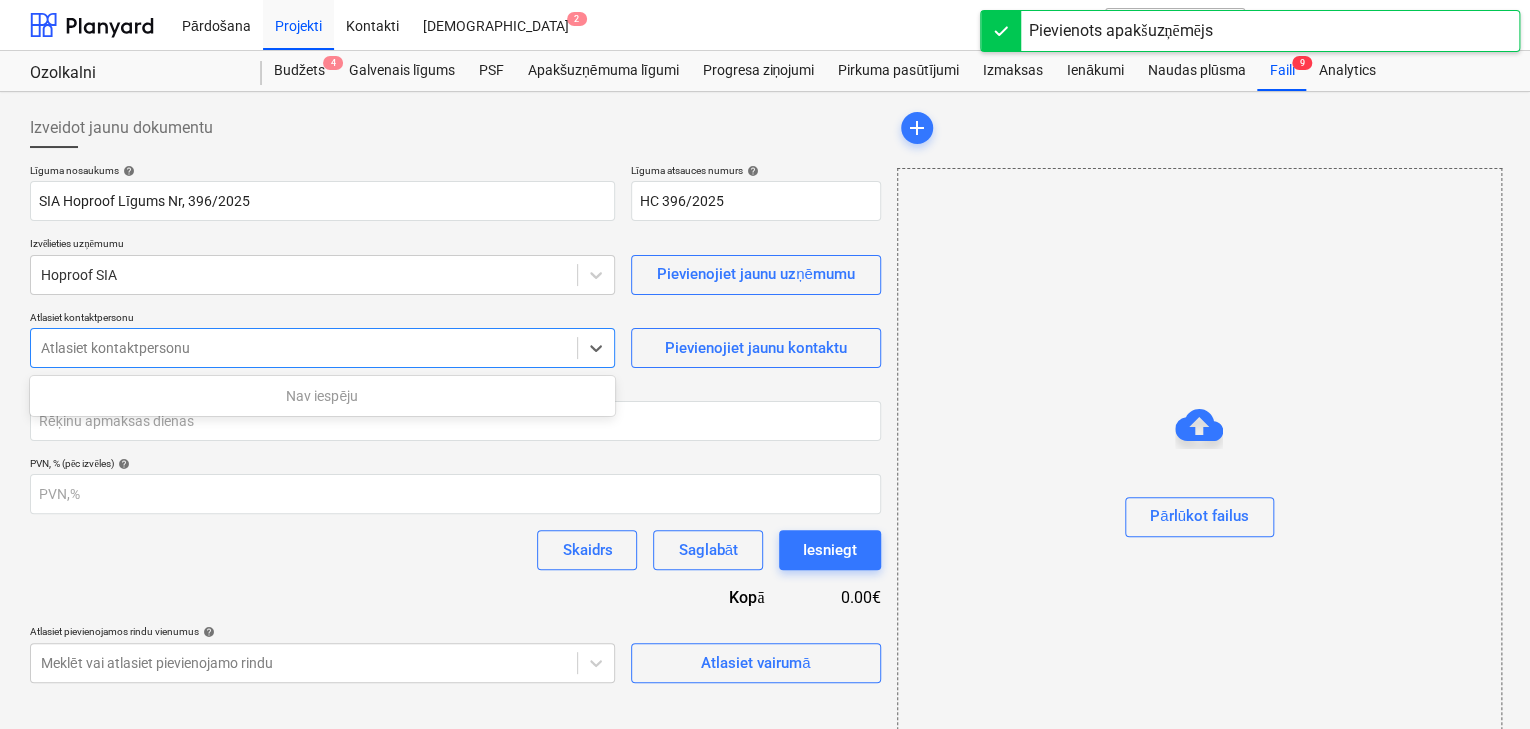 click at bounding box center (304, 348) 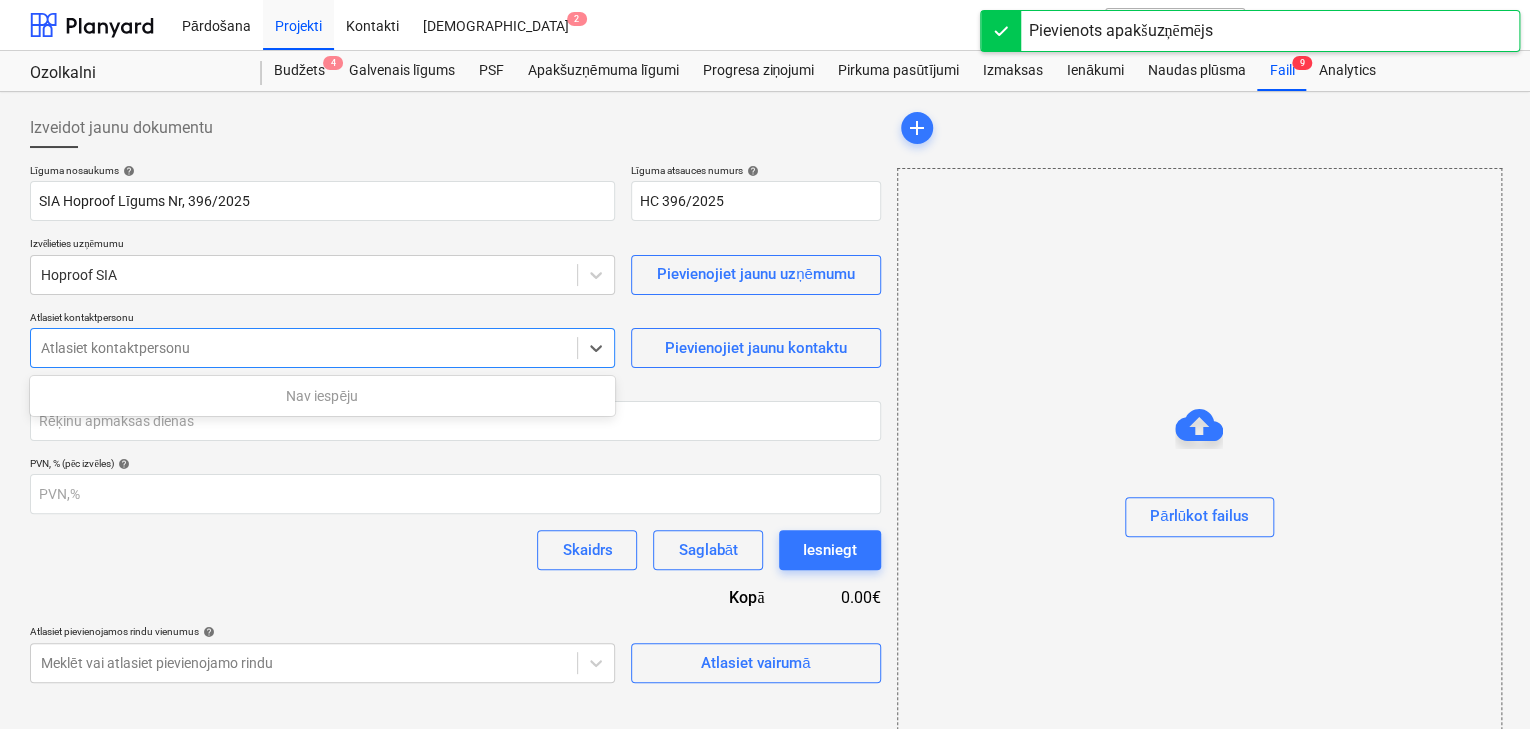 click on "Līguma nosaukums help SIA Hoproof Līgums Nr, 396/2025 Līguma atsauces numurs help HC 396/2025 Izvēlieties uzņēmumu Hoproof SIA   Pievienojiet jaunu uzņēmumu Atlasiet kontaktpersonu   Use Up and Down to choose options, press Enter to select the currently focused option, press Escape to exit the menu, press Tab to select the option and exit the menu. Atlasiet kontaktpersonu Pievienojiet jaunu kontaktu Rēķinu apmaksas dienas PVN, % (pēc izvēles) help Skaidrs Saglabāt Iesniegt Kopā 0.00€ Atlasiet pievienojamos rindu vienumus help Meklēt vai atlasiet pievienojamo rindu Atlasiet vairumā" at bounding box center [455, 423] 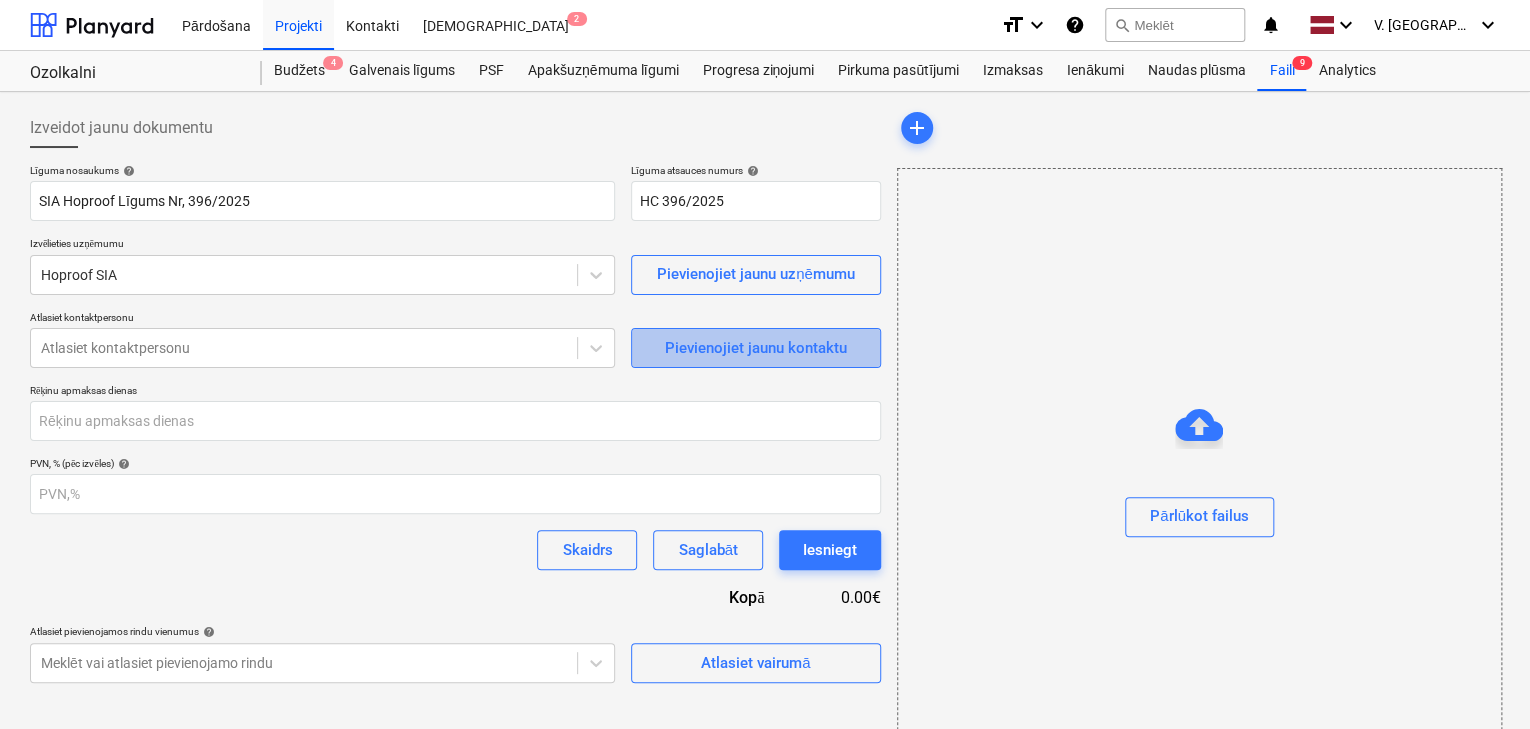 click on "Pievienojiet jaunu kontaktu" at bounding box center [756, 348] 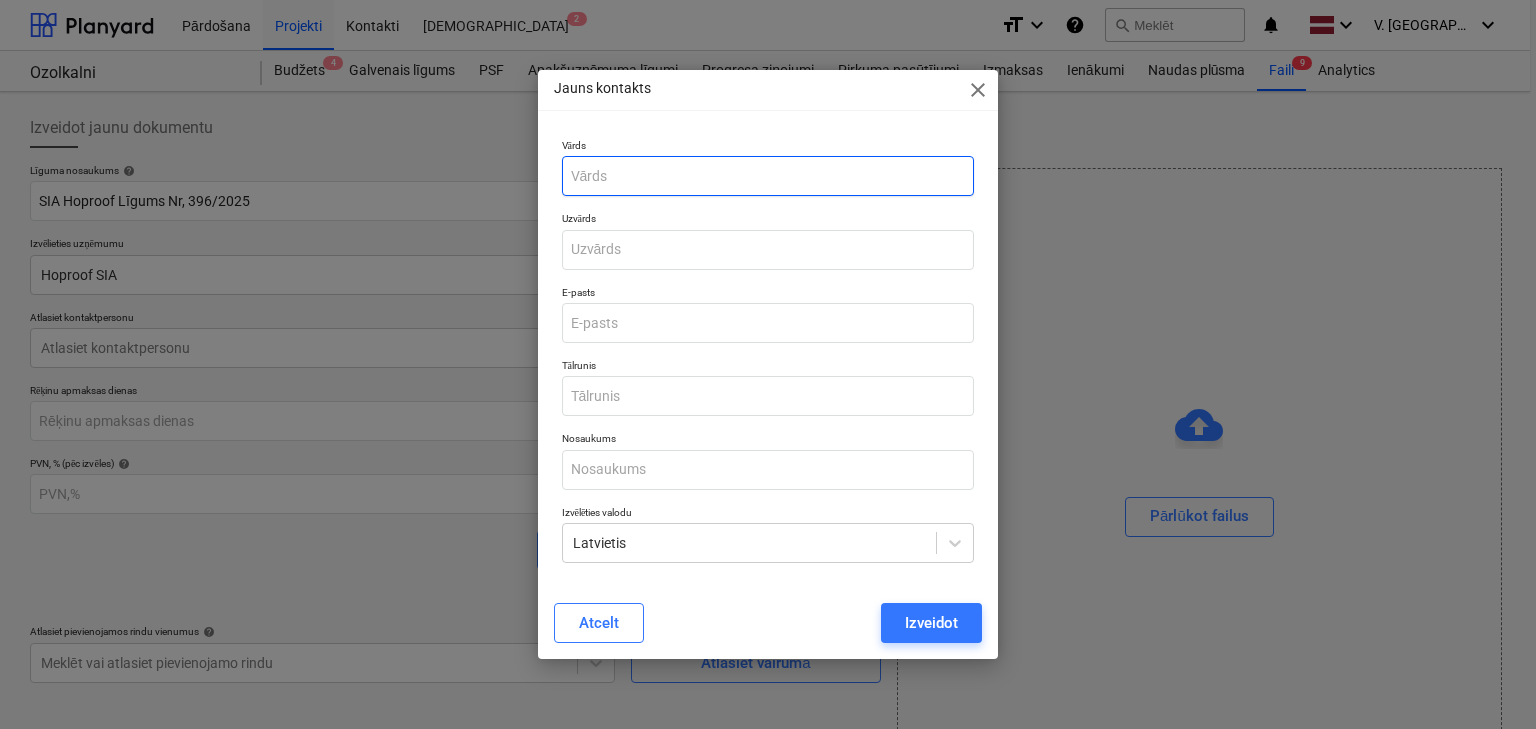 click at bounding box center (768, 176) 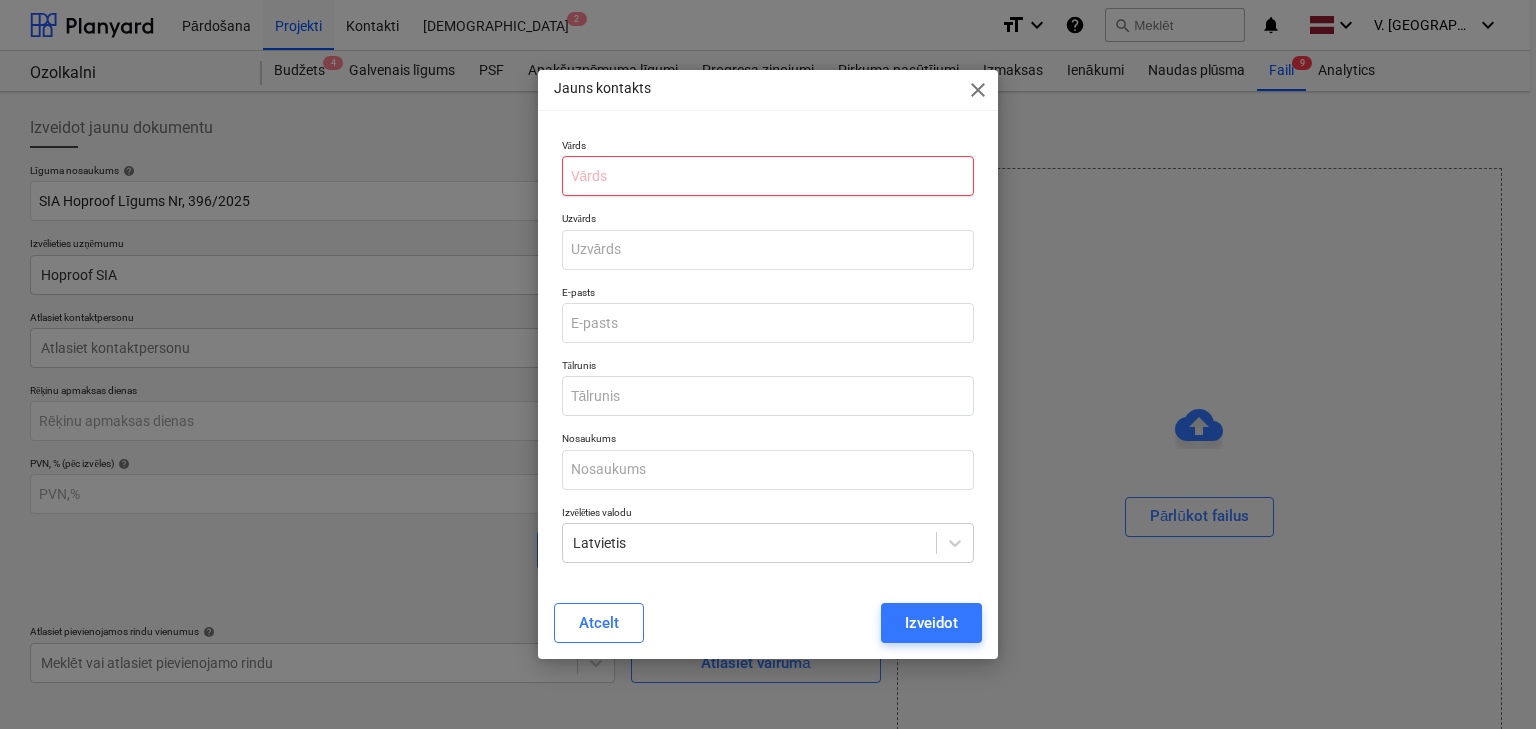 click at bounding box center [768, 176] 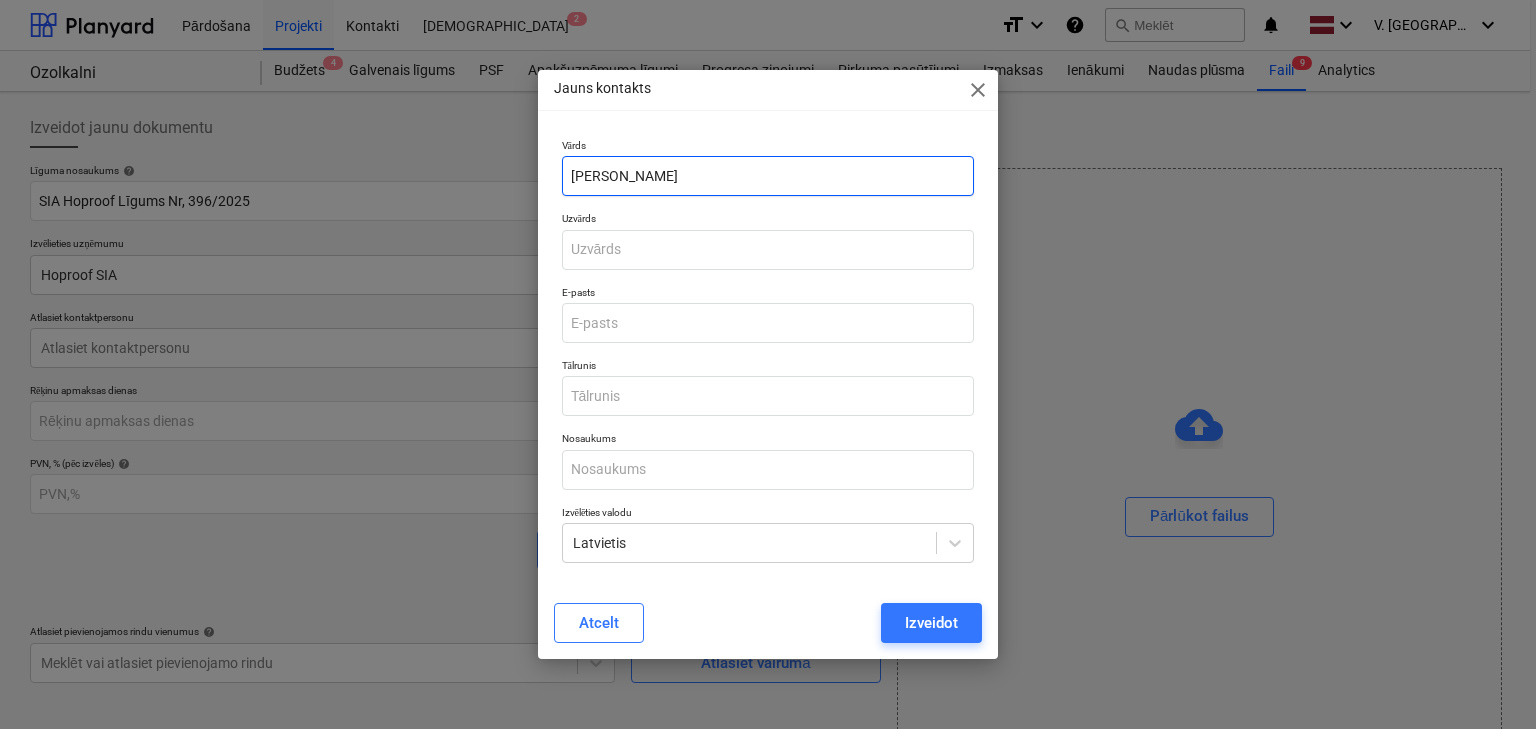 type on "[PERSON_NAME]" 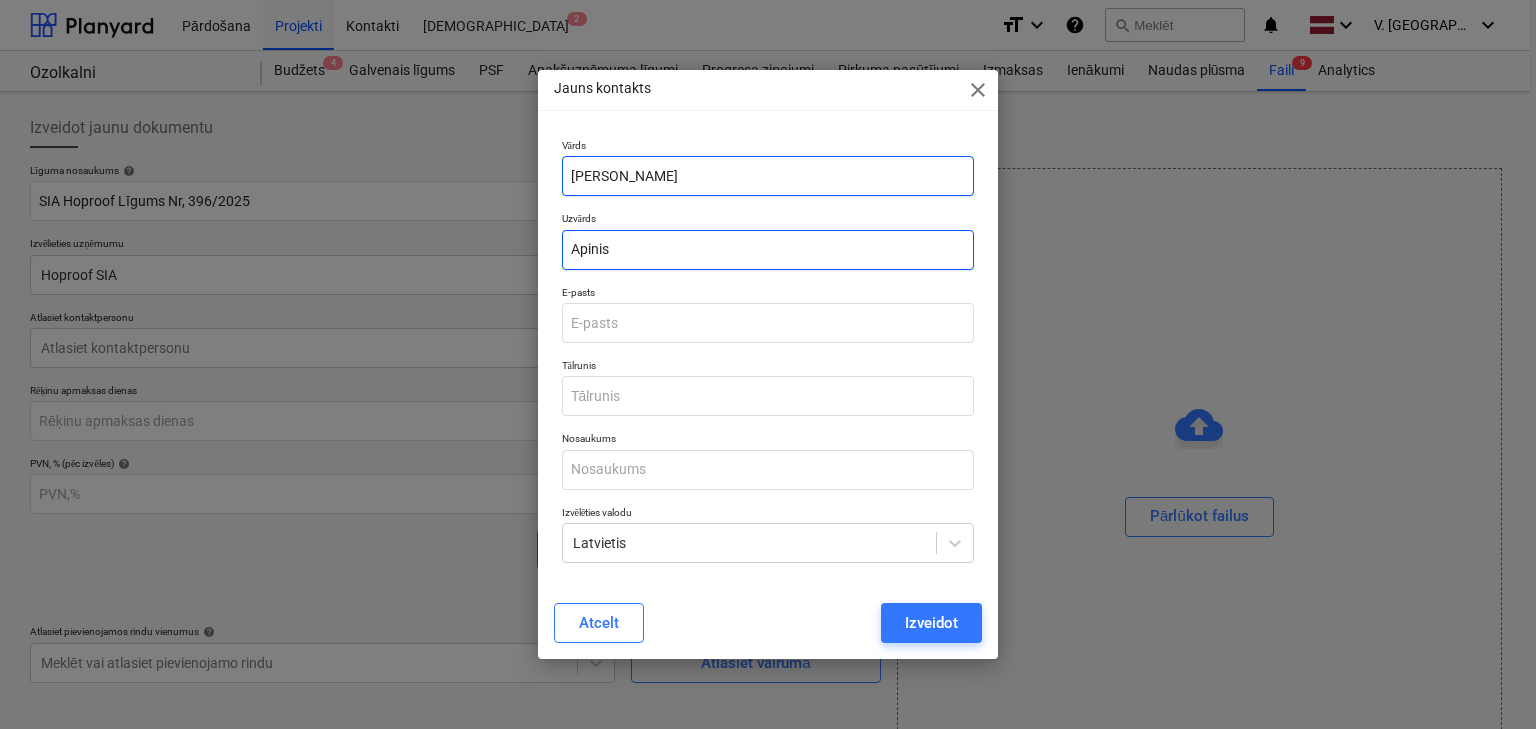 type on "Apinis" 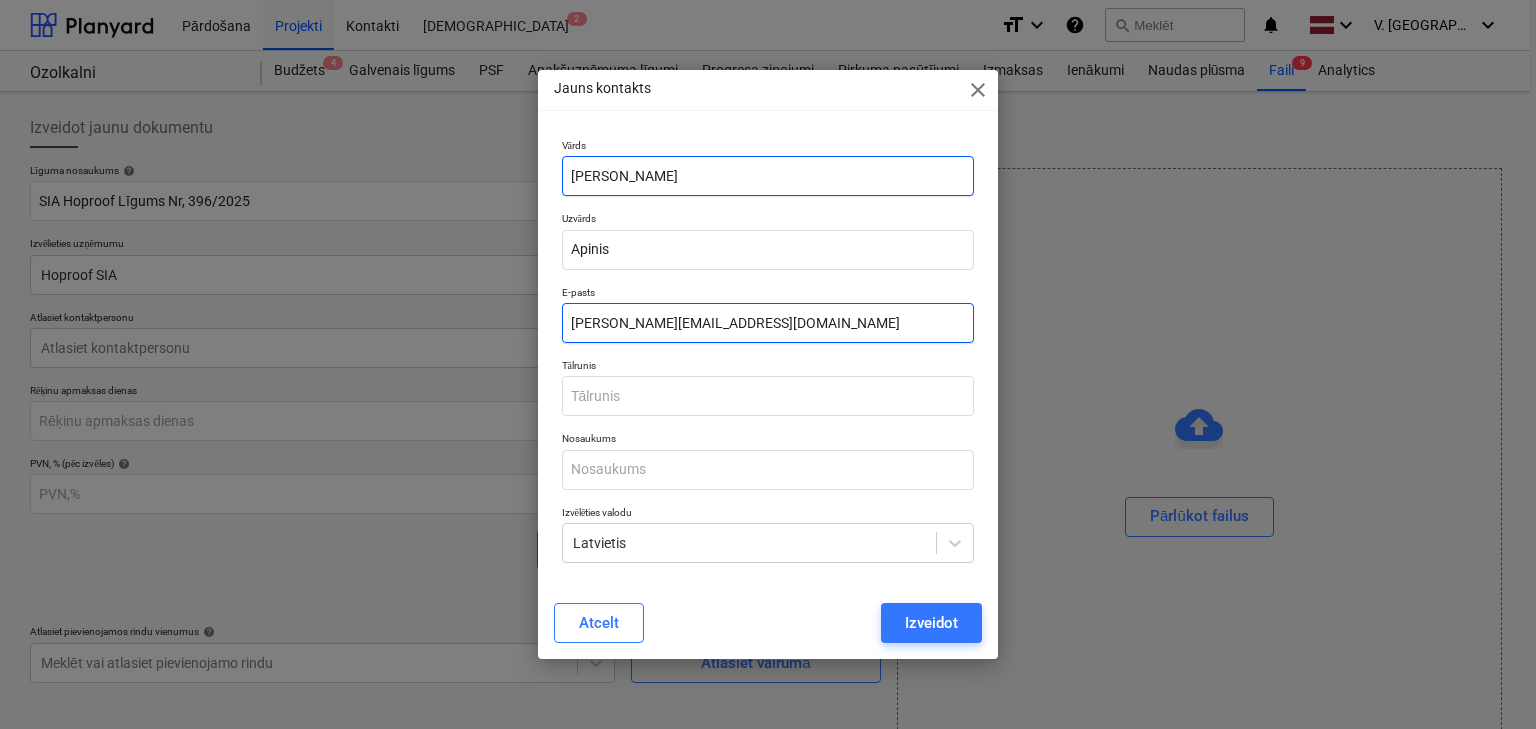 type on "edgars@hoproof.lv" 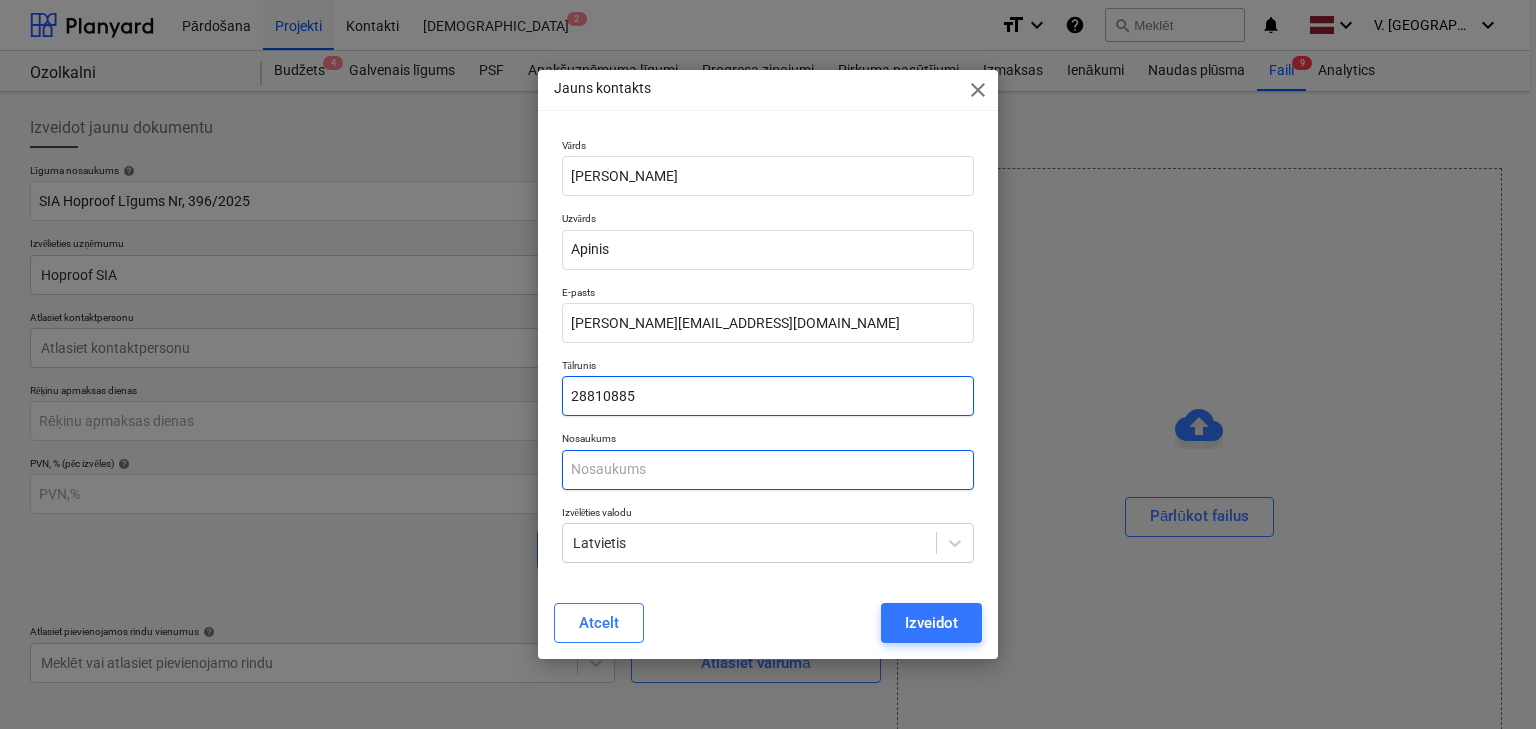 type on "28810885" 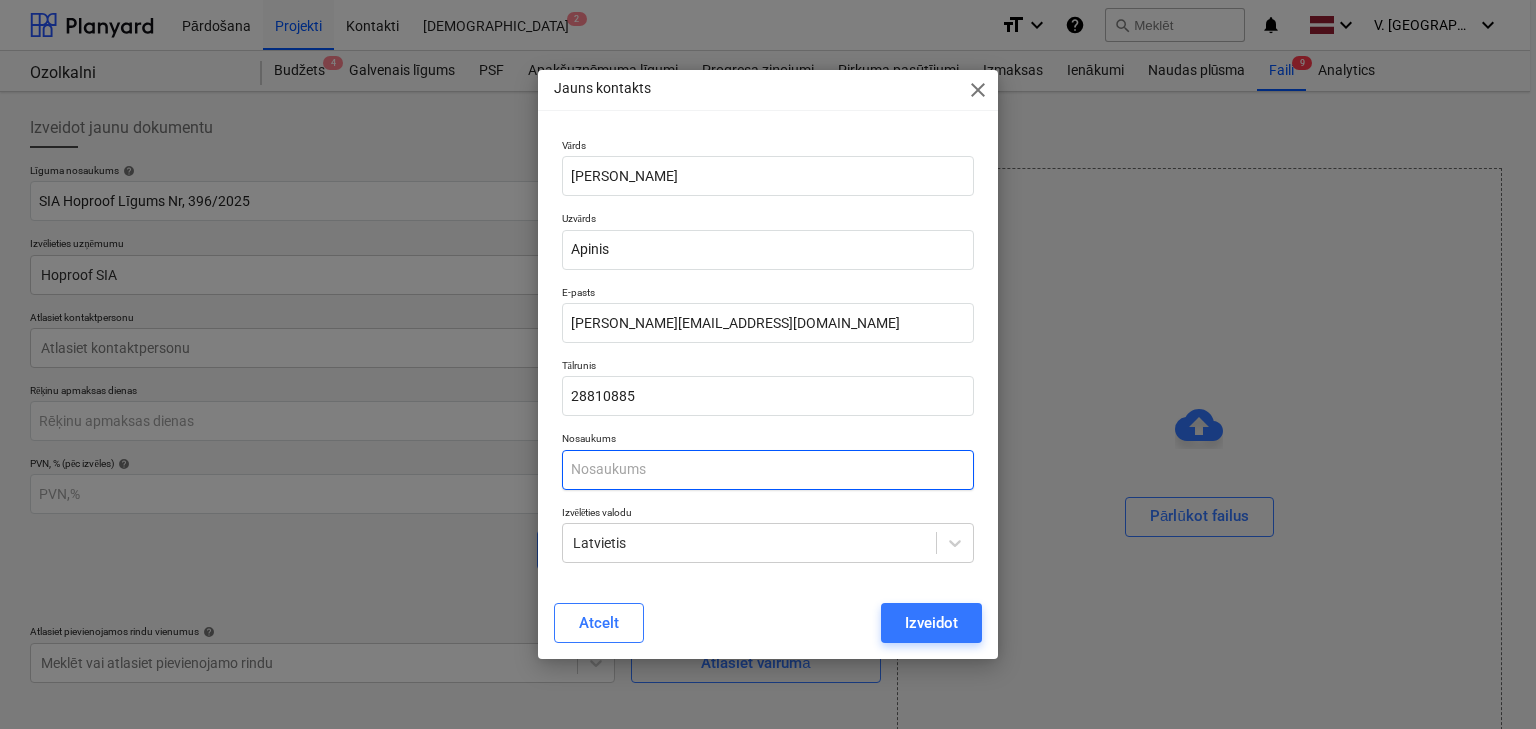 click at bounding box center (768, 470) 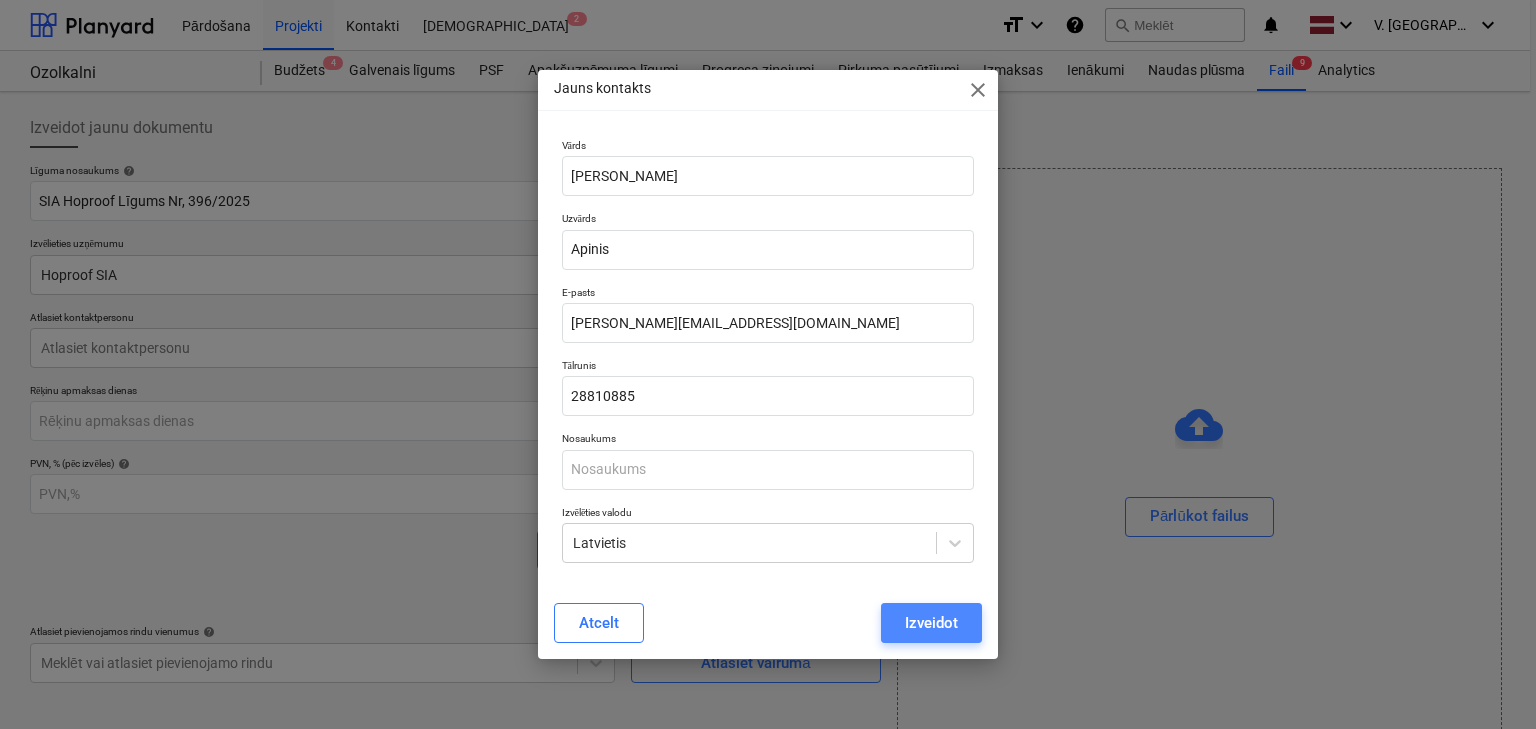 click on "Izveidot" at bounding box center [931, 623] 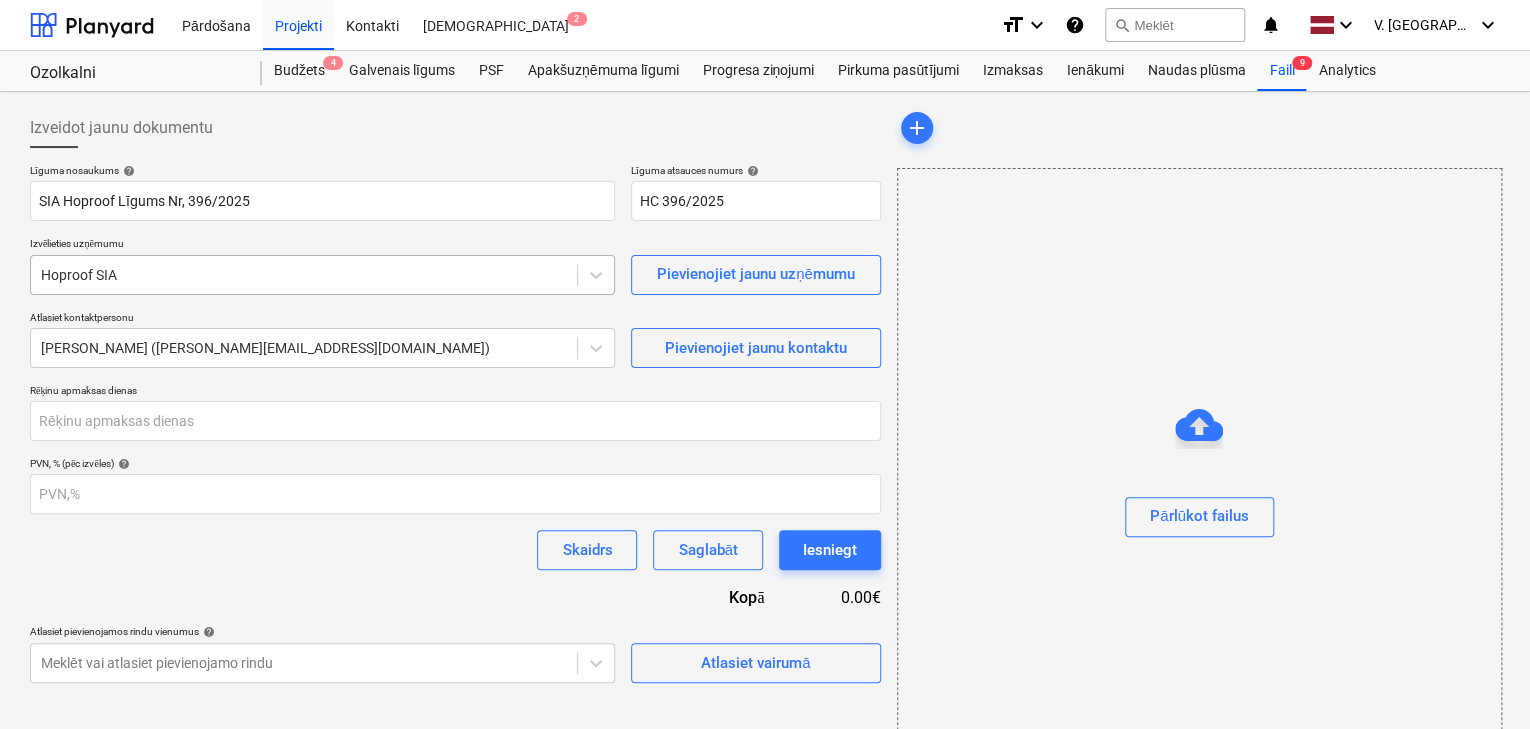 scroll, scrollTop: 71, scrollLeft: 0, axis: vertical 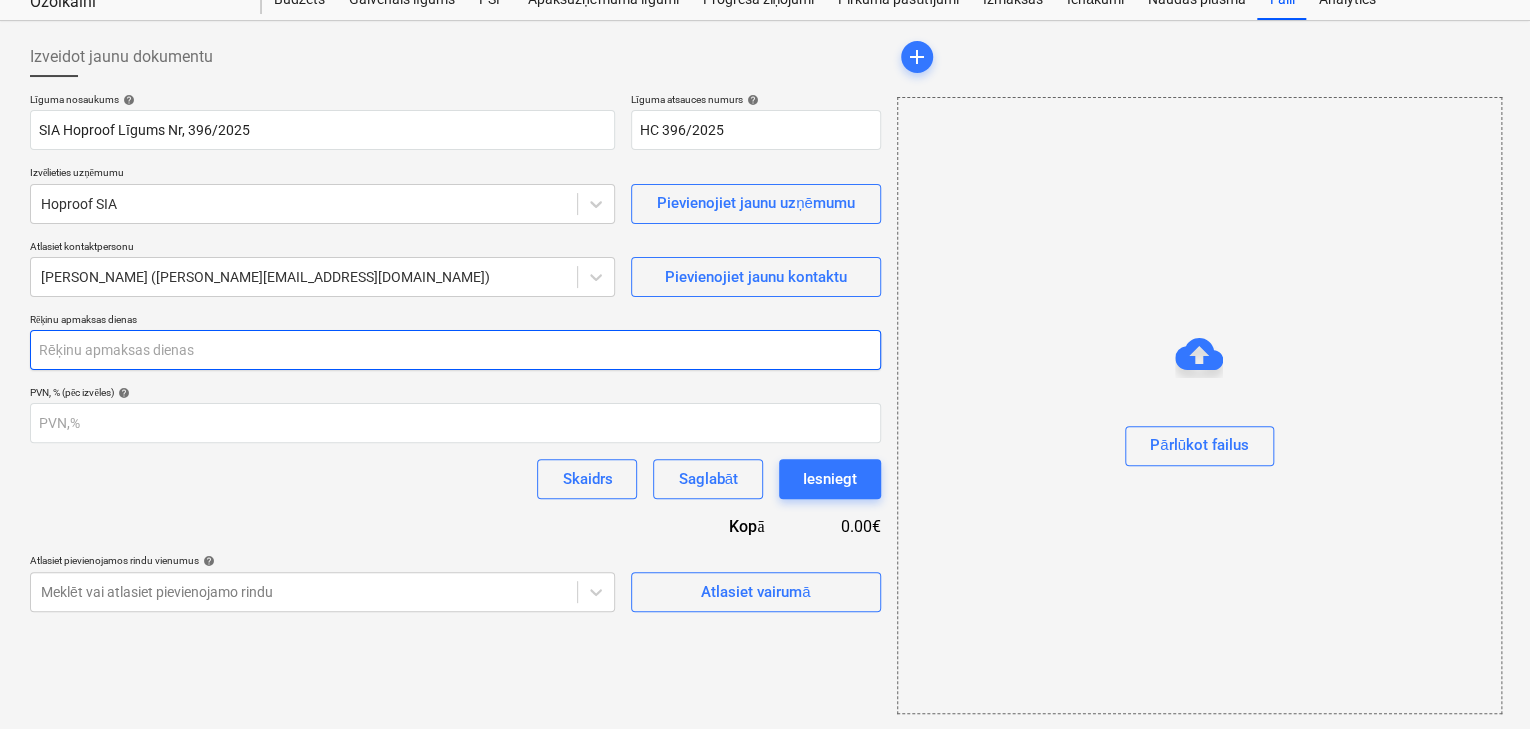 type 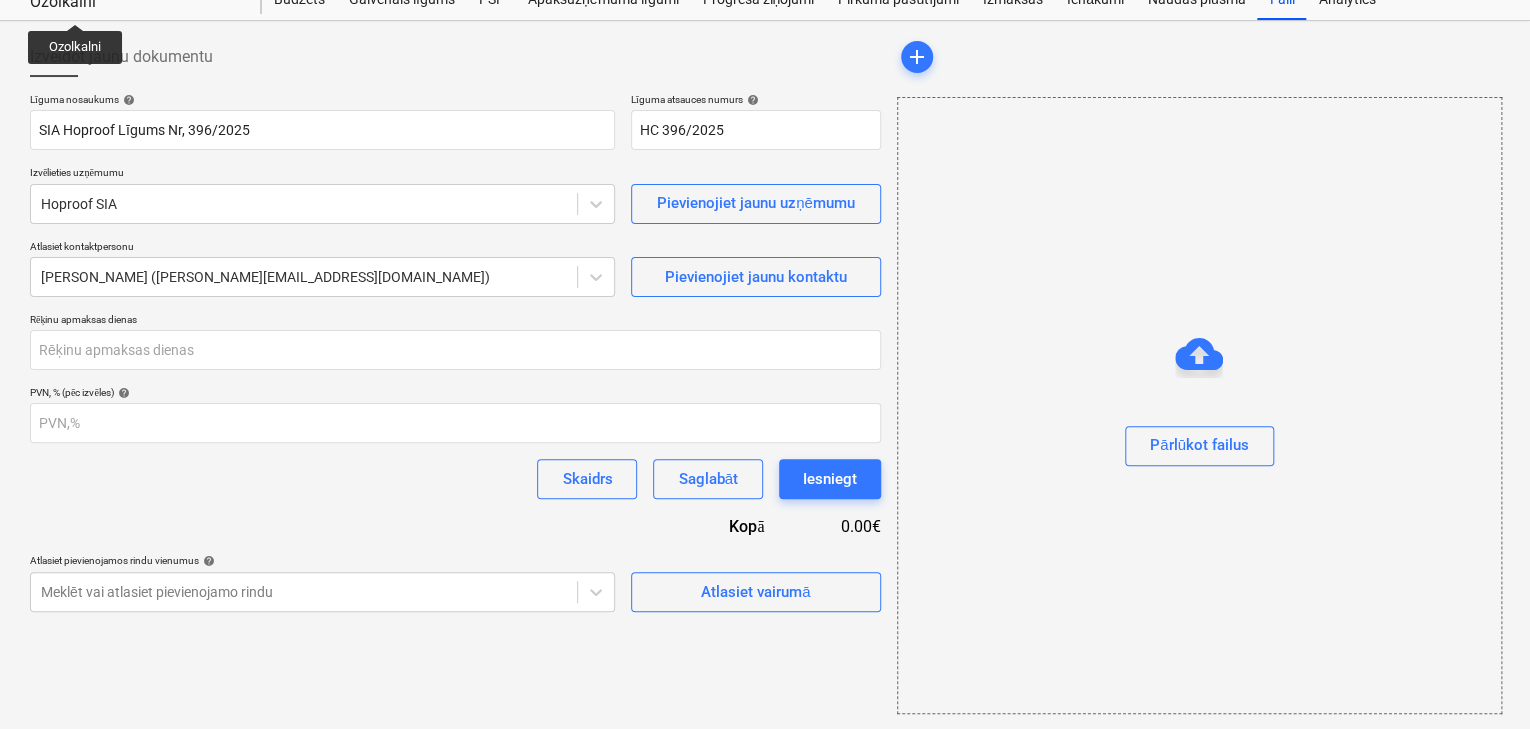 scroll, scrollTop: 0, scrollLeft: 0, axis: both 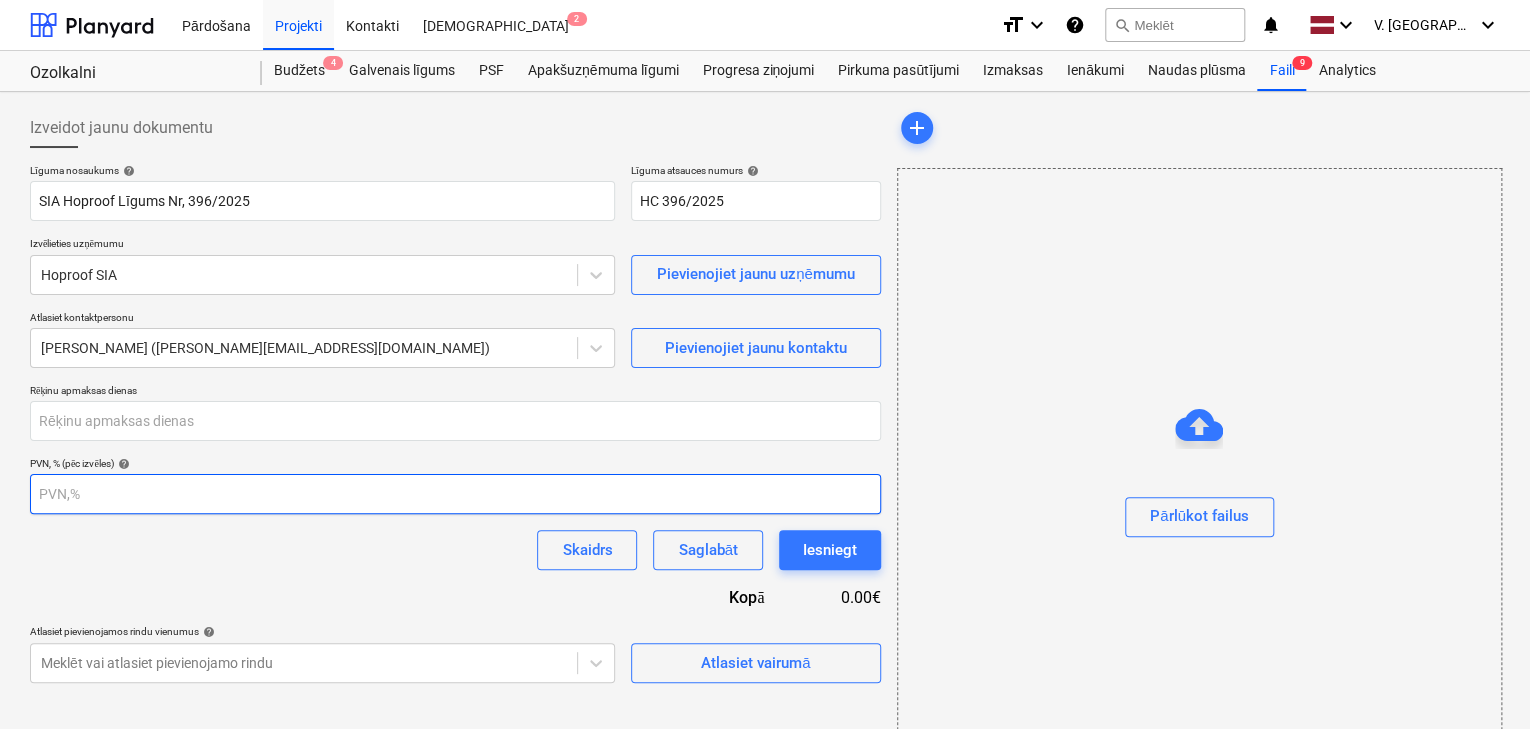 click at bounding box center [455, 494] 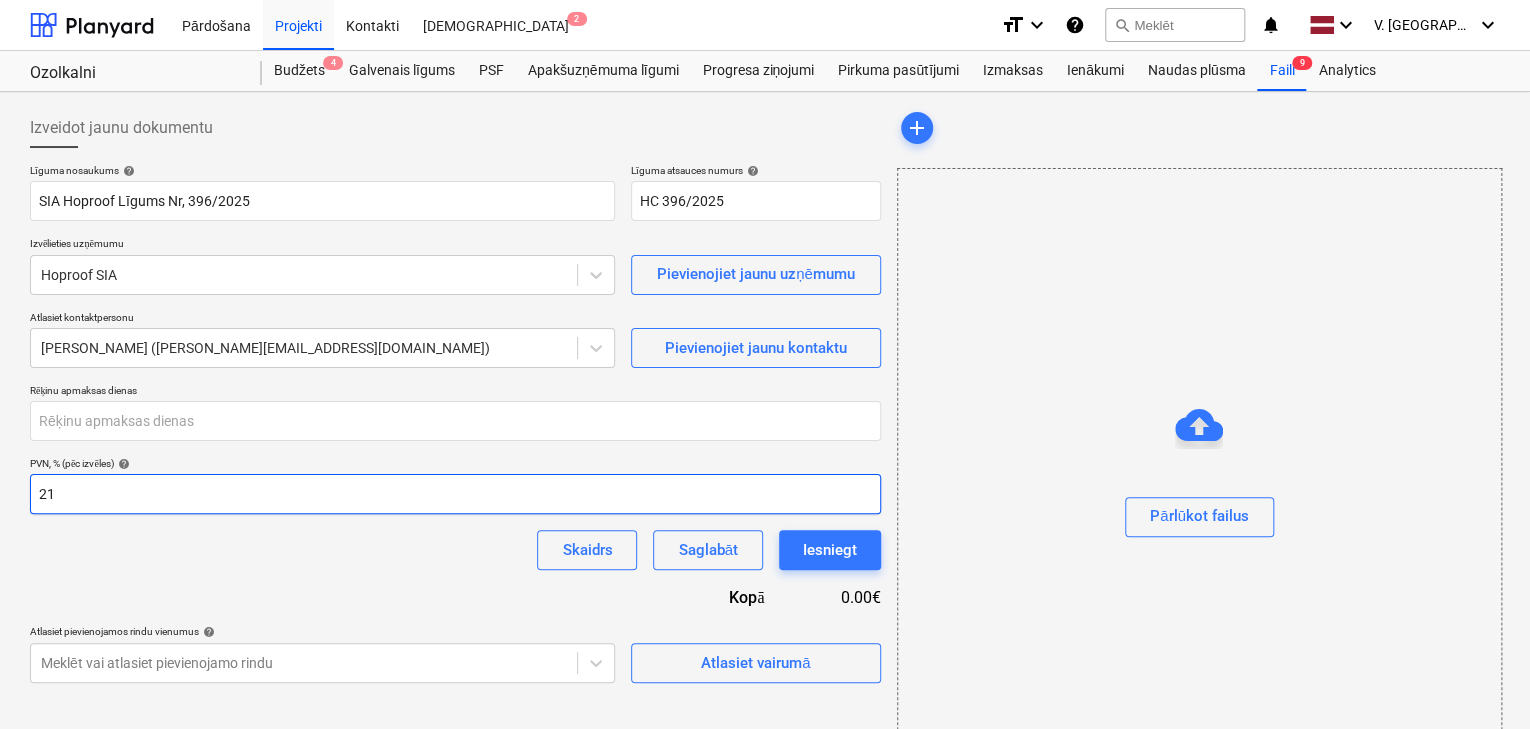 type on "21" 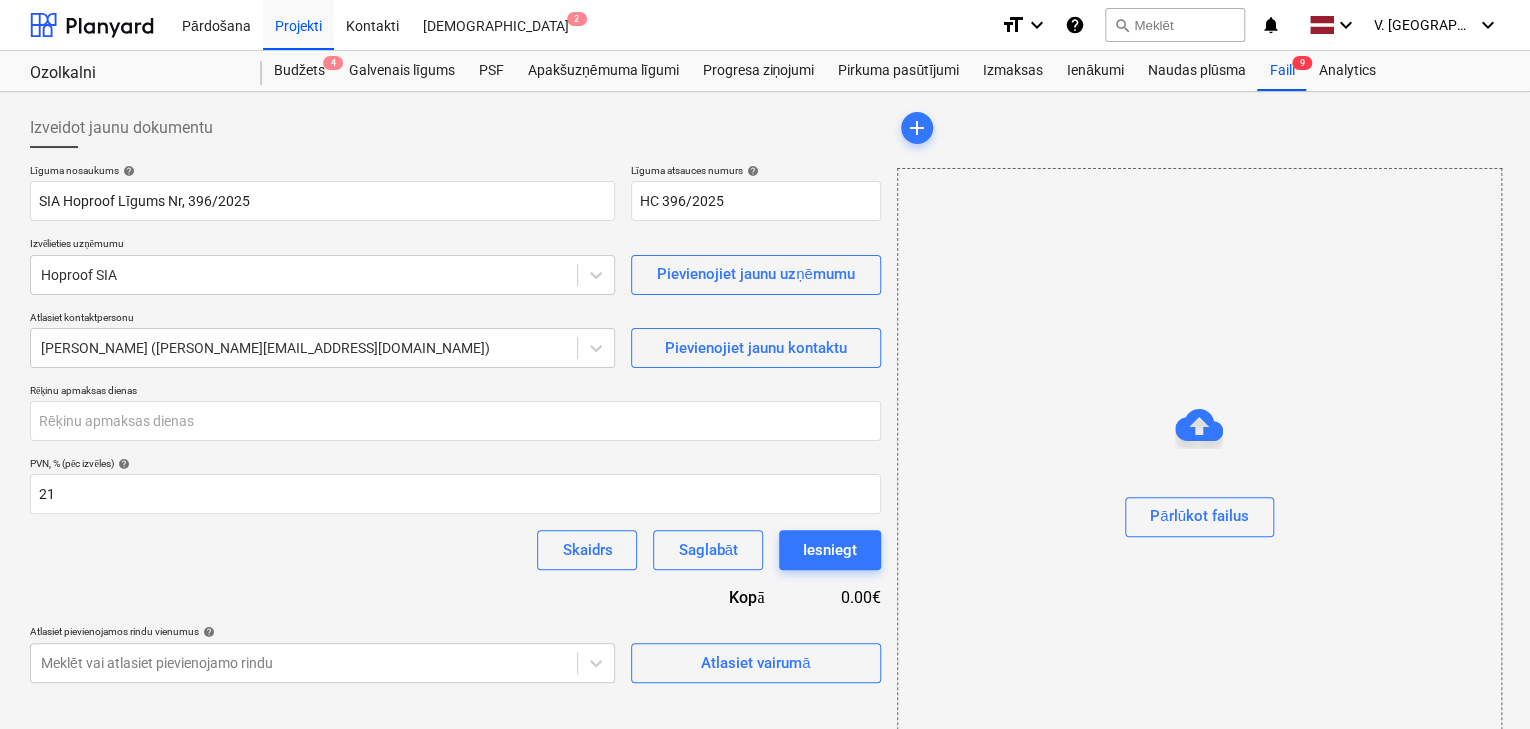 click on "Skaidrs Saglabāt Iesniegt" at bounding box center (455, 550) 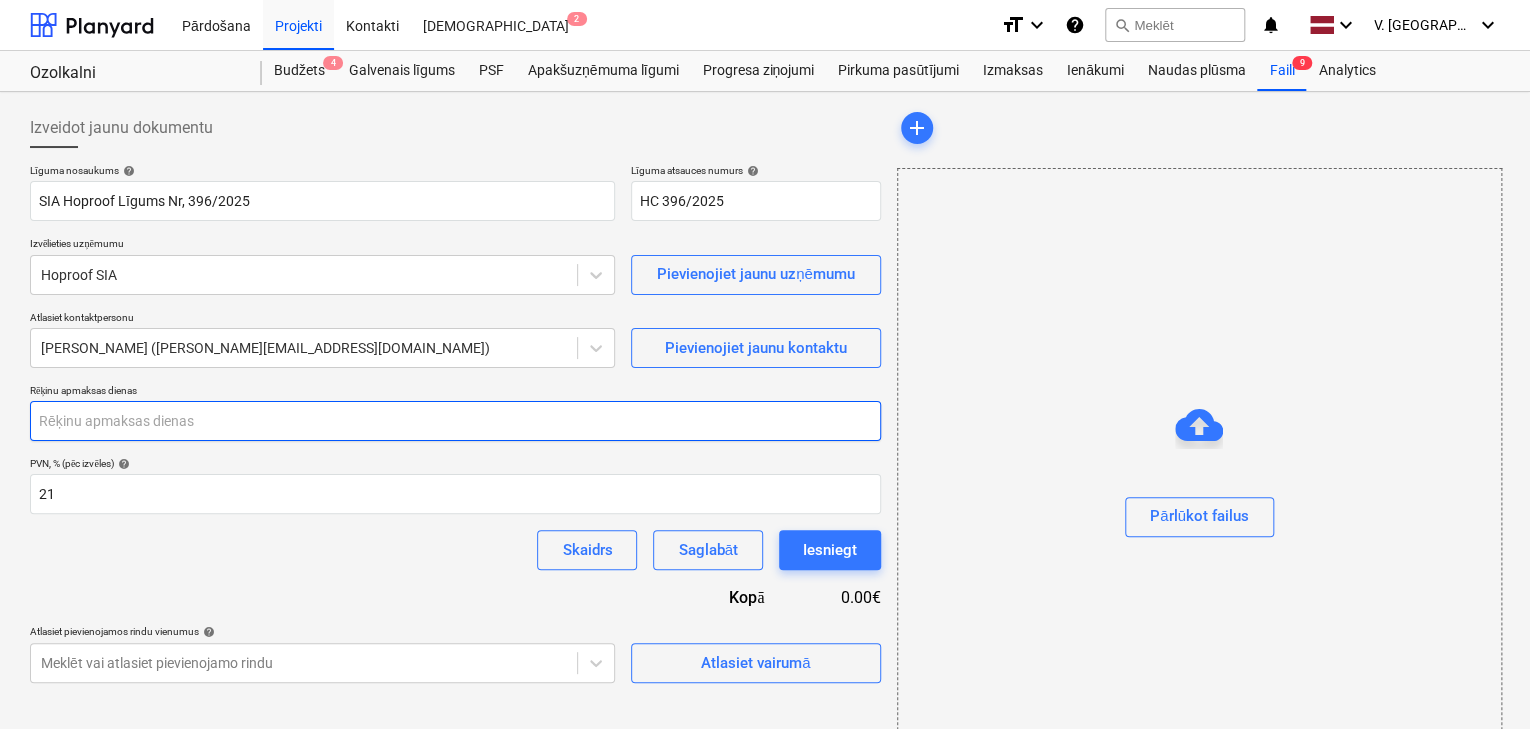 scroll, scrollTop: 71, scrollLeft: 0, axis: vertical 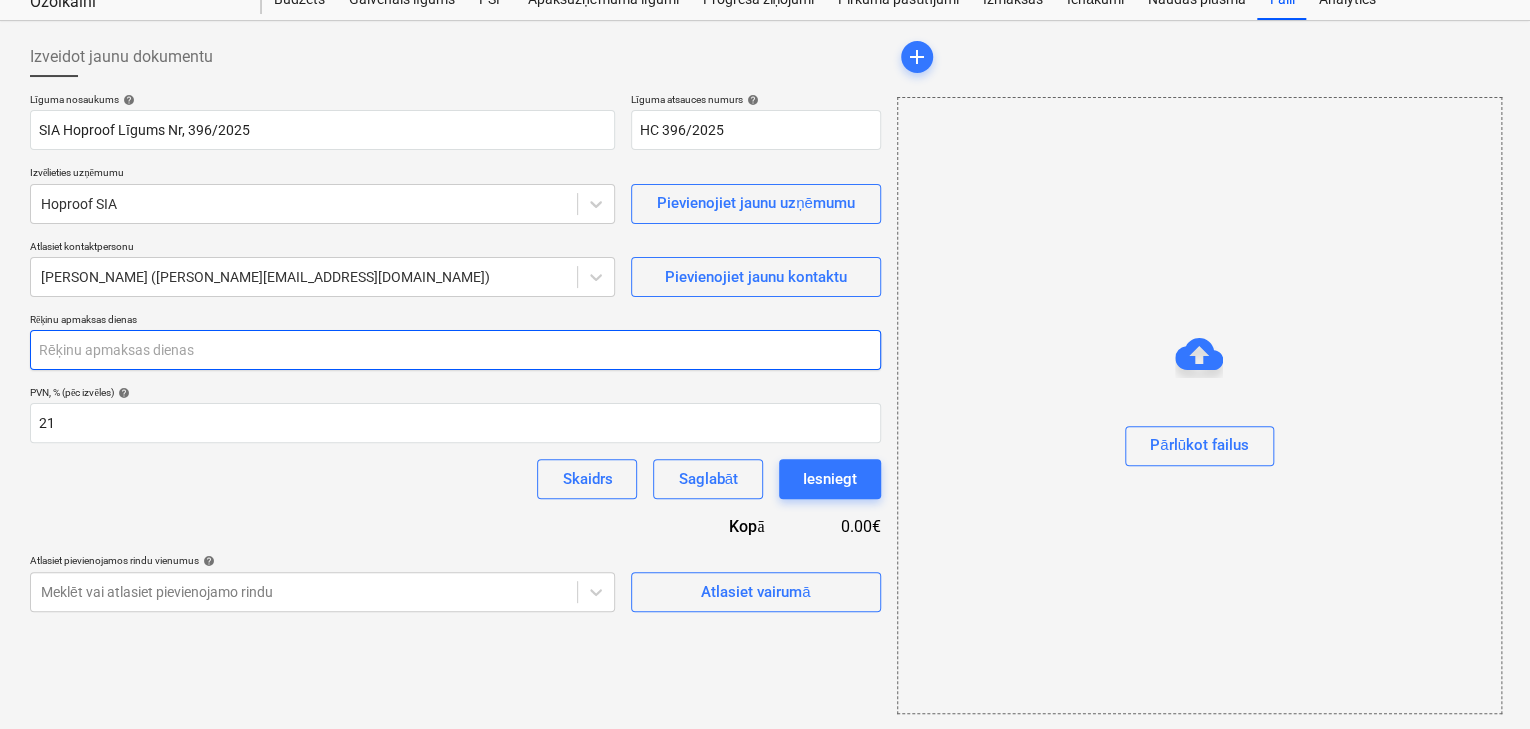 click at bounding box center [455, 350] 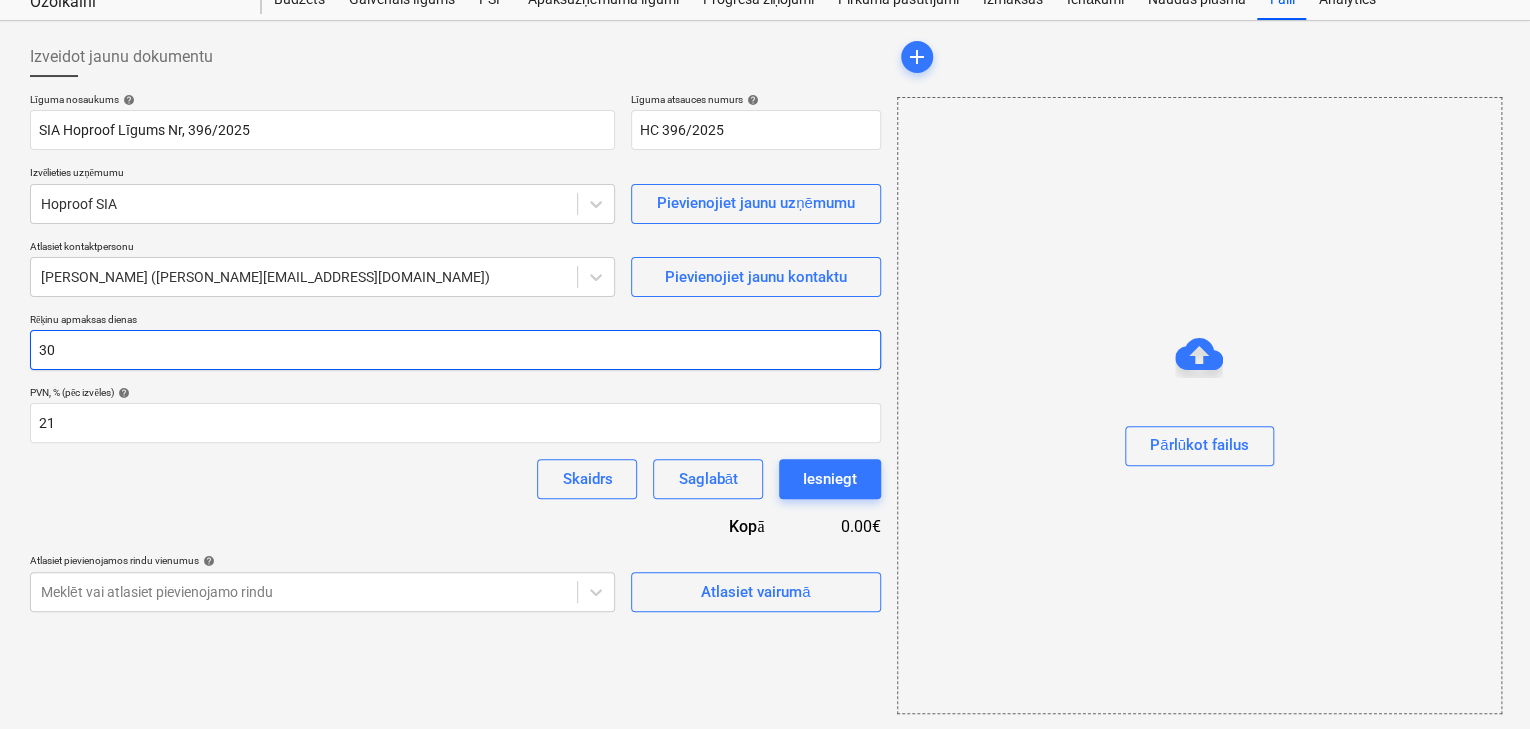 type on "30" 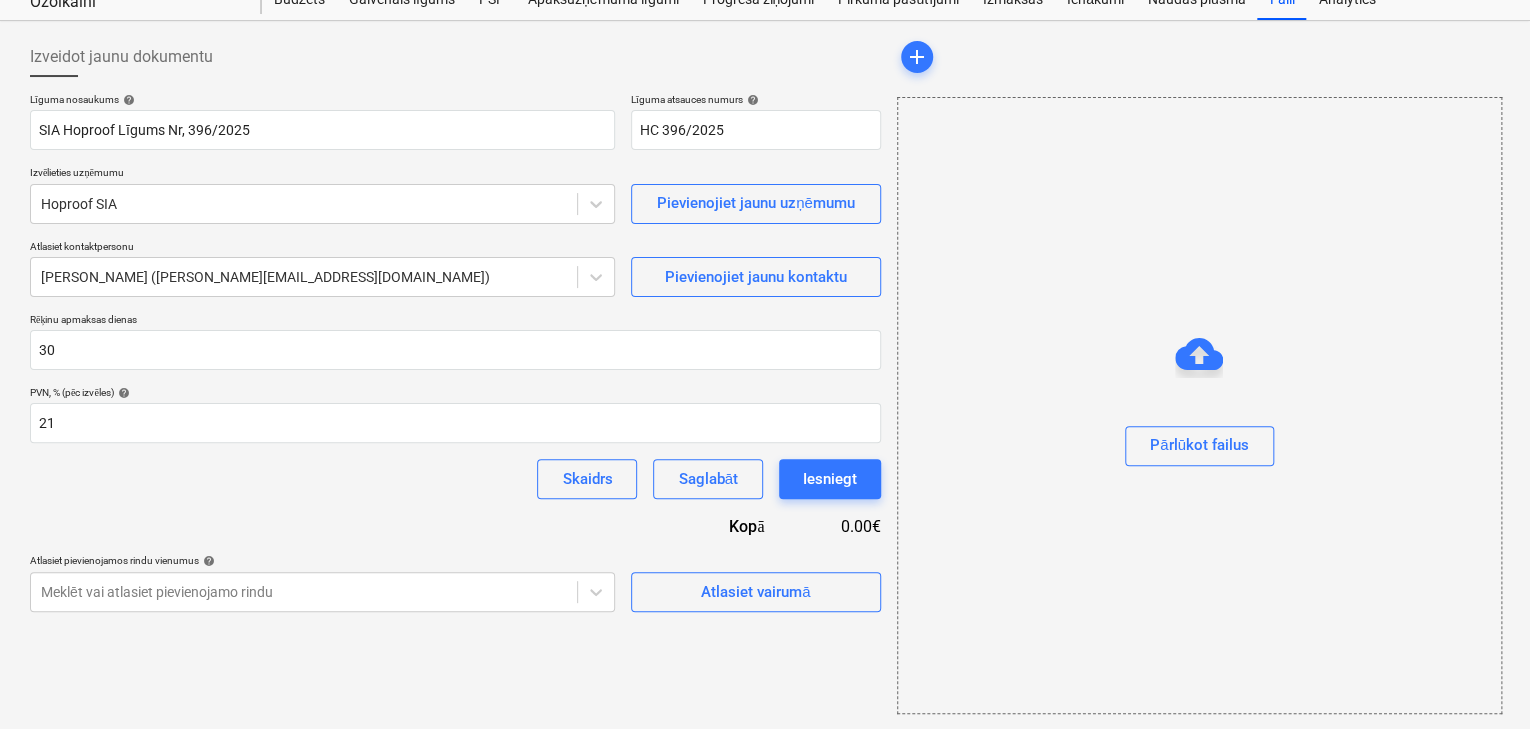 click on "Skaidrs Saglabāt Iesniegt" at bounding box center (455, 479) 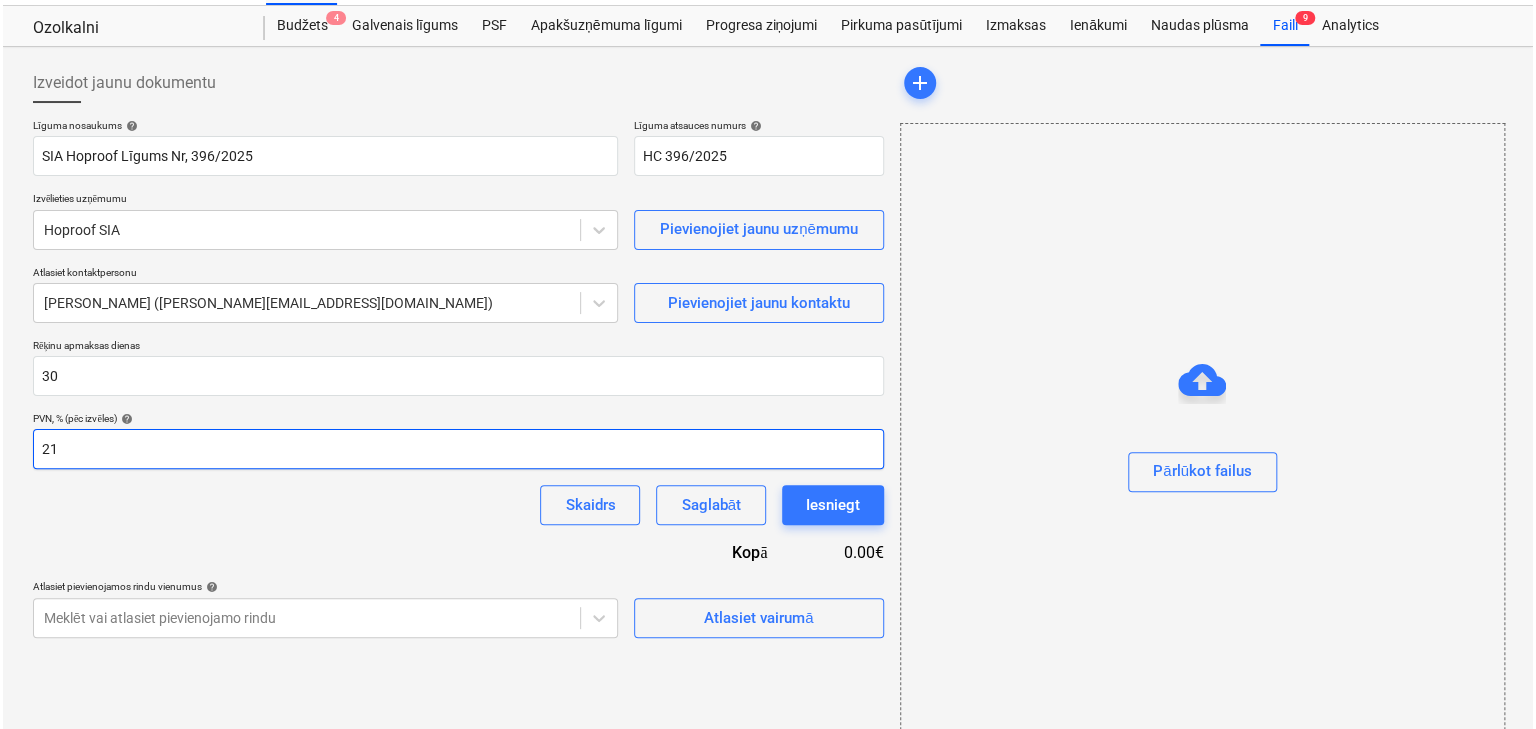 scroll, scrollTop: 71, scrollLeft: 0, axis: vertical 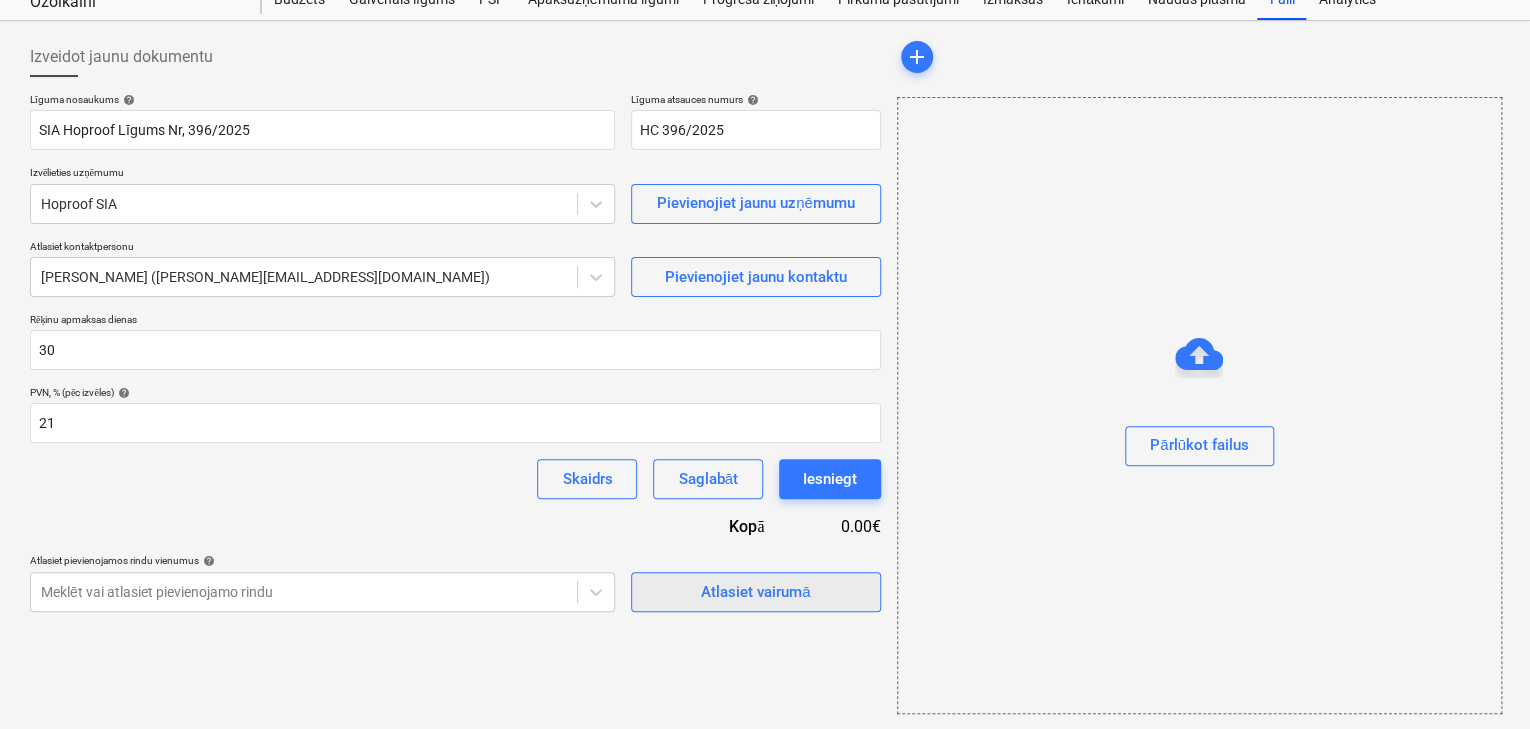 click on "Atlasiet vairumā" at bounding box center (755, 592) 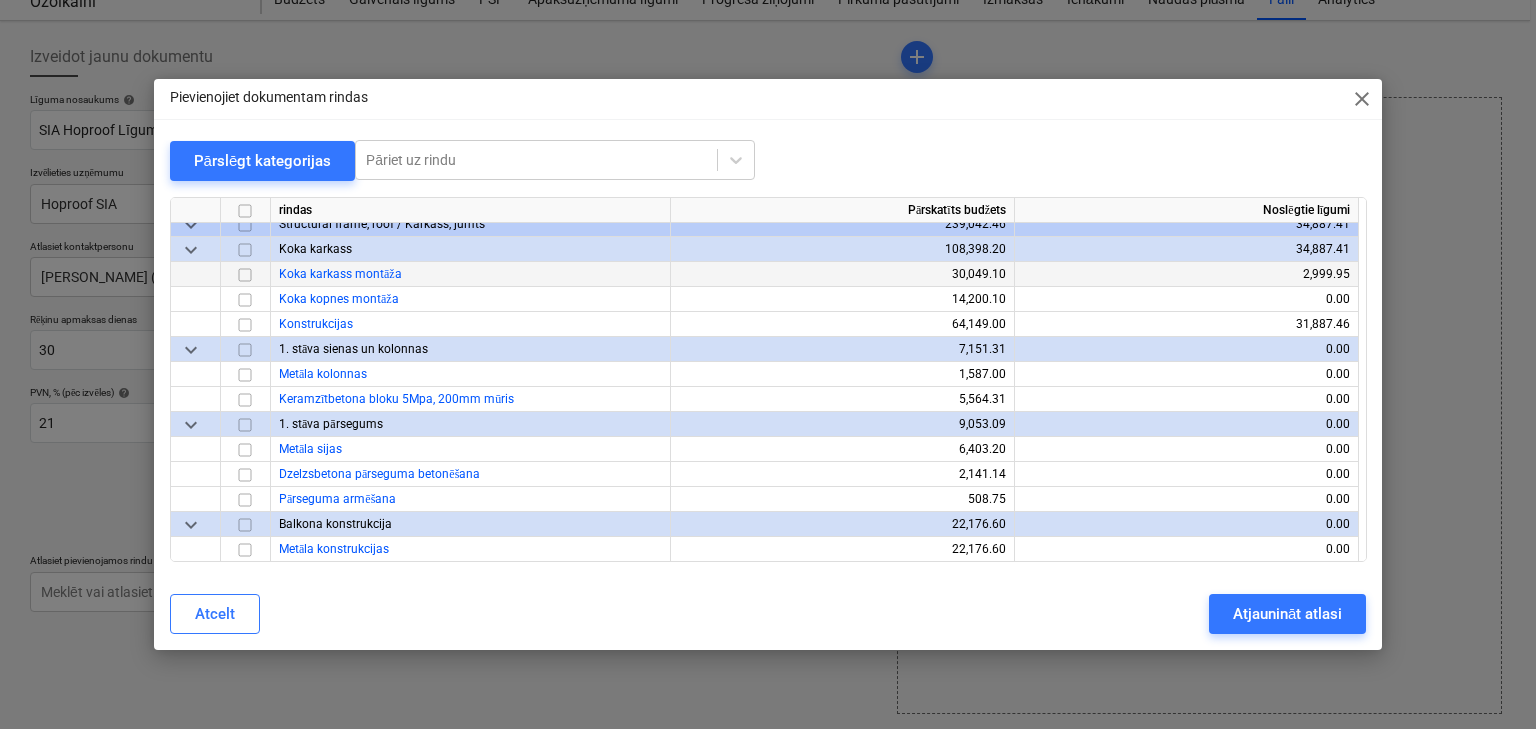 scroll, scrollTop: 400, scrollLeft: 0, axis: vertical 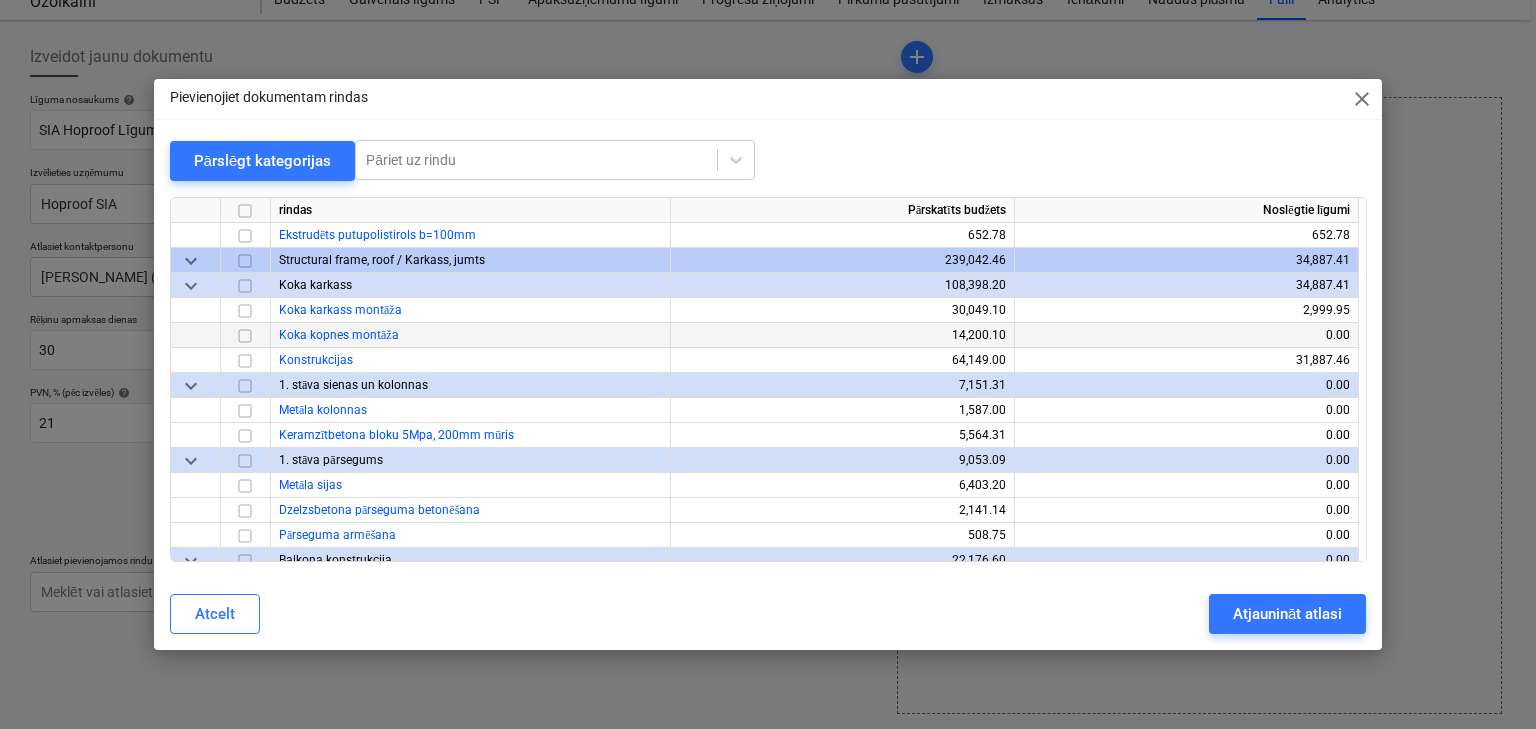click at bounding box center [245, 336] 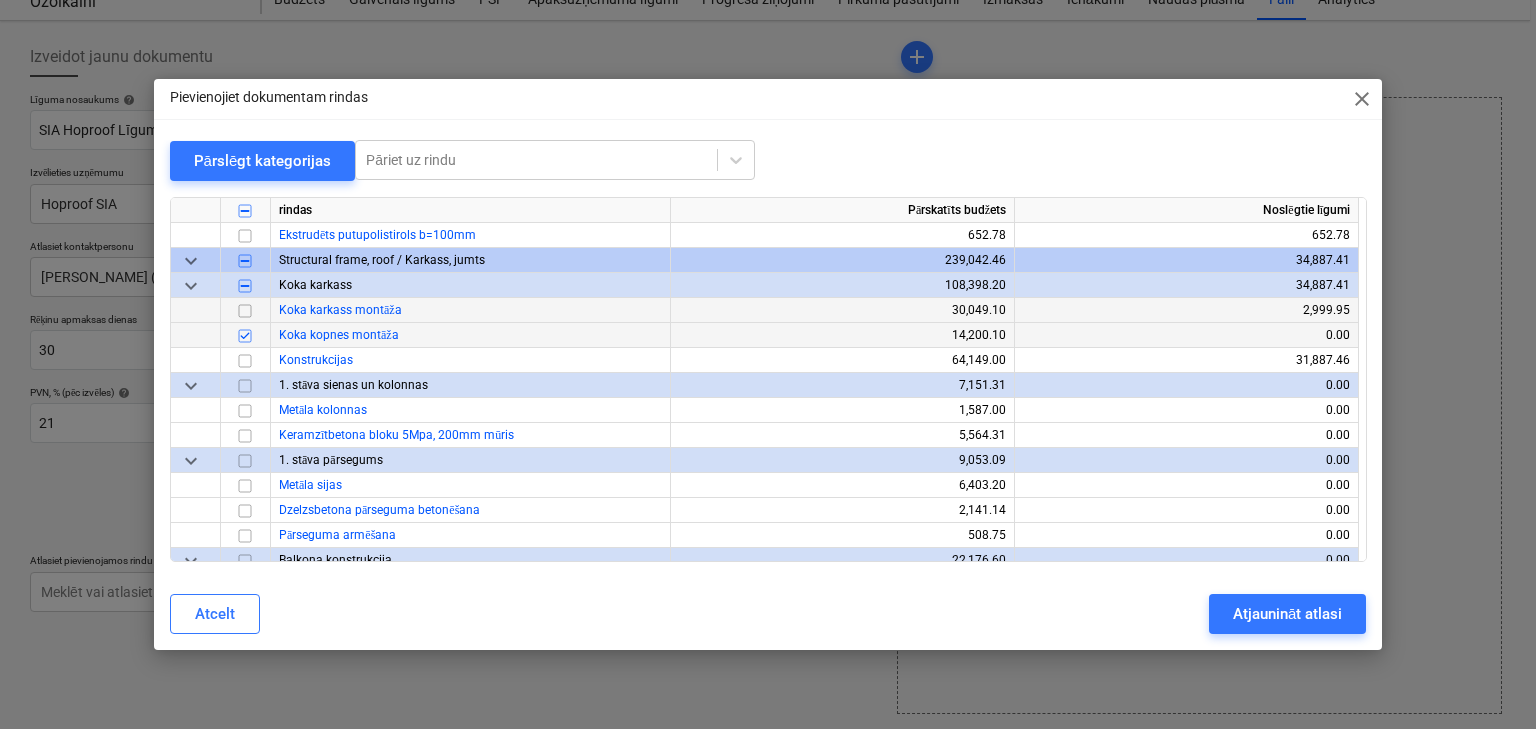 click at bounding box center [245, 311] 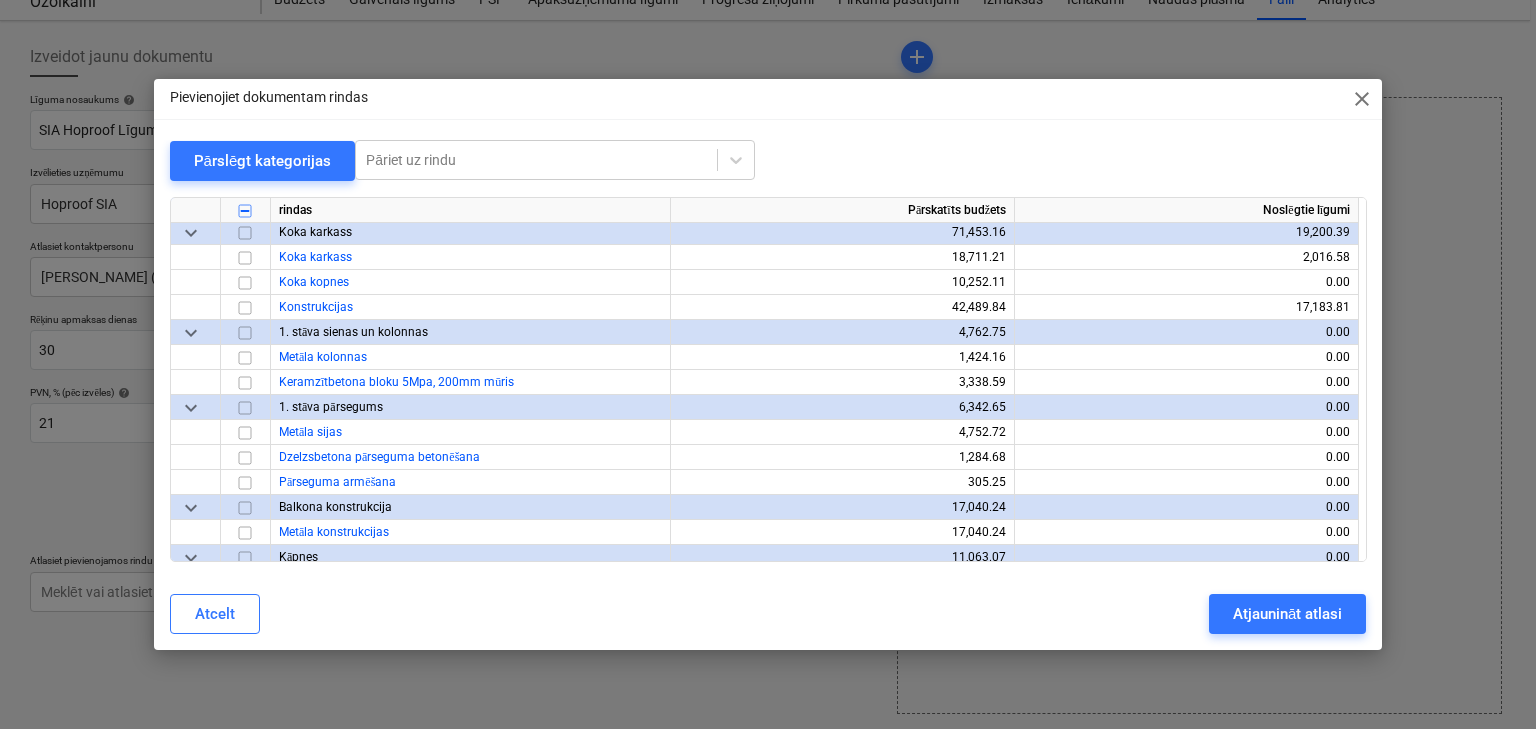 scroll, scrollTop: 4800, scrollLeft: 0, axis: vertical 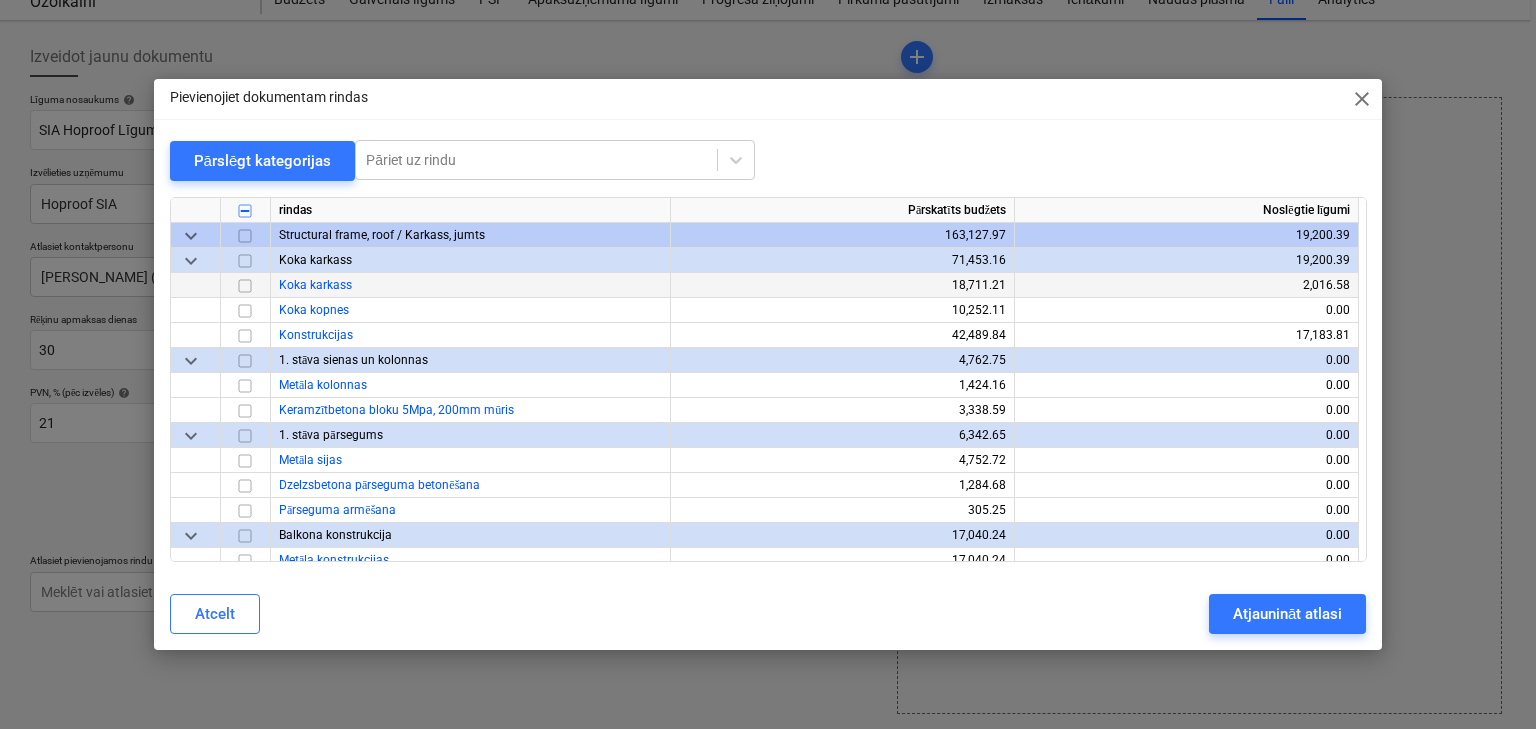 click at bounding box center [245, 286] 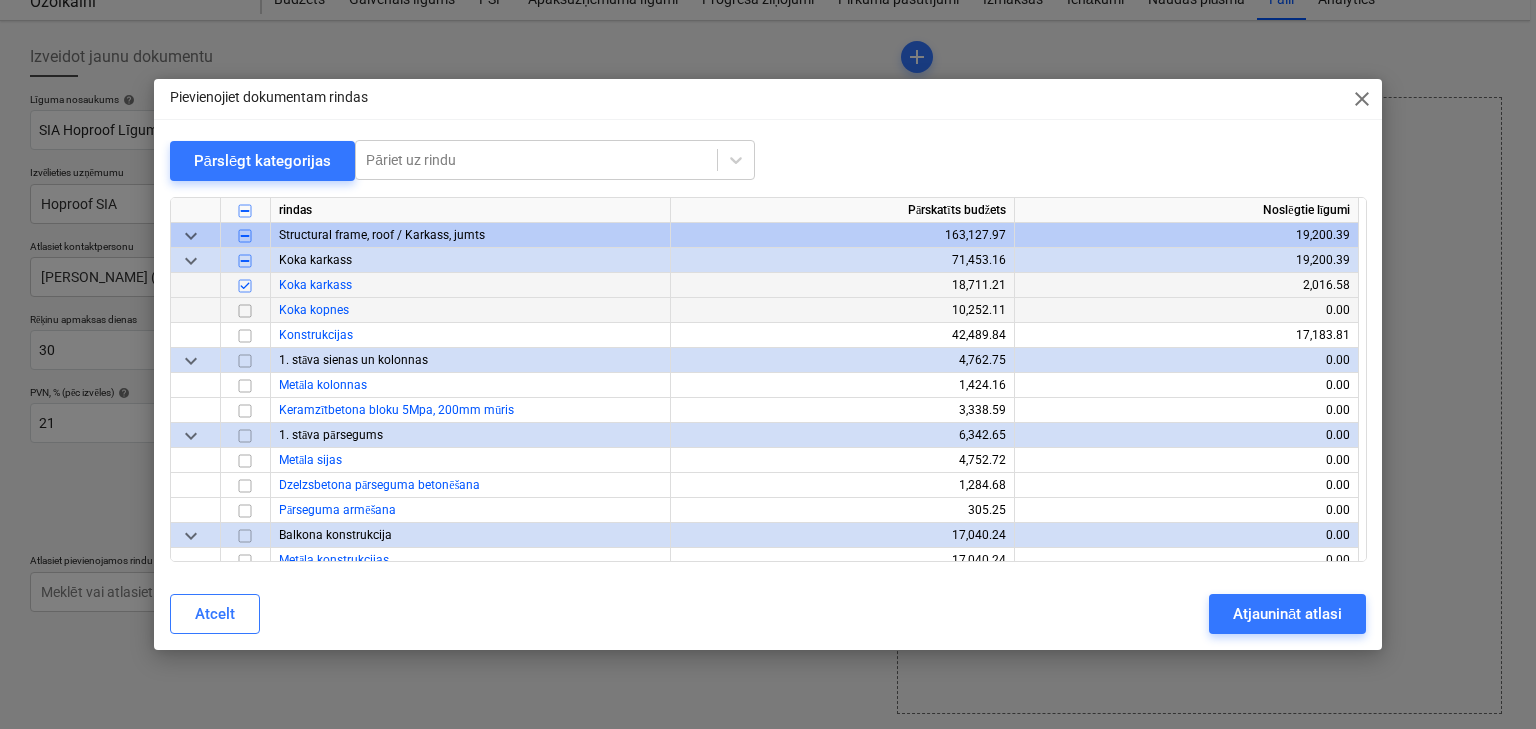 click at bounding box center [245, 311] 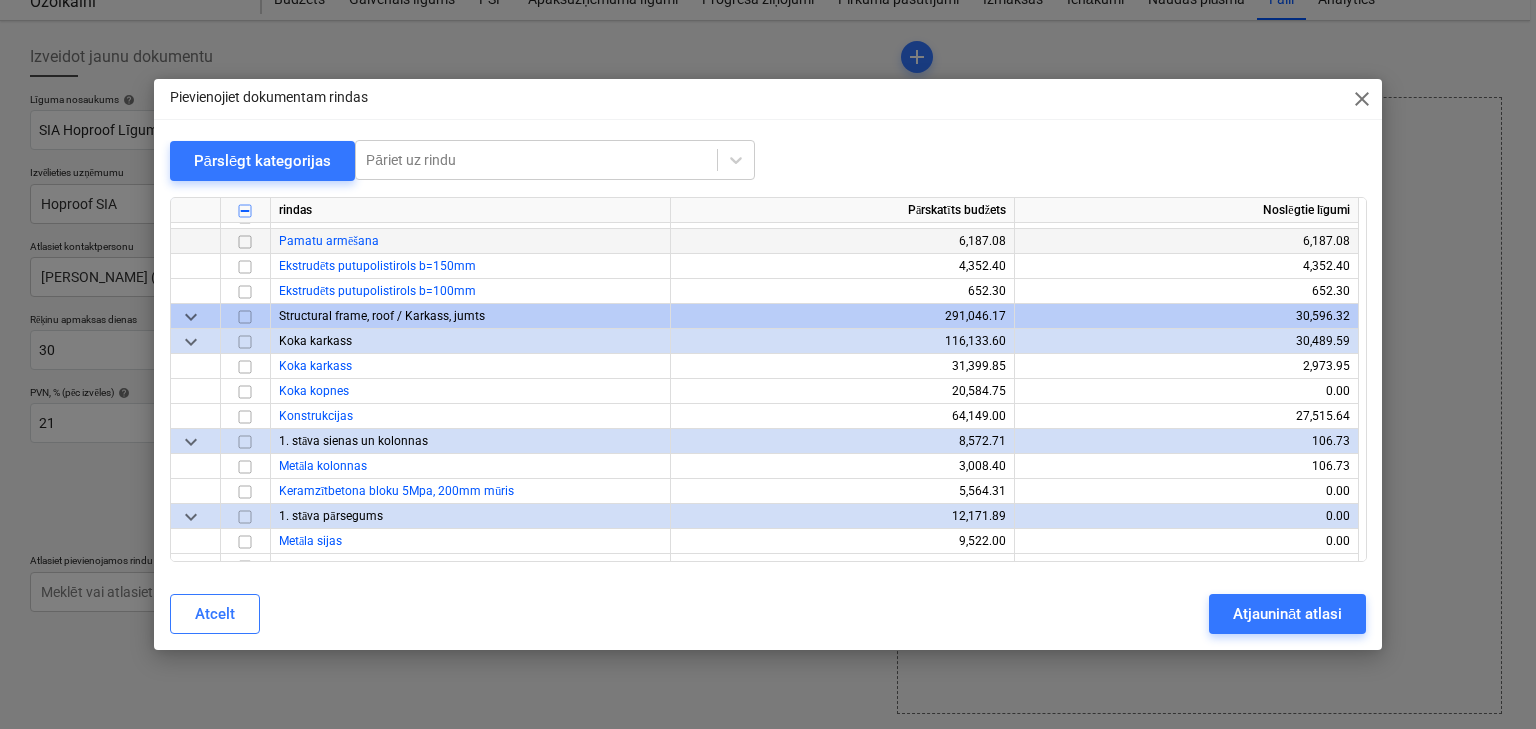 scroll, scrollTop: 9120, scrollLeft: 0, axis: vertical 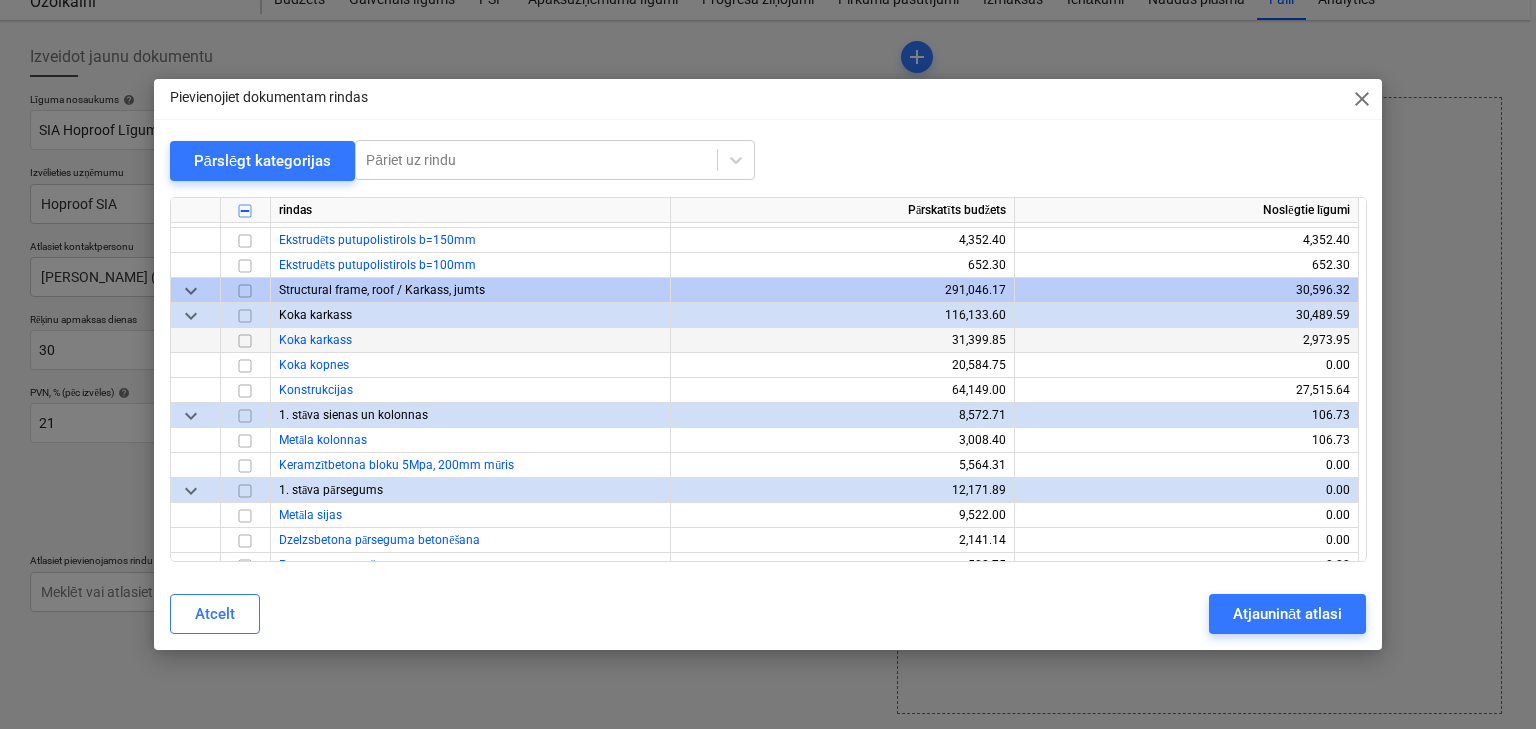 click at bounding box center (245, 341) 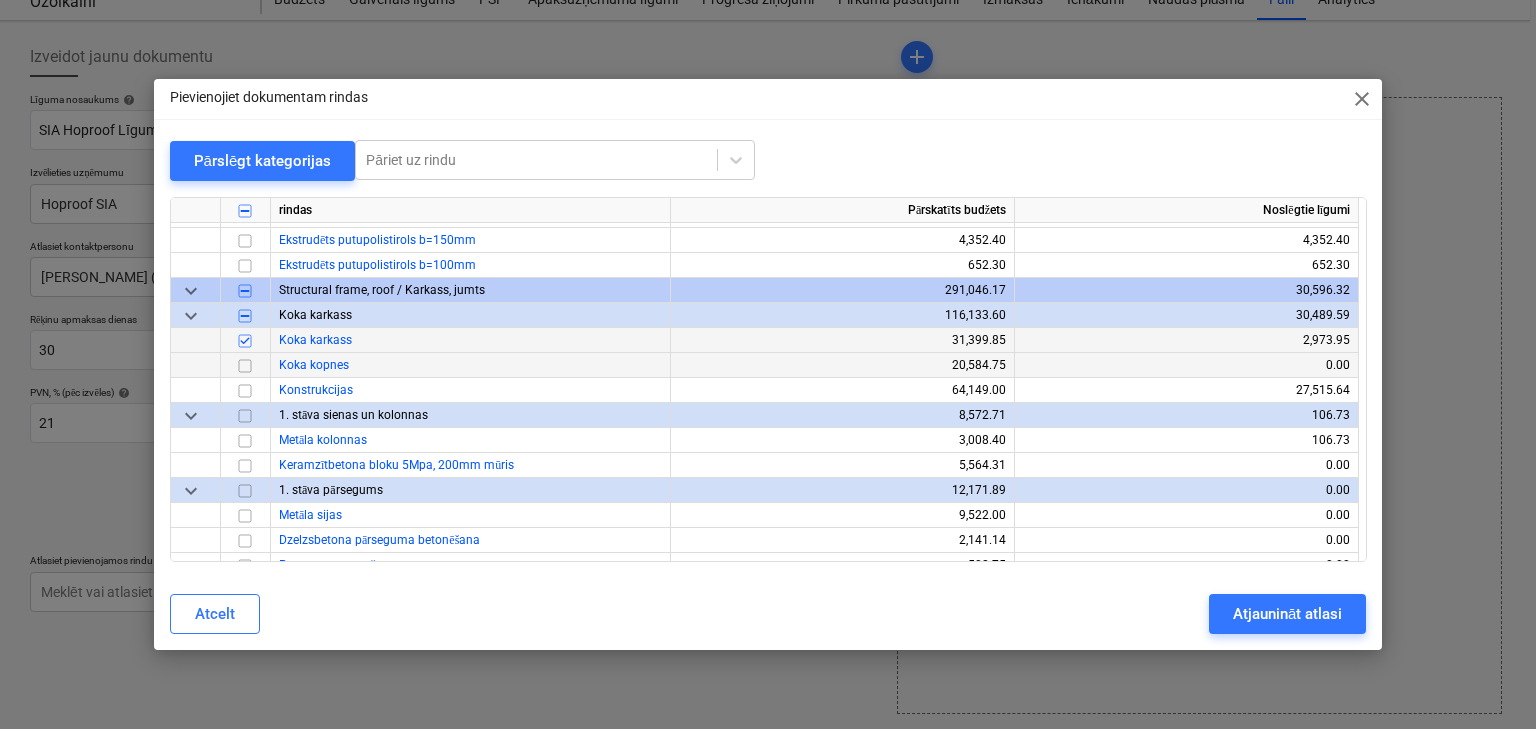 click at bounding box center (245, 366) 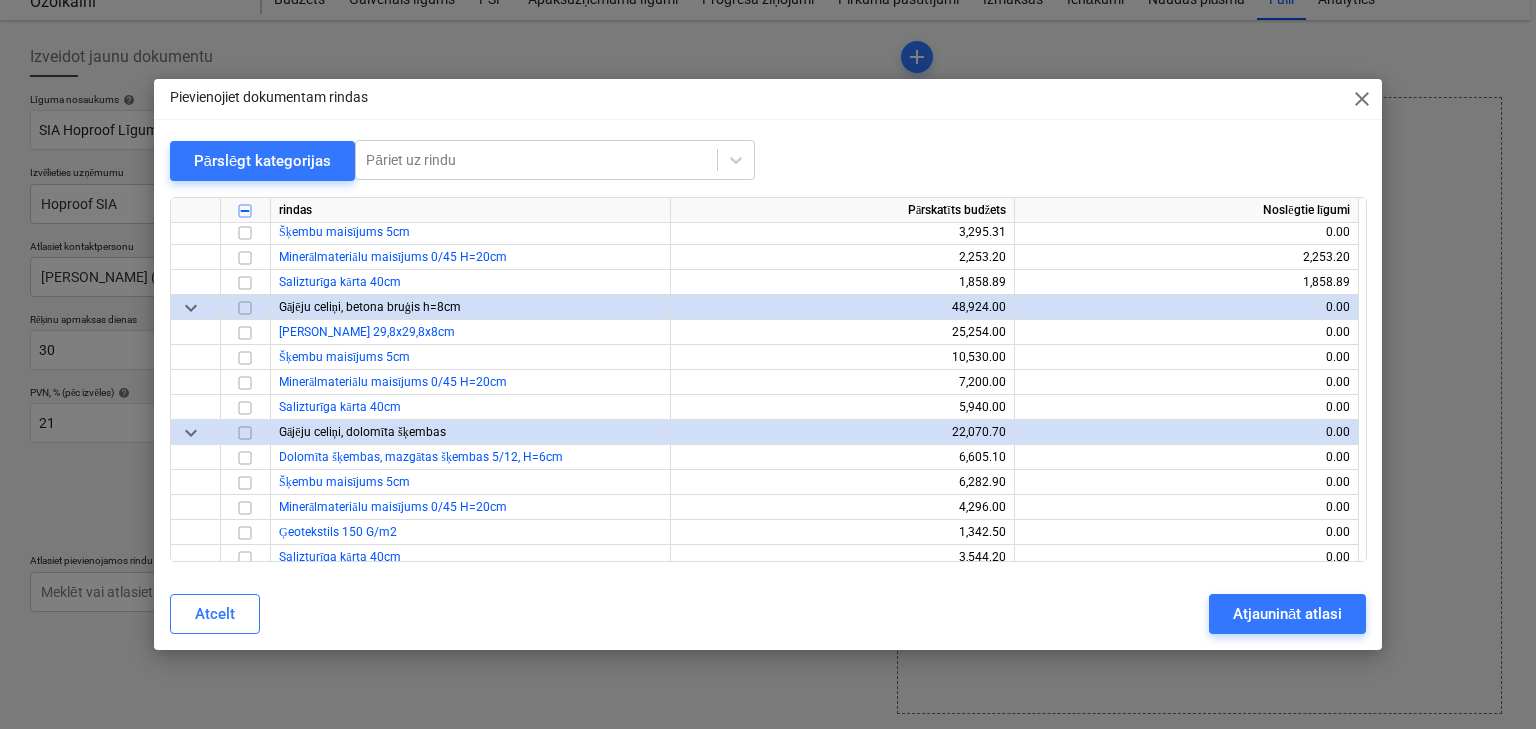 scroll, scrollTop: 14241, scrollLeft: 0, axis: vertical 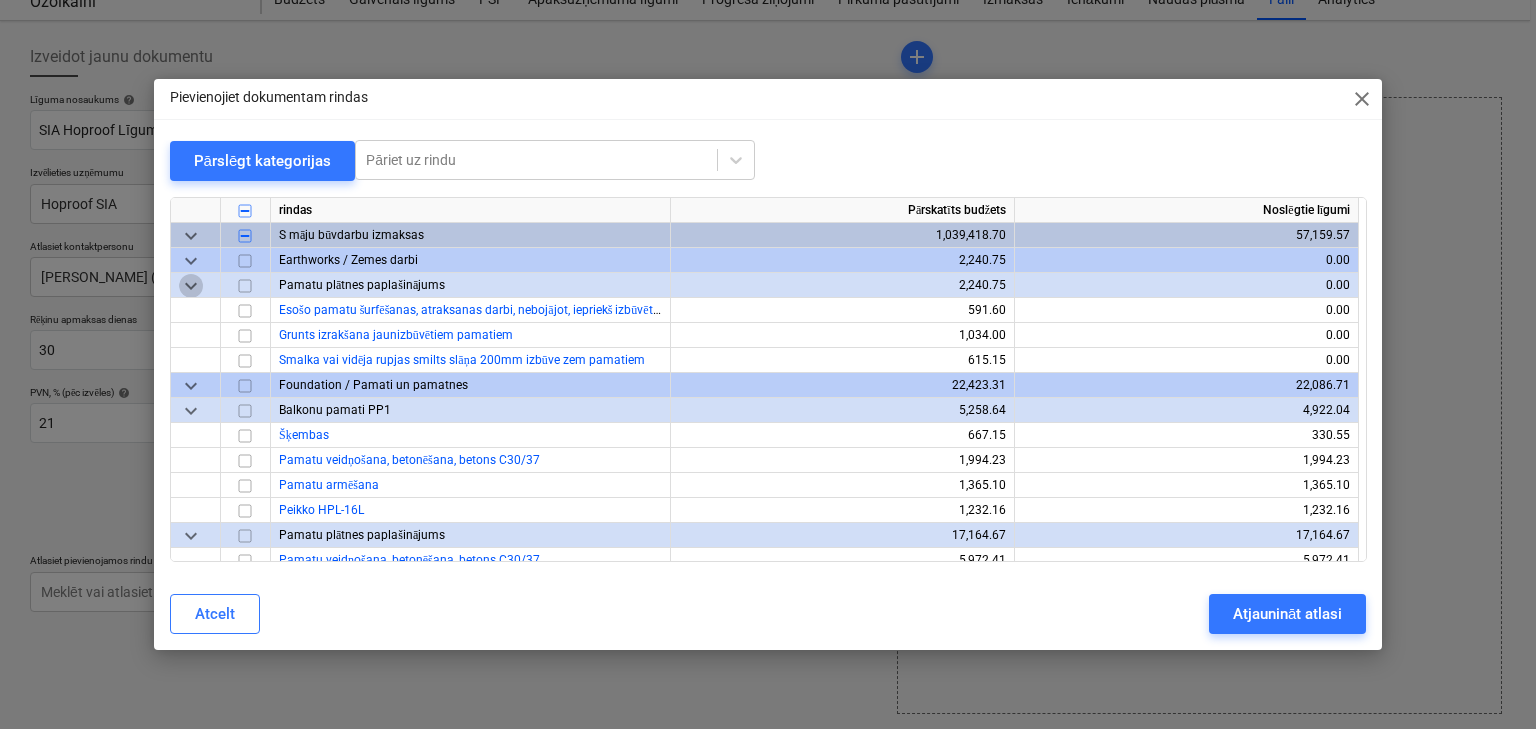 click on "keyboard_arrow_down" at bounding box center [191, 286] 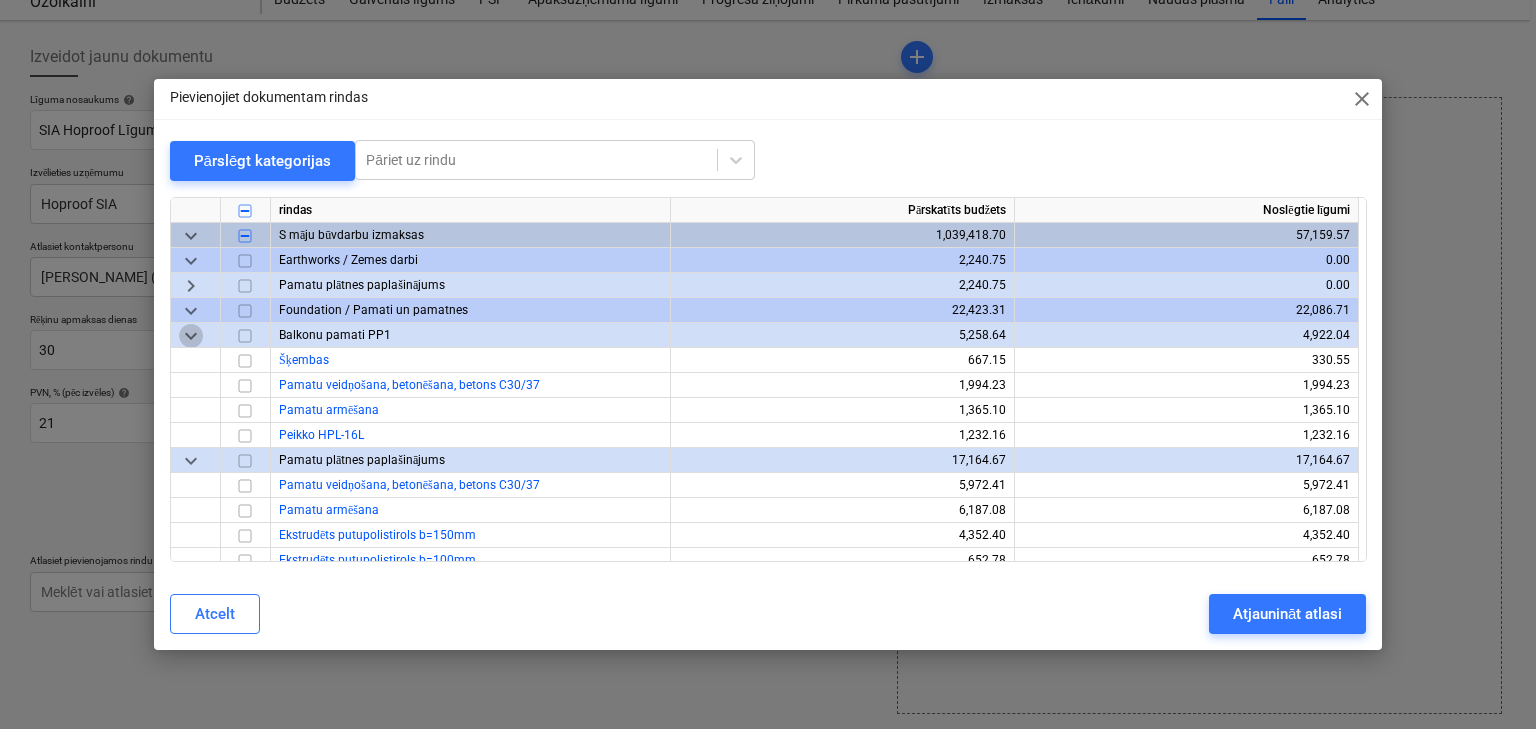 click on "keyboard_arrow_down" at bounding box center (191, 336) 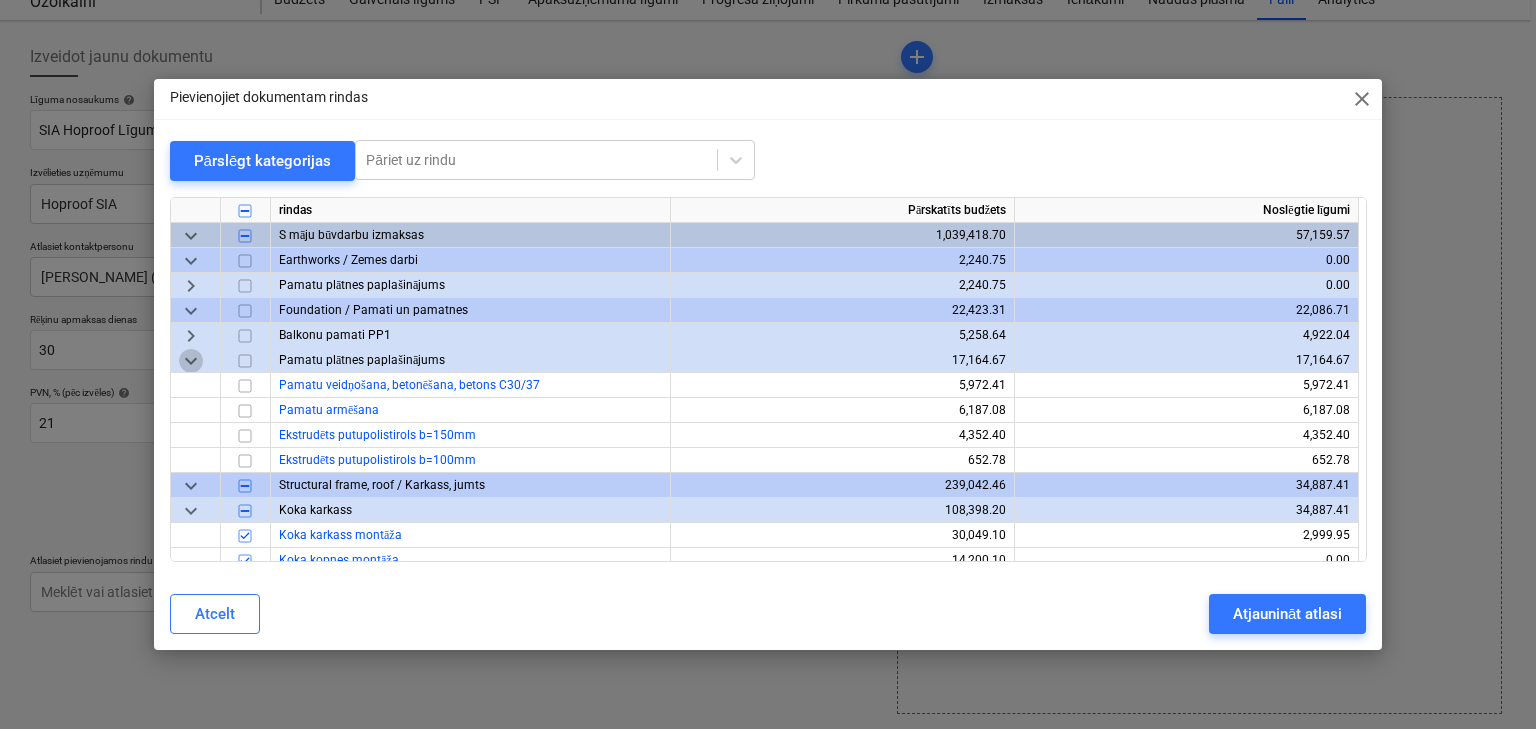 click on "keyboard_arrow_down" at bounding box center [191, 361] 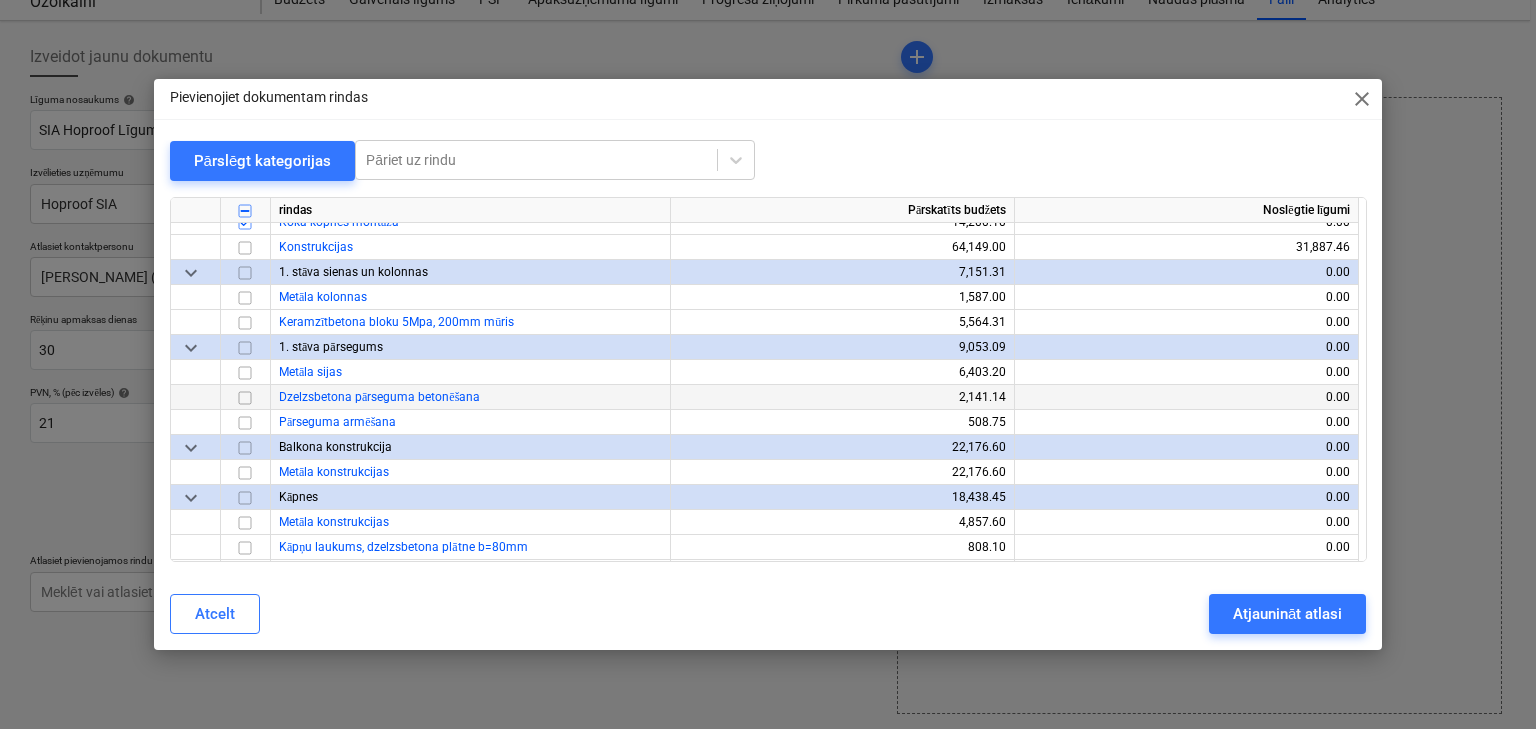 scroll, scrollTop: 240, scrollLeft: 0, axis: vertical 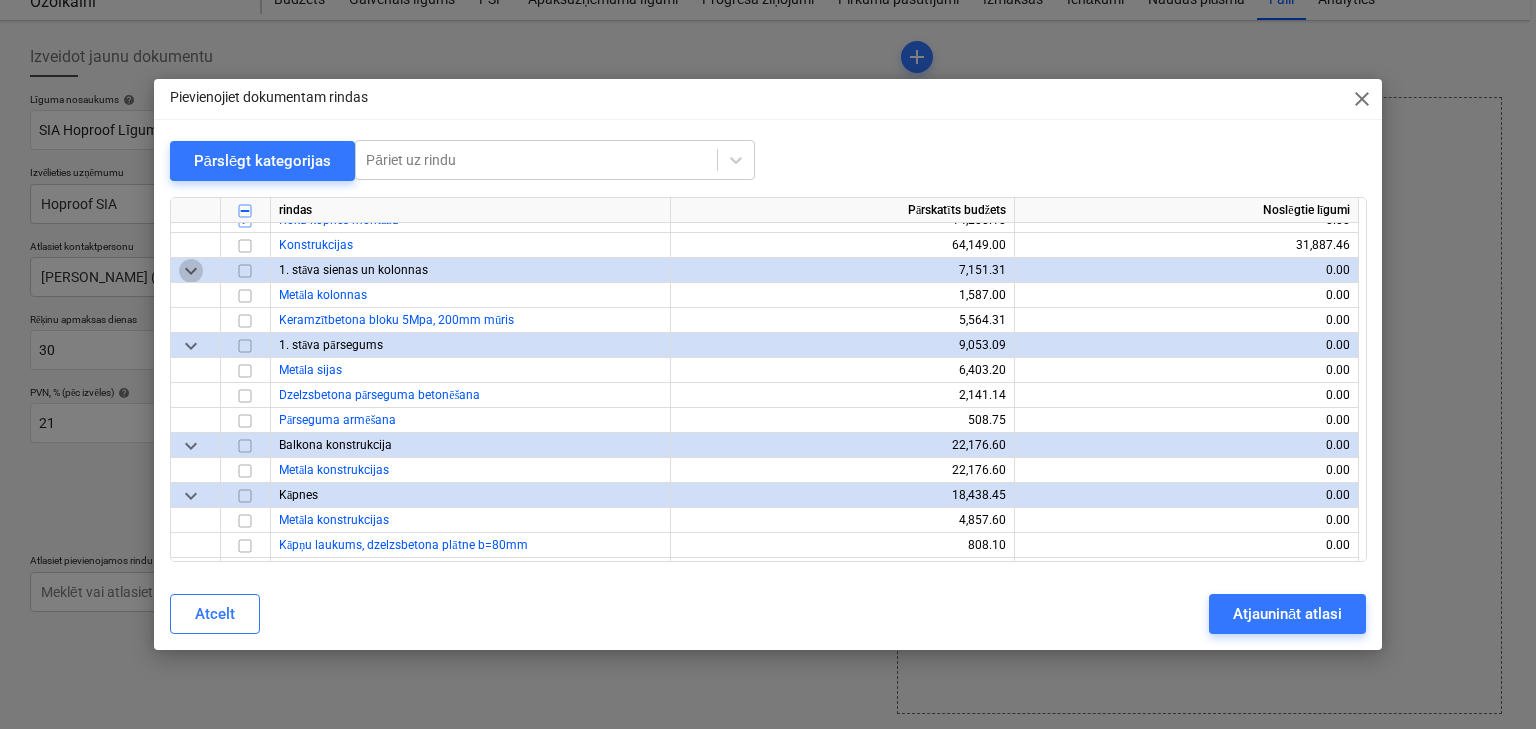 click on "keyboard_arrow_down" at bounding box center (191, 271) 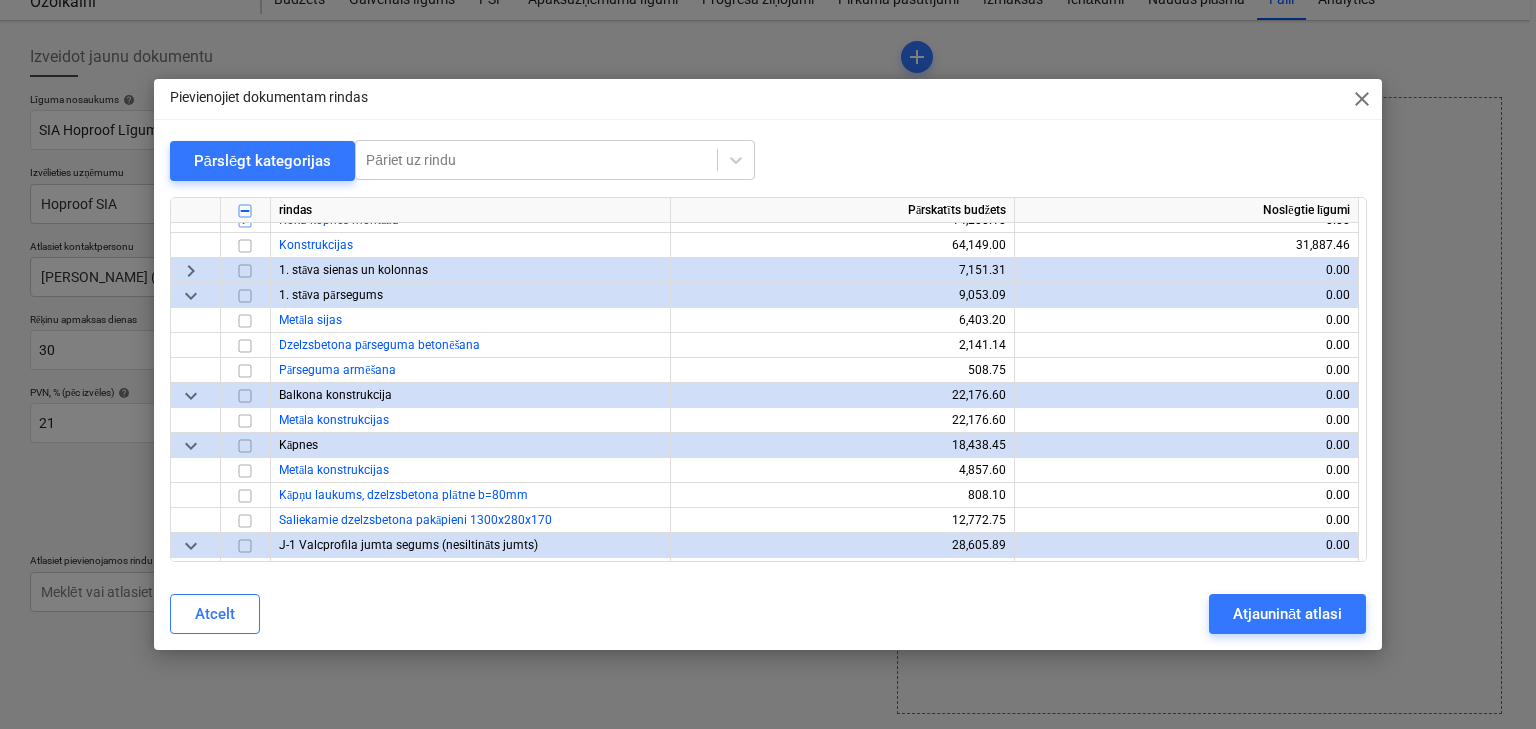 click on "keyboard_arrow_down" at bounding box center [191, 296] 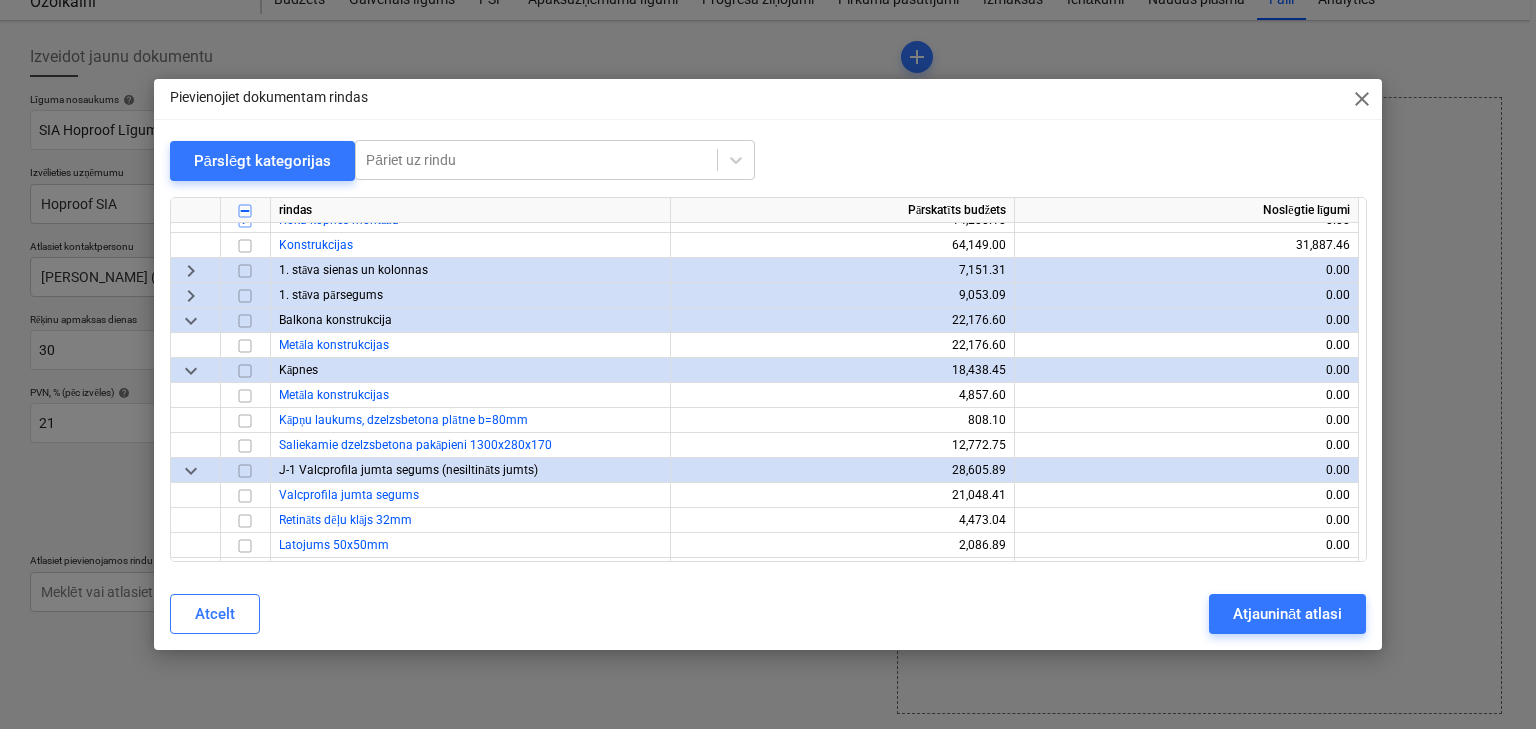 click on "keyboard_arrow_down" at bounding box center [191, 321] 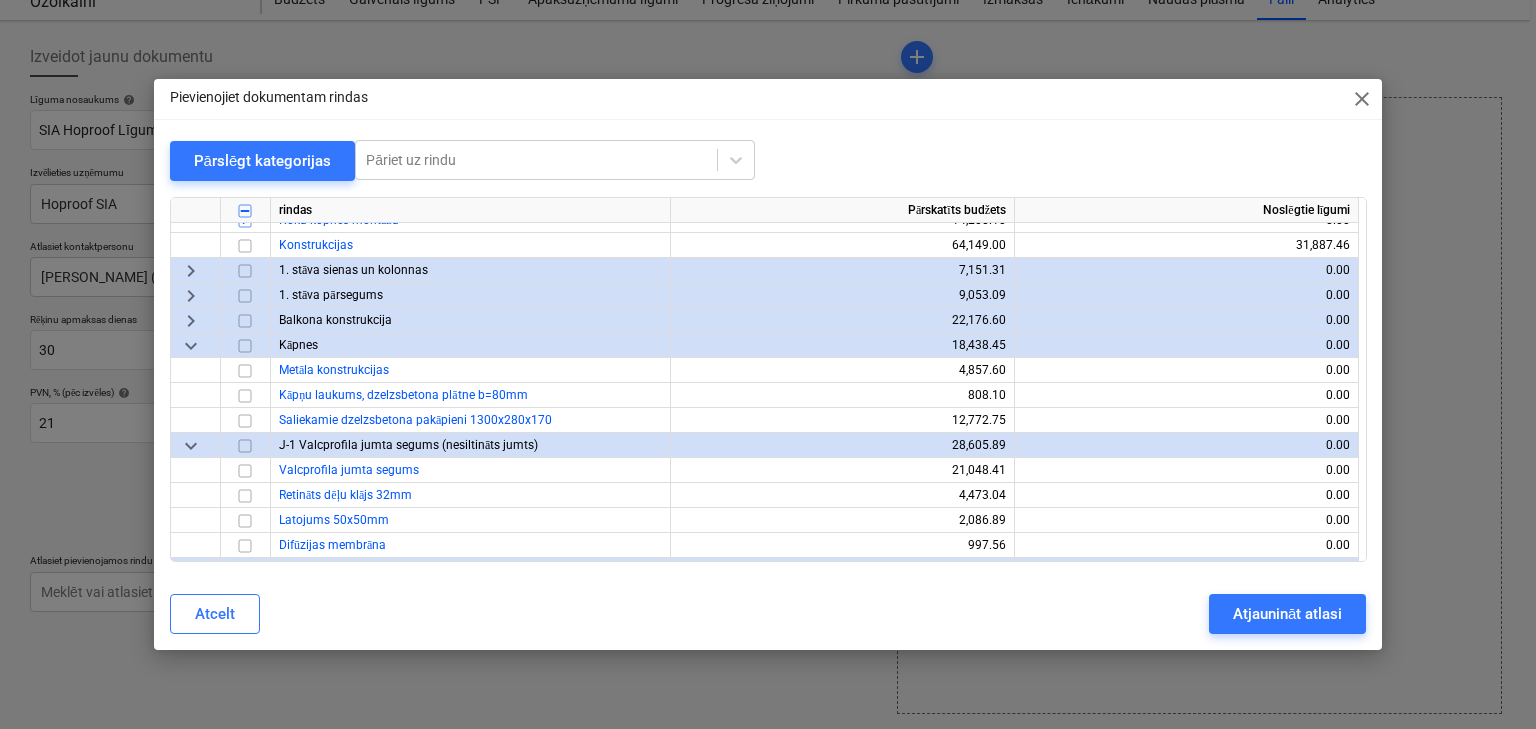 click on "keyboard_arrow_down" at bounding box center [191, 346] 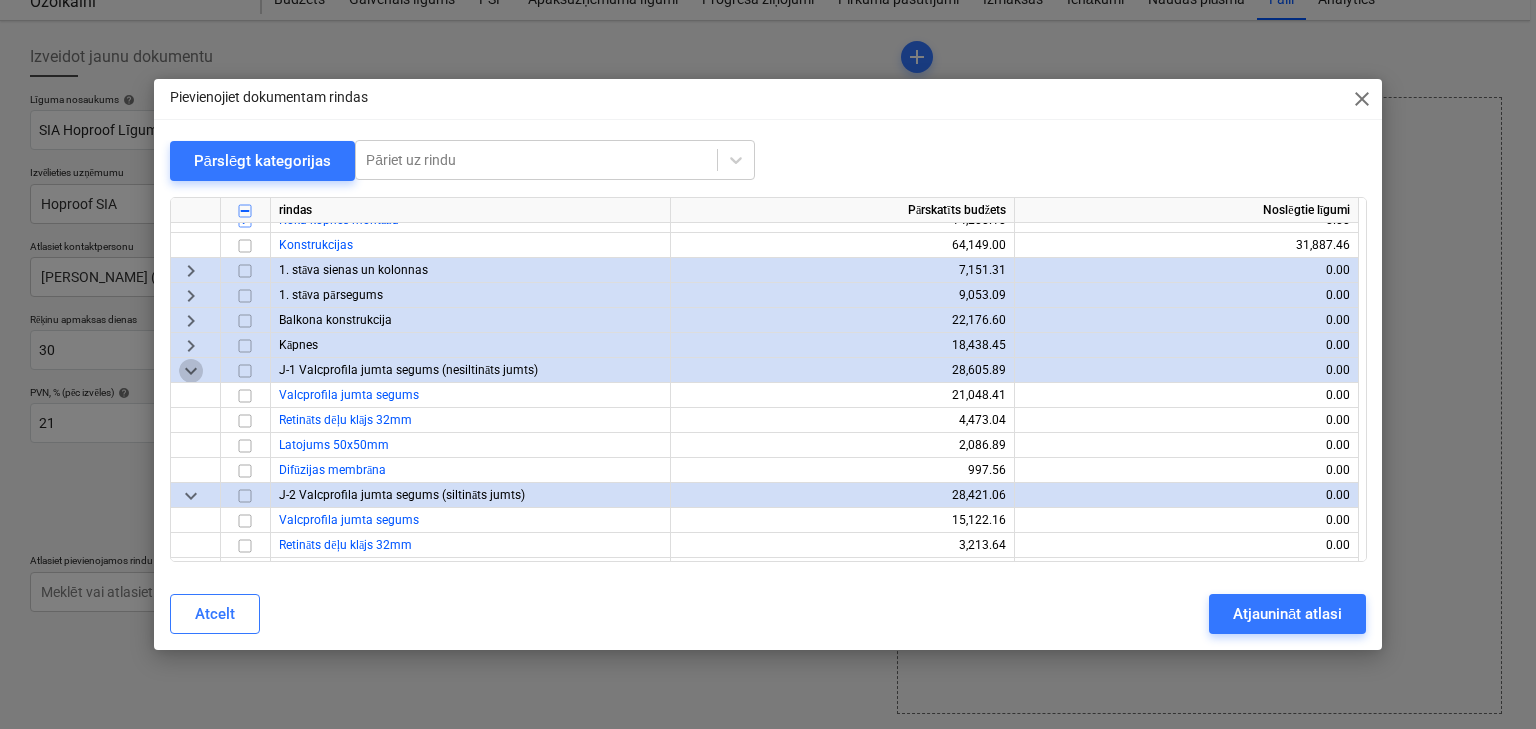 click on "keyboard_arrow_down" at bounding box center [191, 371] 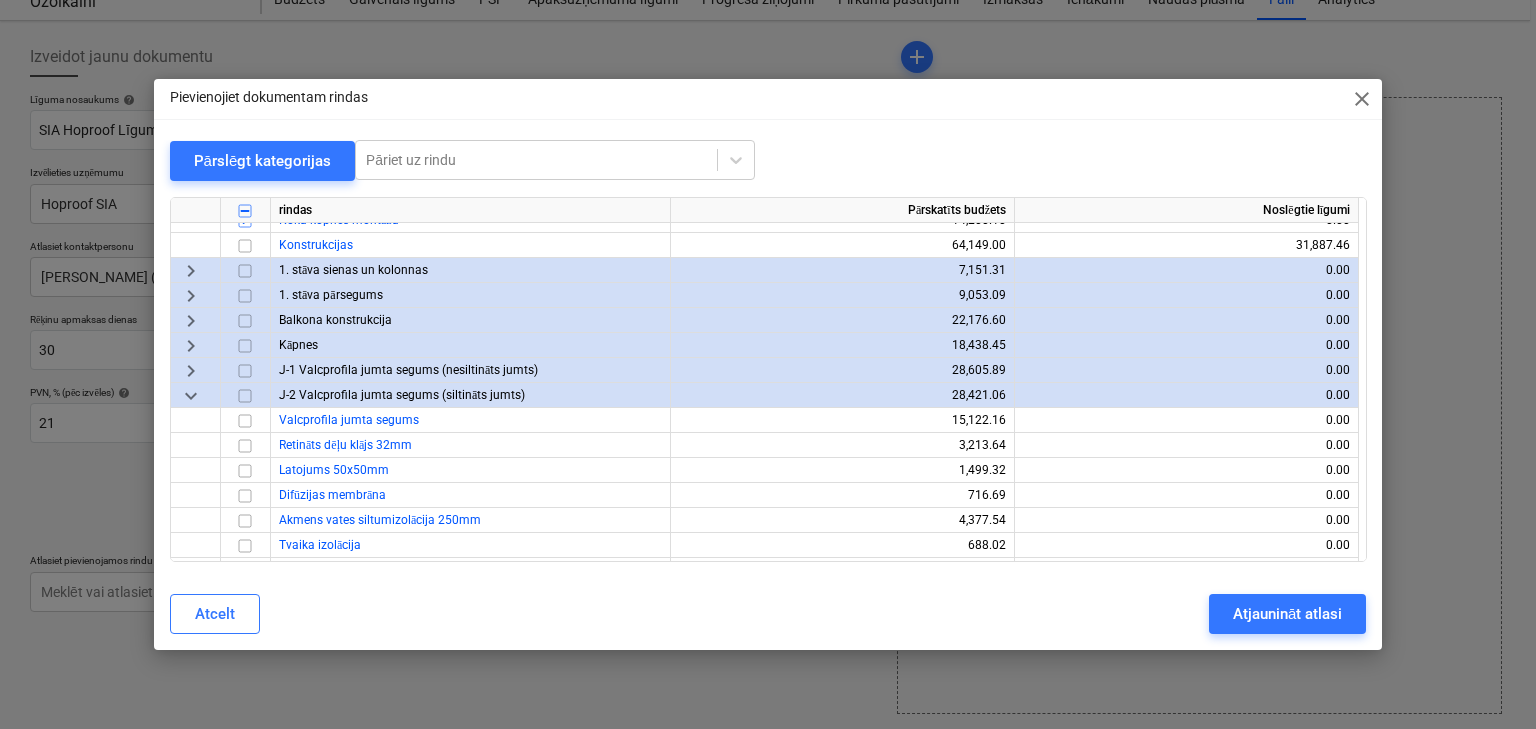 scroll, scrollTop: 320, scrollLeft: 0, axis: vertical 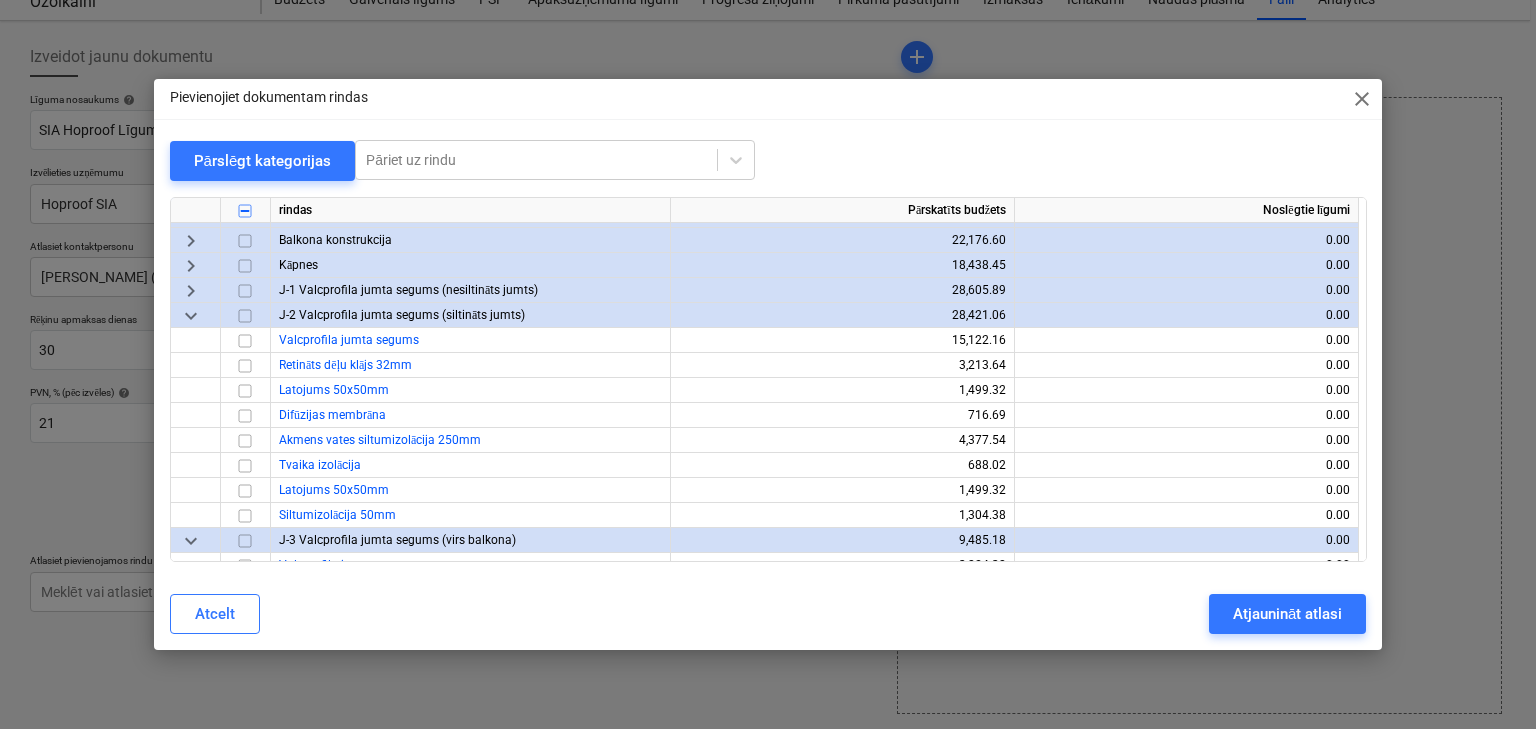 click on "keyboard_arrow_down" at bounding box center (191, 316) 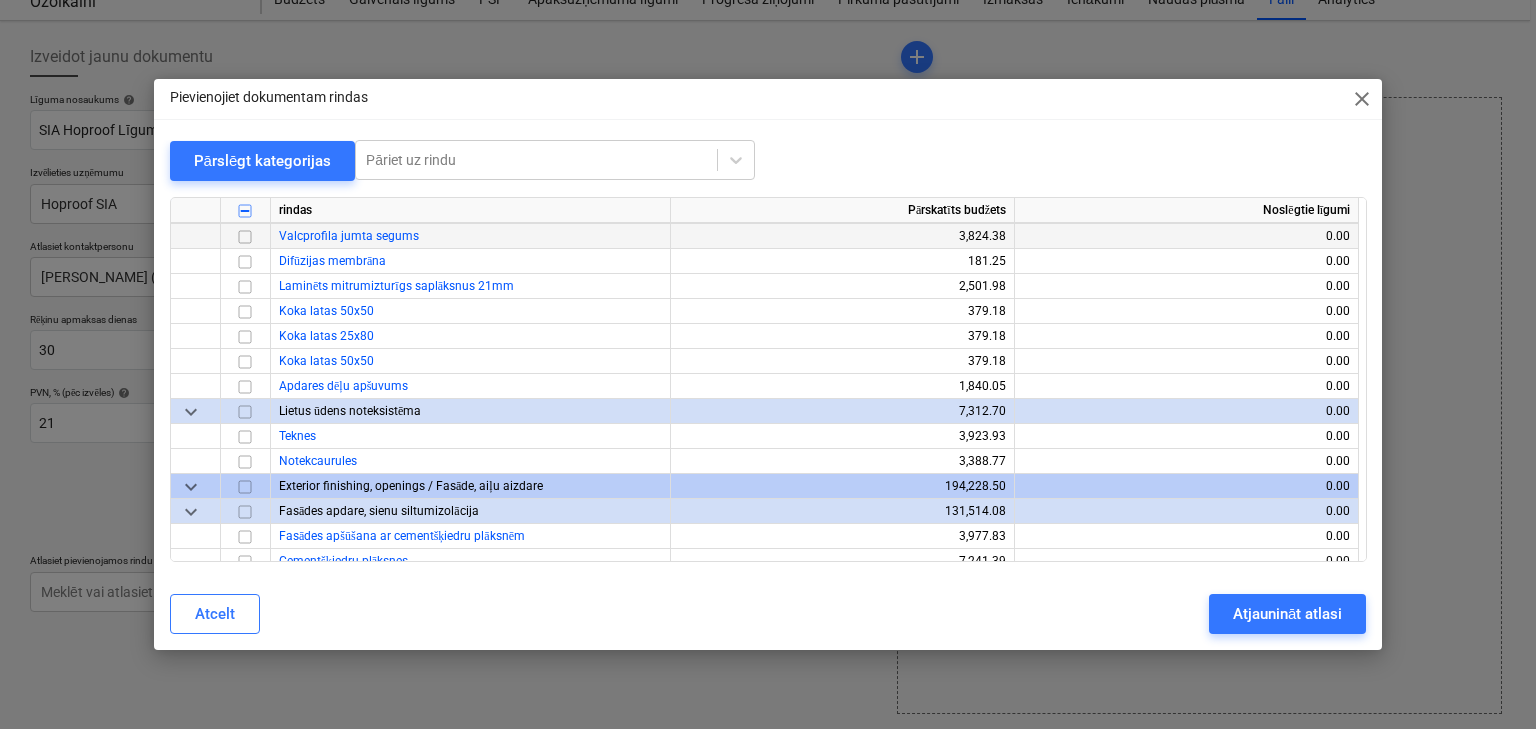 scroll, scrollTop: 400, scrollLeft: 0, axis: vertical 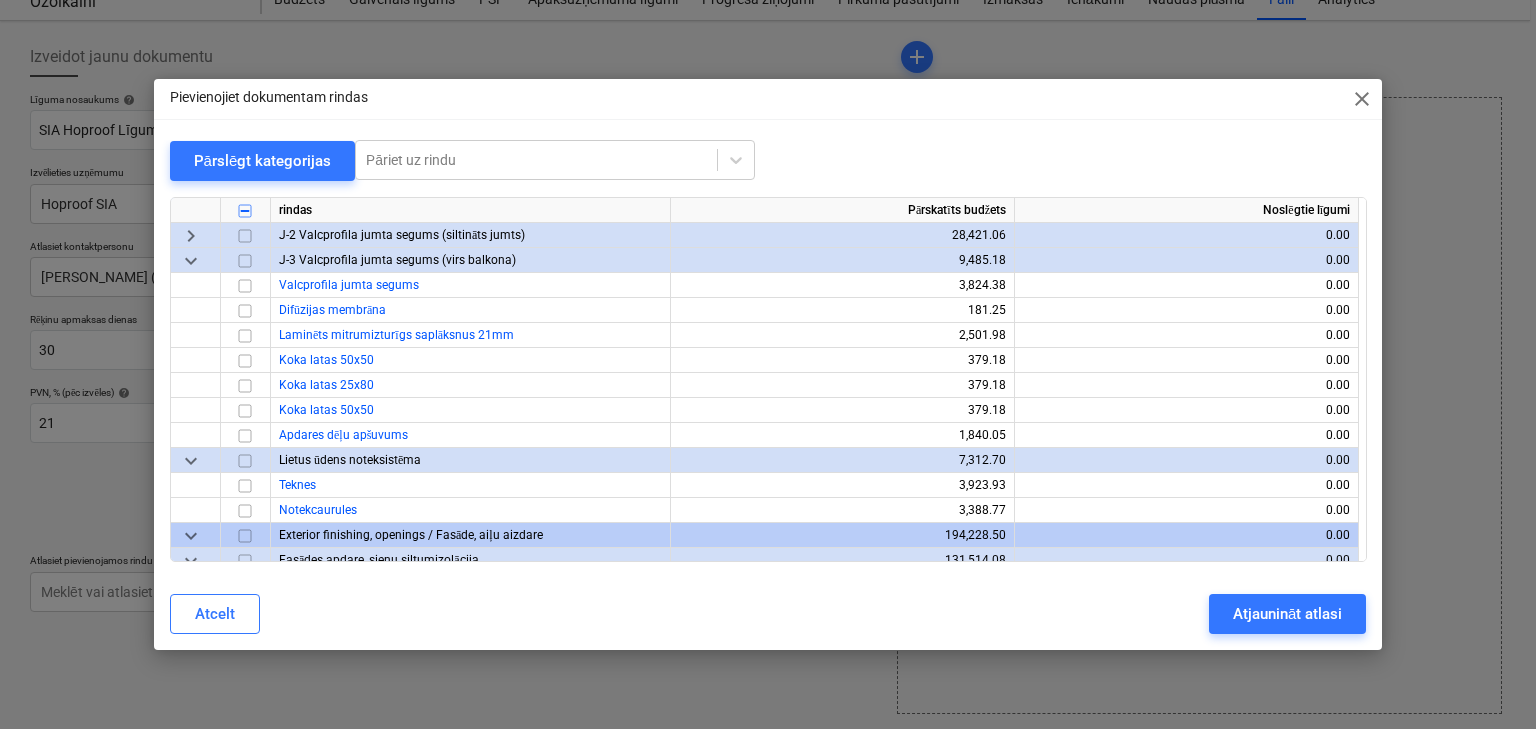 click on "keyboard_arrow_down" at bounding box center (191, 261) 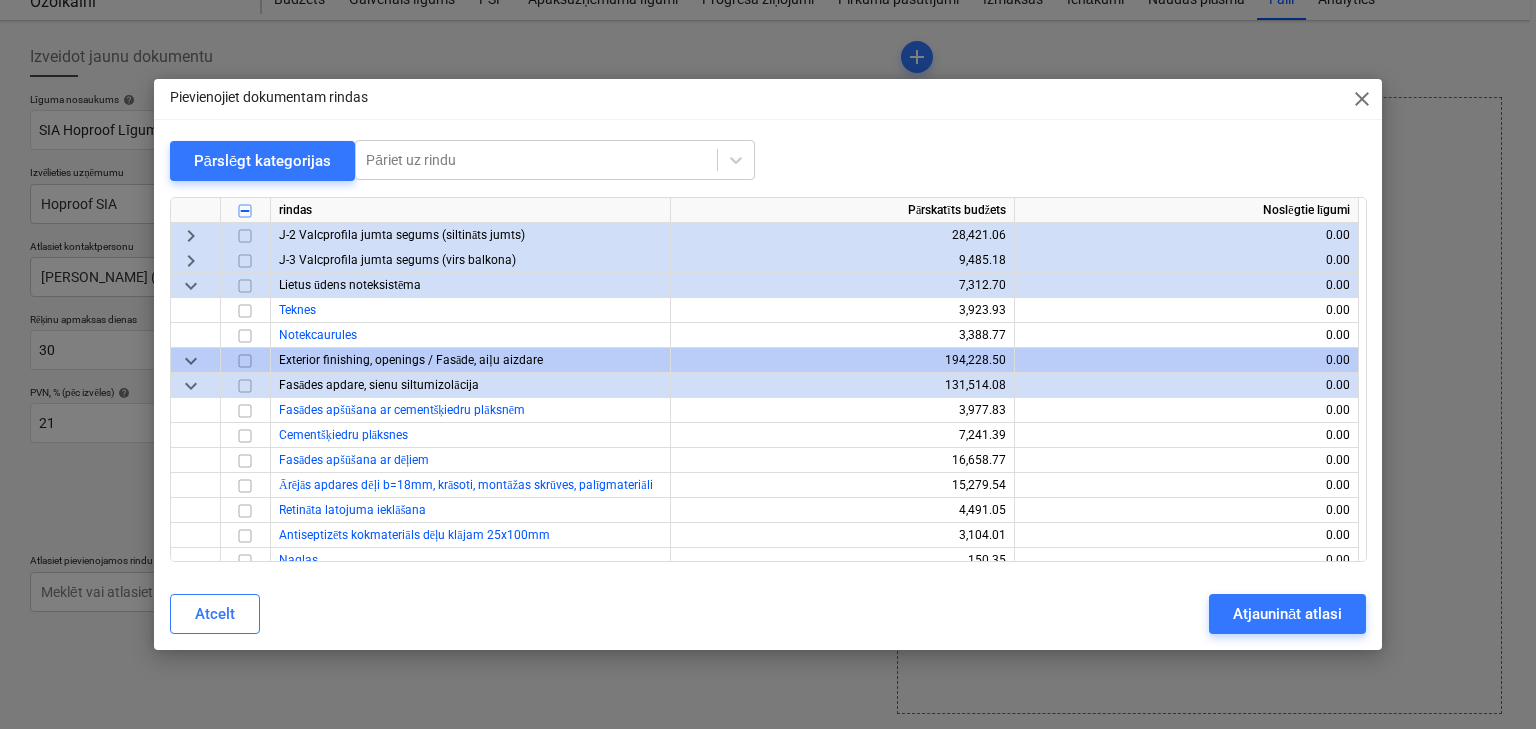 click on "keyboard_arrow_down" at bounding box center [191, 286] 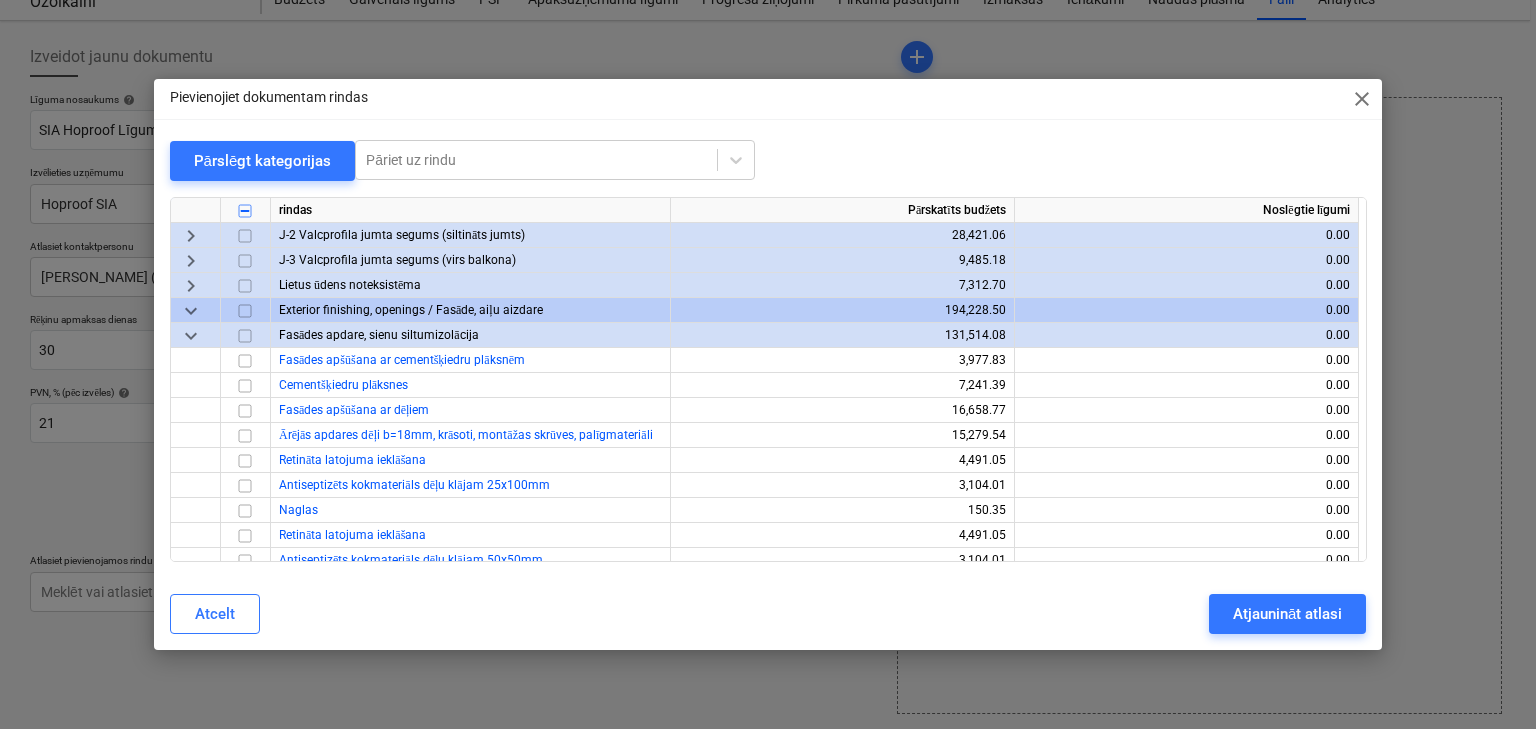 click on "keyboard_arrow_down" at bounding box center (191, 336) 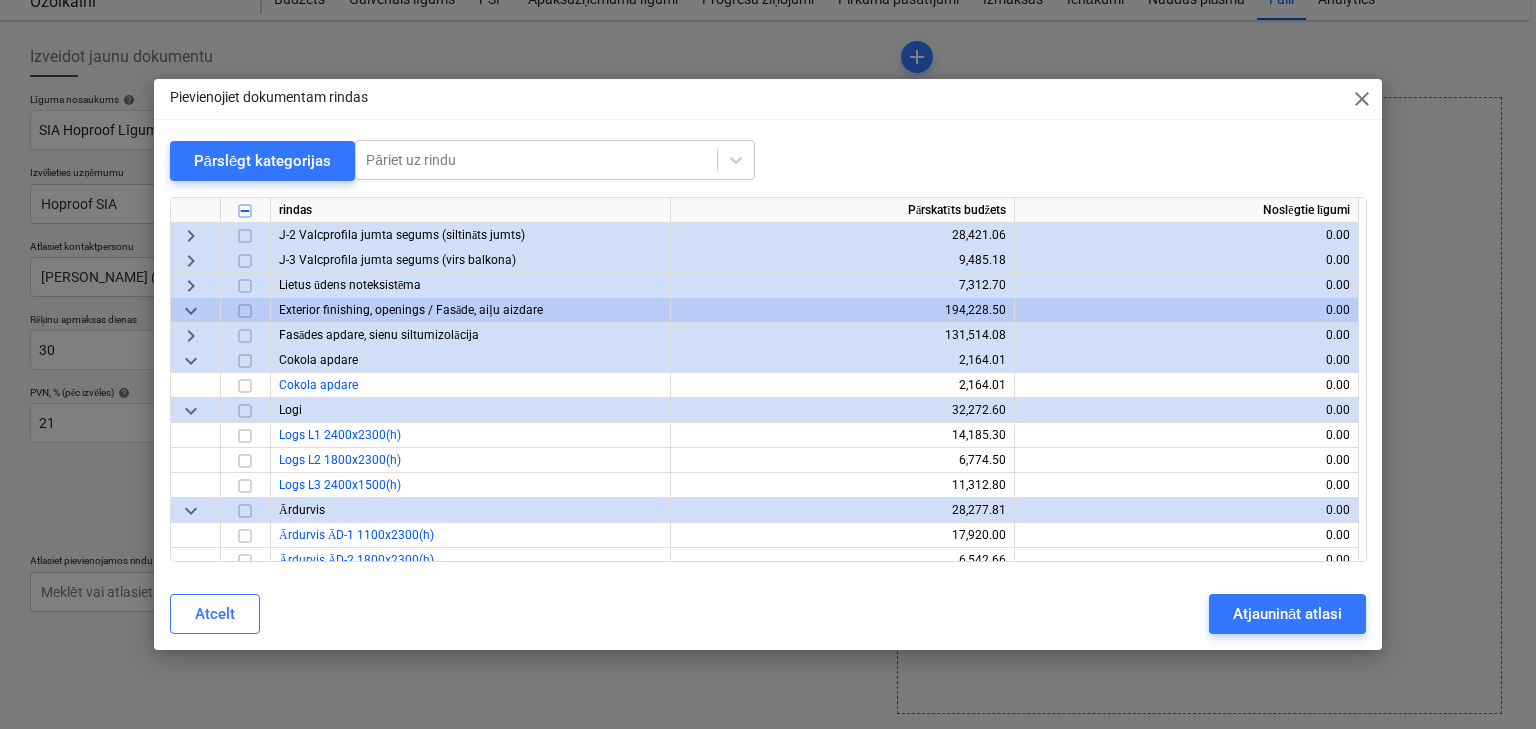 click on "keyboard_arrow_down" at bounding box center (191, 361) 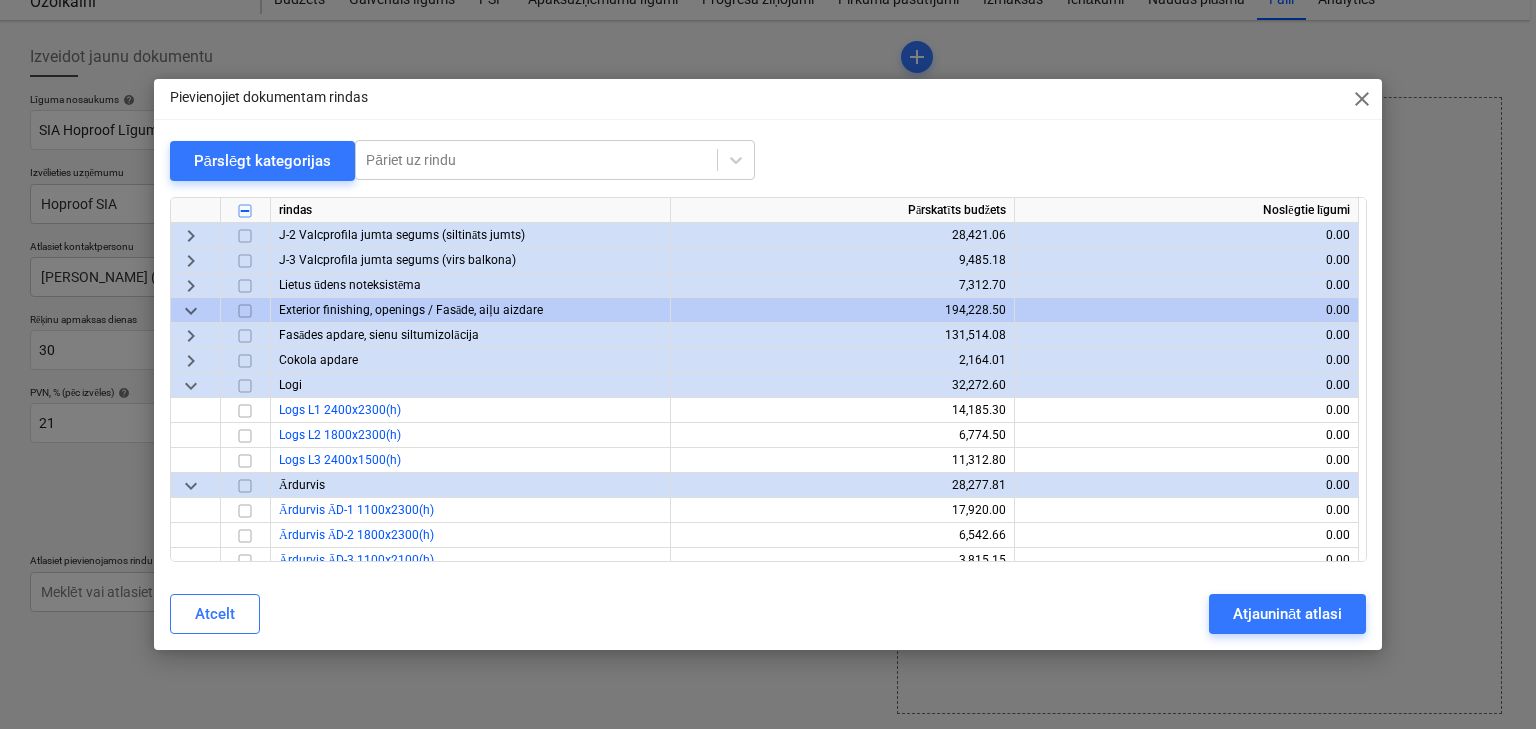 click on "keyboard_arrow_down" at bounding box center [191, 386] 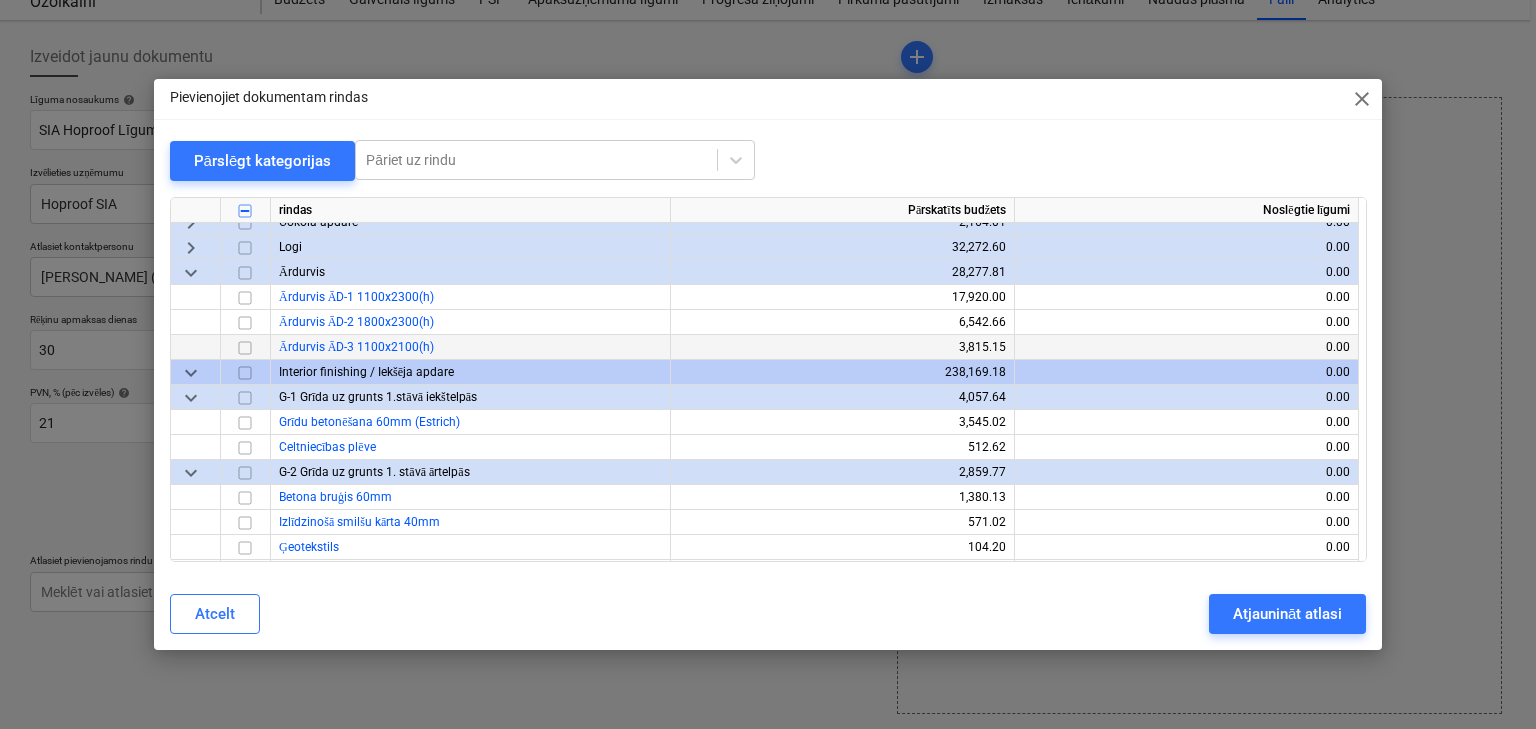 scroll, scrollTop: 560, scrollLeft: 0, axis: vertical 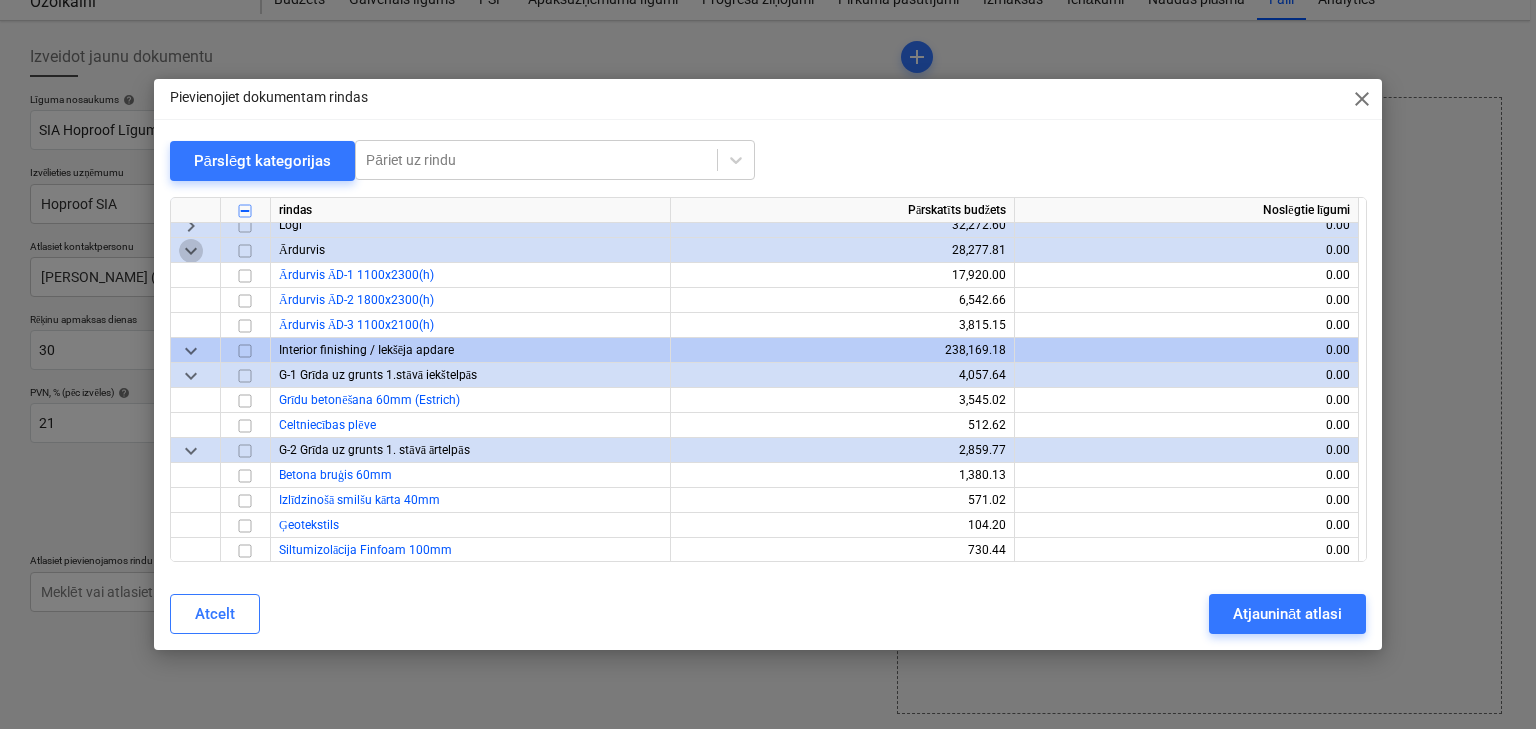 click on "keyboard_arrow_down" at bounding box center (191, 251) 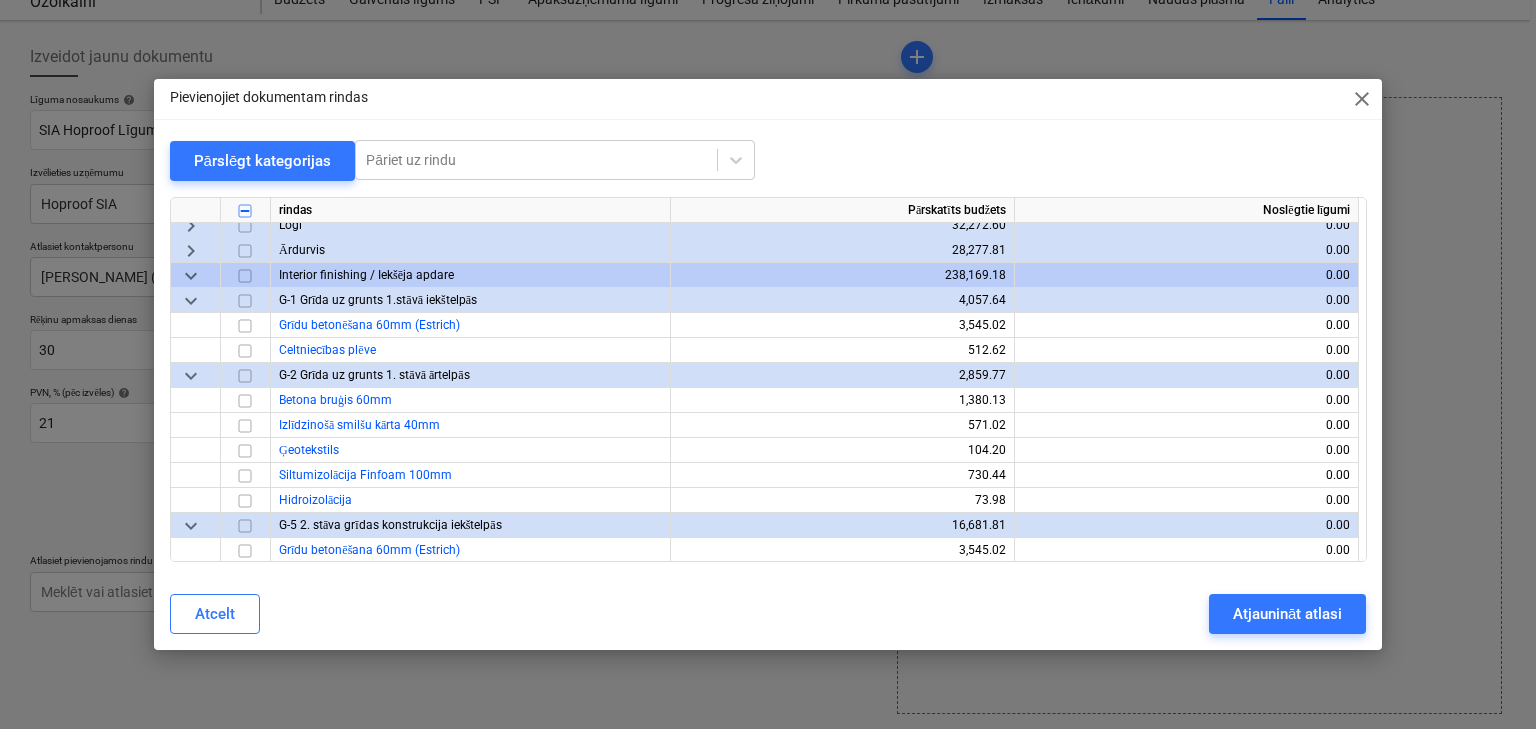 click on "keyboard_arrow_down" at bounding box center (191, 301) 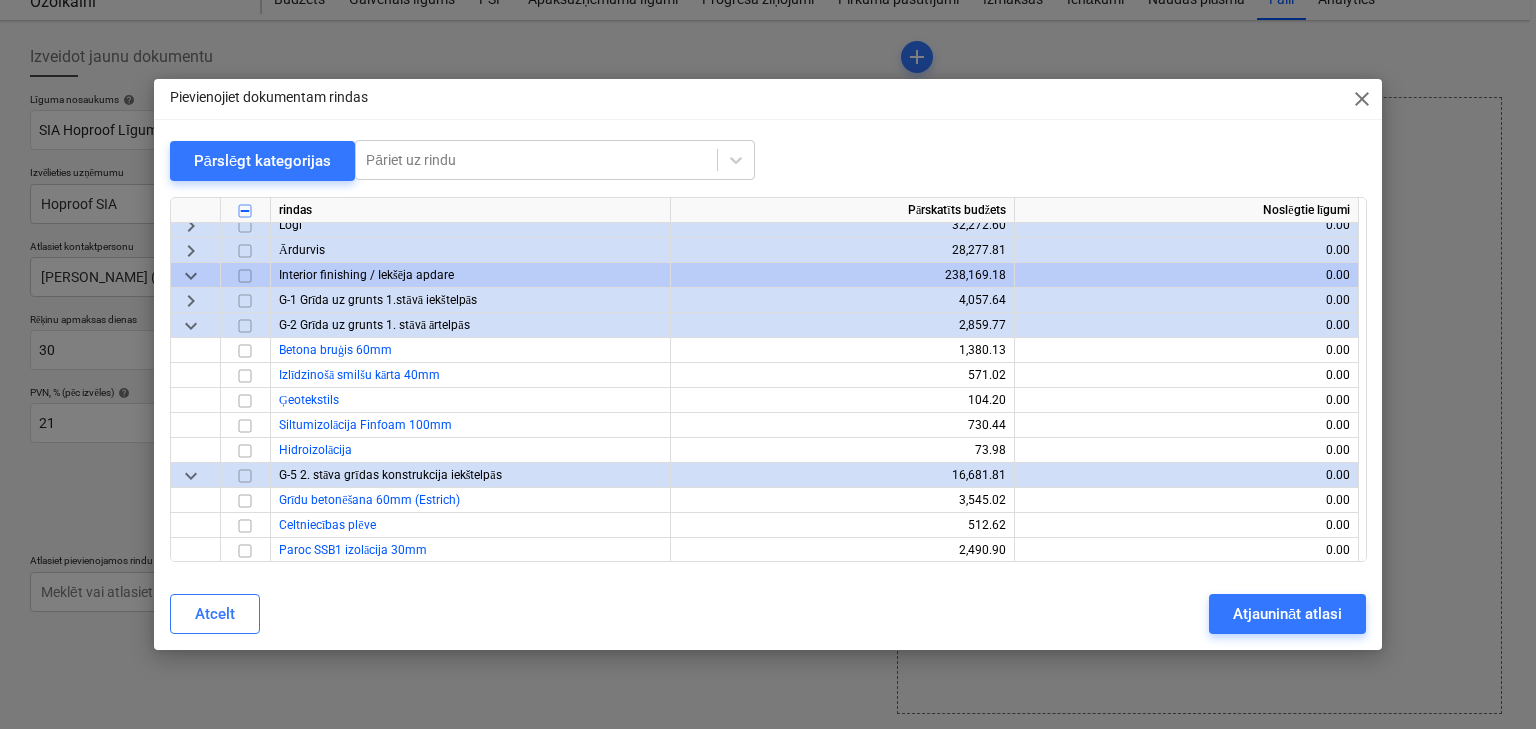 click on "keyboard_arrow_down" at bounding box center (191, 326) 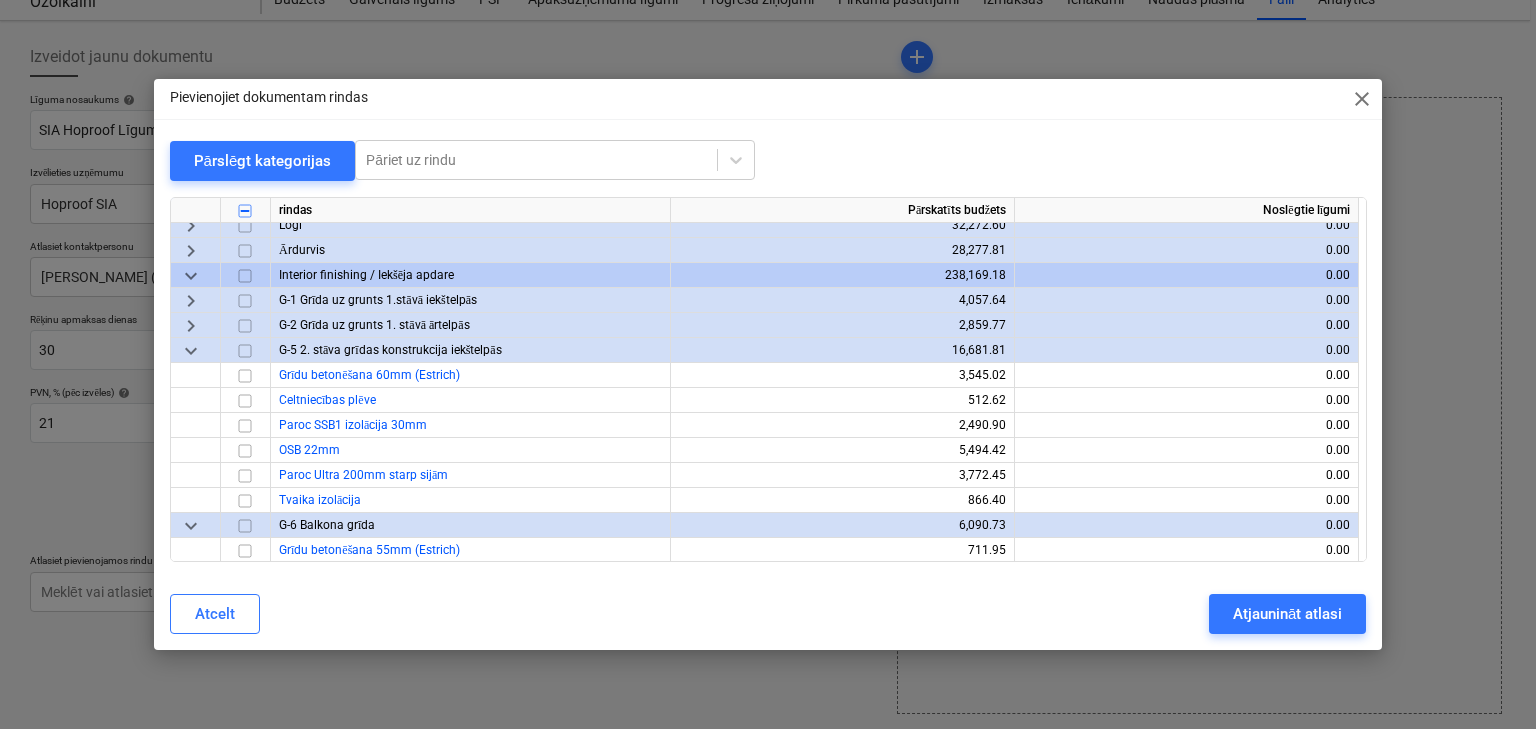 click on "keyboard_arrow_down" at bounding box center [191, 351] 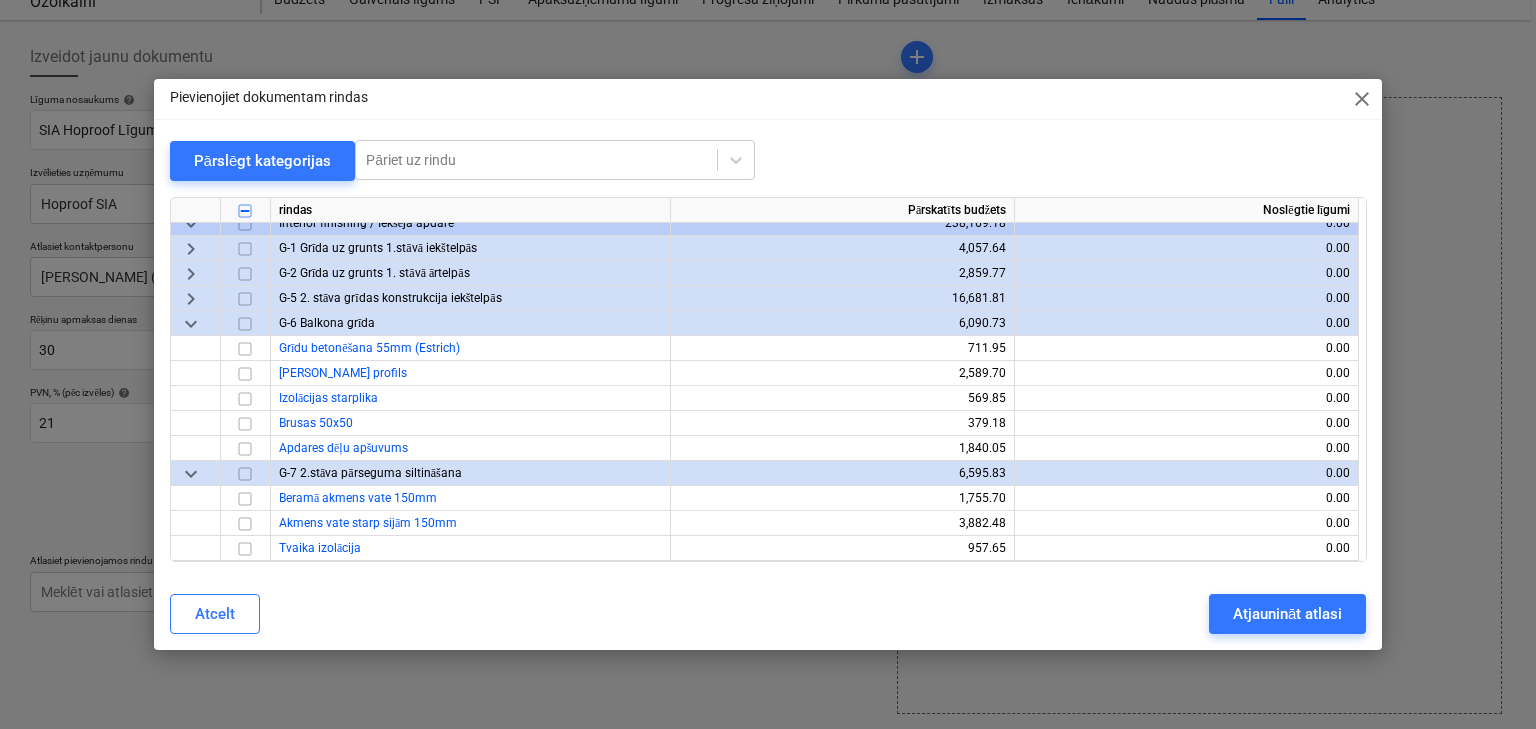 scroll, scrollTop: 640, scrollLeft: 0, axis: vertical 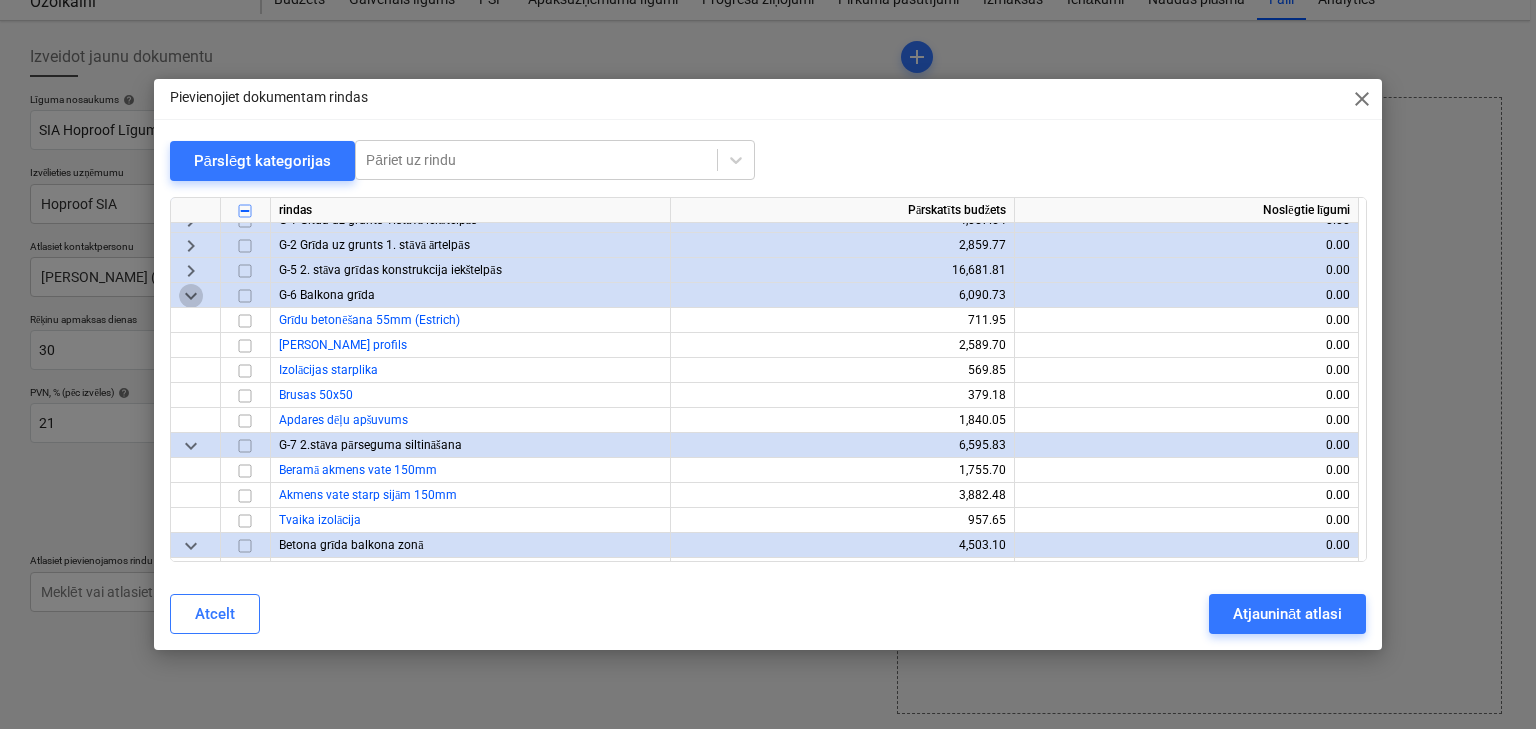 click on "keyboard_arrow_down" at bounding box center (191, 296) 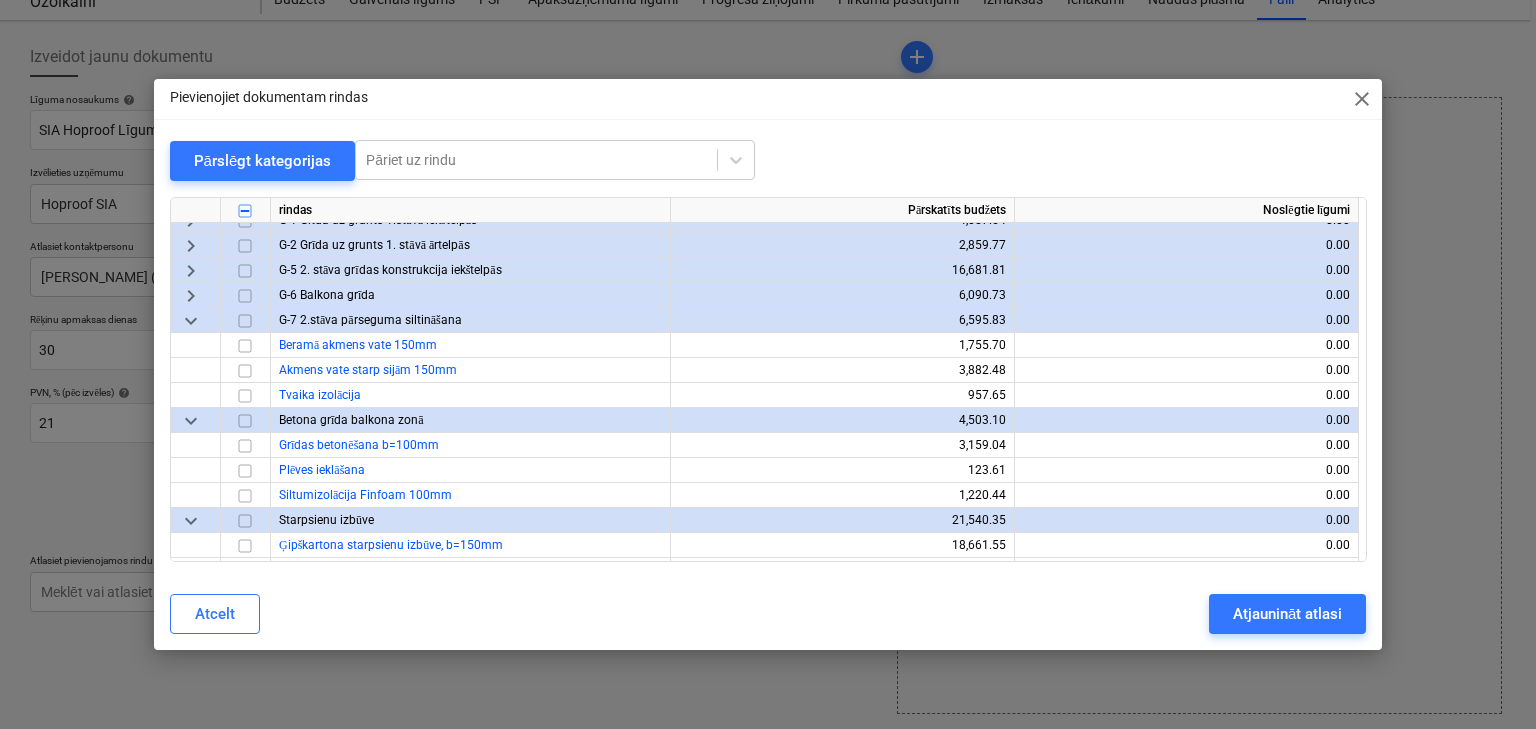 click on "keyboard_arrow_down" at bounding box center (191, 321) 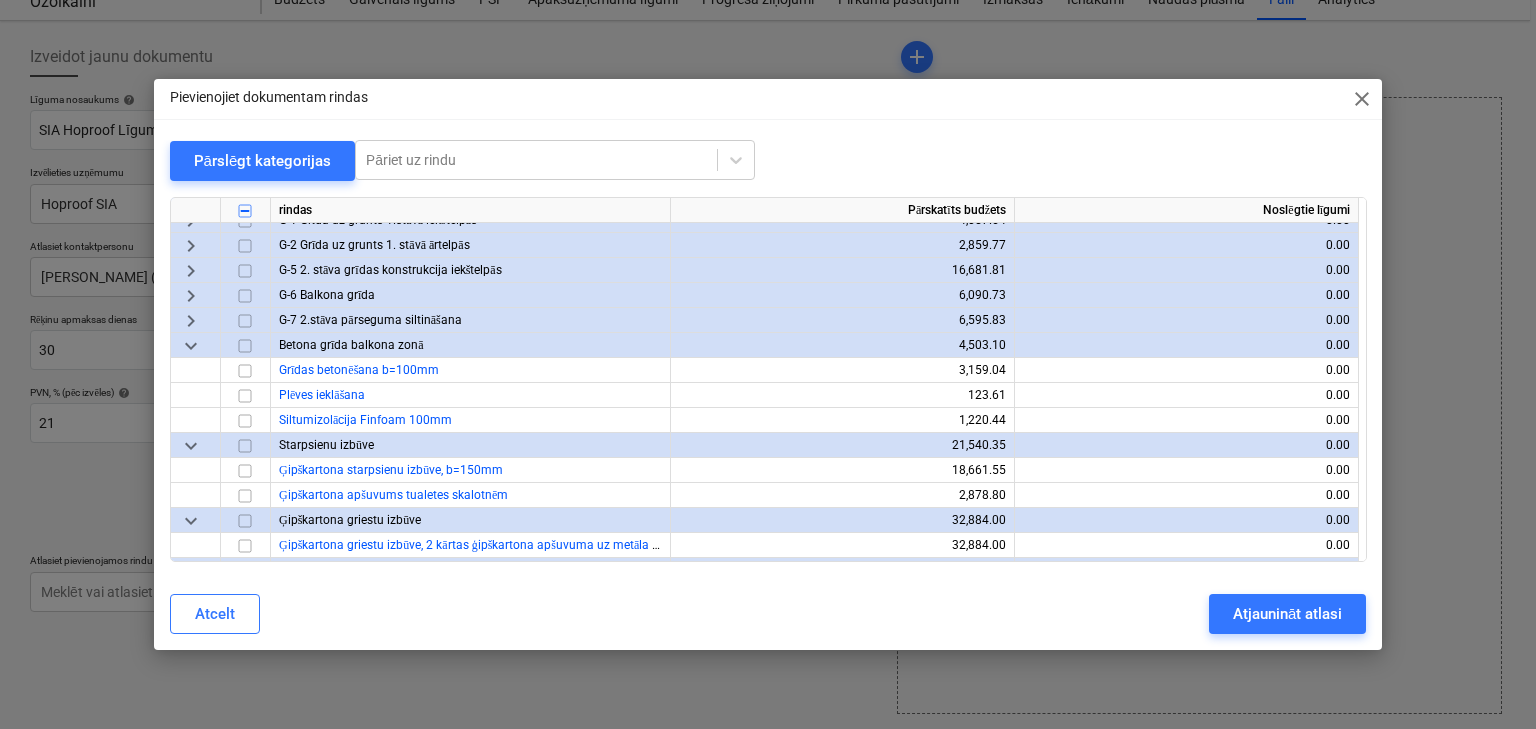 click on "keyboard_arrow_down" at bounding box center [191, 346] 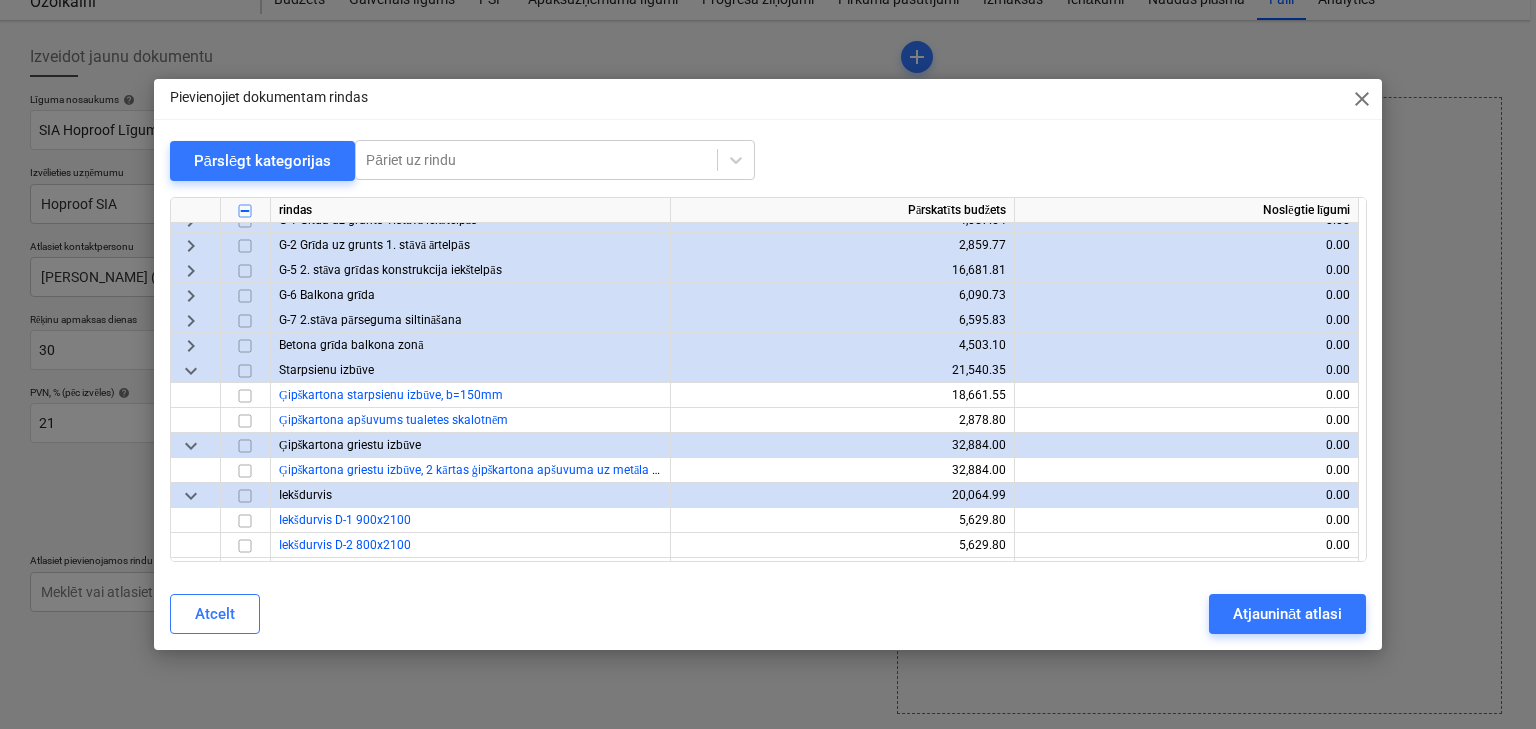 click on "keyboard_arrow_down" at bounding box center (191, 371) 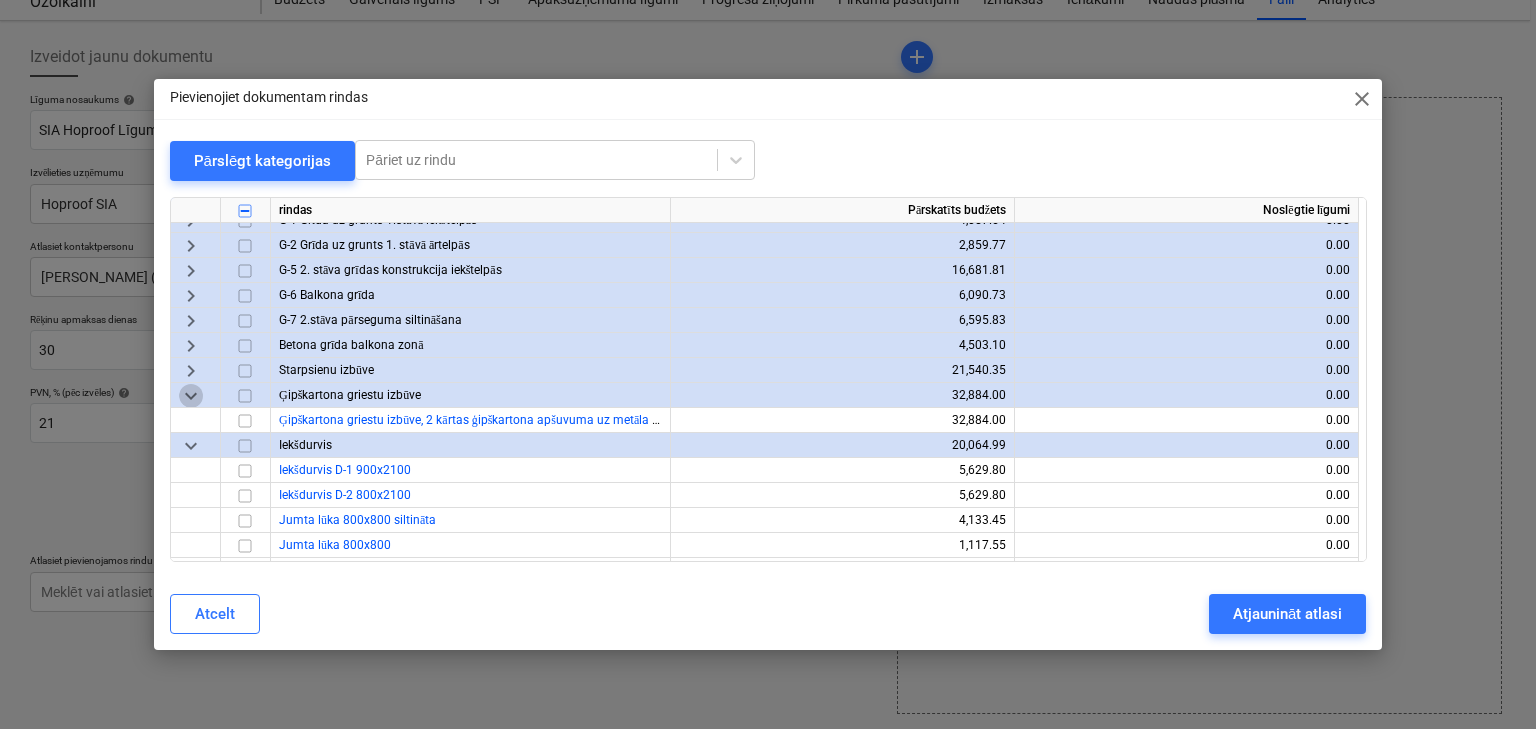 click on "keyboard_arrow_down" at bounding box center [191, 396] 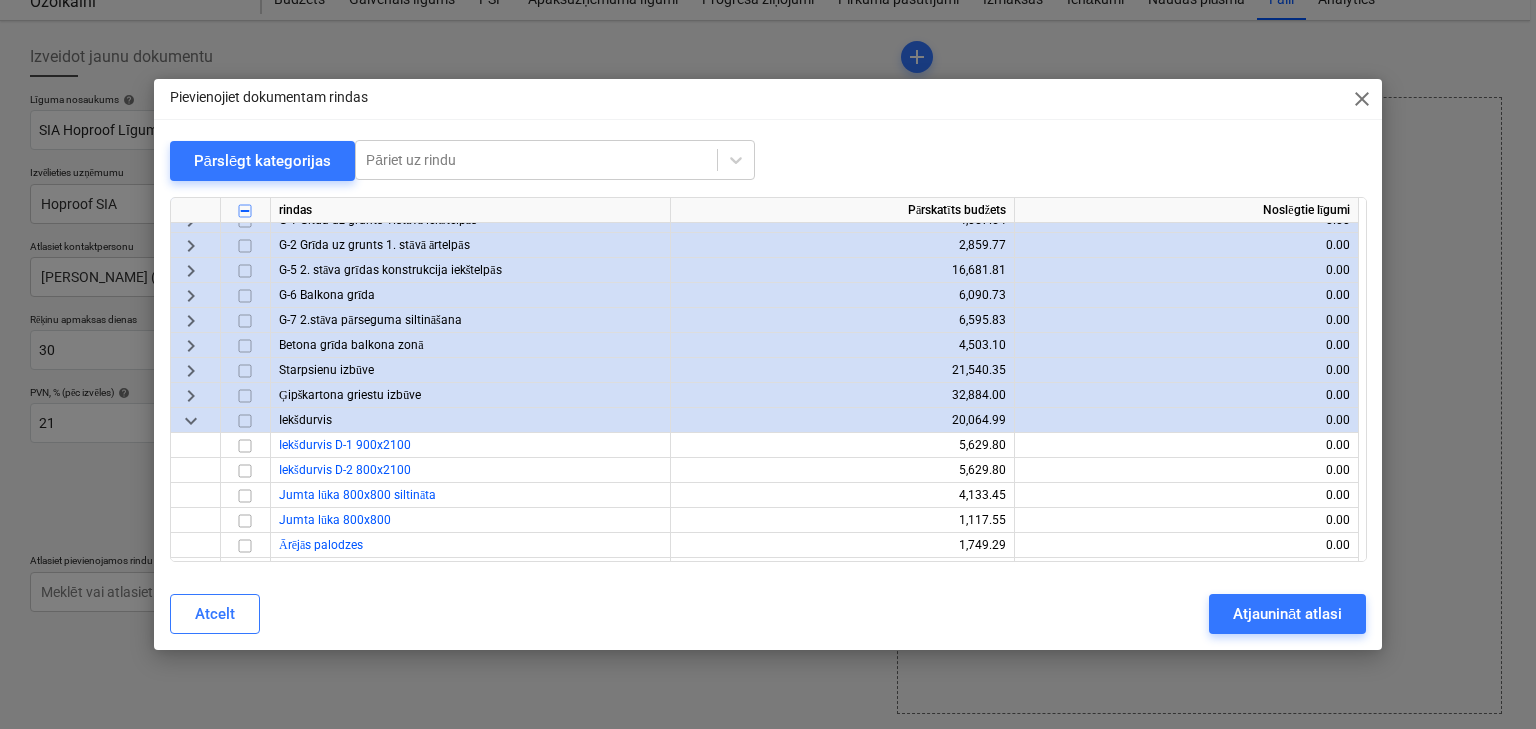 click on "keyboard_arrow_down" at bounding box center [191, 421] 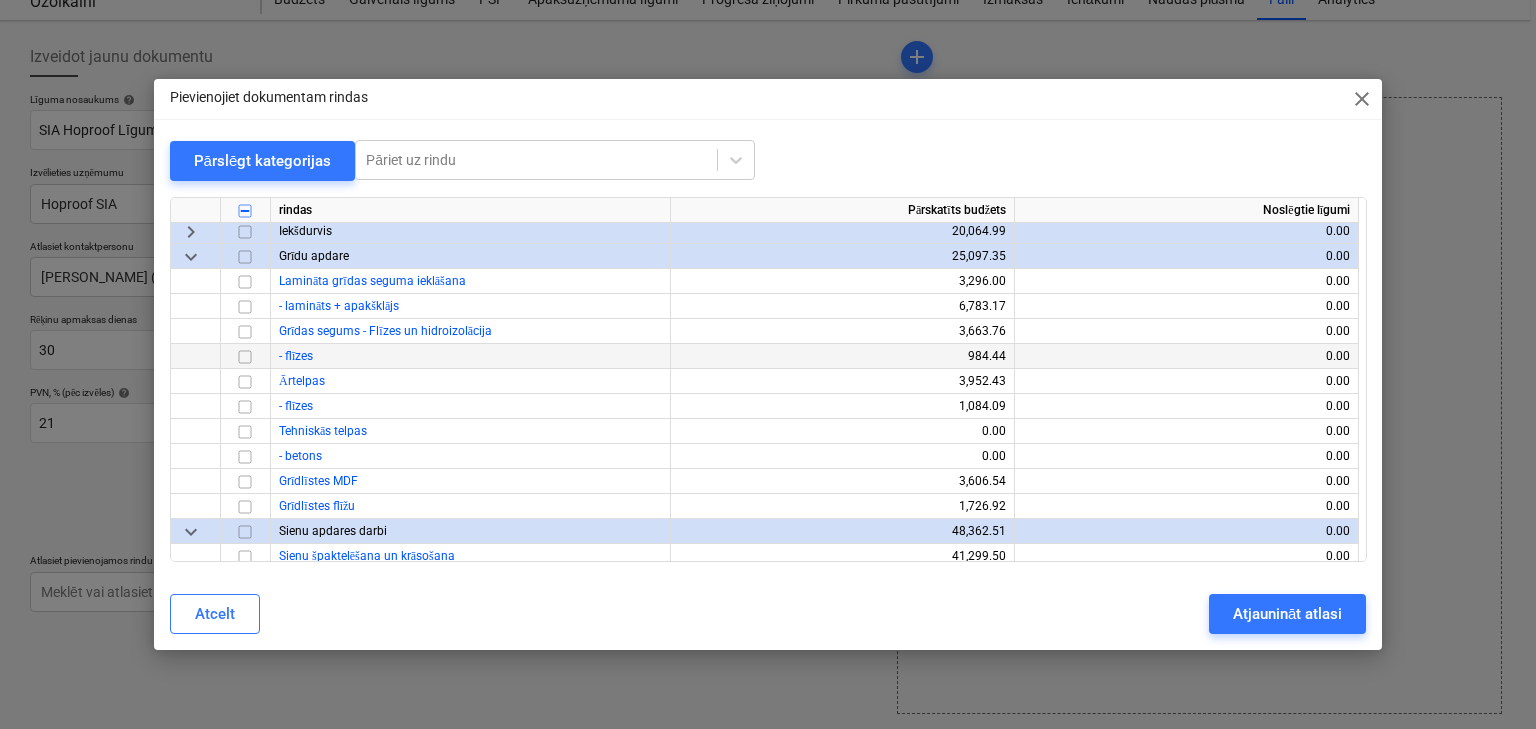 scroll, scrollTop: 720, scrollLeft: 0, axis: vertical 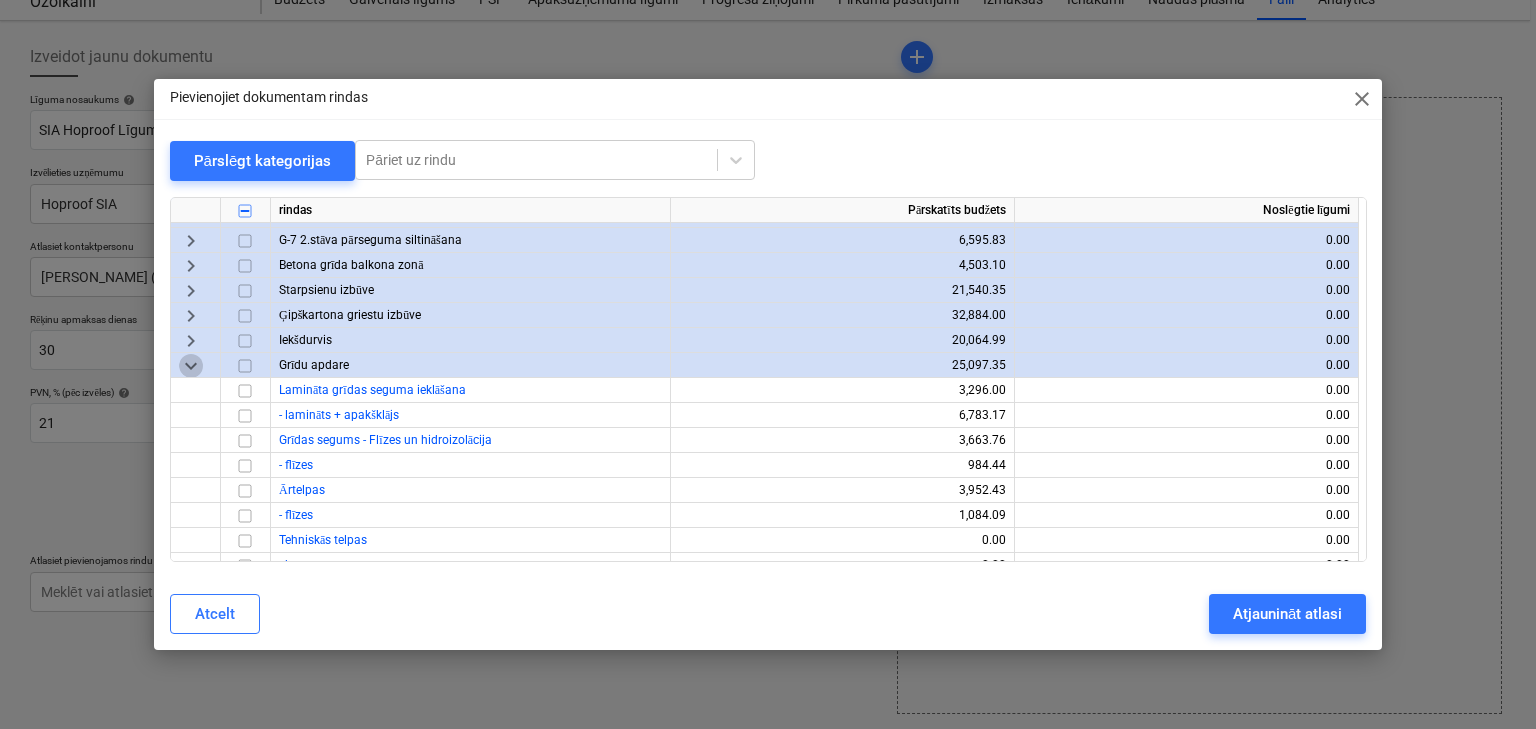 click on "keyboard_arrow_down" at bounding box center (191, 366) 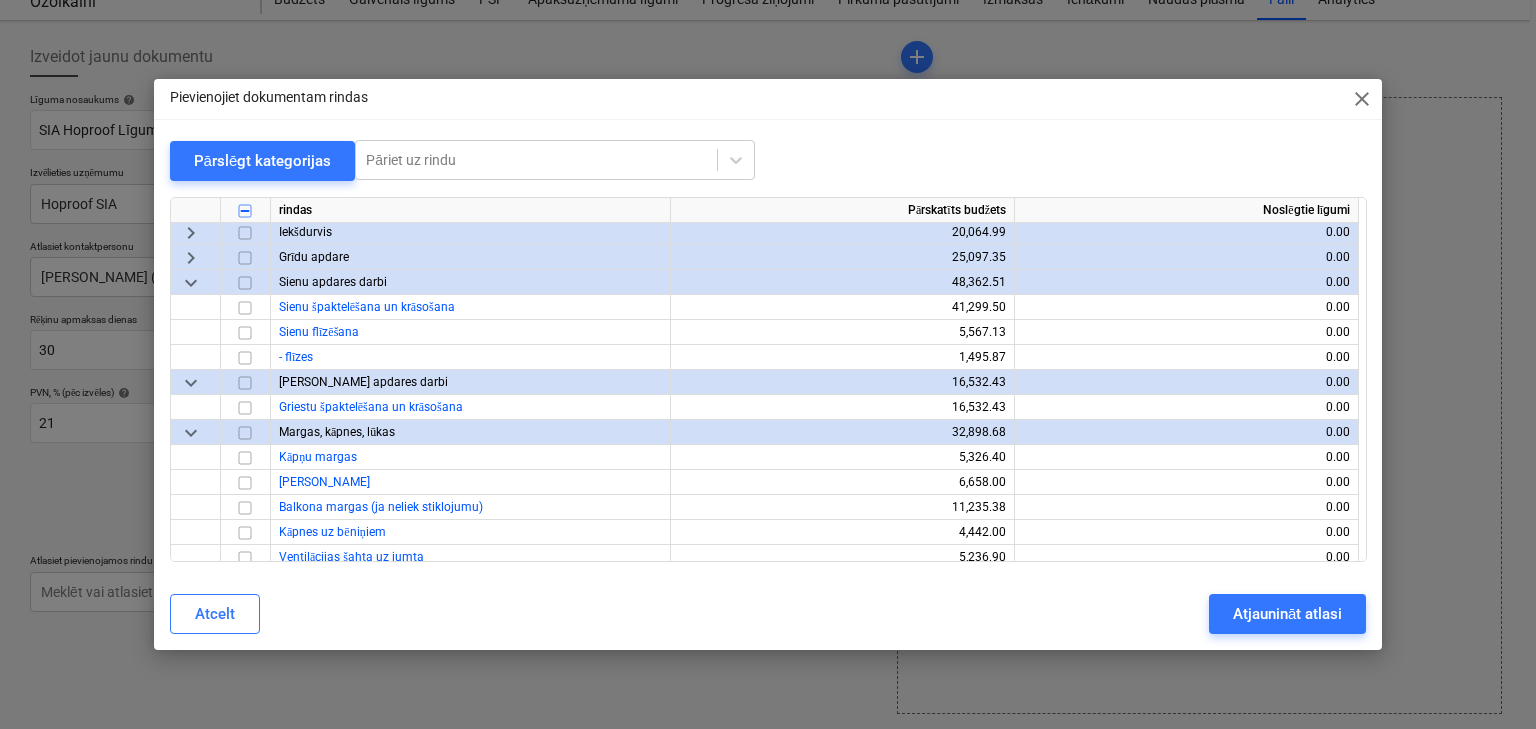 scroll, scrollTop: 800, scrollLeft: 0, axis: vertical 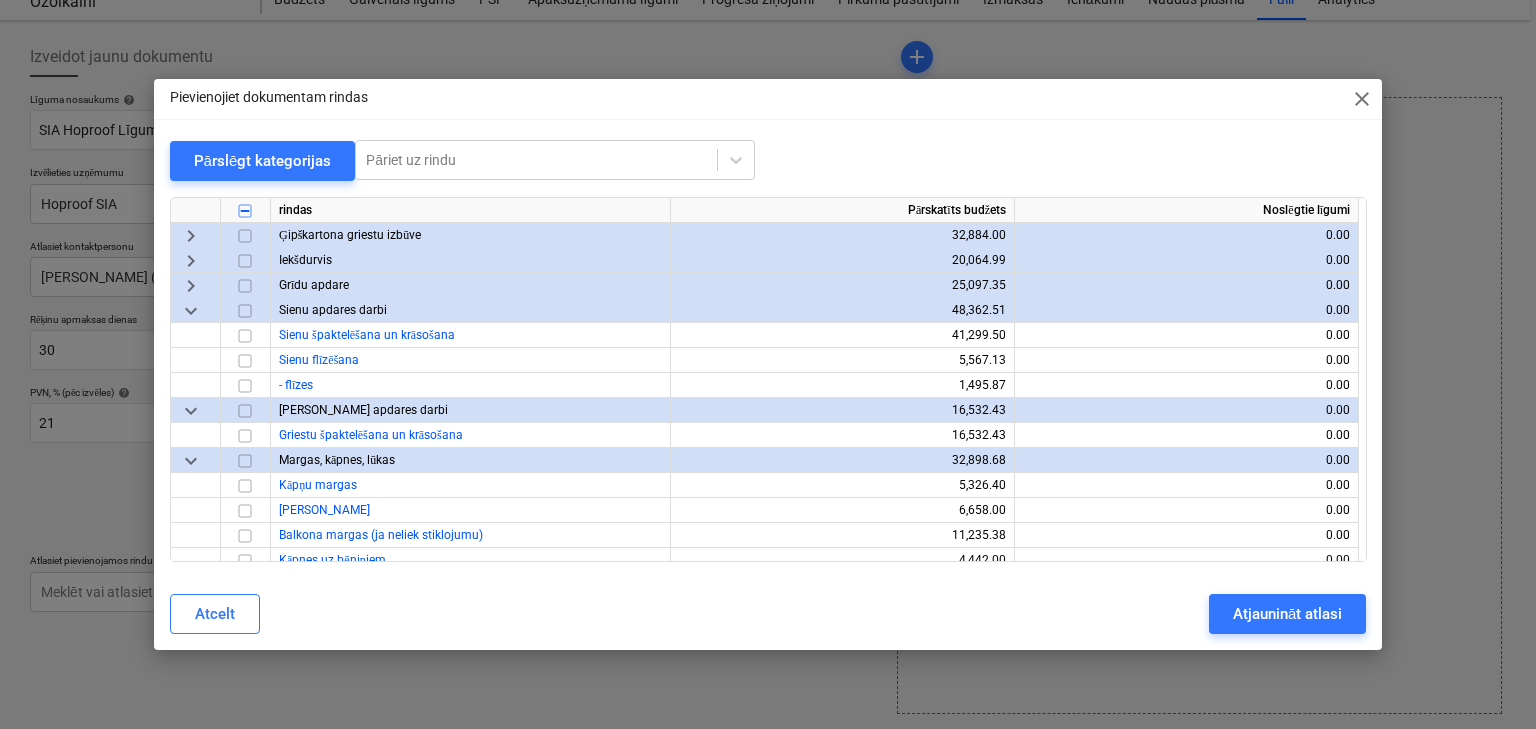 click on "keyboard_arrow_down" at bounding box center [191, 311] 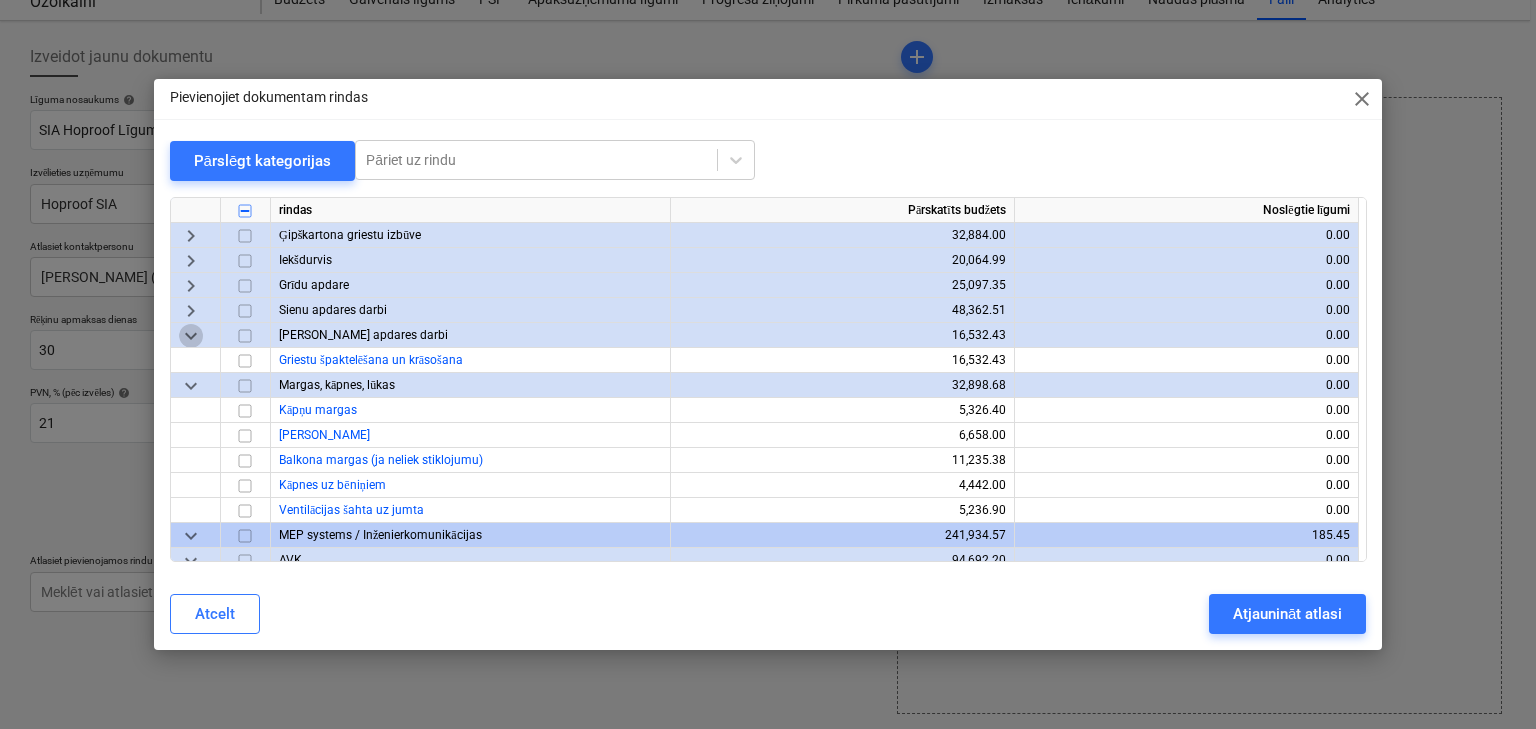click on "keyboard_arrow_down" at bounding box center [191, 336] 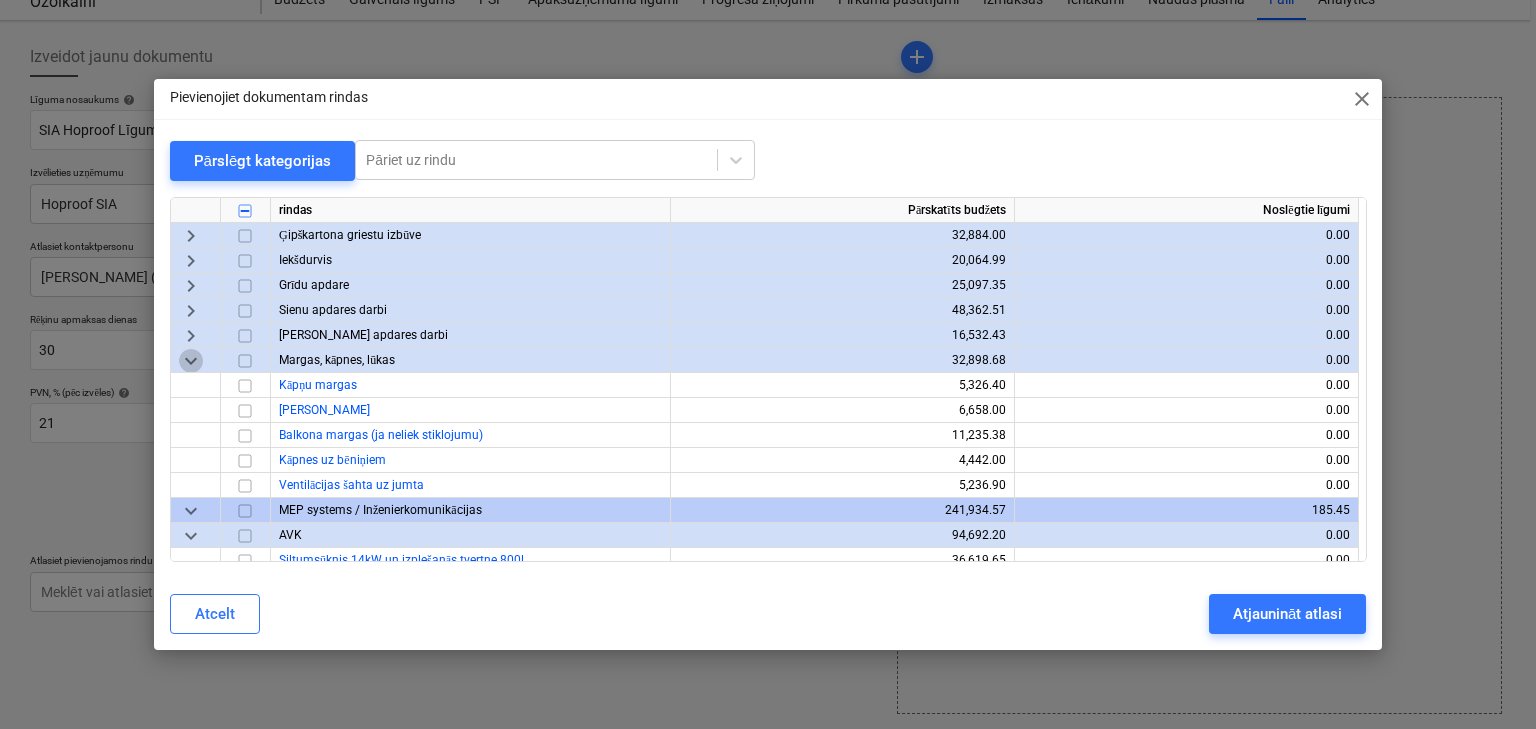 click on "keyboard_arrow_down" at bounding box center (191, 361) 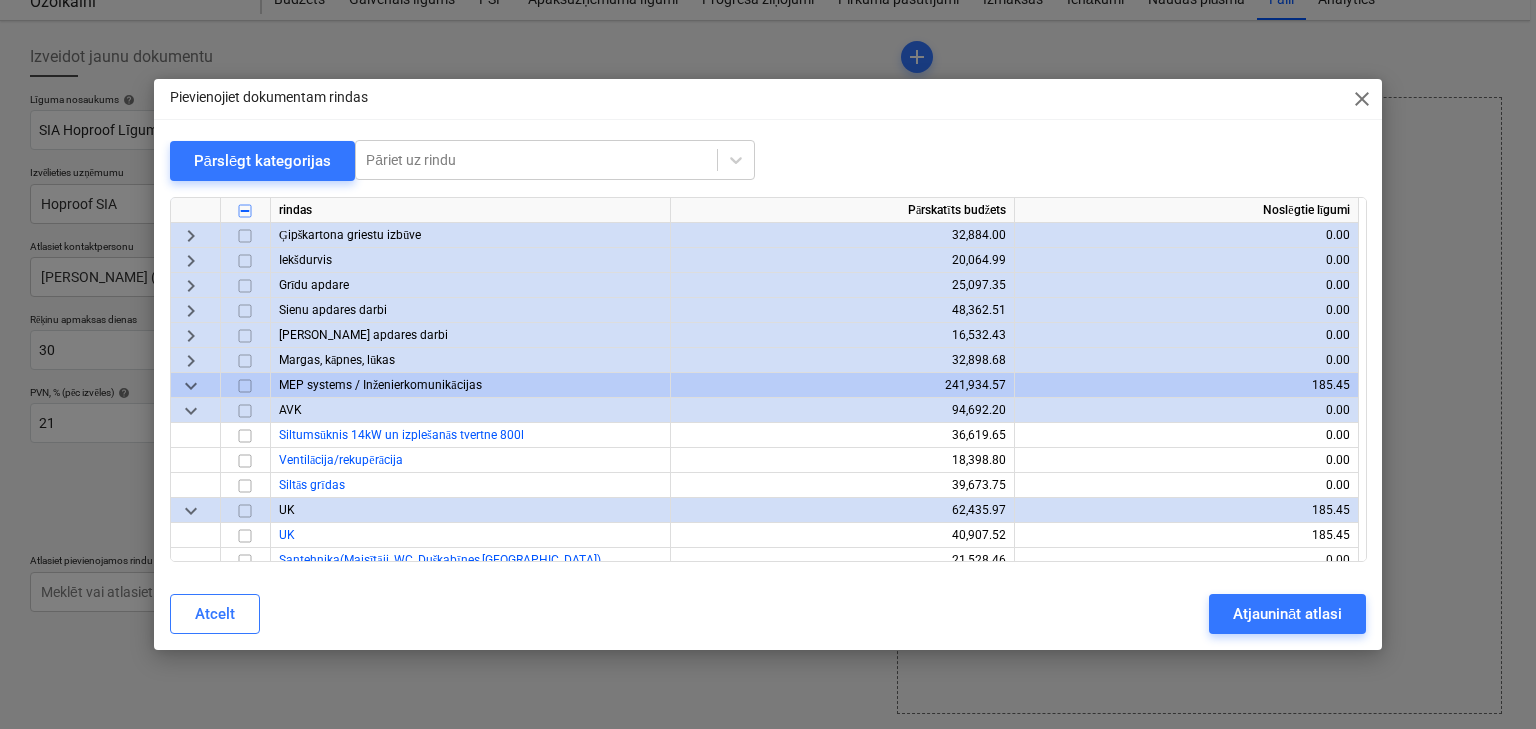 scroll, scrollTop: 880, scrollLeft: 0, axis: vertical 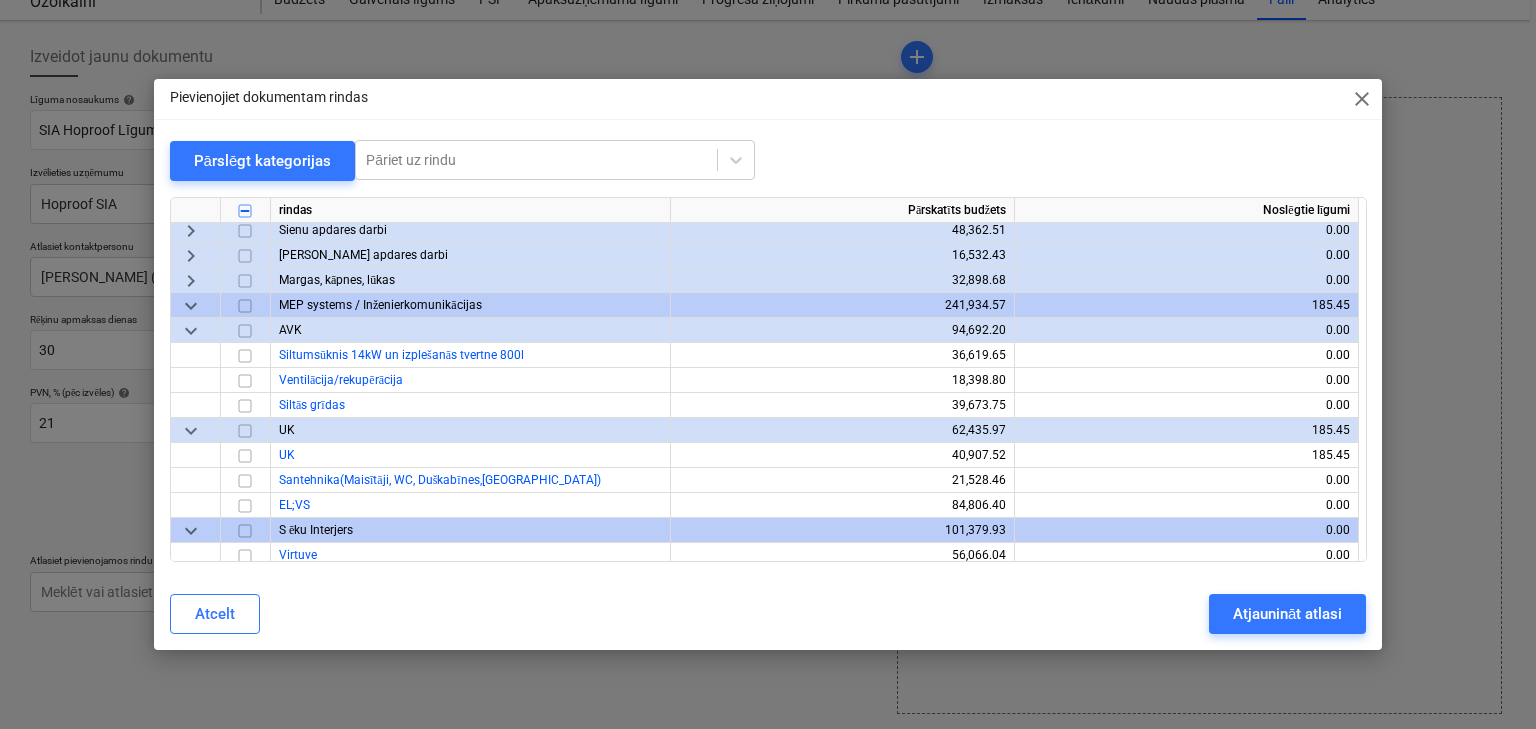 click on "keyboard_arrow_down" at bounding box center (191, 331) 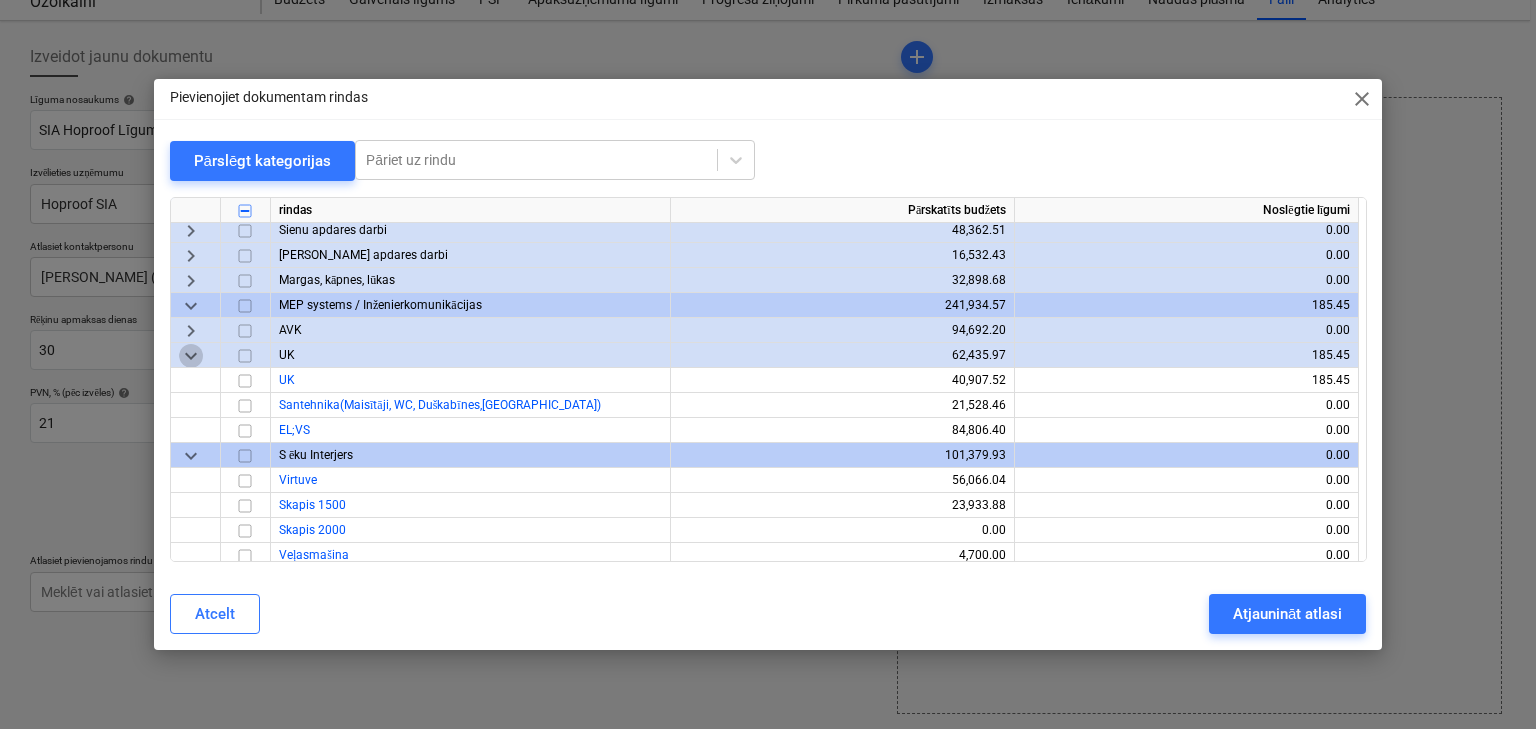 click on "keyboard_arrow_down" at bounding box center (191, 356) 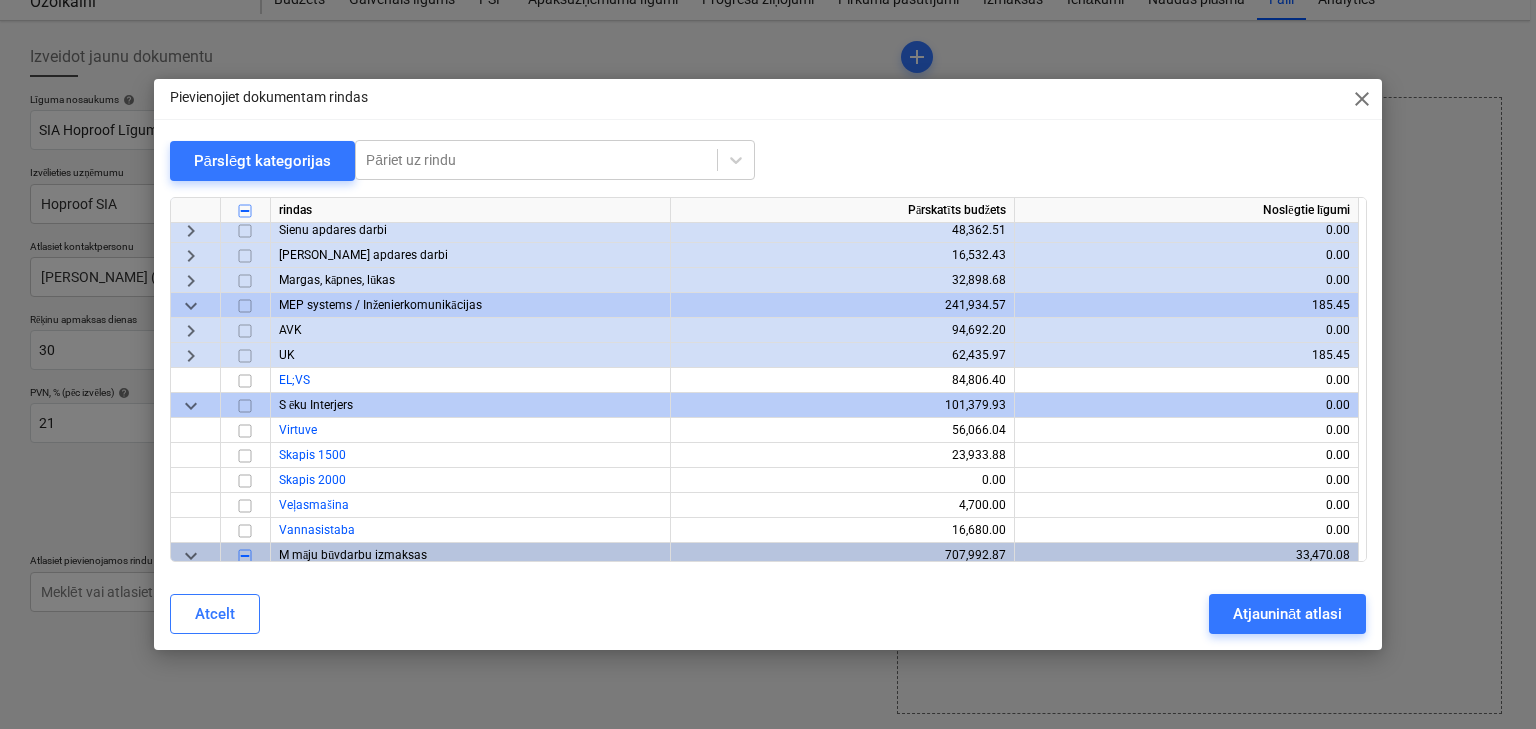 click on "keyboard_arrow_right" at bounding box center [191, 356] 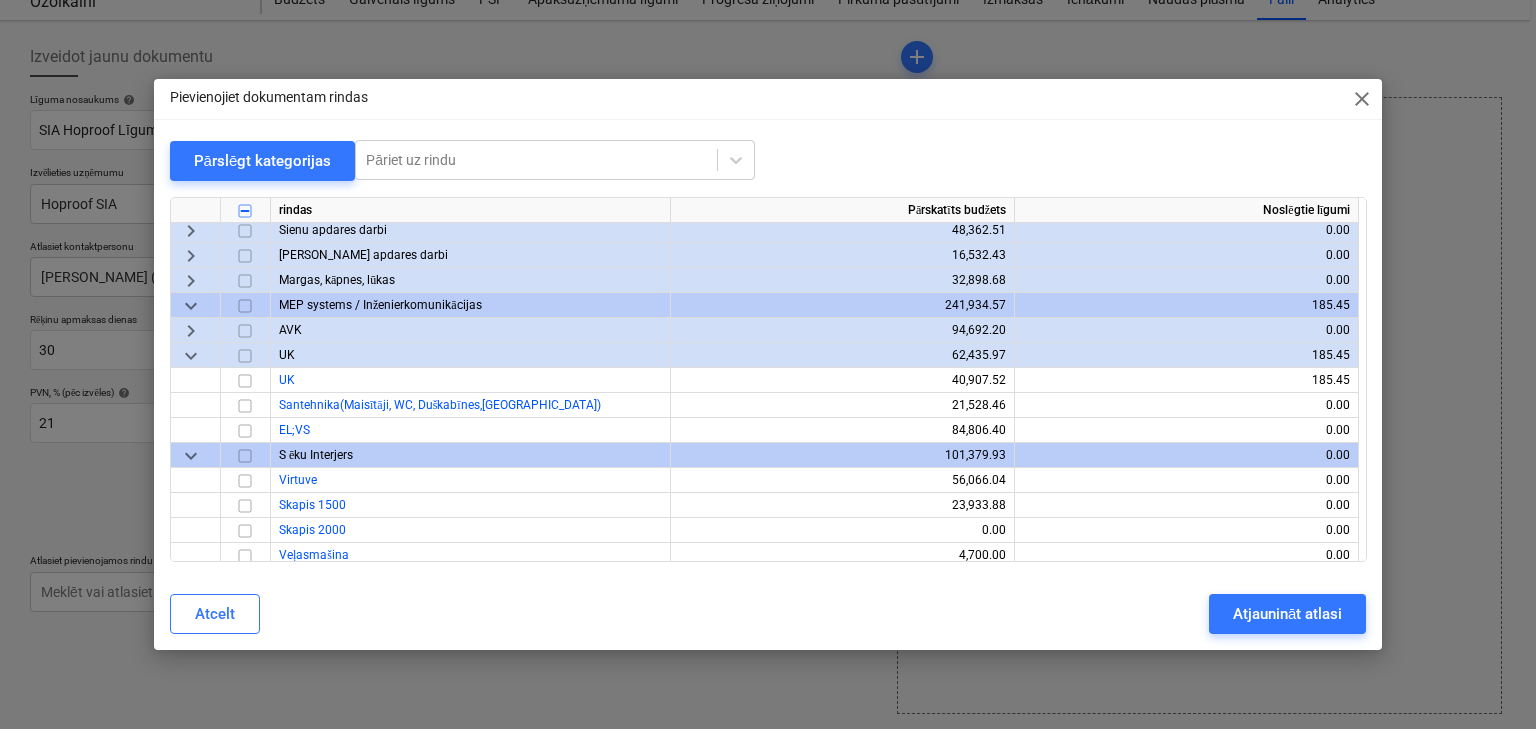 click on "keyboard_arrow_down" at bounding box center (191, 356) 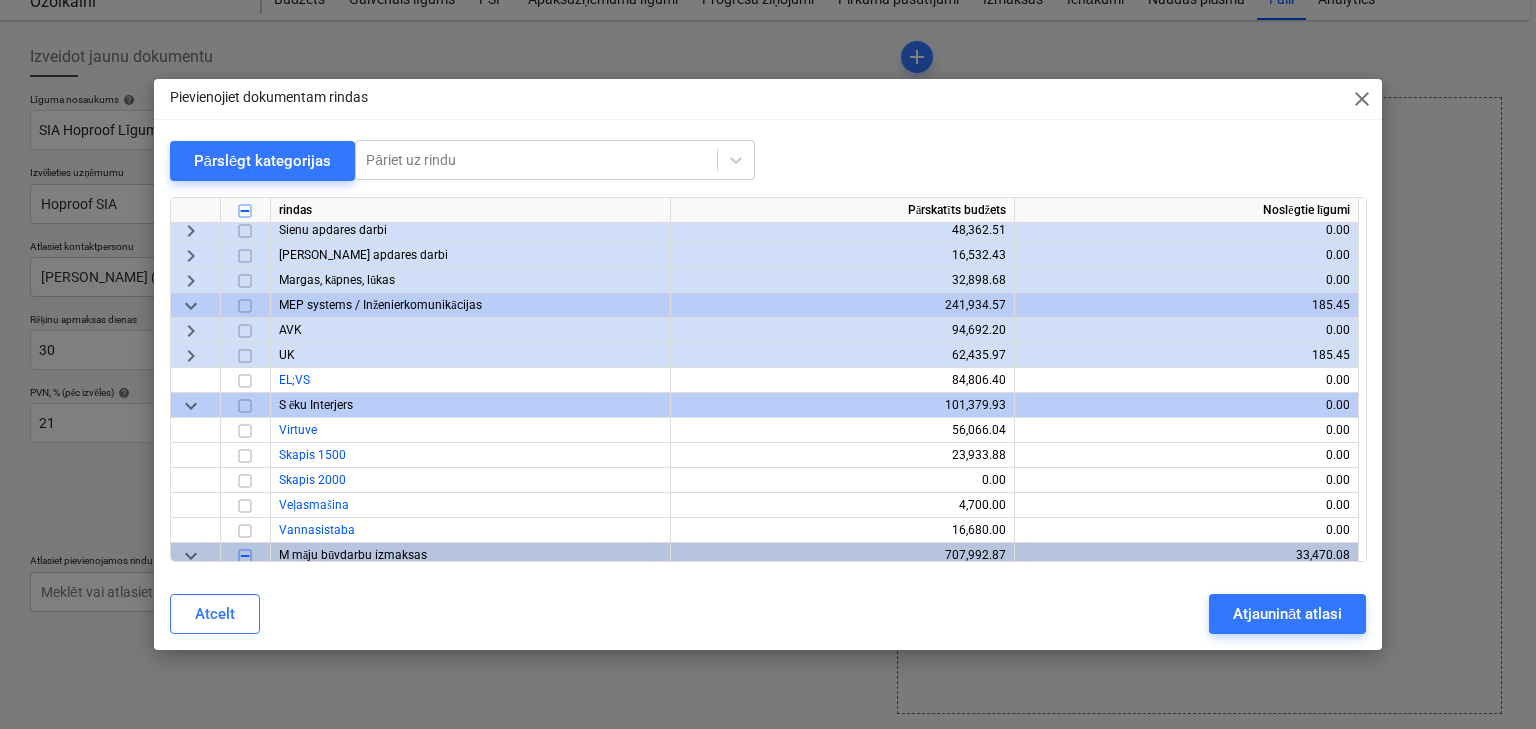 click on "keyboard_arrow_right" at bounding box center (191, 356) 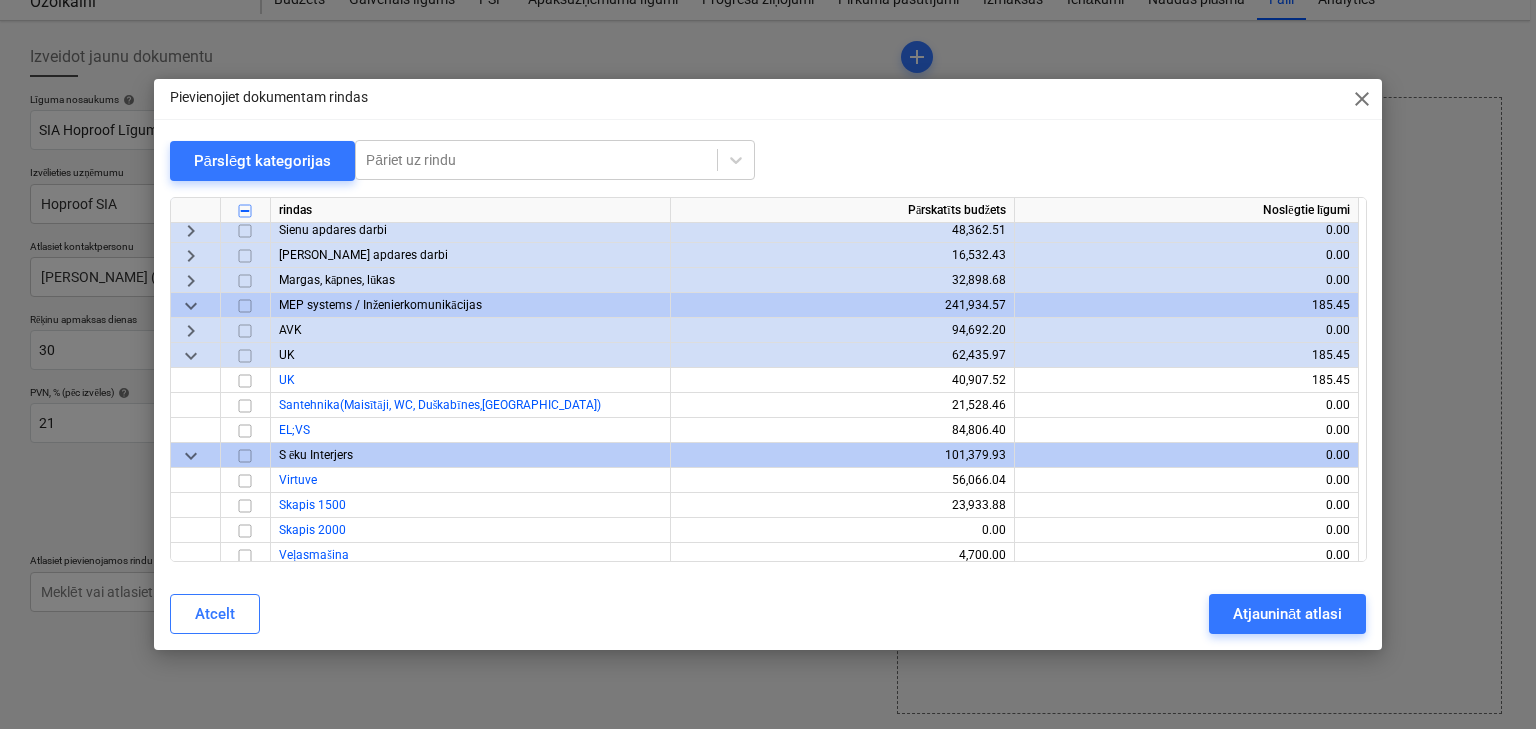 click on "keyboard_arrow_down" at bounding box center (191, 356) 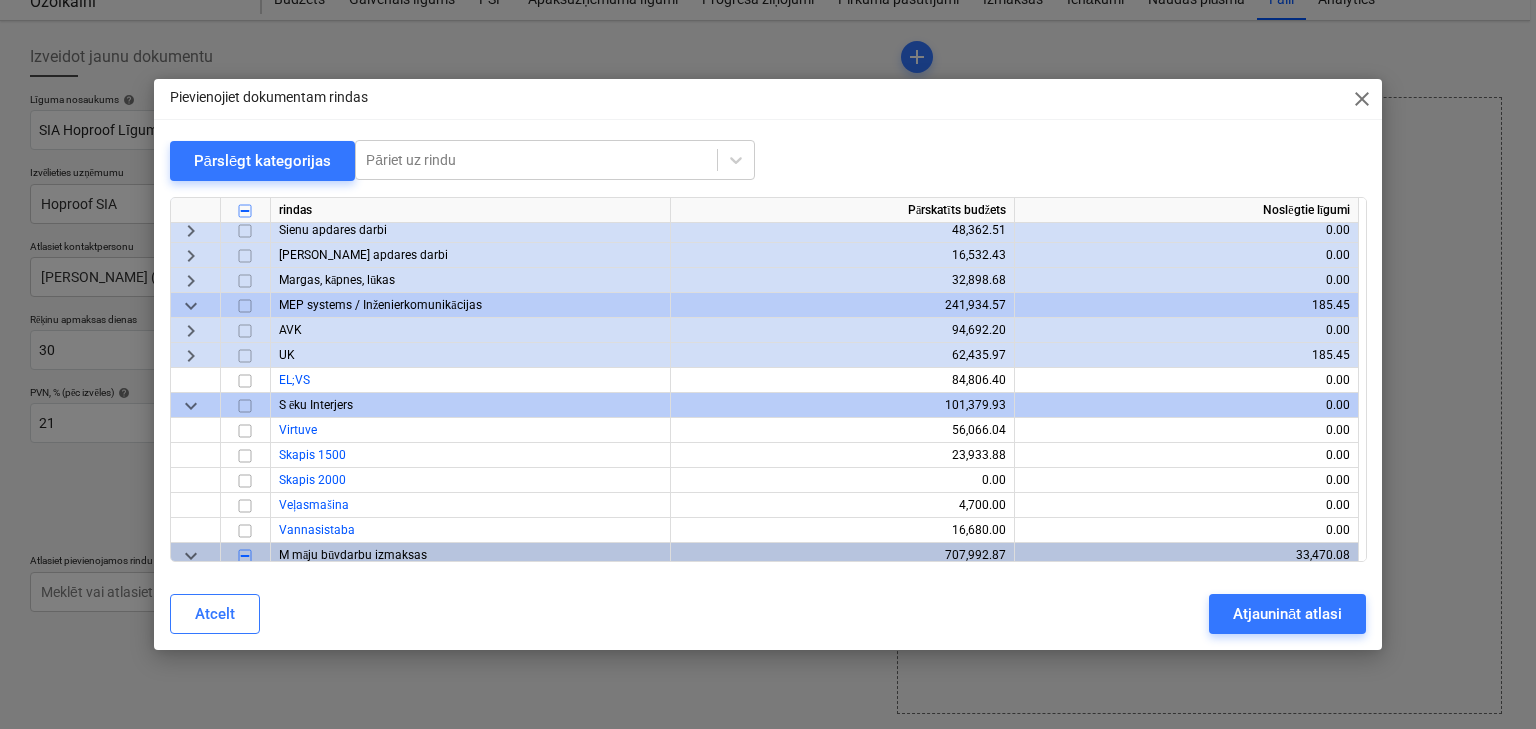click on "keyboard_arrow_right" at bounding box center (191, 356) 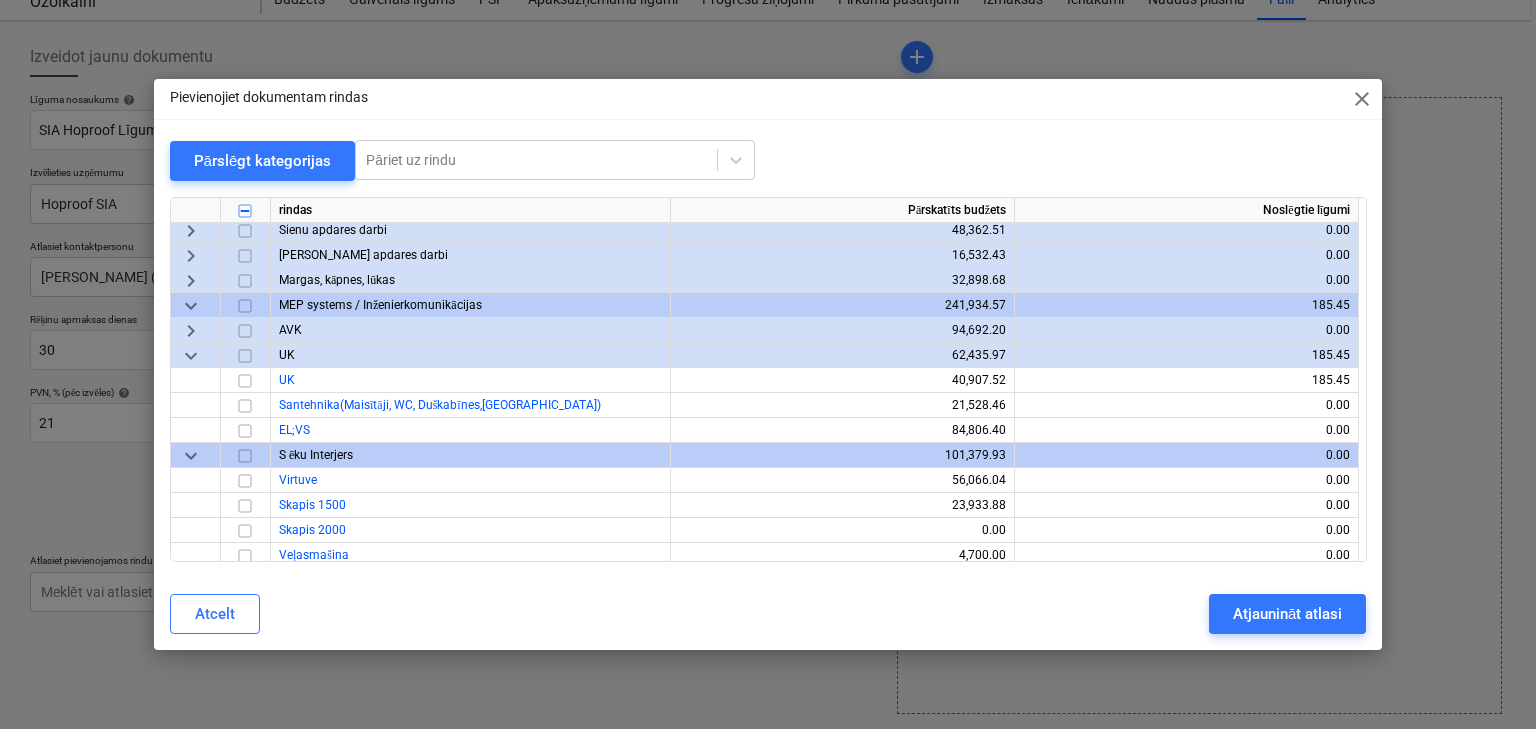 click on "keyboard_arrow_down" at bounding box center [191, 356] 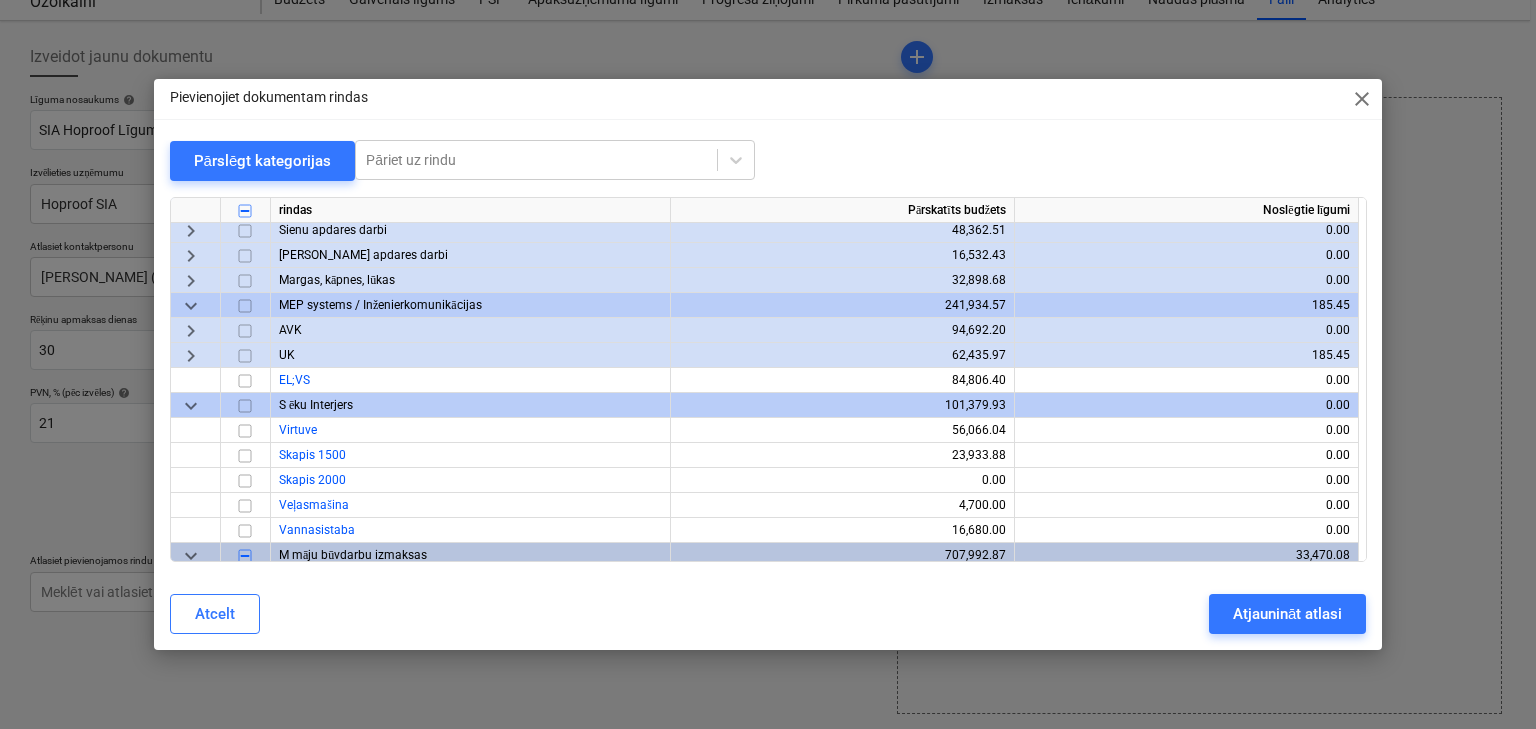 click on "keyboard_arrow_down" at bounding box center (191, 406) 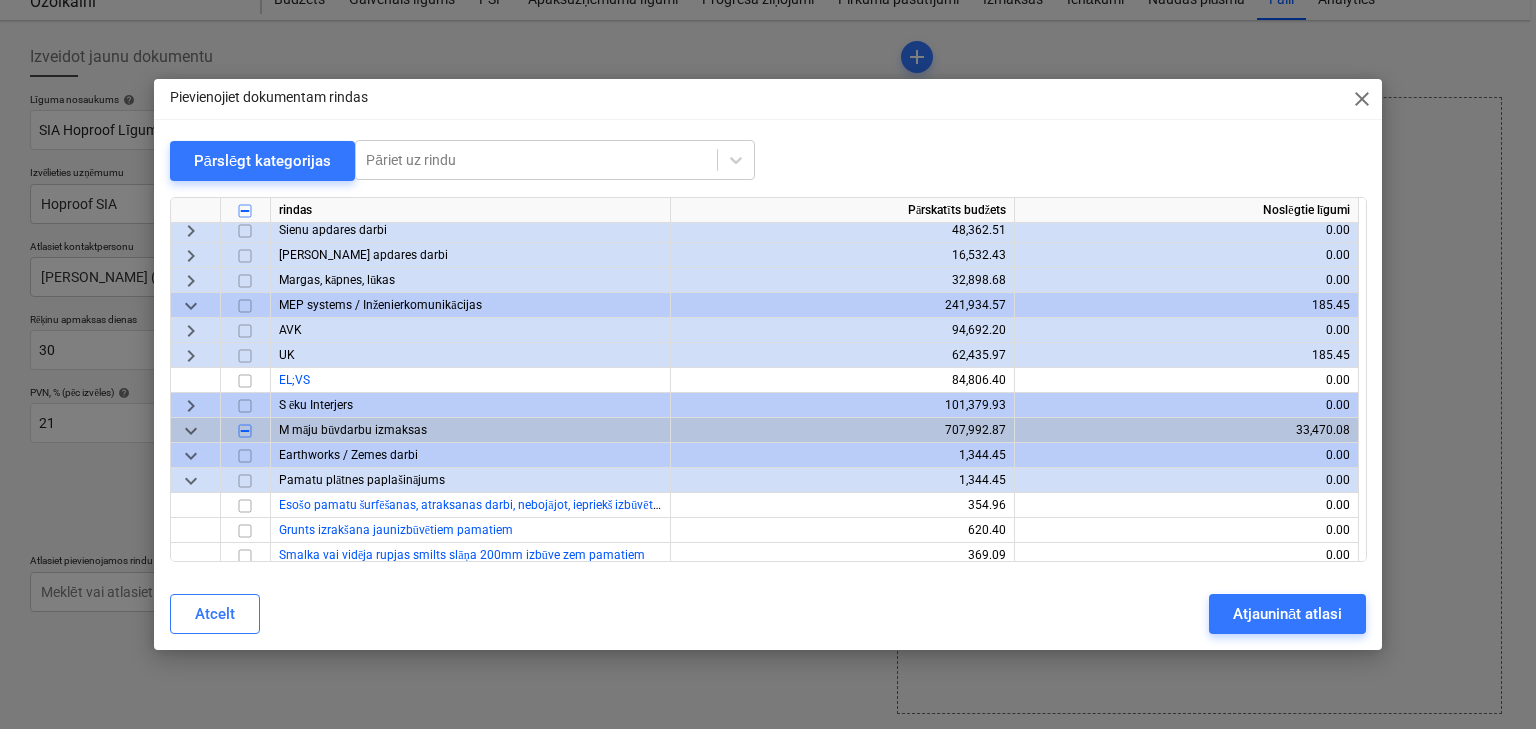 click on "keyboard_arrow_right" at bounding box center (191, 356) 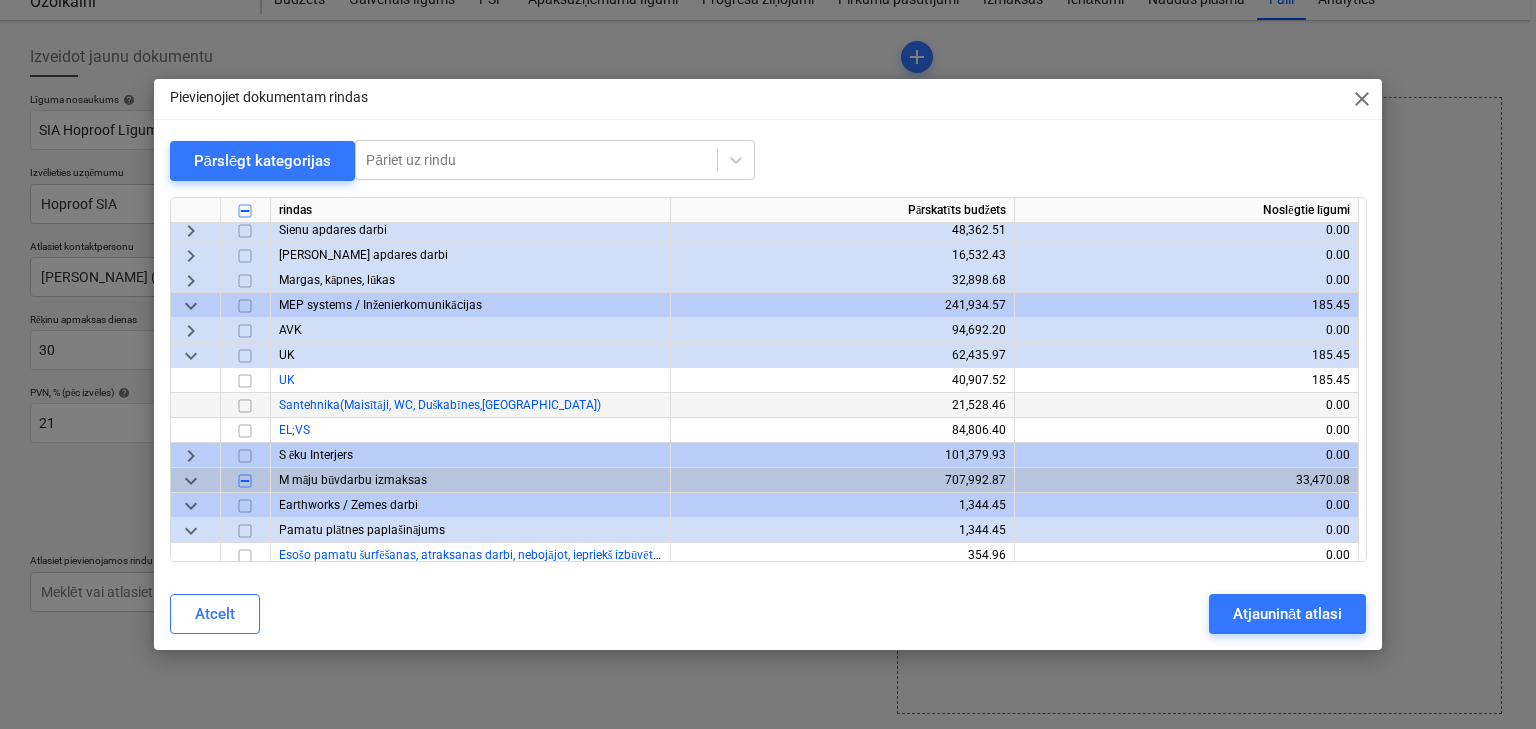 click on "keyboard_arrow_down" at bounding box center (191, 356) 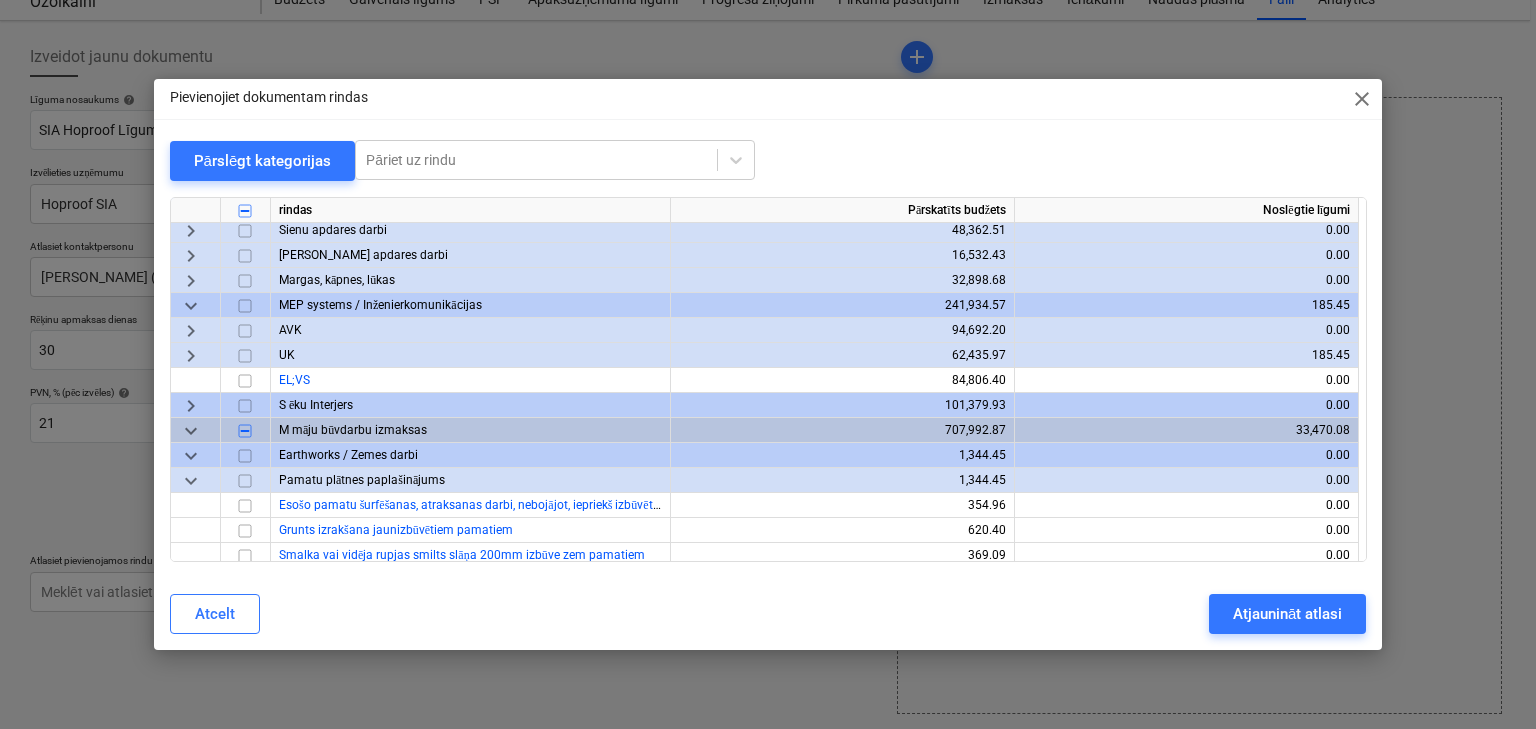 click on "keyboard_arrow_down" at bounding box center [191, 306] 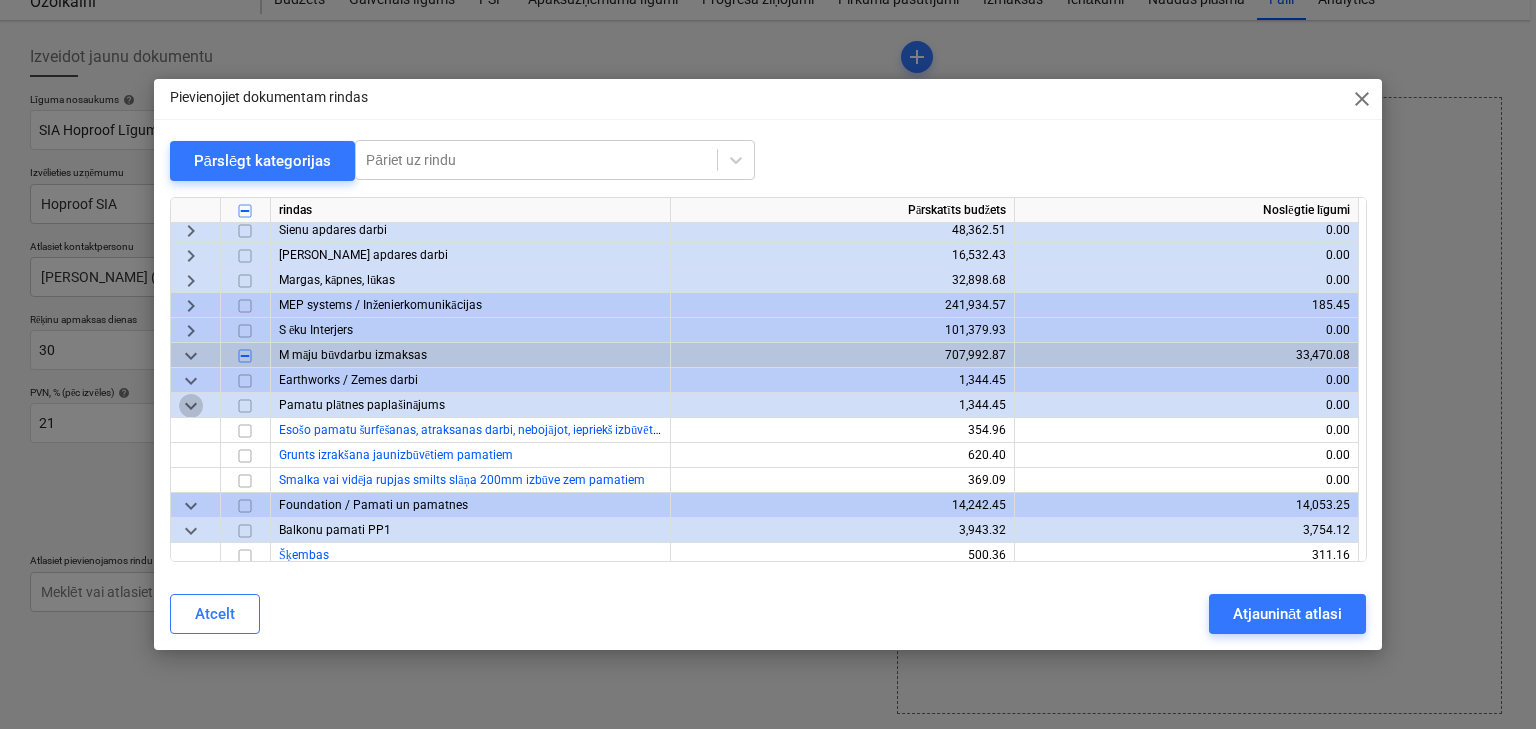 click on "keyboard_arrow_down" at bounding box center [191, 406] 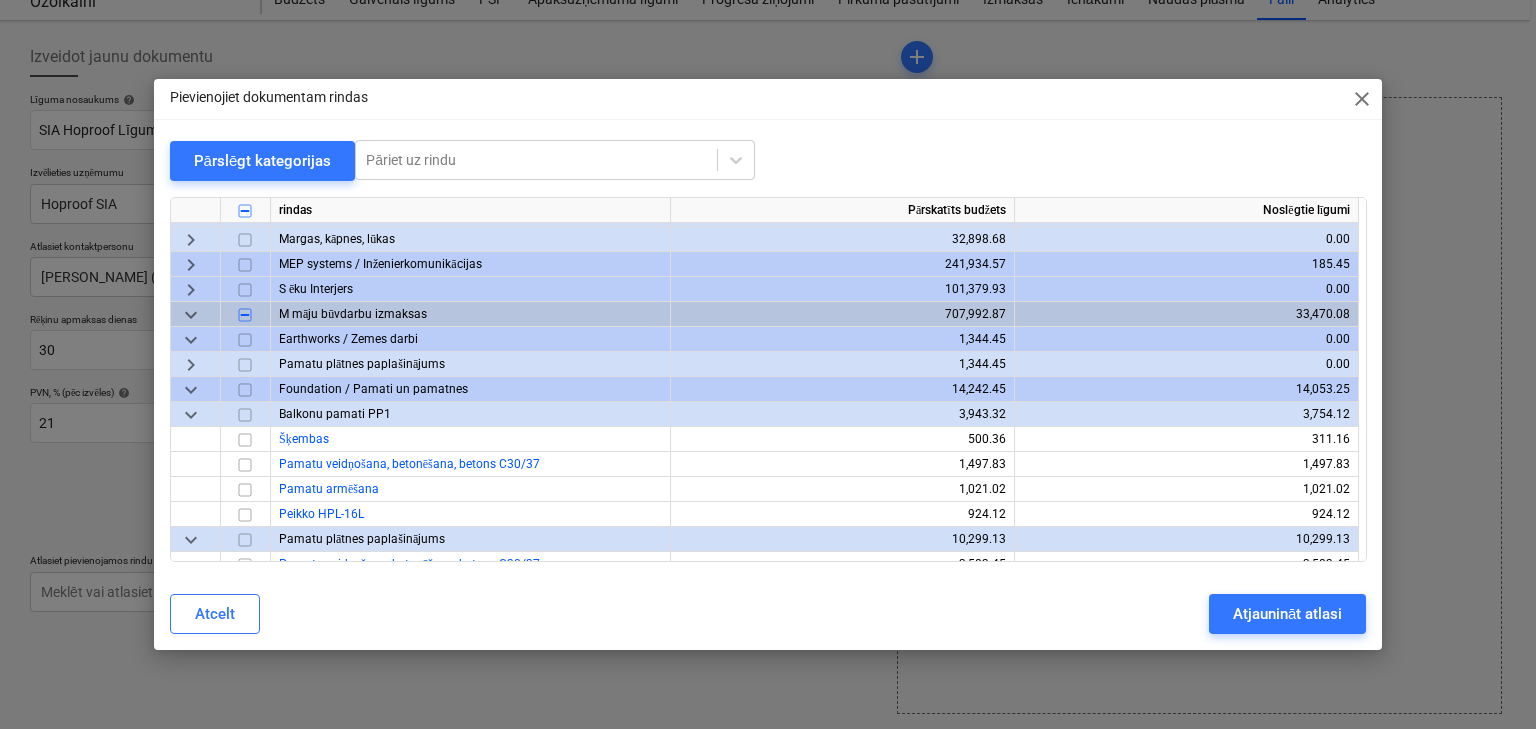 scroll, scrollTop: 960, scrollLeft: 0, axis: vertical 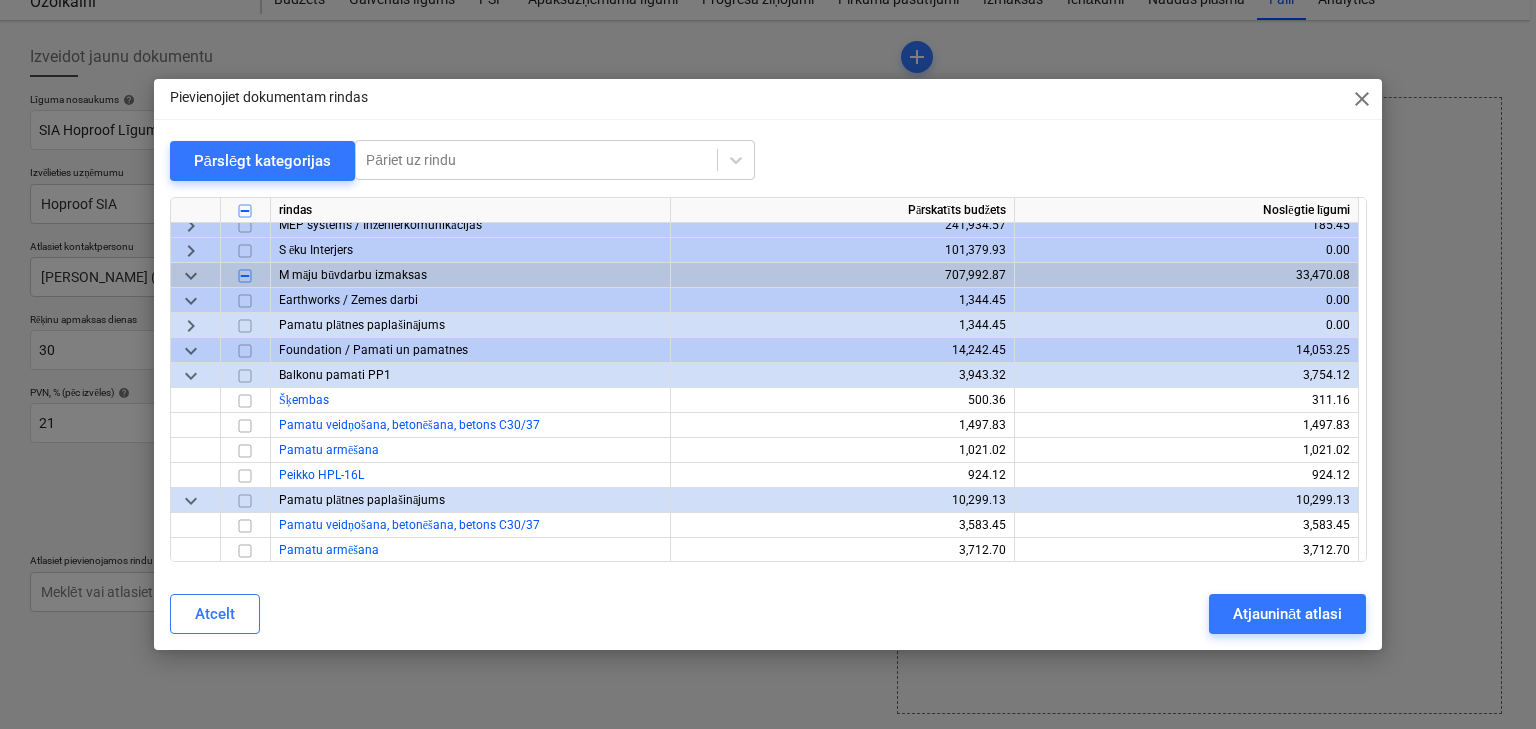 click on "keyboard_arrow_down" at bounding box center [191, 376] 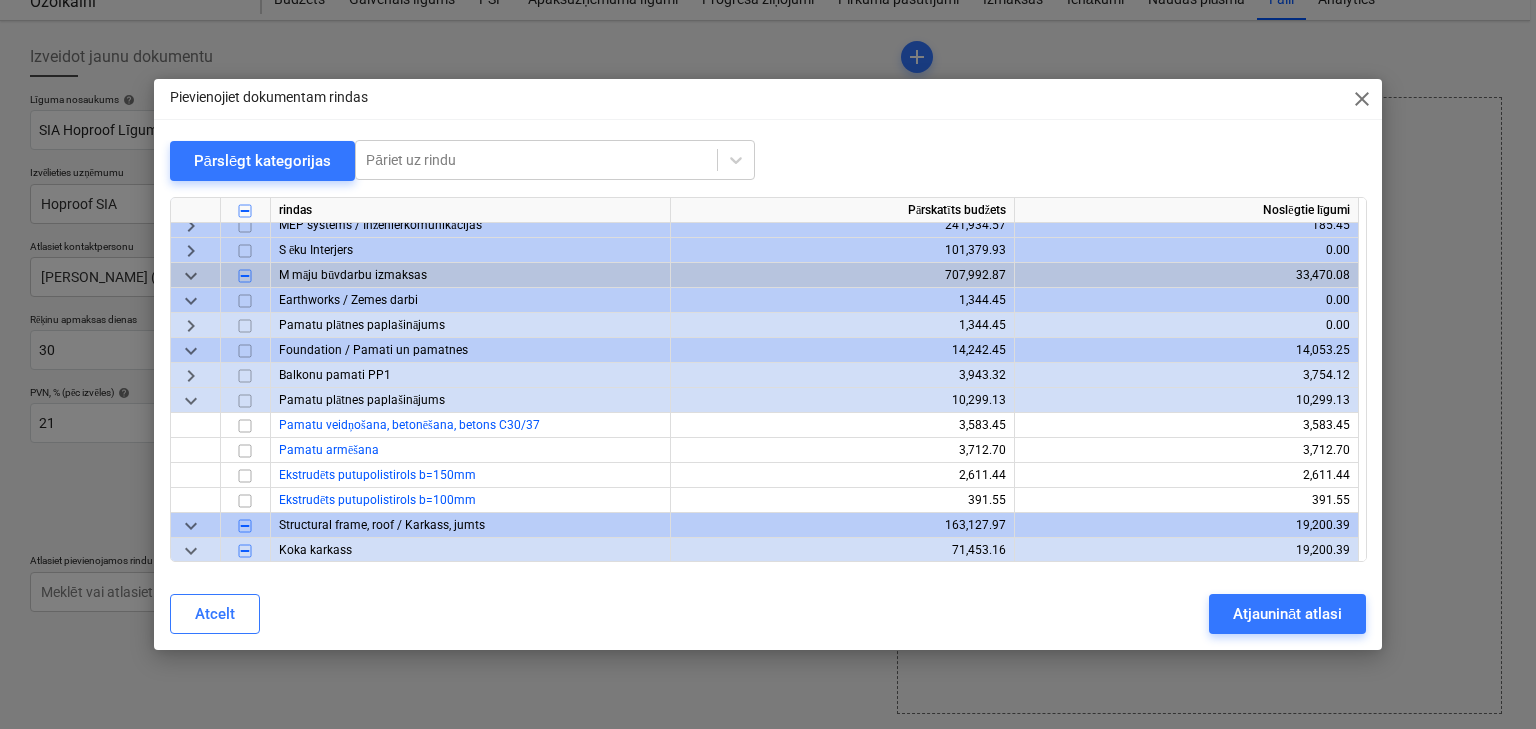 scroll, scrollTop: 1040, scrollLeft: 0, axis: vertical 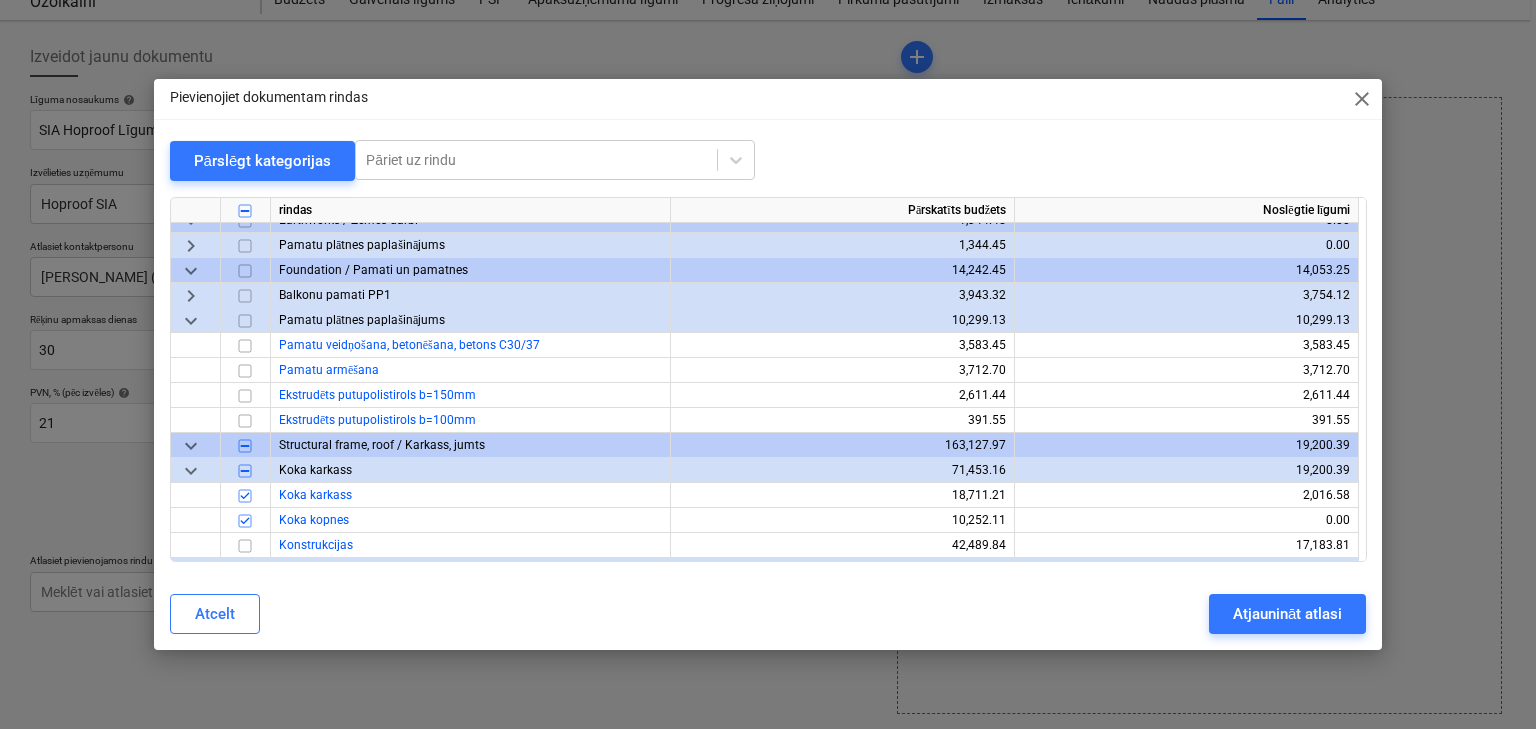 click on "keyboard_arrow_down" at bounding box center (191, 321) 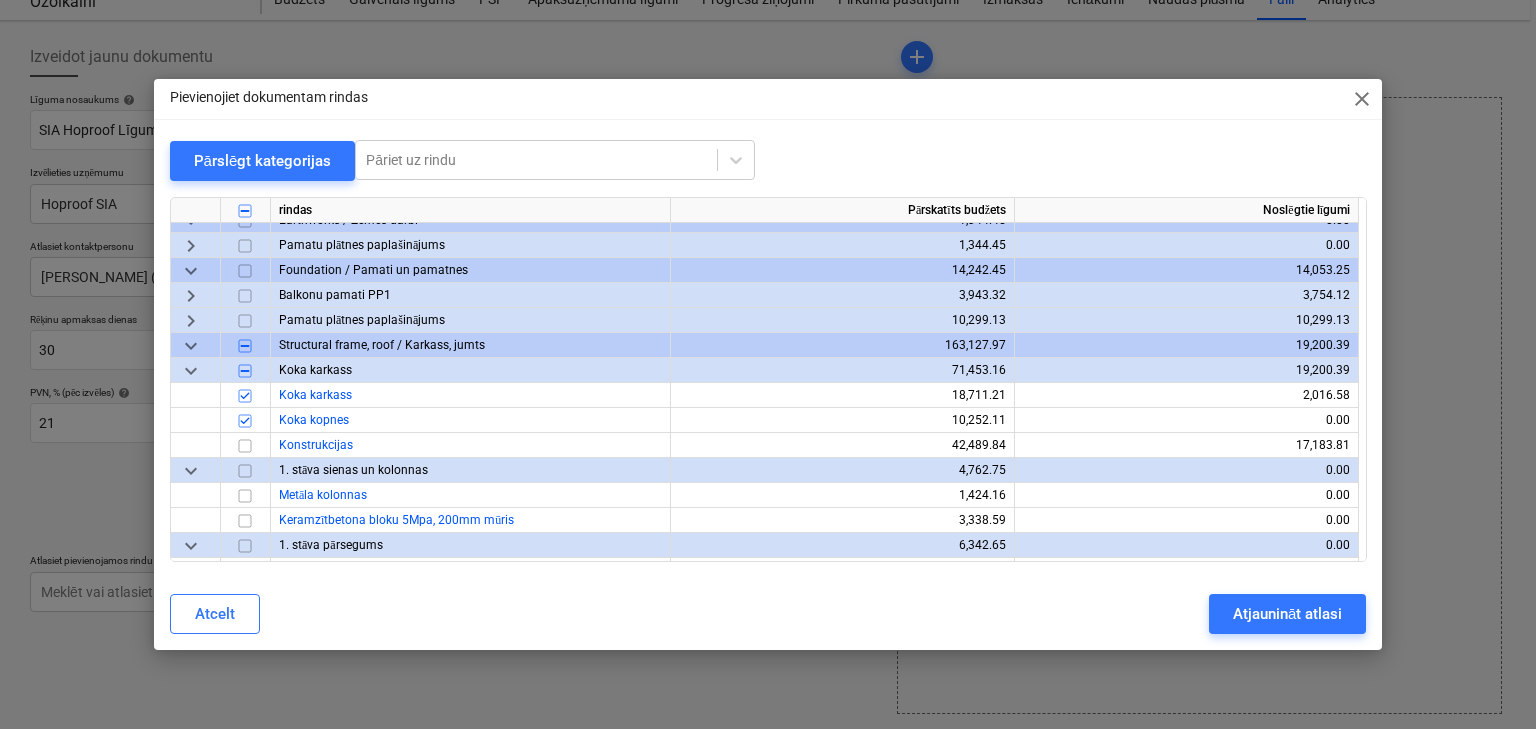 scroll, scrollTop: 1120, scrollLeft: 0, axis: vertical 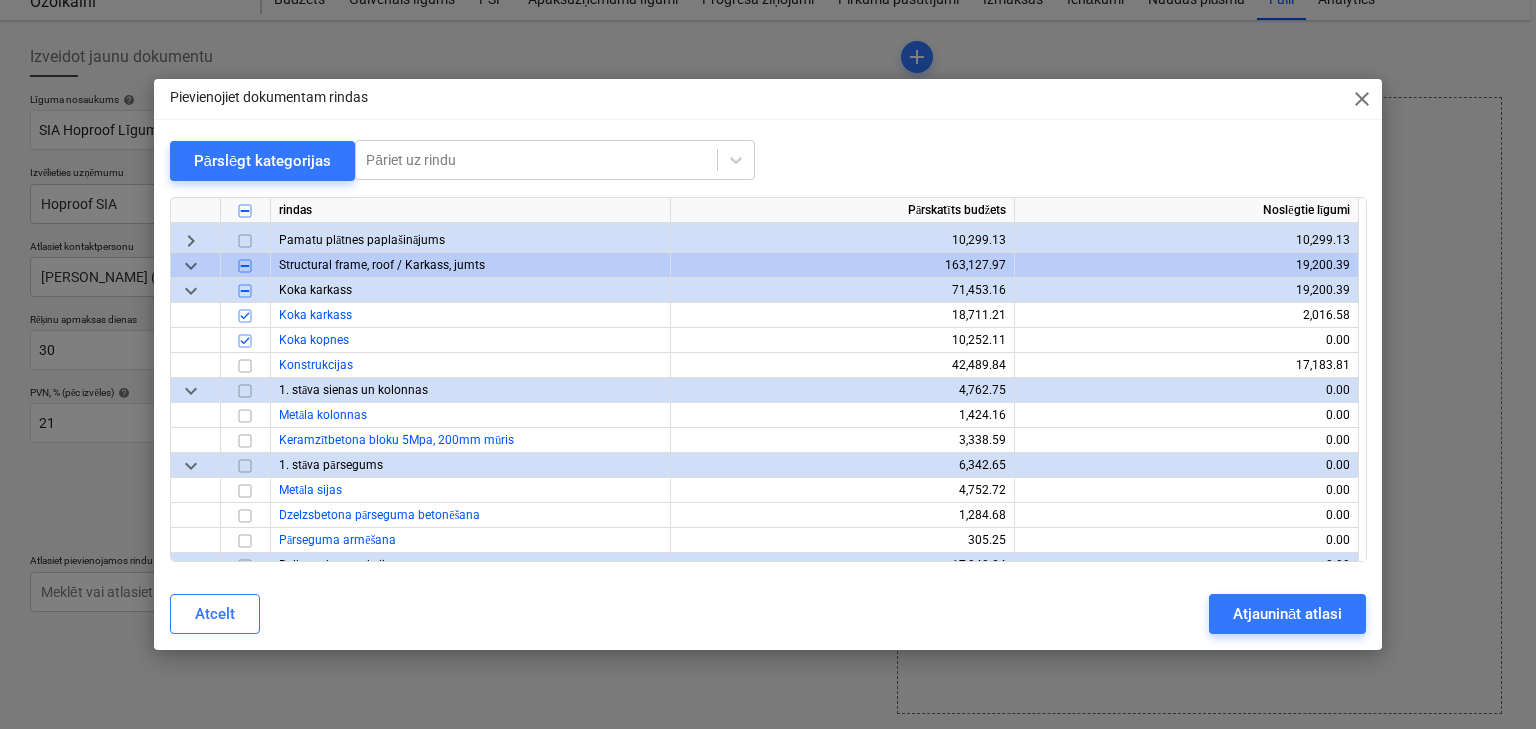 click on "keyboard_arrow_down" at bounding box center [191, 391] 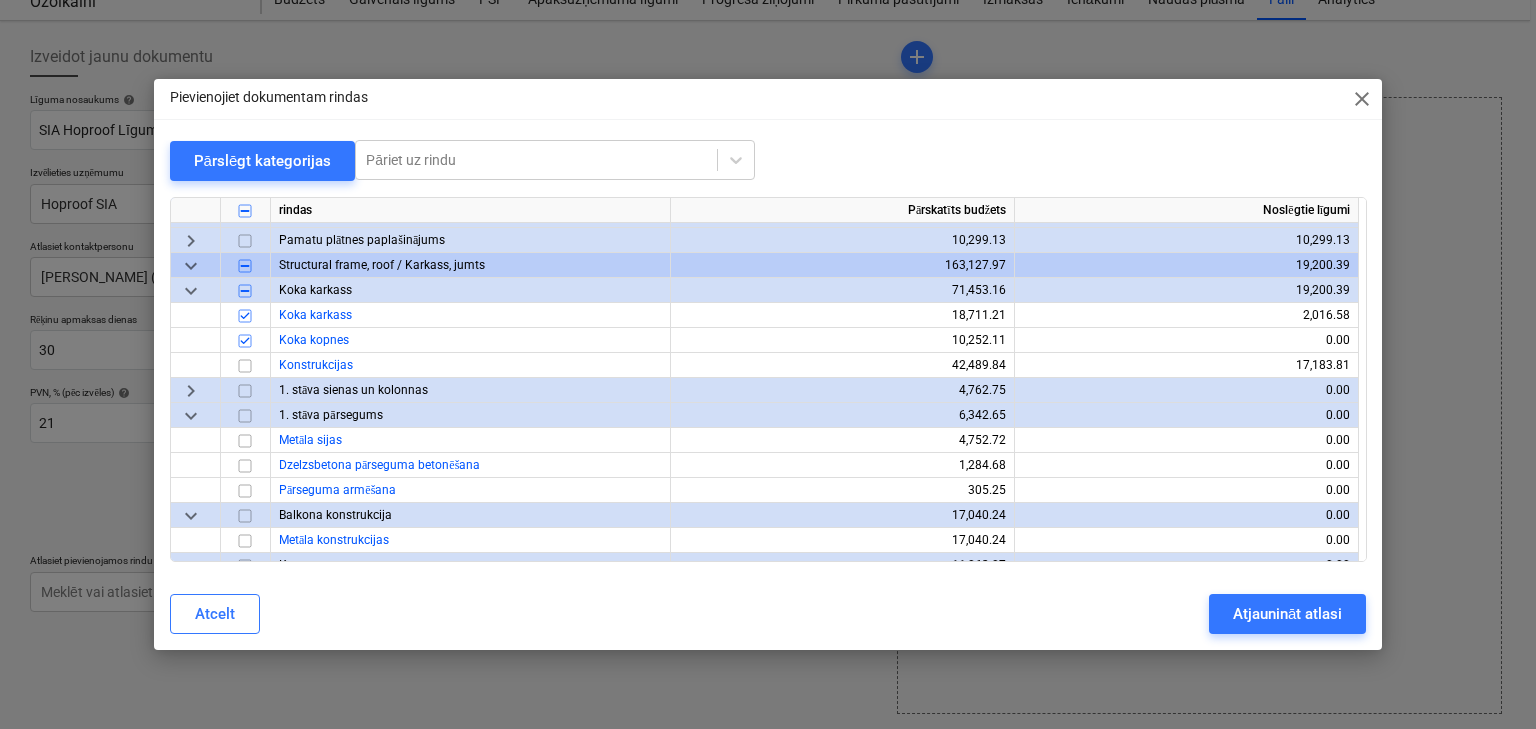 click on "keyboard_arrow_down" at bounding box center (191, 416) 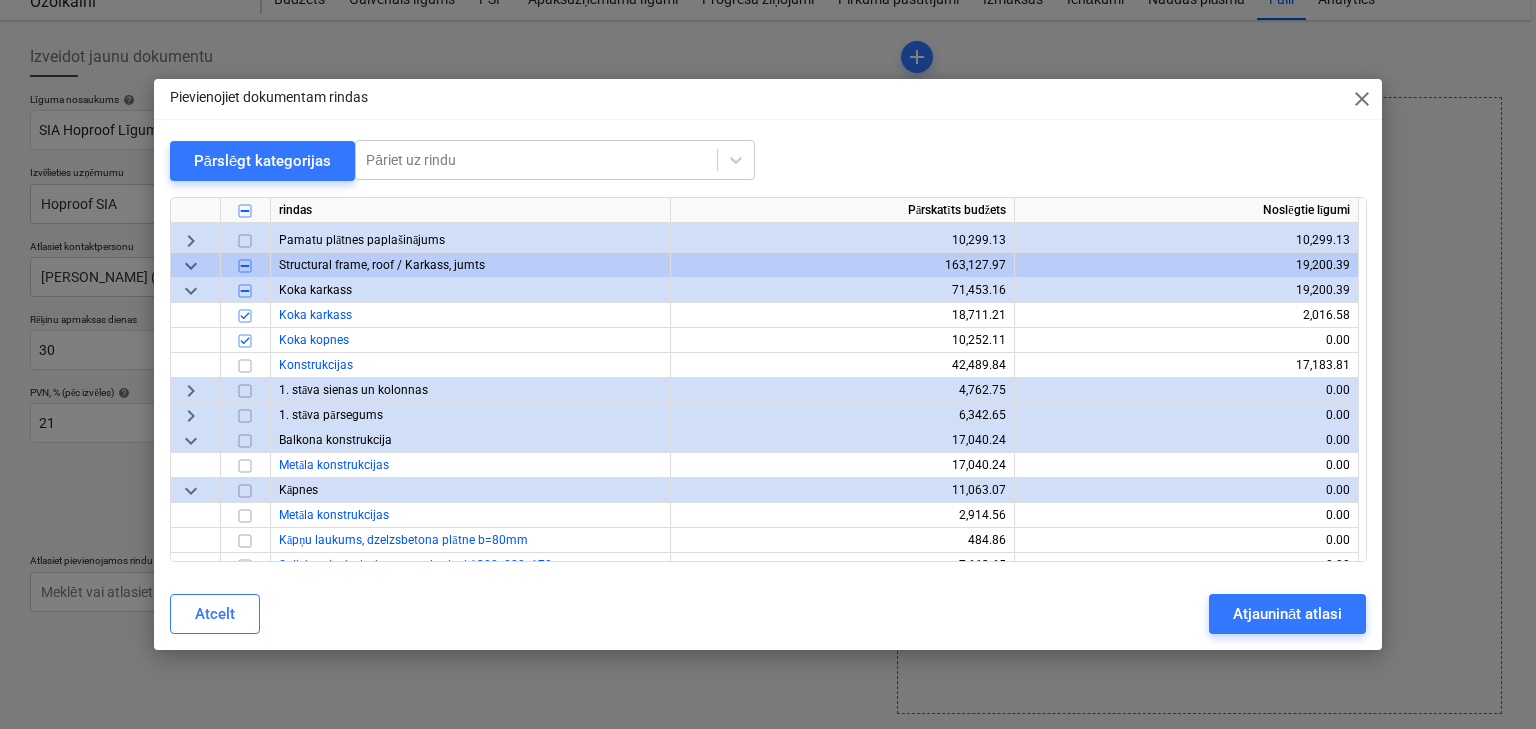 click on "keyboard_arrow_down" at bounding box center [191, 441] 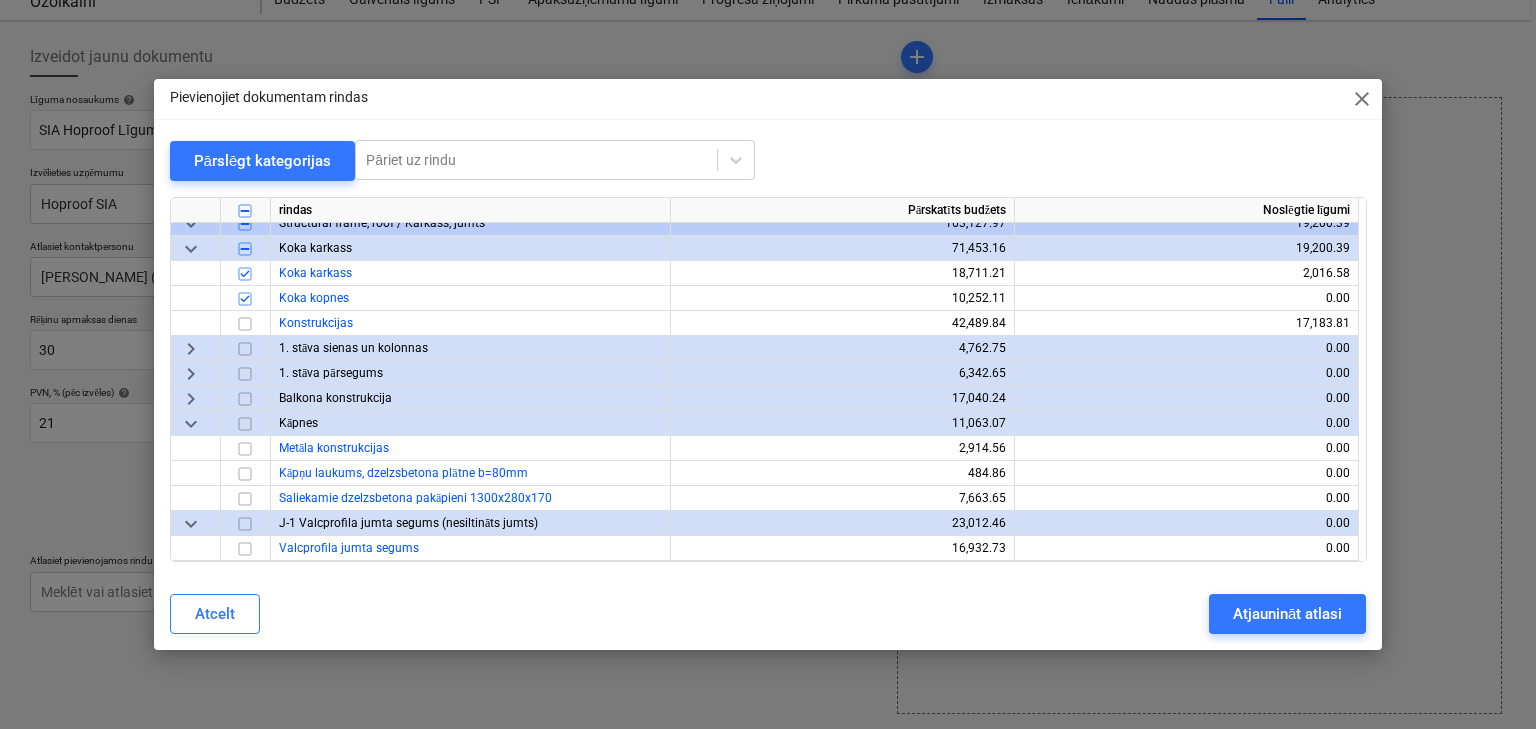 scroll, scrollTop: 1200, scrollLeft: 0, axis: vertical 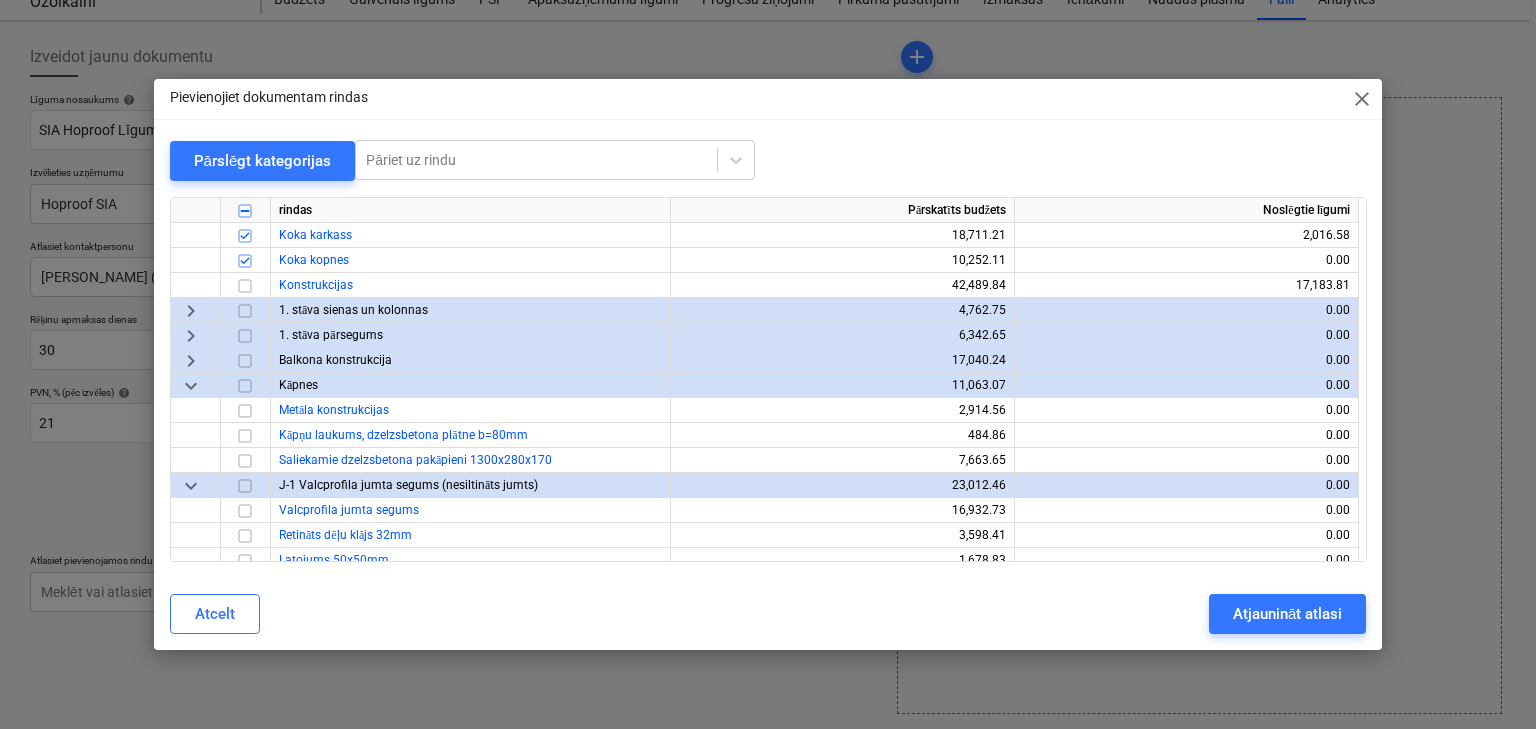 click on "keyboard_arrow_down" at bounding box center [191, 386] 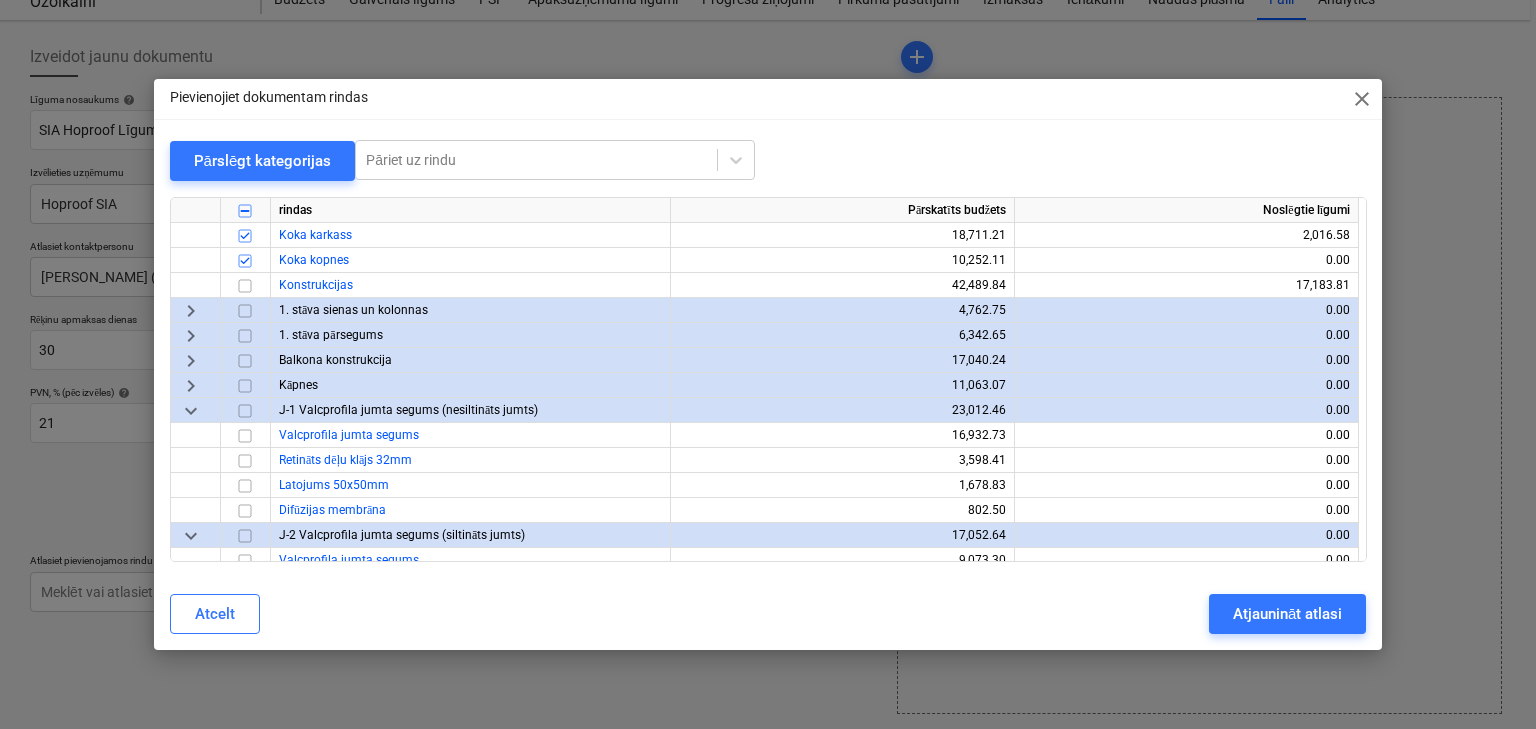 scroll, scrollTop: 1280, scrollLeft: 0, axis: vertical 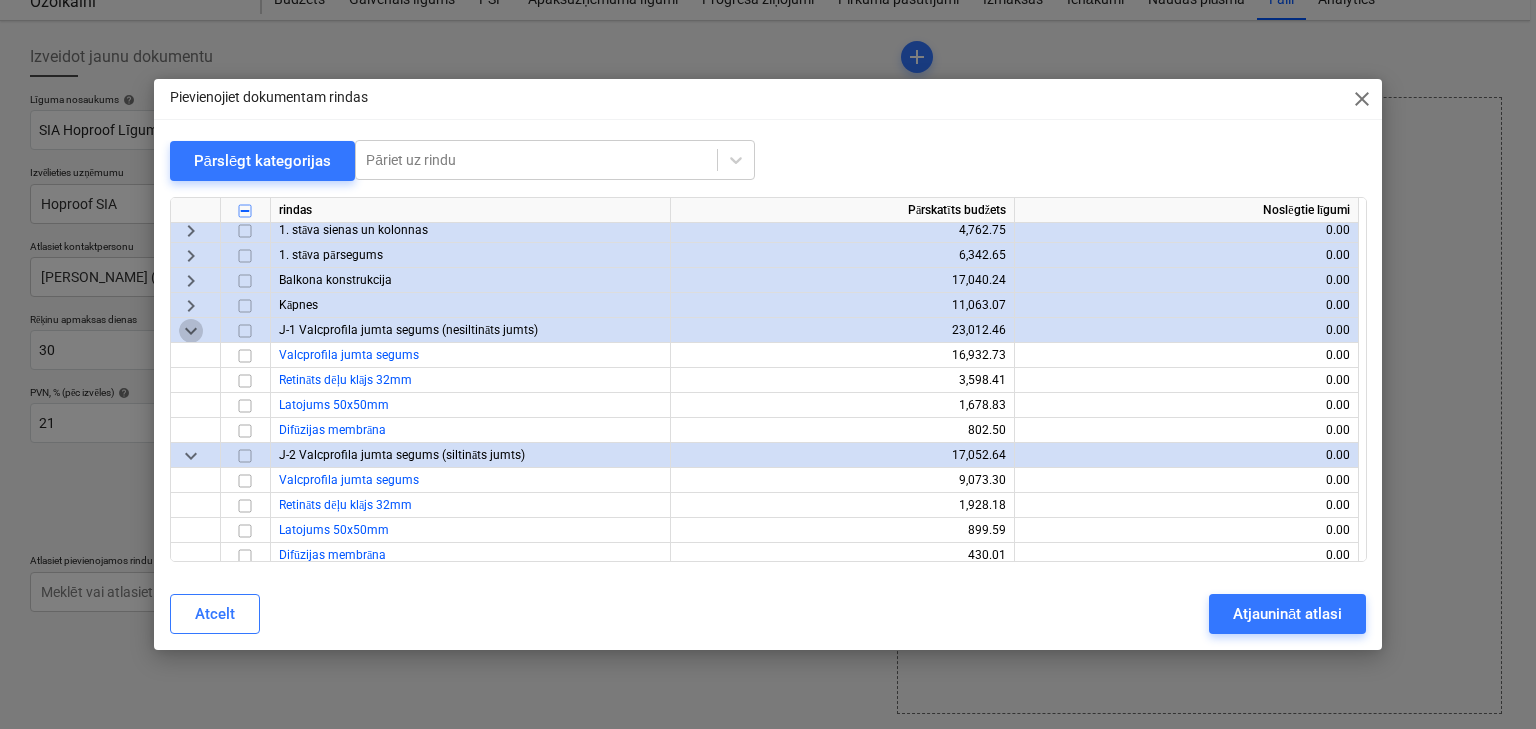 click on "keyboard_arrow_down" at bounding box center [191, 331] 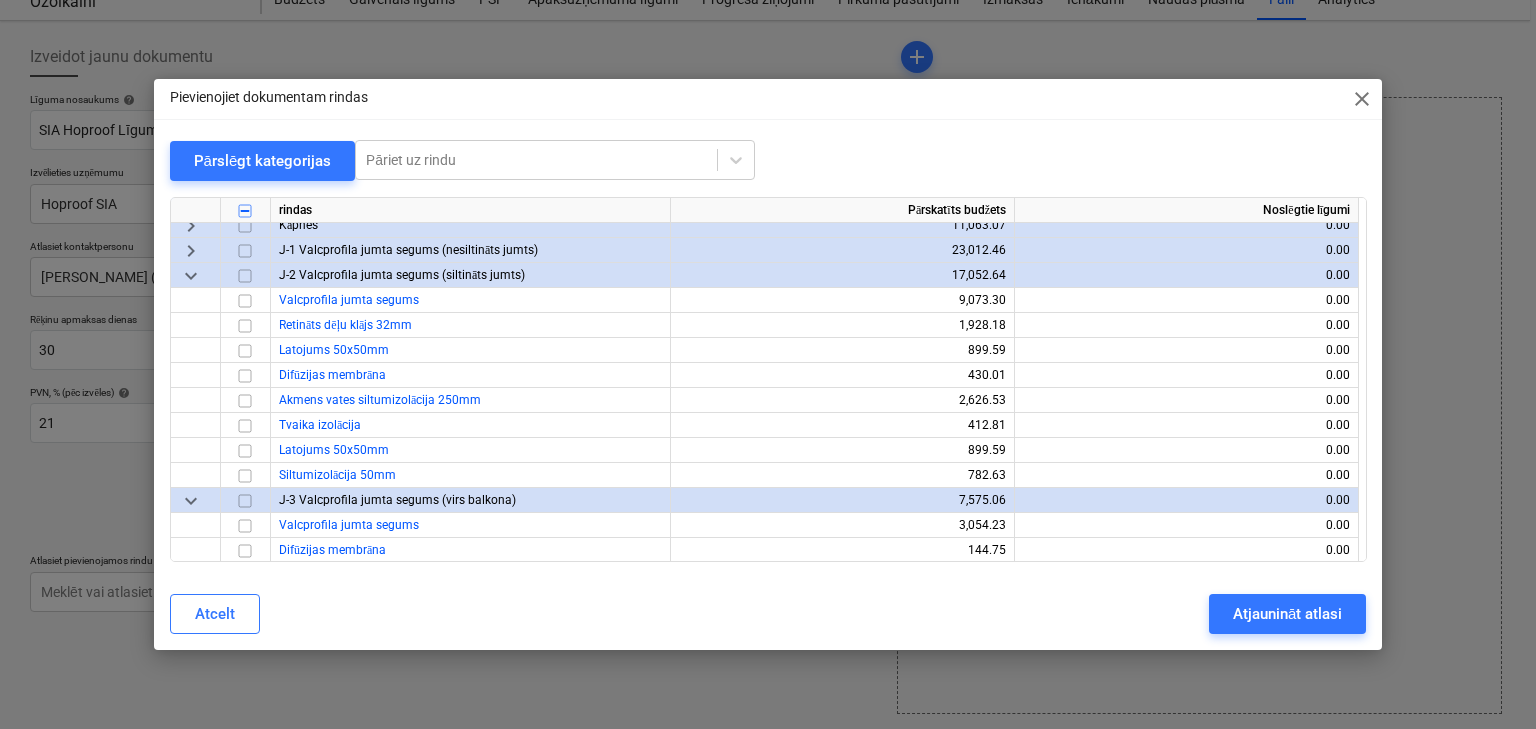 scroll, scrollTop: 1360, scrollLeft: 0, axis: vertical 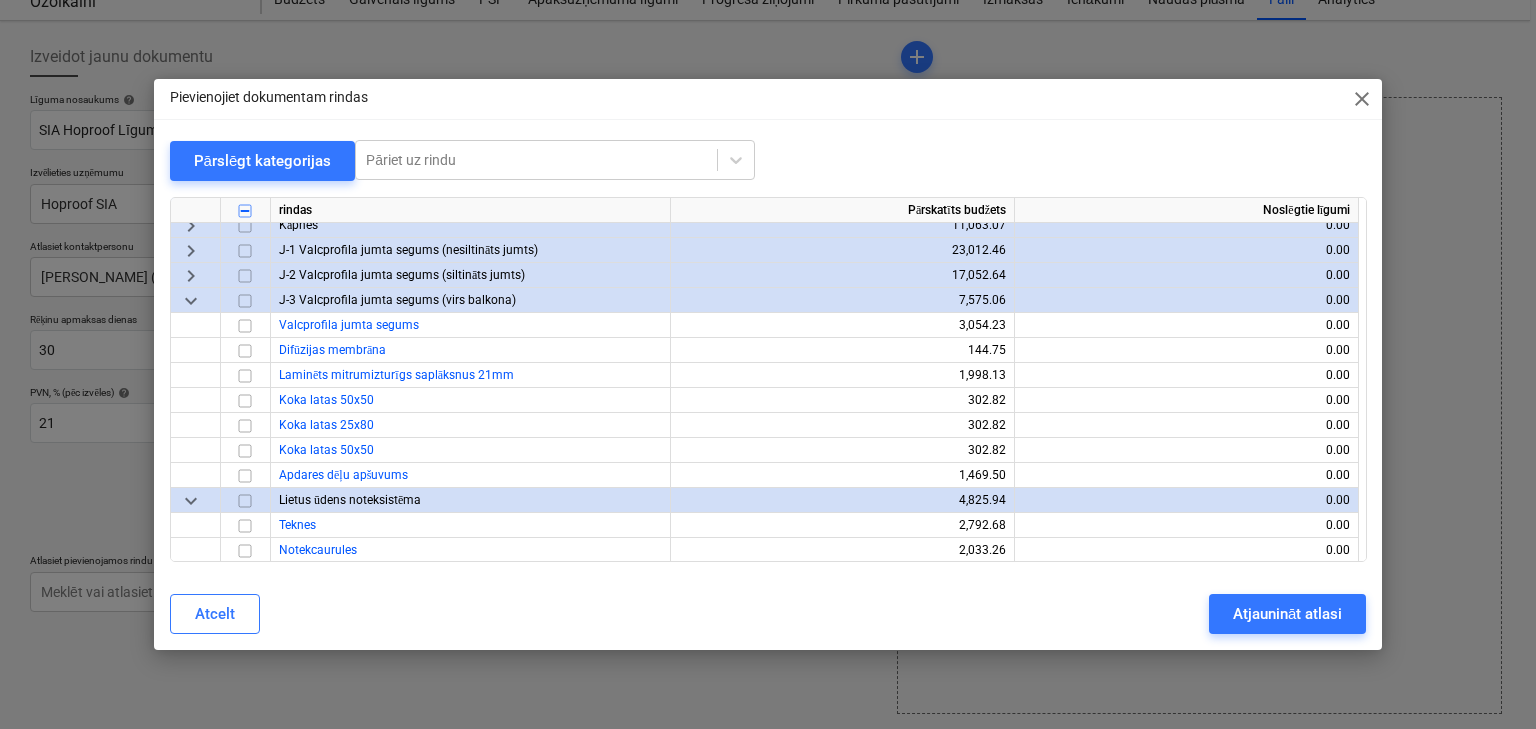 click on "keyboard_arrow_down" at bounding box center [191, 301] 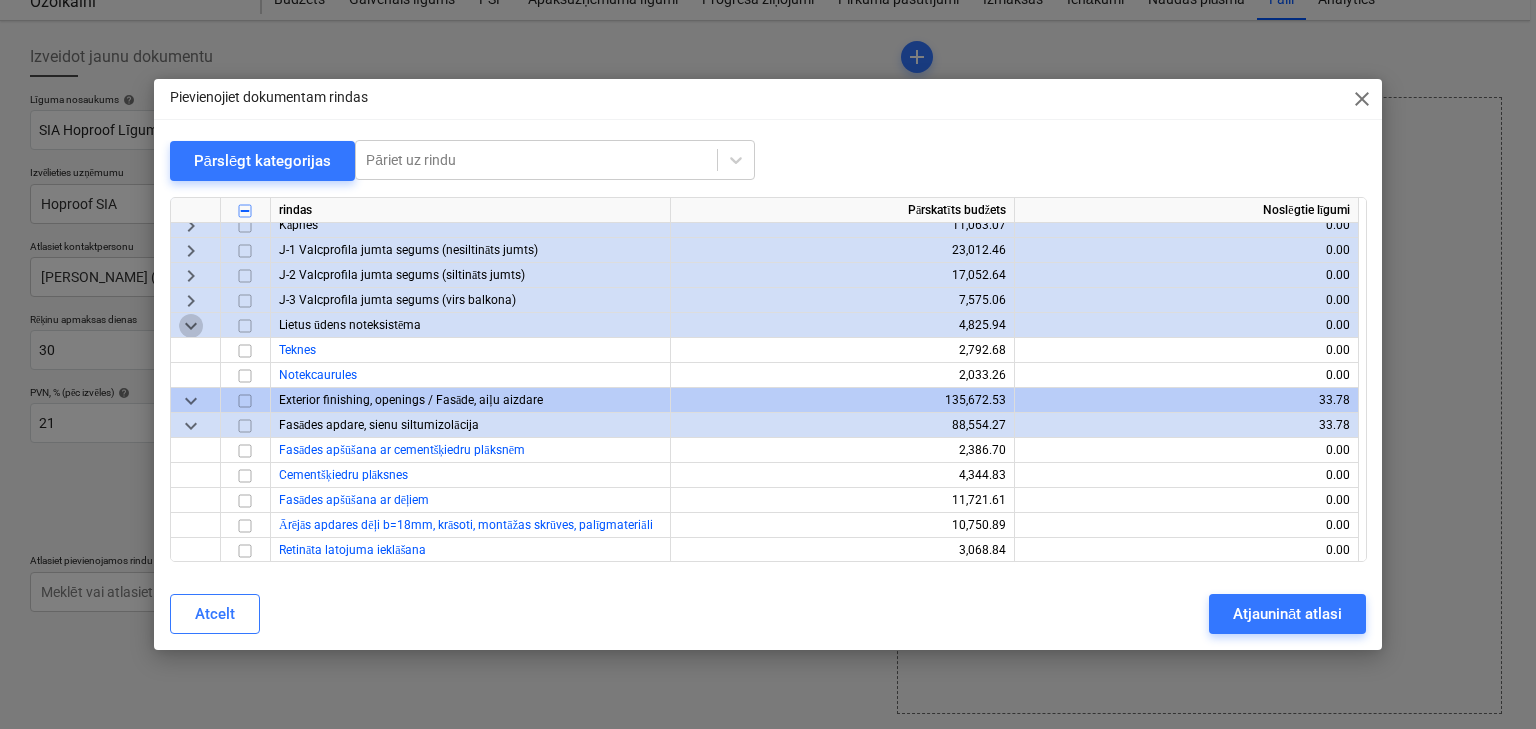 click on "keyboard_arrow_down" at bounding box center (191, 326) 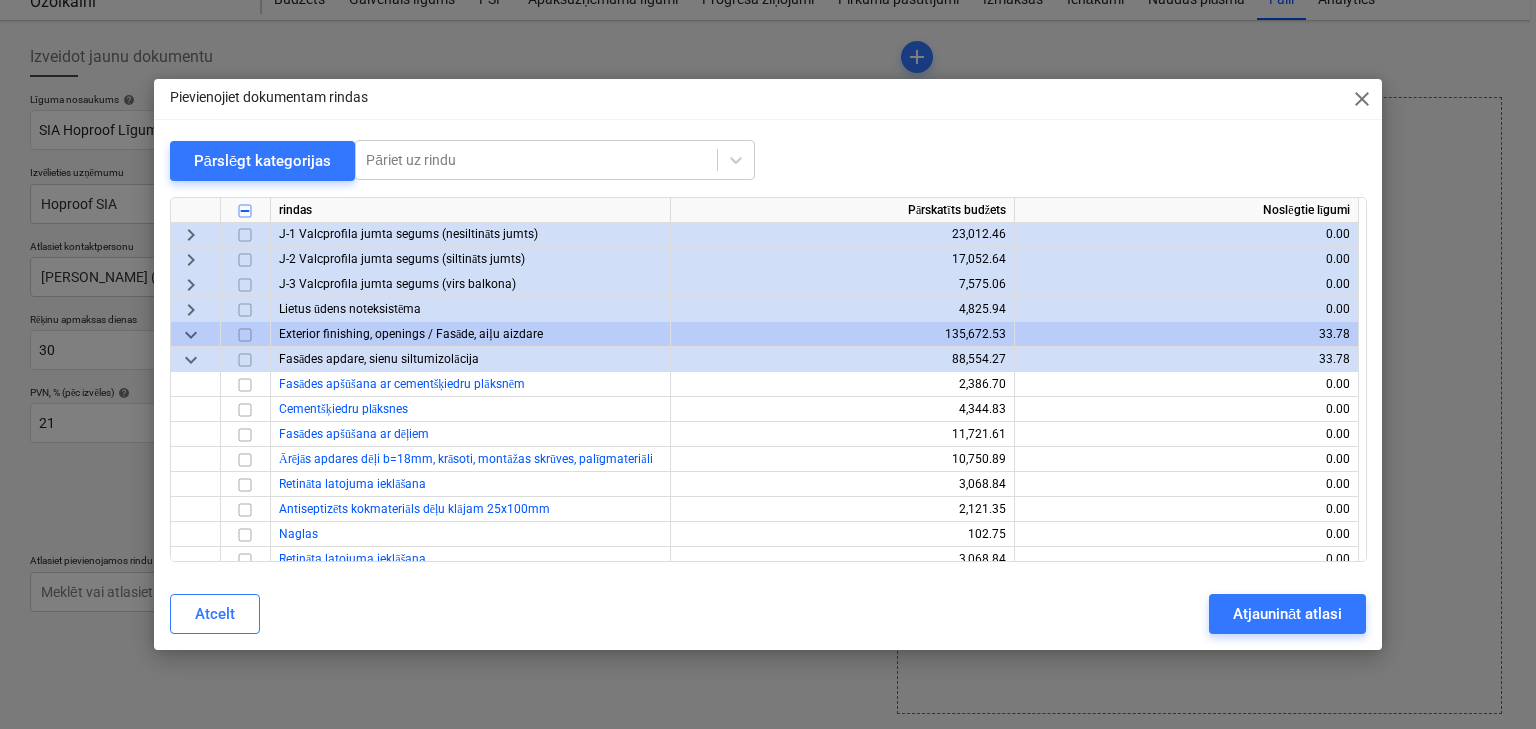 scroll, scrollTop: 1360, scrollLeft: 0, axis: vertical 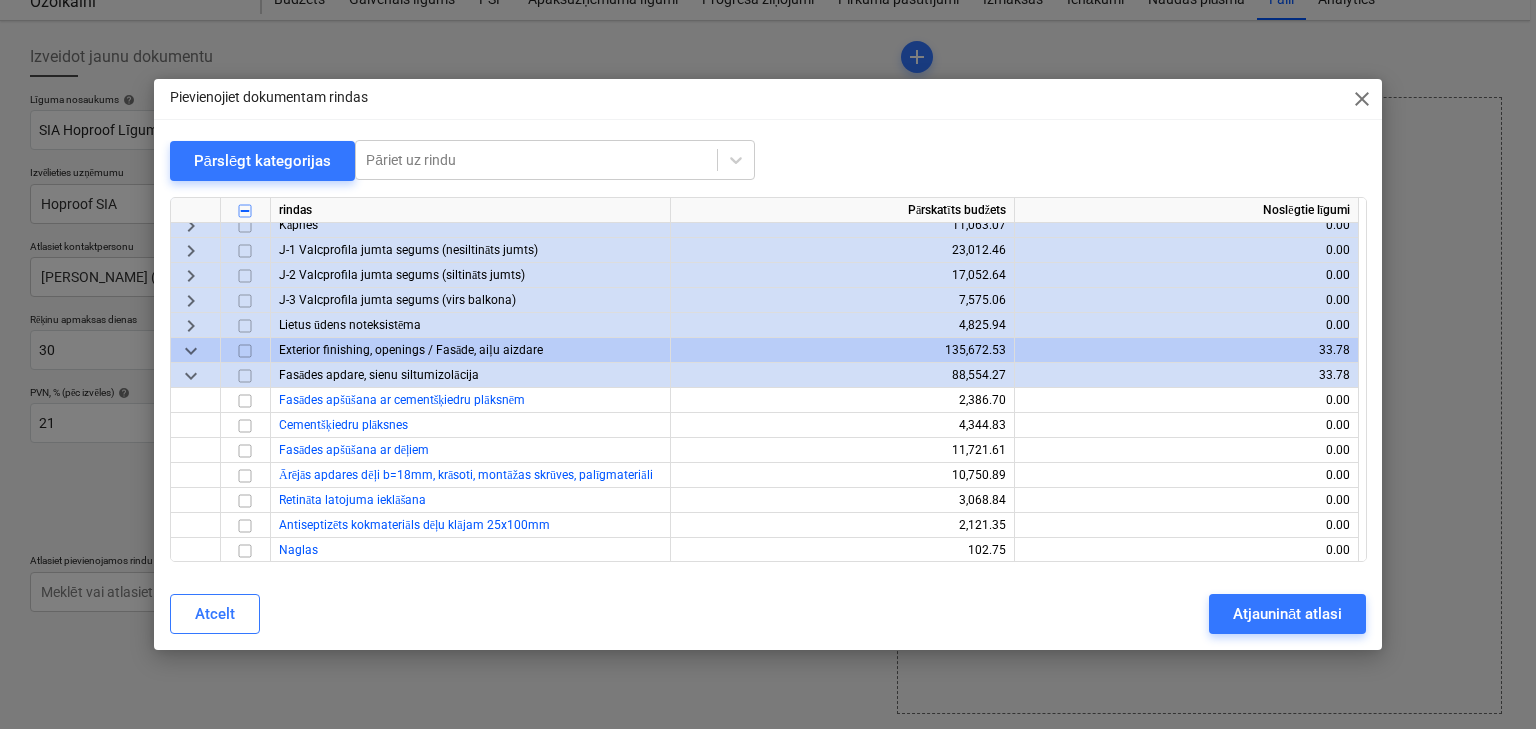 click on "keyboard_arrow_down" at bounding box center [191, 376] 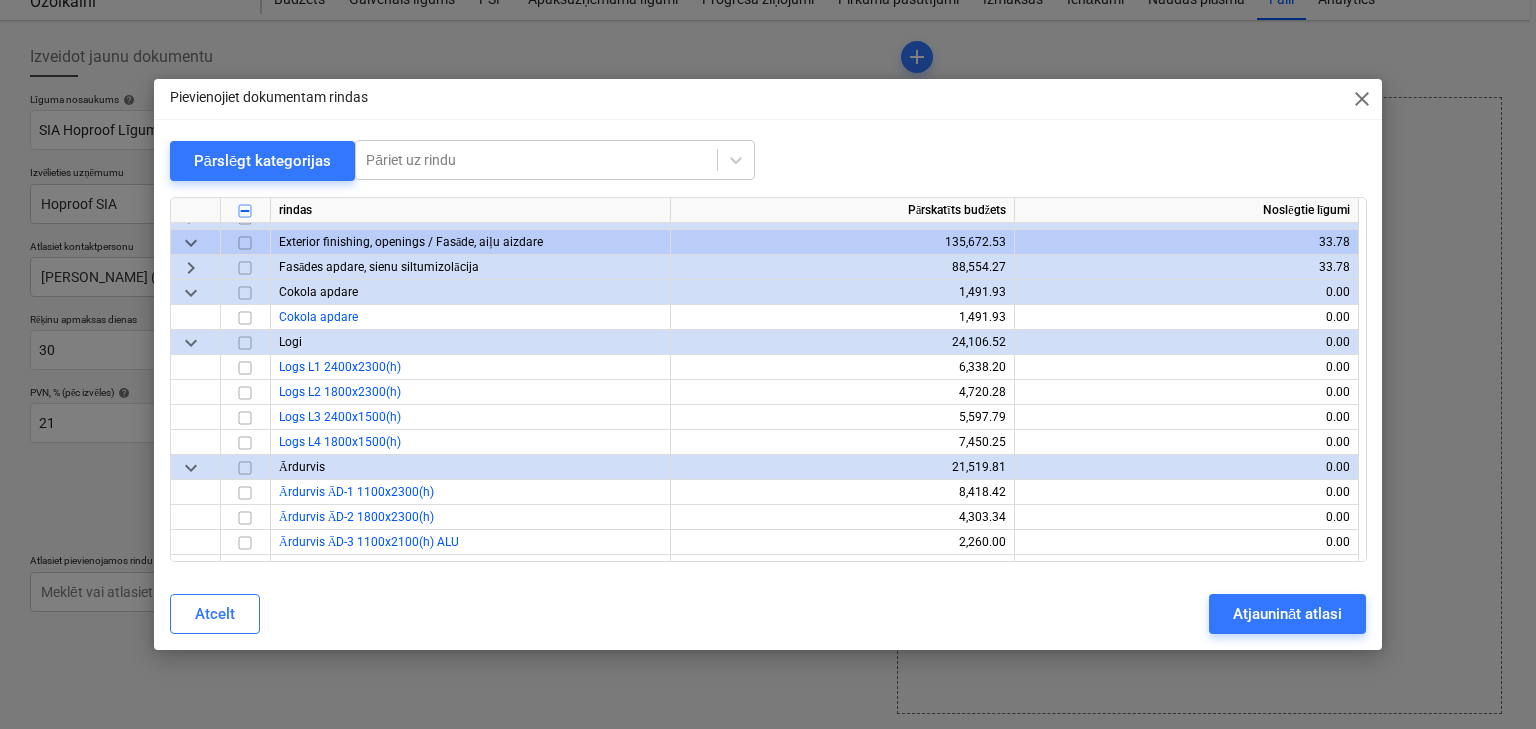 scroll, scrollTop: 1440, scrollLeft: 0, axis: vertical 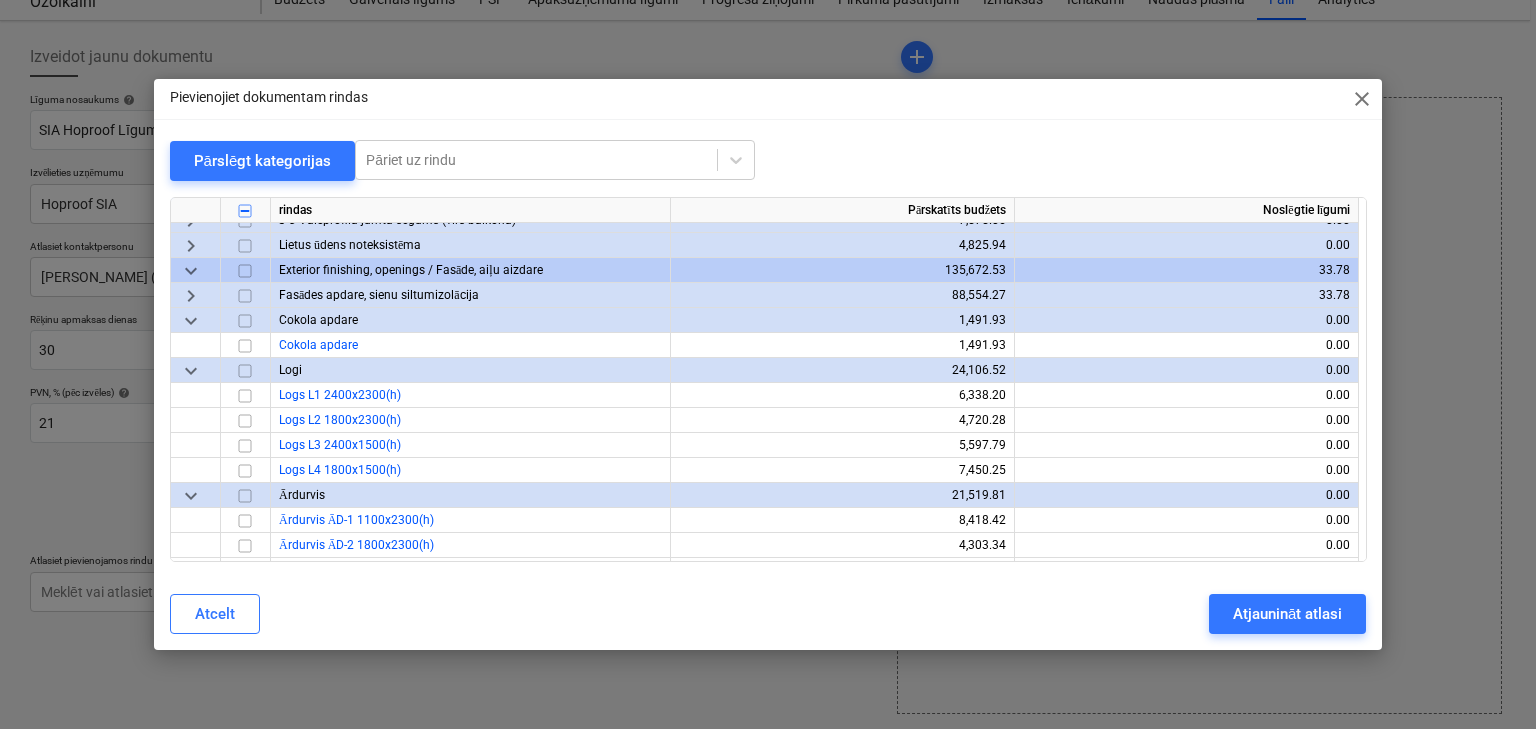 click on "keyboard_arrow_down" at bounding box center [191, 321] 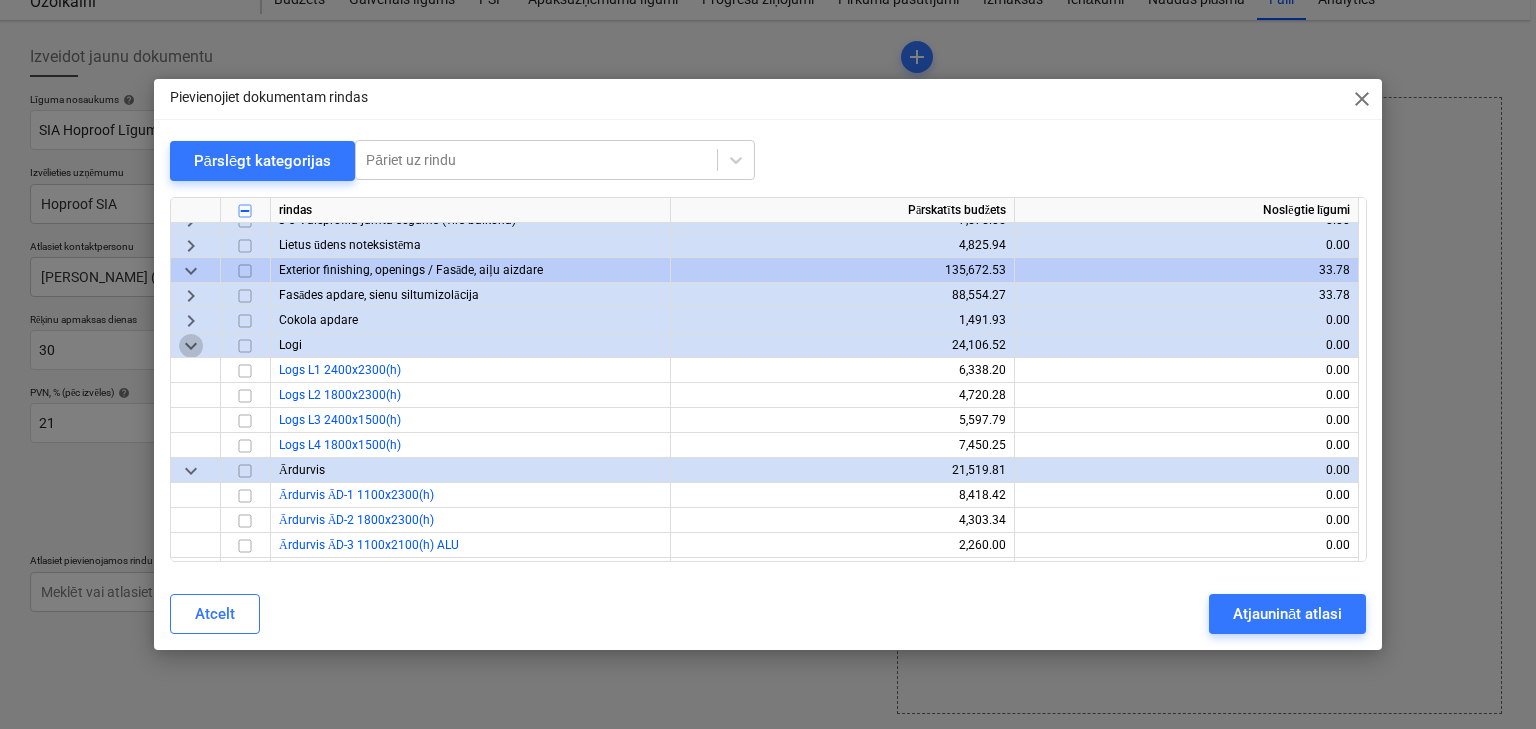 click on "keyboard_arrow_down" at bounding box center [191, 346] 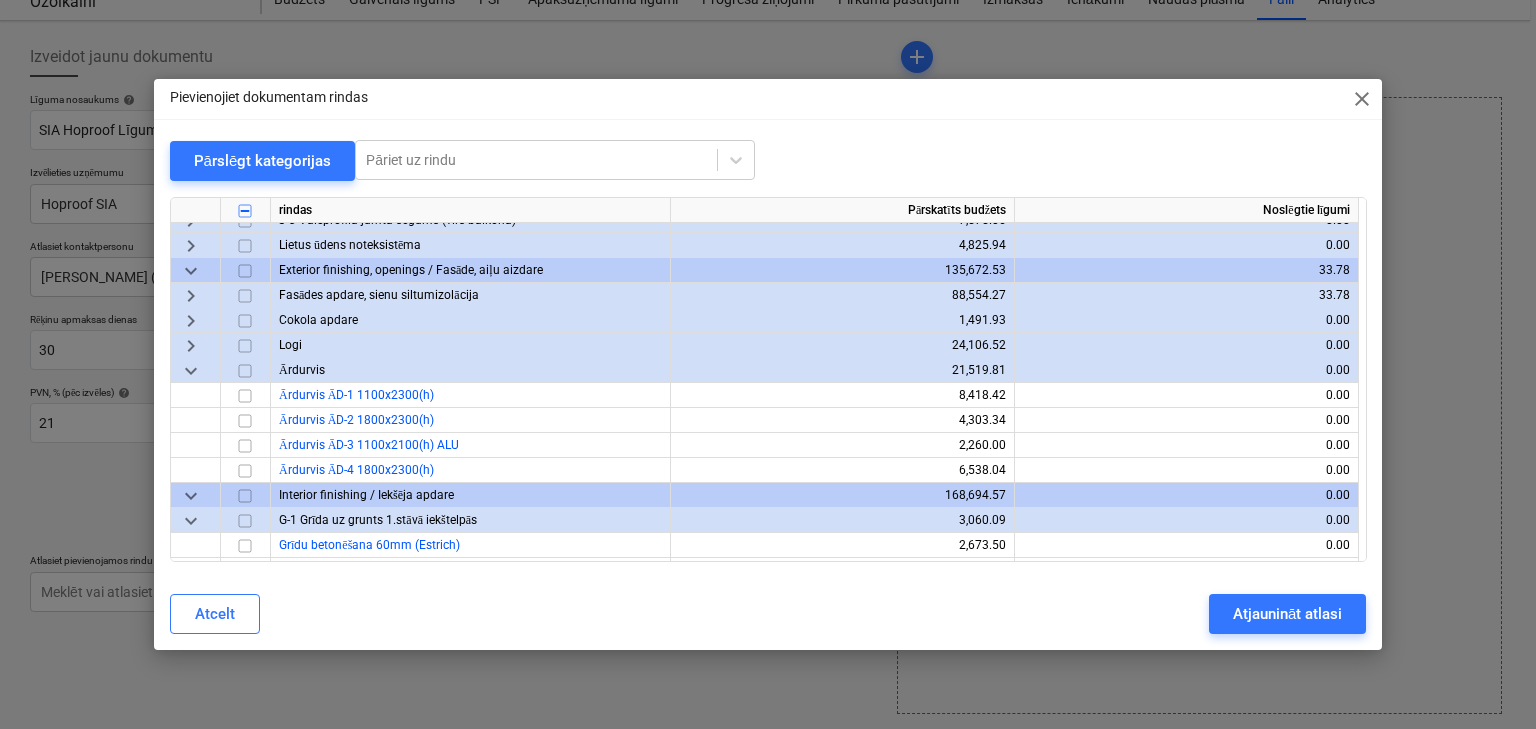 click on "keyboard_arrow_down" at bounding box center (191, 371) 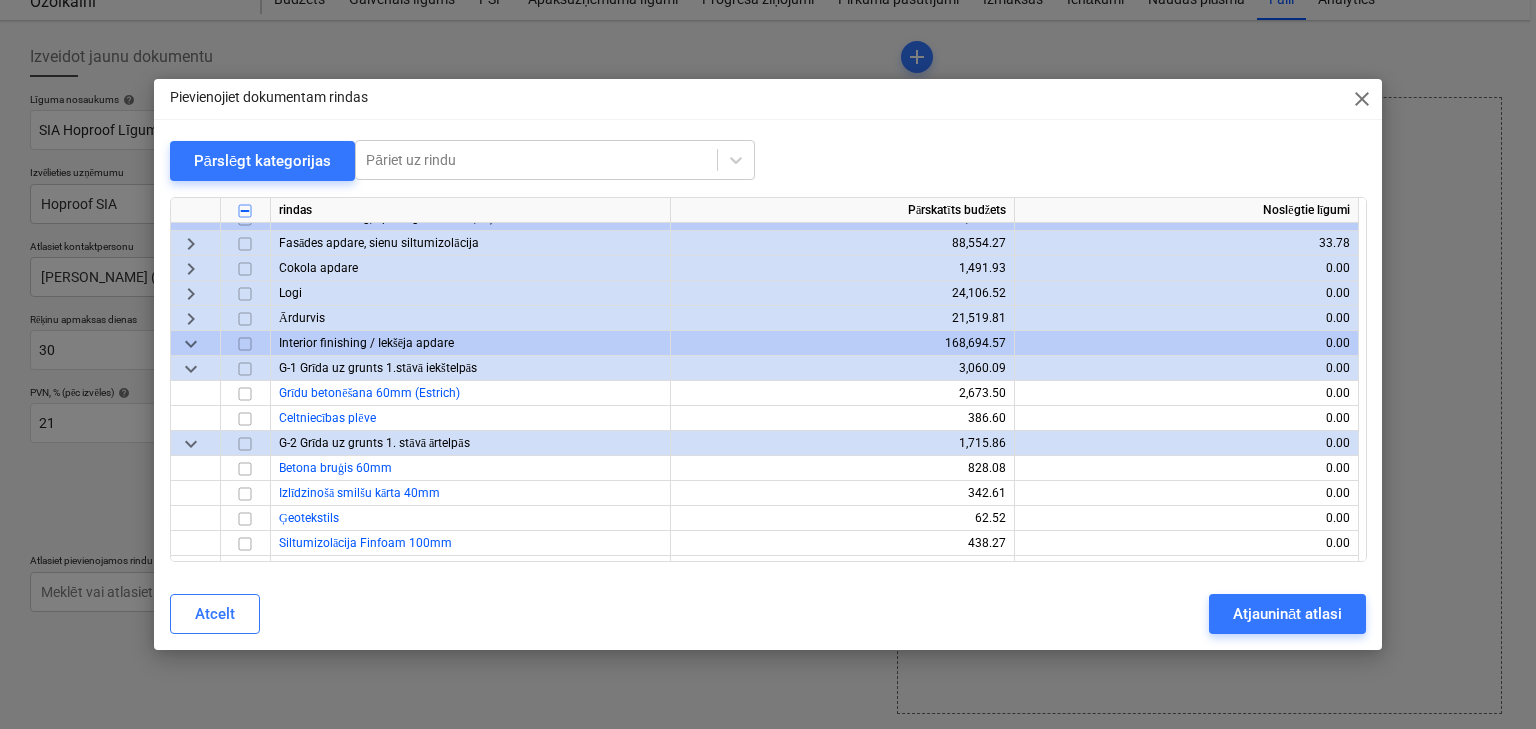 scroll, scrollTop: 1520, scrollLeft: 0, axis: vertical 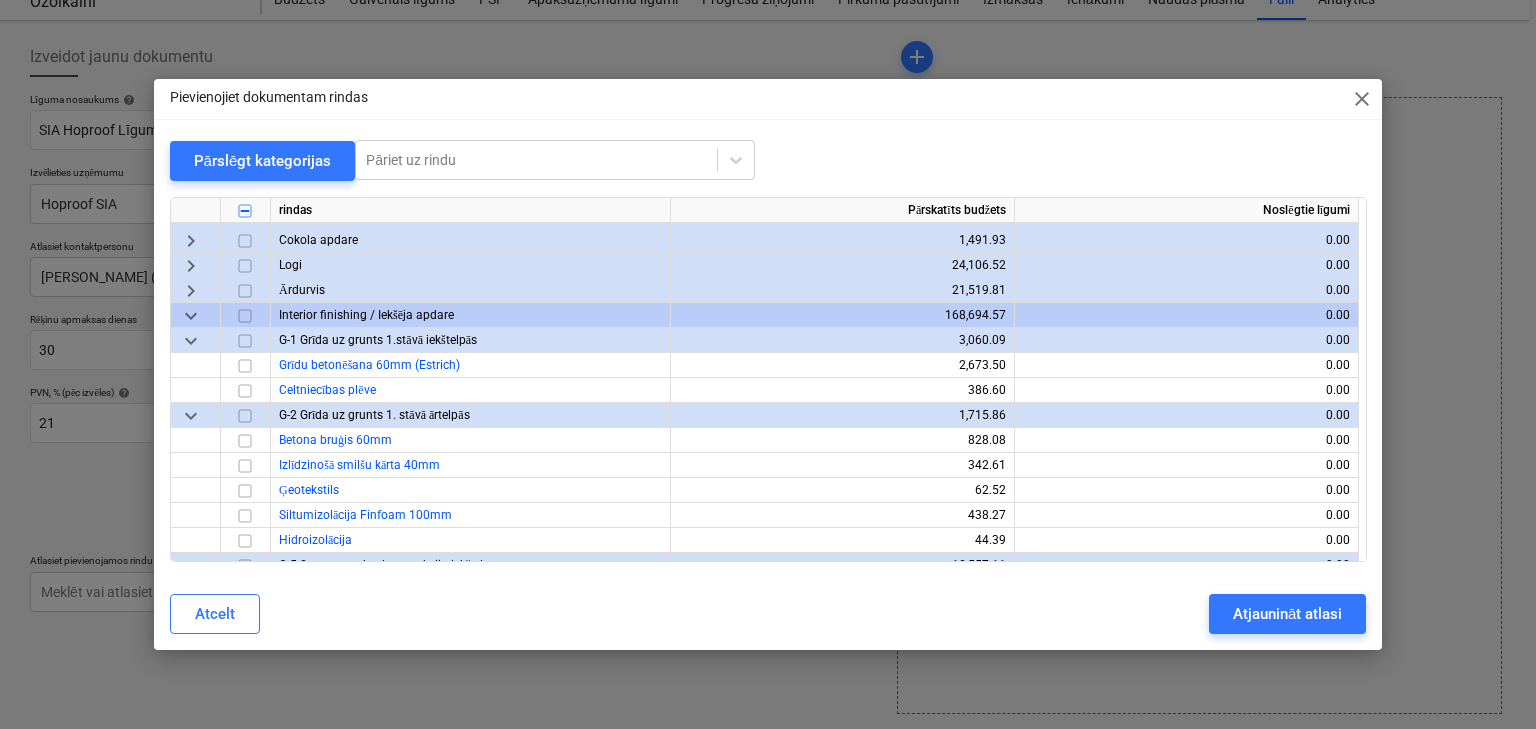 click on "keyboard_arrow_down" at bounding box center [191, 341] 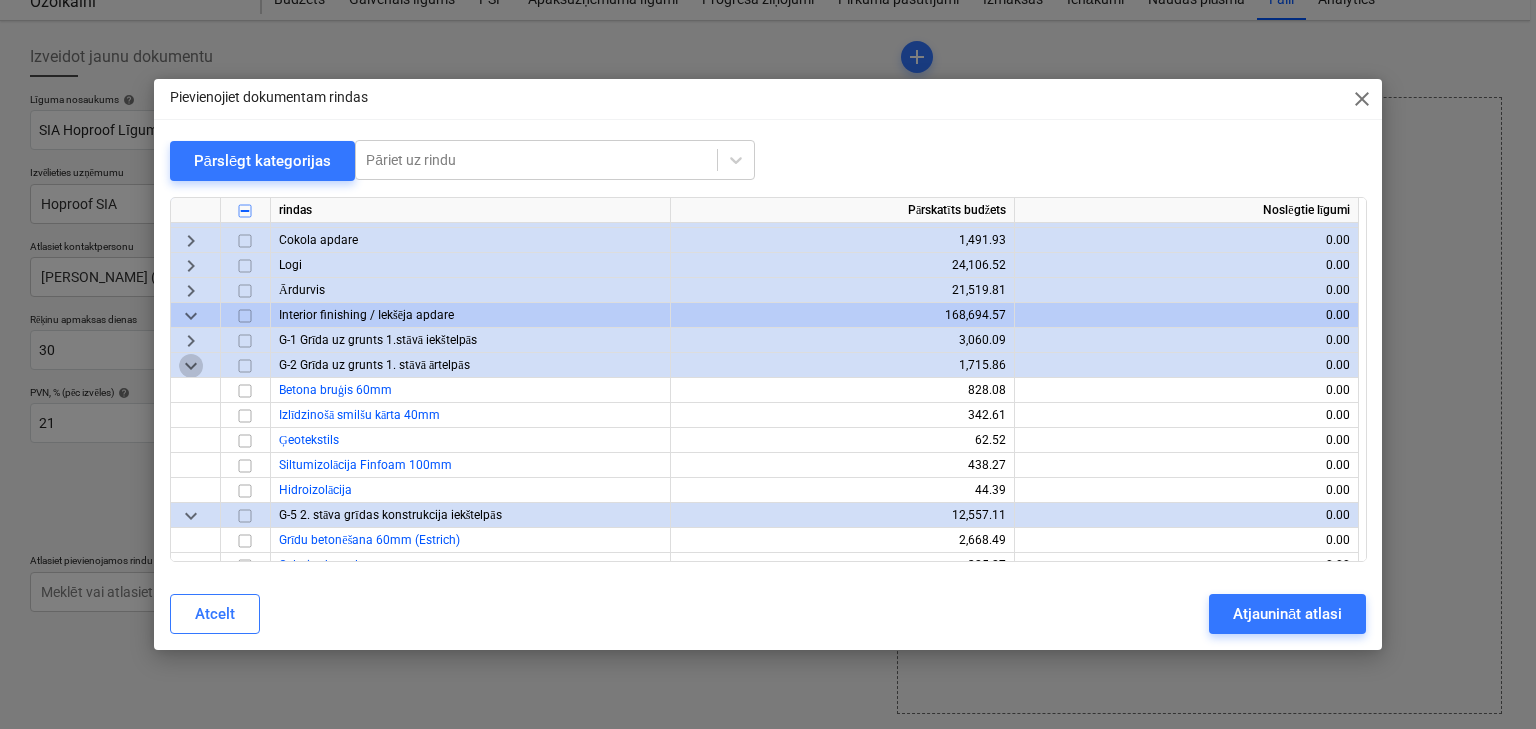 click on "keyboard_arrow_down" at bounding box center [191, 366] 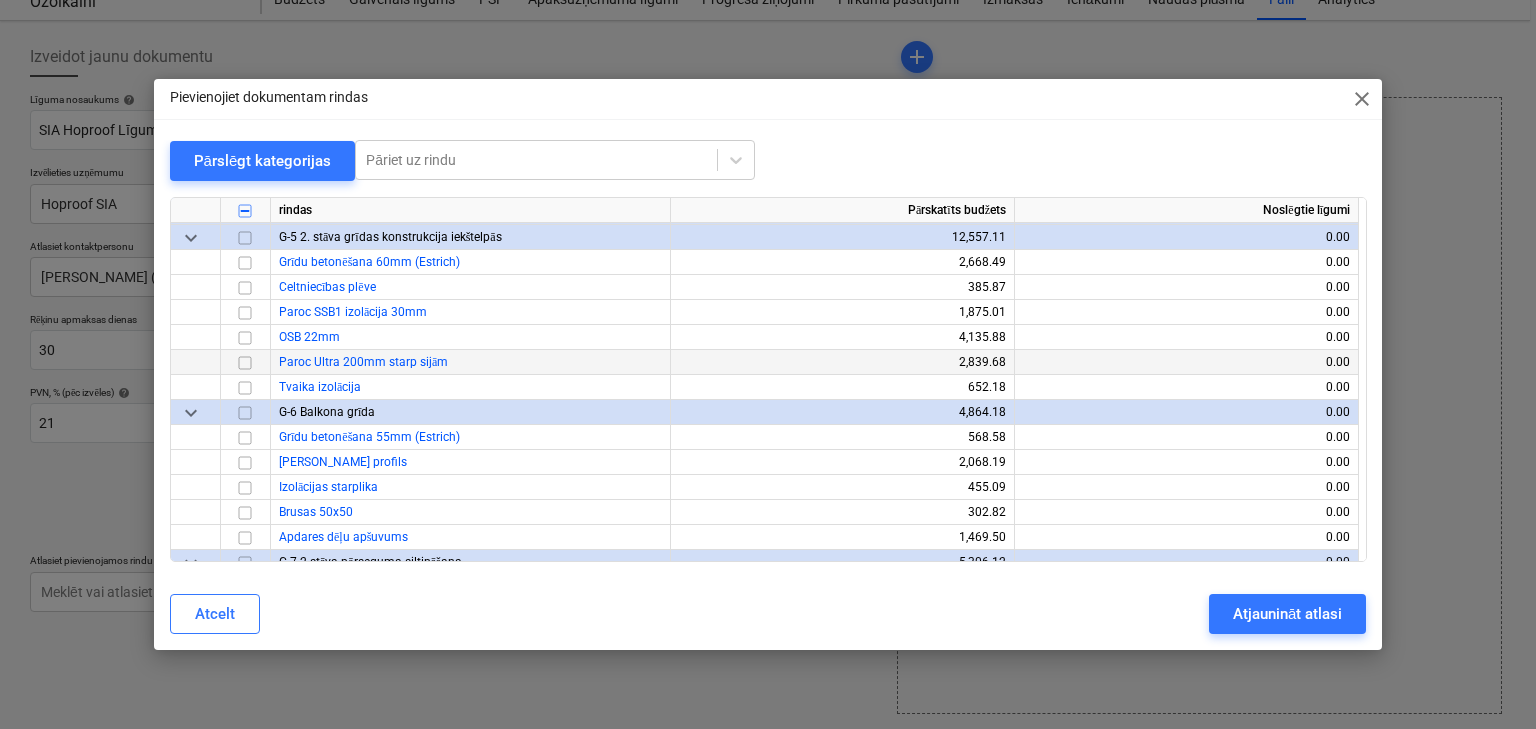 scroll, scrollTop: 1680, scrollLeft: 0, axis: vertical 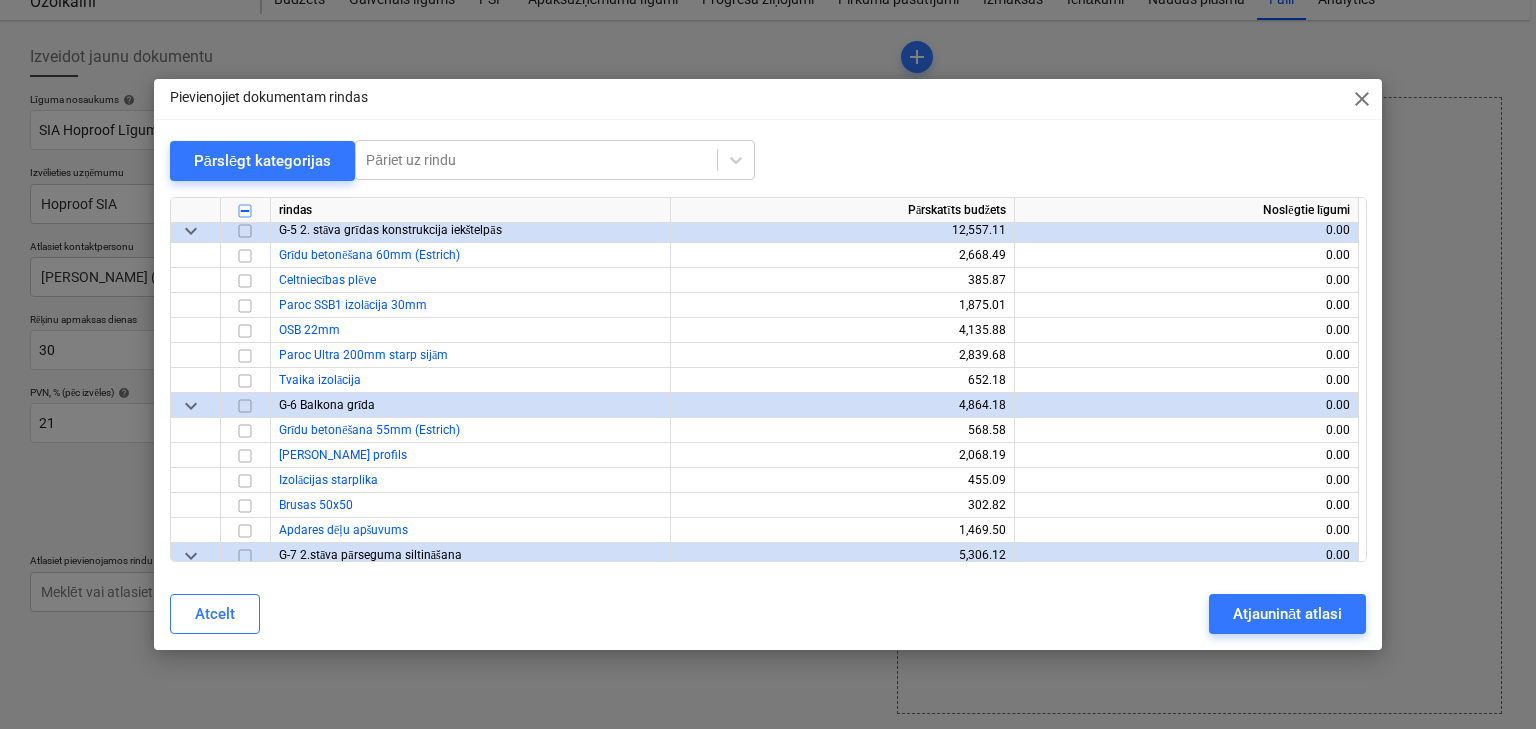 click on "keyboard_arrow_down" at bounding box center (191, 231) 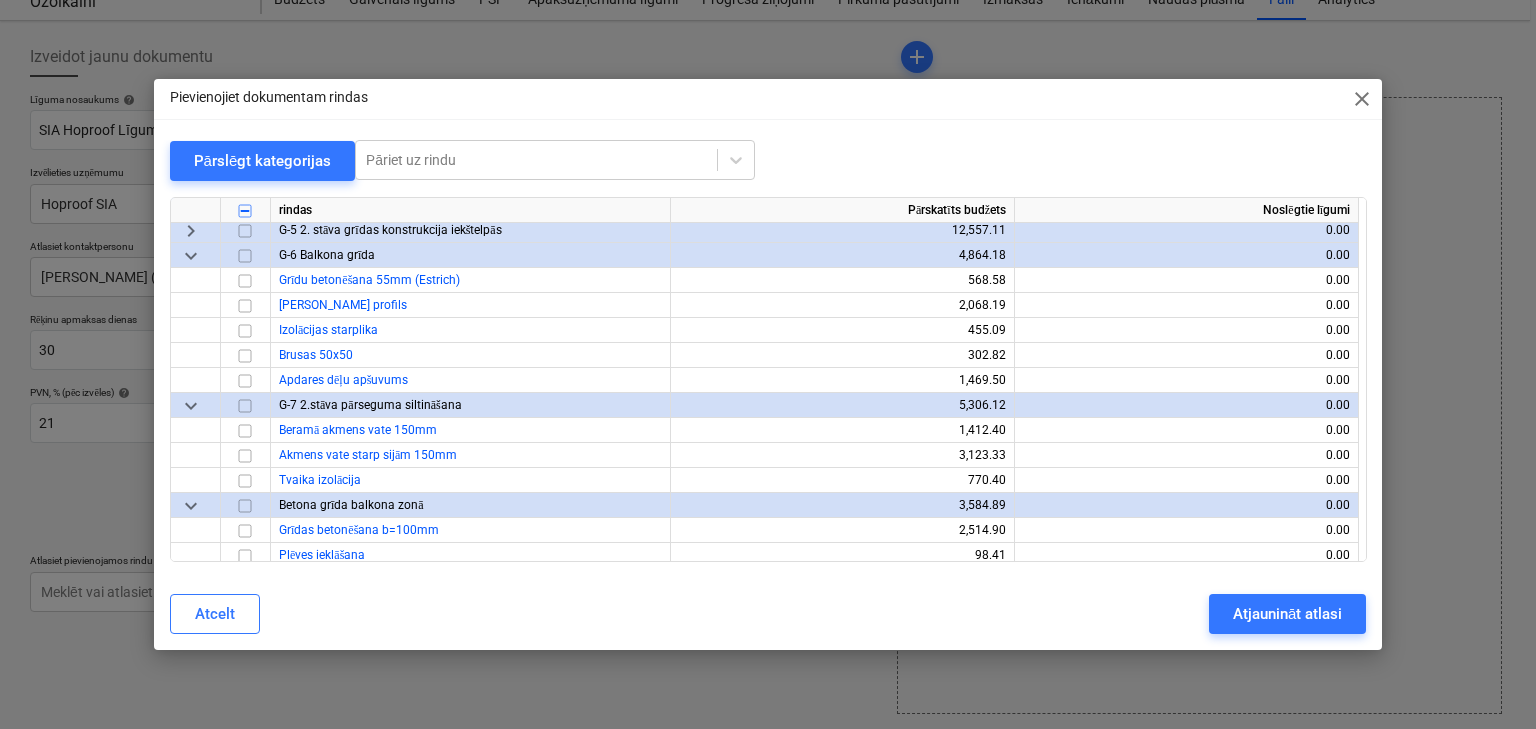 click on "keyboard_arrow_down" at bounding box center [191, 256] 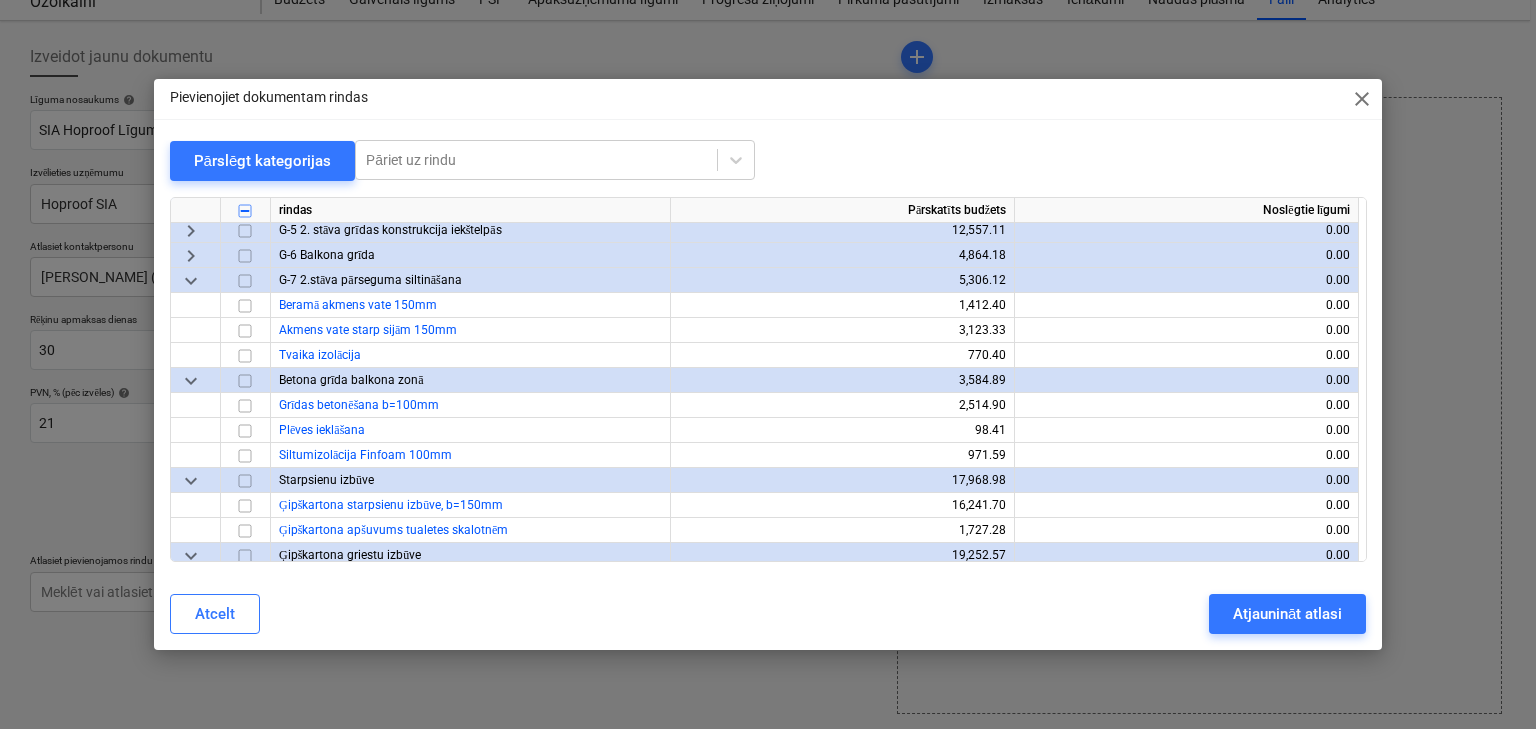 click on "keyboard_arrow_down" at bounding box center [191, 281] 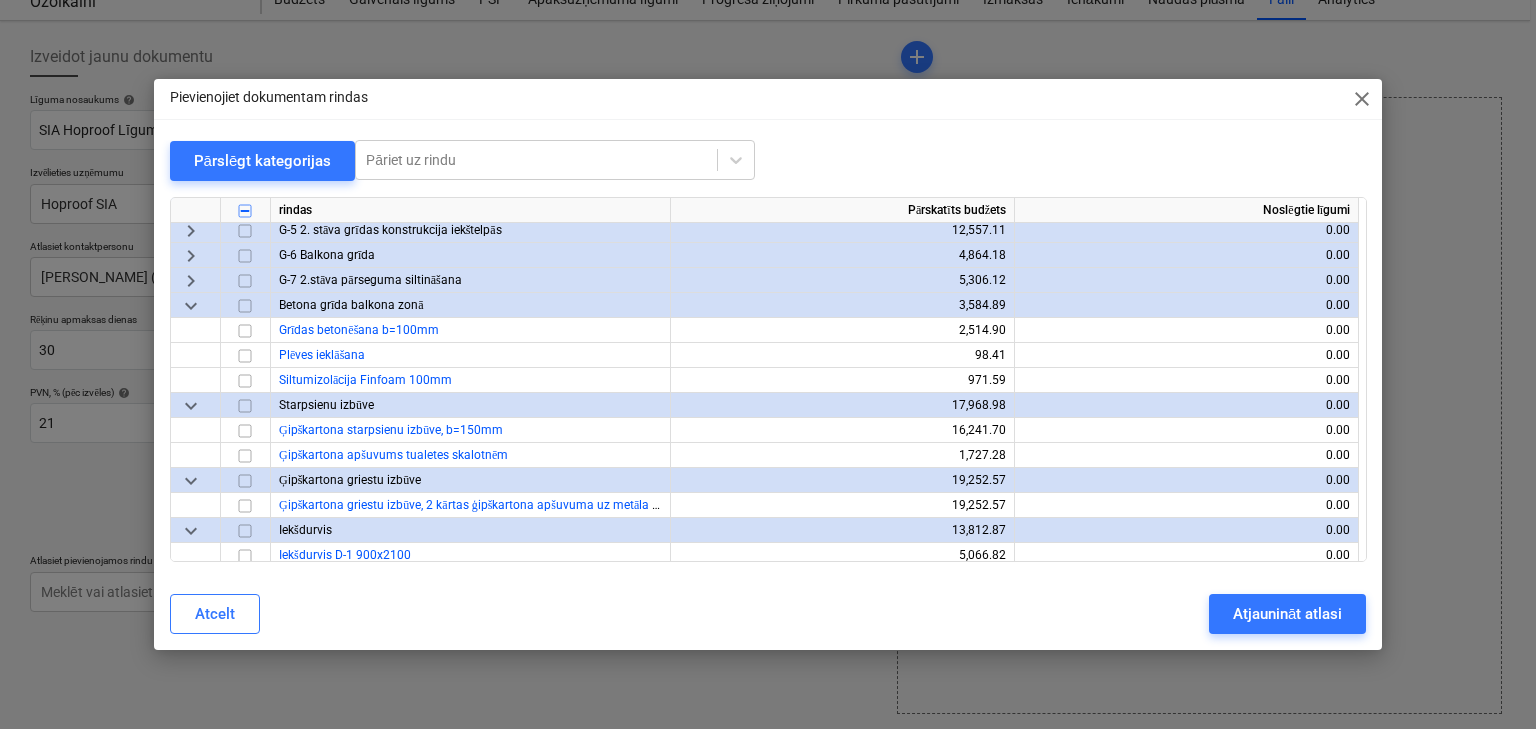 click on "keyboard_arrow_down" at bounding box center [191, 306] 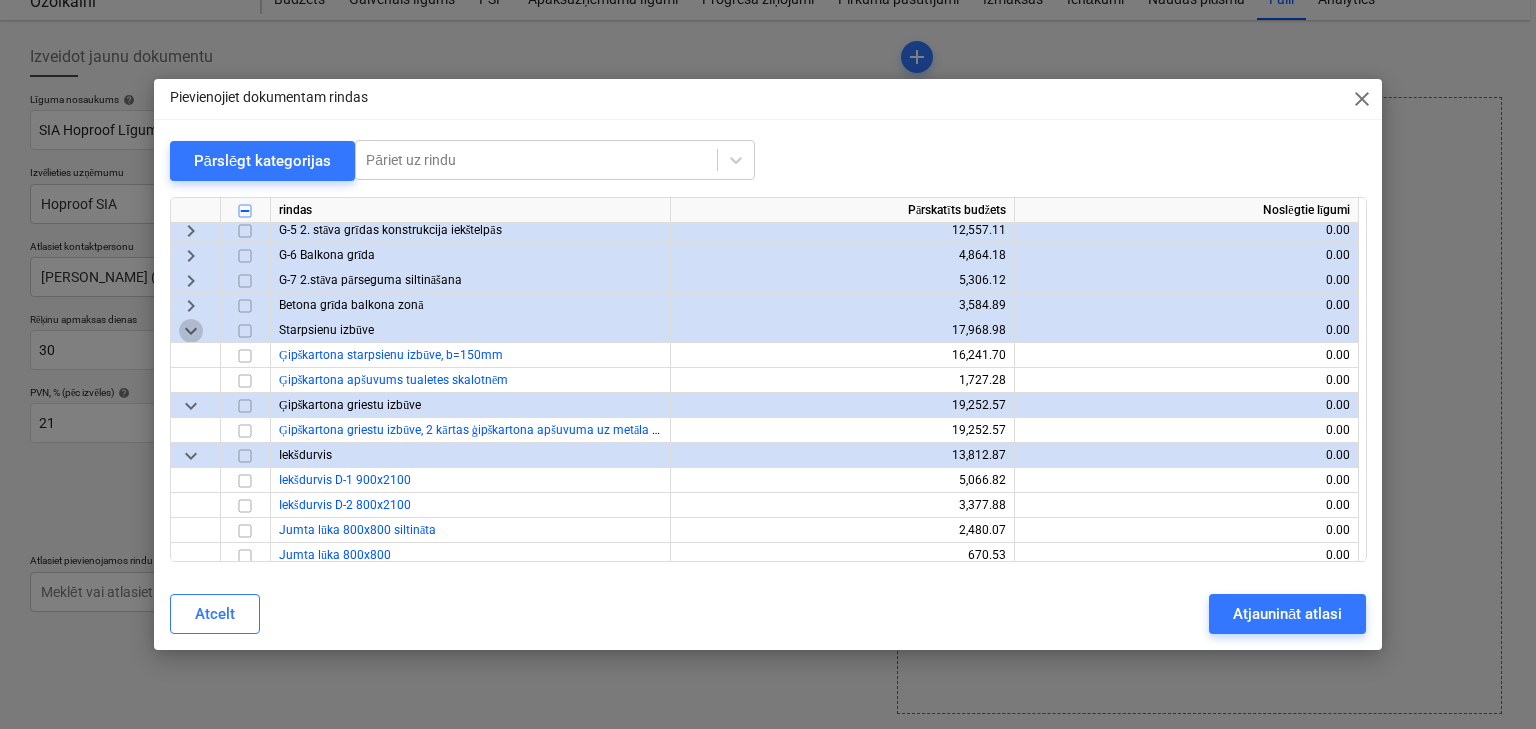 click on "keyboard_arrow_down" at bounding box center [191, 331] 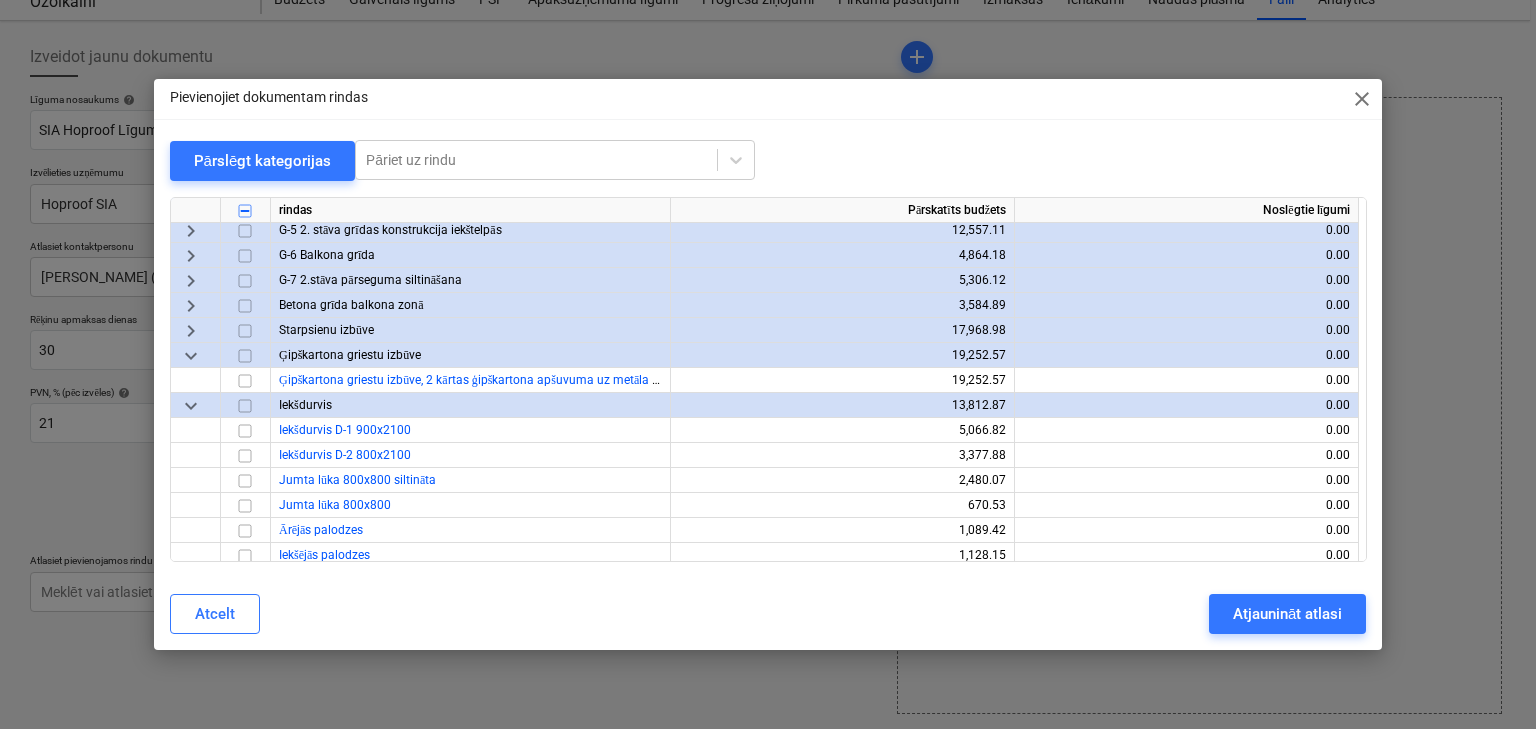 click on "keyboard_arrow_down" at bounding box center (191, 356) 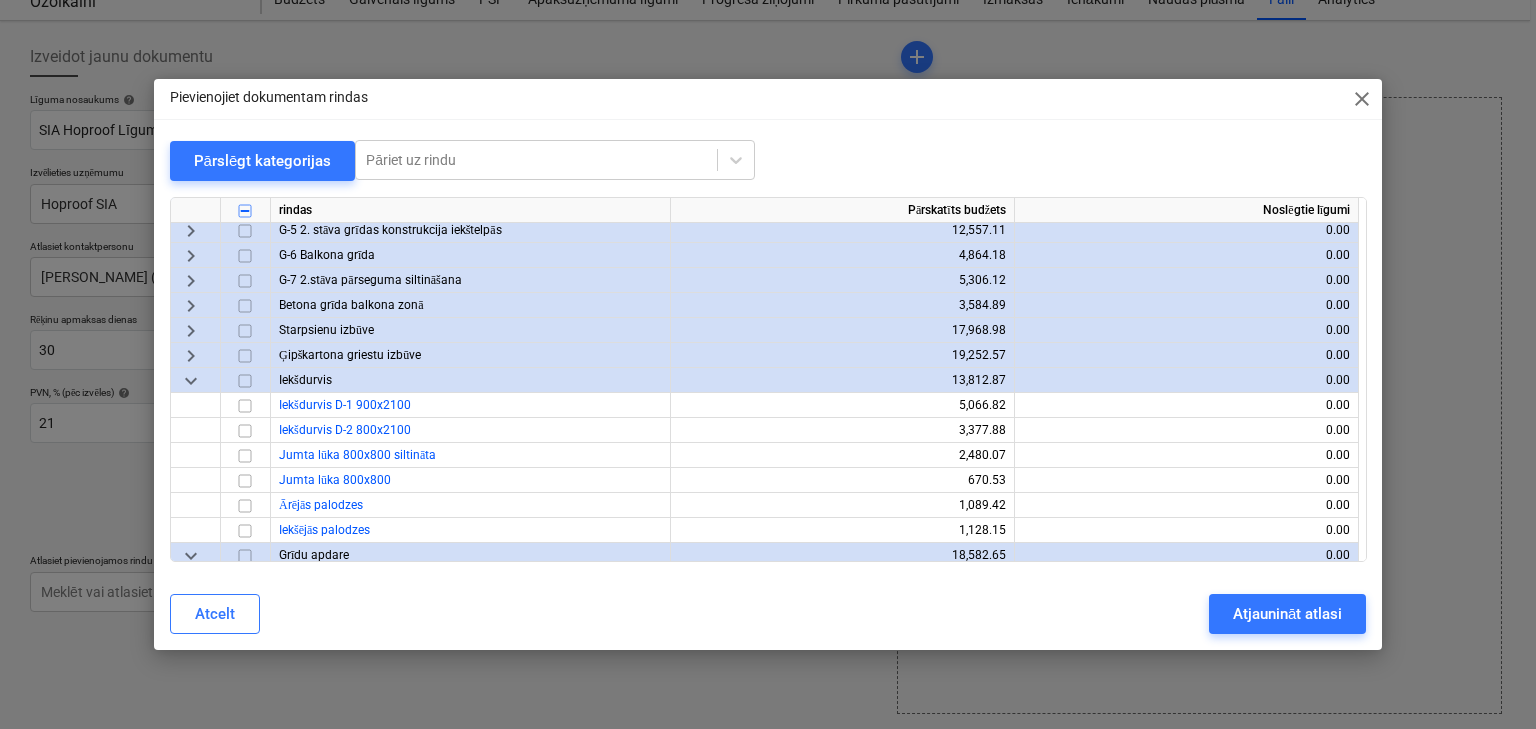 click on "keyboard_arrow_down" at bounding box center [191, 381] 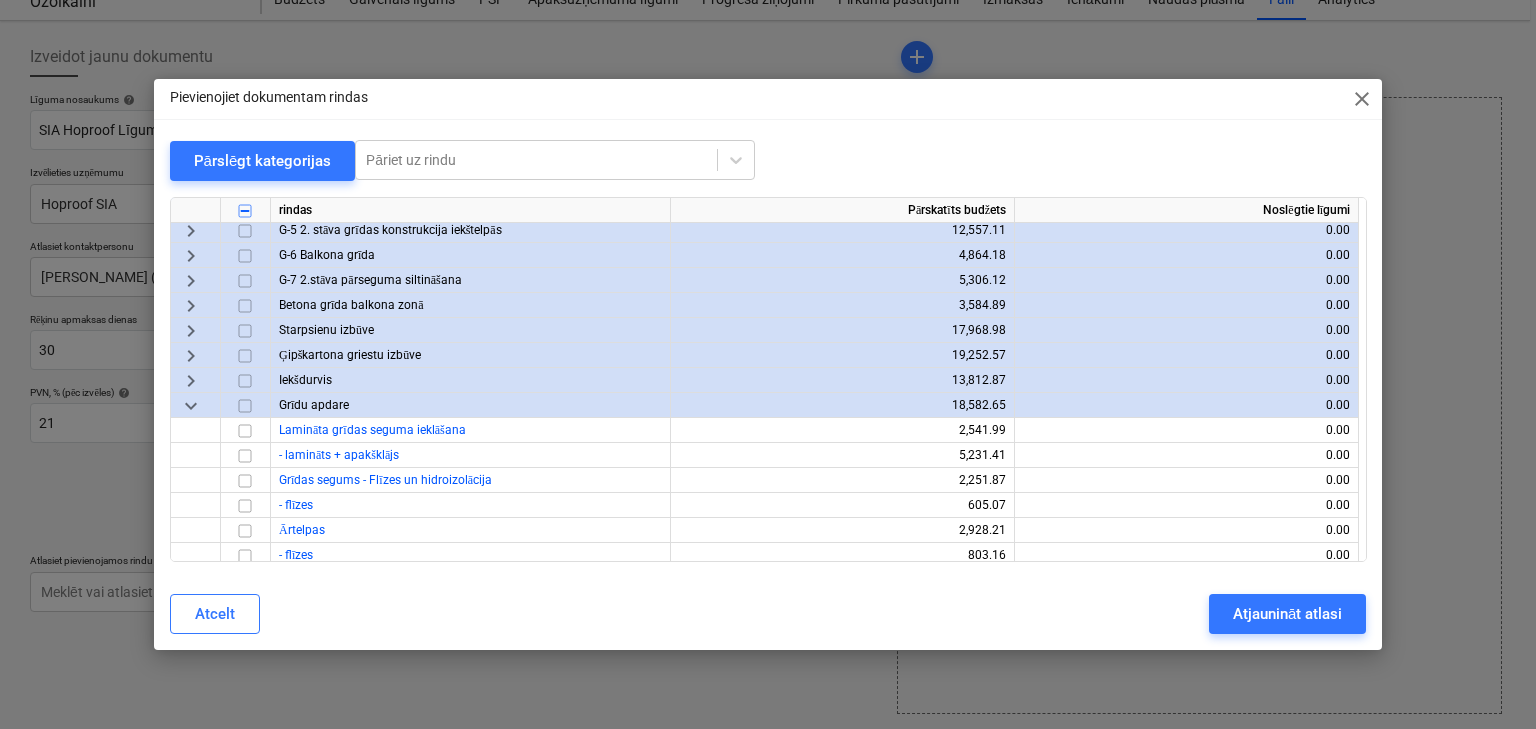 scroll, scrollTop: 1760, scrollLeft: 0, axis: vertical 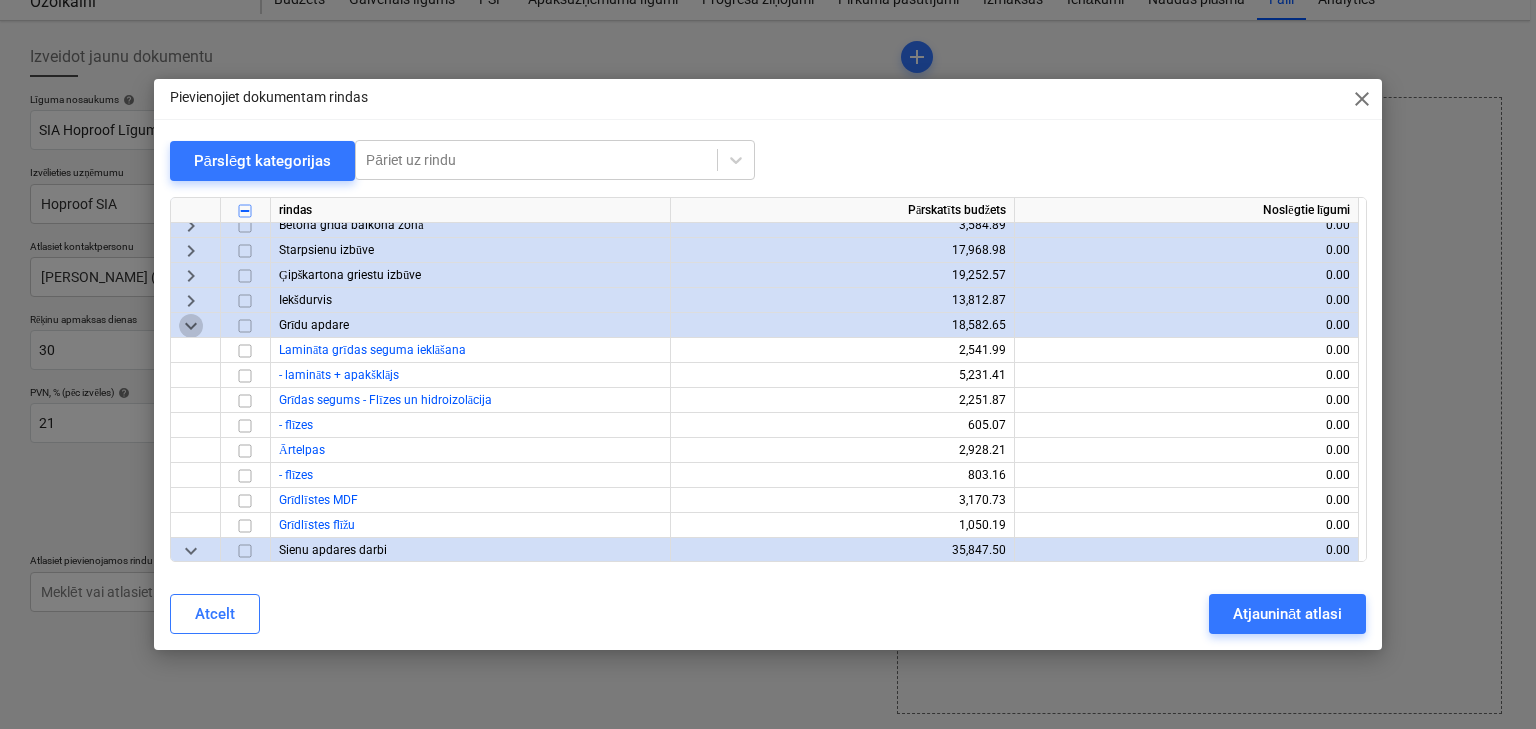 click on "keyboard_arrow_down" at bounding box center [191, 326] 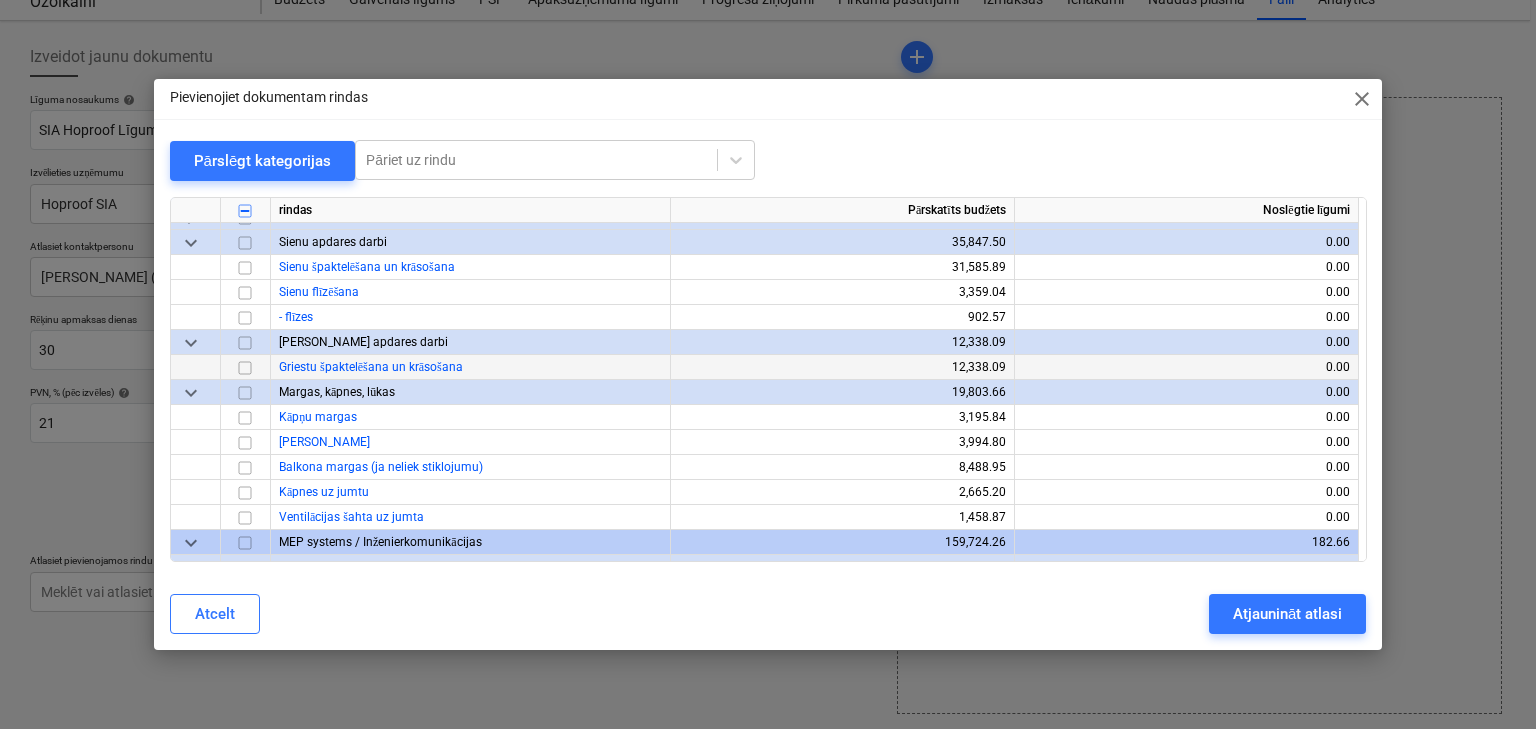 scroll, scrollTop: 1840, scrollLeft: 0, axis: vertical 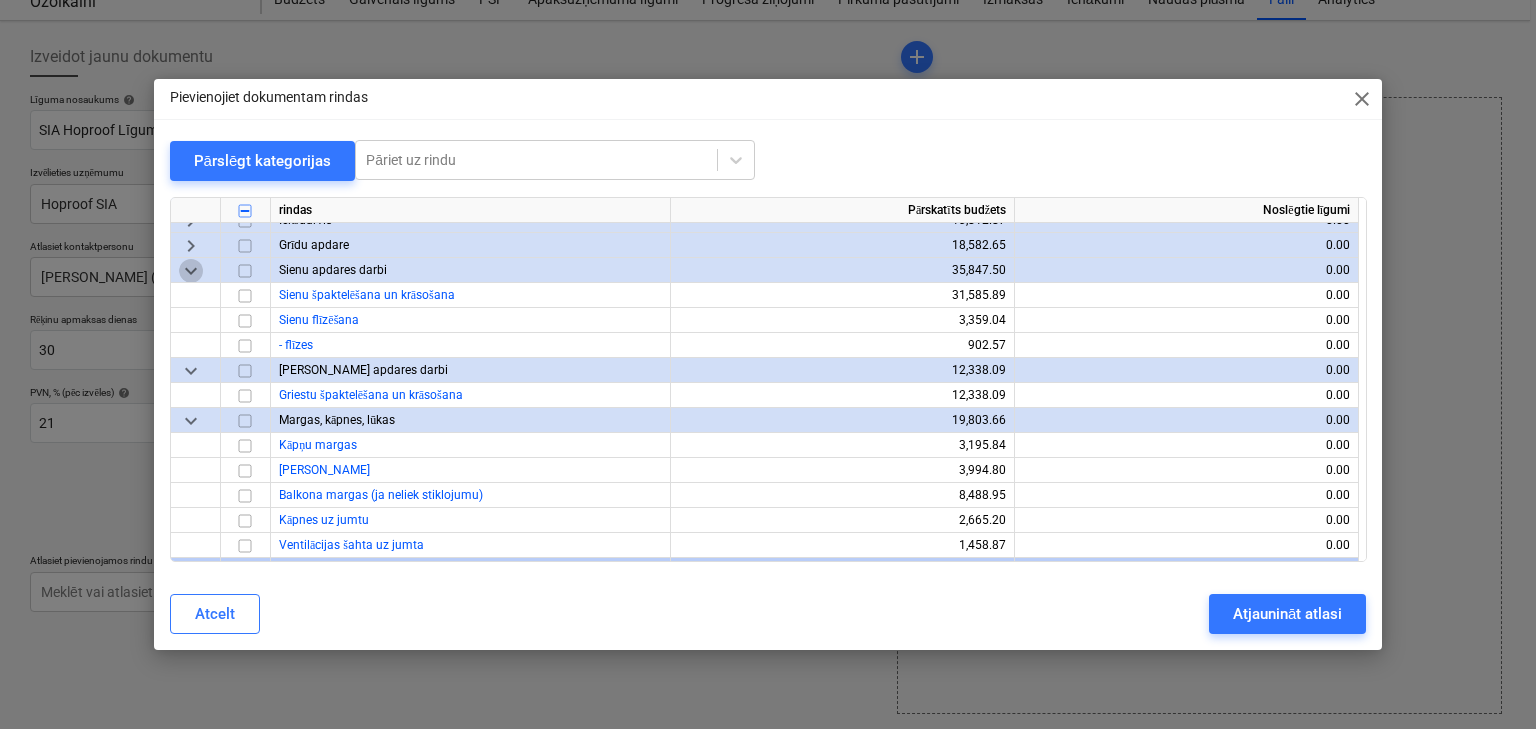 click on "keyboard_arrow_down" at bounding box center [191, 271] 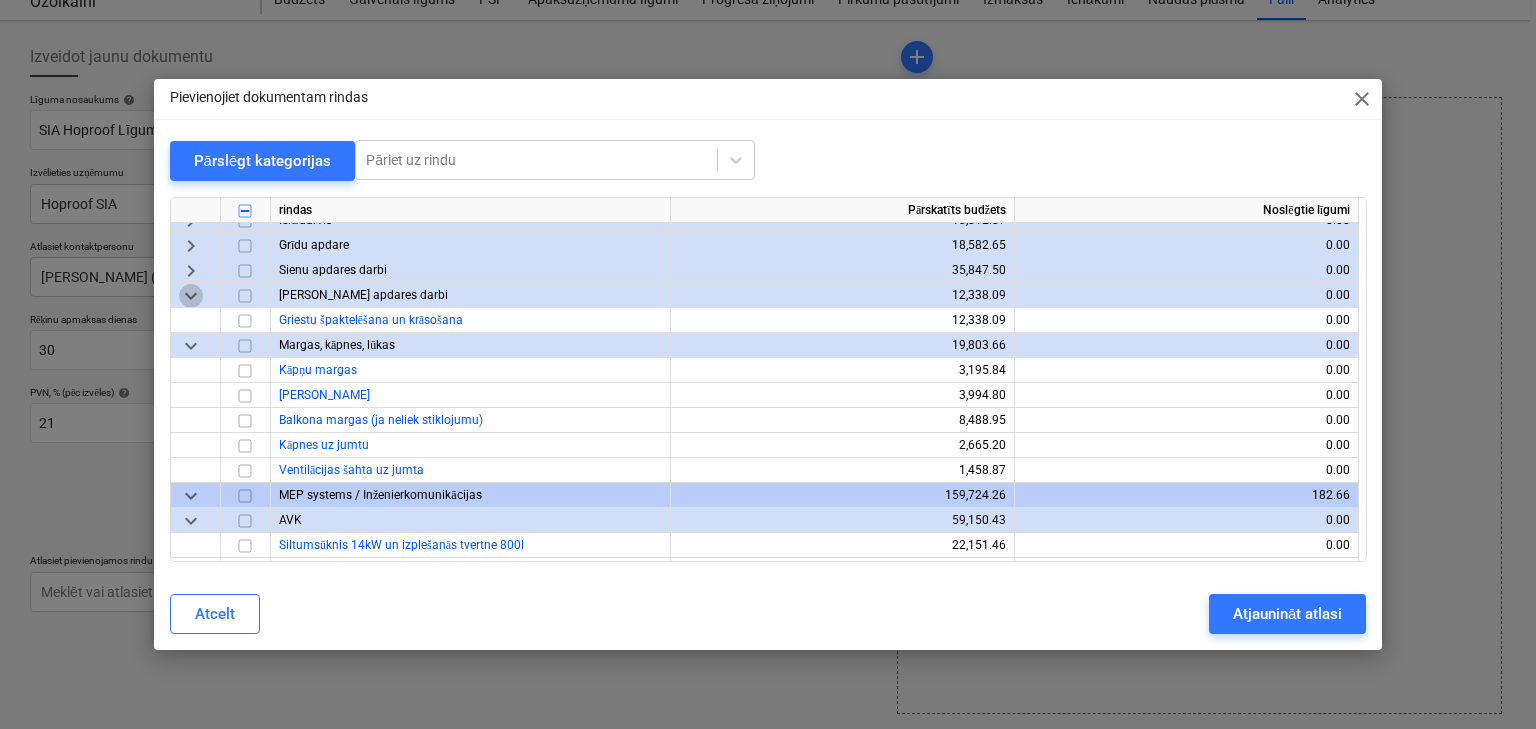 click on "keyboard_arrow_down" at bounding box center (191, 296) 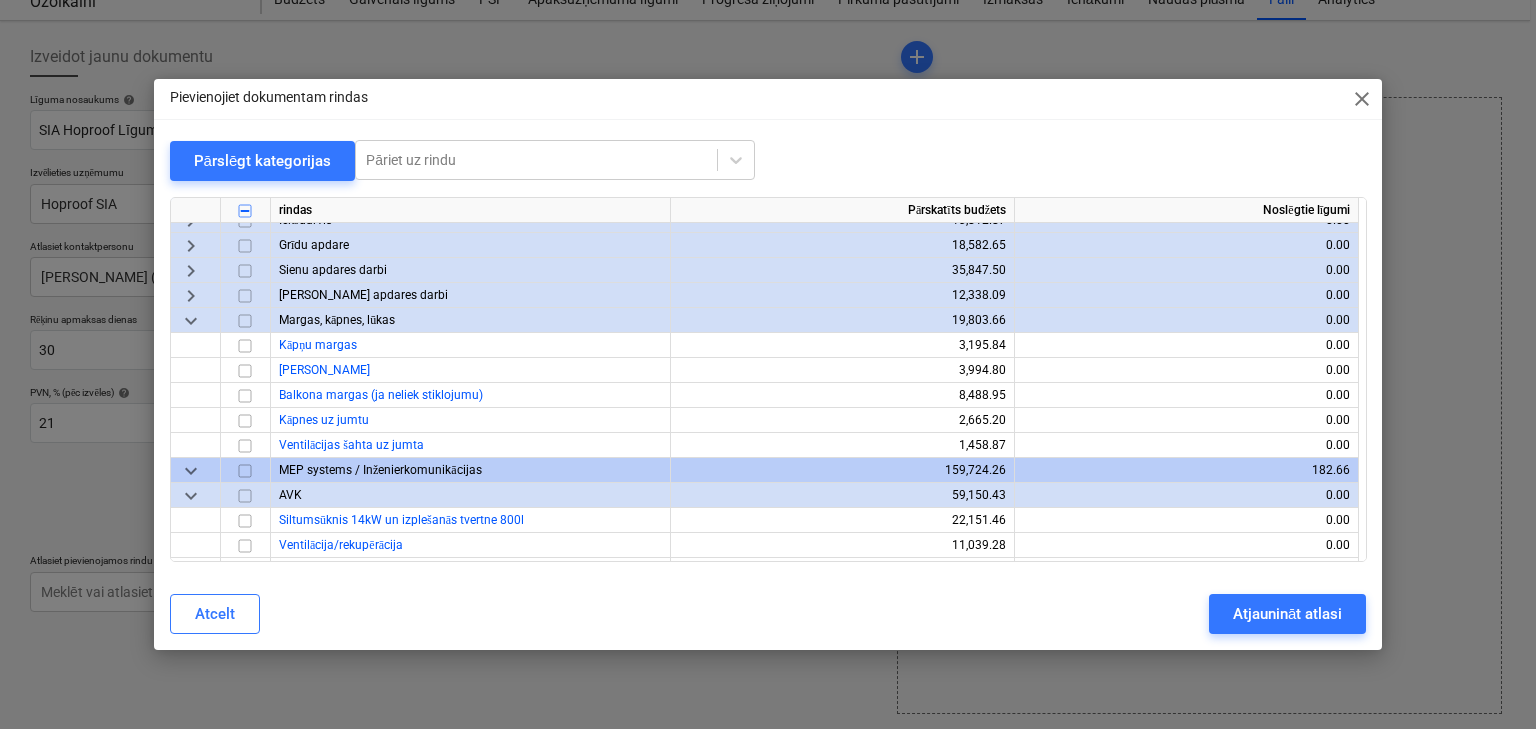 click on "keyboard_arrow_down" at bounding box center [191, 321] 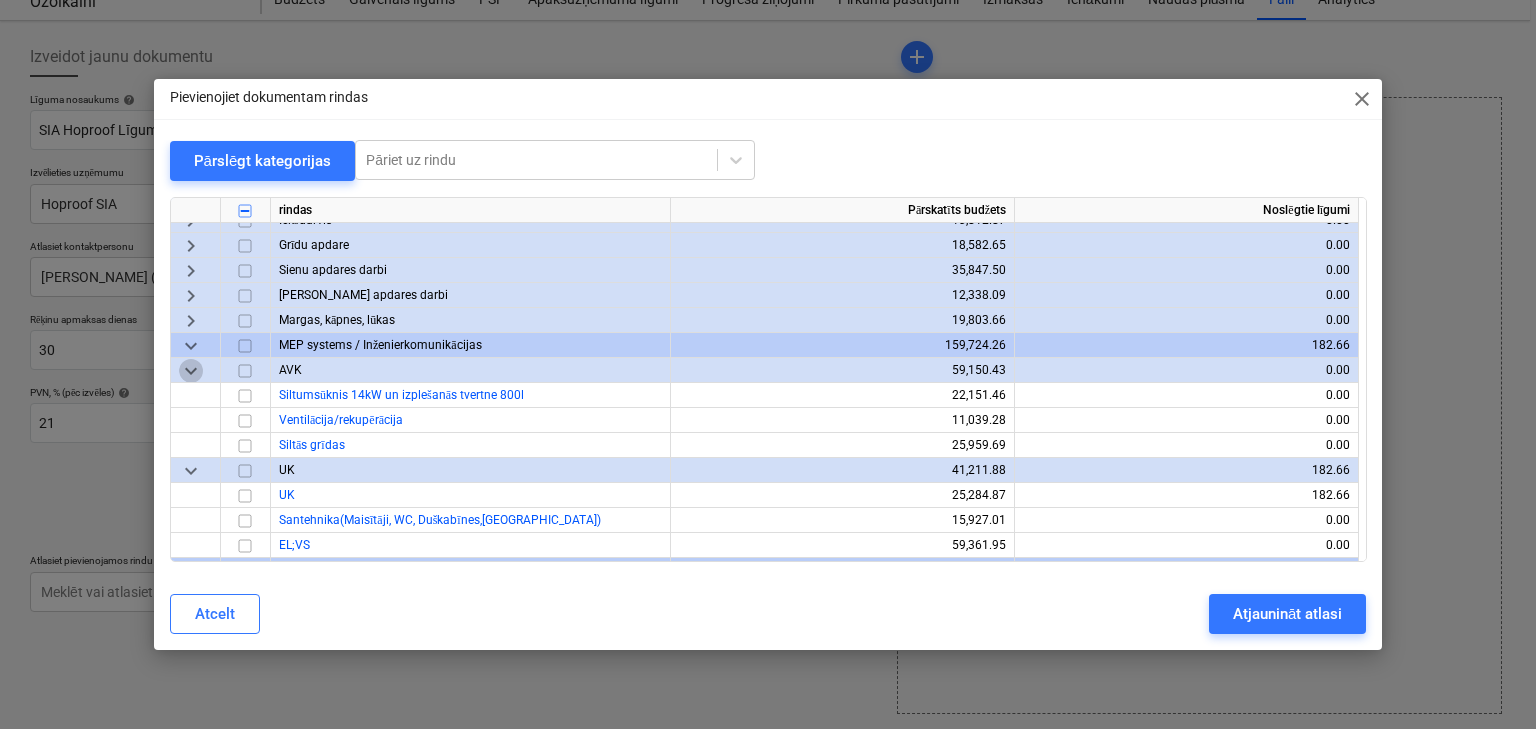 click on "keyboard_arrow_down" at bounding box center [191, 371] 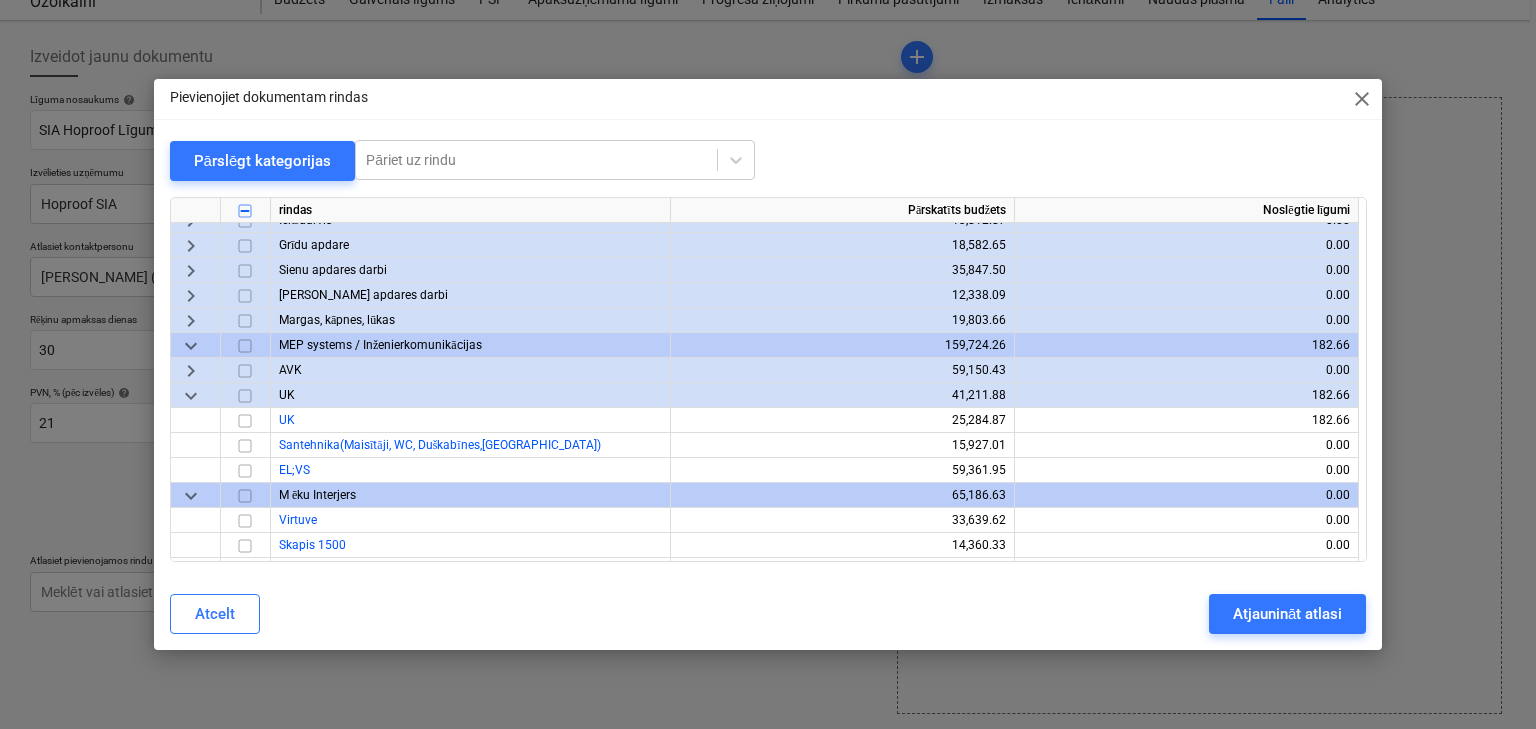 click on "keyboard_arrow_down" at bounding box center [191, 396] 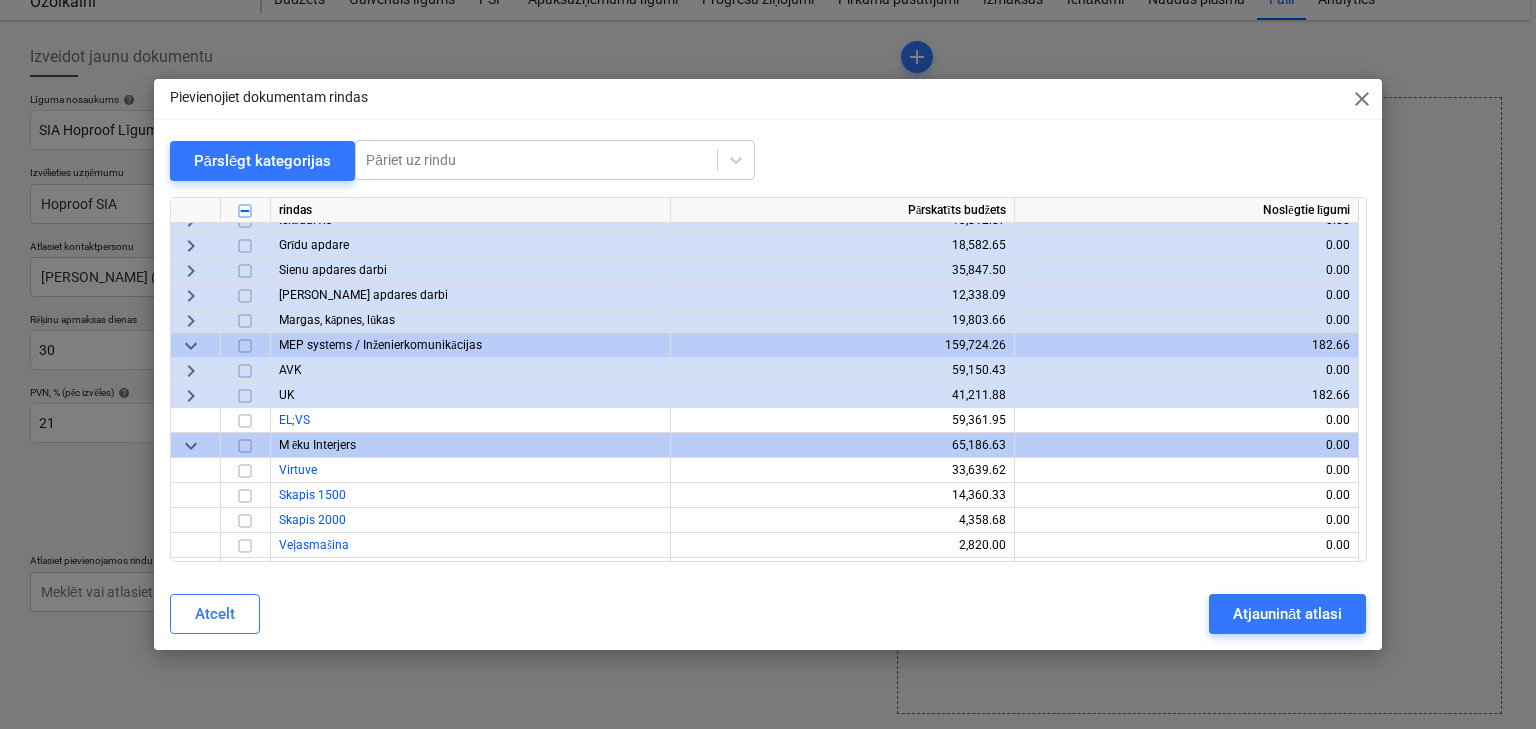 scroll, scrollTop: 1920, scrollLeft: 0, axis: vertical 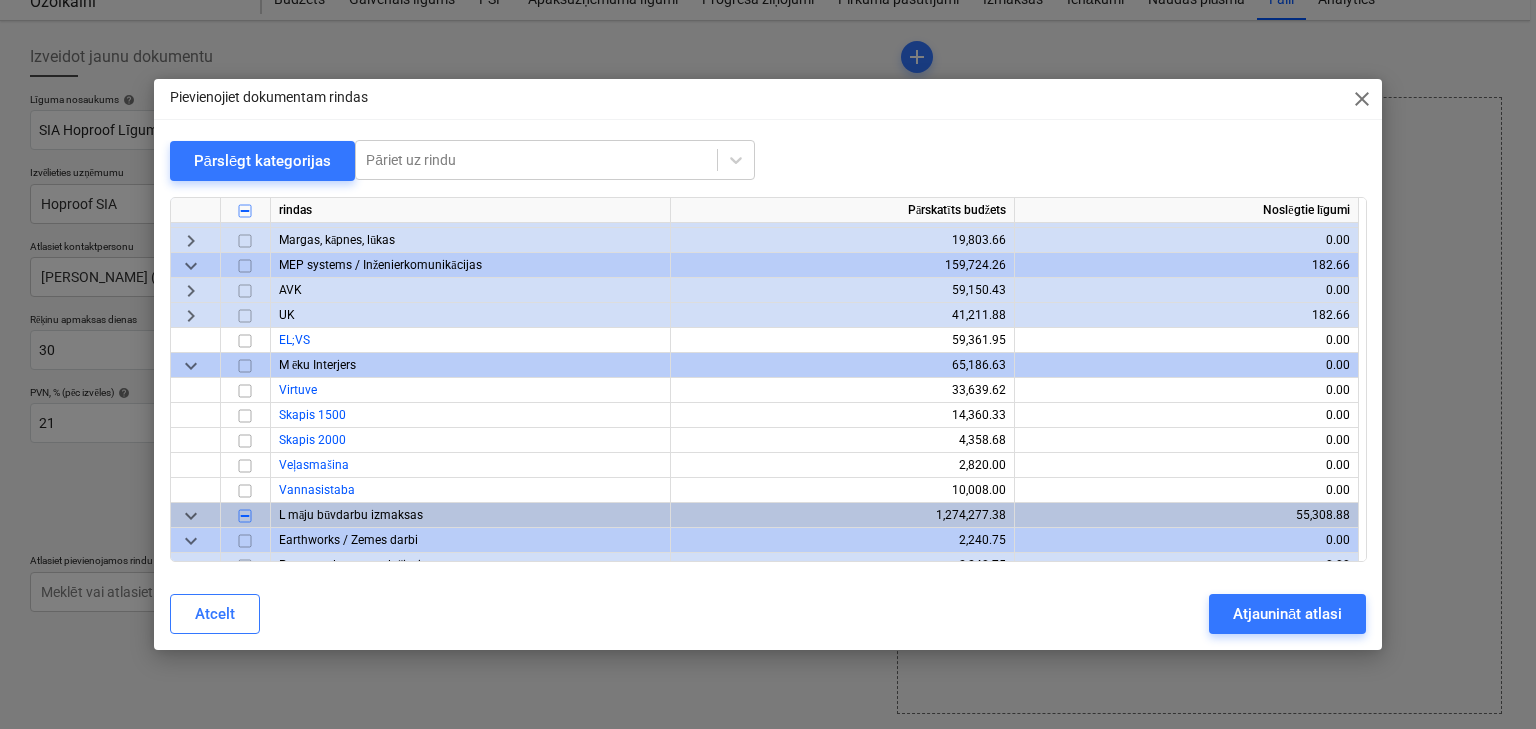click on "keyboard_arrow_down" at bounding box center [191, 366] 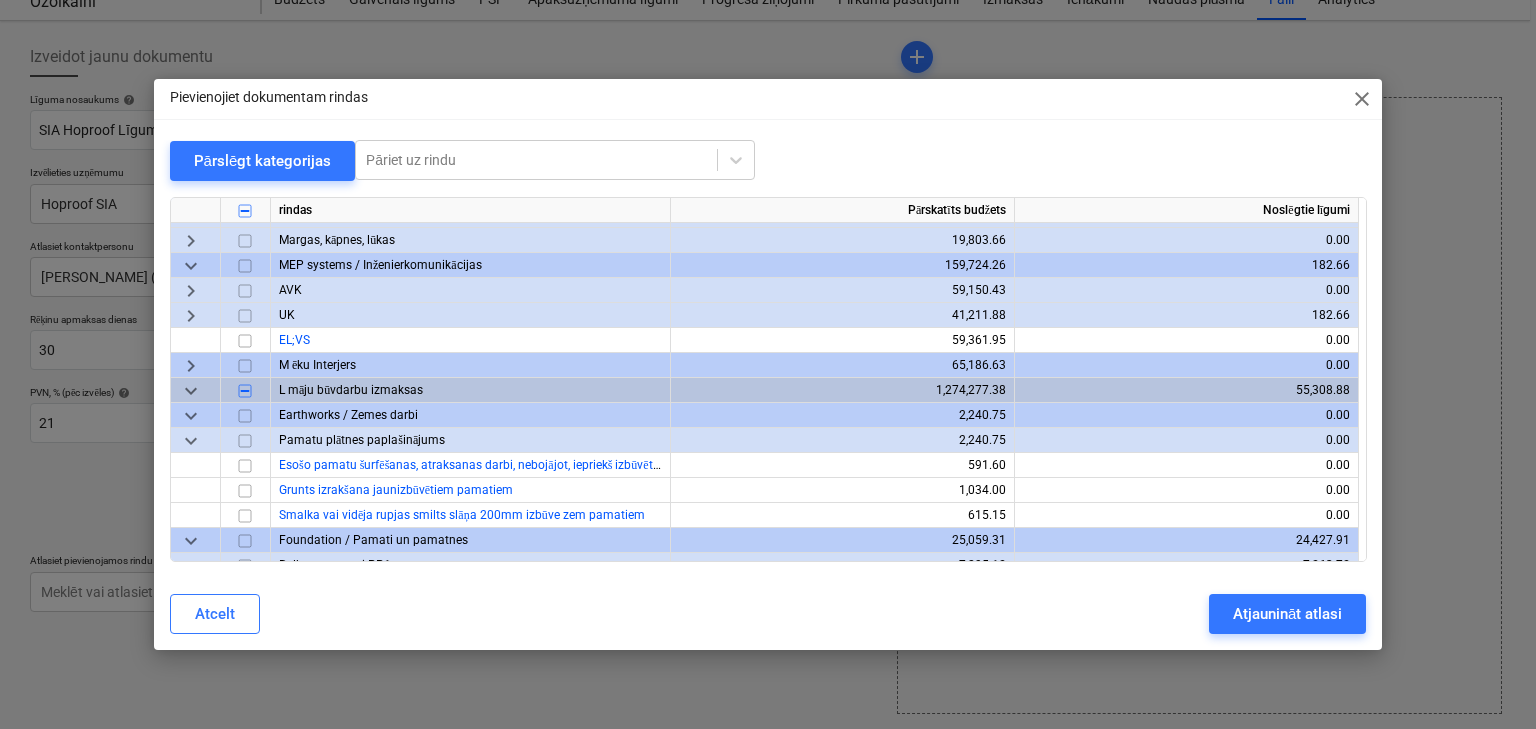 scroll, scrollTop: 2000, scrollLeft: 0, axis: vertical 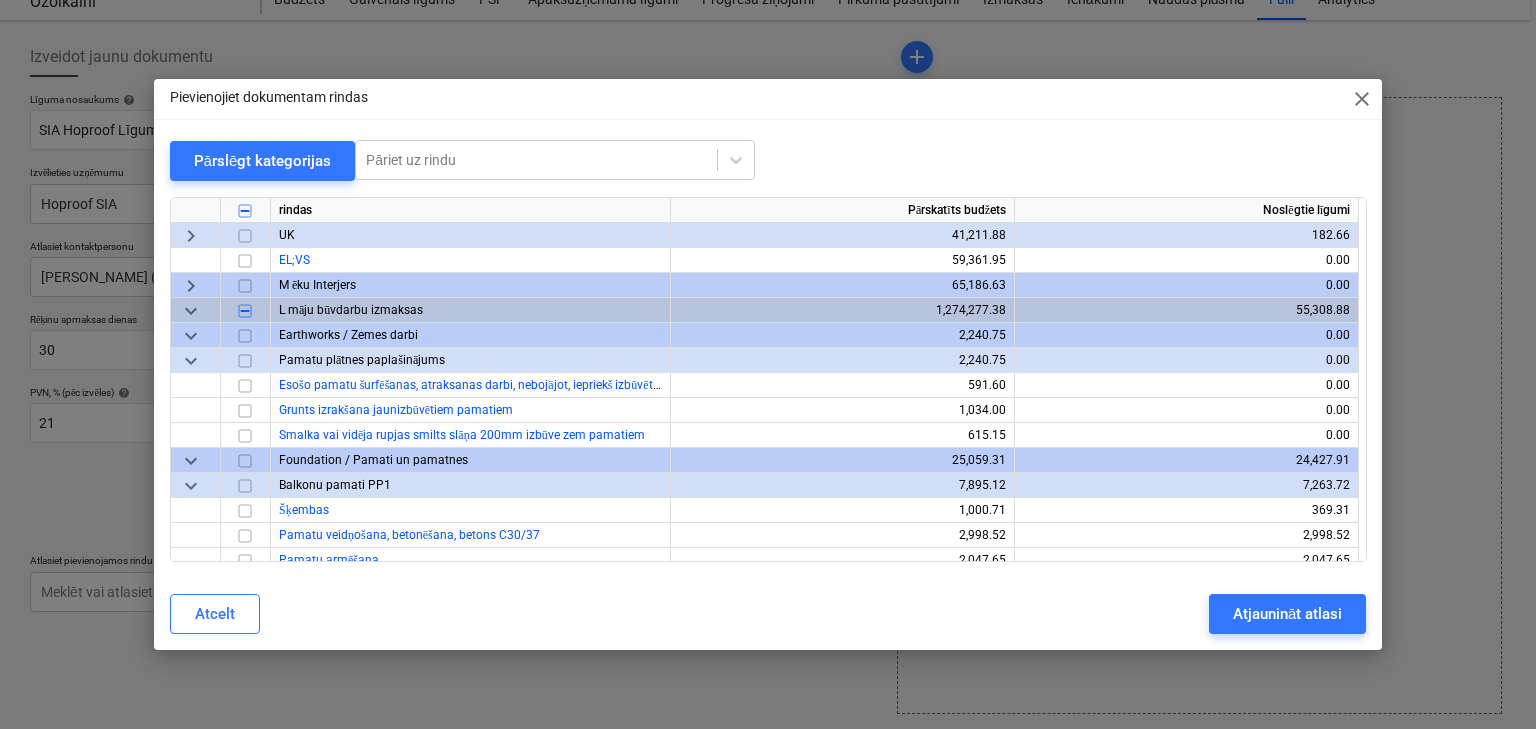 click on "keyboard_arrow_down" at bounding box center [191, 361] 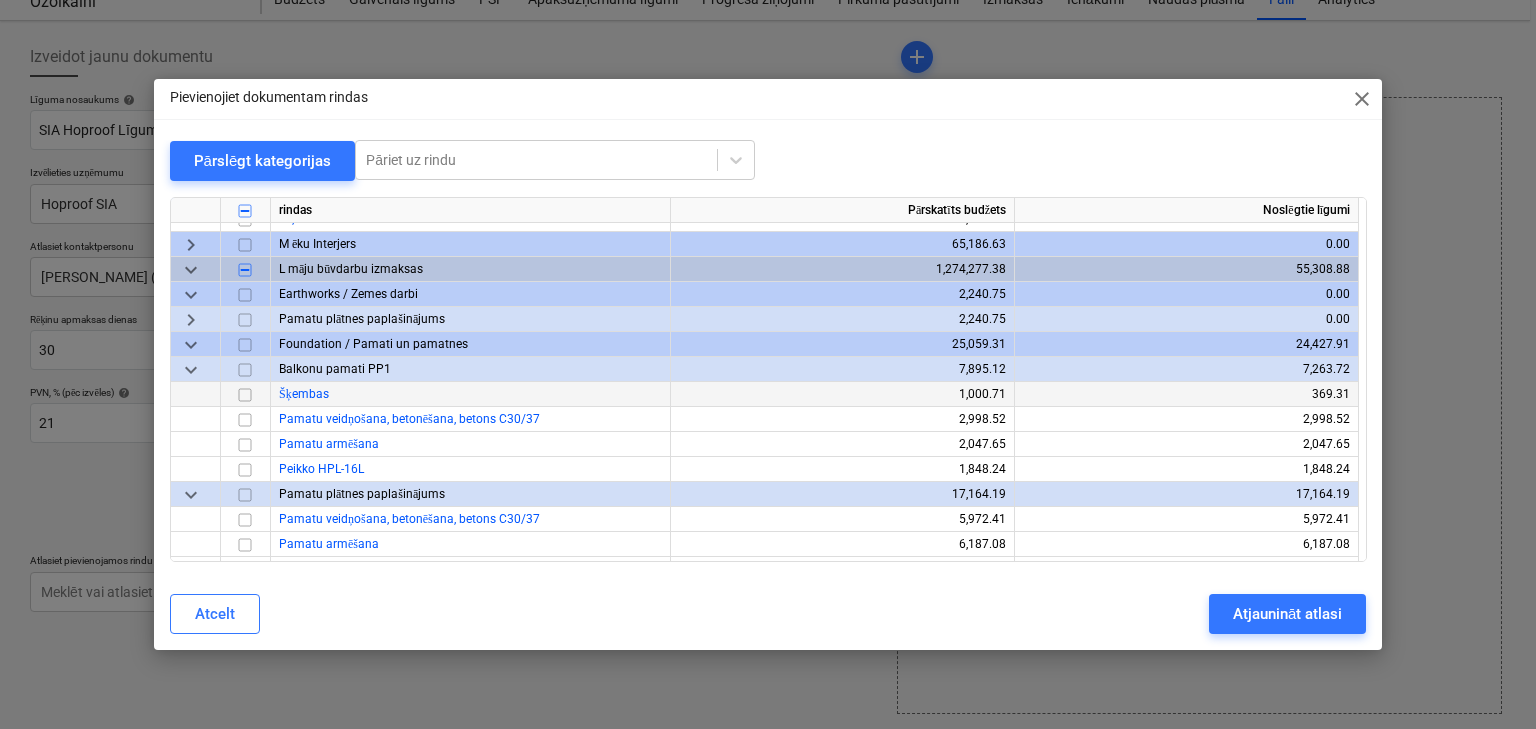 scroll, scrollTop: 2080, scrollLeft: 0, axis: vertical 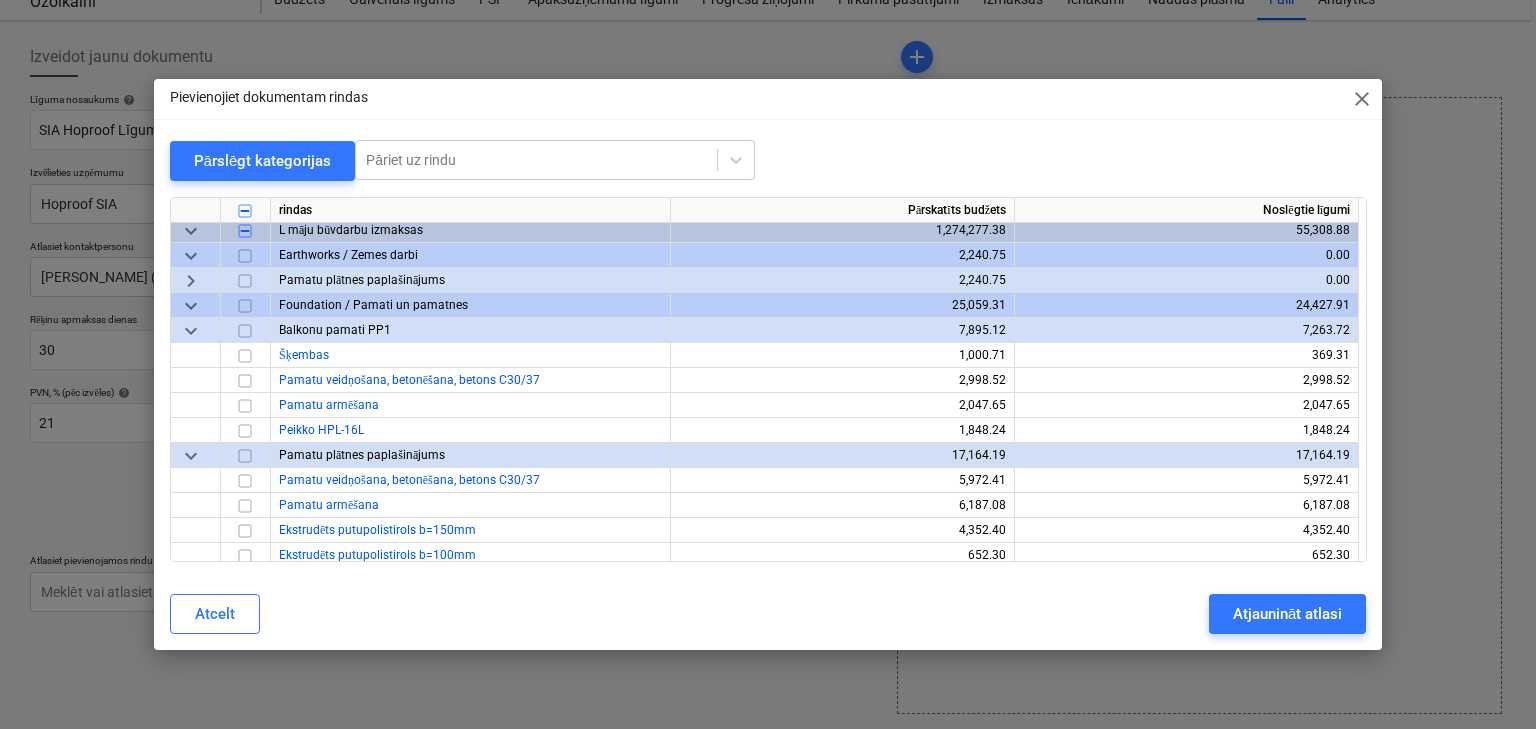 click on "keyboard_arrow_down" at bounding box center [191, 331] 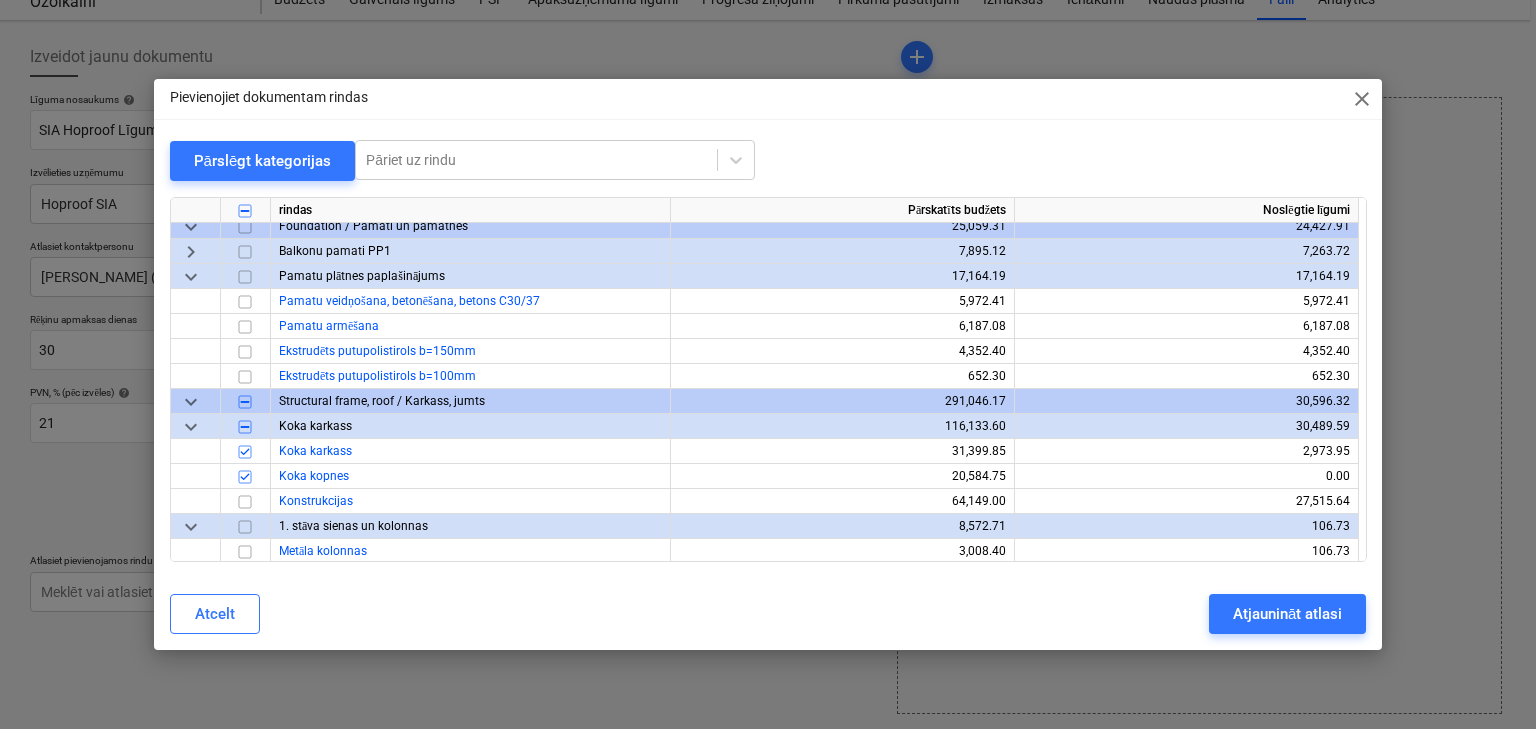 scroll, scrollTop: 2160, scrollLeft: 0, axis: vertical 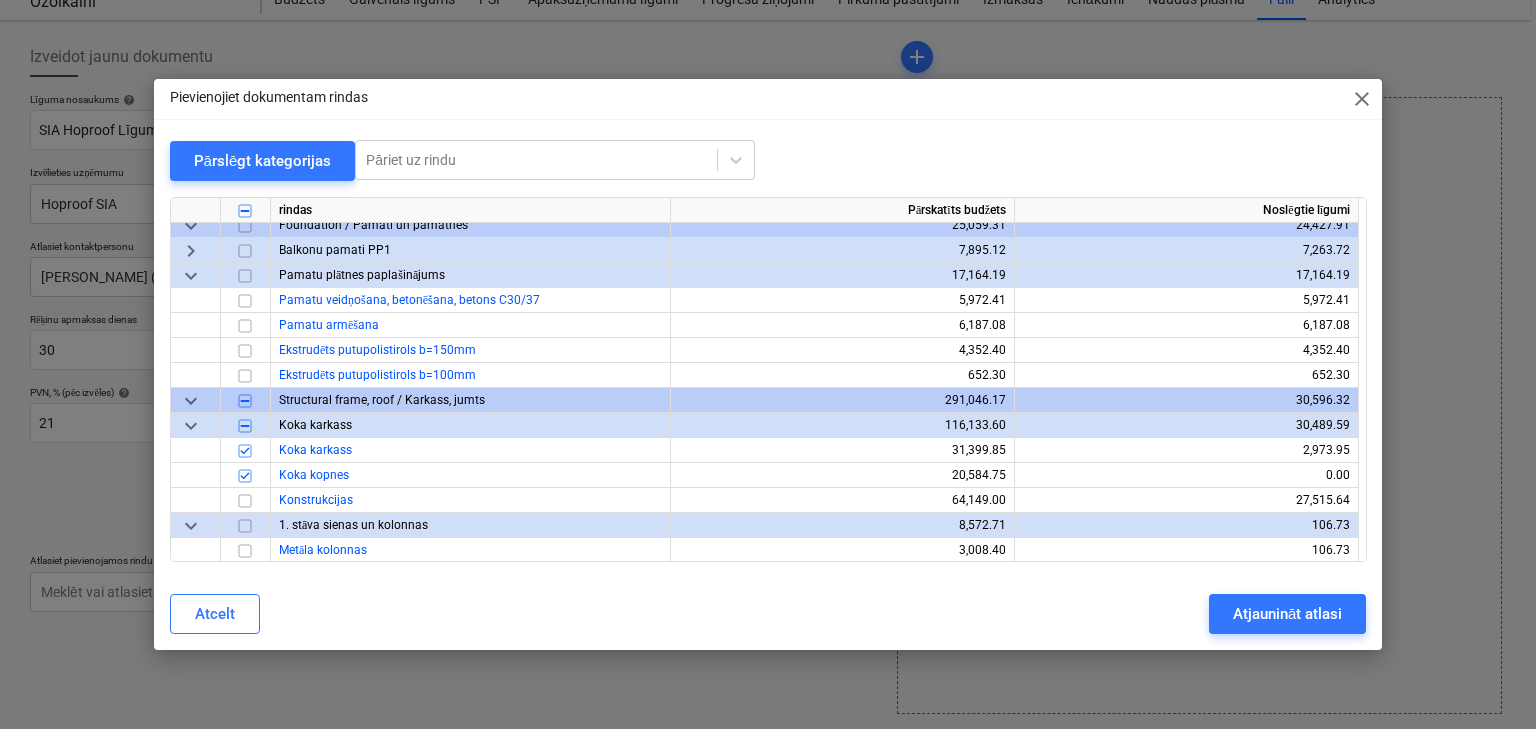 click on "keyboard_arrow_down" at bounding box center [191, 276] 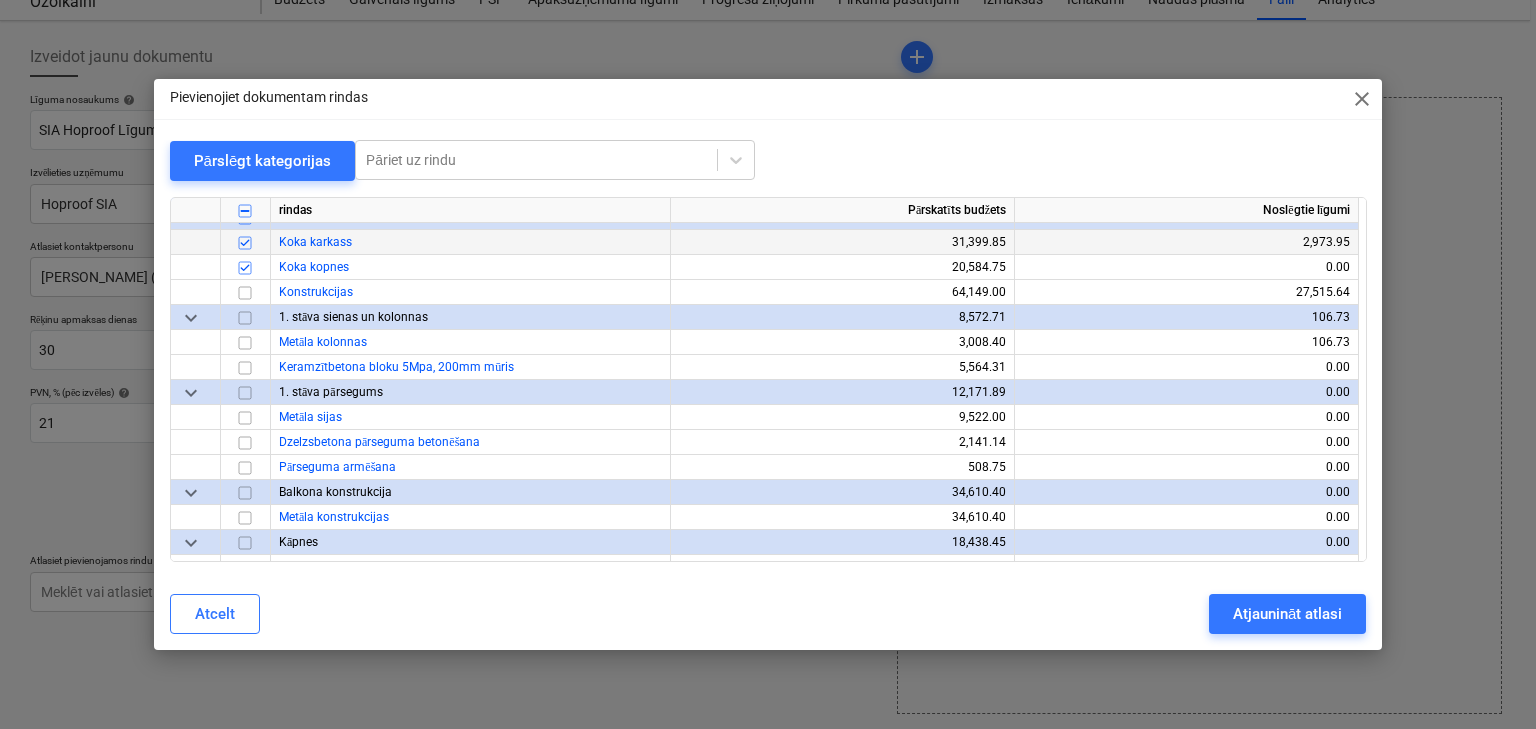 scroll, scrollTop: 2240, scrollLeft: 0, axis: vertical 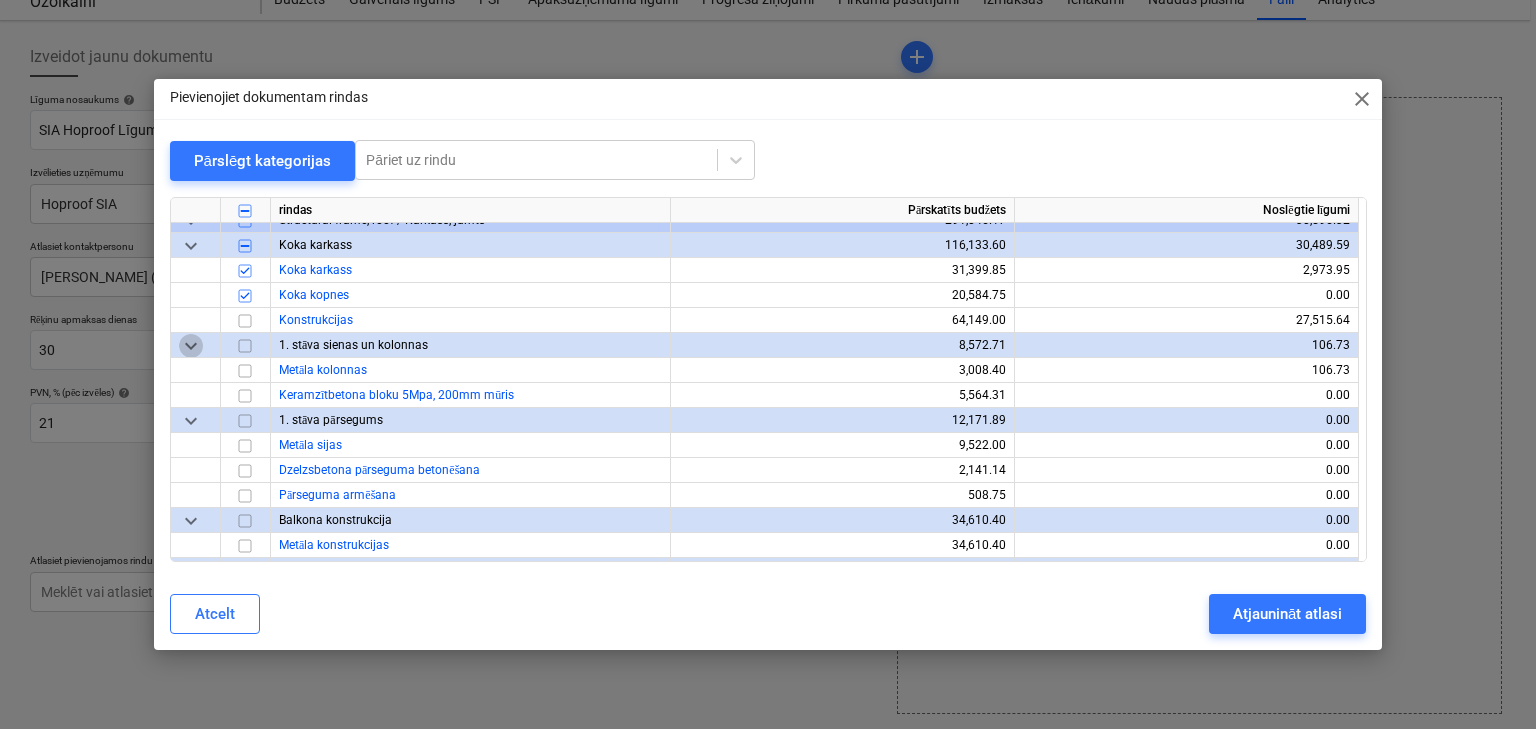 click on "keyboard_arrow_down" at bounding box center [191, 346] 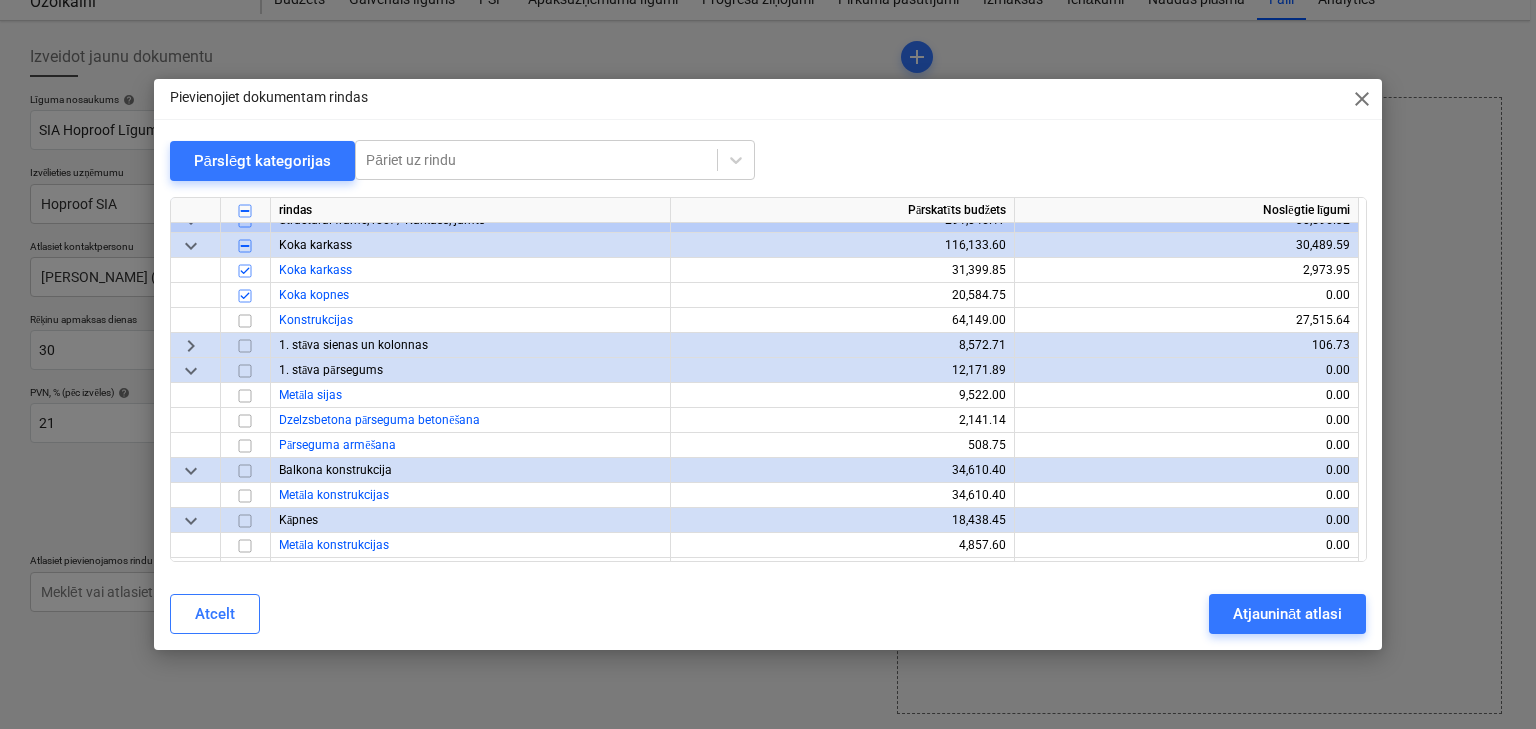 click on "keyboard_arrow_down" at bounding box center [191, 371] 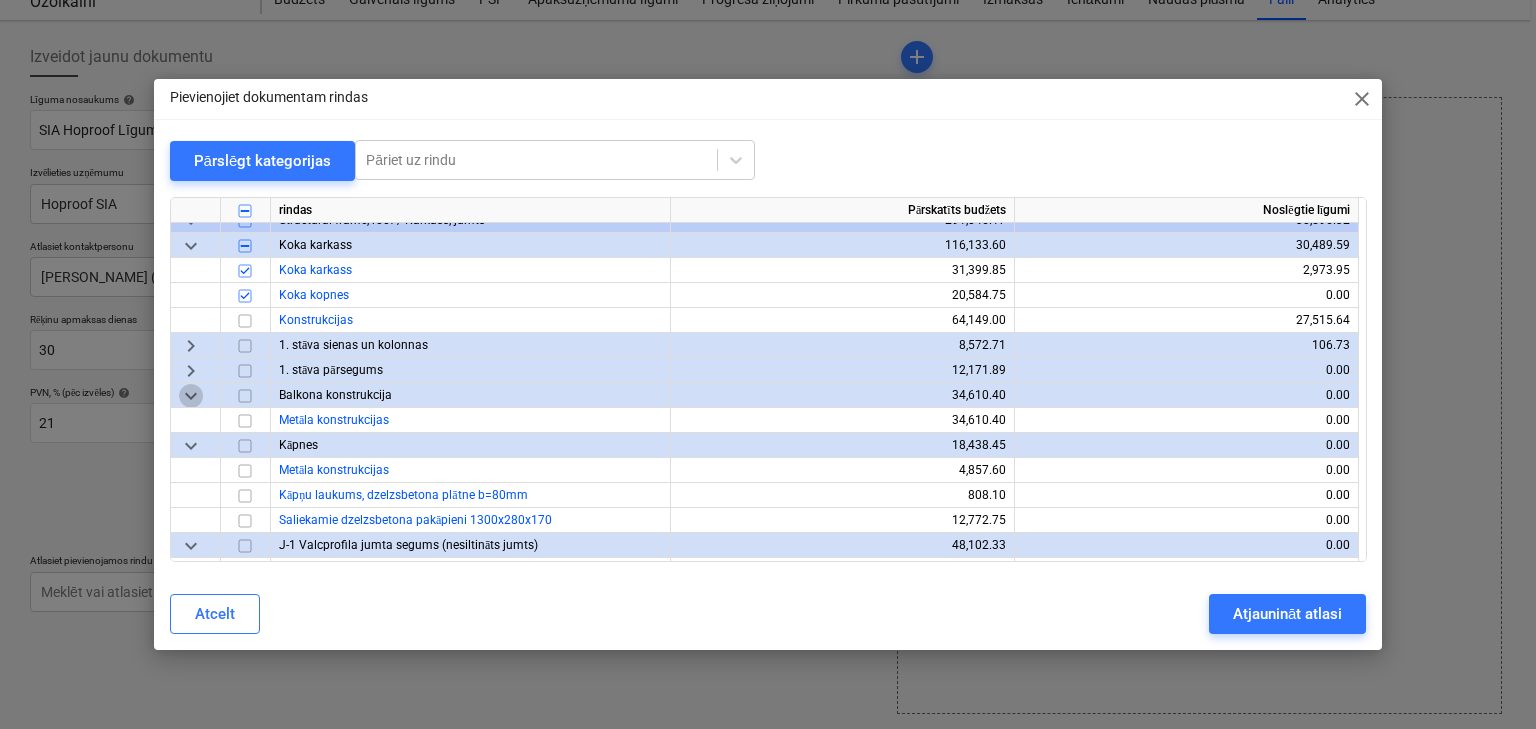 click on "keyboard_arrow_down" at bounding box center [191, 396] 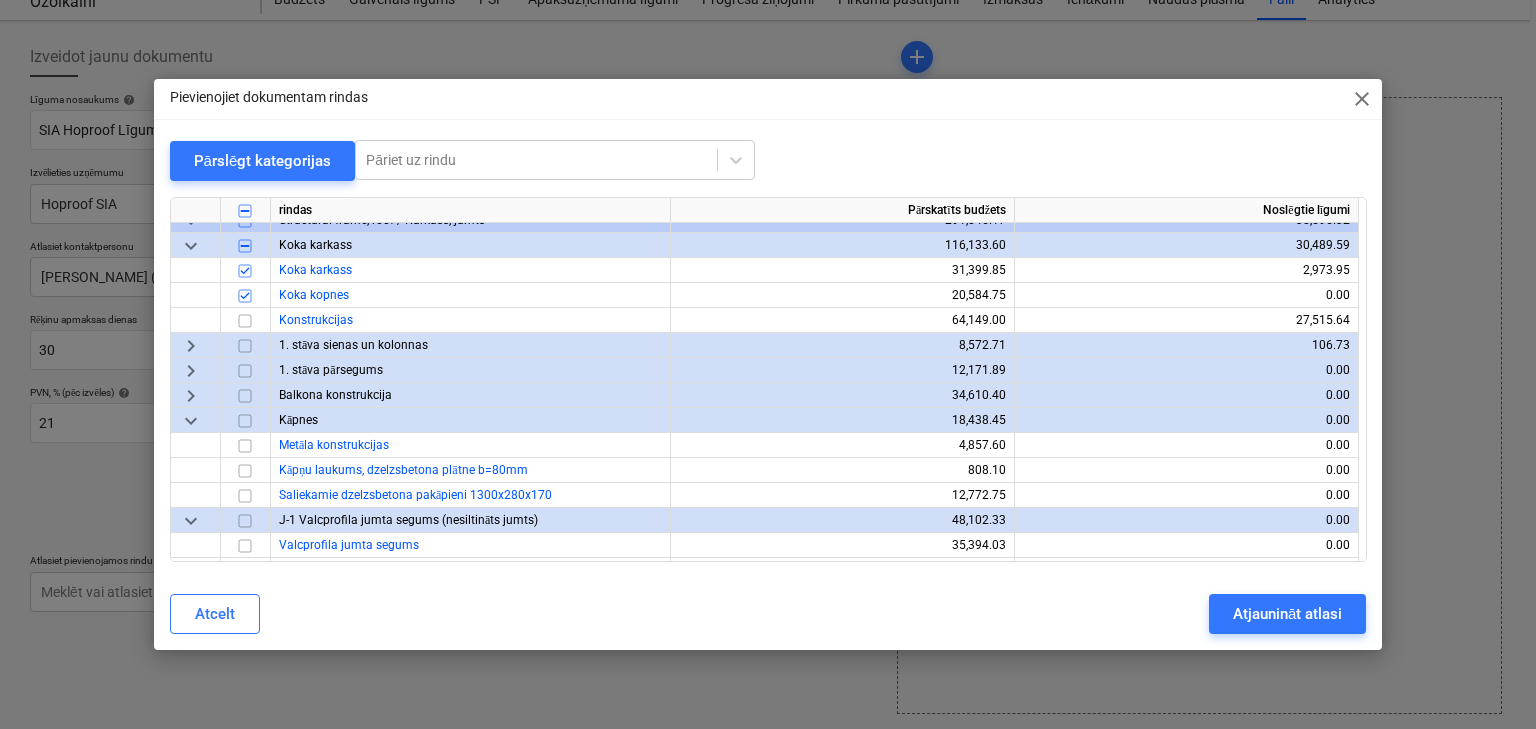 click on "keyboard_arrow_down" at bounding box center [191, 421] 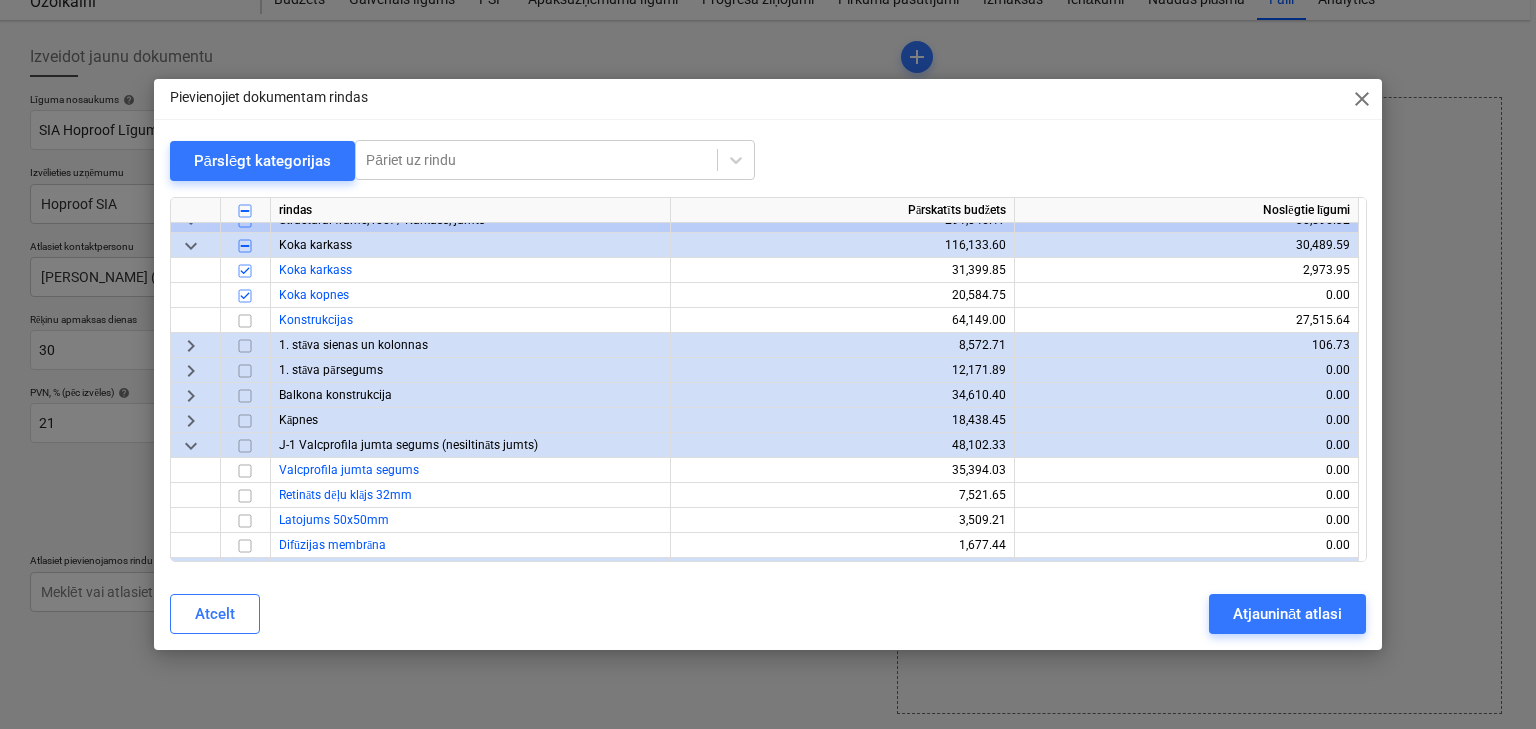 scroll, scrollTop: 2320, scrollLeft: 0, axis: vertical 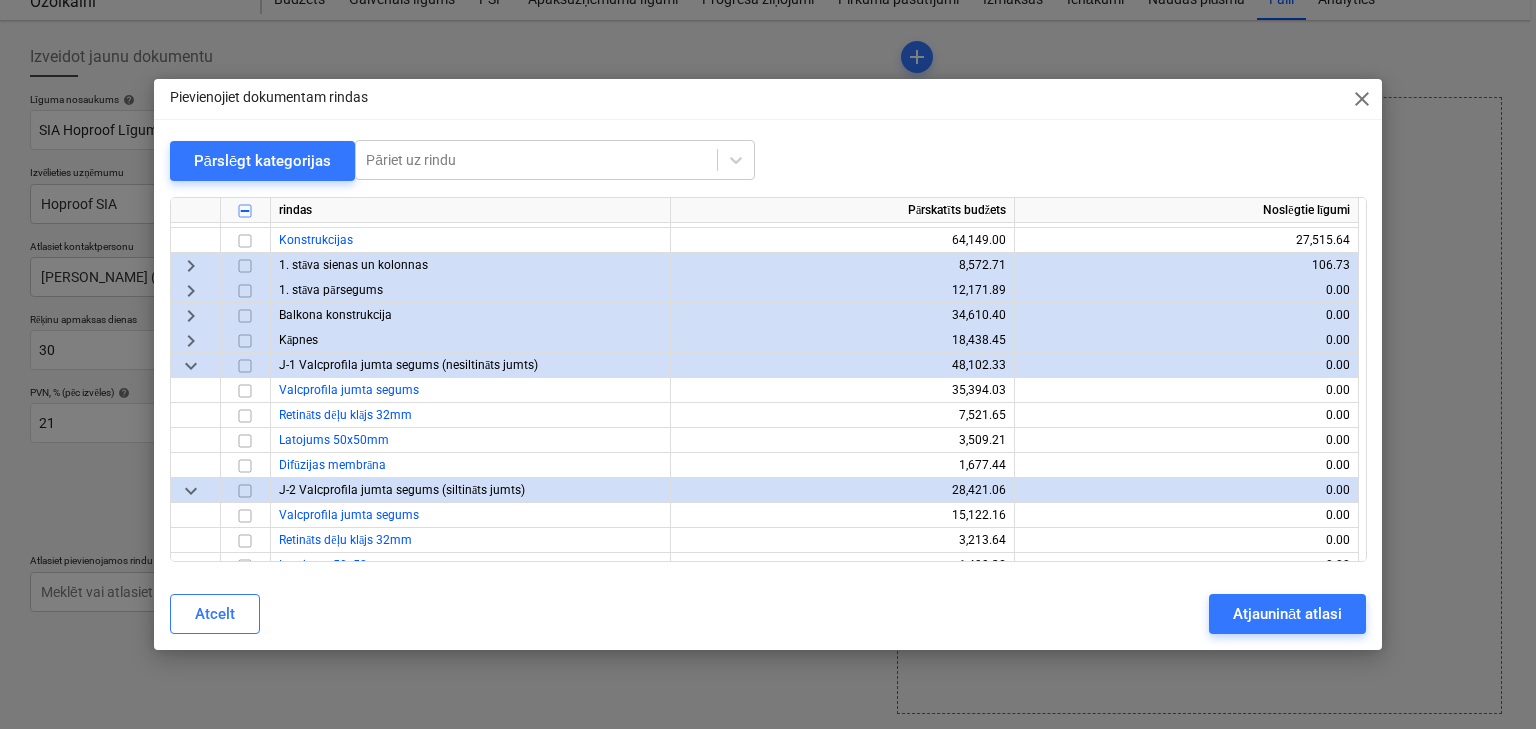 click on "keyboard_arrow_down" at bounding box center [191, 366] 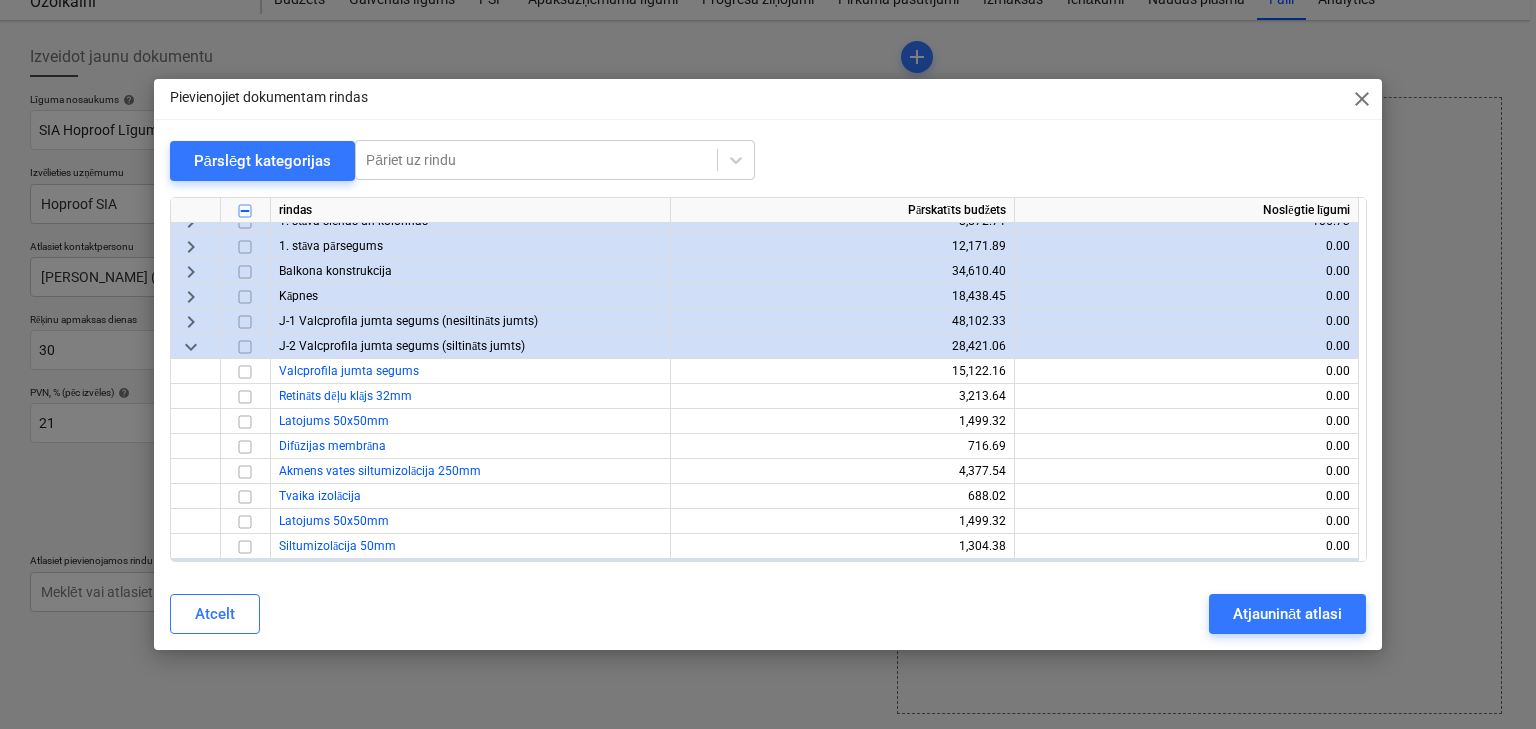 scroll, scrollTop: 2400, scrollLeft: 0, axis: vertical 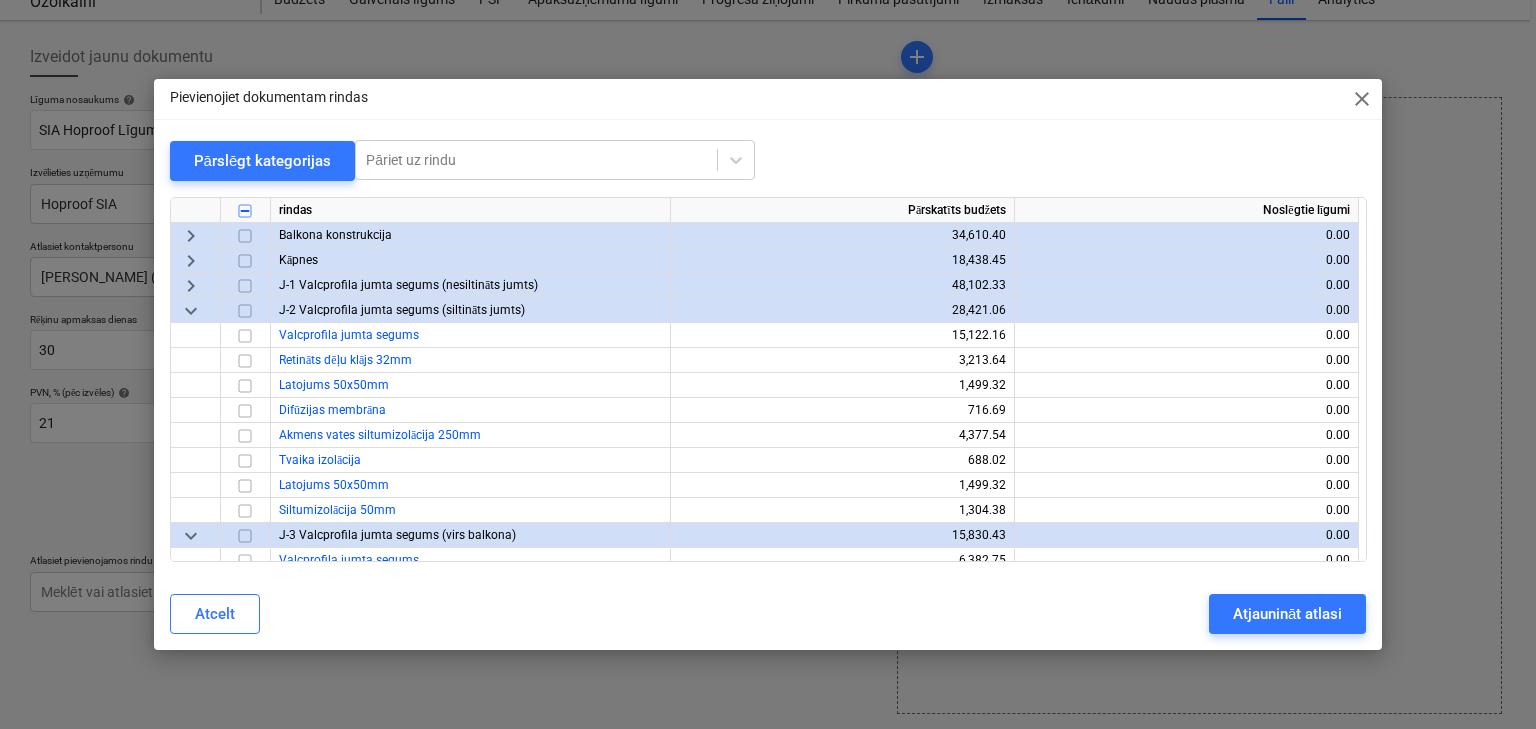 click on "keyboard_arrow_down" at bounding box center (191, 311) 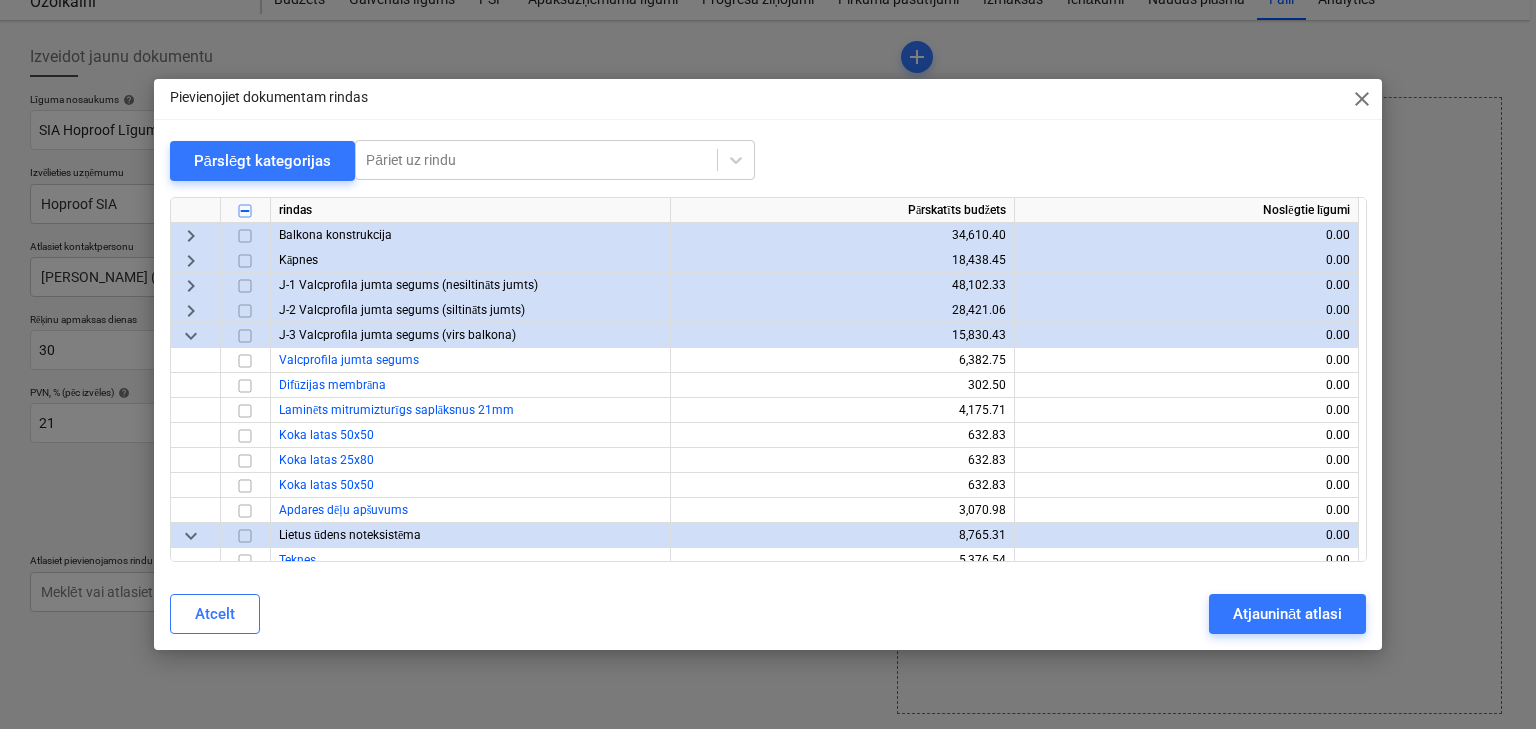 scroll, scrollTop: 2480, scrollLeft: 0, axis: vertical 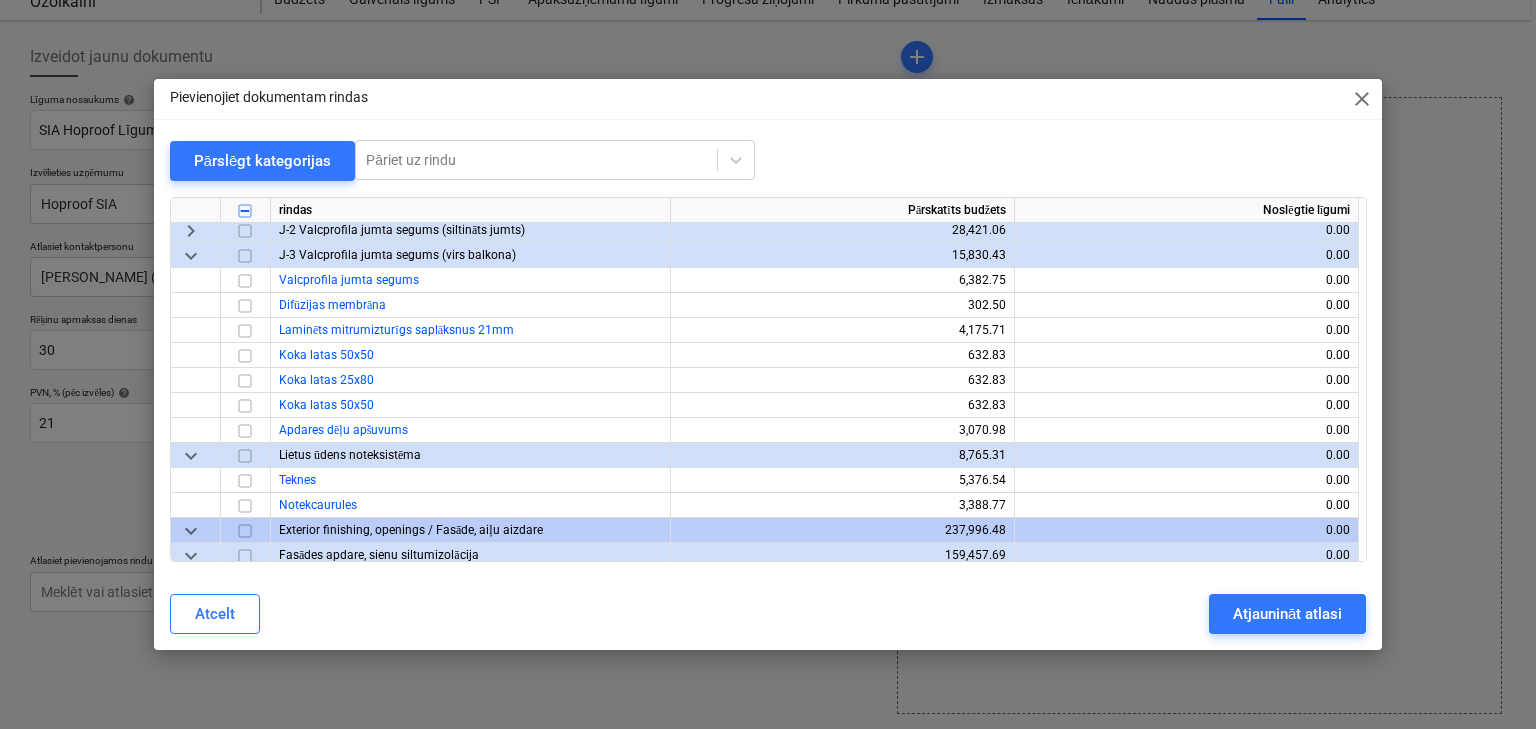 click on "keyboard_arrow_down" at bounding box center [191, 256] 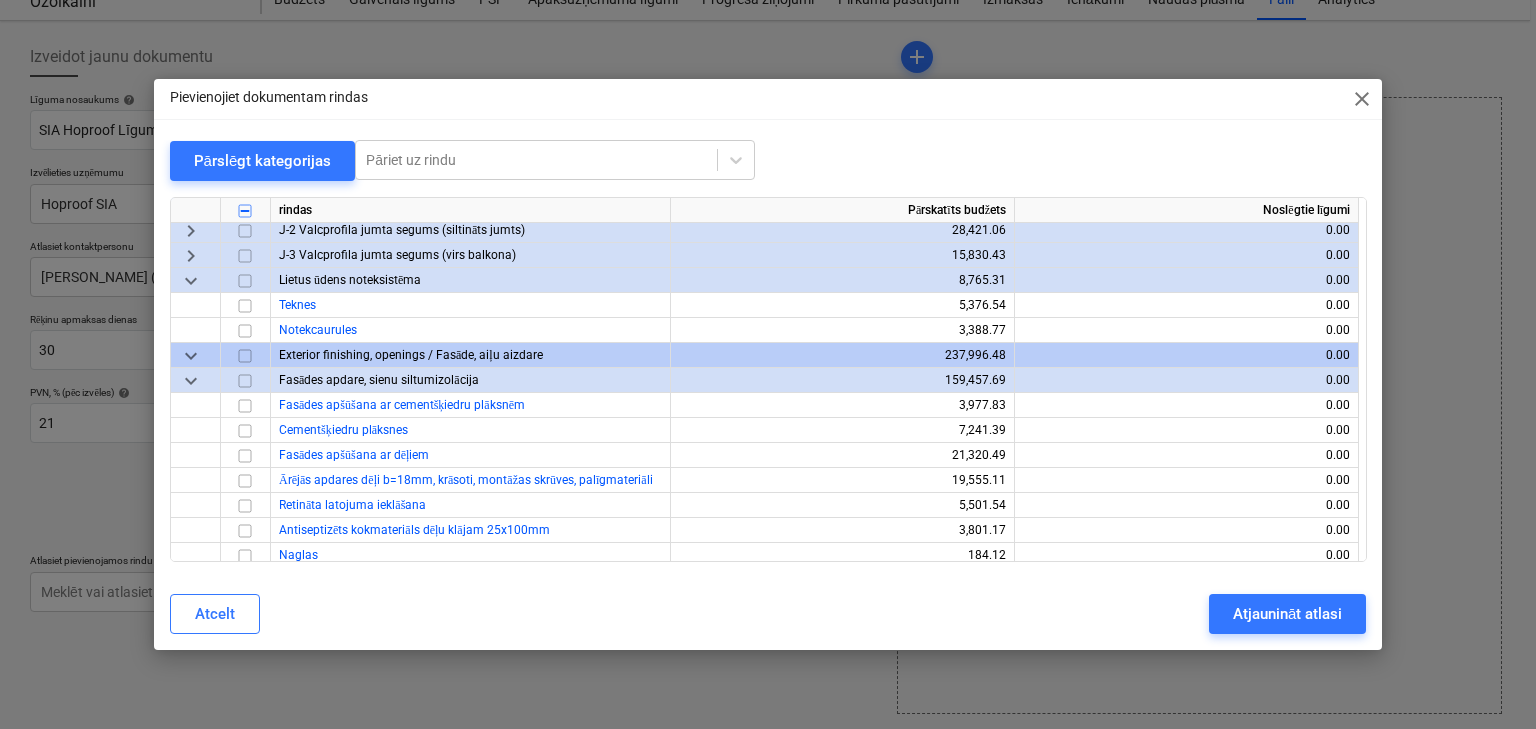 click on "keyboard_arrow_down" at bounding box center (191, 281) 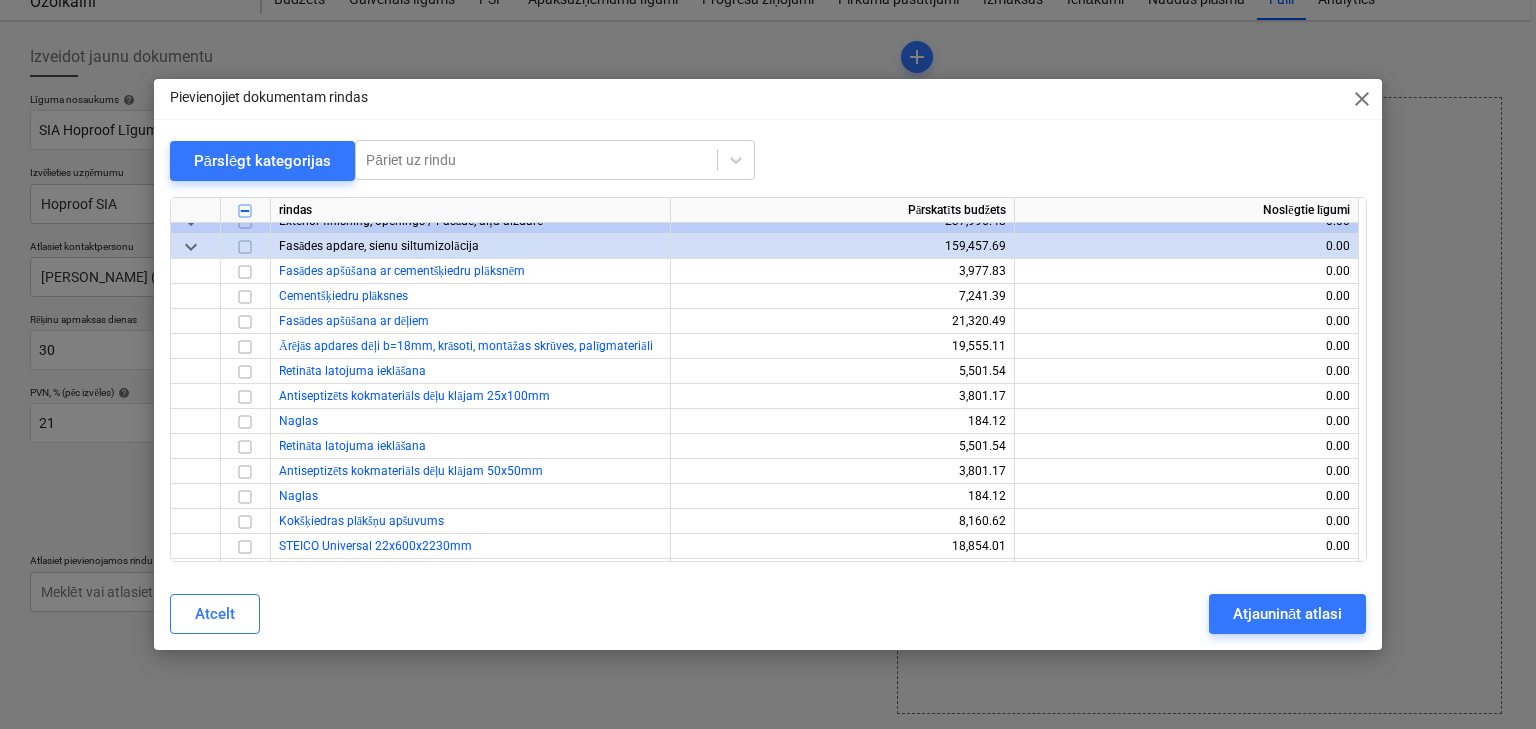 scroll, scrollTop: 2480, scrollLeft: 0, axis: vertical 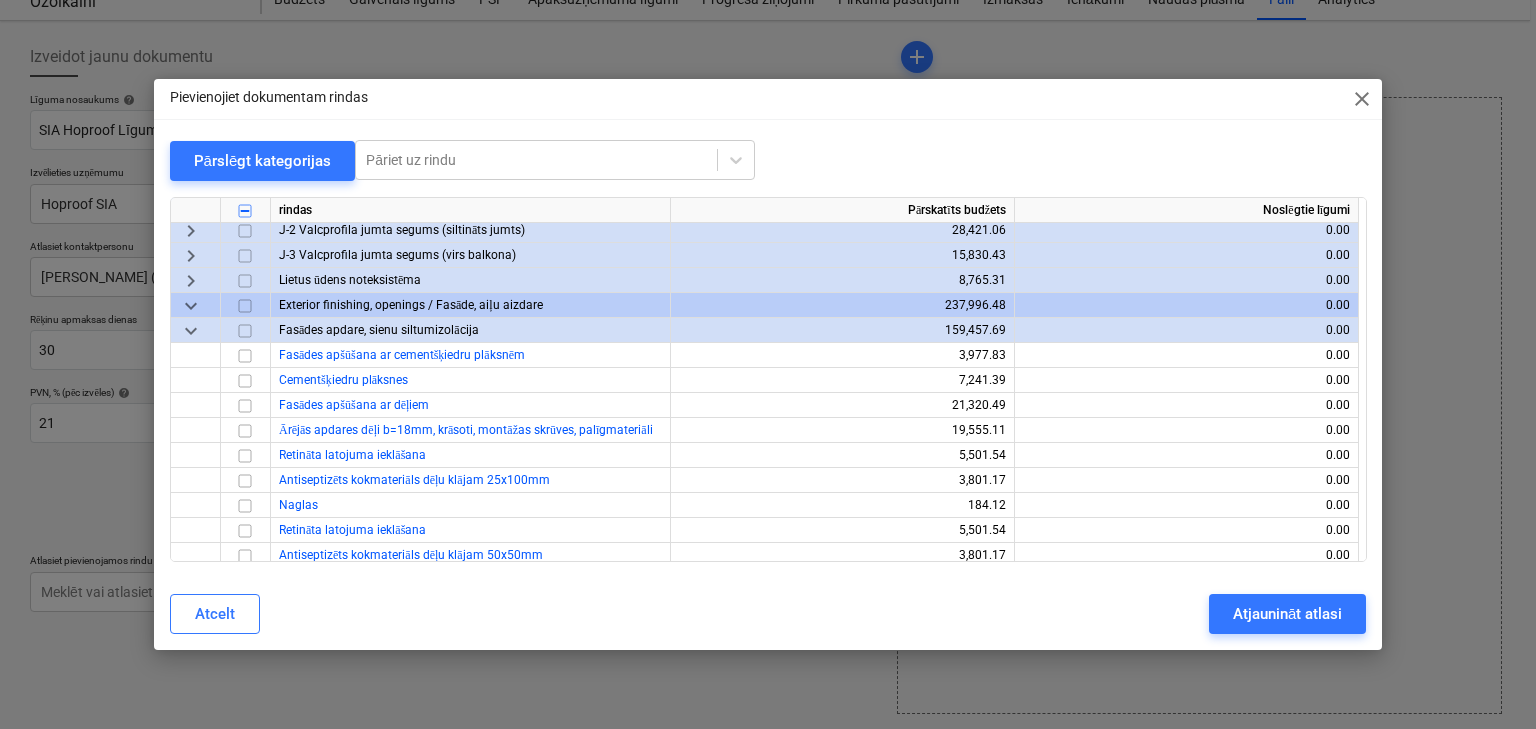 click on "keyboard_arrow_down" at bounding box center [191, 331] 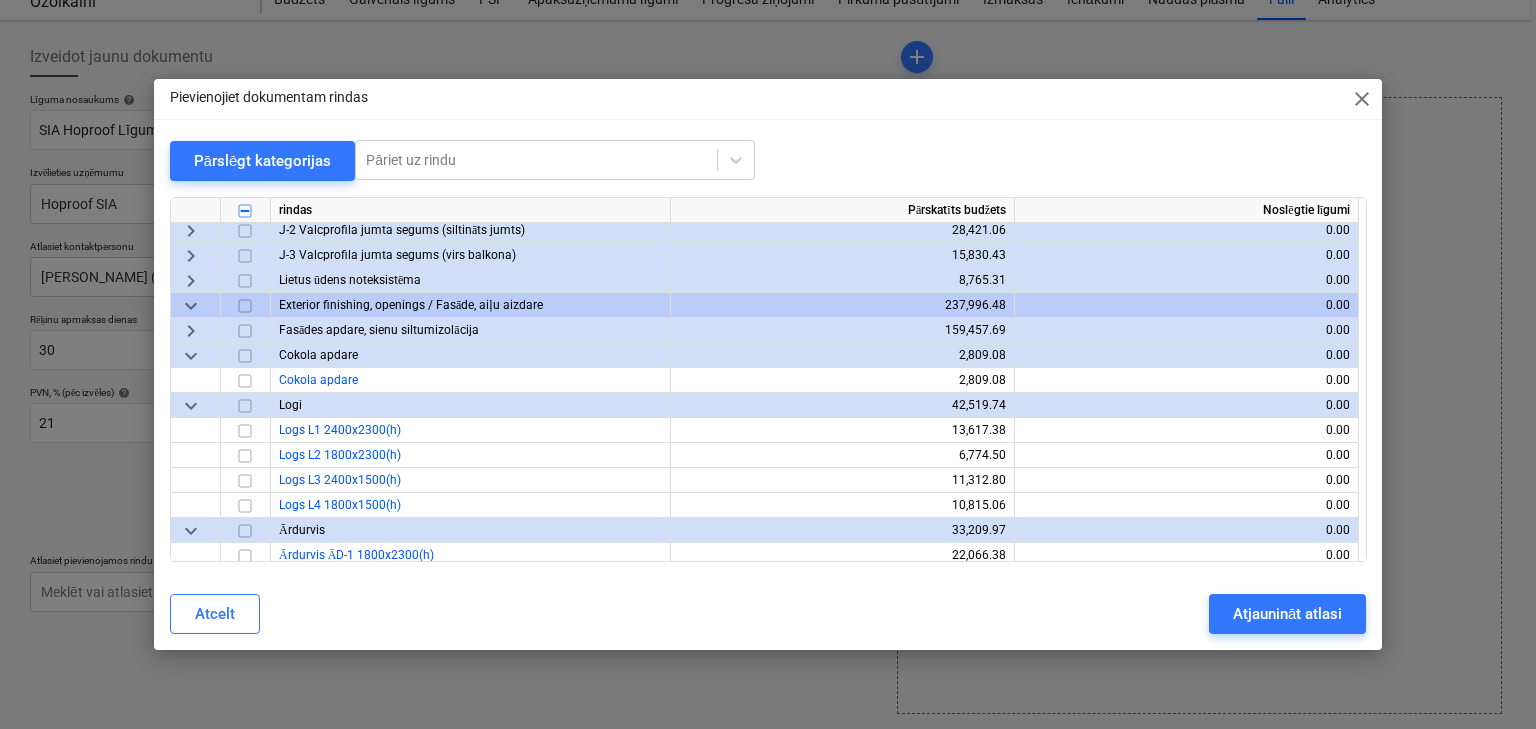 scroll, scrollTop: 2560, scrollLeft: 0, axis: vertical 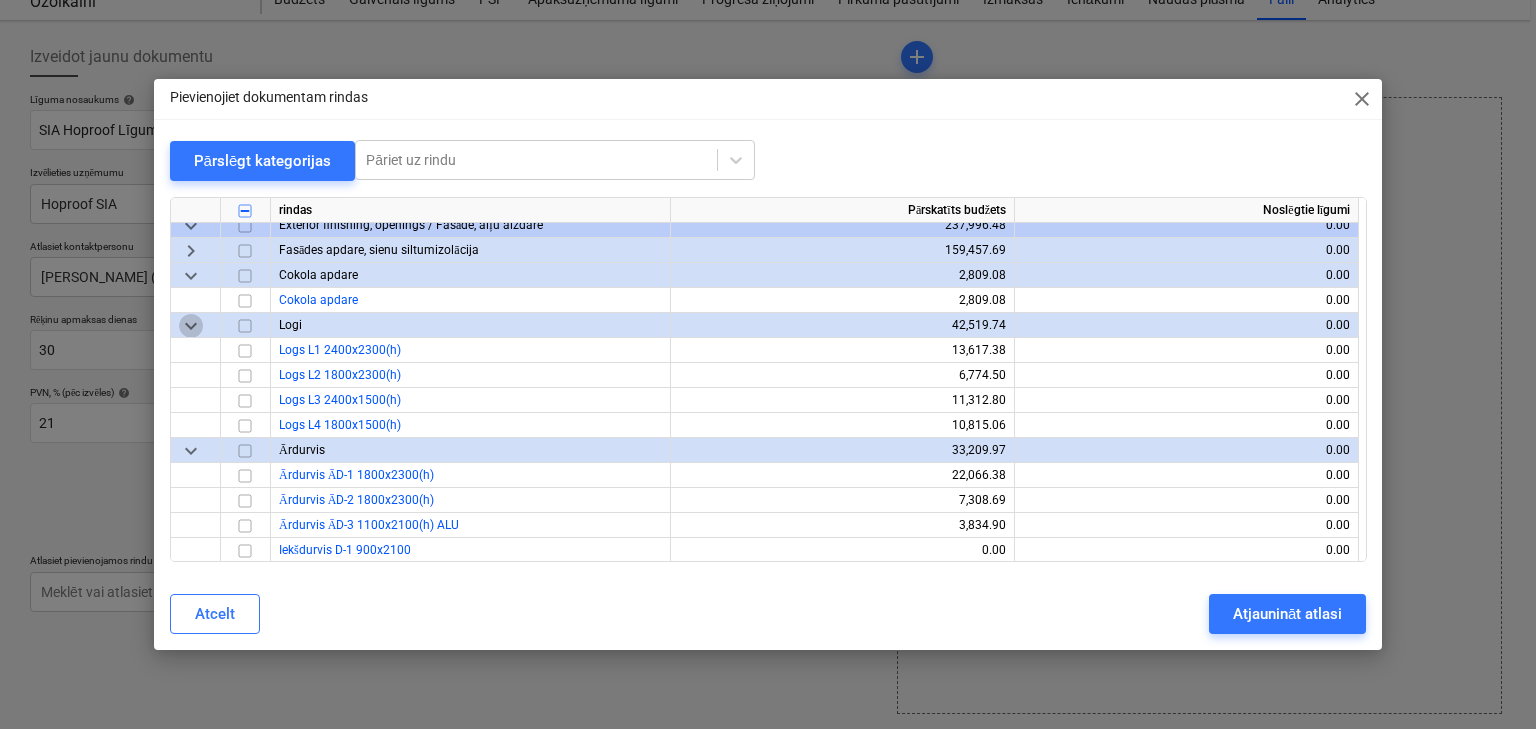 click on "keyboard_arrow_down" at bounding box center (191, 326) 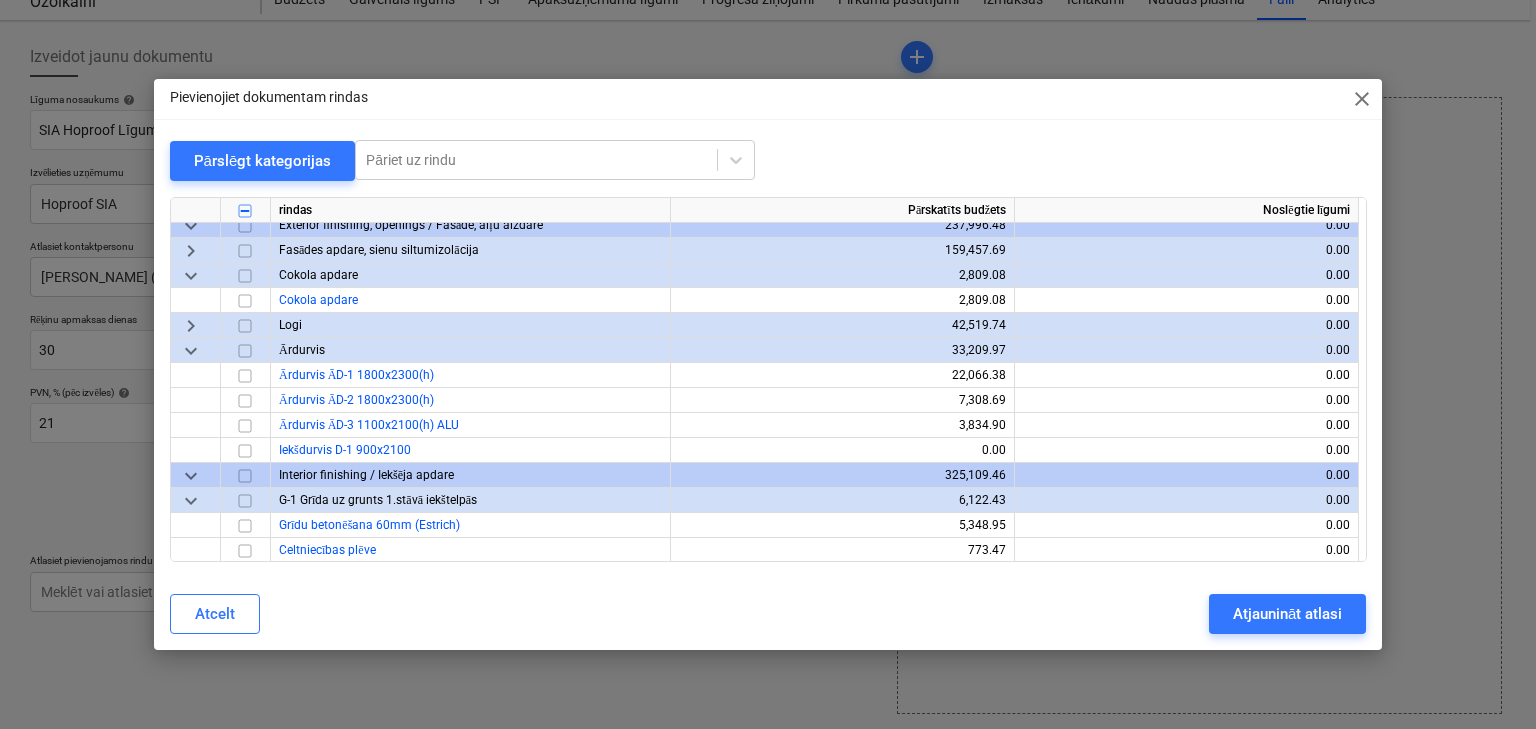 click on "keyboard_arrow_down" at bounding box center (191, 351) 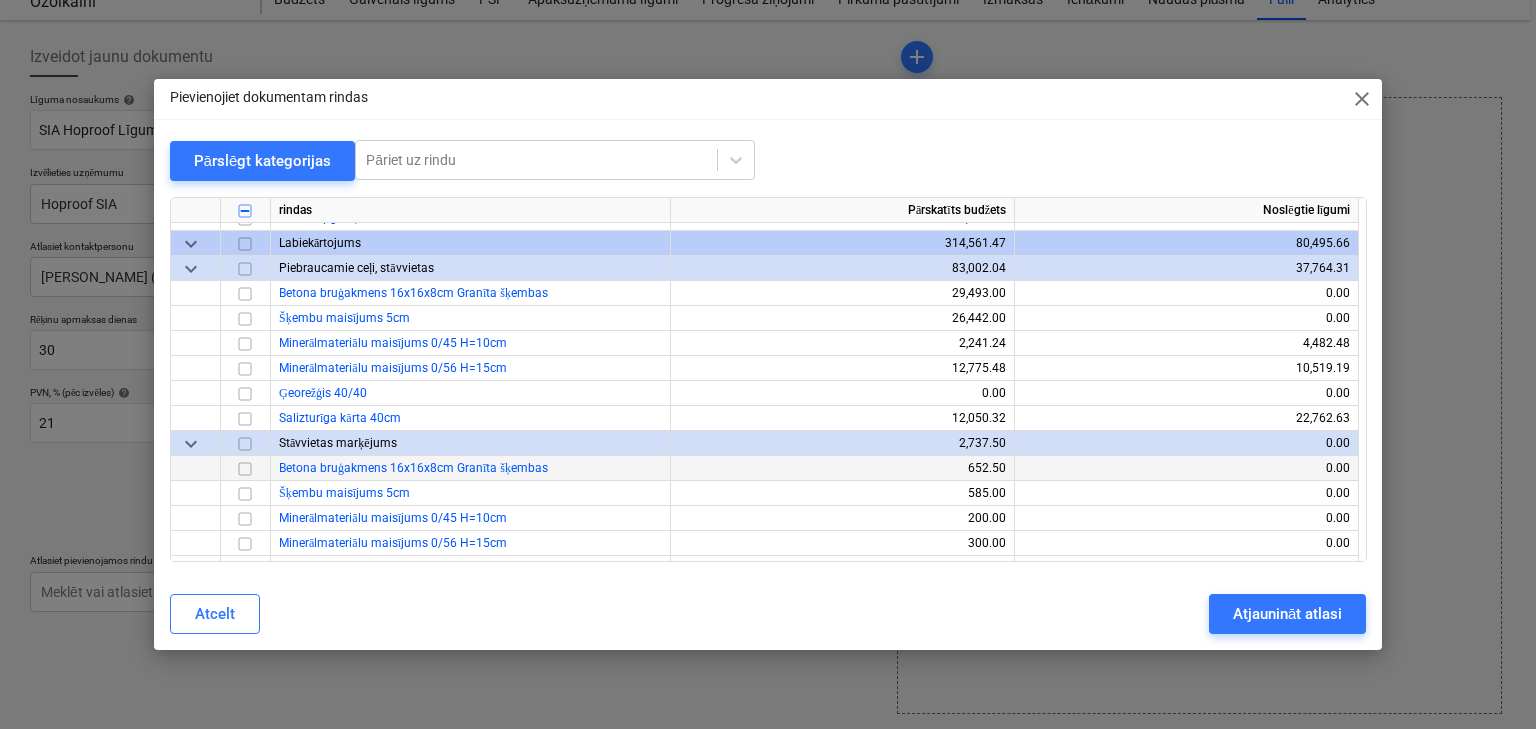 scroll, scrollTop: 5280, scrollLeft: 0, axis: vertical 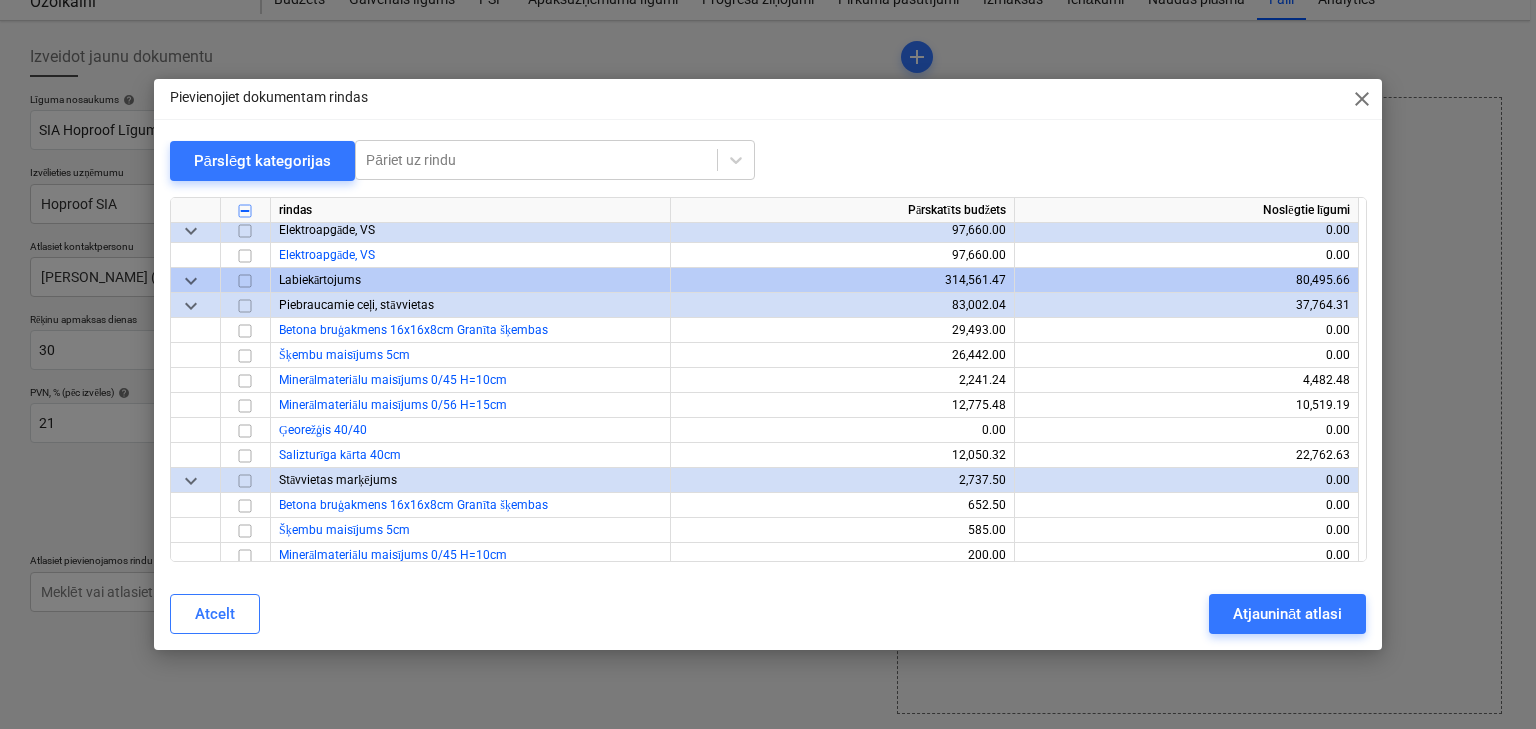 click on "keyboard_arrow_down" at bounding box center (191, 306) 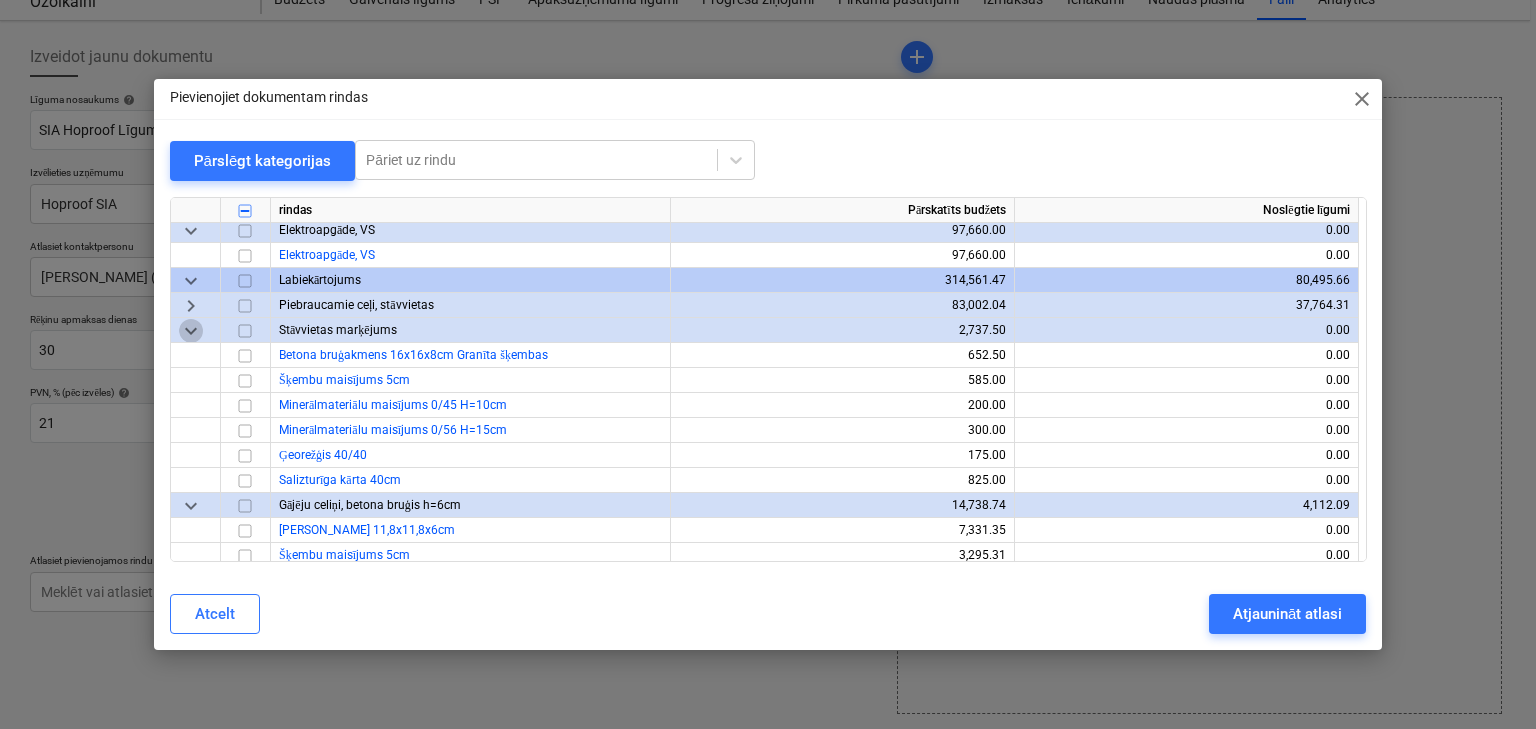 click on "keyboard_arrow_down" at bounding box center [191, 331] 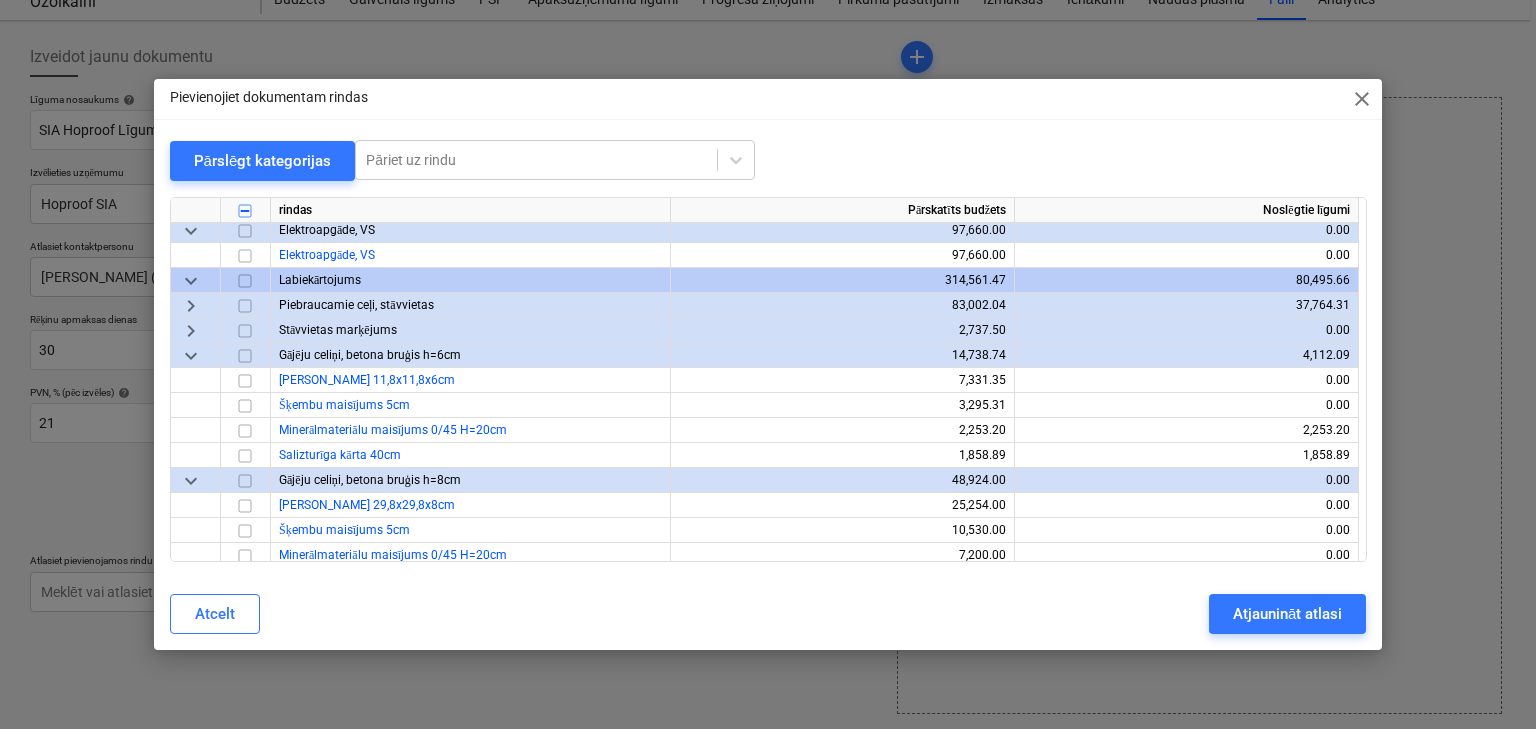 click on "keyboard_arrow_down" at bounding box center (191, 356) 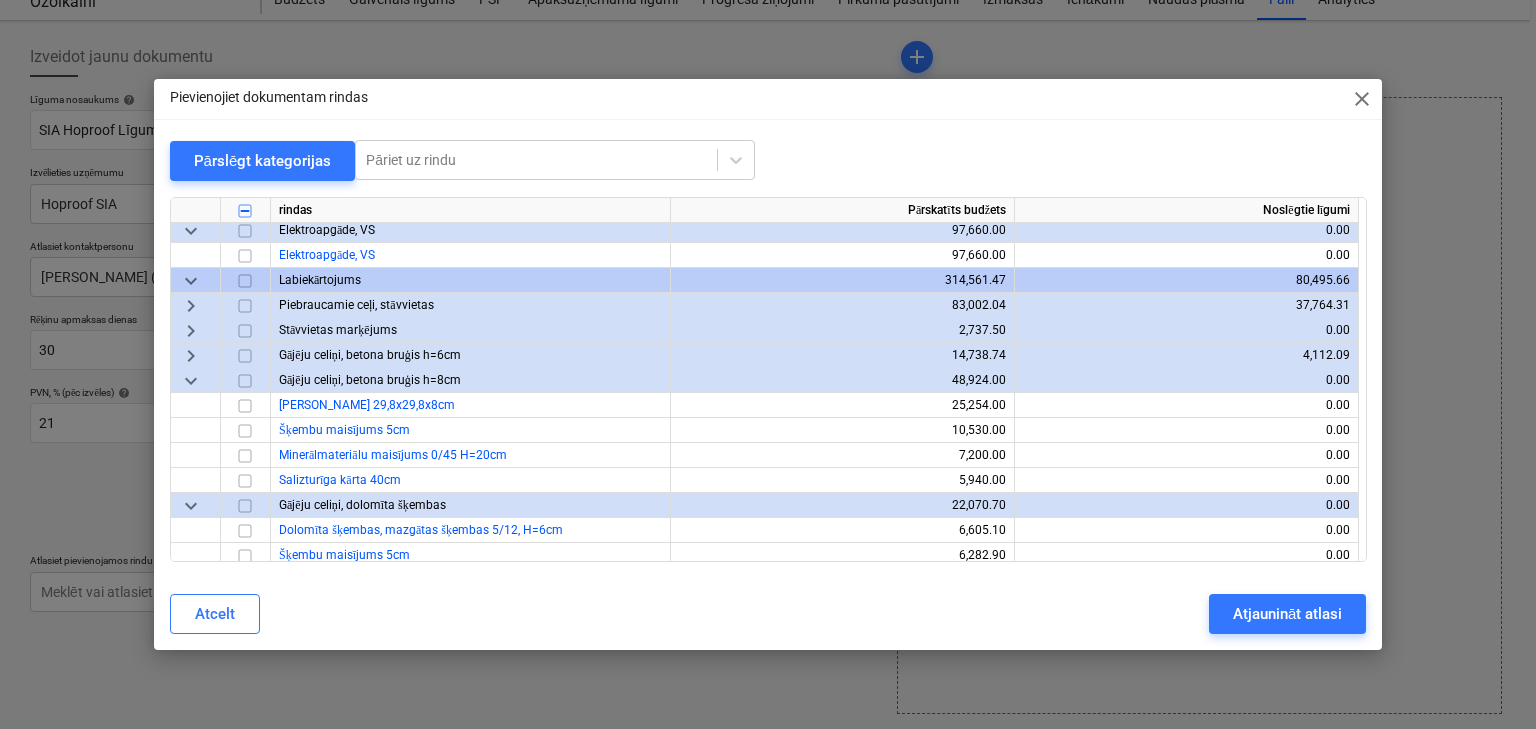 click on "keyboard_arrow_down" at bounding box center [191, 381] 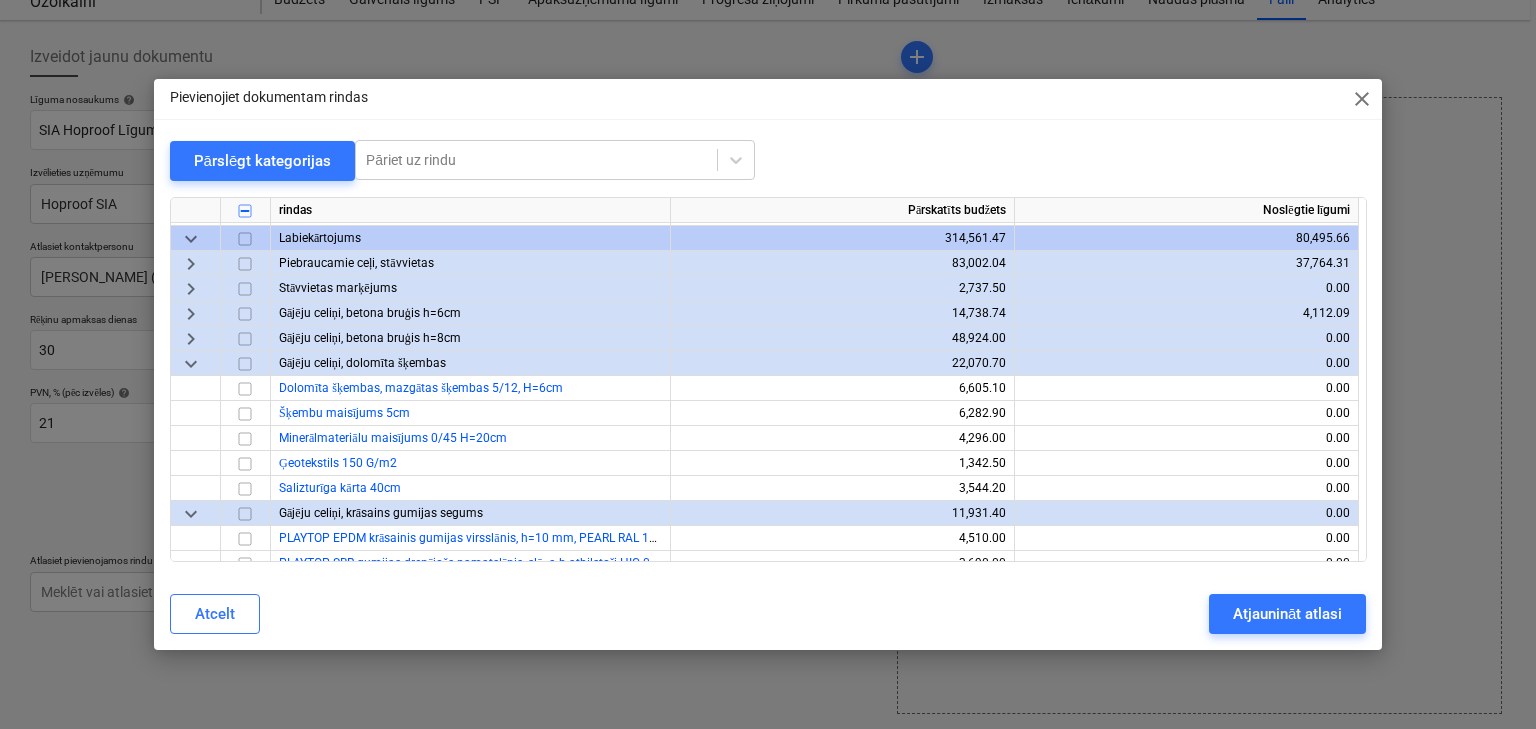 scroll, scrollTop: 5360, scrollLeft: 0, axis: vertical 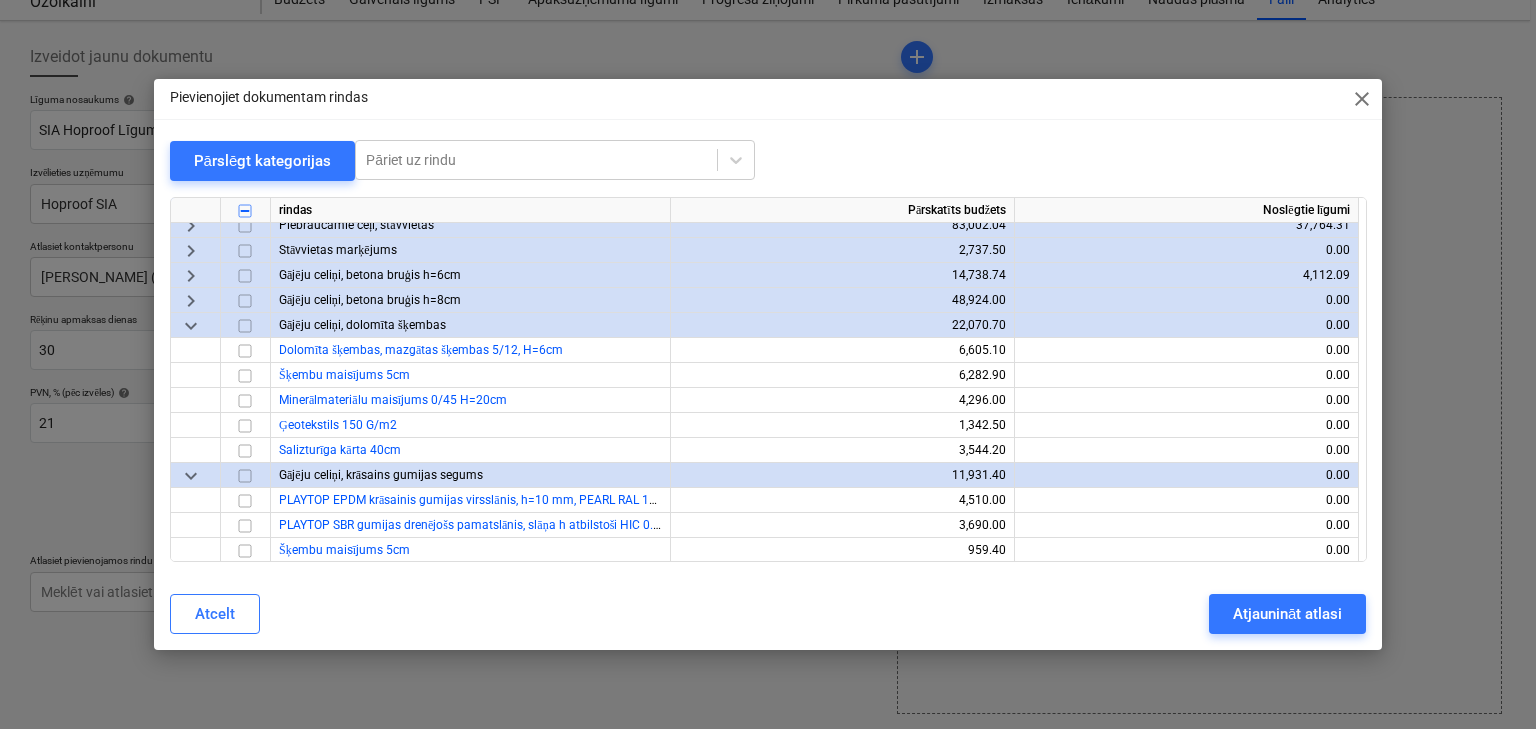 click on "keyboard_arrow_down" at bounding box center (191, 326) 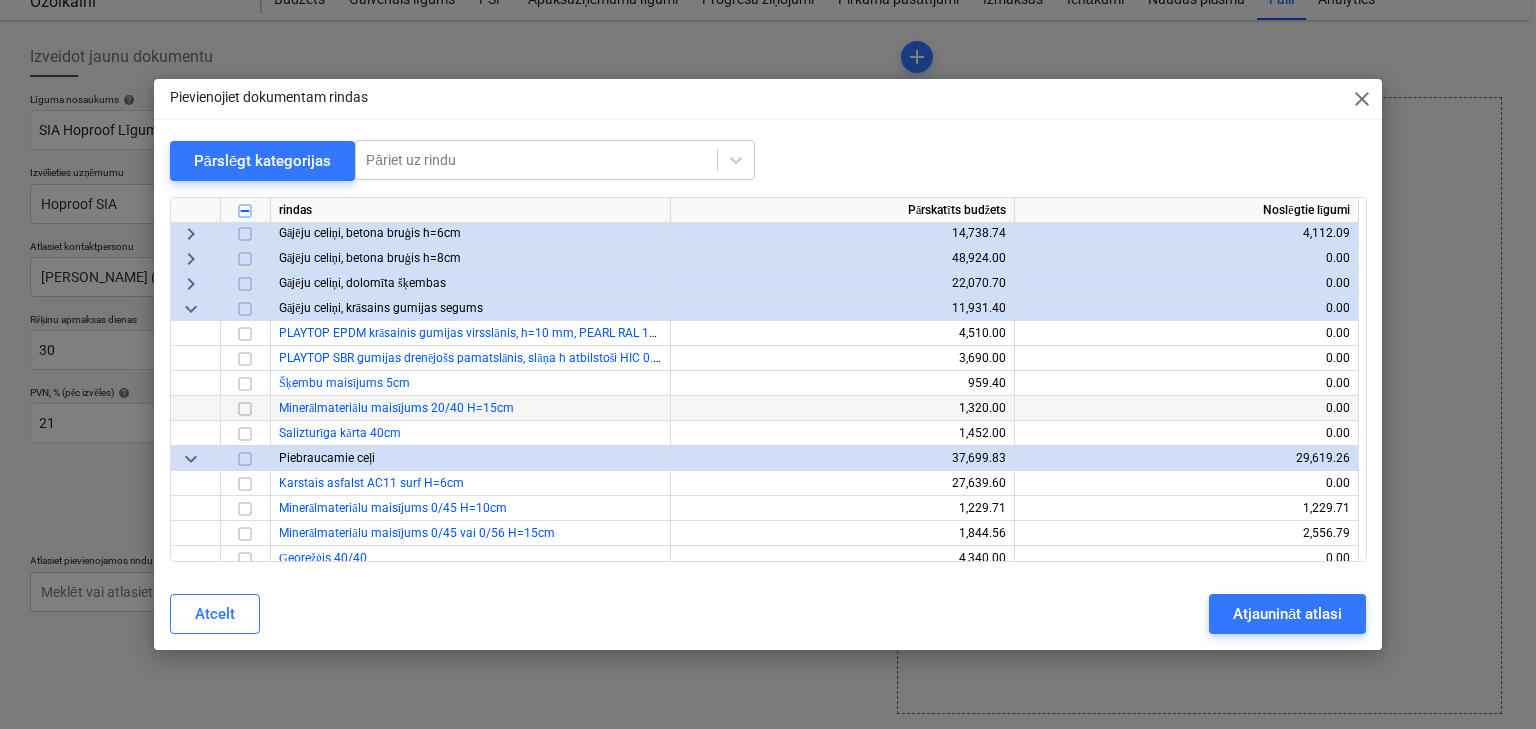 scroll, scrollTop: 5440, scrollLeft: 0, axis: vertical 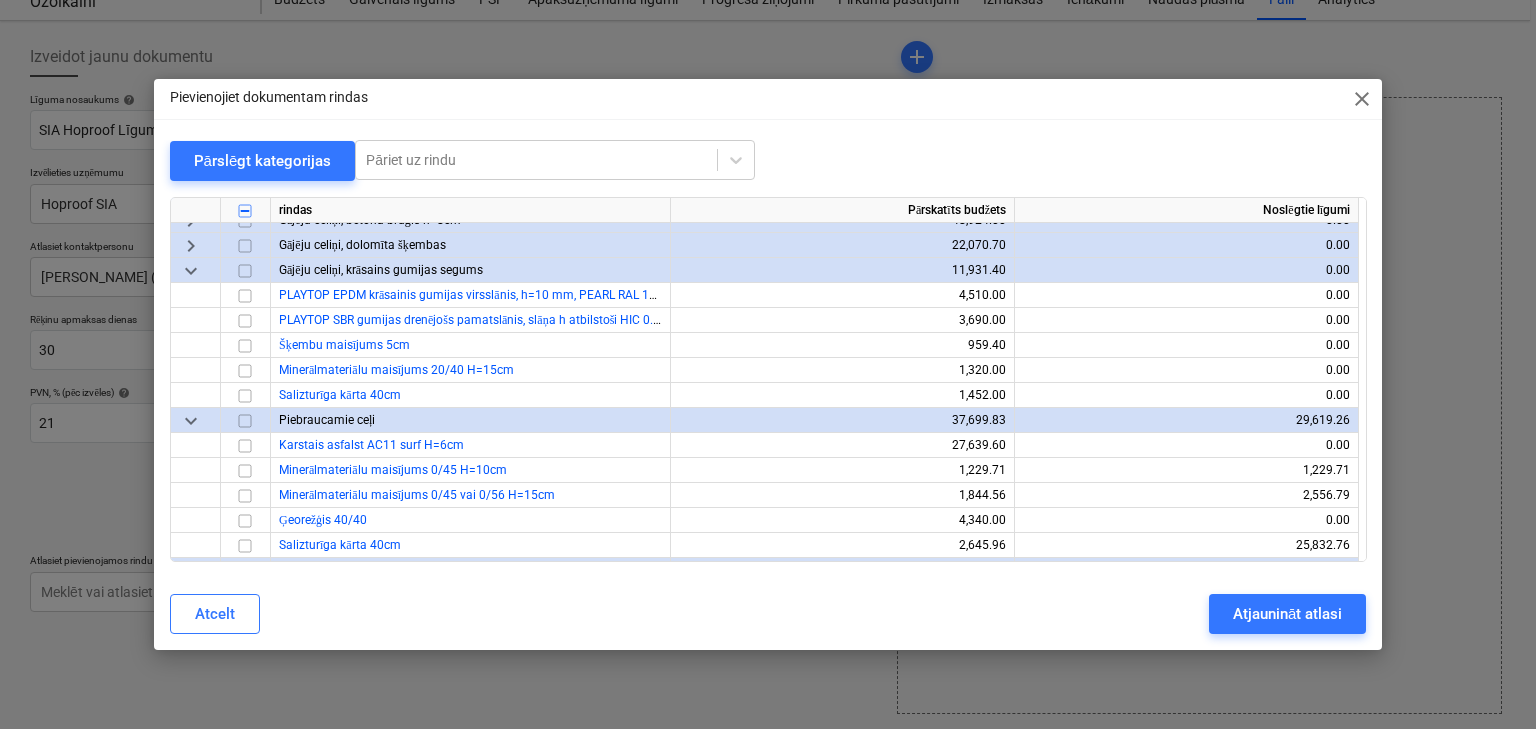 click on "keyboard_arrow_down" at bounding box center [191, 271] 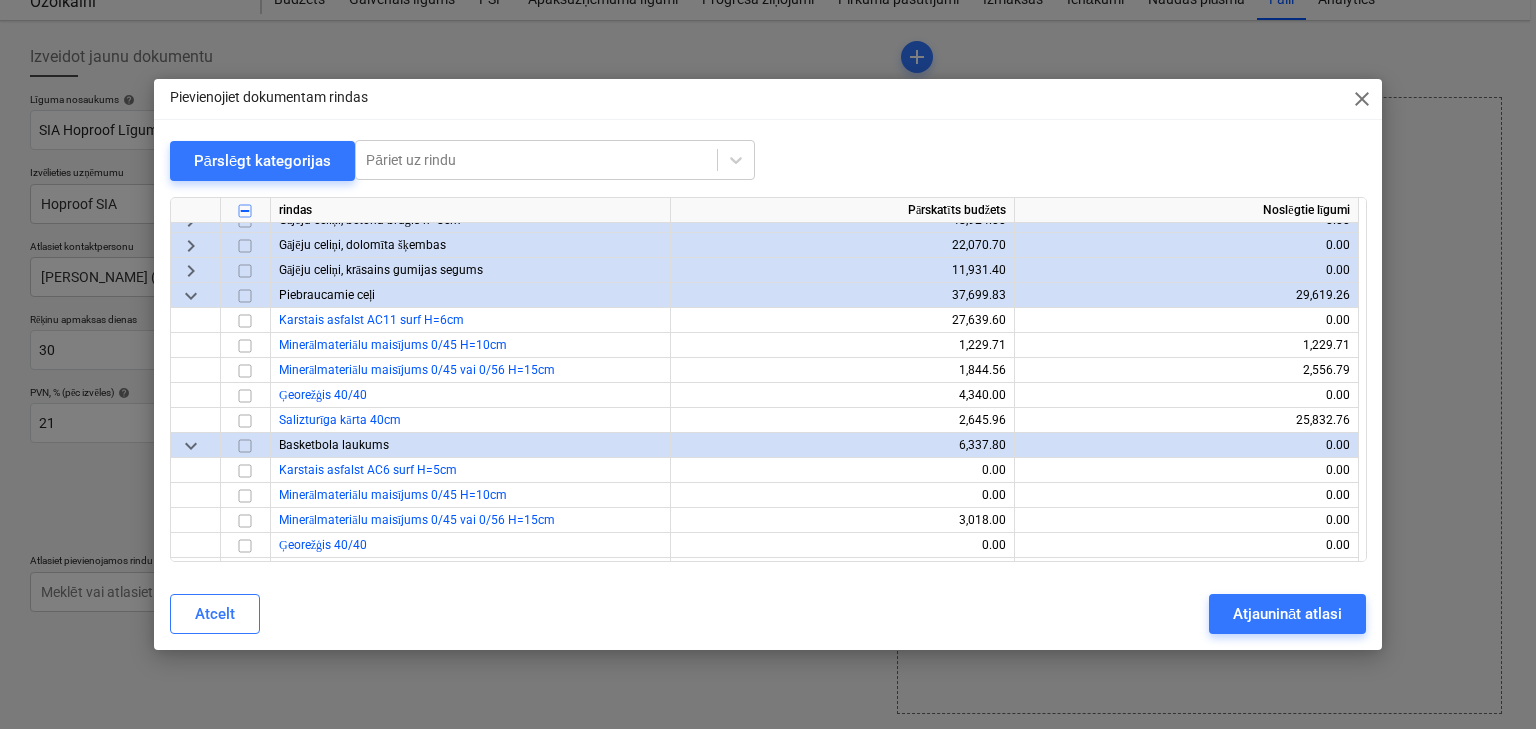 click on "keyboard_arrow_down" at bounding box center (191, 296) 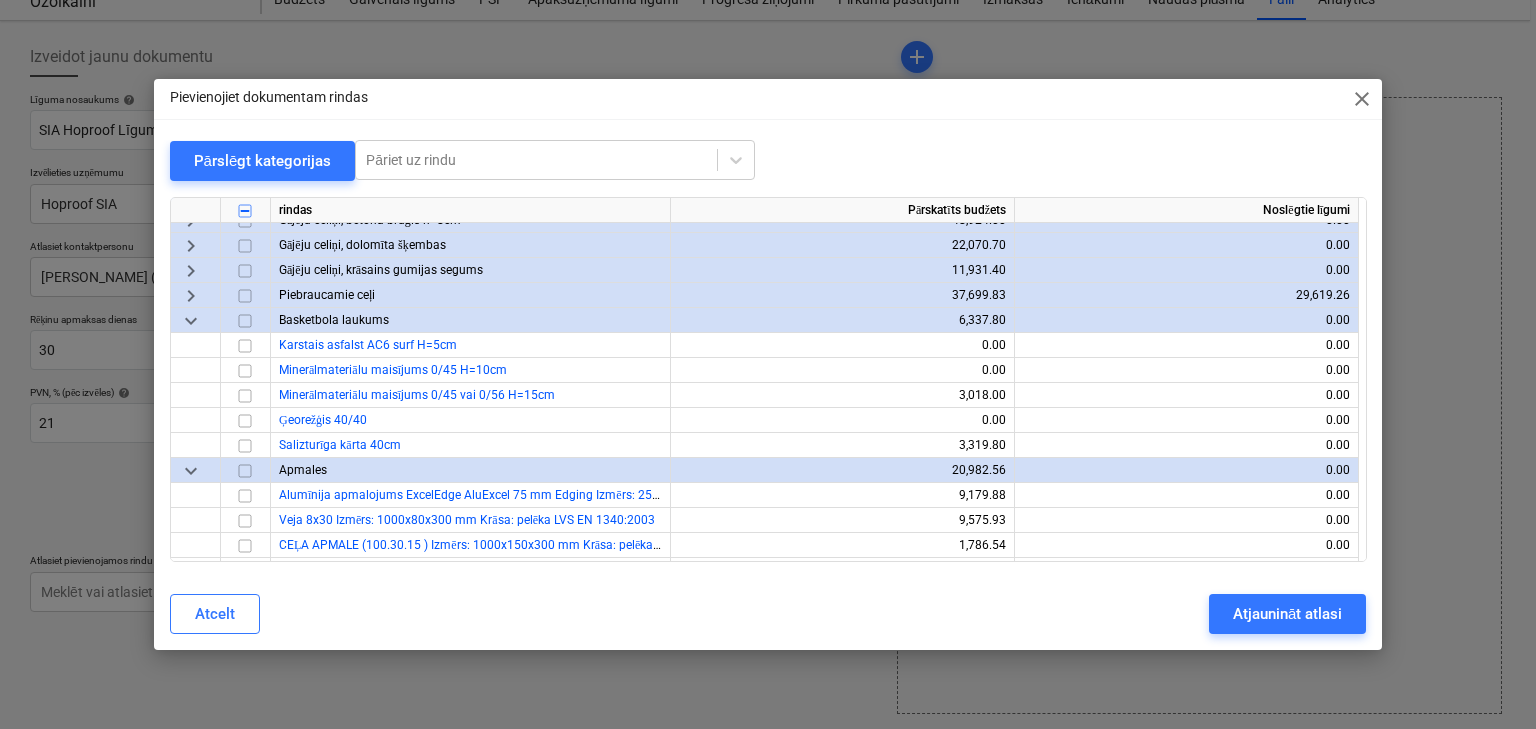 click on "keyboard_arrow_down" at bounding box center [191, 321] 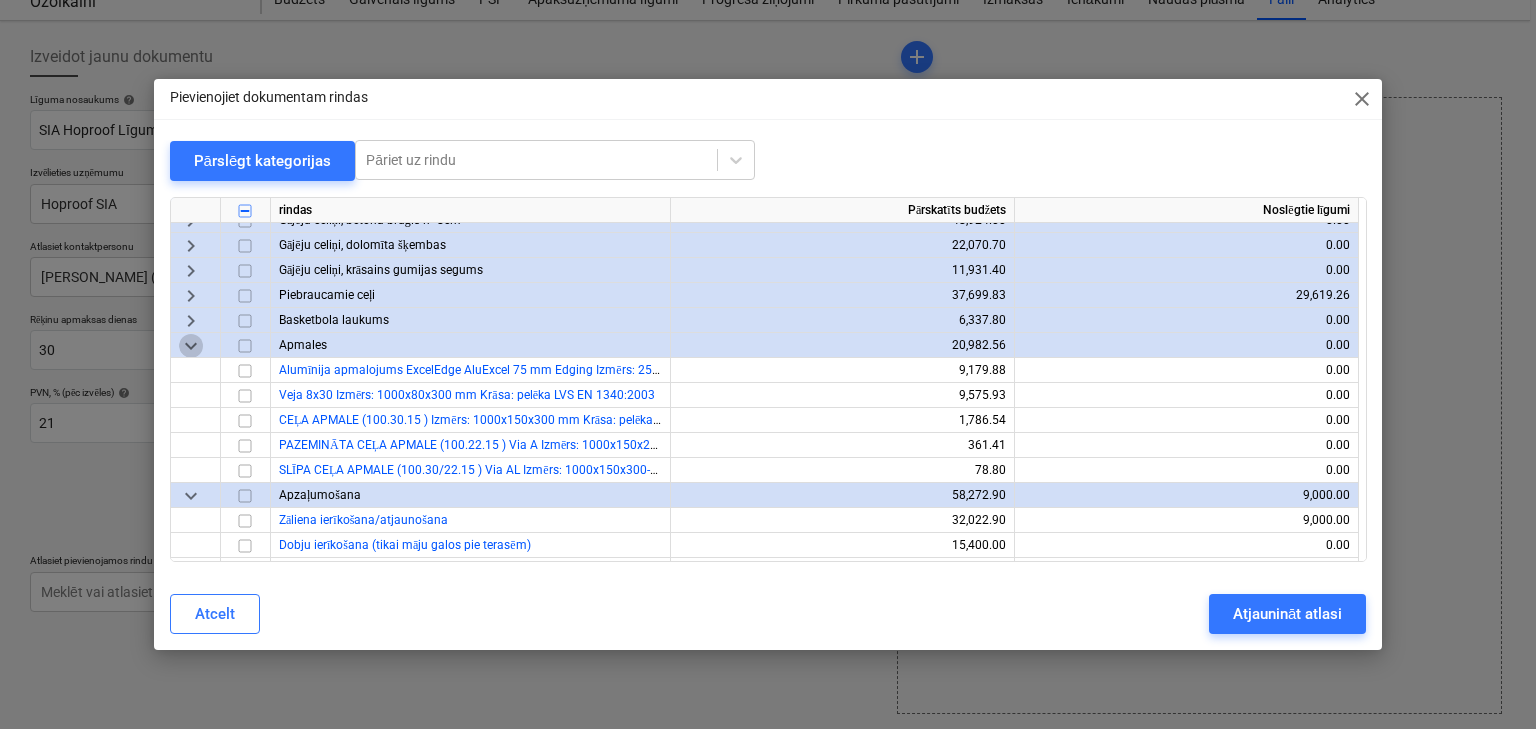 click on "keyboard_arrow_down" at bounding box center [191, 346] 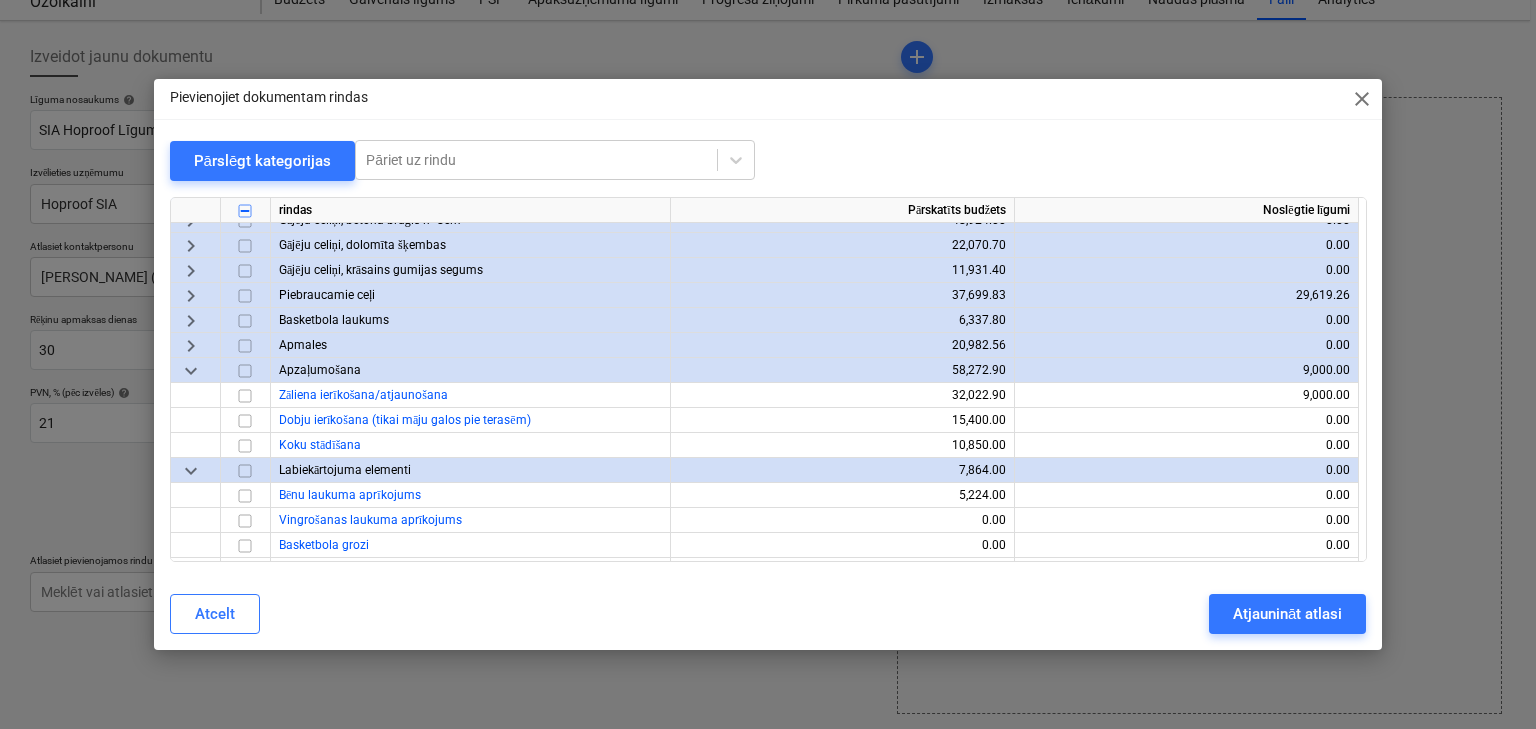 click on "keyboard_arrow_down" at bounding box center (191, 371) 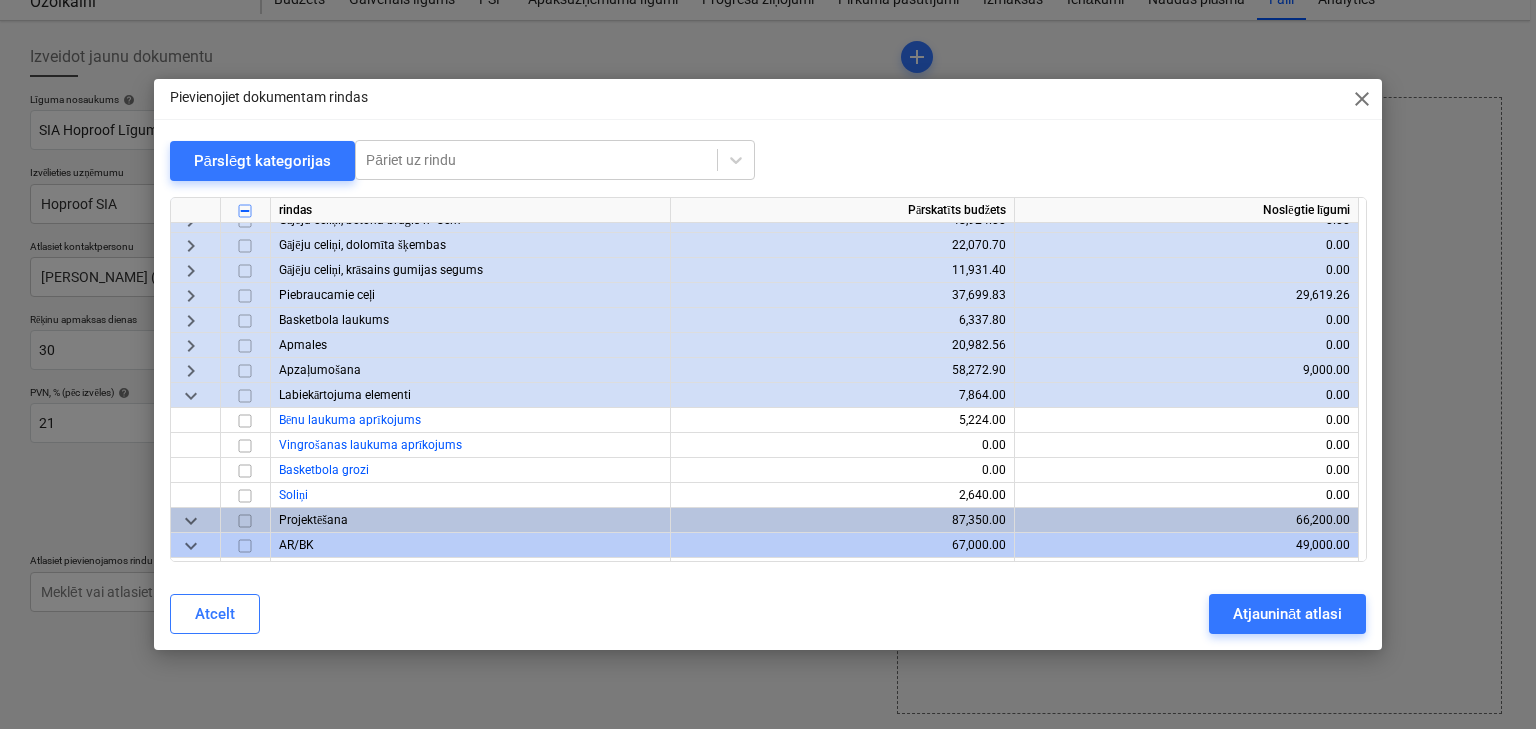 click on "keyboard_arrow_down" at bounding box center [191, 396] 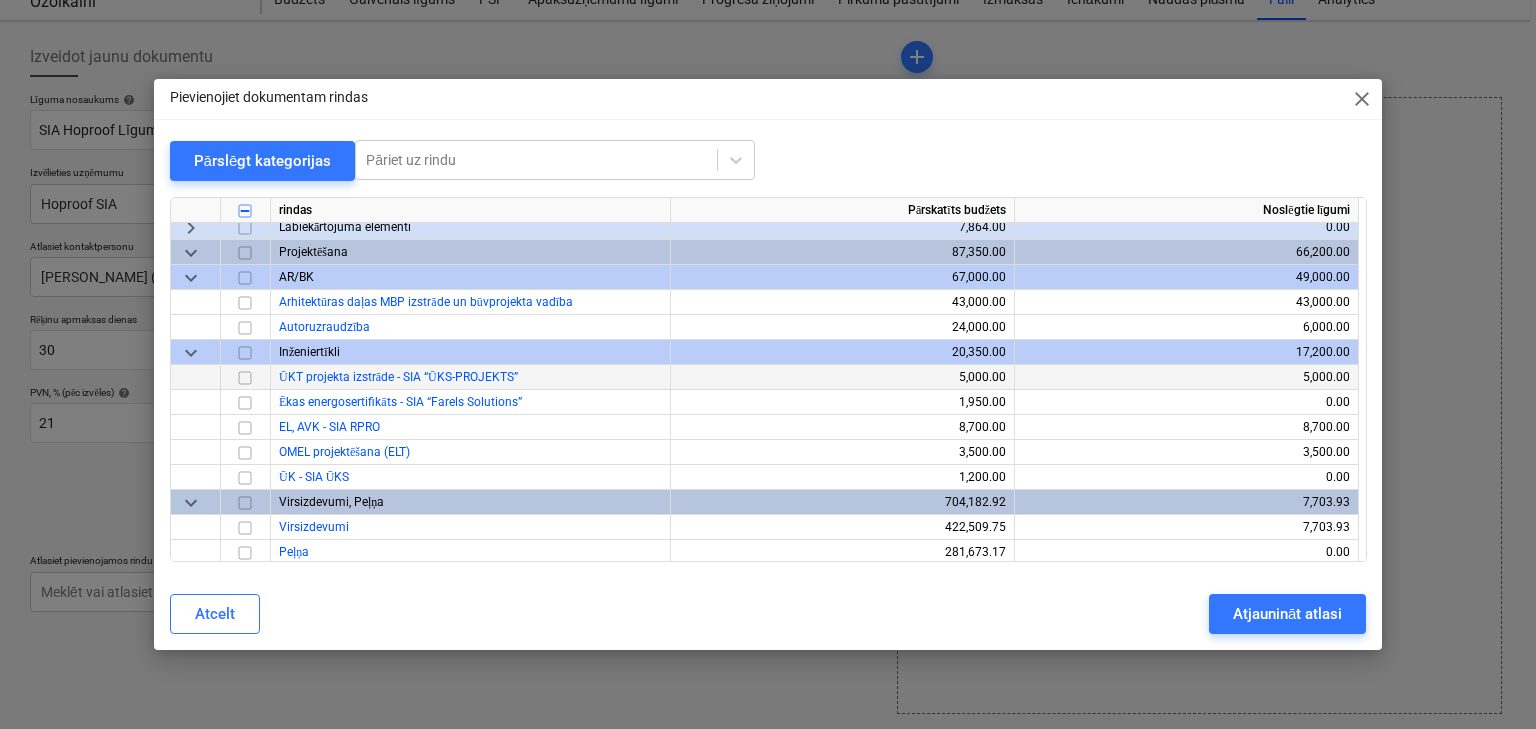 scroll, scrollTop: 5612, scrollLeft: 0, axis: vertical 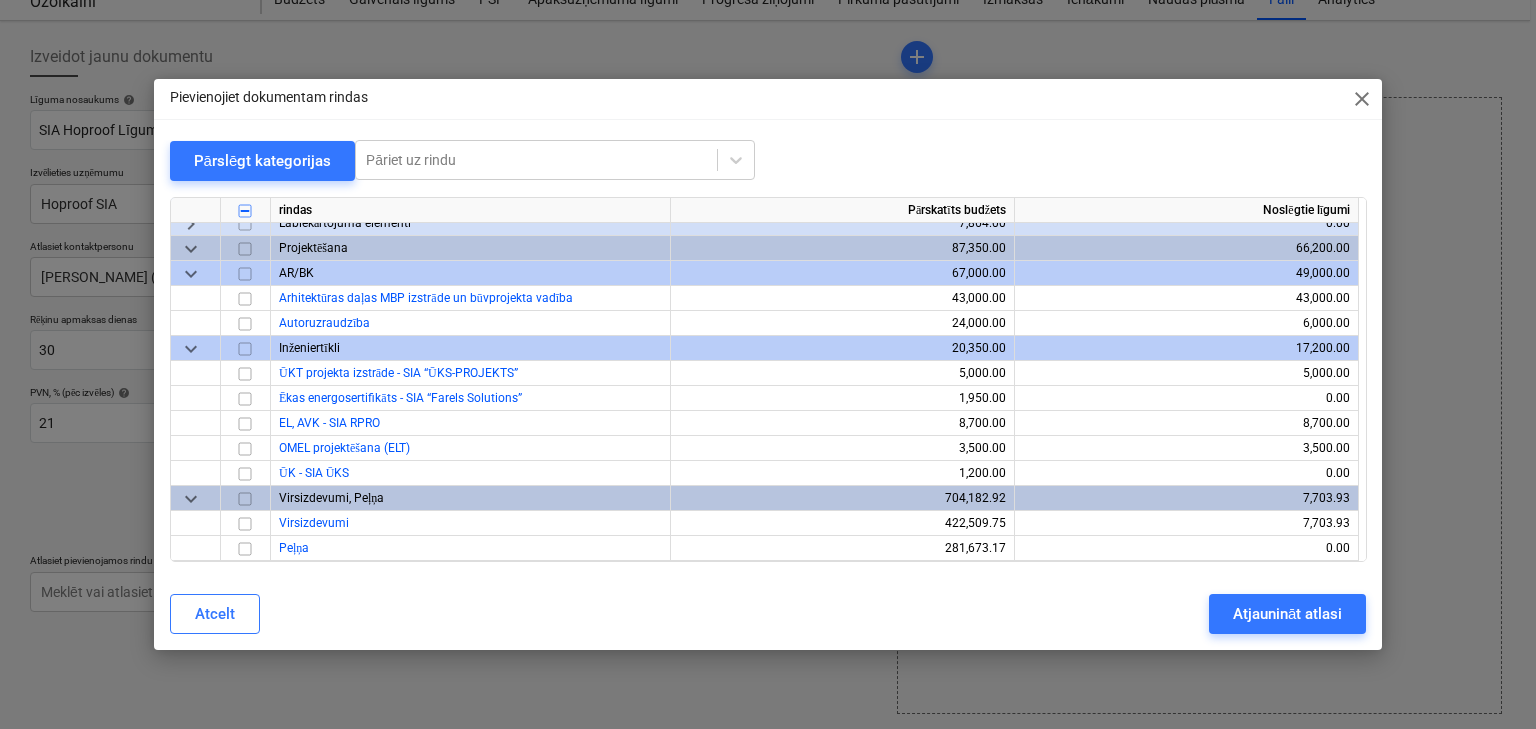 click on "keyboard_arrow_down" at bounding box center [191, 349] 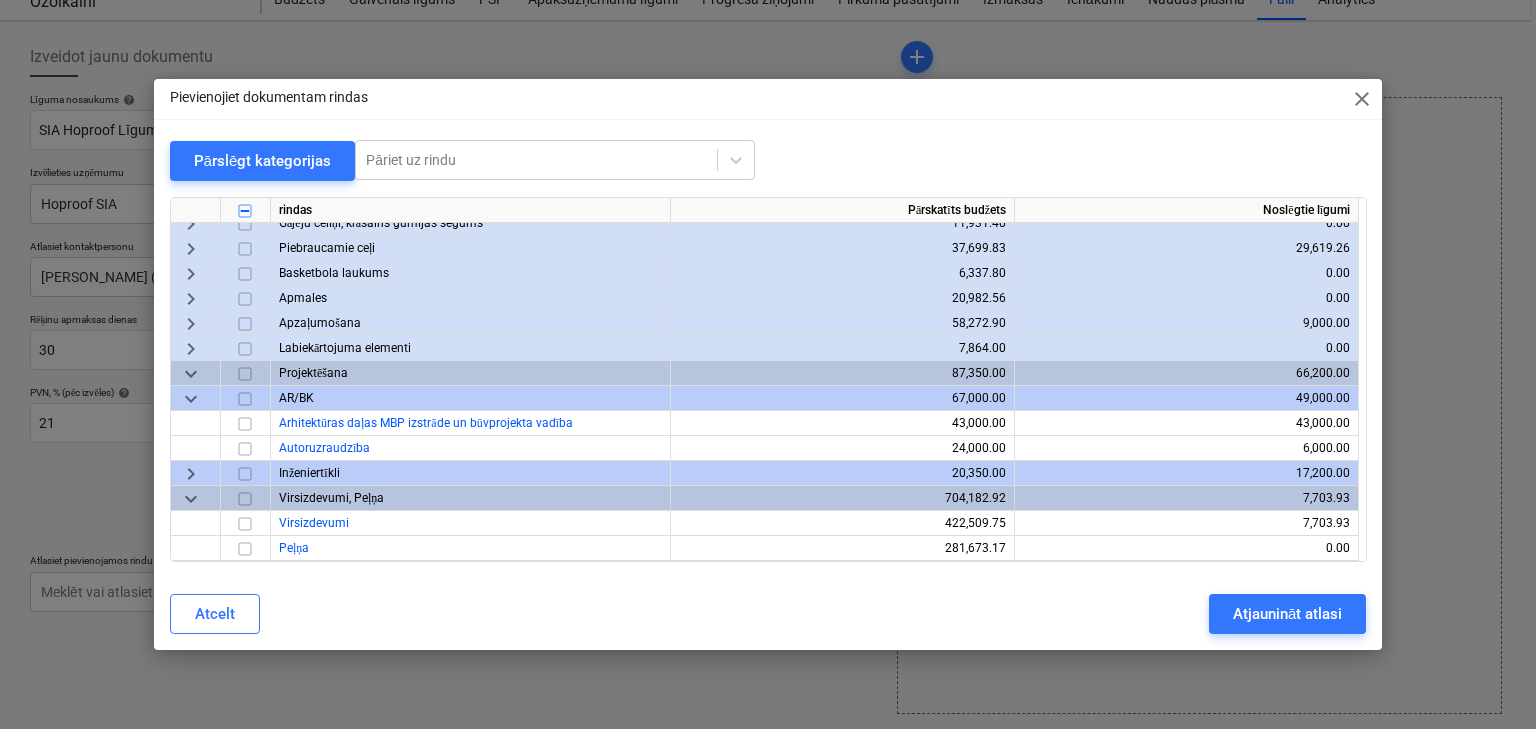 scroll, scrollTop: 5487, scrollLeft: 0, axis: vertical 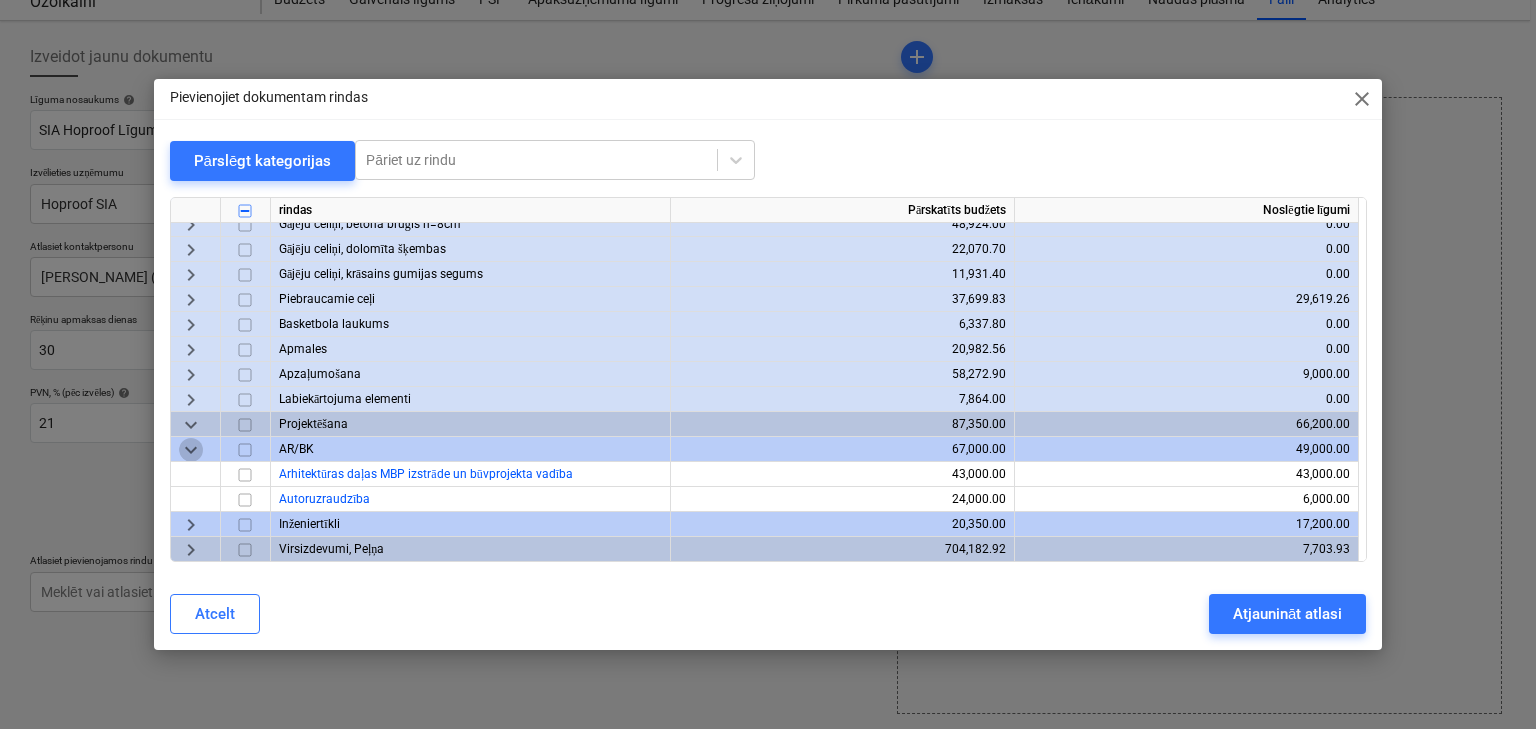 click on "keyboard_arrow_down" at bounding box center (191, 450) 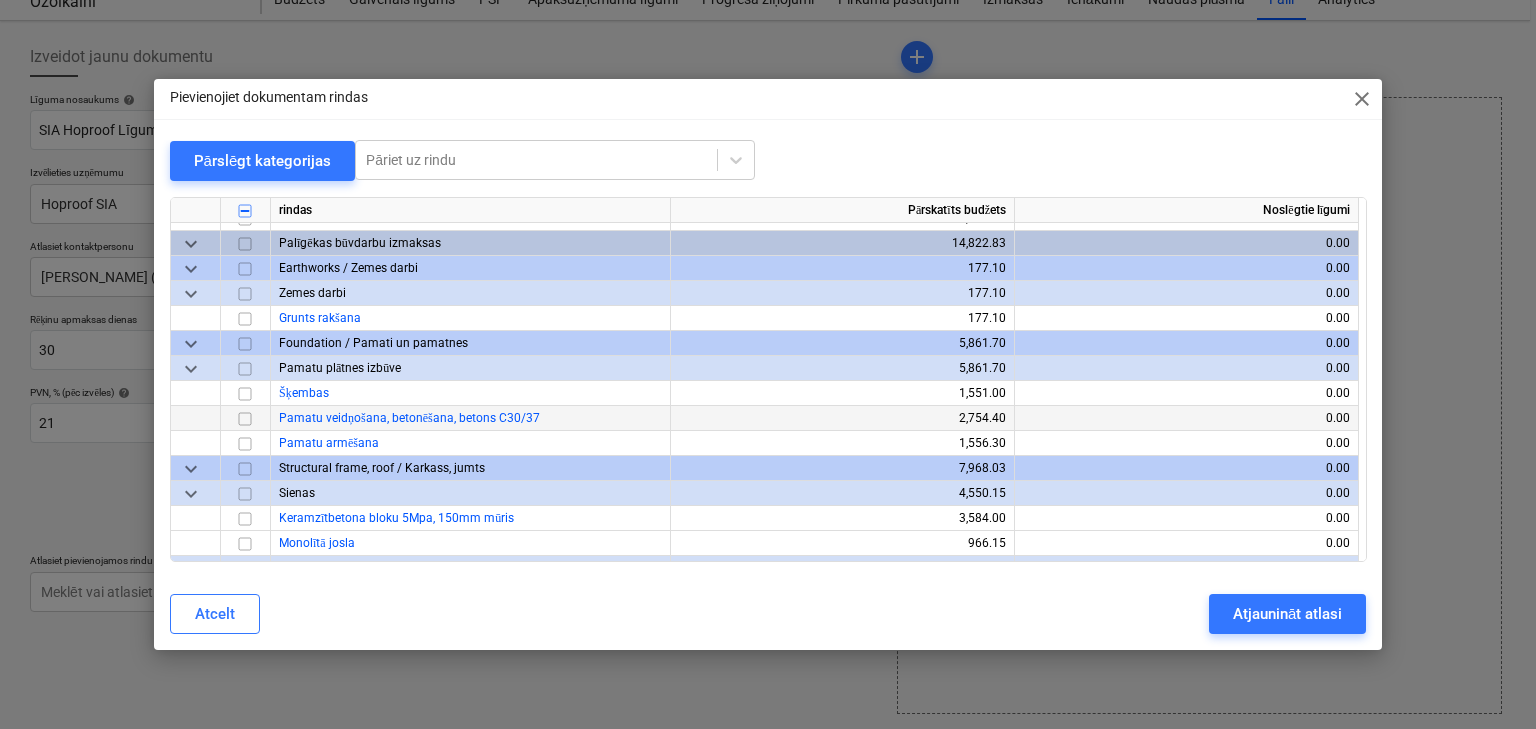 scroll, scrollTop: 4827, scrollLeft: 0, axis: vertical 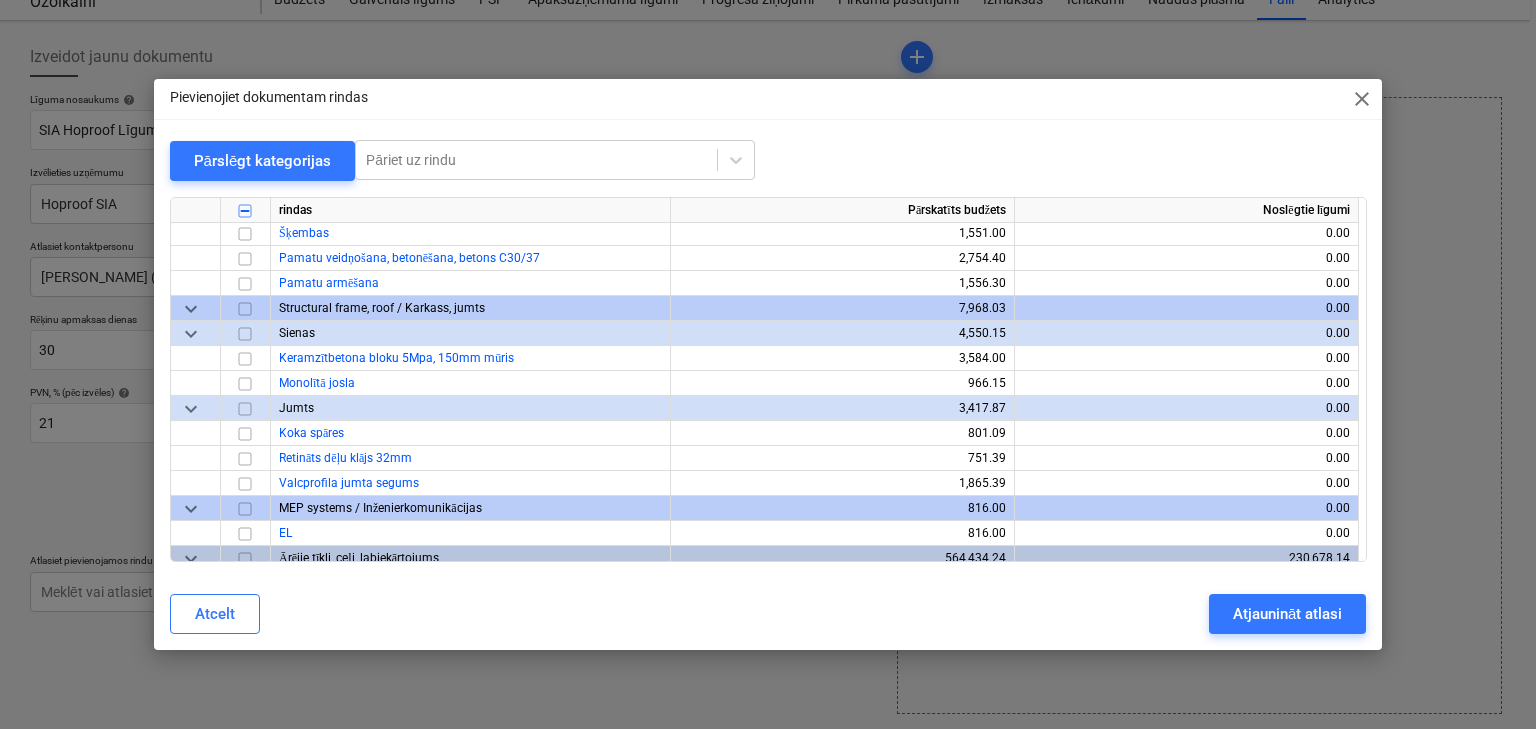 click on "keyboard_arrow_down" at bounding box center [196, 333] 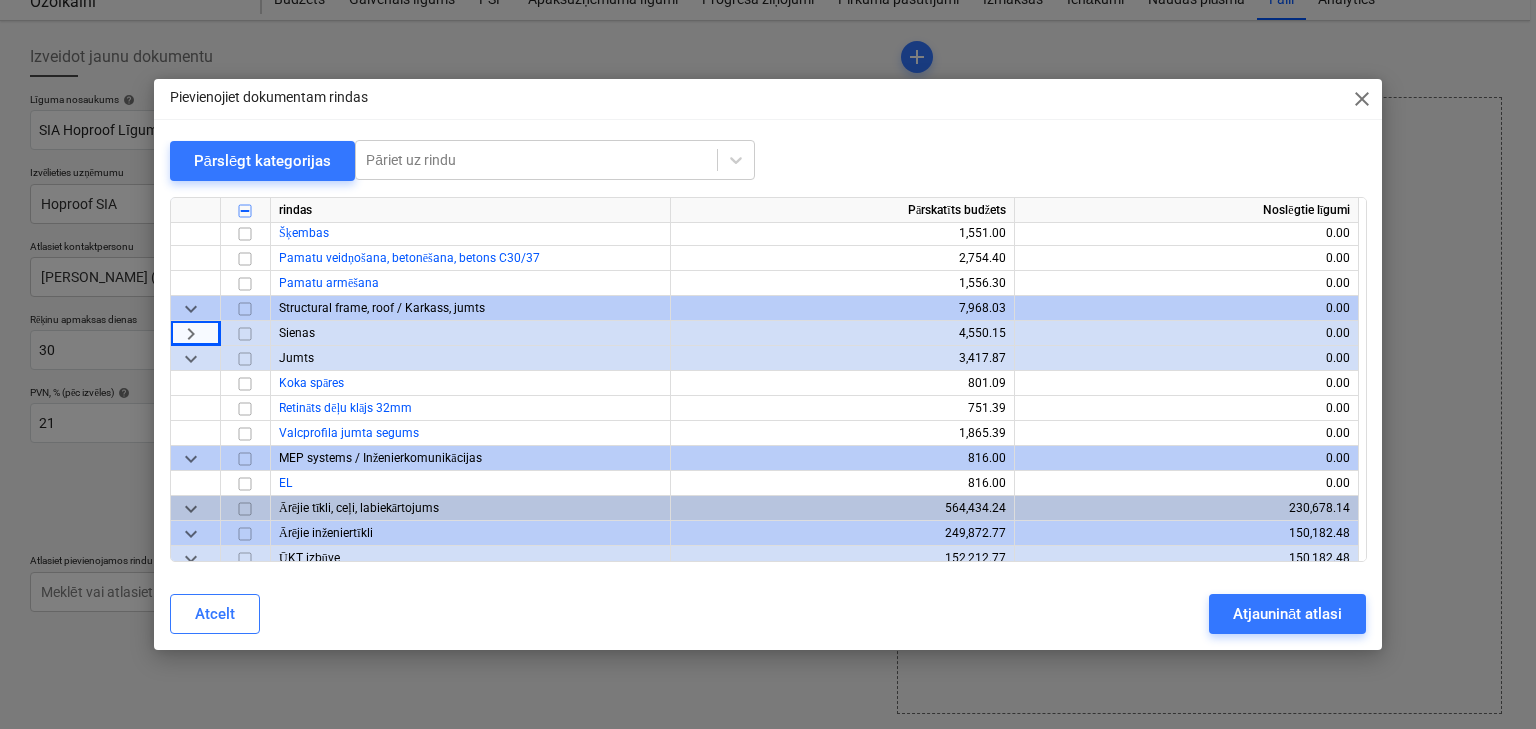 click on "keyboard_arrow_down" at bounding box center [191, 359] 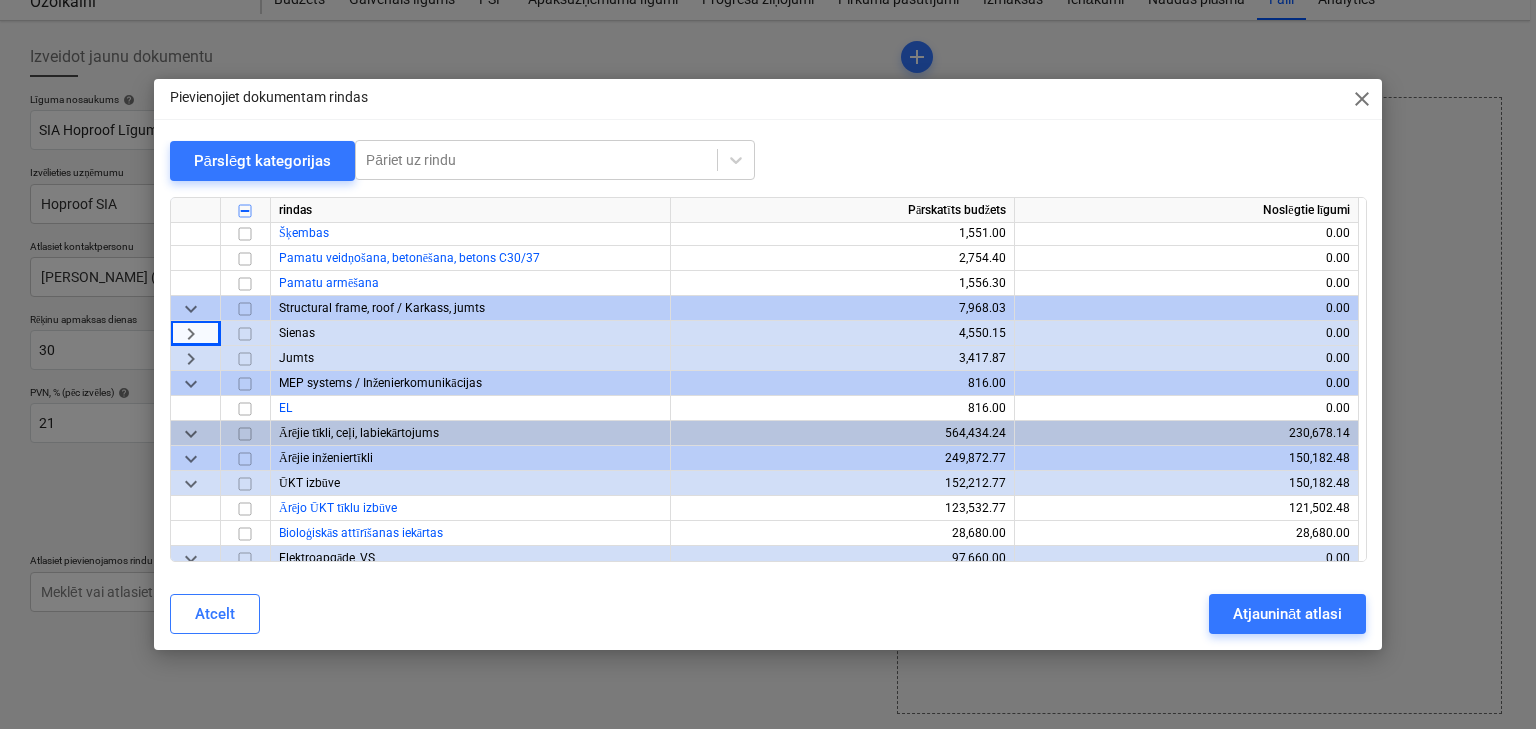 click on "keyboard_arrow_down" at bounding box center (191, 384) 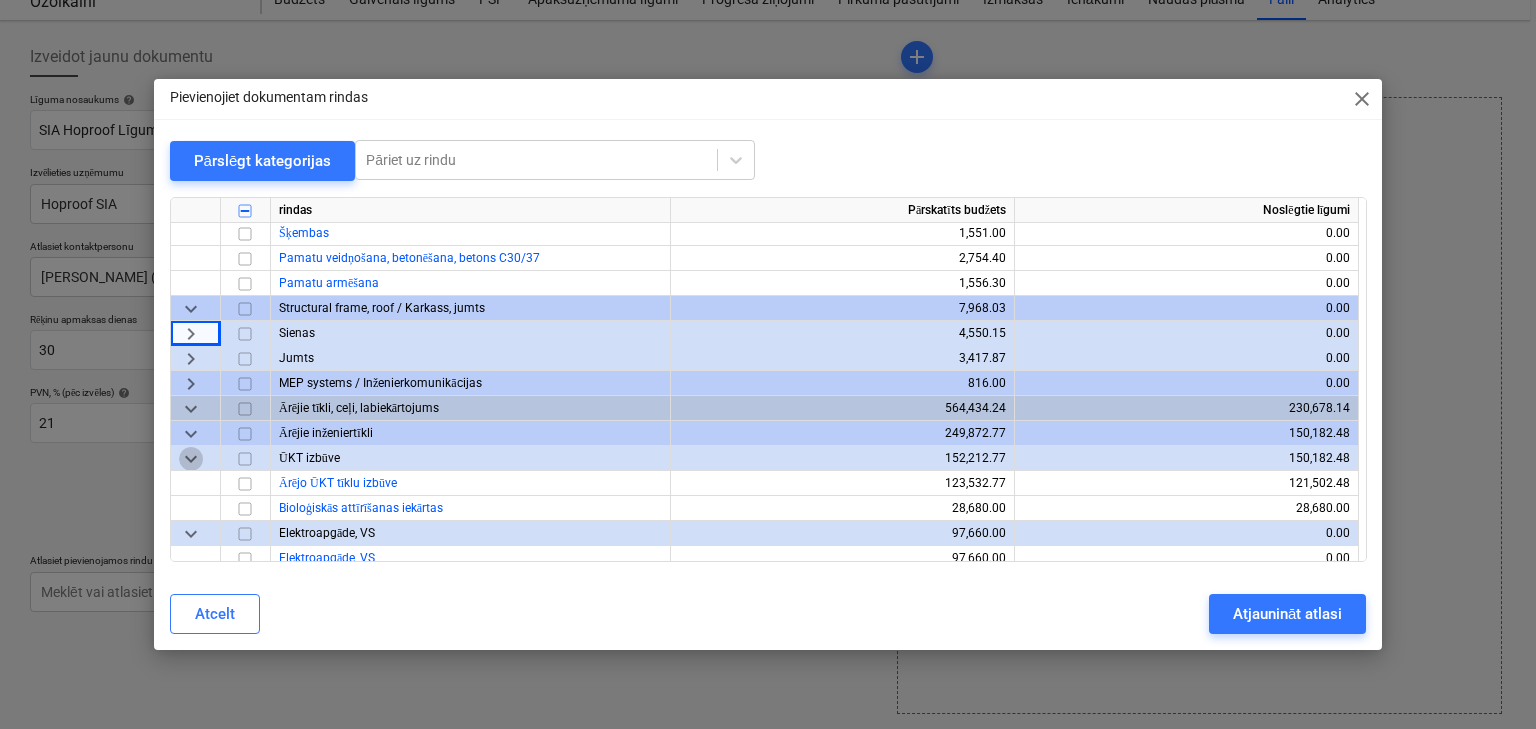 click on "keyboard_arrow_down" at bounding box center (191, 459) 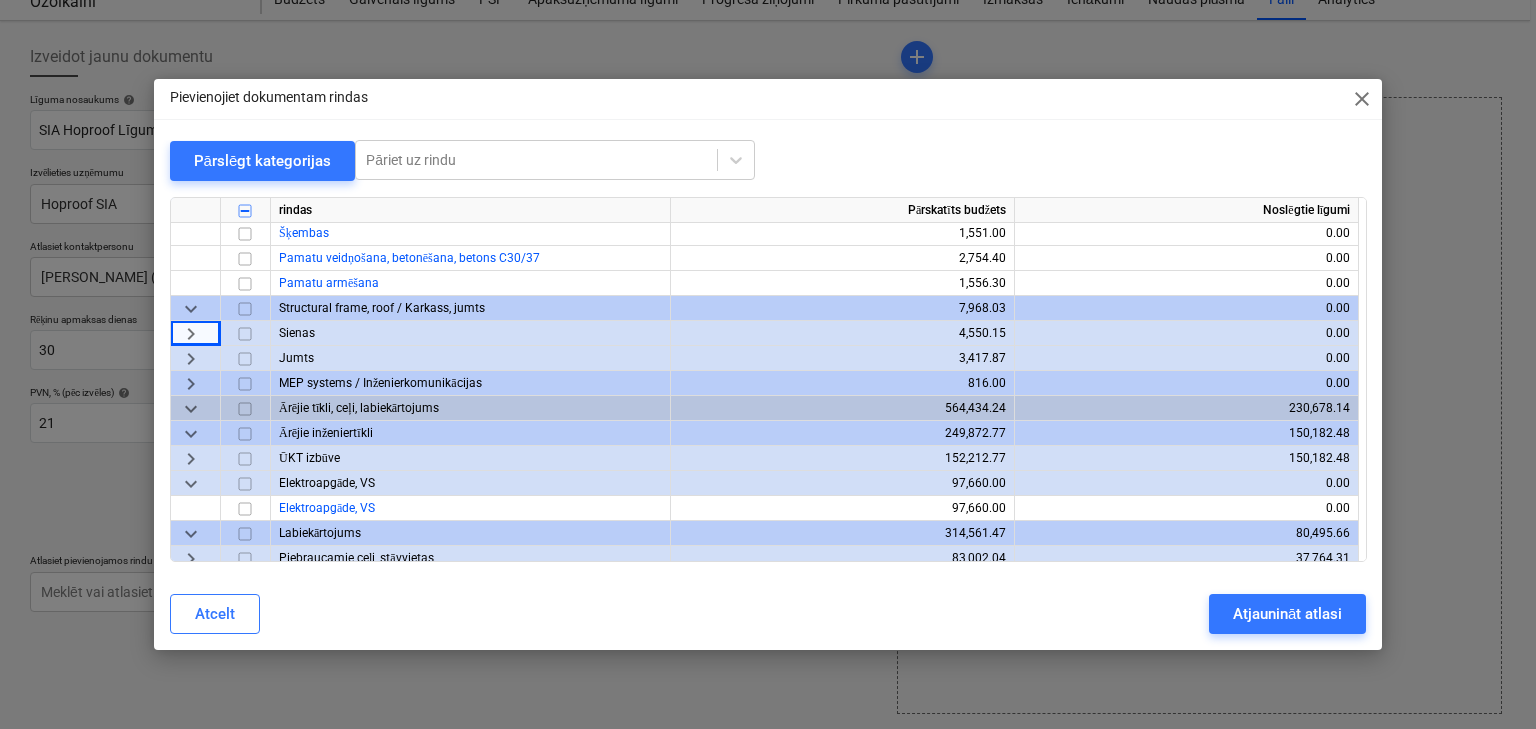 scroll, scrollTop: 4907, scrollLeft: 0, axis: vertical 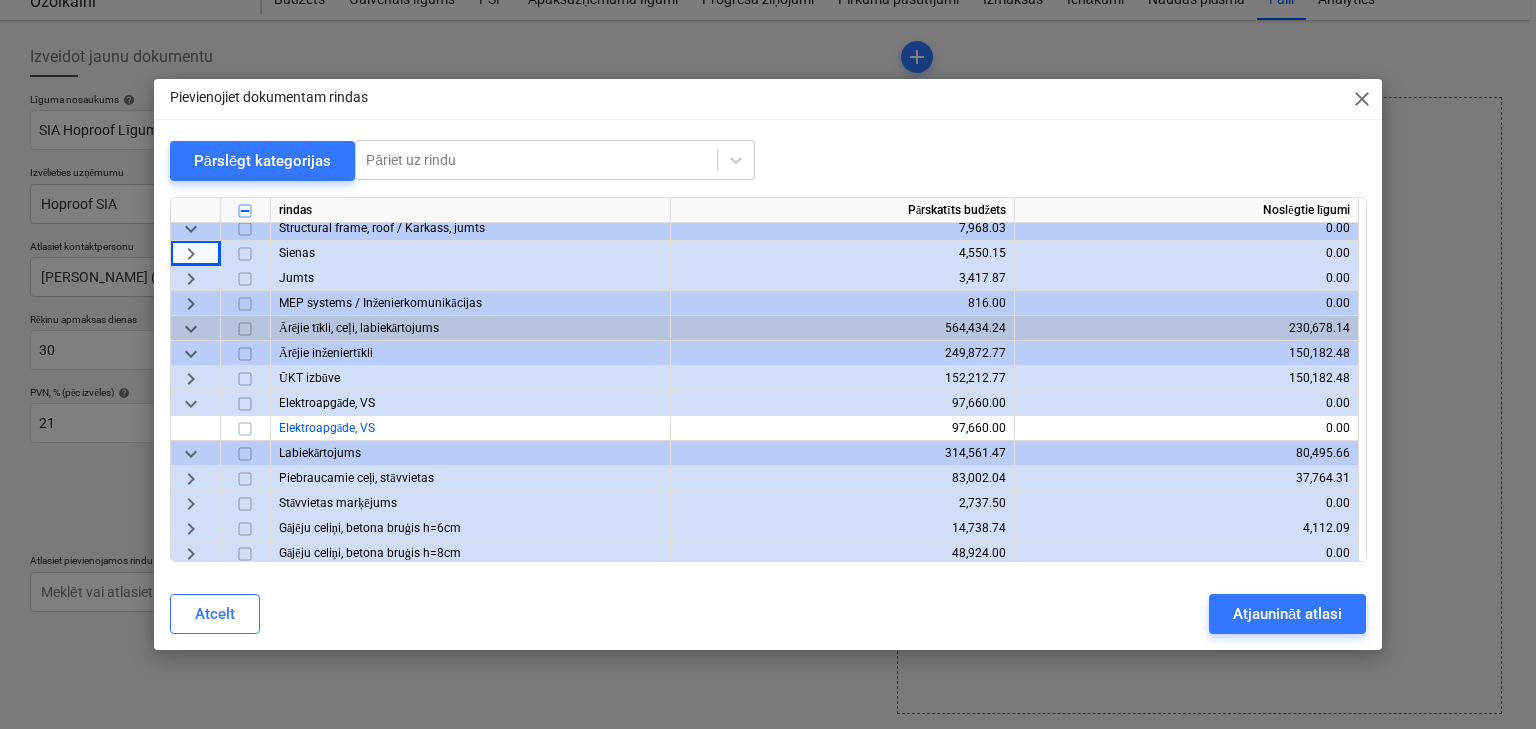 click on "keyboard_arrow_down" at bounding box center (191, 404) 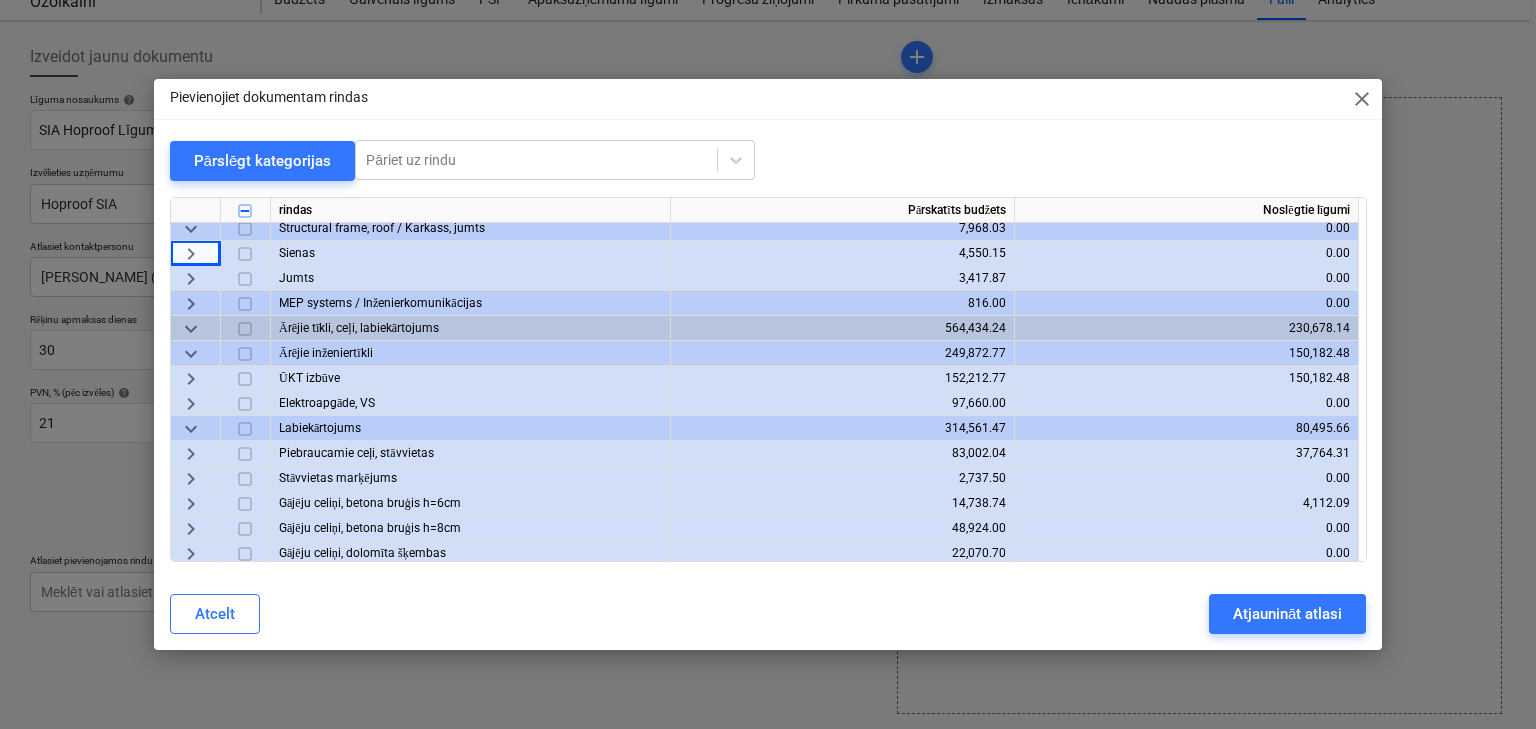 scroll, scrollTop: 4667, scrollLeft: 0, axis: vertical 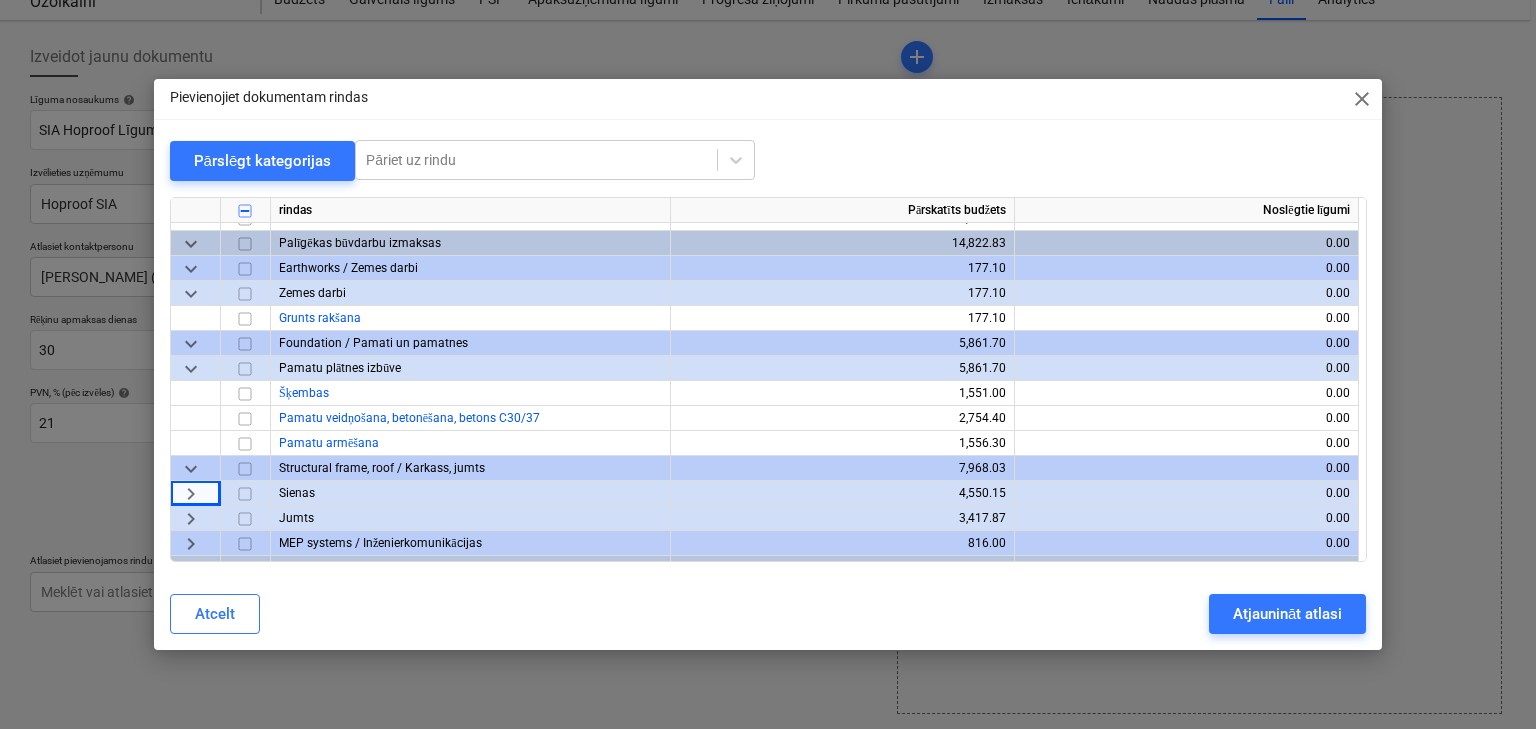 click on "keyboard_arrow_down" at bounding box center [191, 369] 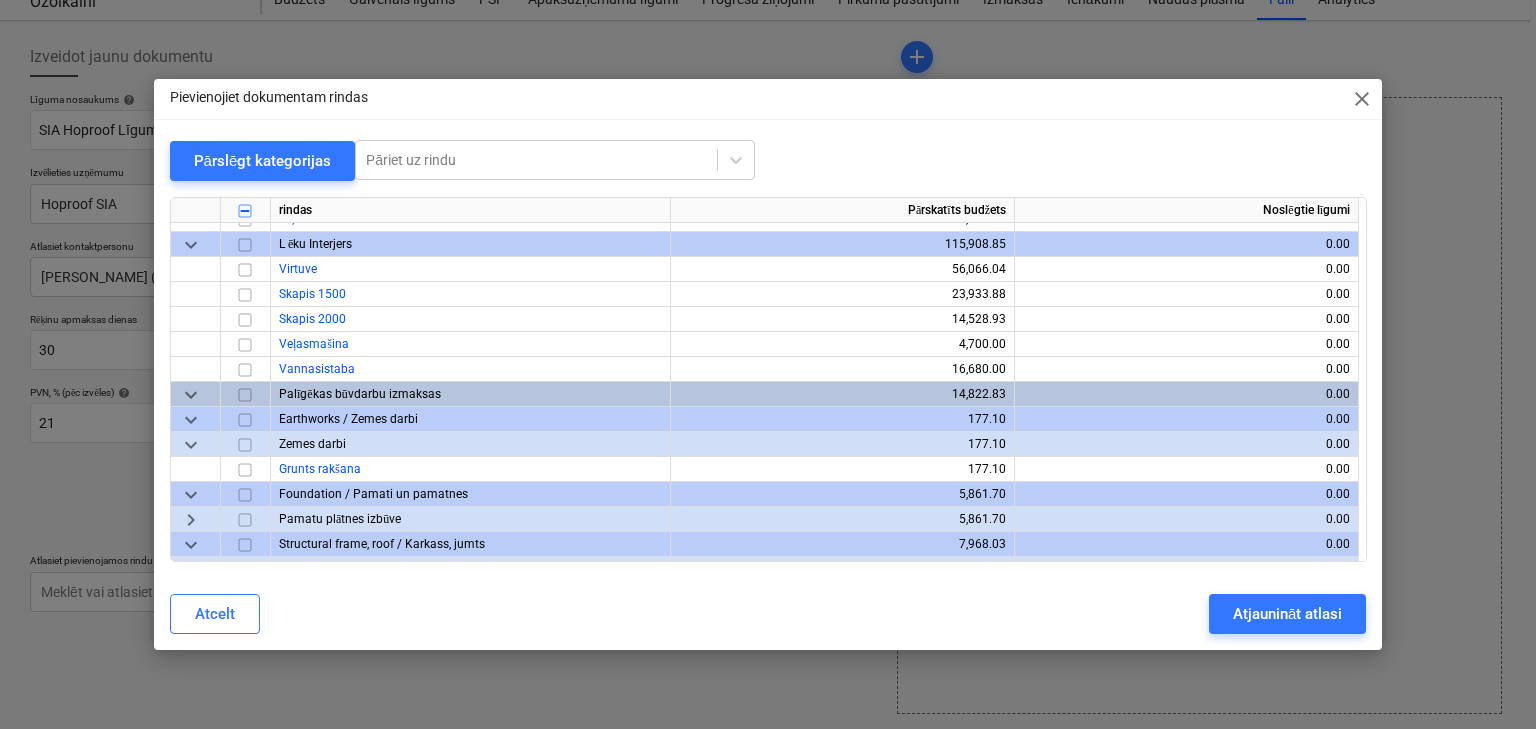 scroll, scrollTop: 4507, scrollLeft: 0, axis: vertical 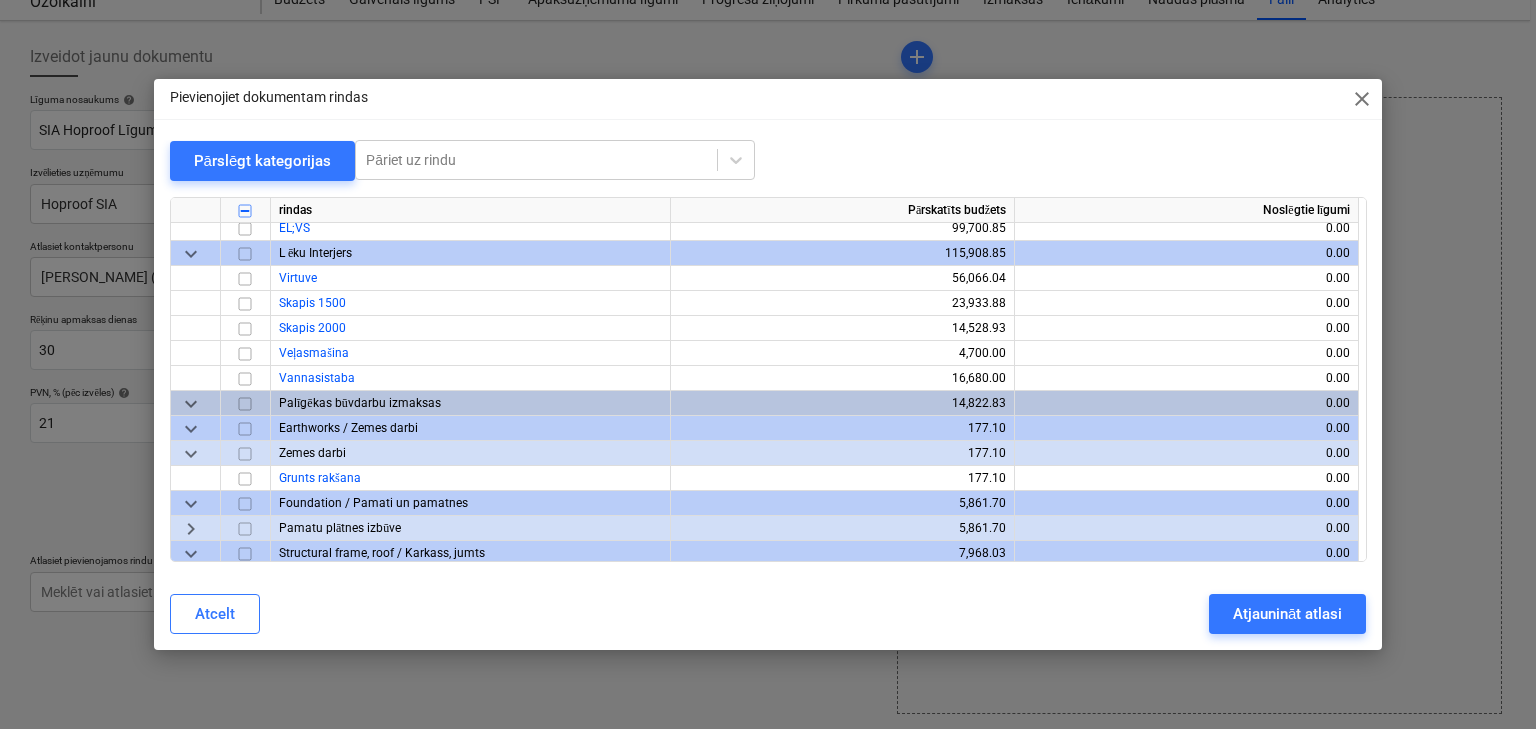 click on "keyboard_arrow_down" at bounding box center [191, 454] 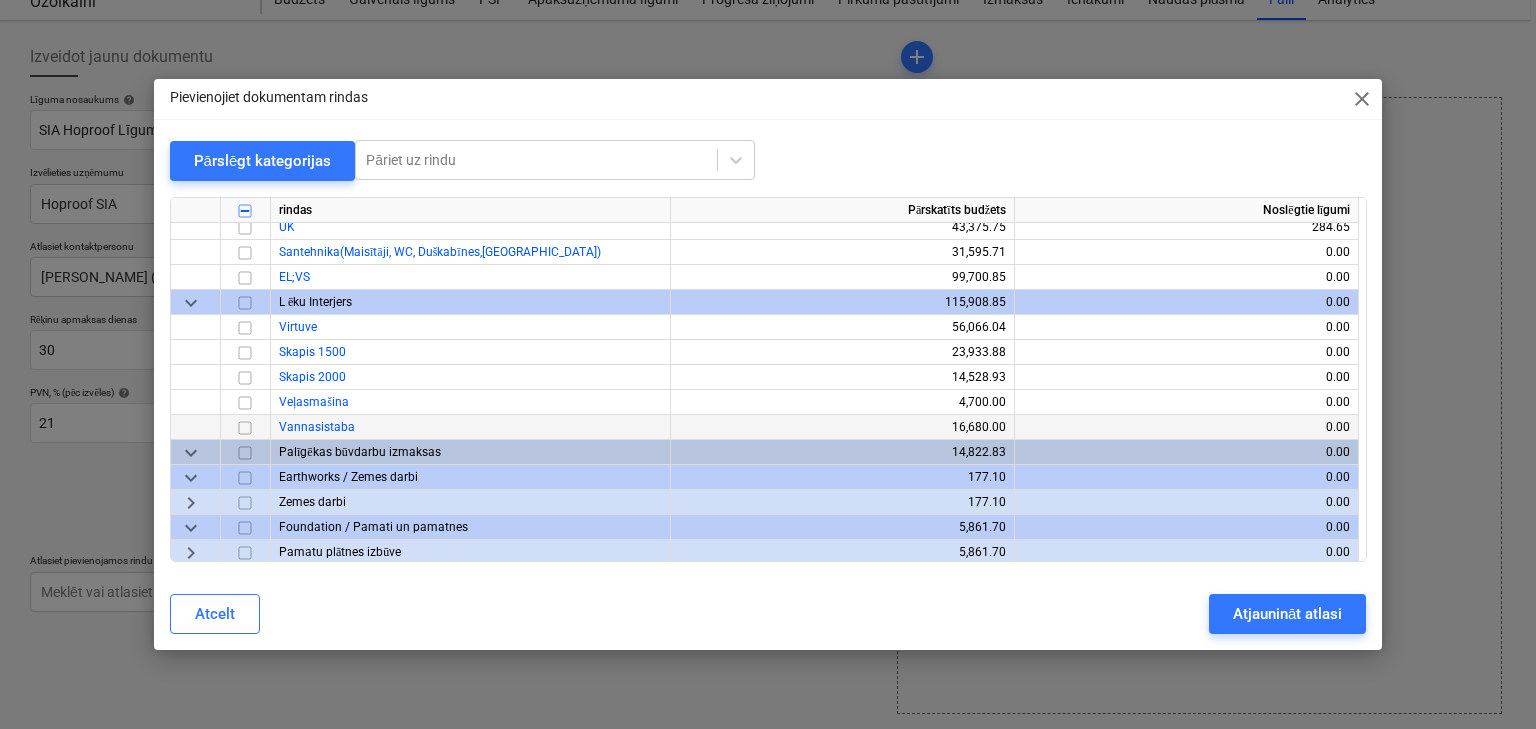 scroll, scrollTop: 4347, scrollLeft: 0, axis: vertical 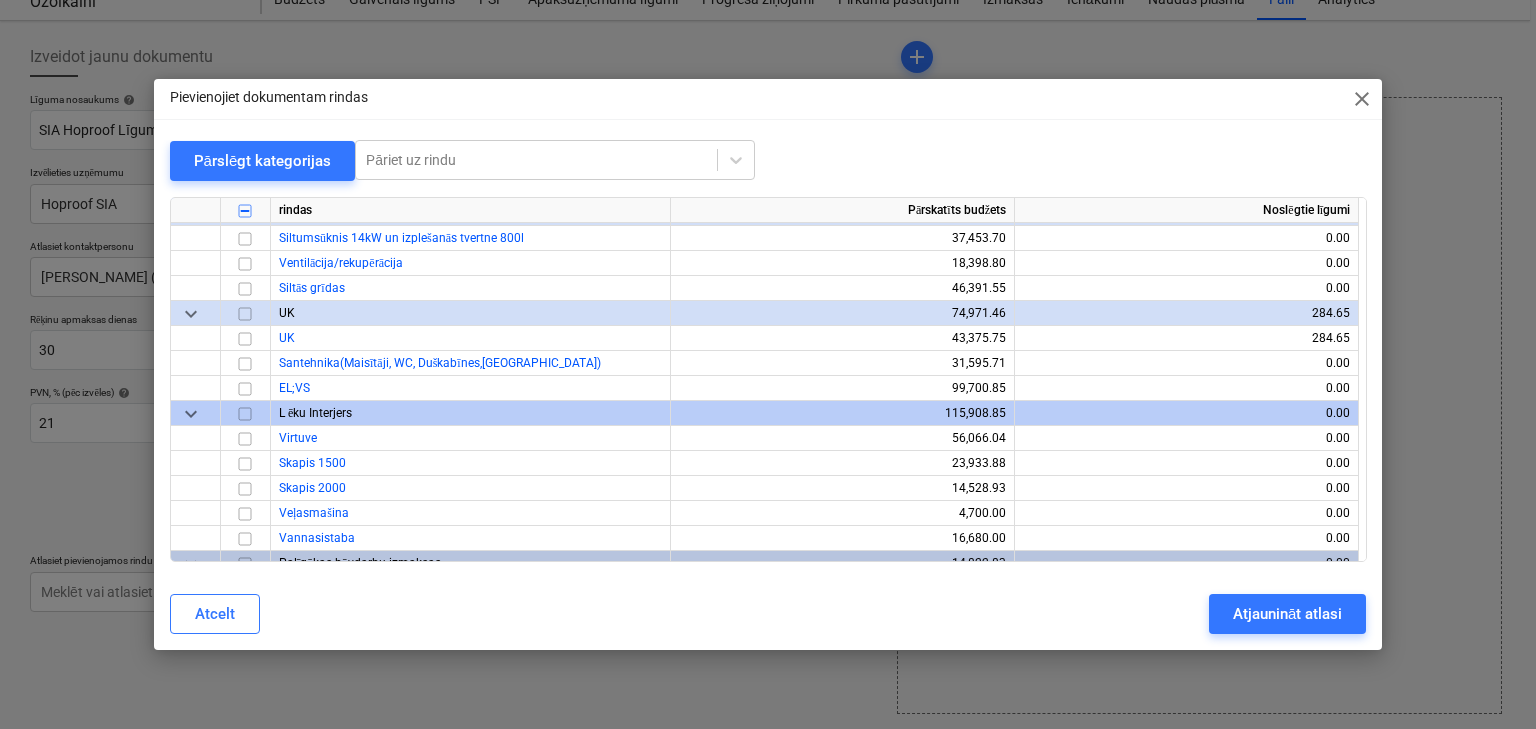 click on "keyboard_arrow_down" at bounding box center (191, 414) 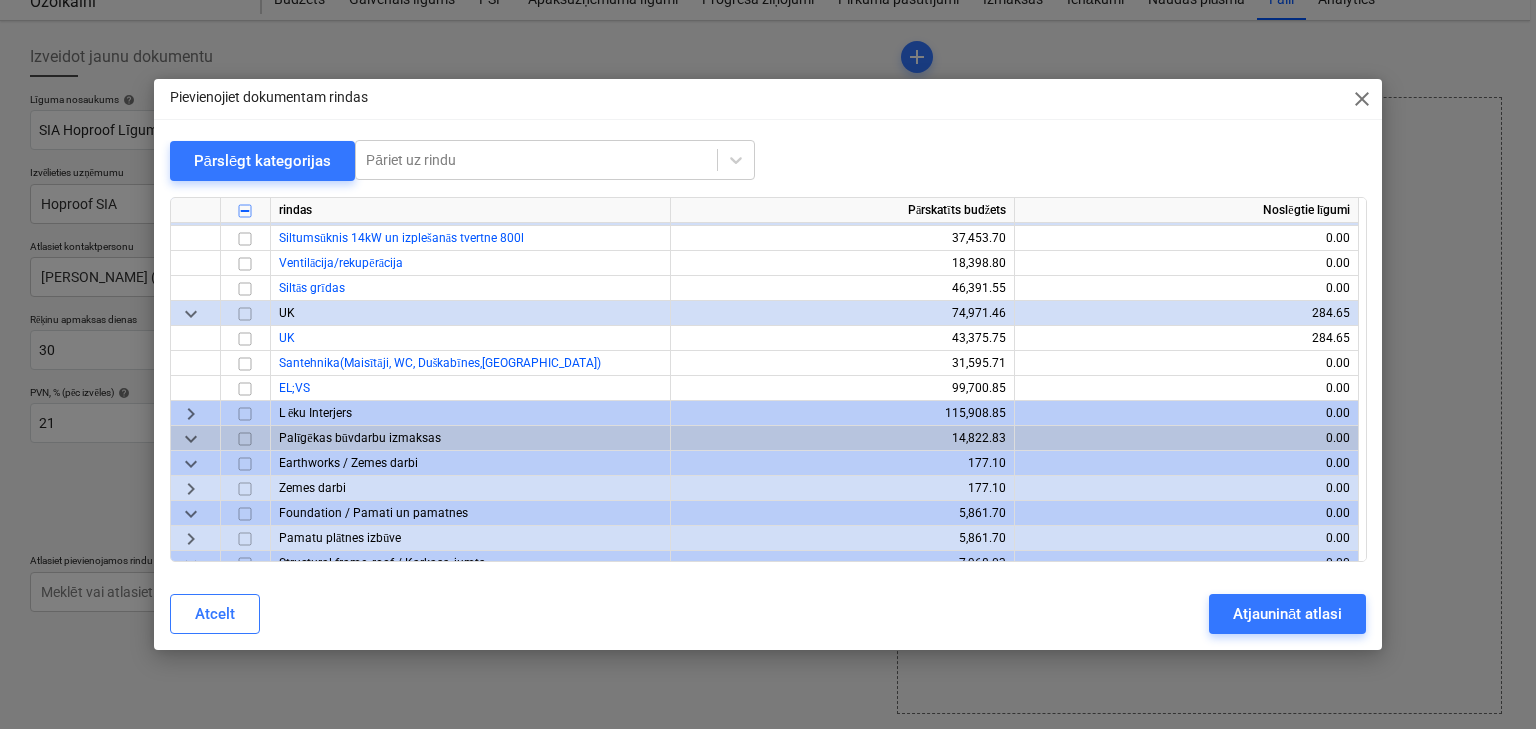 click on "keyboard_arrow_down" at bounding box center (191, 314) 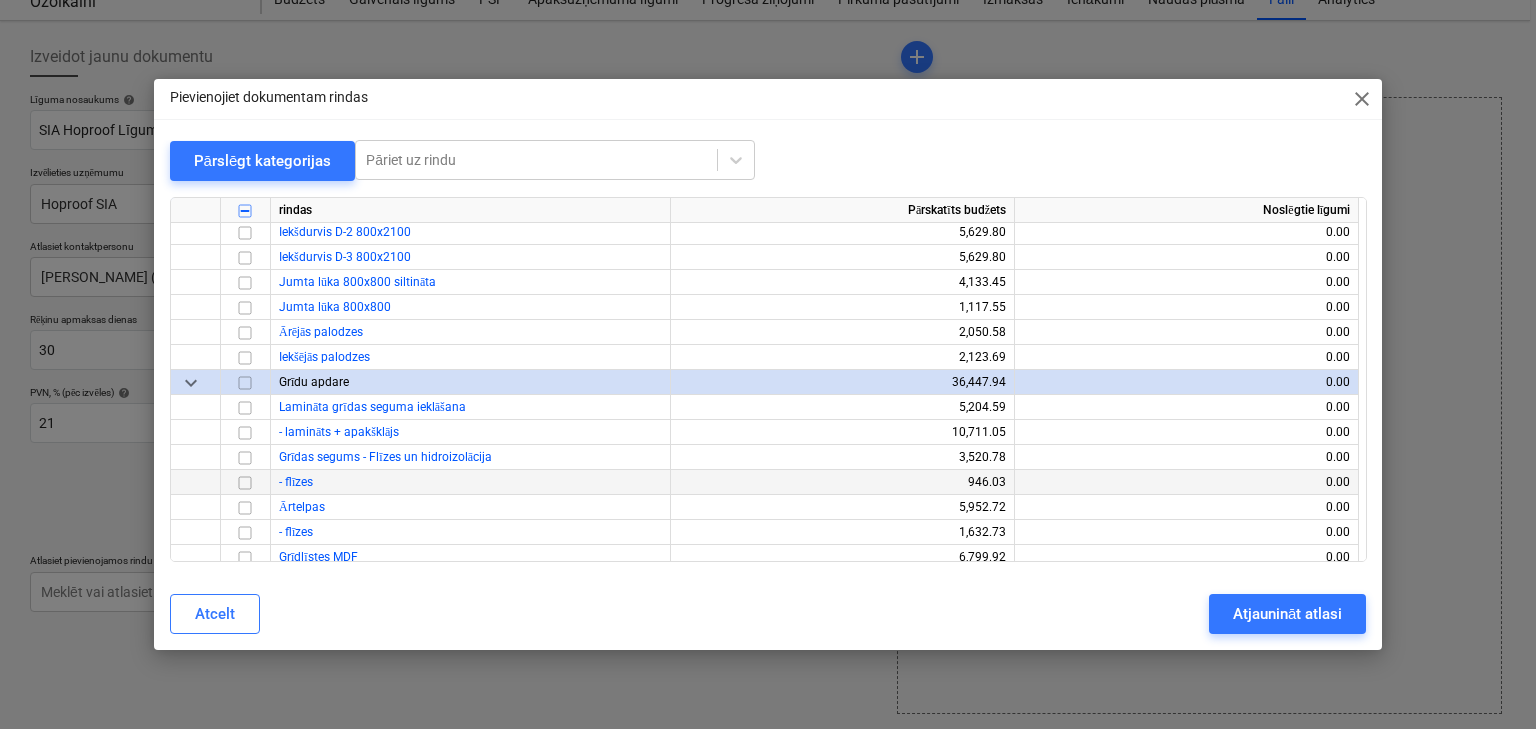 scroll, scrollTop: 3627, scrollLeft: 0, axis: vertical 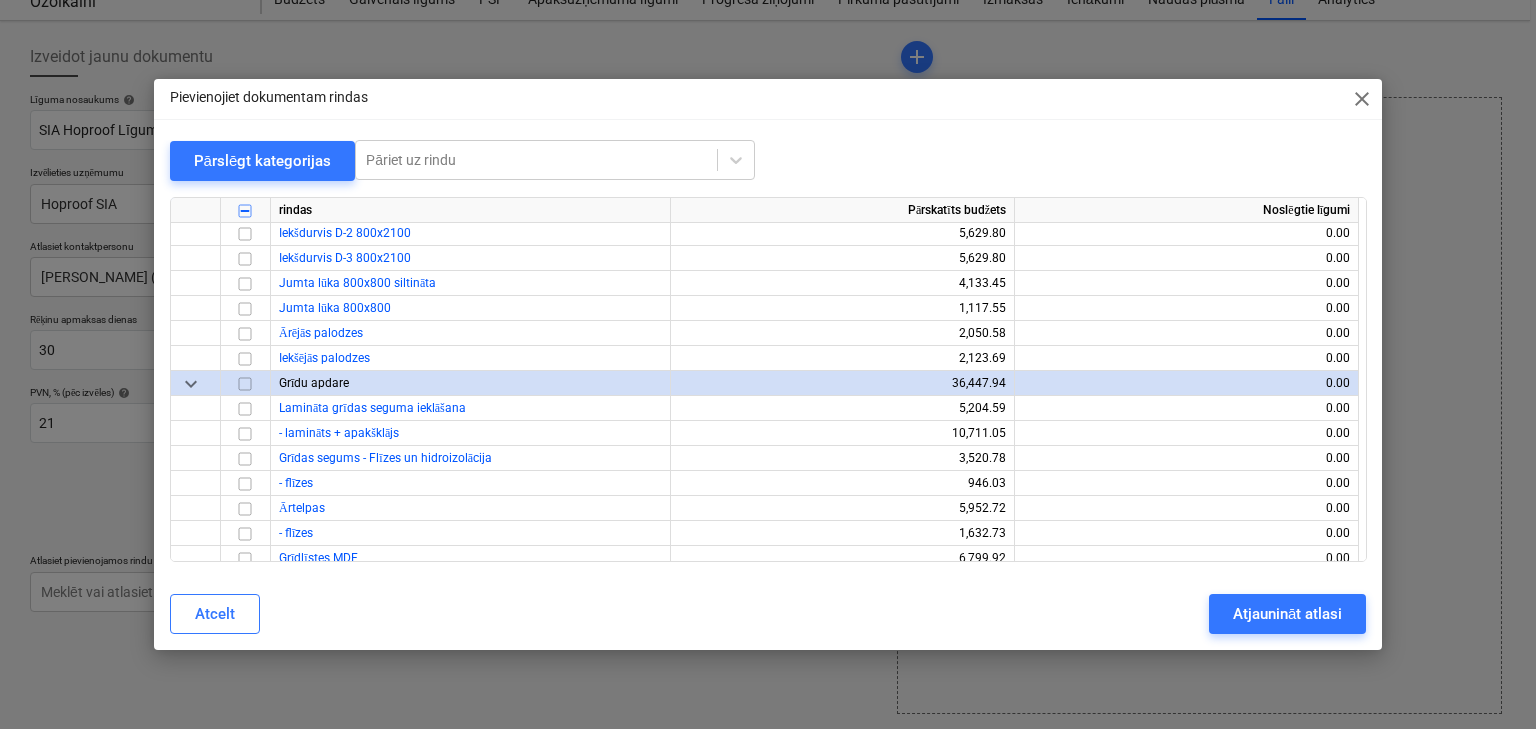 click on "keyboard_arrow_down" at bounding box center (191, 384) 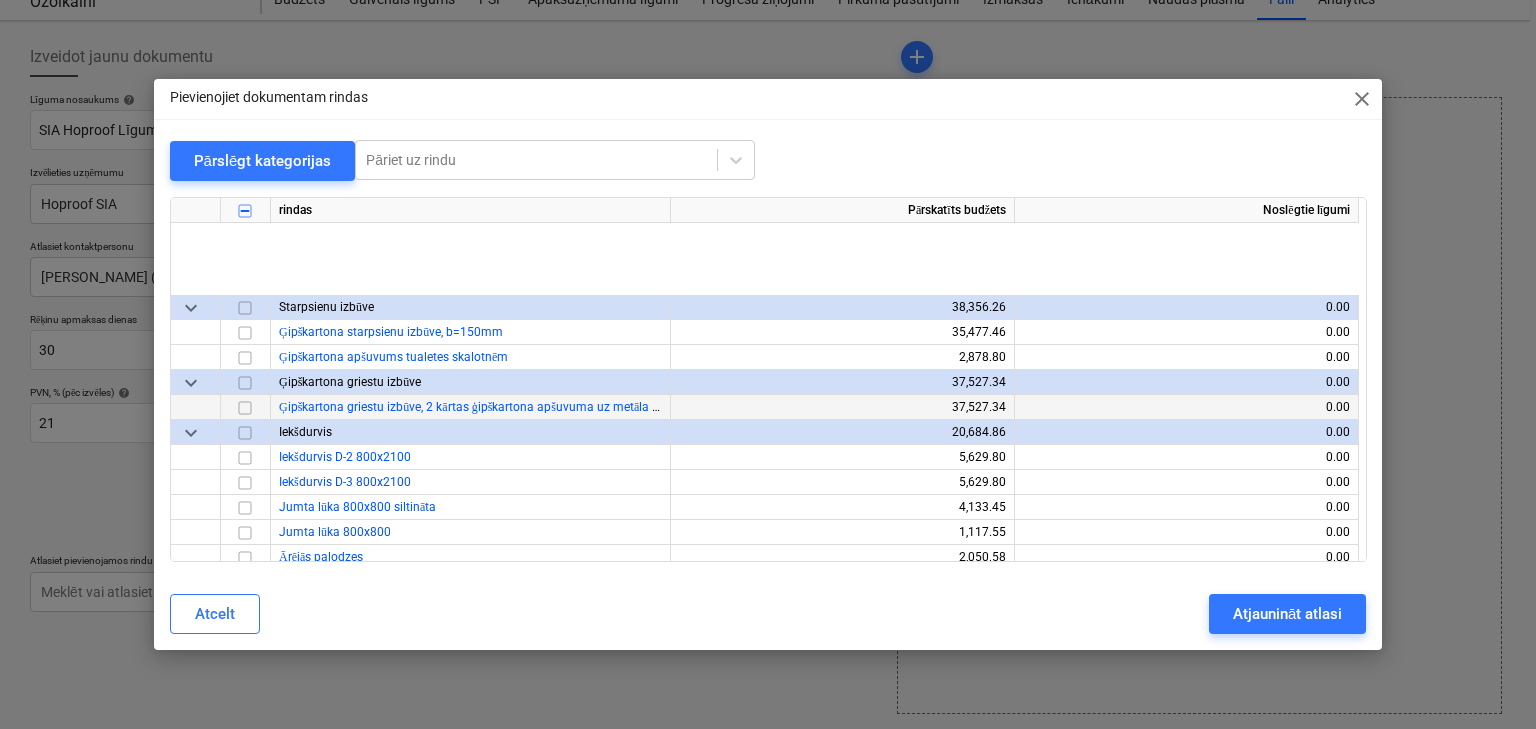 scroll, scrollTop: 3387, scrollLeft: 0, axis: vertical 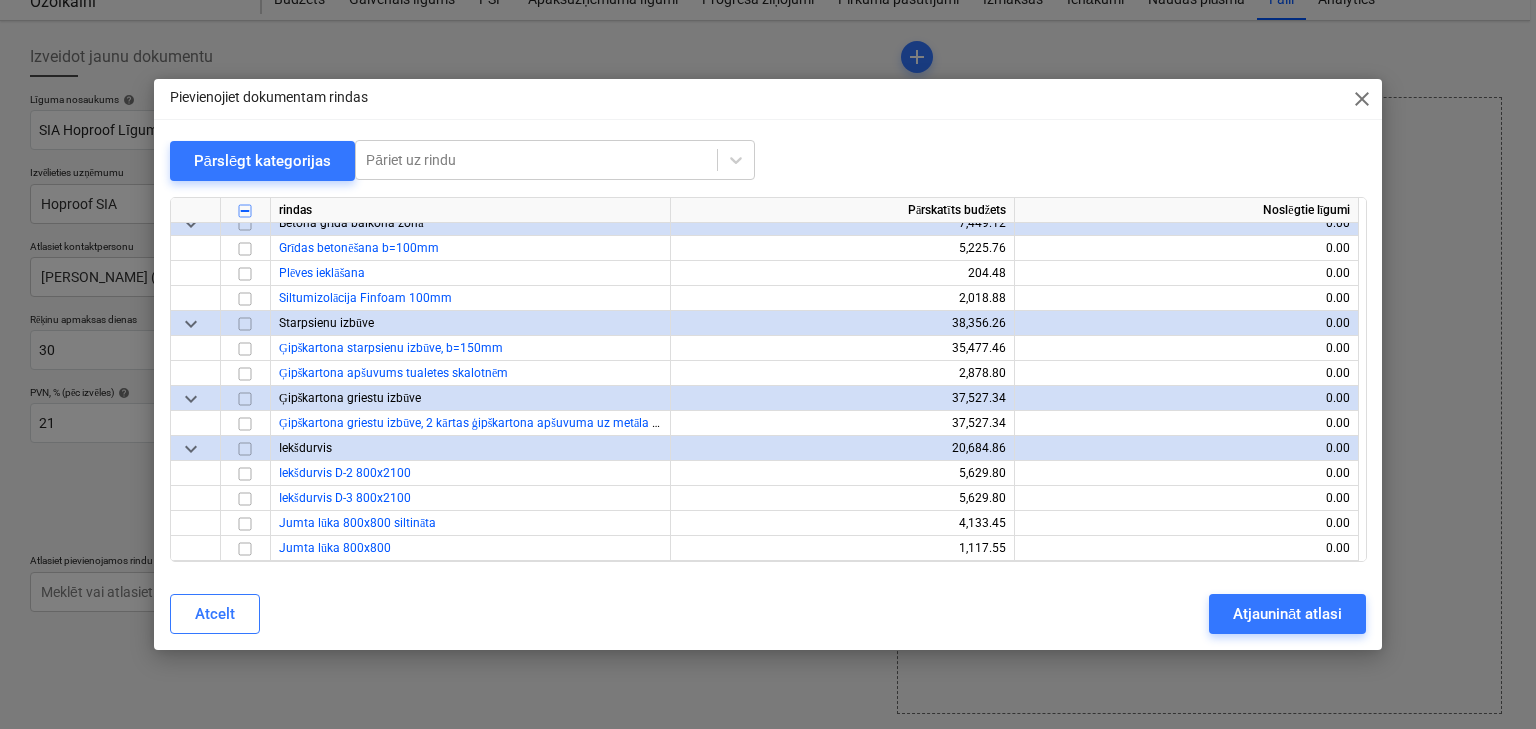 click on "keyboard_arrow_down" at bounding box center (191, 449) 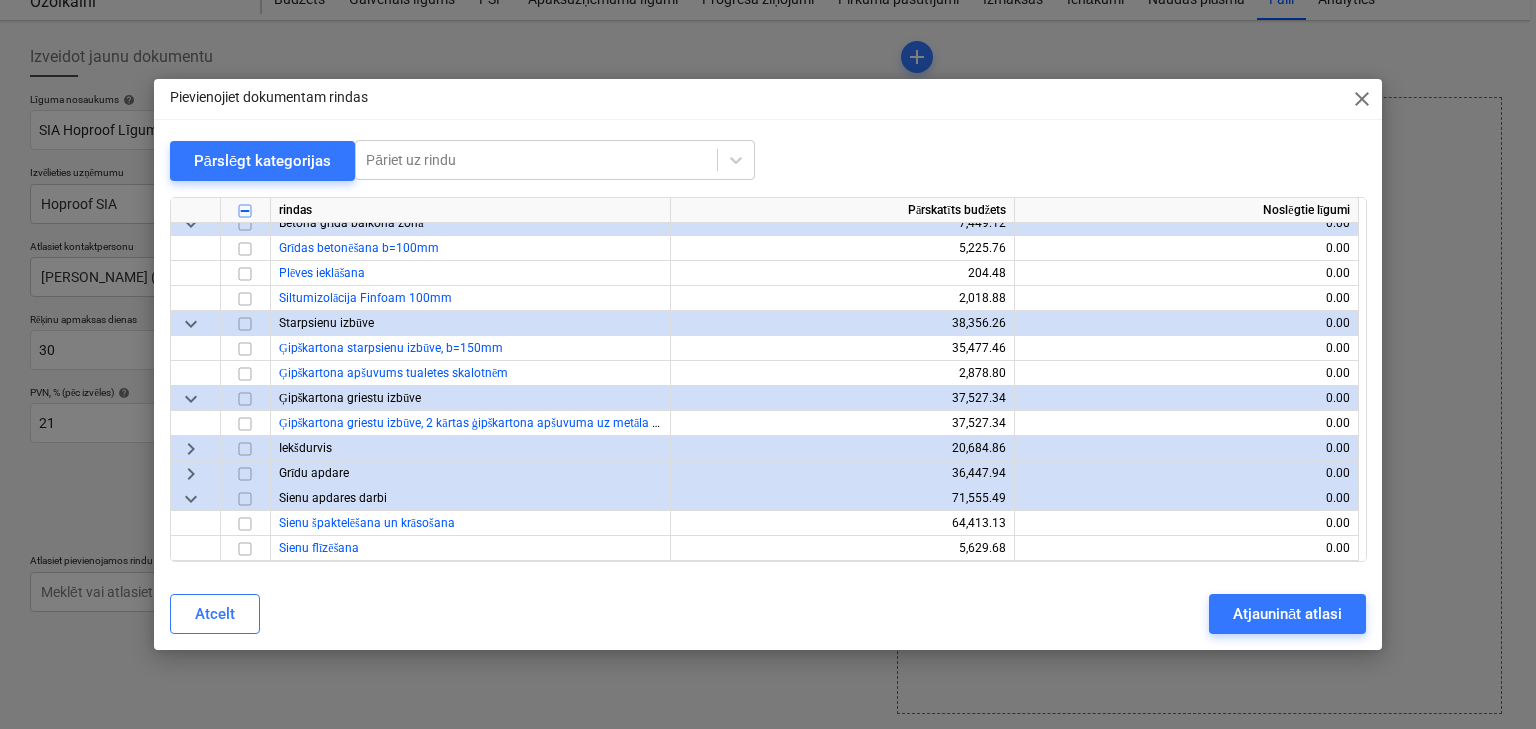 click on "keyboard_arrow_down" at bounding box center [191, 399] 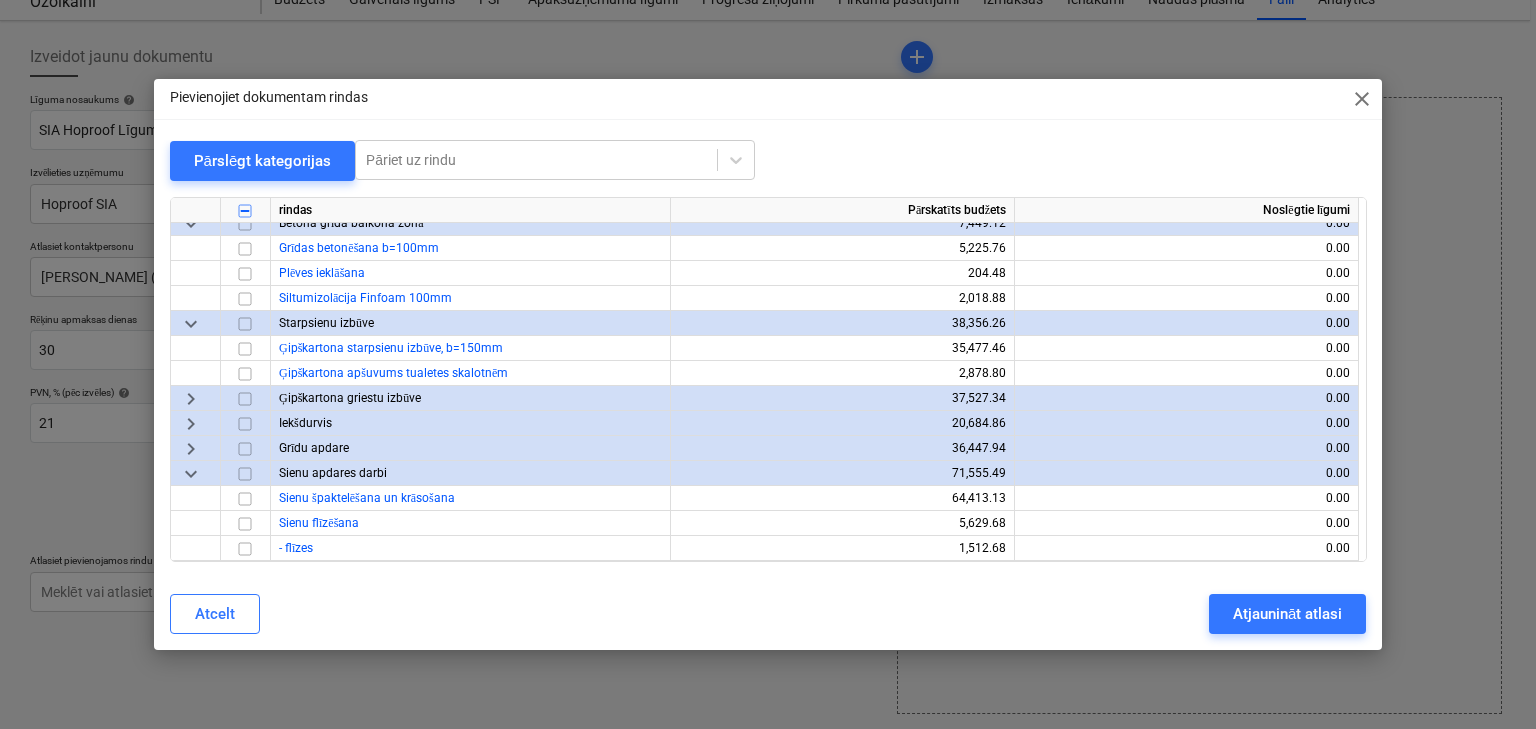 click on "keyboard_arrow_down" at bounding box center (196, 323) 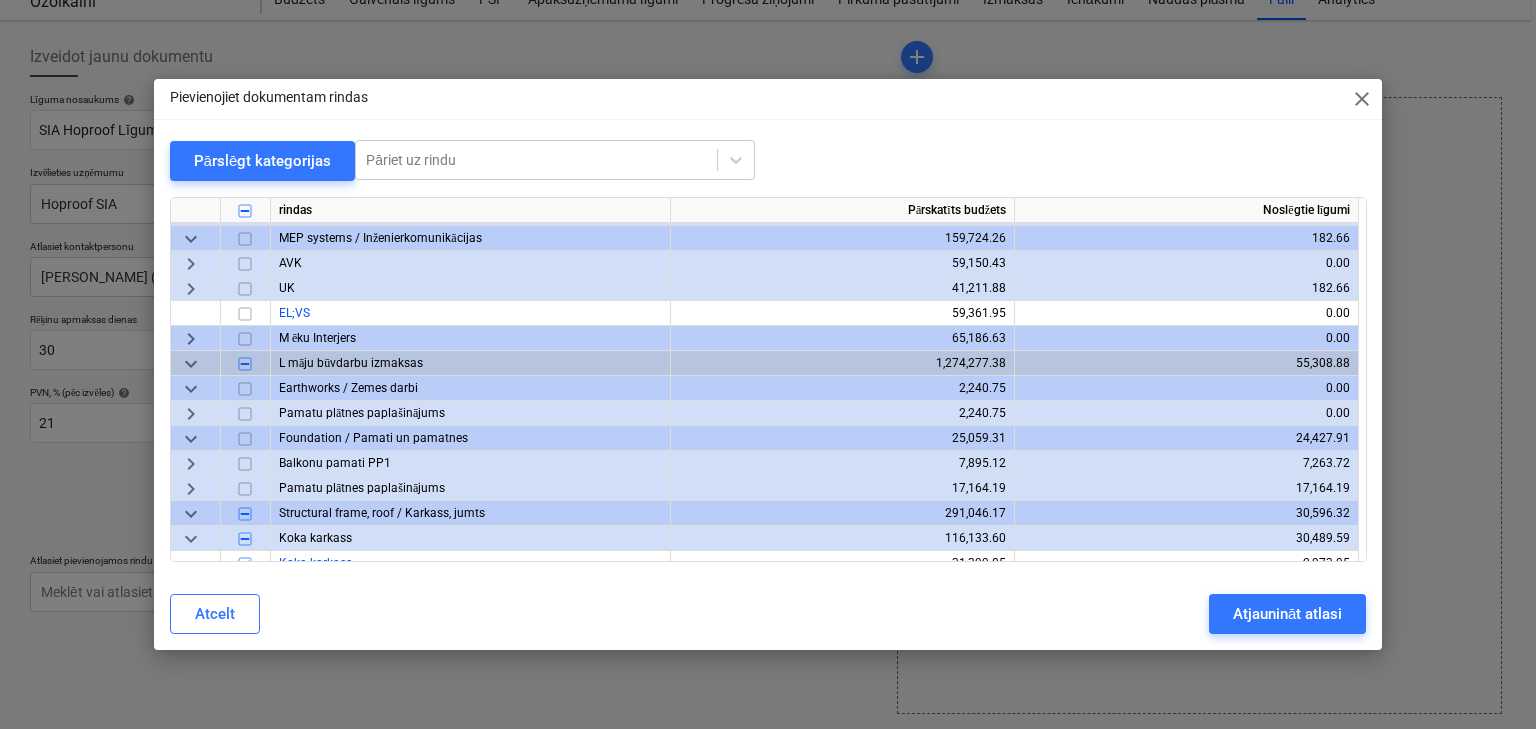 scroll, scrollTop: 1867, scrollLeft: 0, axis: vertical 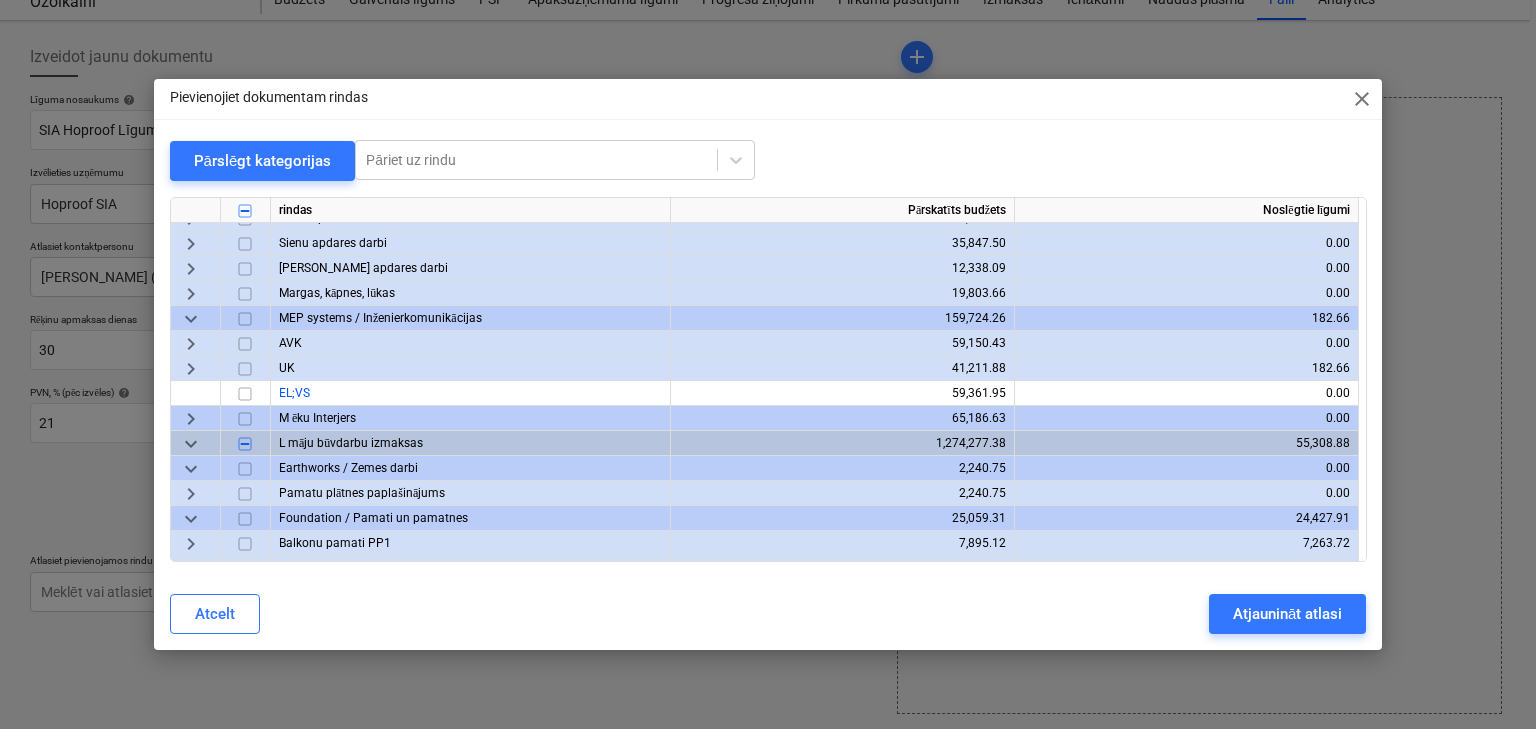 click on "keyboard_arrow_right" at bounding box center [191, 369] 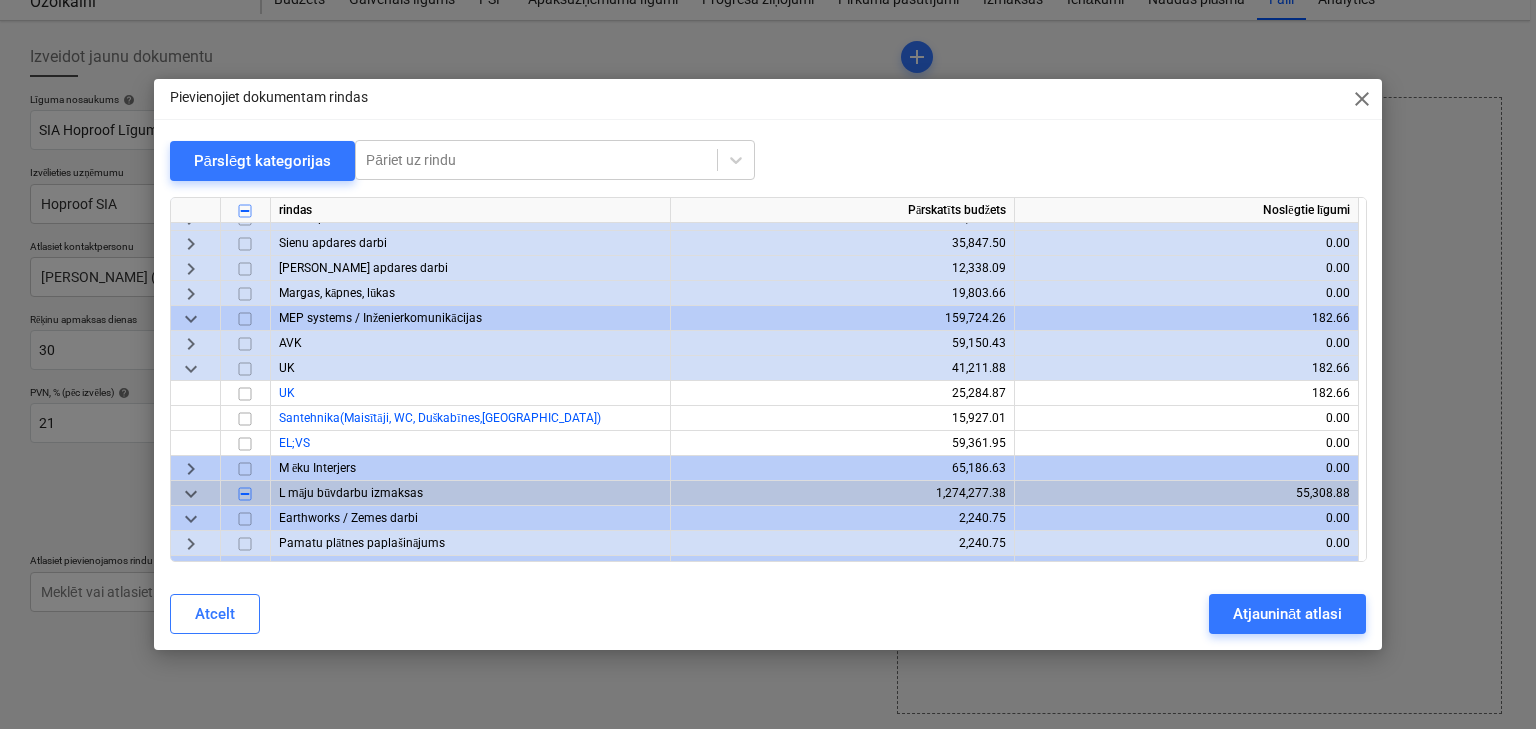 click on "keyboard_arrow_down" at bounding box center (191, 369) 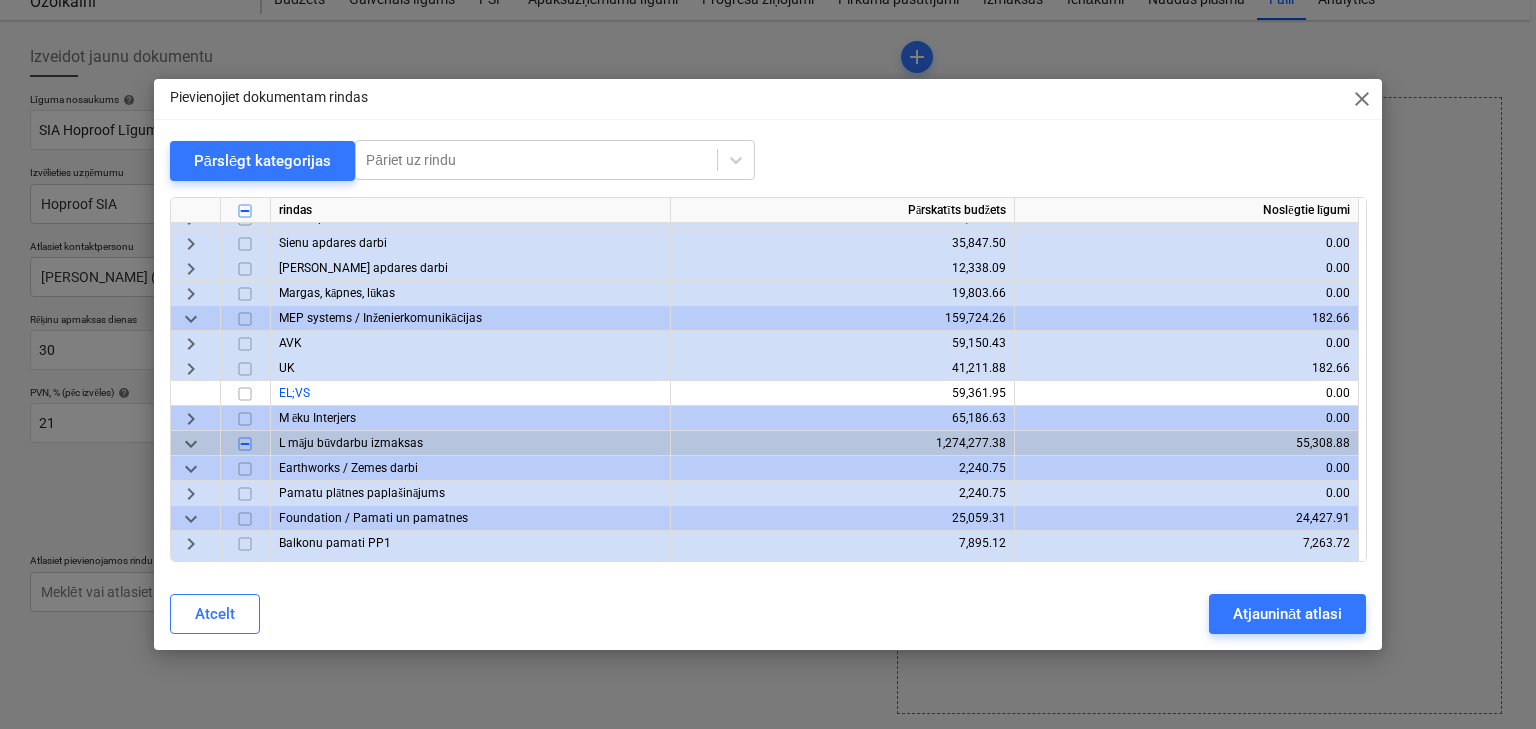 click on "keyboard_arrow_down" at bounding box center (191, 319) 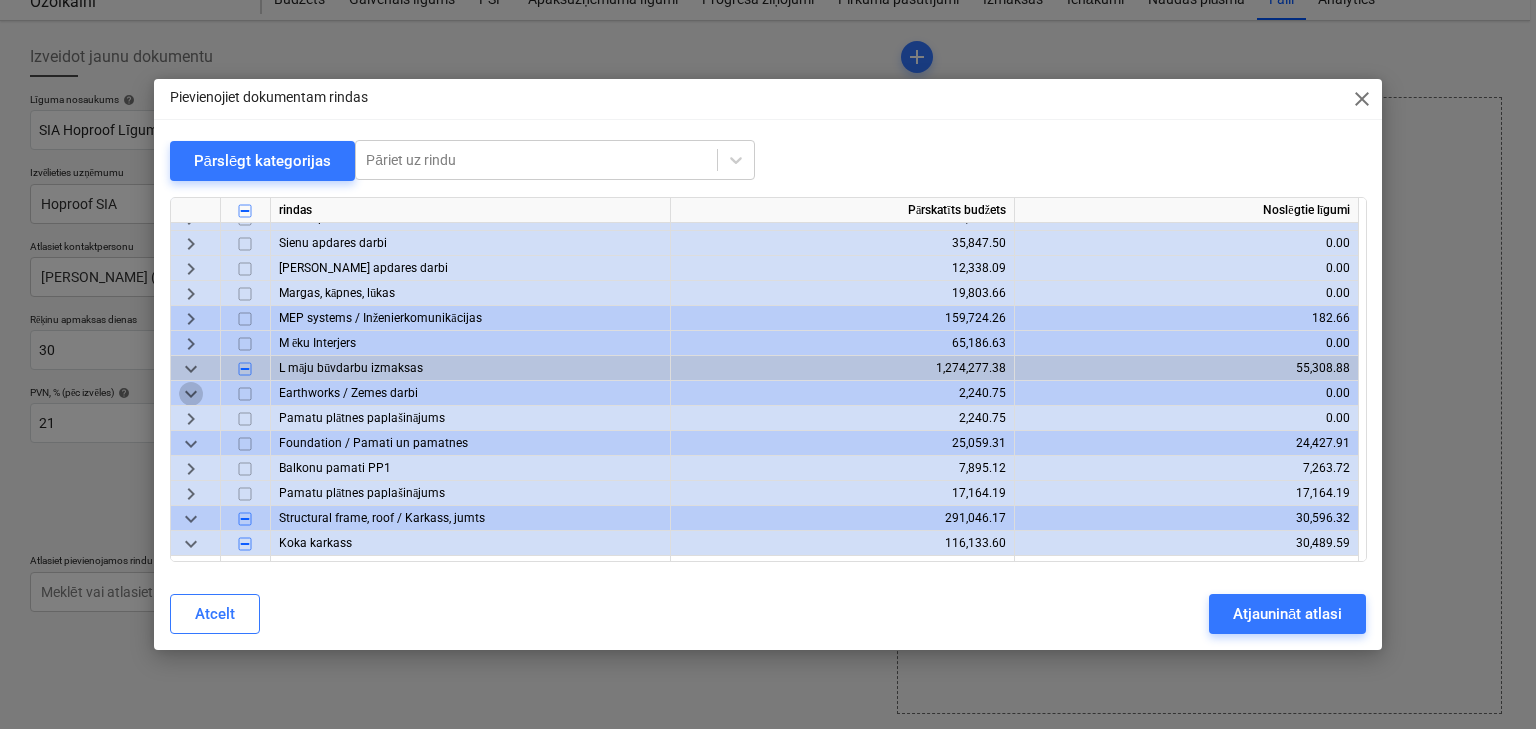 click on "keyboard_arrow_down" at bounding box center (191, 394) 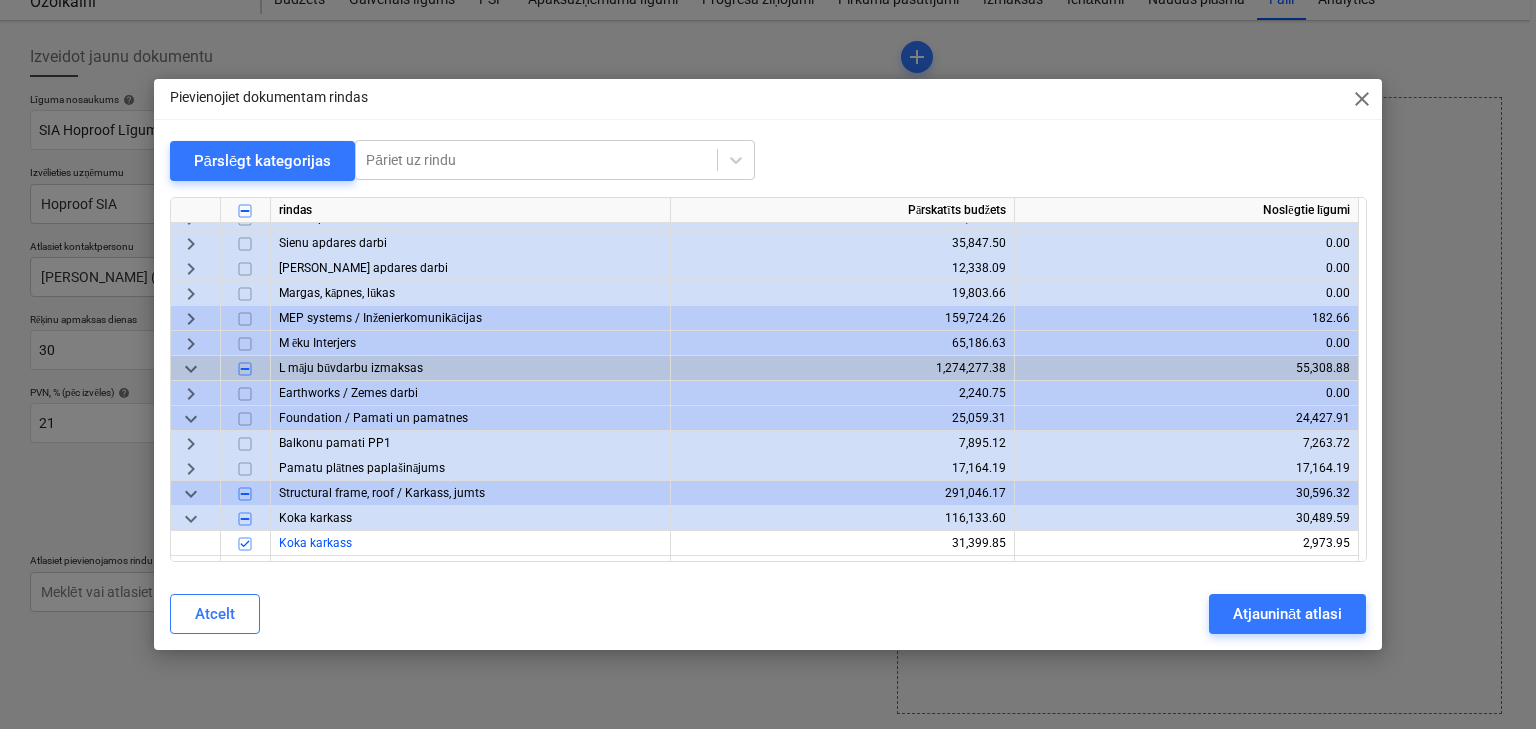 click on "keyboard_arrow_down" at bounding box center [191, 419] 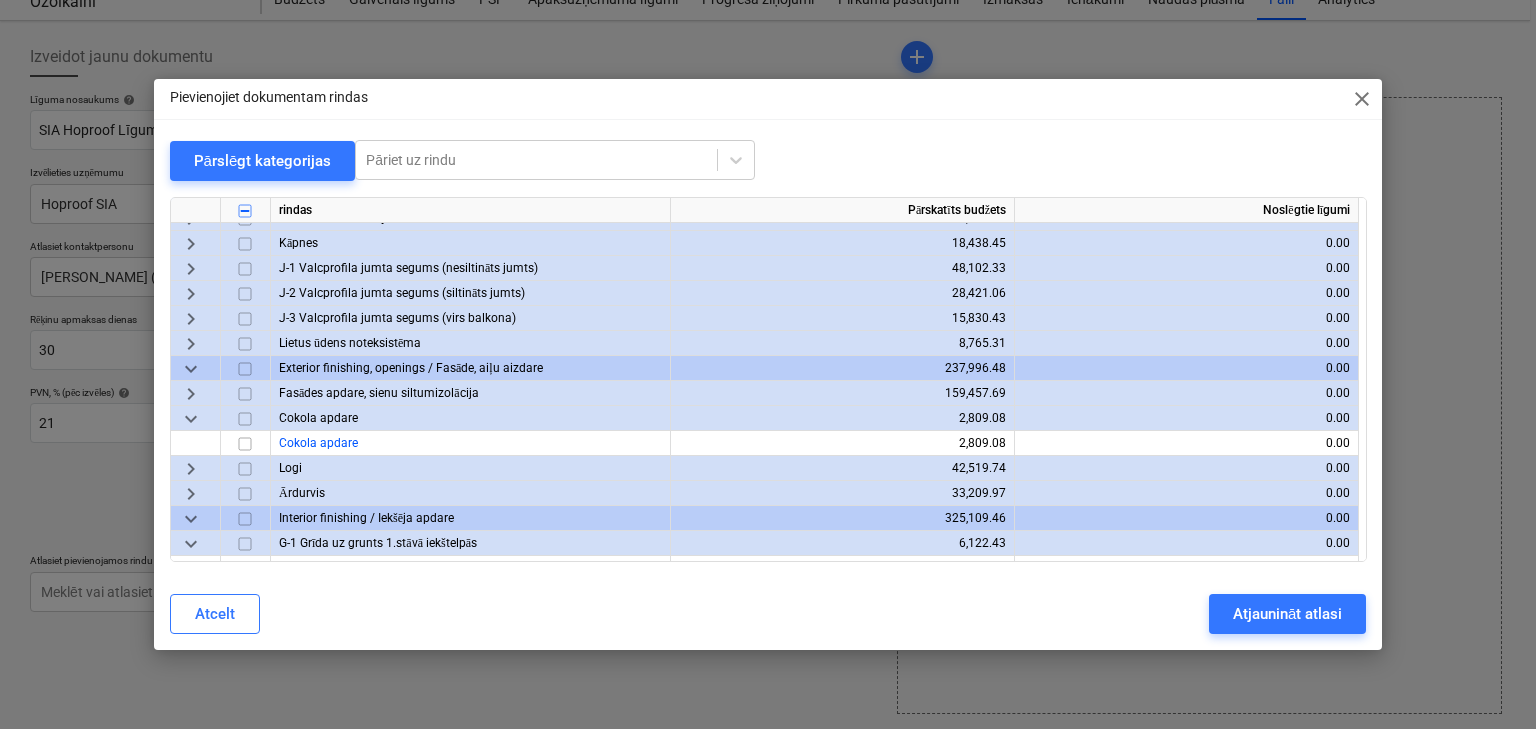 scroll, scrollTop: 2427, scrollLeft: 0, axis: vertical 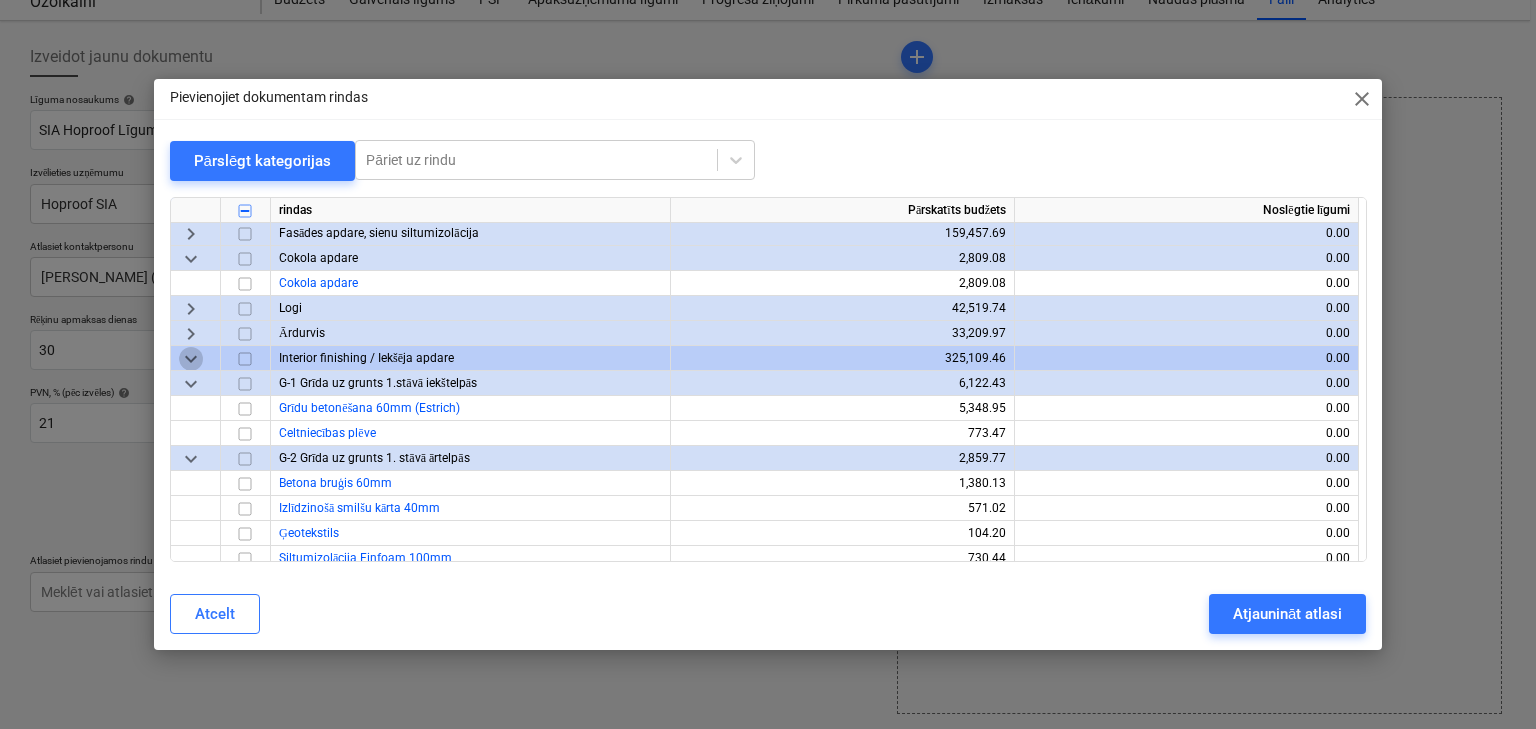 click on "keyboard_arrow_down" at bounding box center (191, 359) 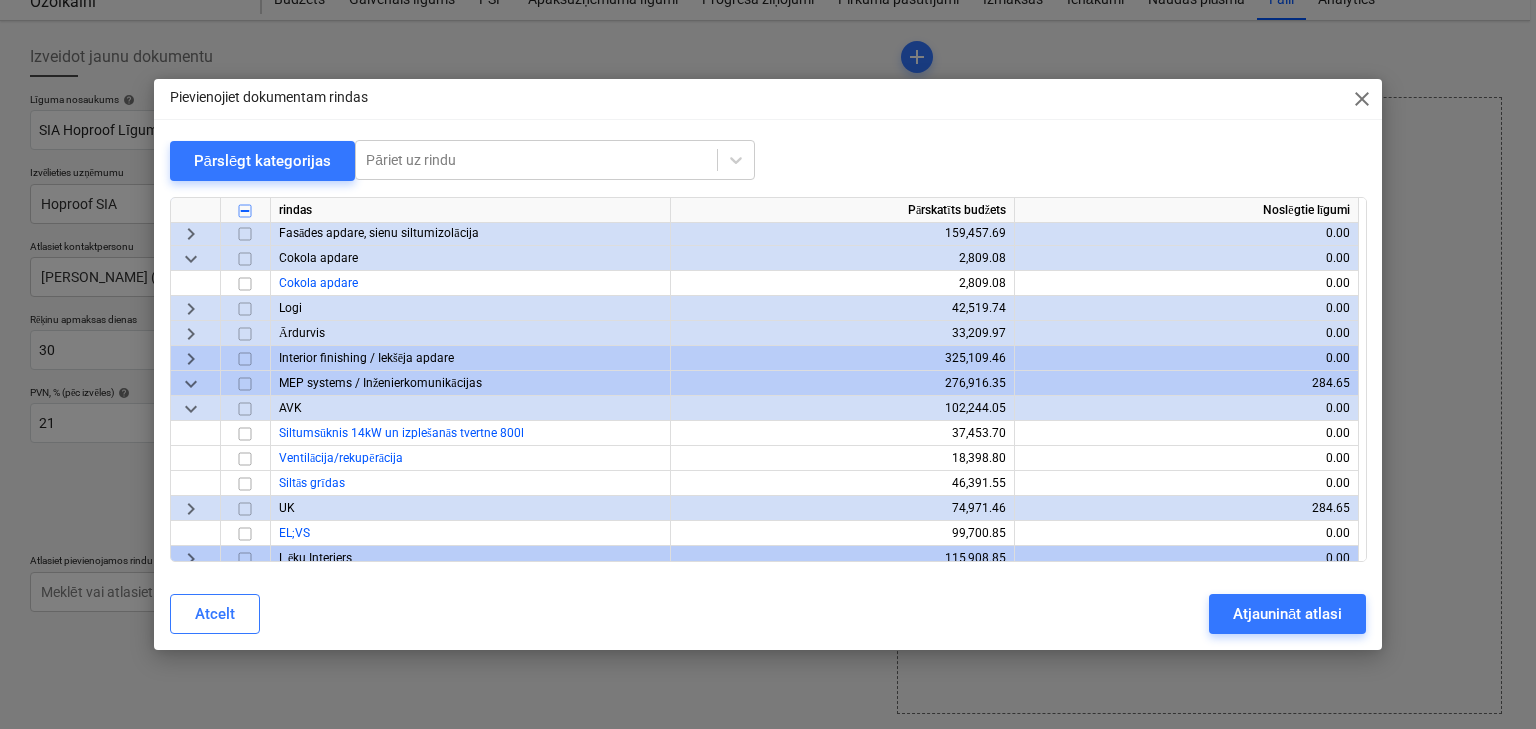 click on "keyboard_arrow_down" at bounding box center [191, 384] 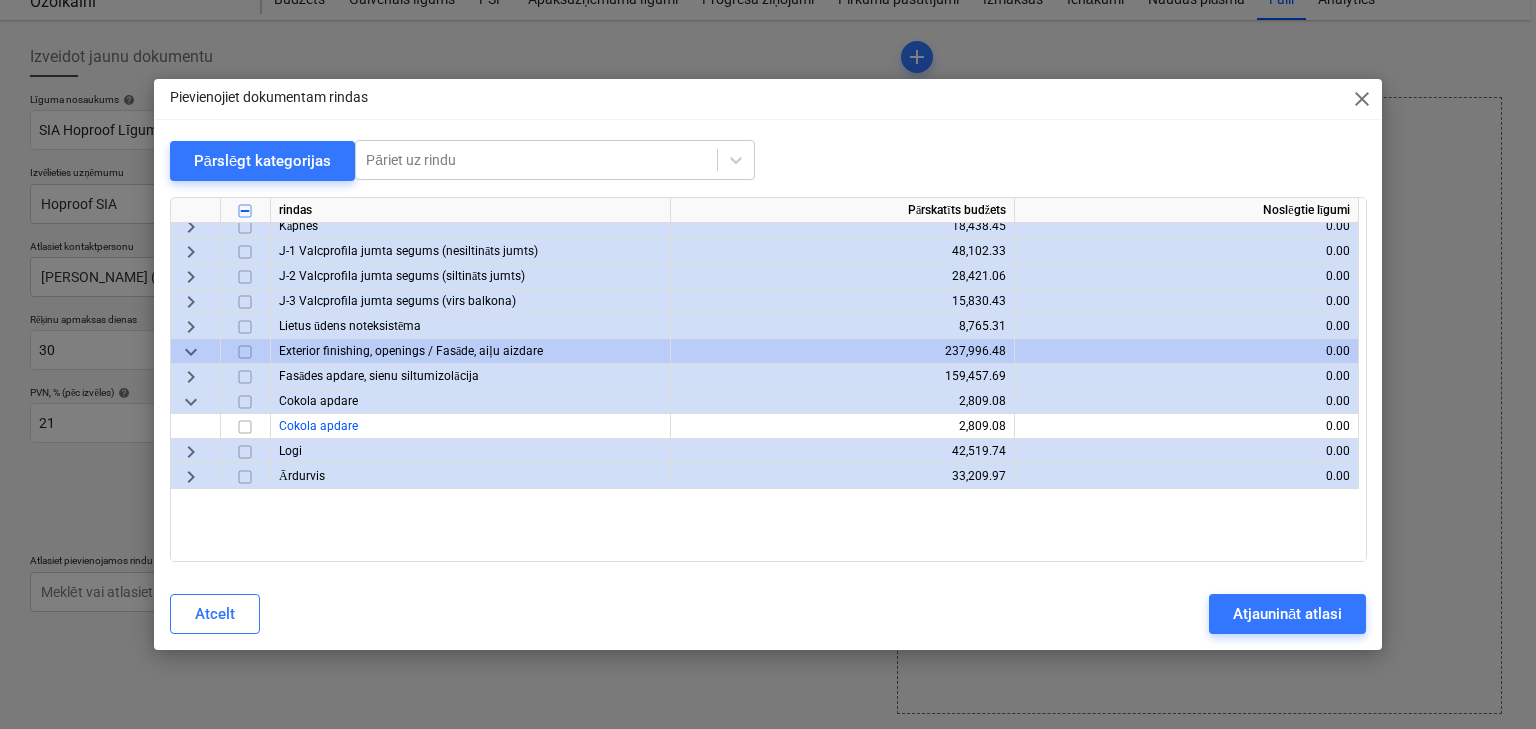 scroll, scrollTop: 2292, scrollLeft: 0, axis: vertical 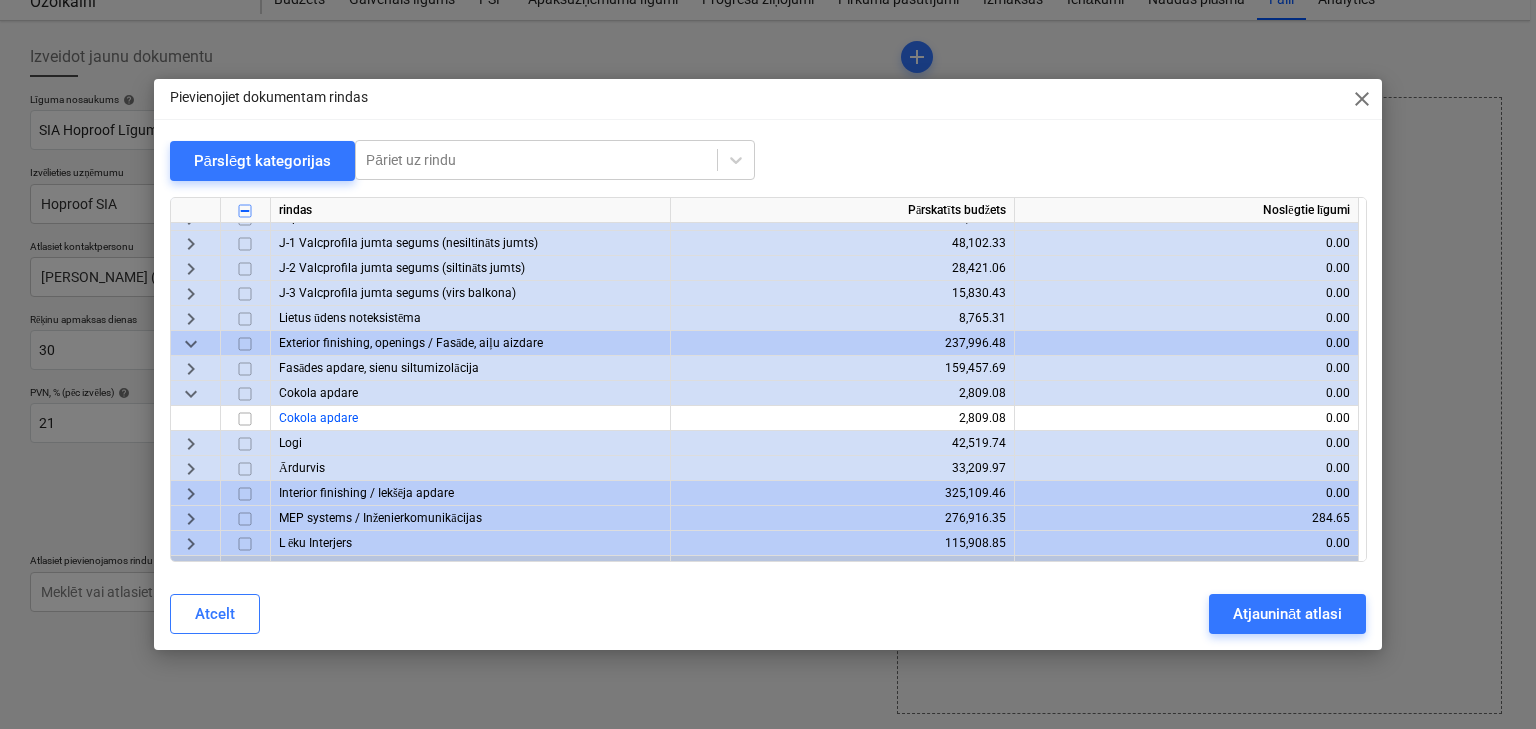 click on "keyboard_arrow_down" at bounding box center [191, 394] 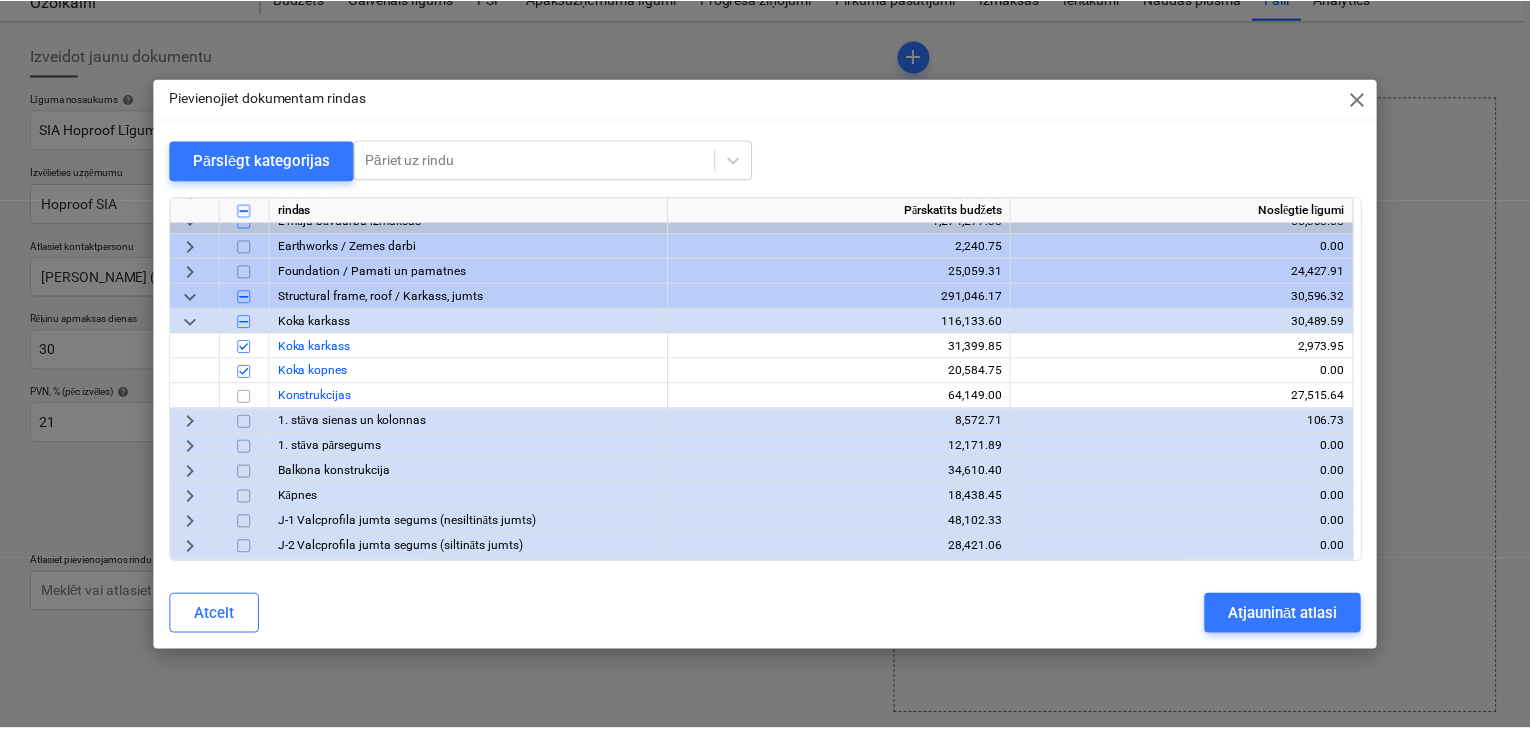 scroll, scrollTop: 2052, scrollLeft: 0, axis: vertical 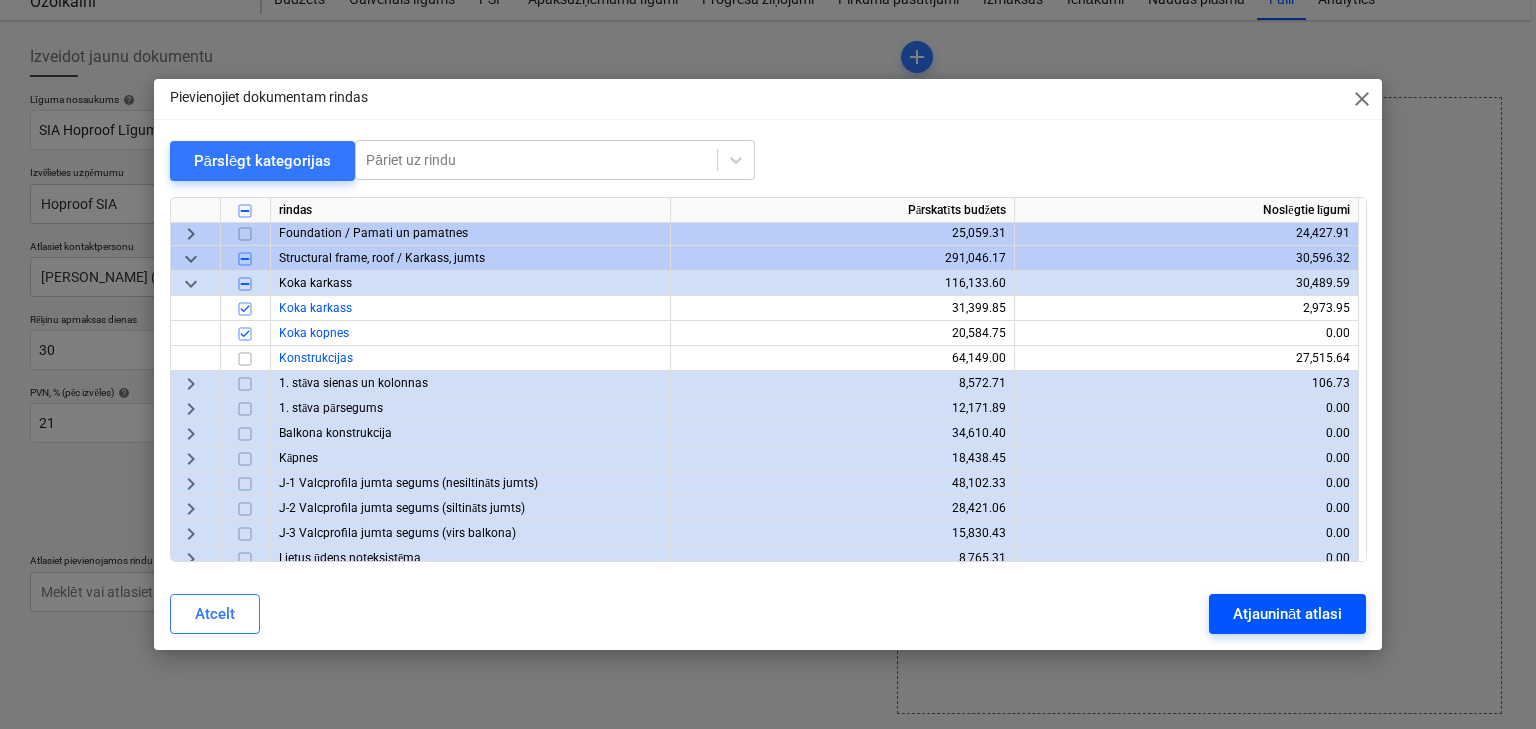 click on "Atjaunināt atlasi" at bounding box center (1287, 614) 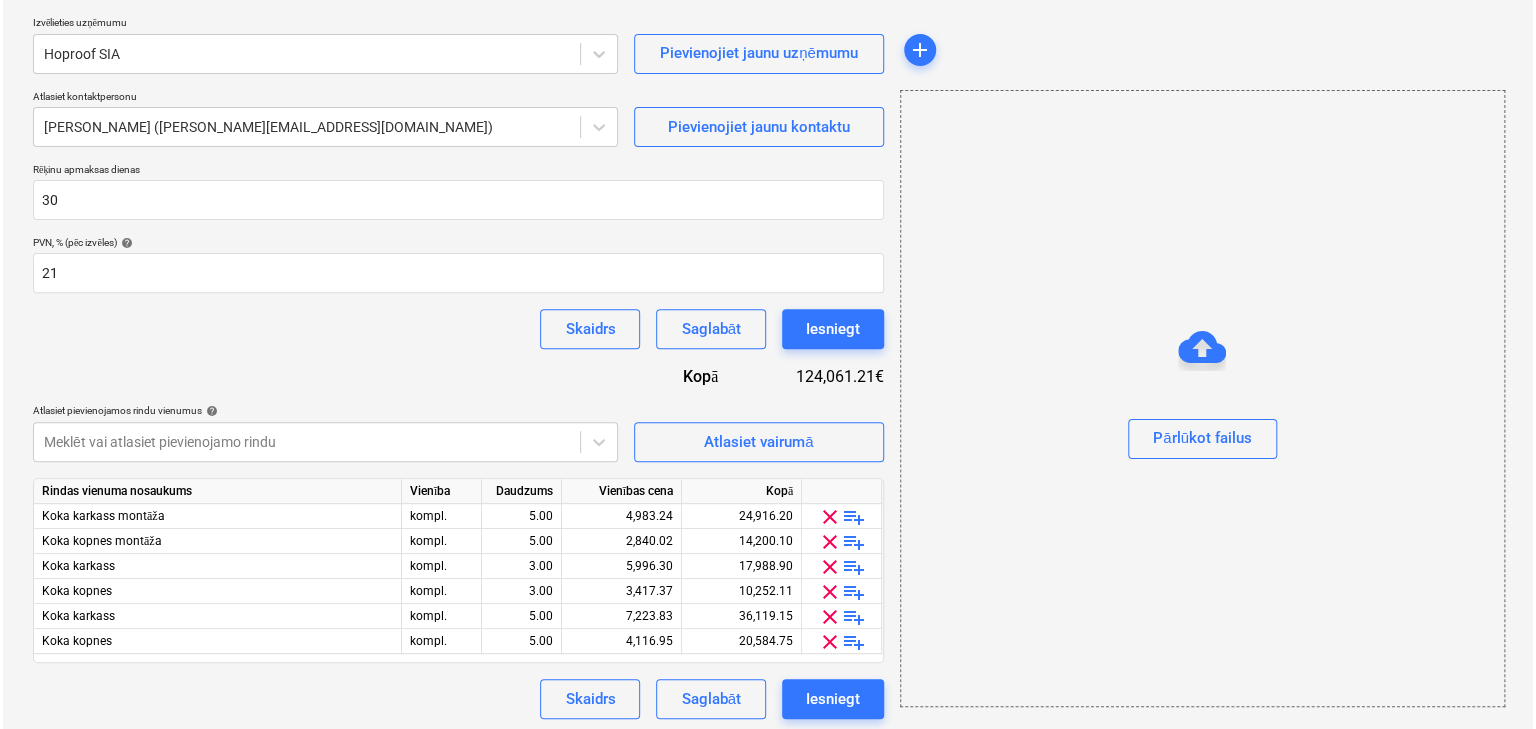 scroll, scrollTop: 227, scrollLeft: 0, axis: vertical 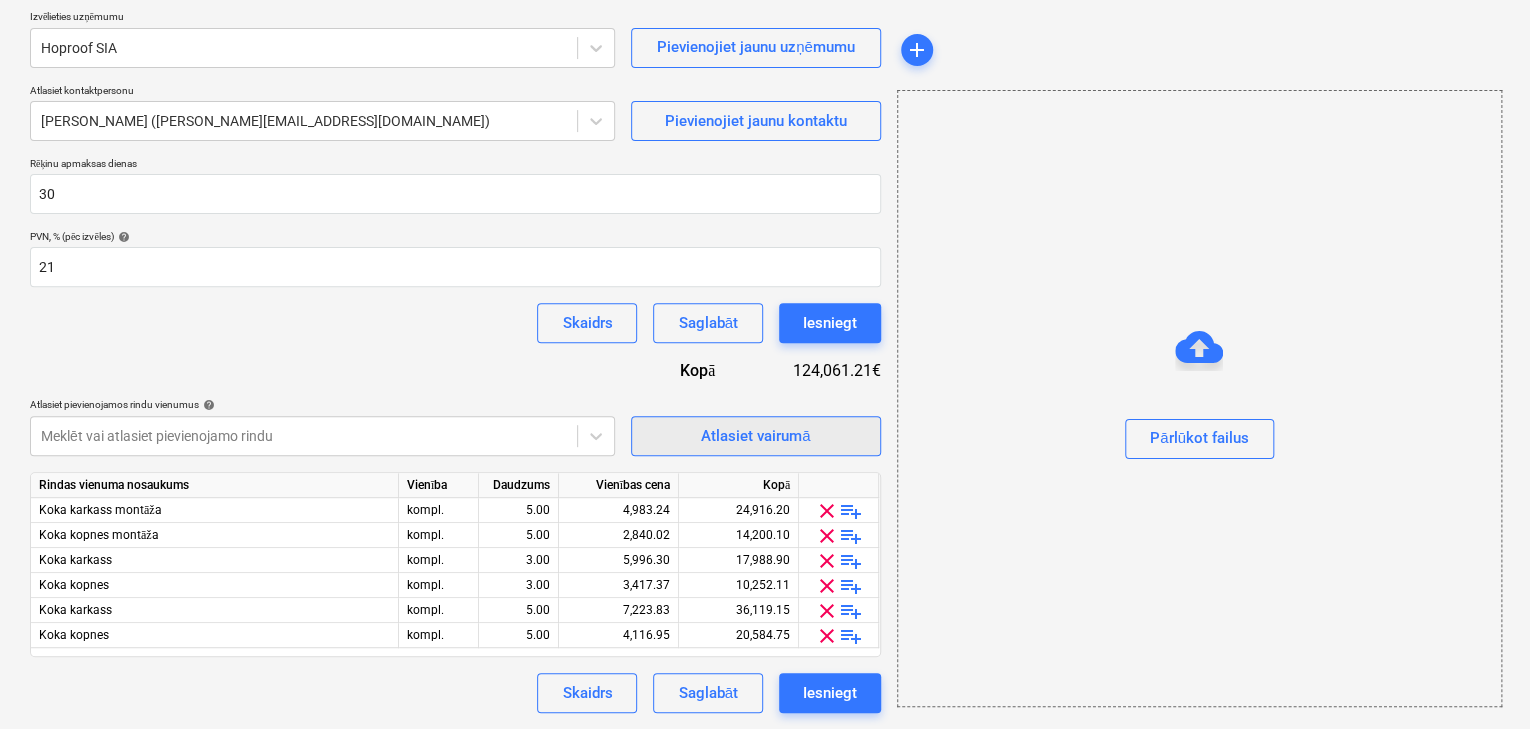 click on "Atlasiet vairumā" at bounding box center [756, 436] 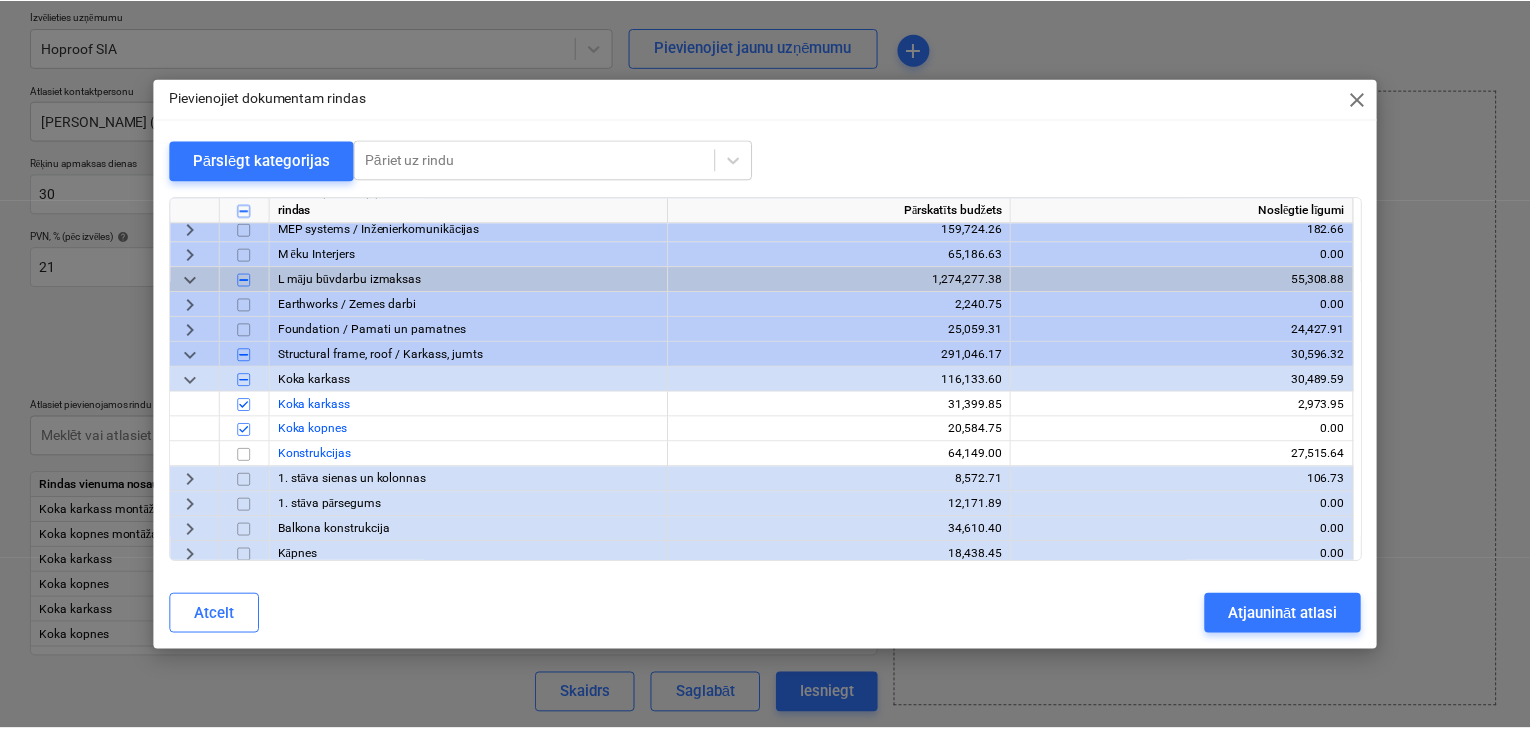 scroll, scrollTop: 1920, scrollLeft: 0, axis: vertical 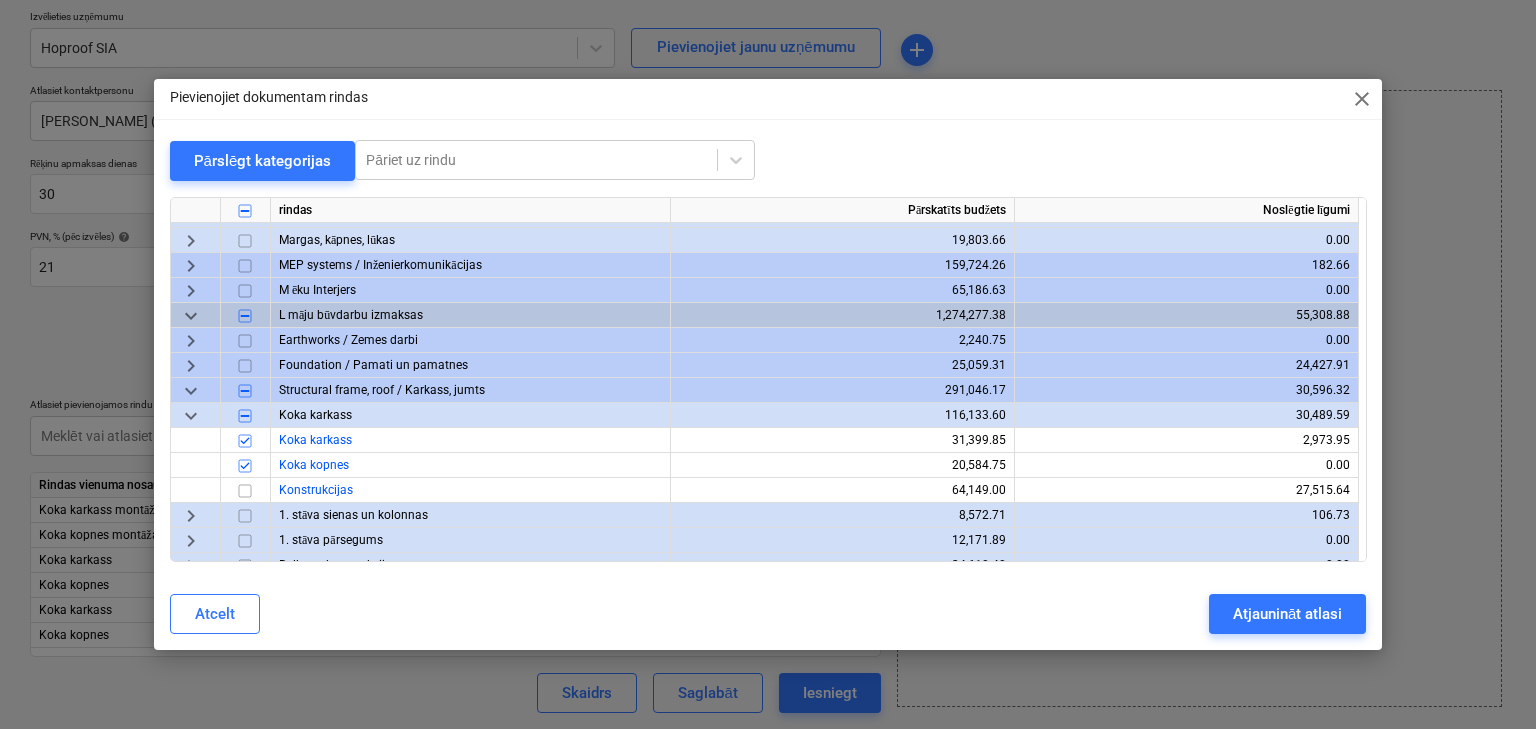 click on "close" at bounding box center (1362, 99) 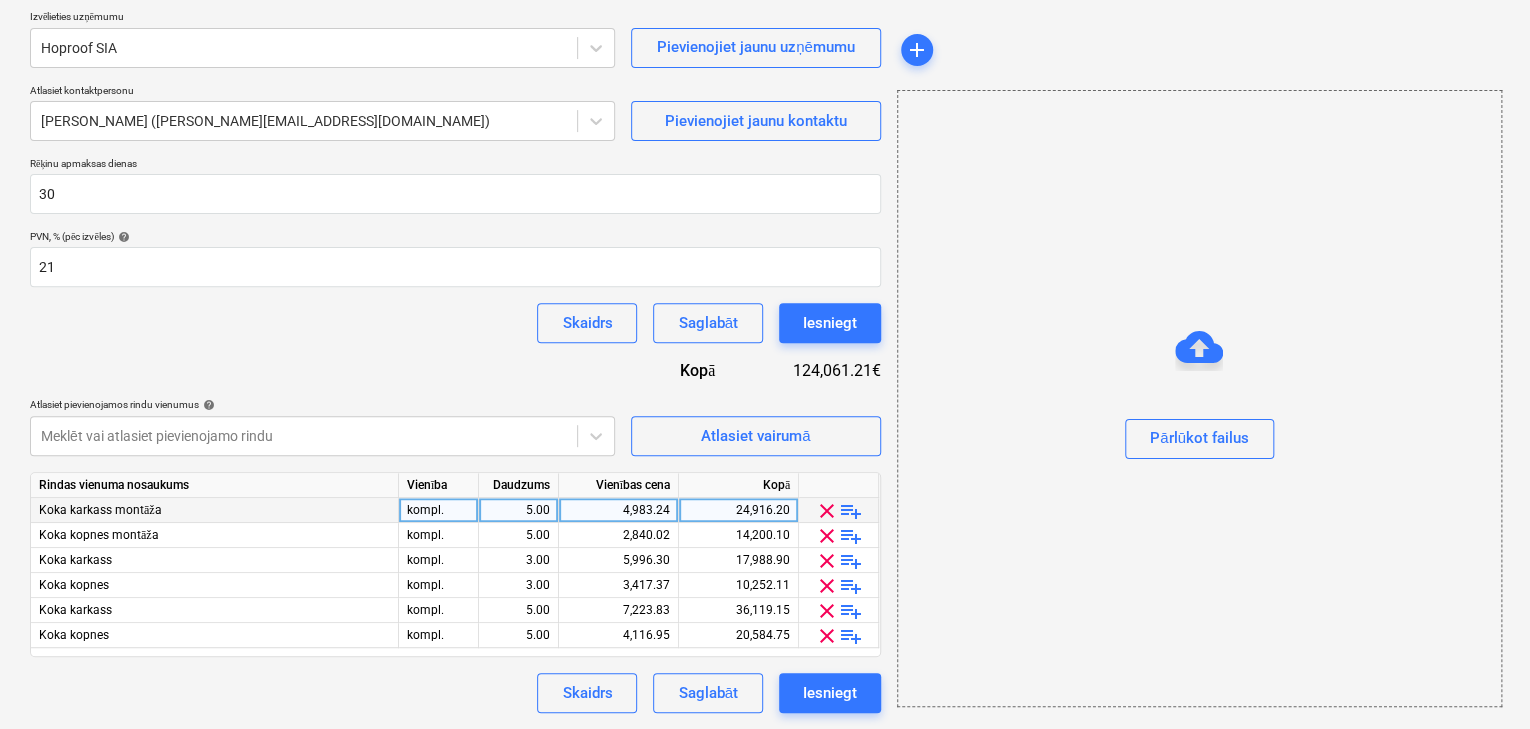 click on "4,983.24" at bounding box center [618, 510] 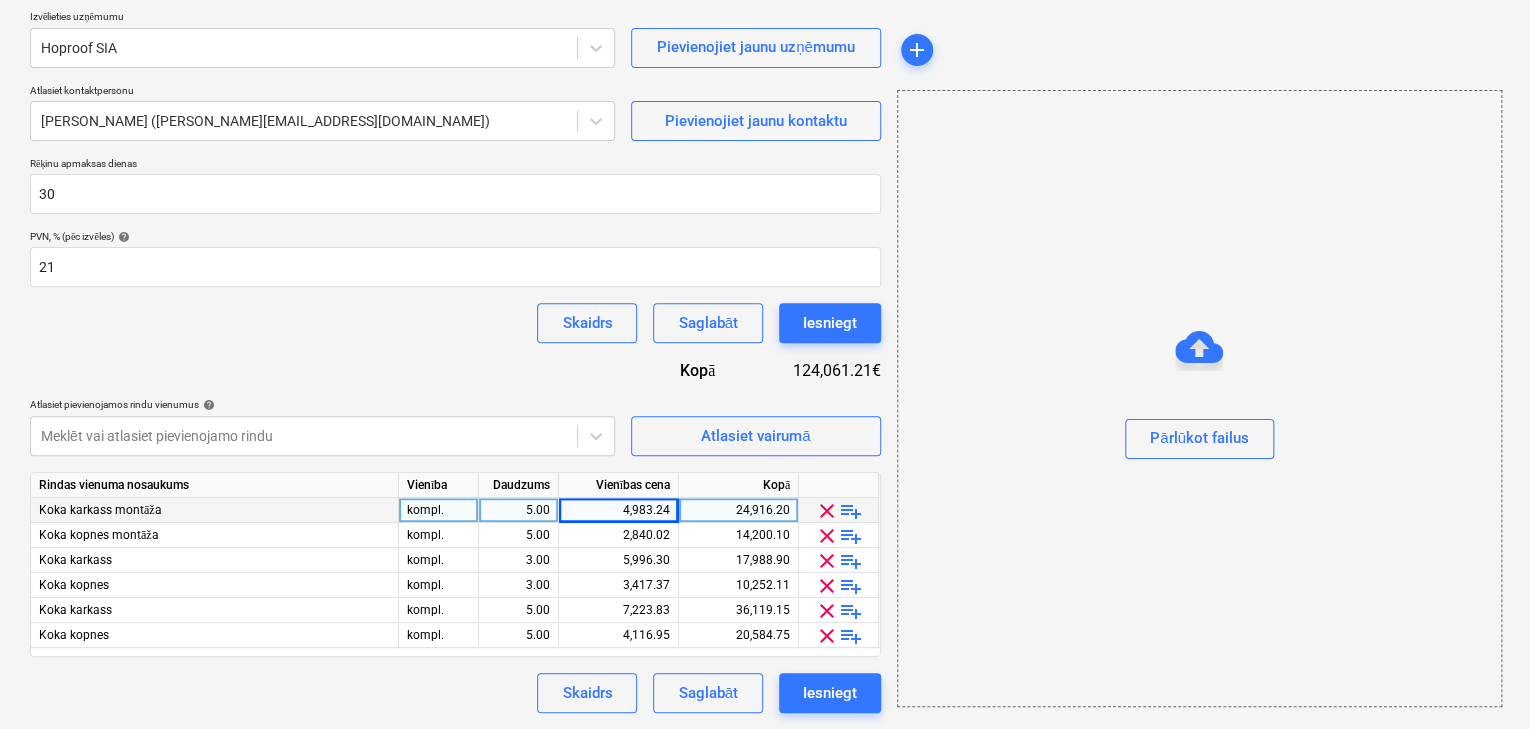 click on "5.00" at bounding box center (518, 510) 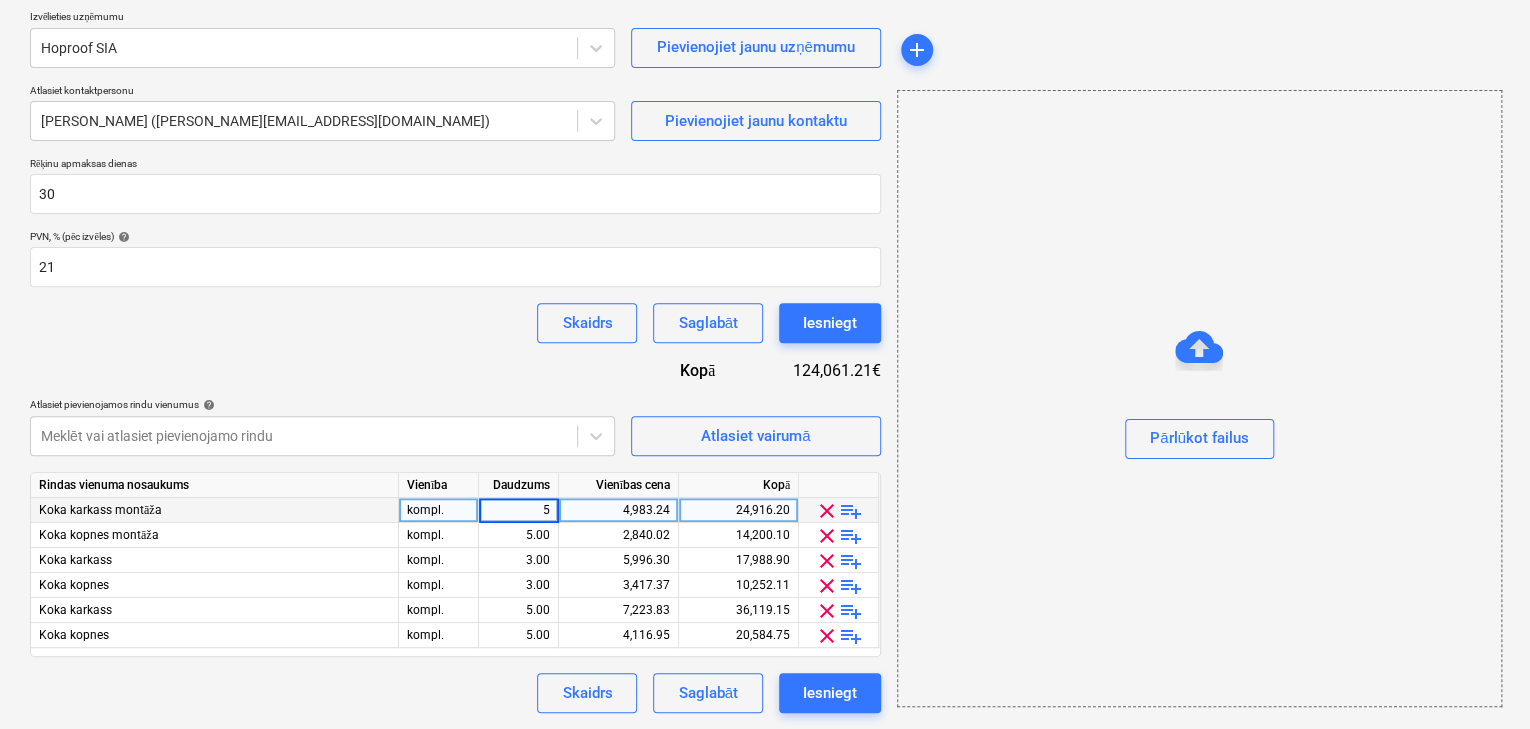click on "4,983.24" at bounding box center (618, 510) 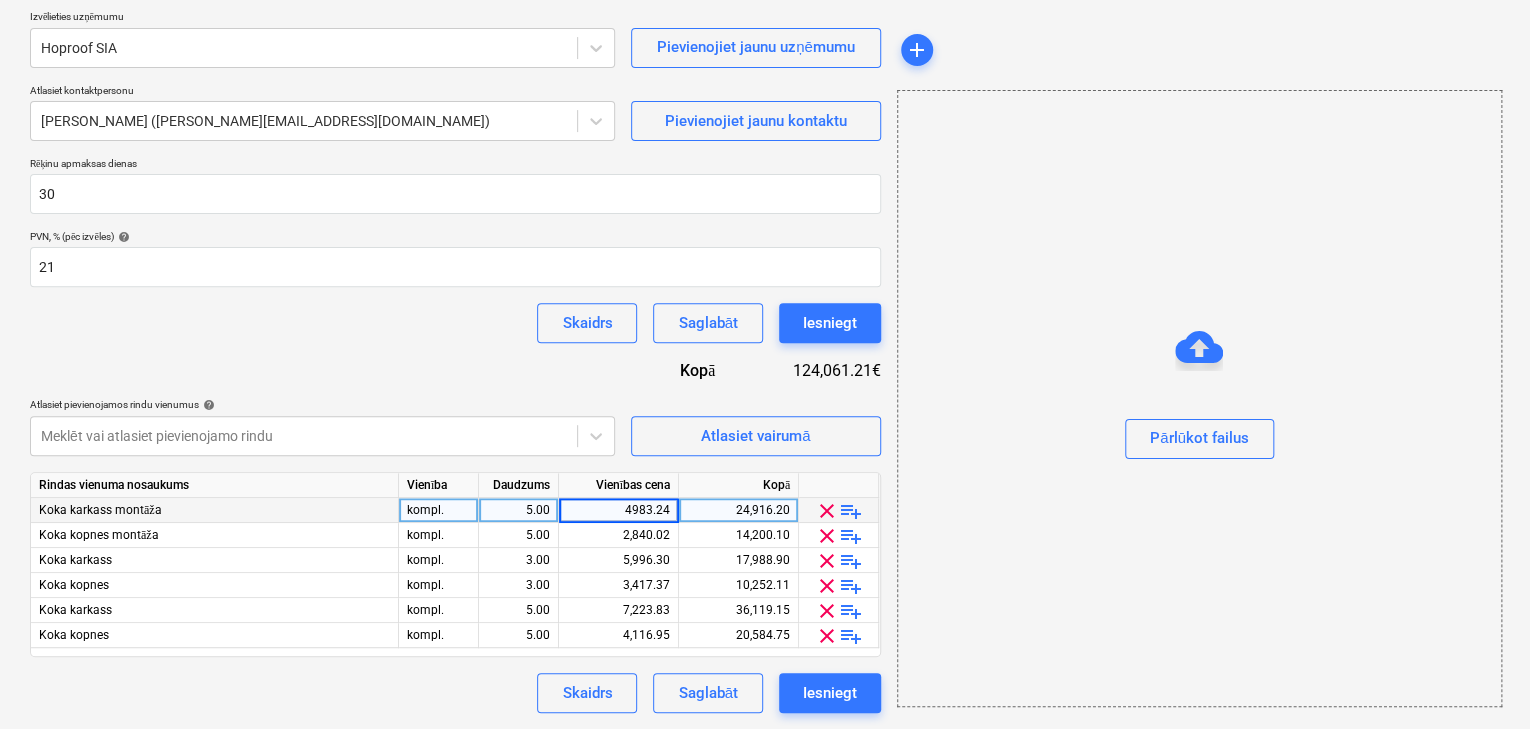 click on "5.00" at bounding box center [518, 510] 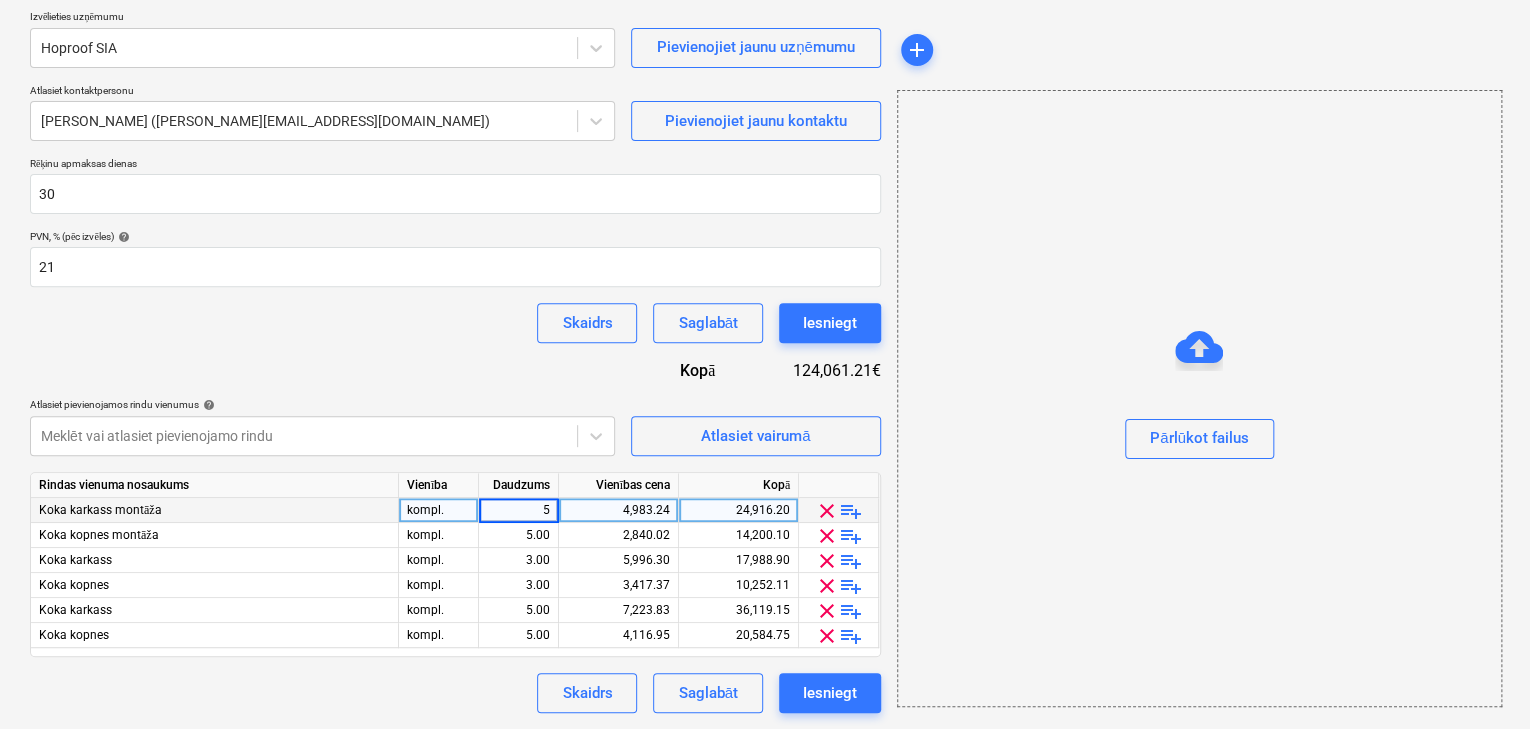 type on "2" 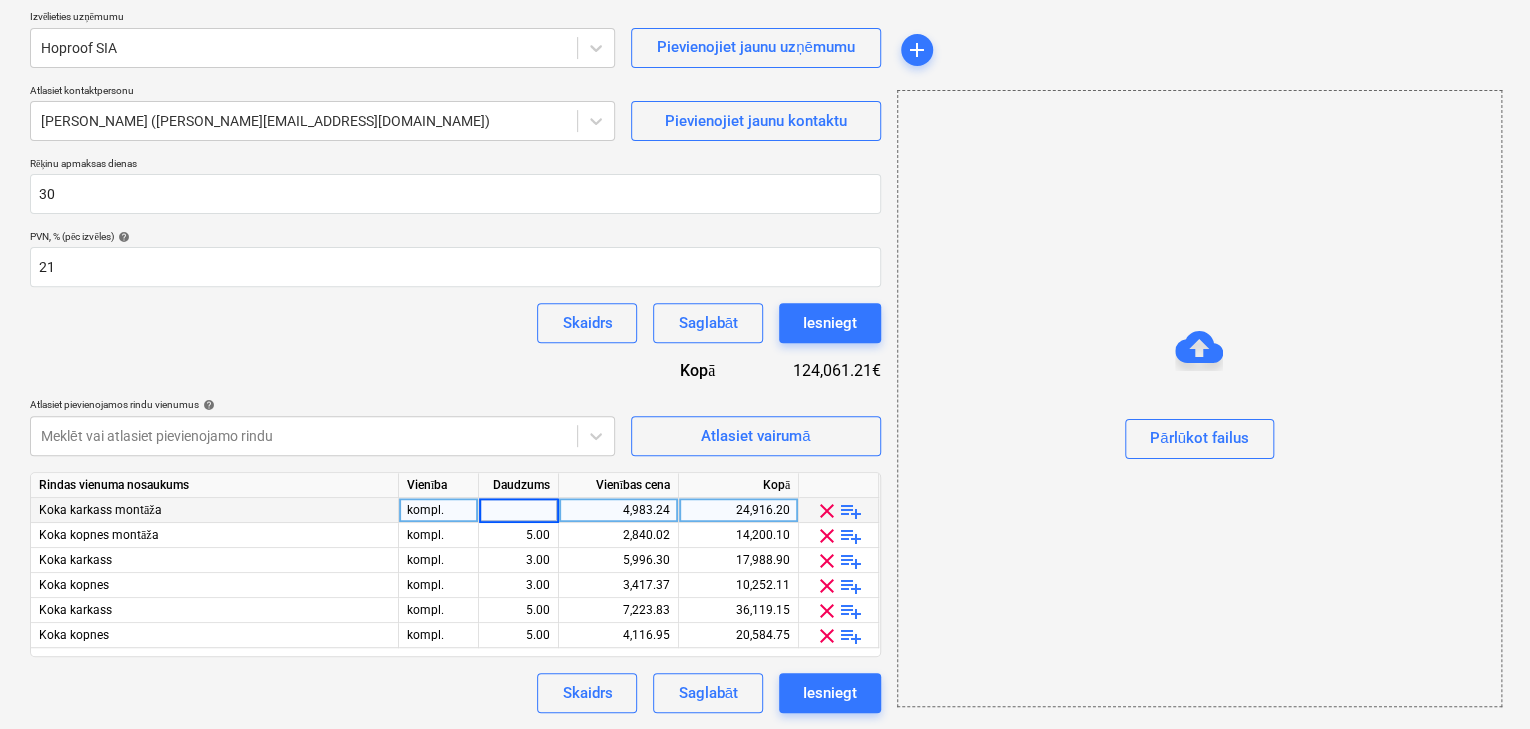 type on "1" 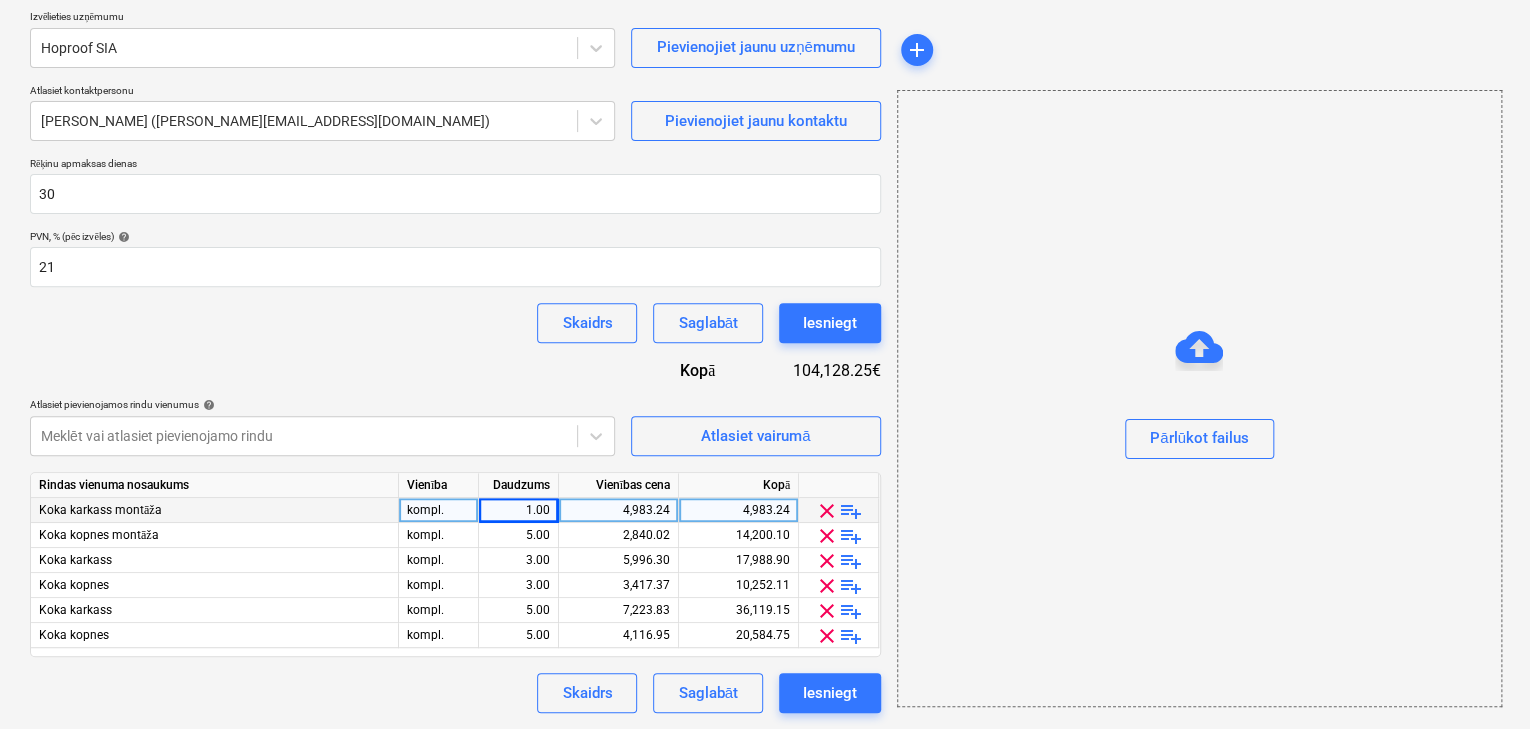 click on "4,983.24" at bounding box center (618, 510) 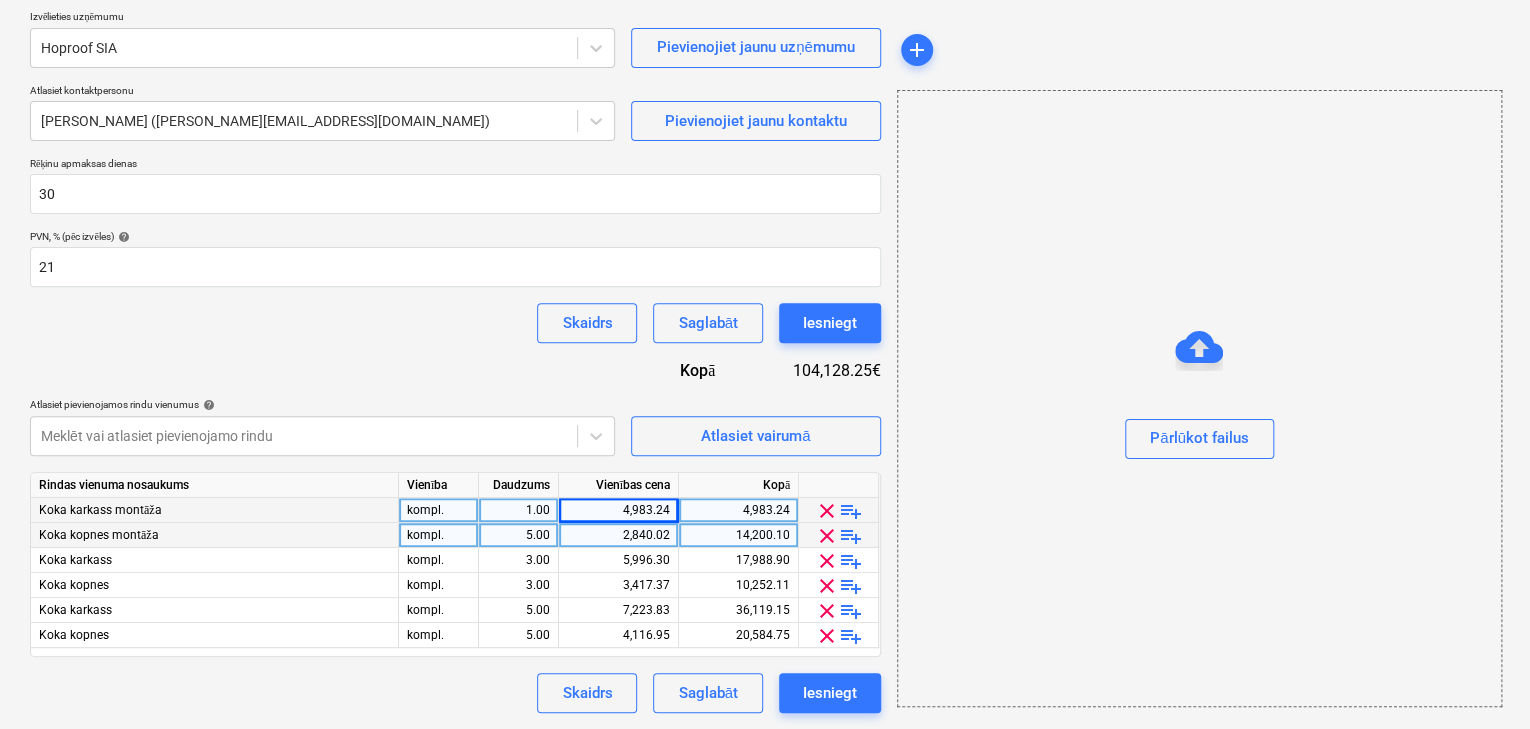 click on "2,840.02" at bounding box center [618, 535] 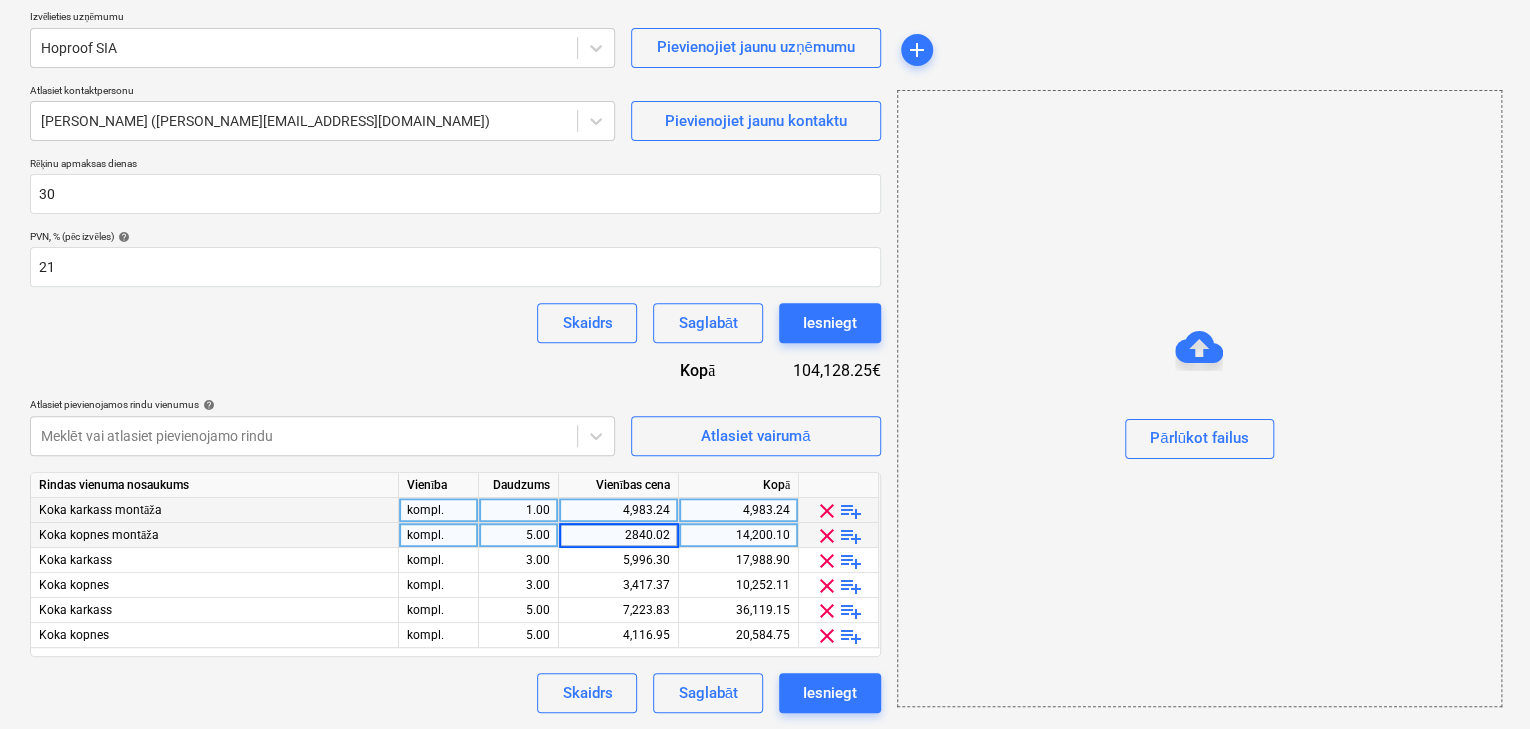 click on "4,983.24" at bounding box center [618, 510] 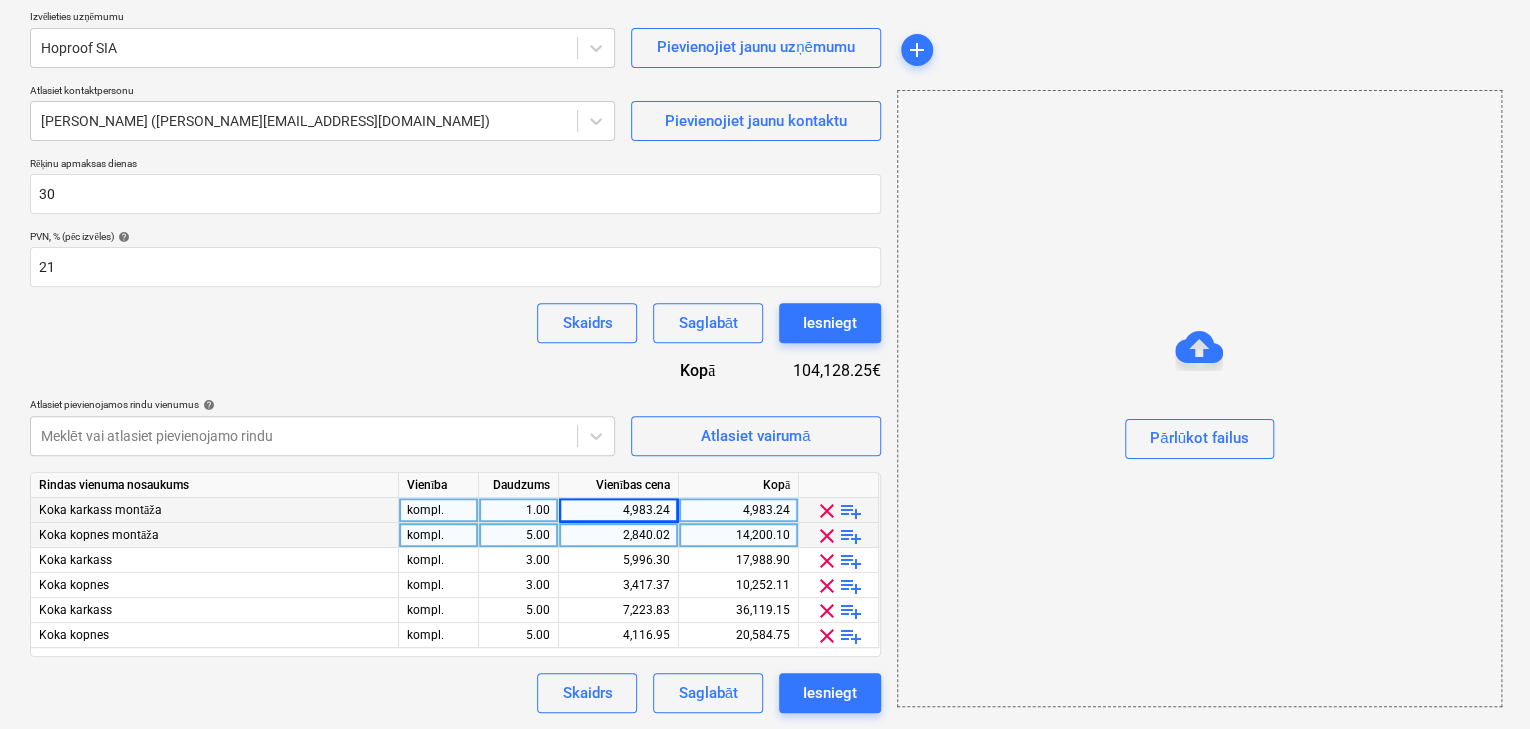 click on "4,983.24" at bounding box center [618, 510] 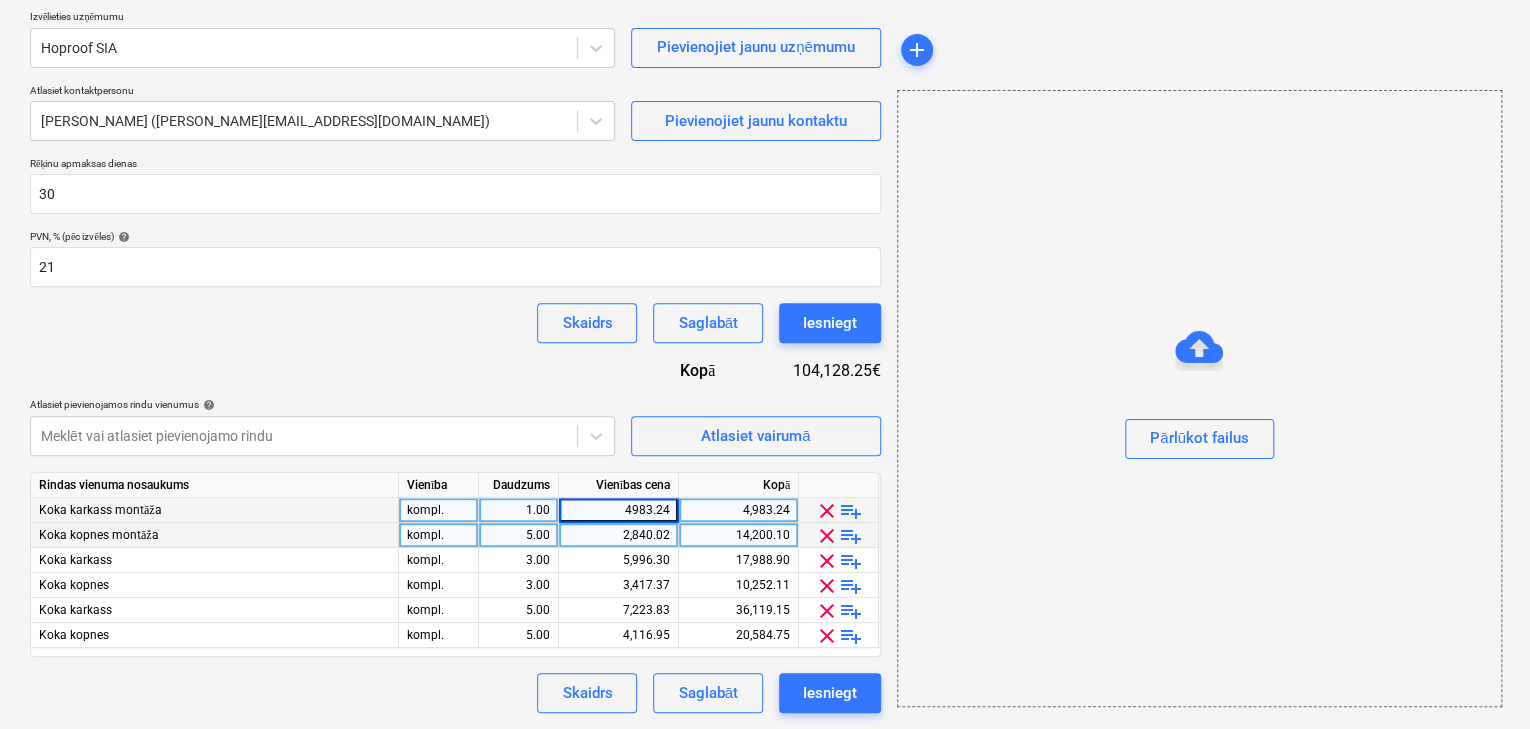 click on "4983.24" at bounding box center [618, 510] 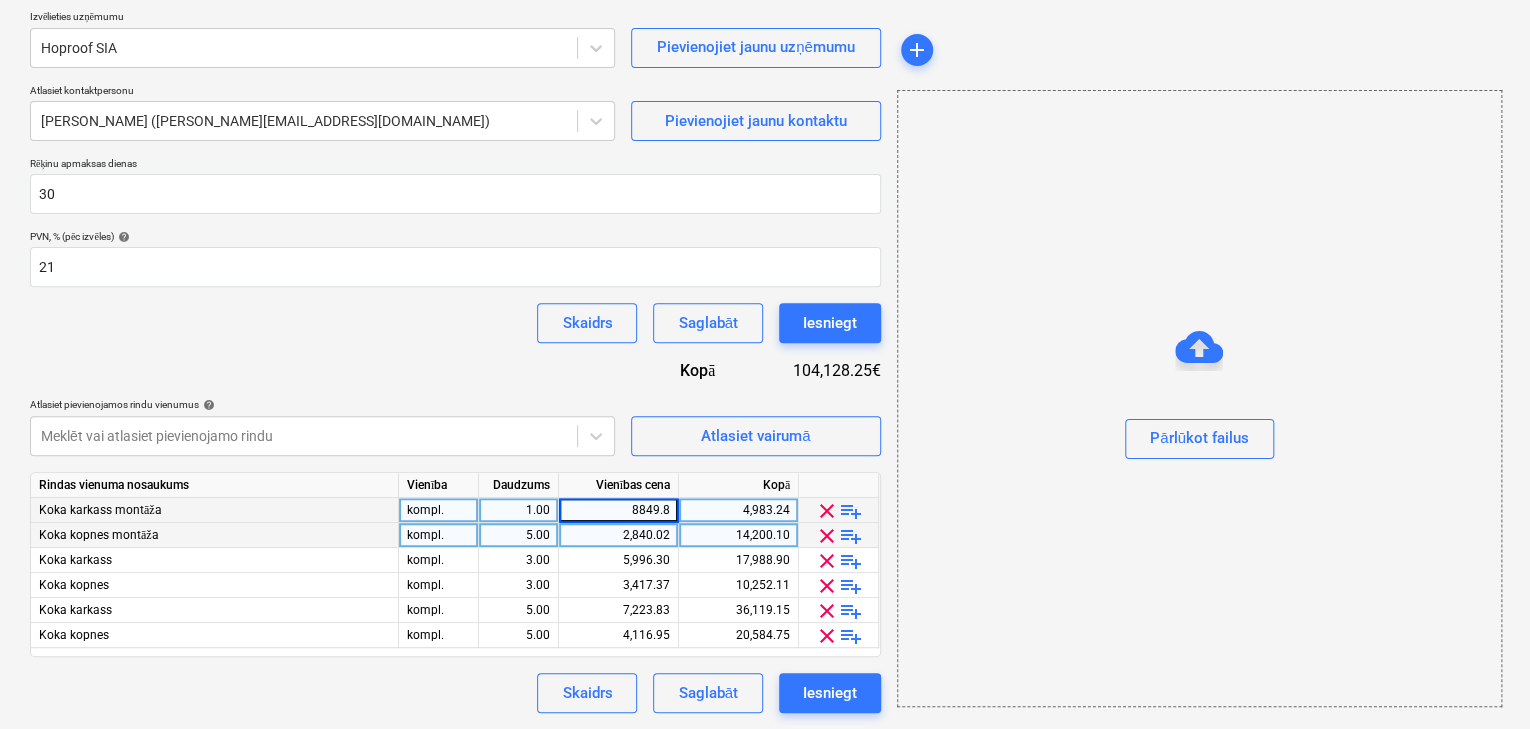 type on "8849.84" 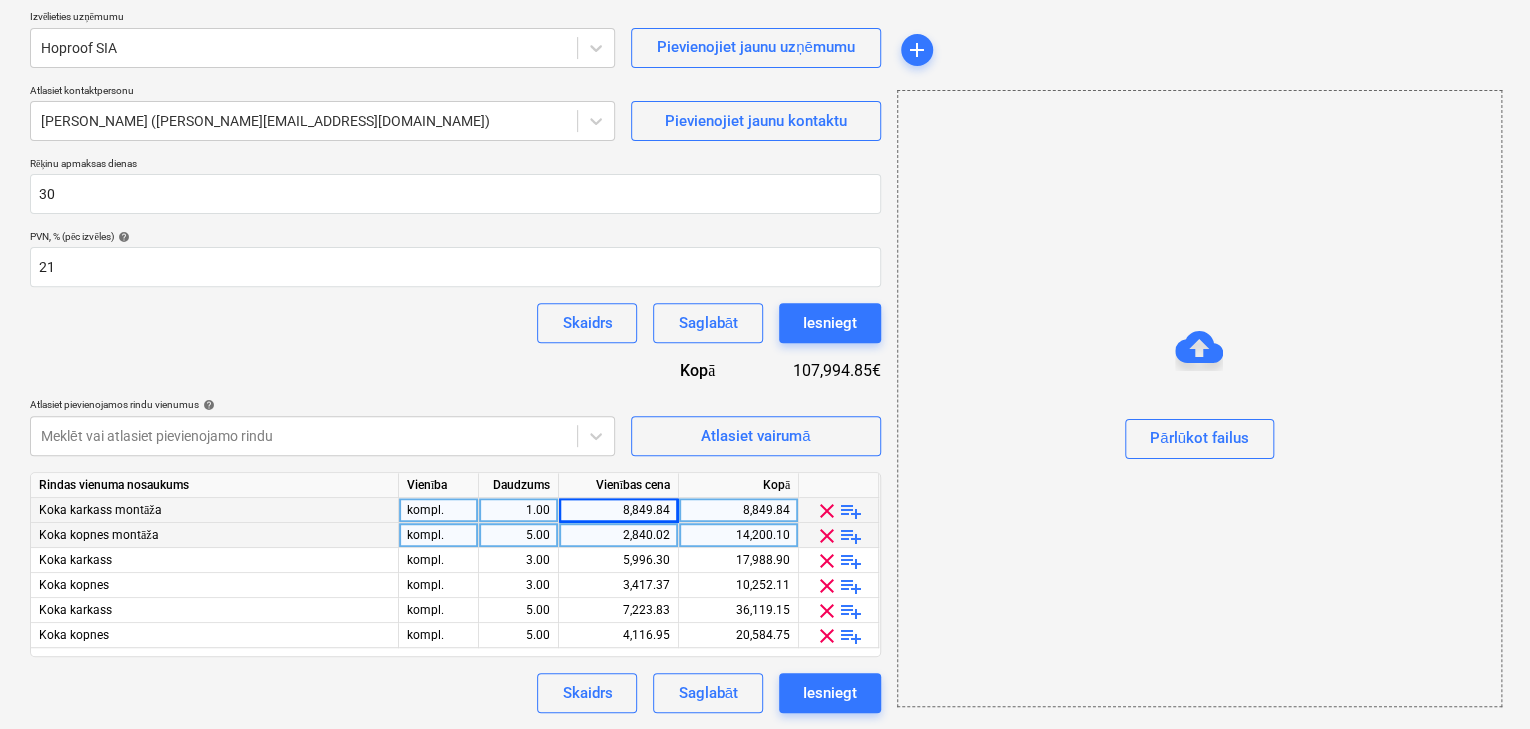 click on "2,840.02" at bounding box center (618, 535) 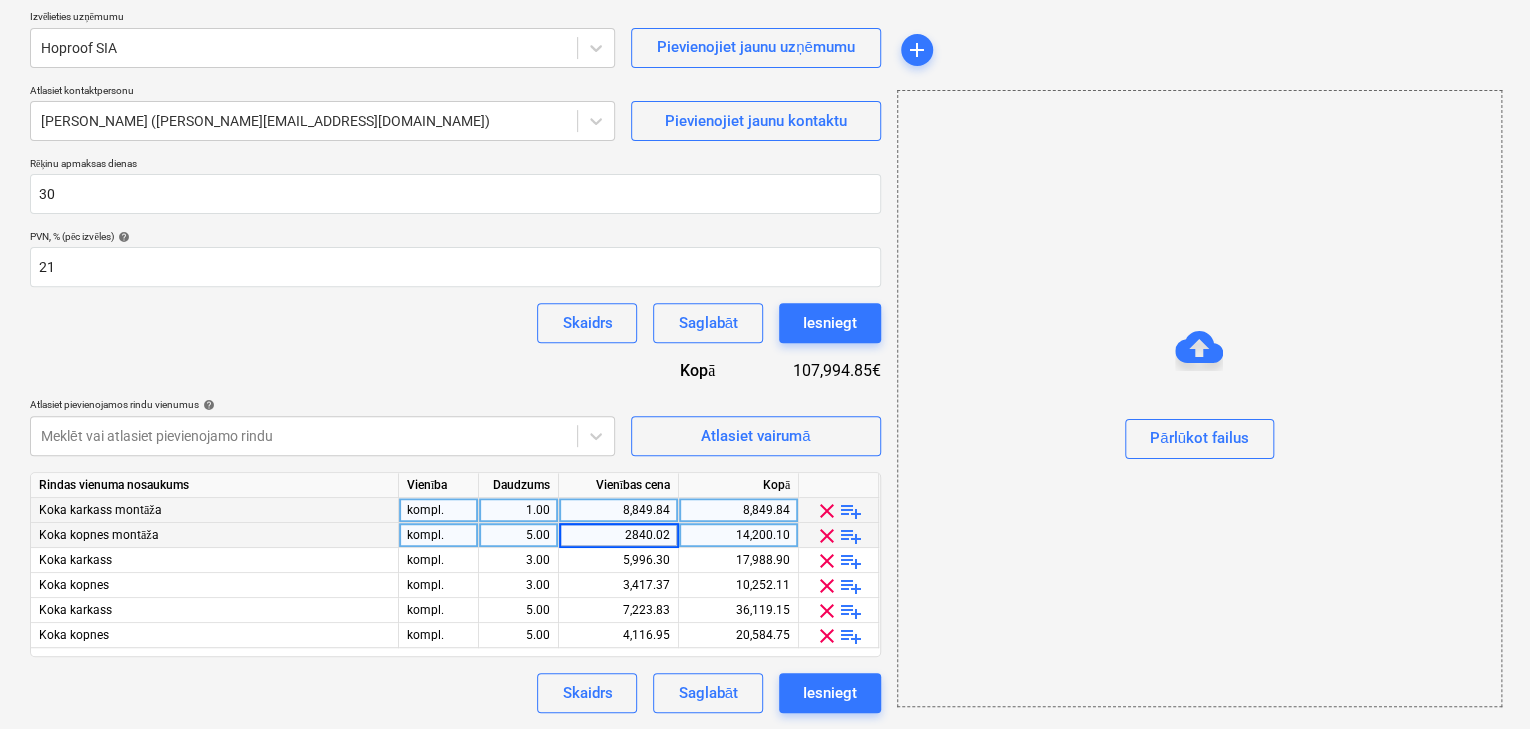 click on "5.00" at bounding box center (518, 535) 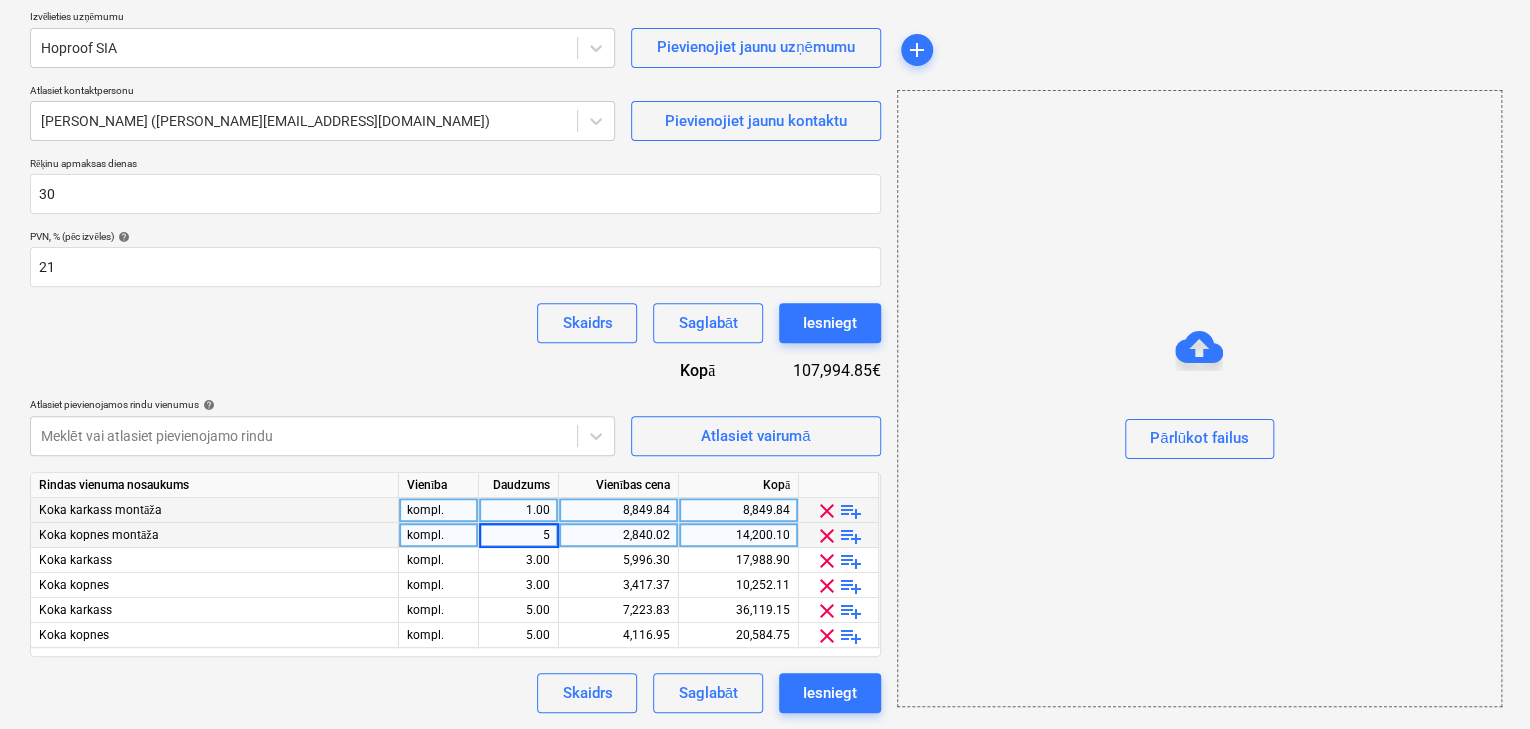type on "1" 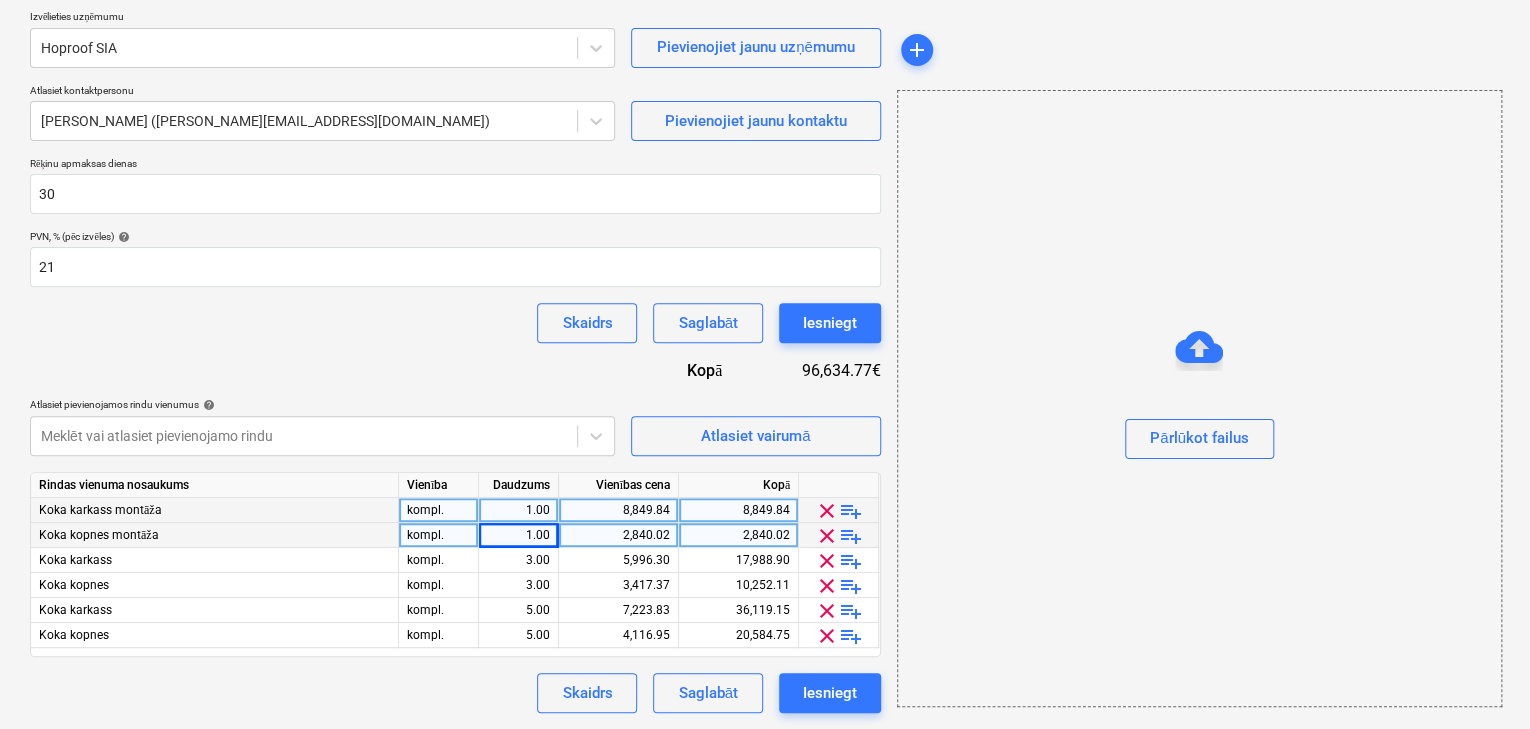 click on "2,840.02" at bounding box center (618, 535) 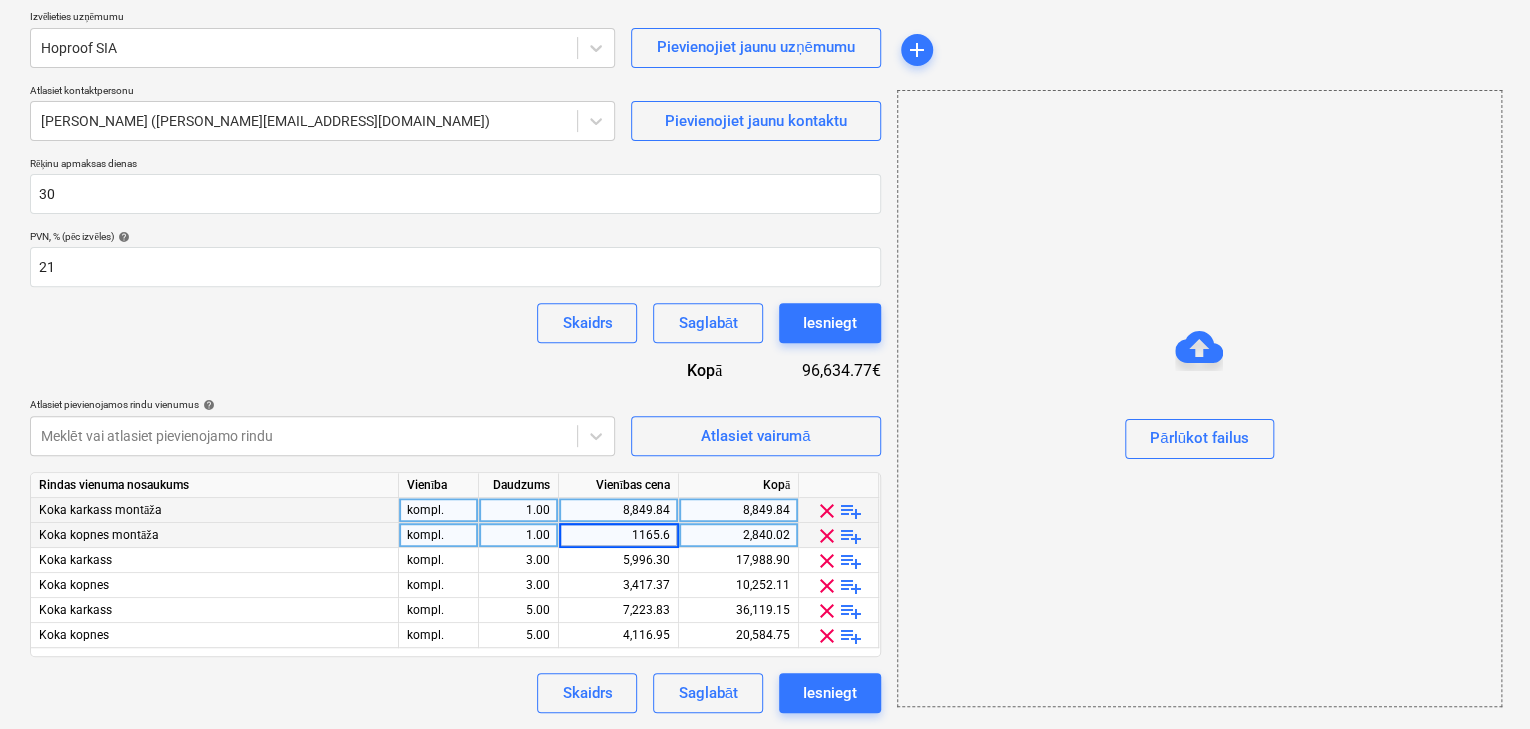 type on "1165.69" 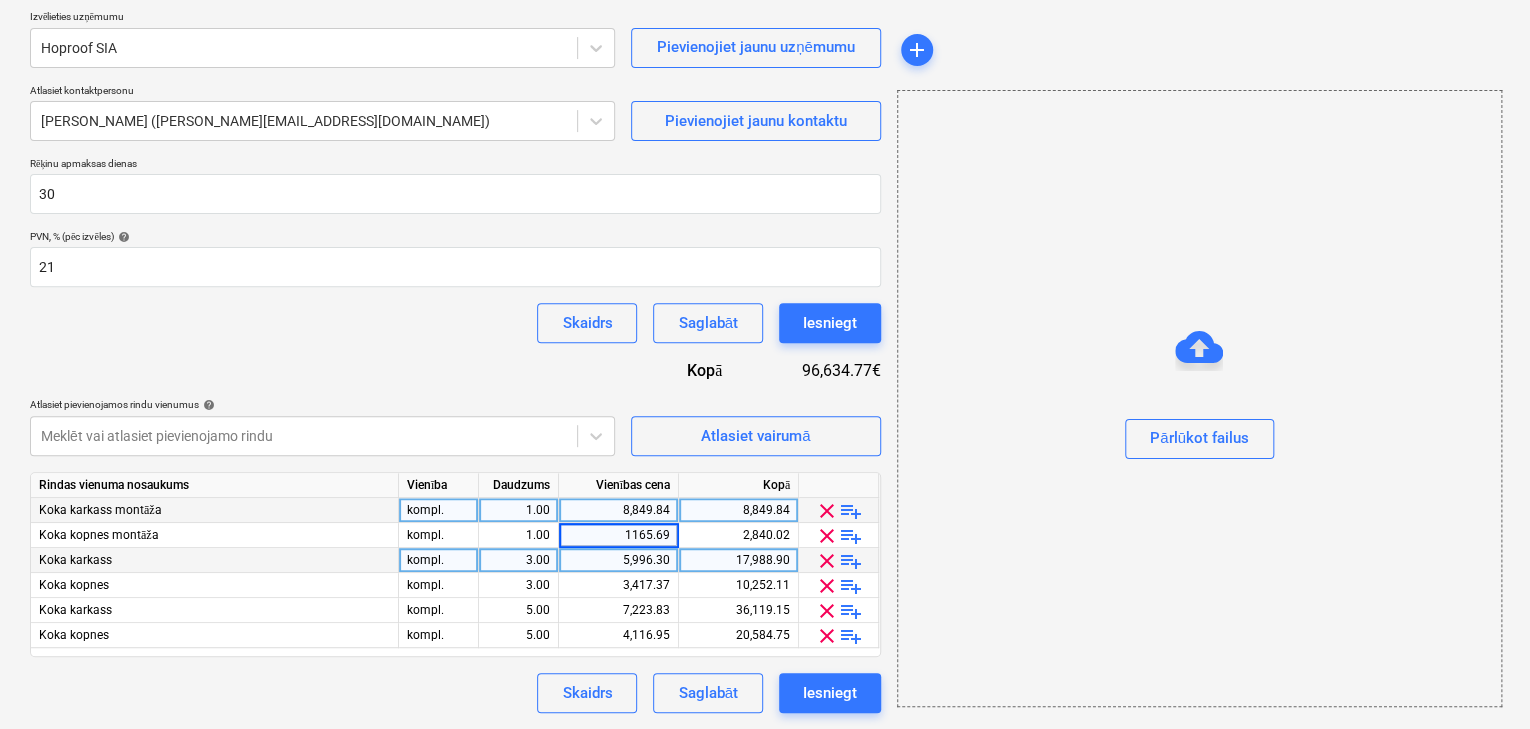 click on "5,996.30" at bounding box center [618, 560] 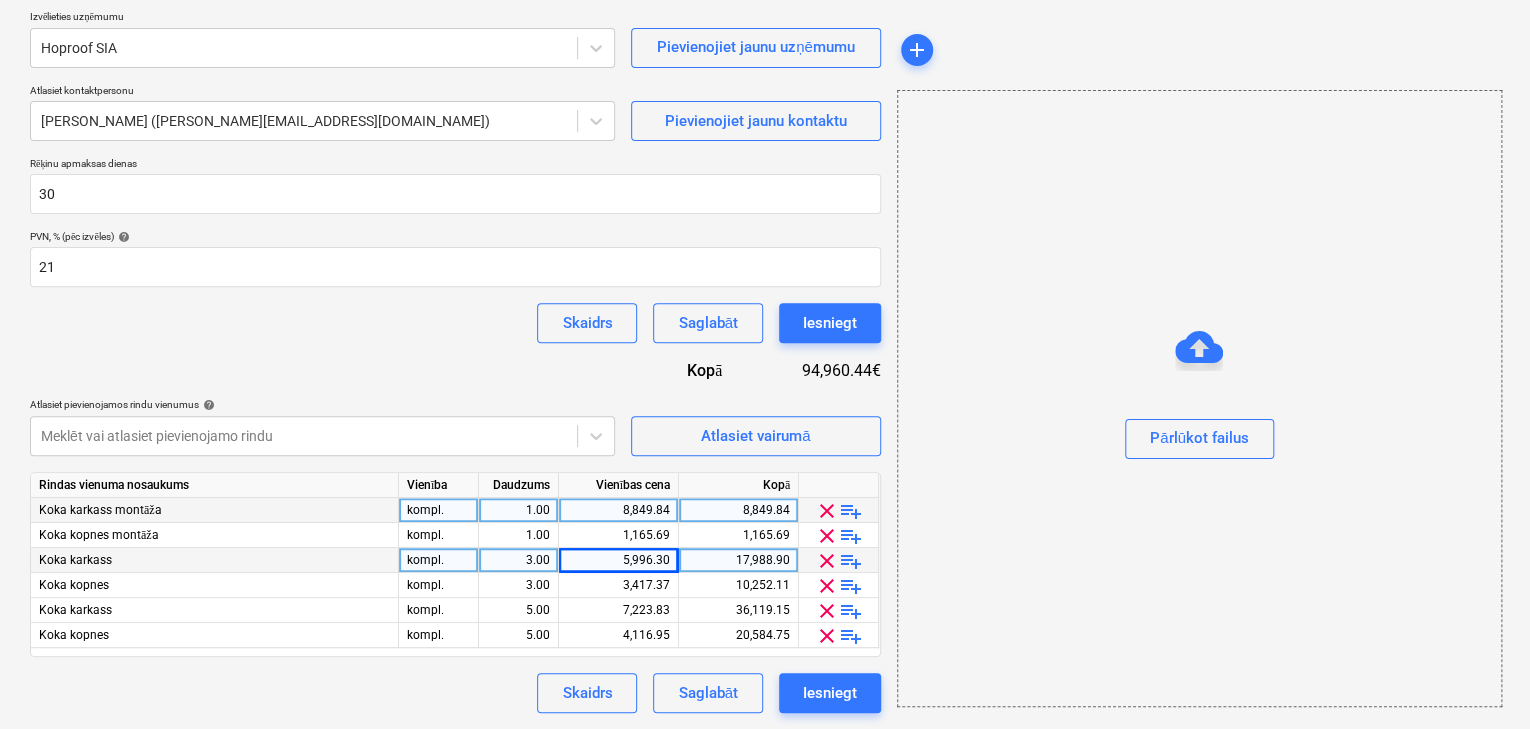 click on "5,996.30" at bounding box center (618, 560) 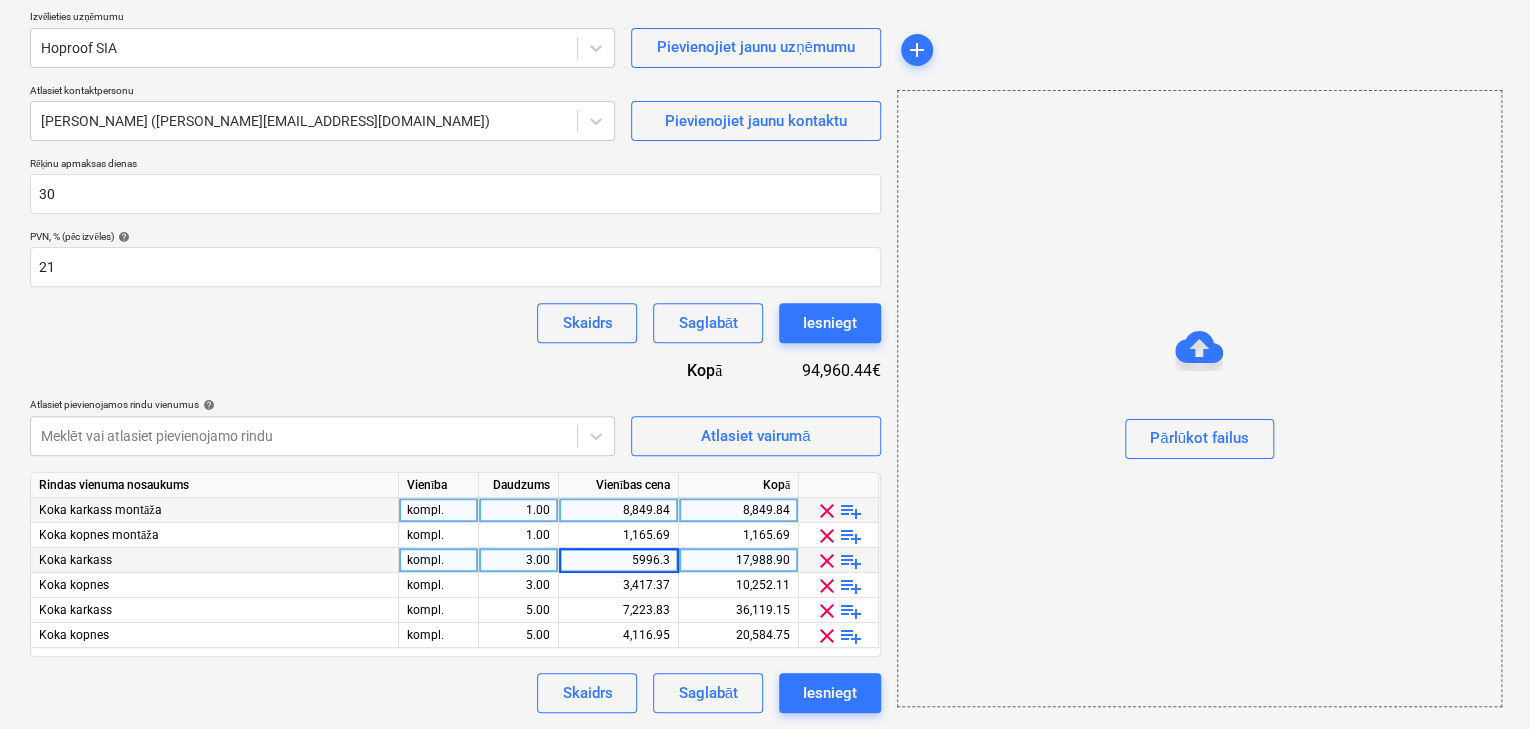 click on "5996.3" at bounding box center [618, 560] 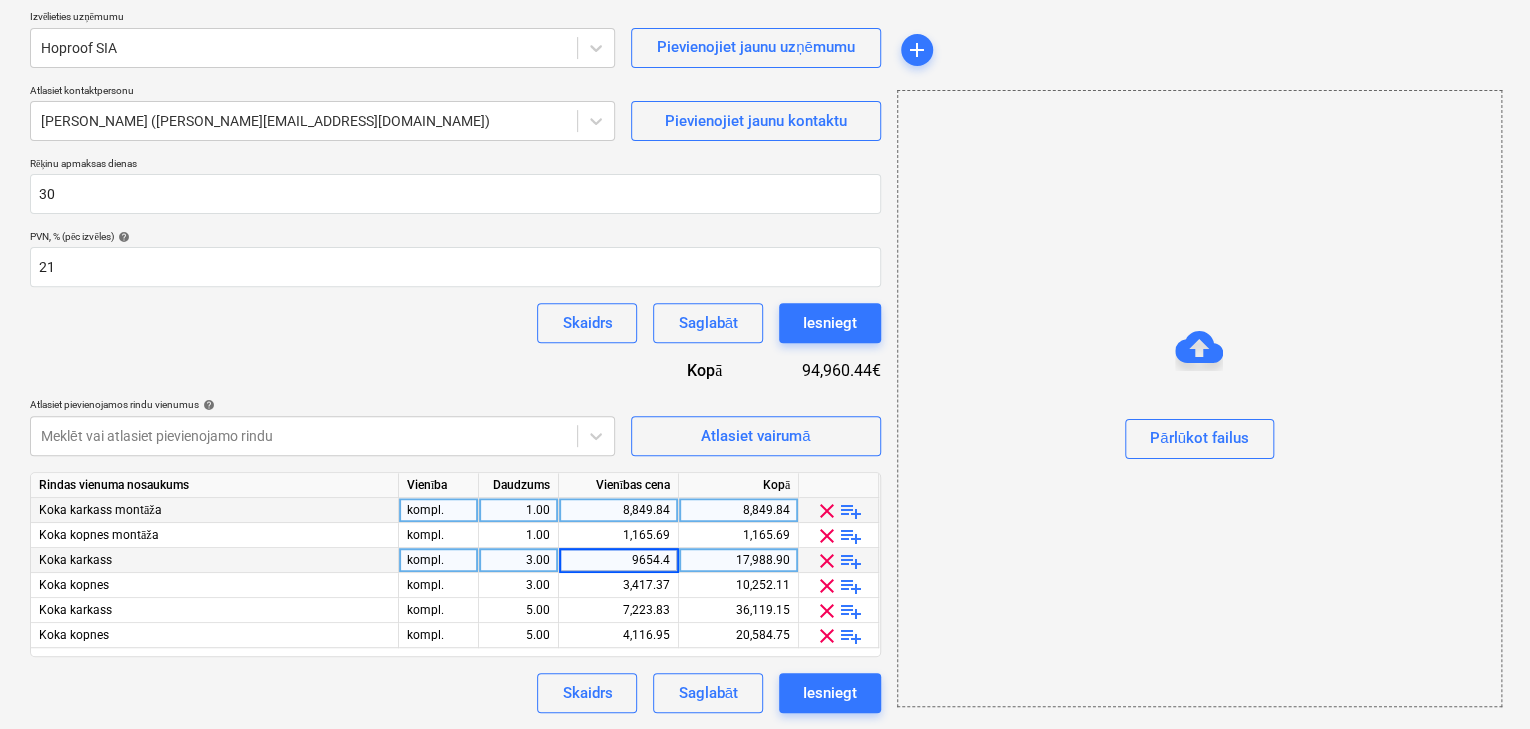 type on "9654.44" 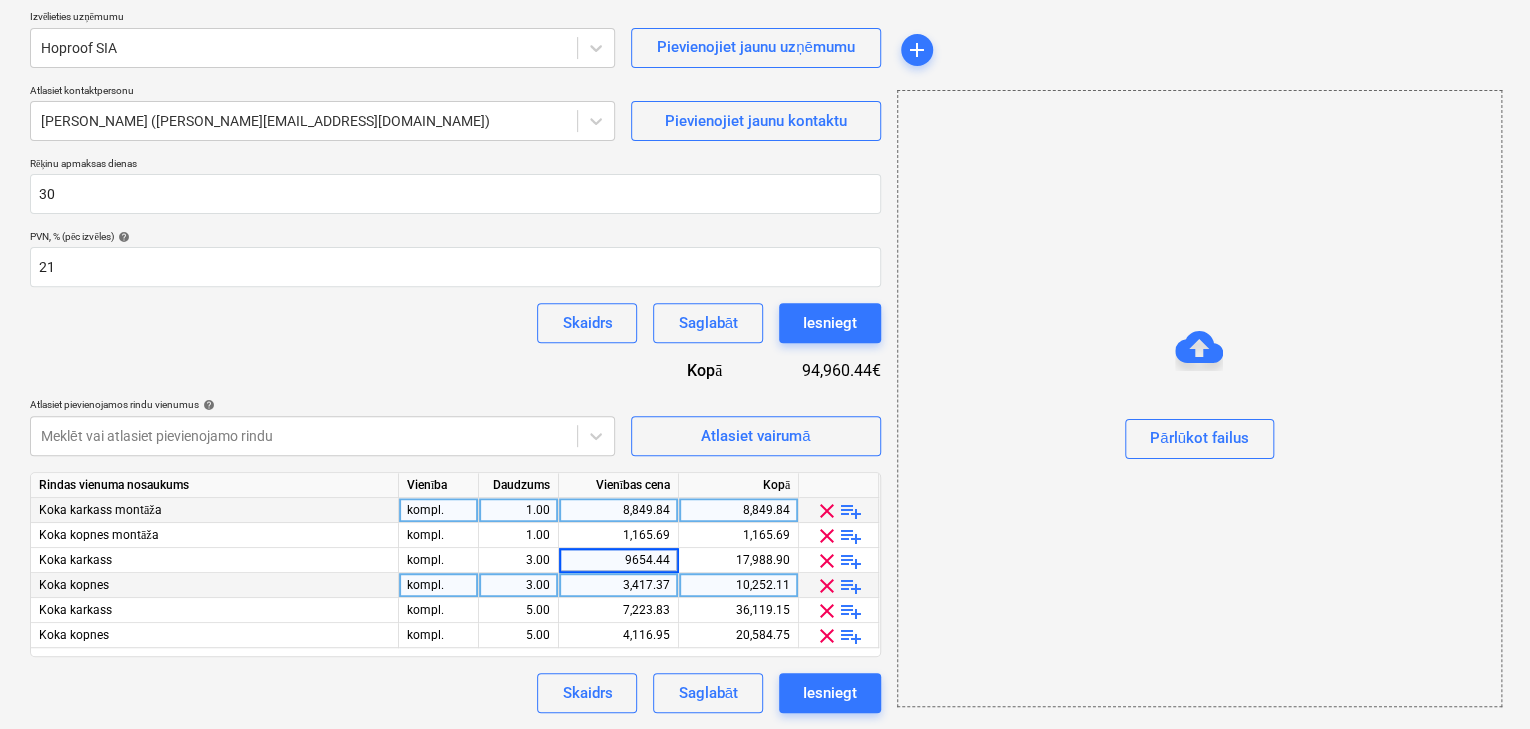 click on "3,417.37" at bounding box center [618, 585] 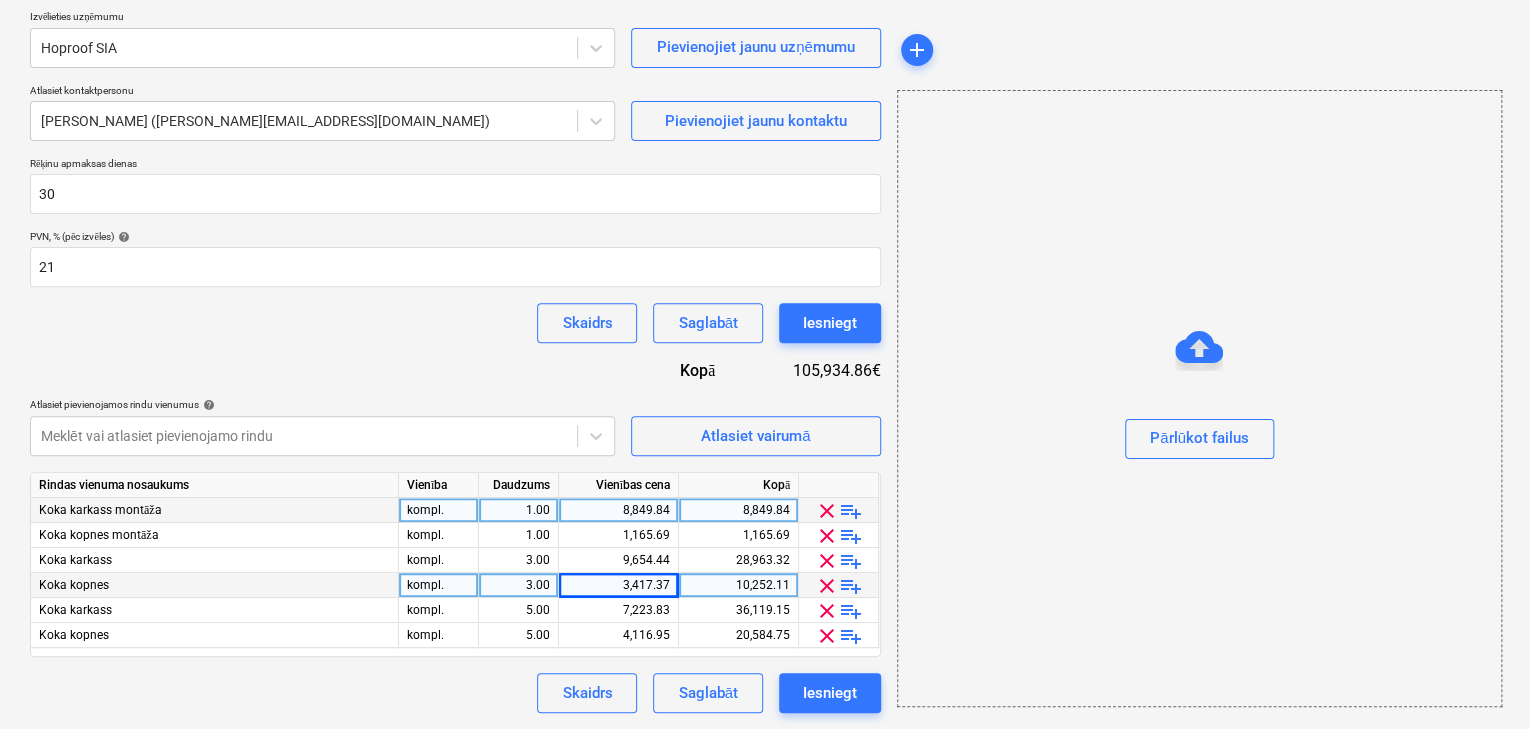 click on "3,417.37" at bounding box center [618, 585] 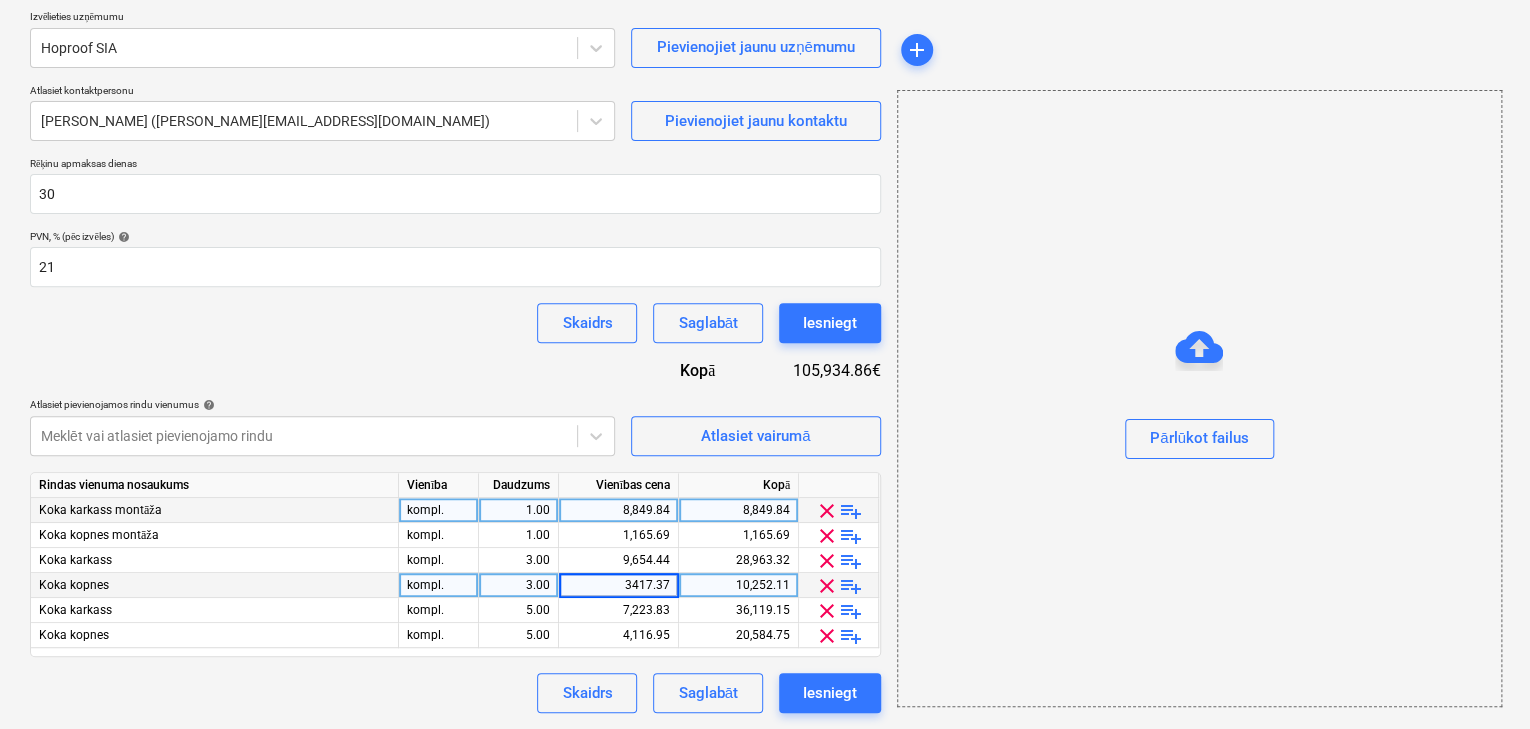 click on "3417.37" at bounding box center (618, 585) 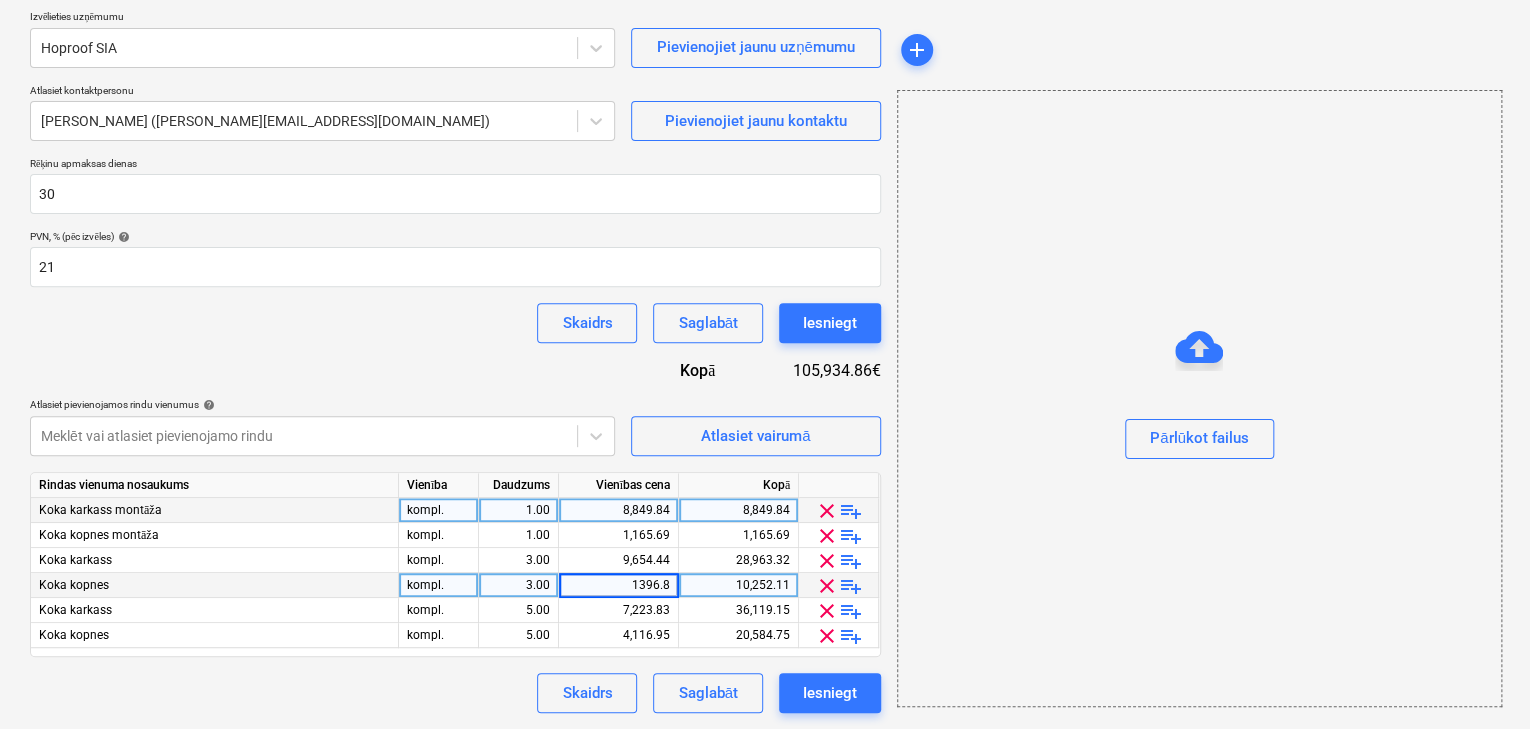 type on "1396.89" 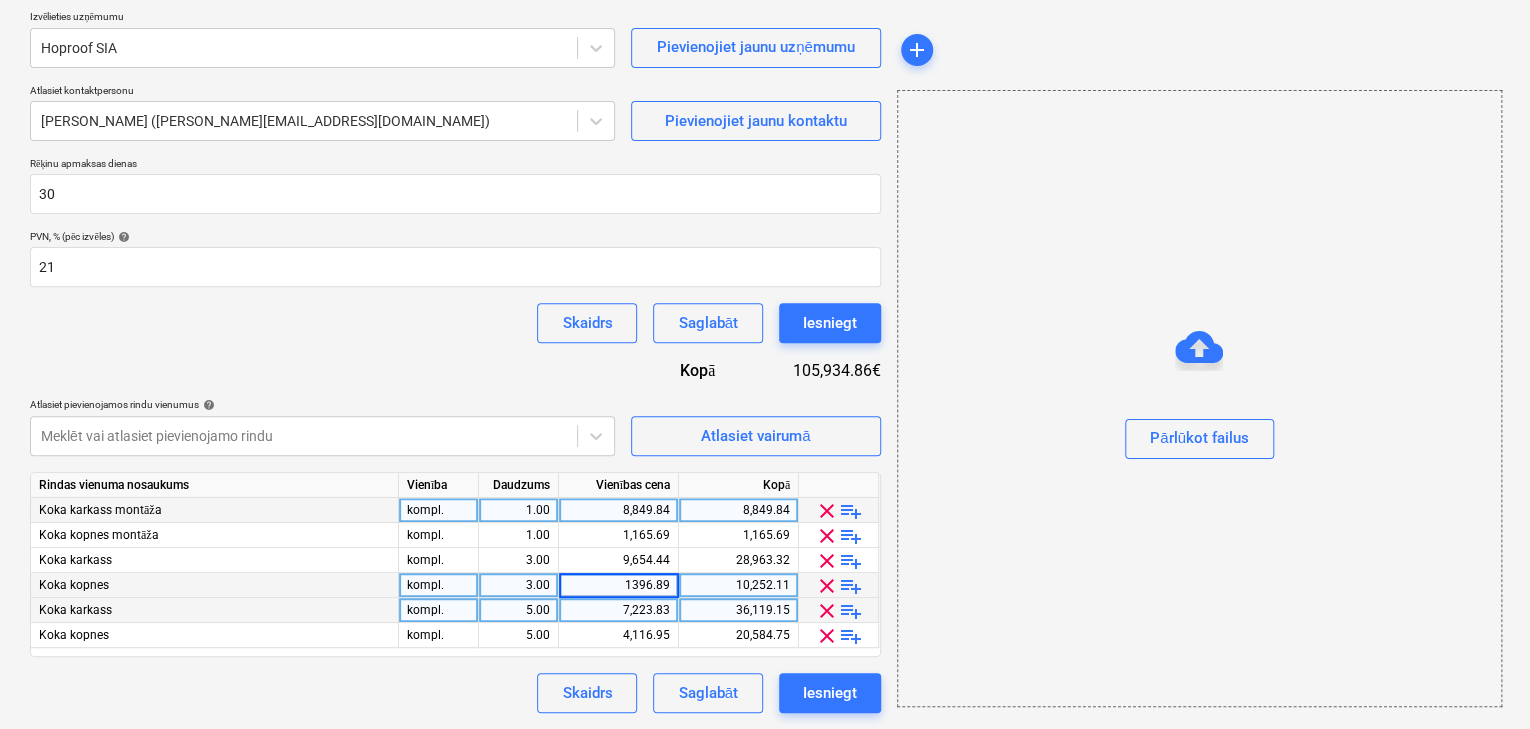 click on "7,223.83" at bounding box center [618, 610] 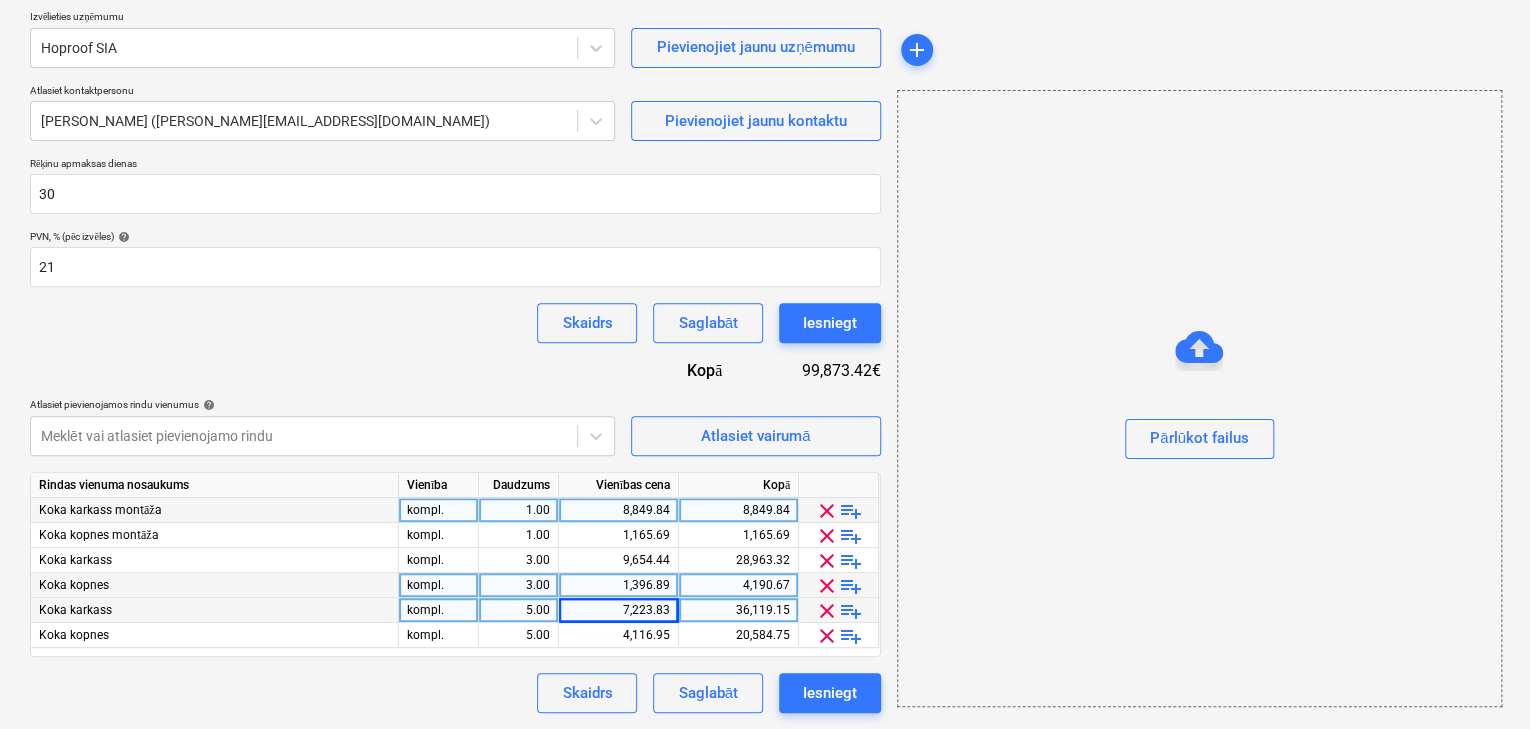 click on "7,223.83" at bounding box center (618, 610) 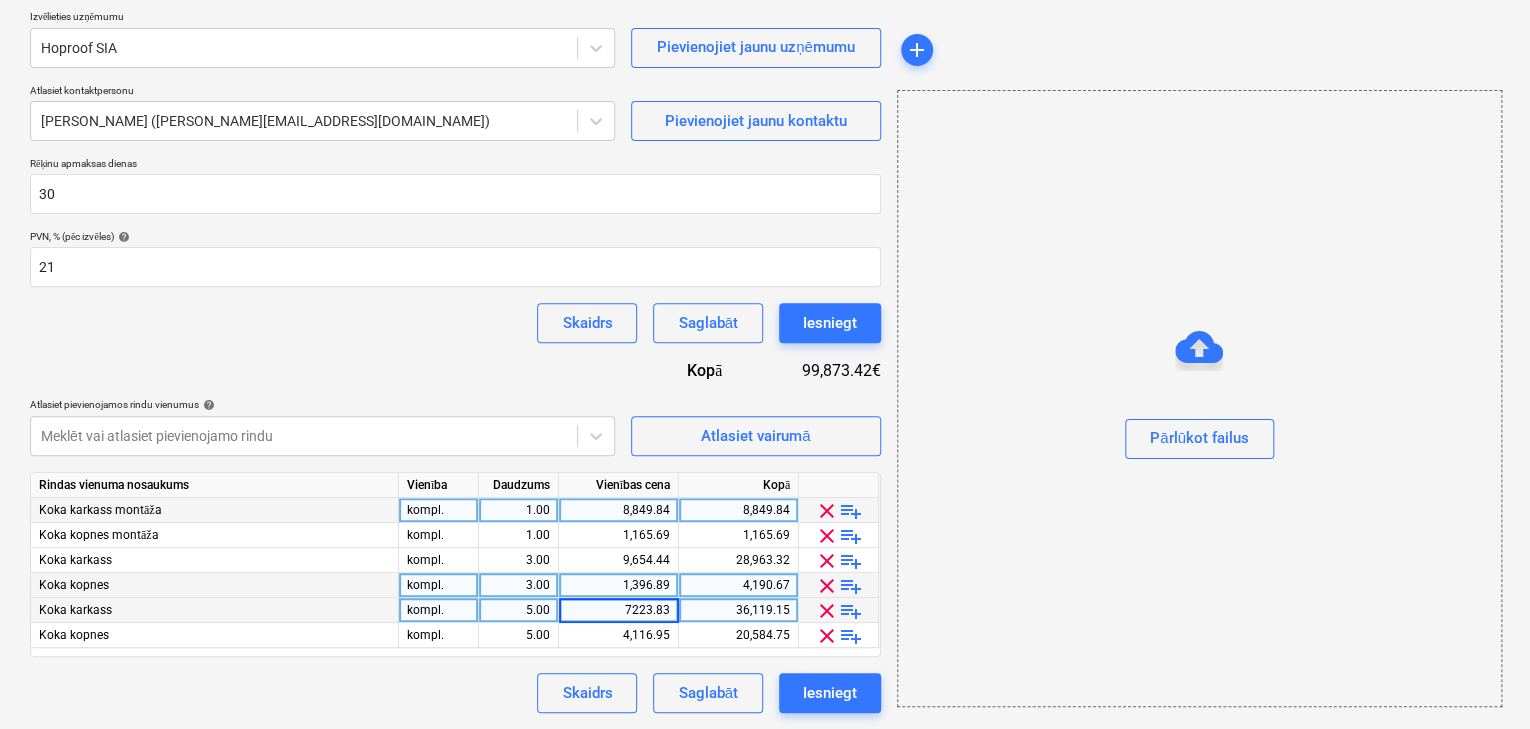 click on "7223.83" at bounding box center (618, 610) 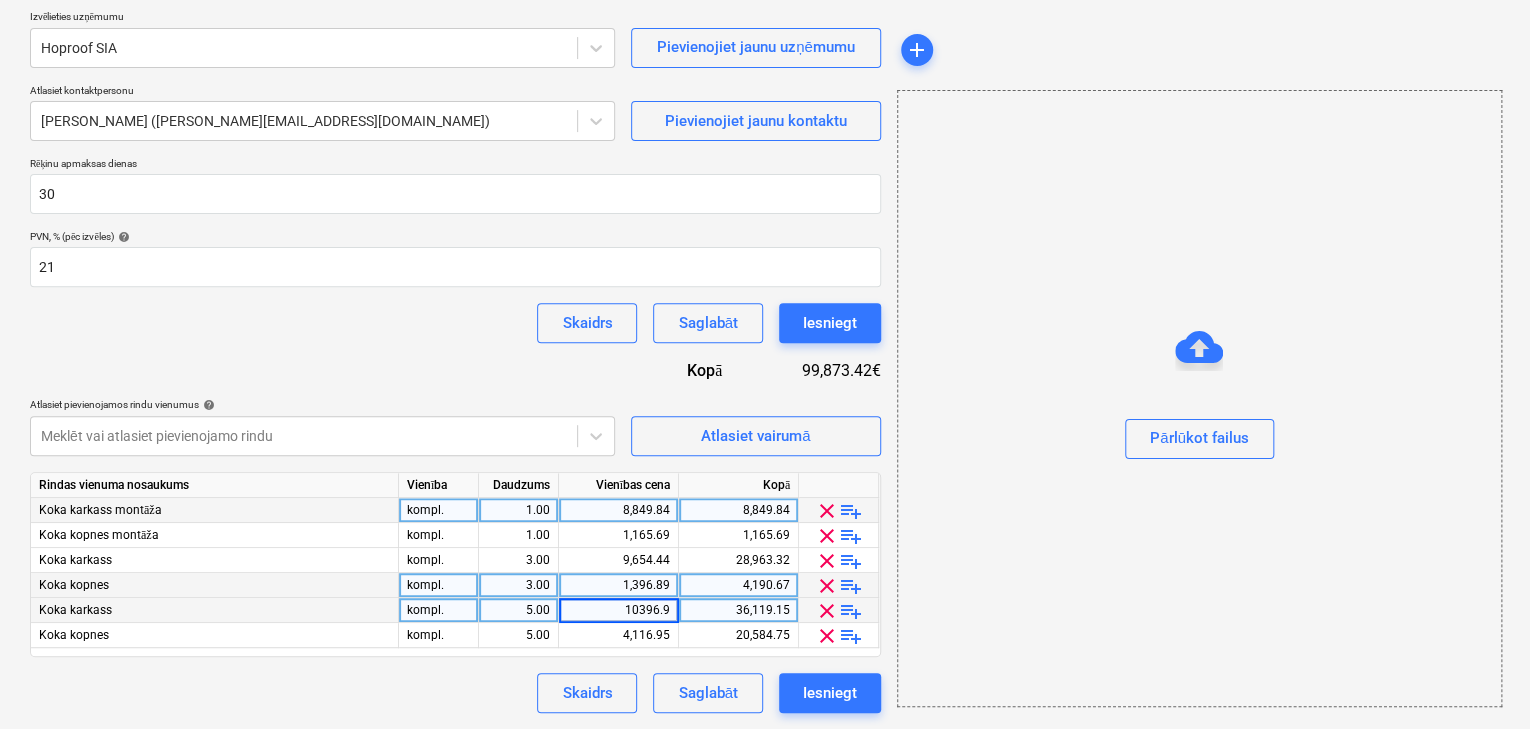 type on "10396.92" 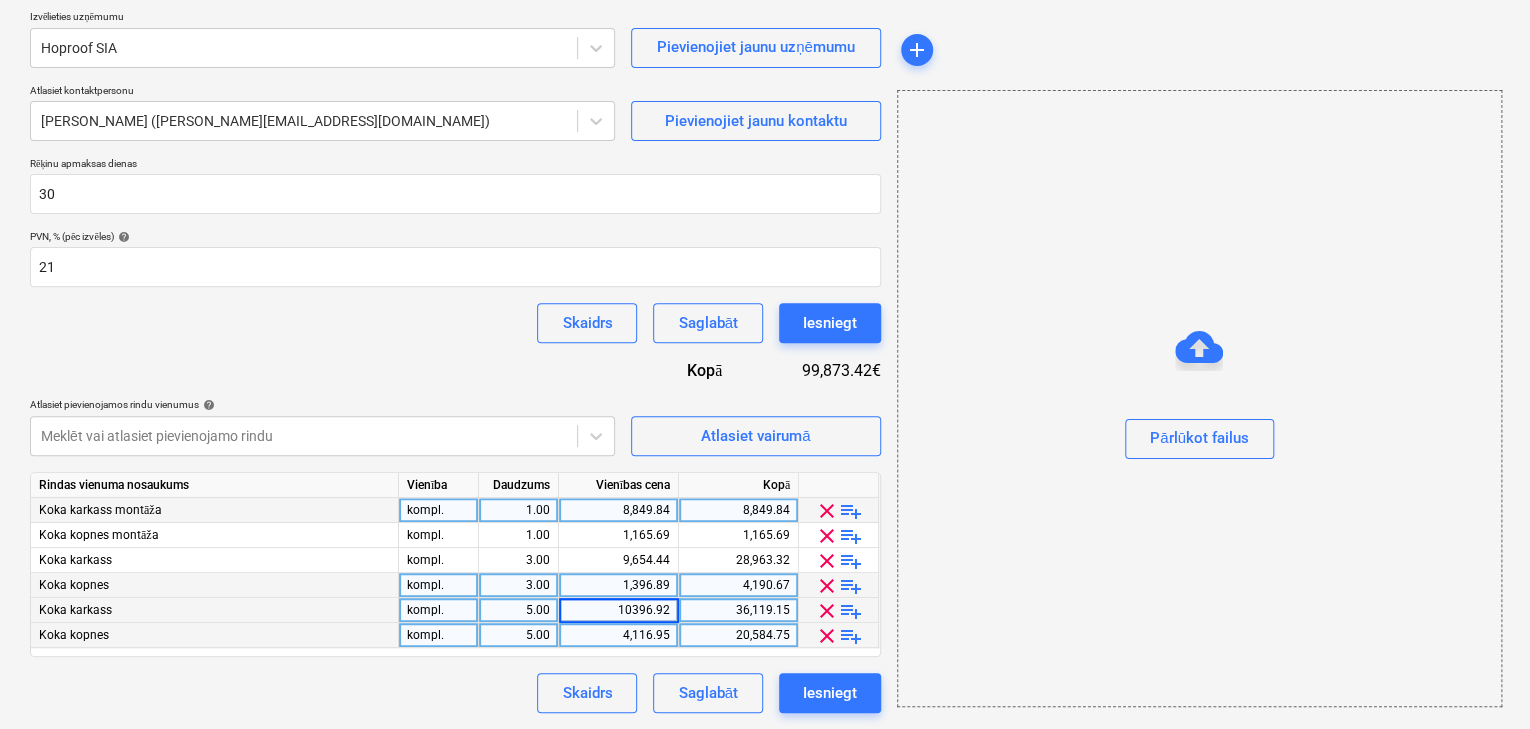 click on "4,116.95" at bounding box center [618, 635] 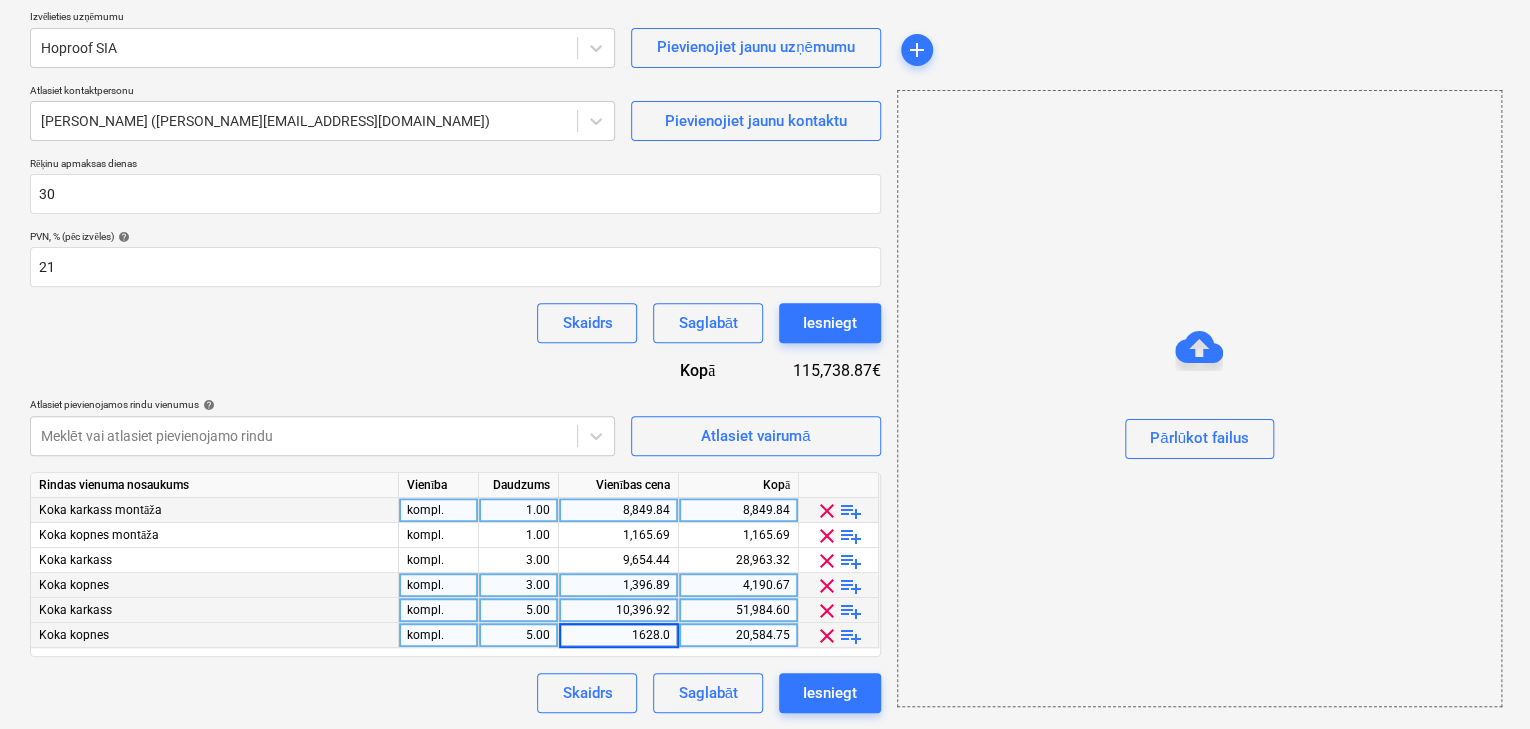 type on "1628.09" 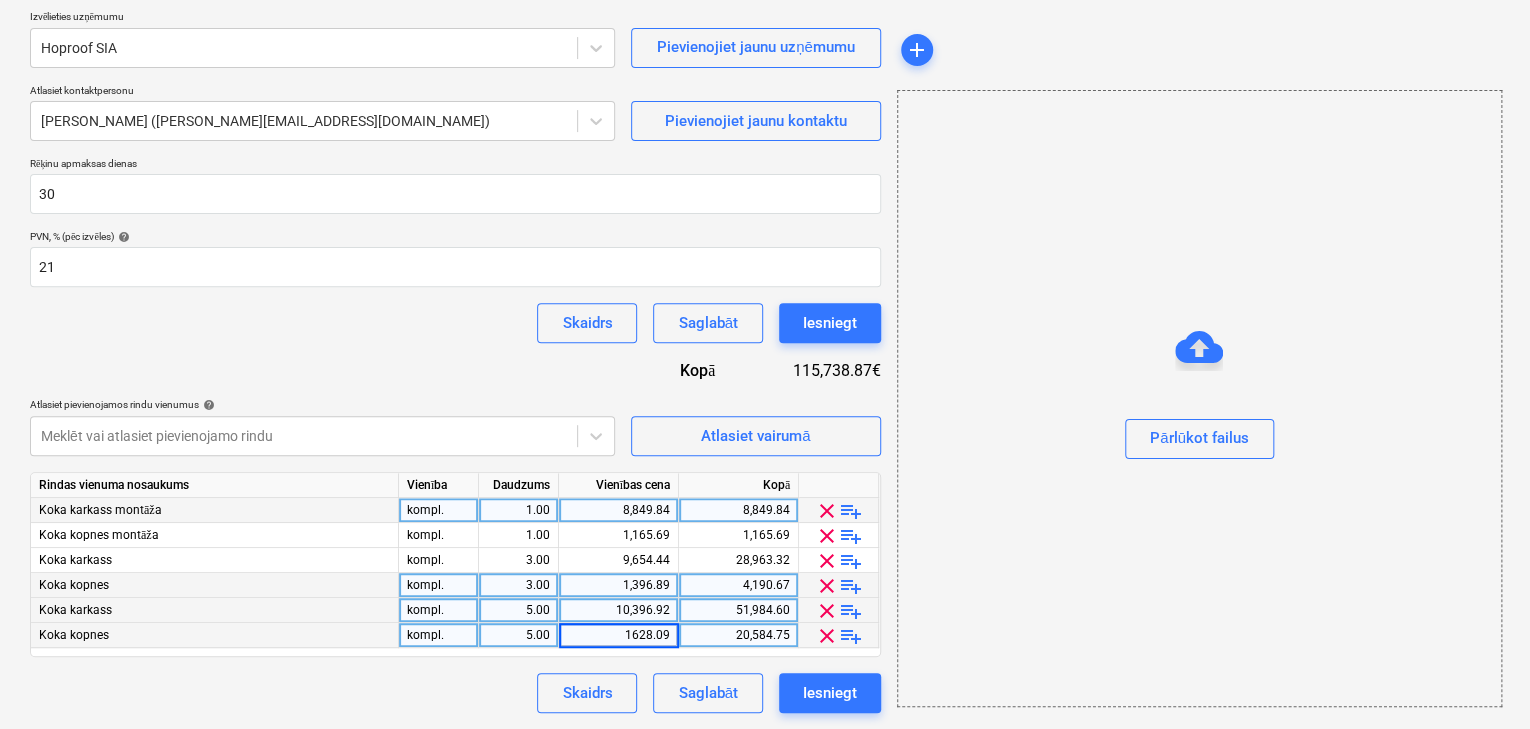 click on "Skaidrs Saglabāt Iesniegt" at bounding box center (700, 693) 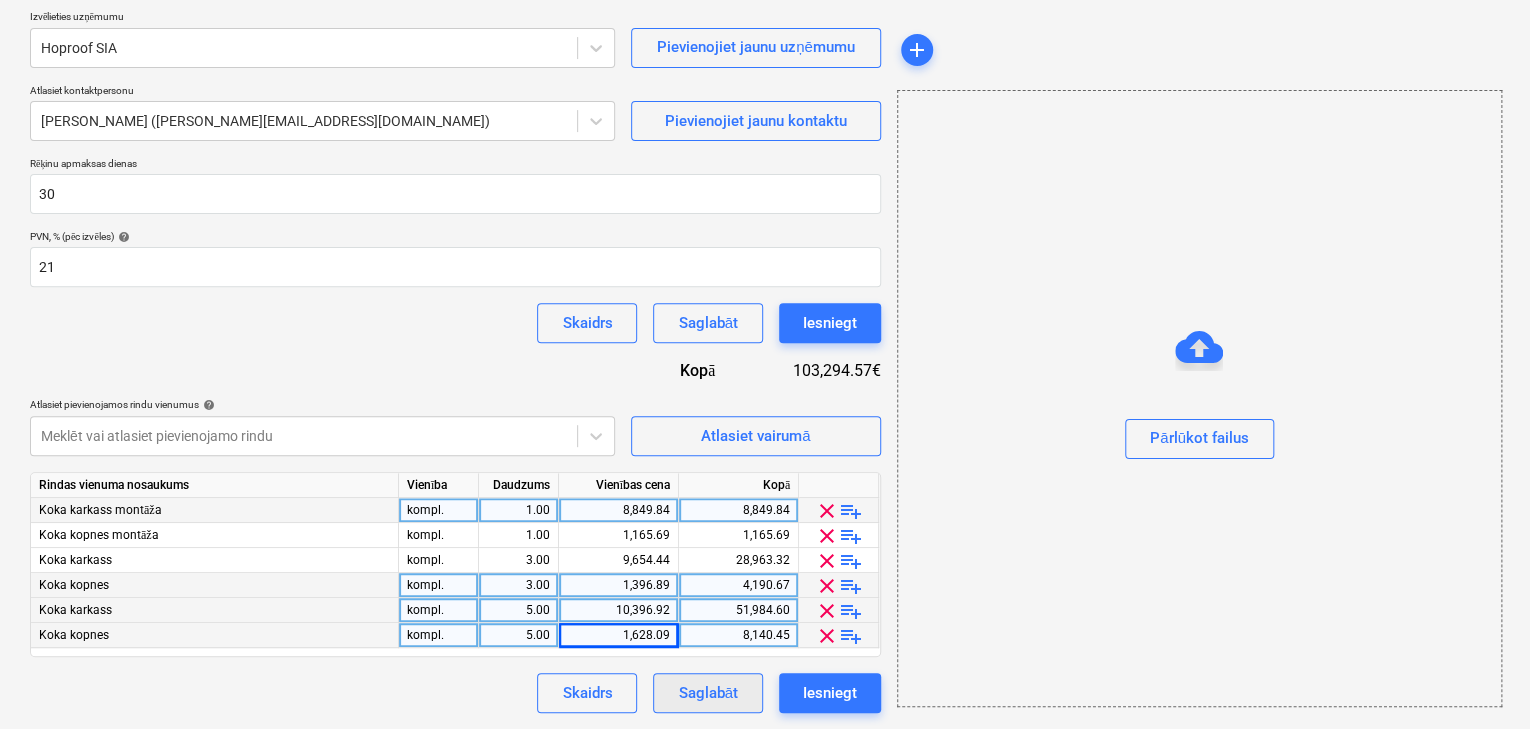 click on "Saglabāt" at bounding box center (707, 693) 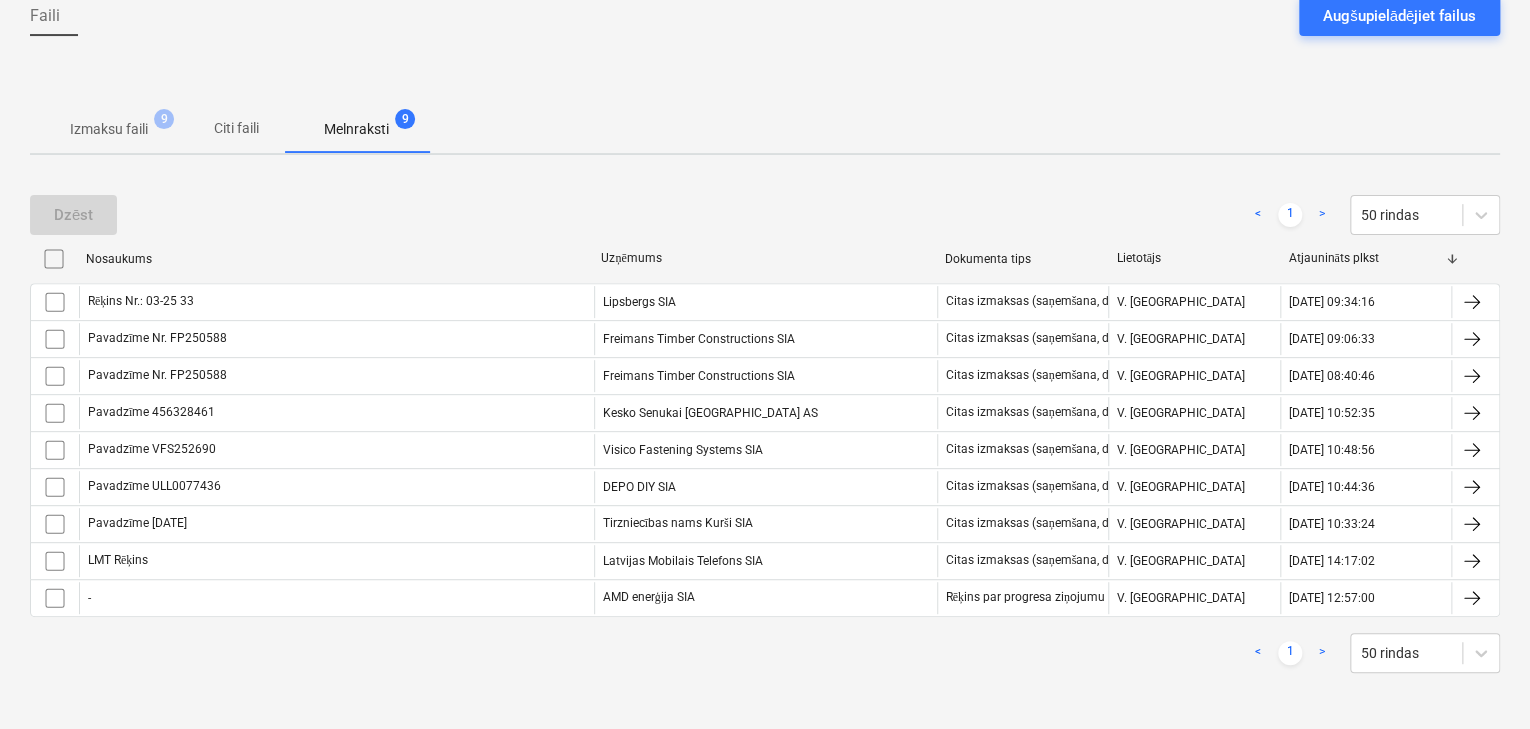 scroll, scrollTop: 200, scrollLeft: 0, axis: vertical 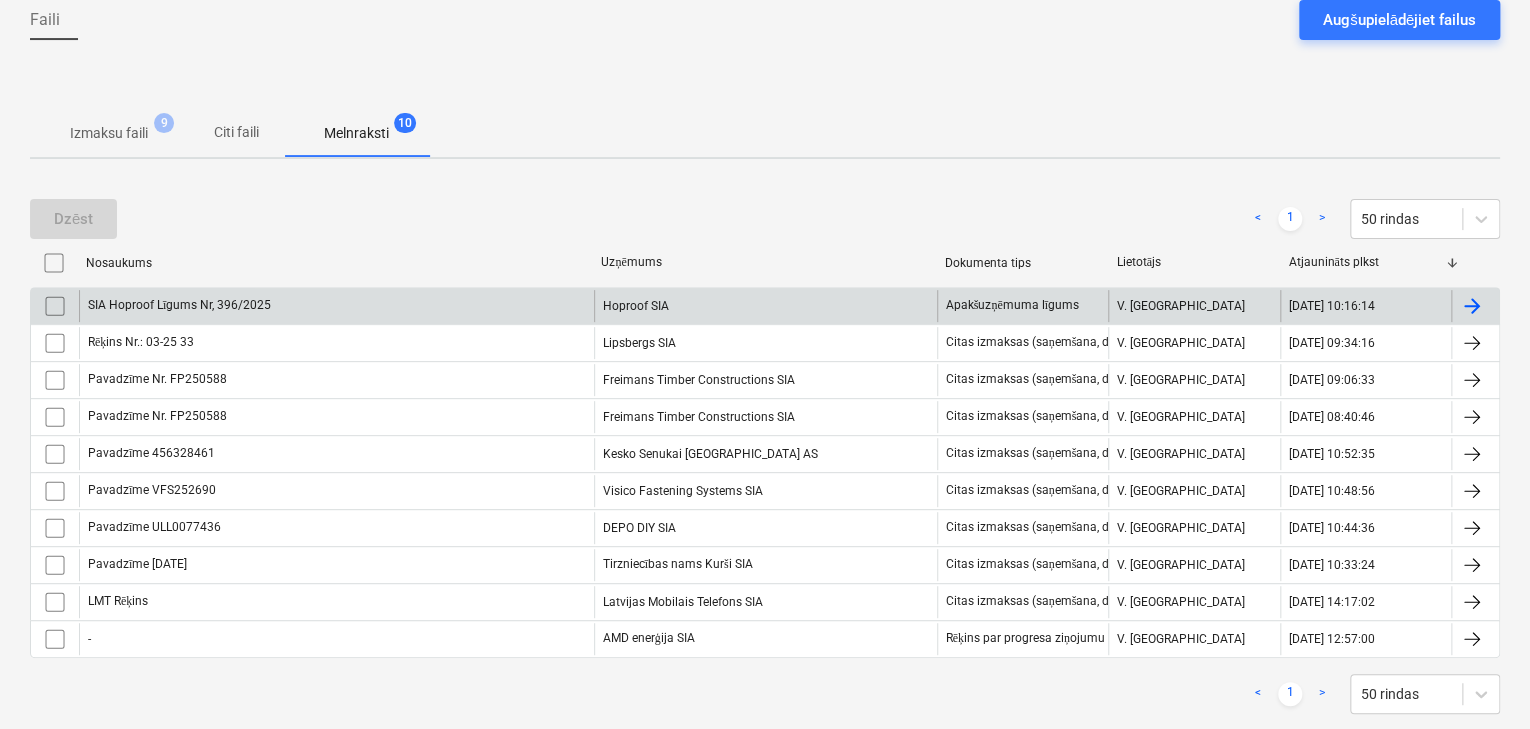 click on "SIA Hoproof Līgums Nr, 396/2025" at bounding box center (336, 306) 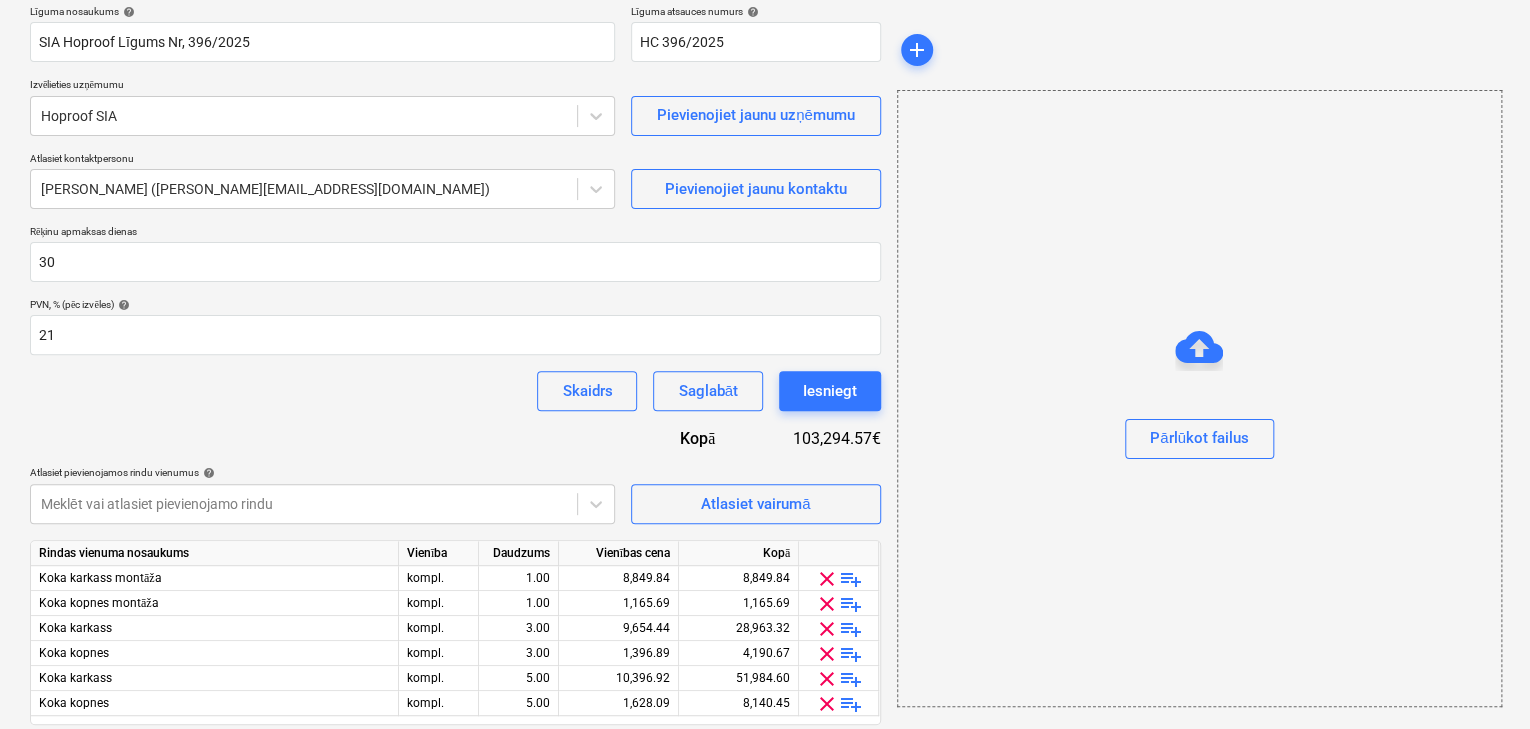 scroll, scrollTop: 160, scrollLeft: 0, axis: vertical 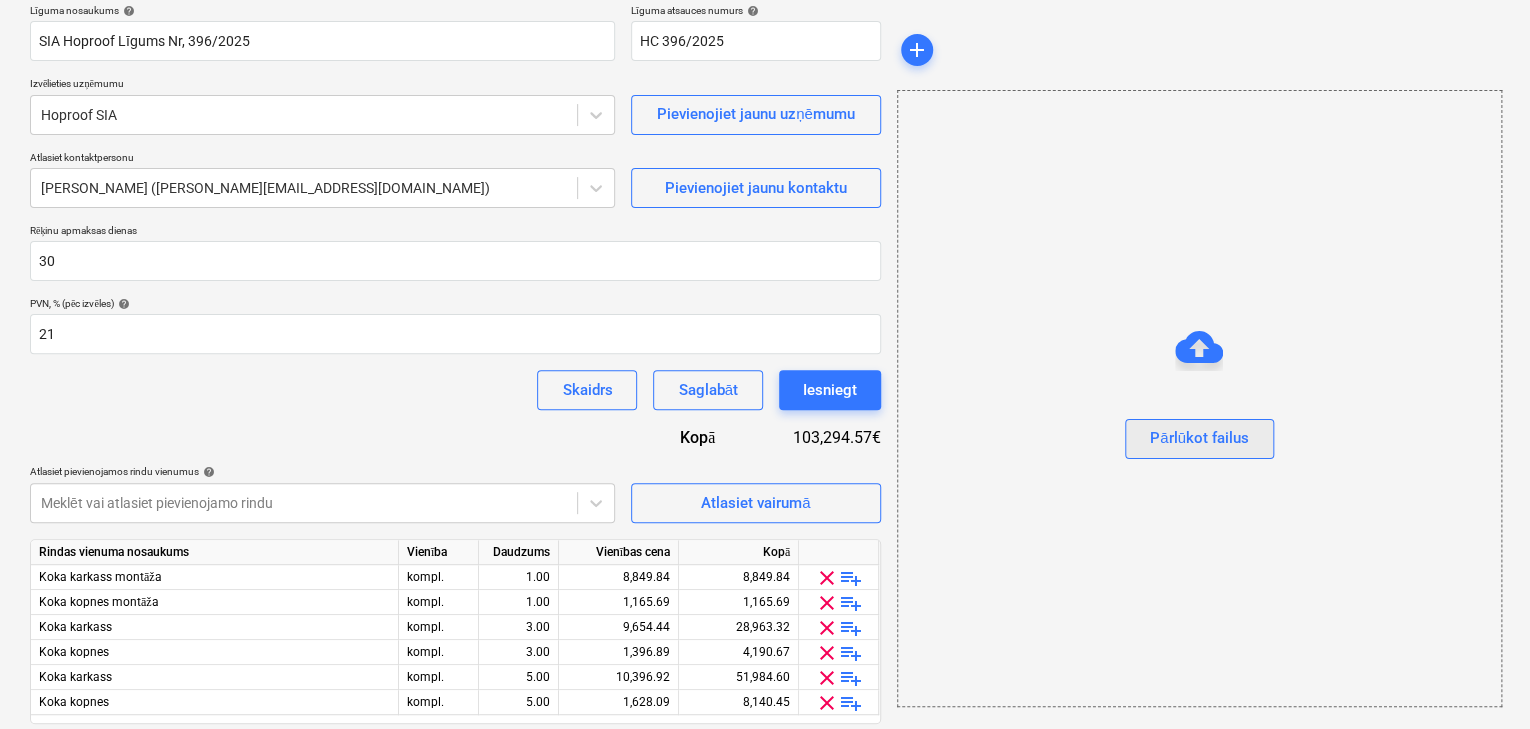 click on "Pārlūkot failus" at bounding box center [1199, 438] 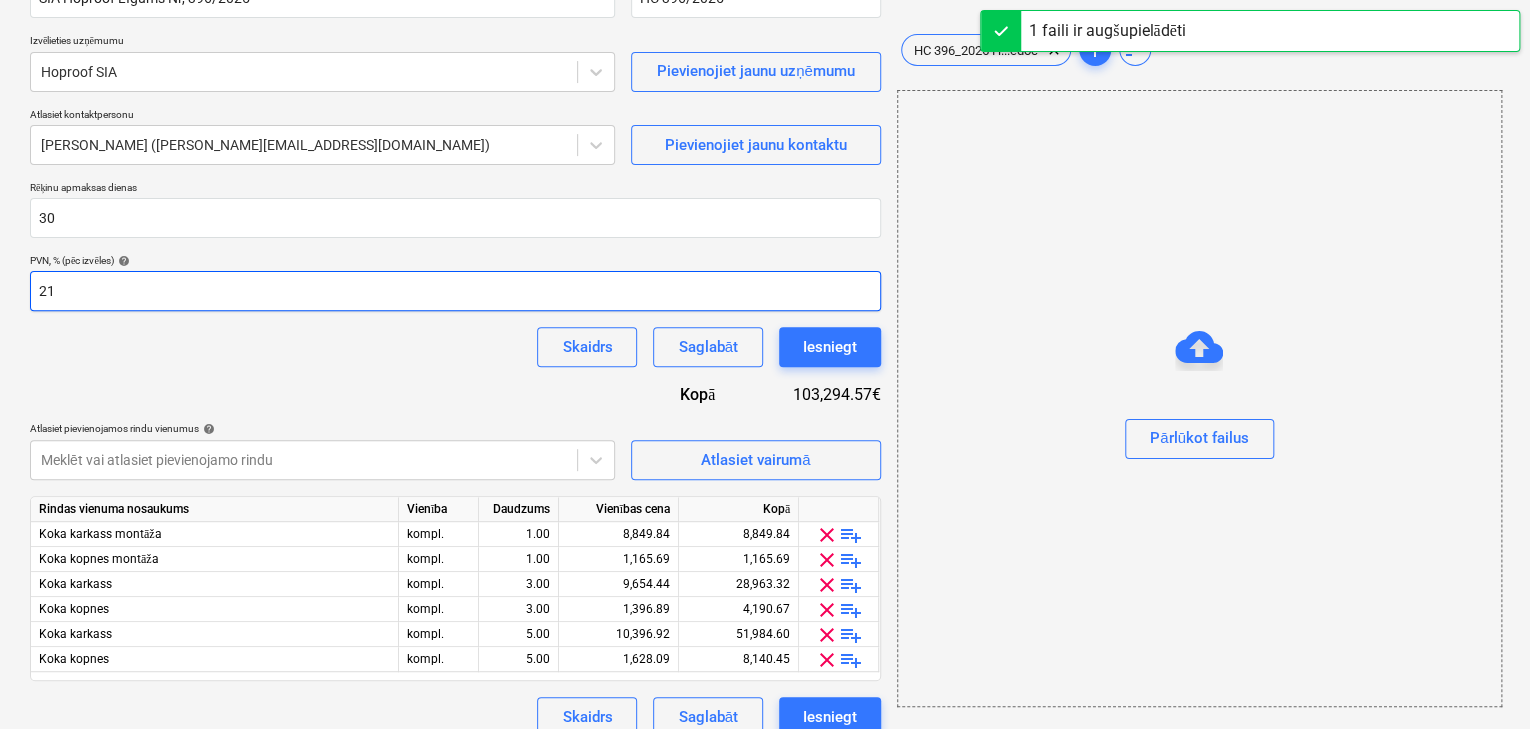 scroll, scrollTop: 227, scrollLeft: 0, axis: vertical 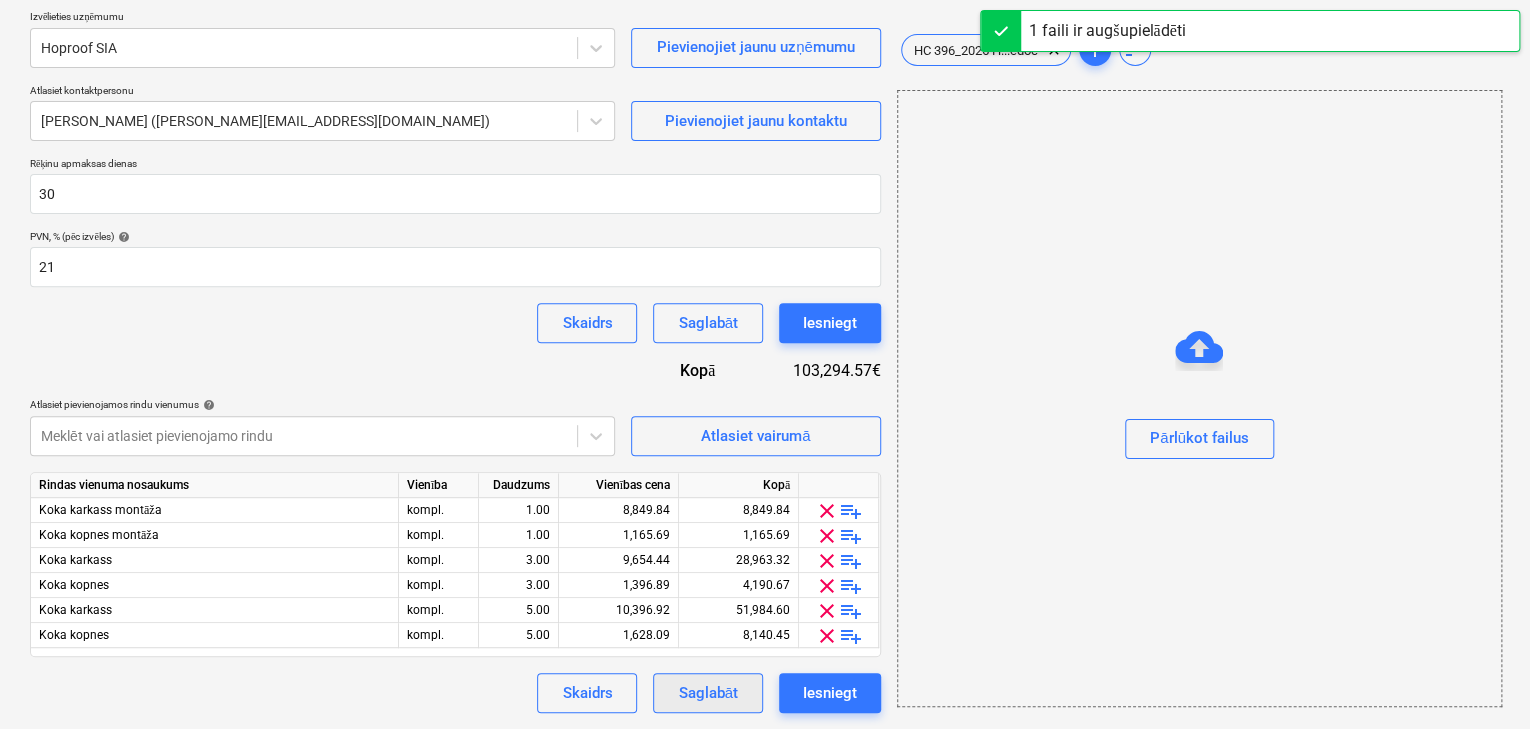 click on "Saglabāt" at bounding box center [707, 693] 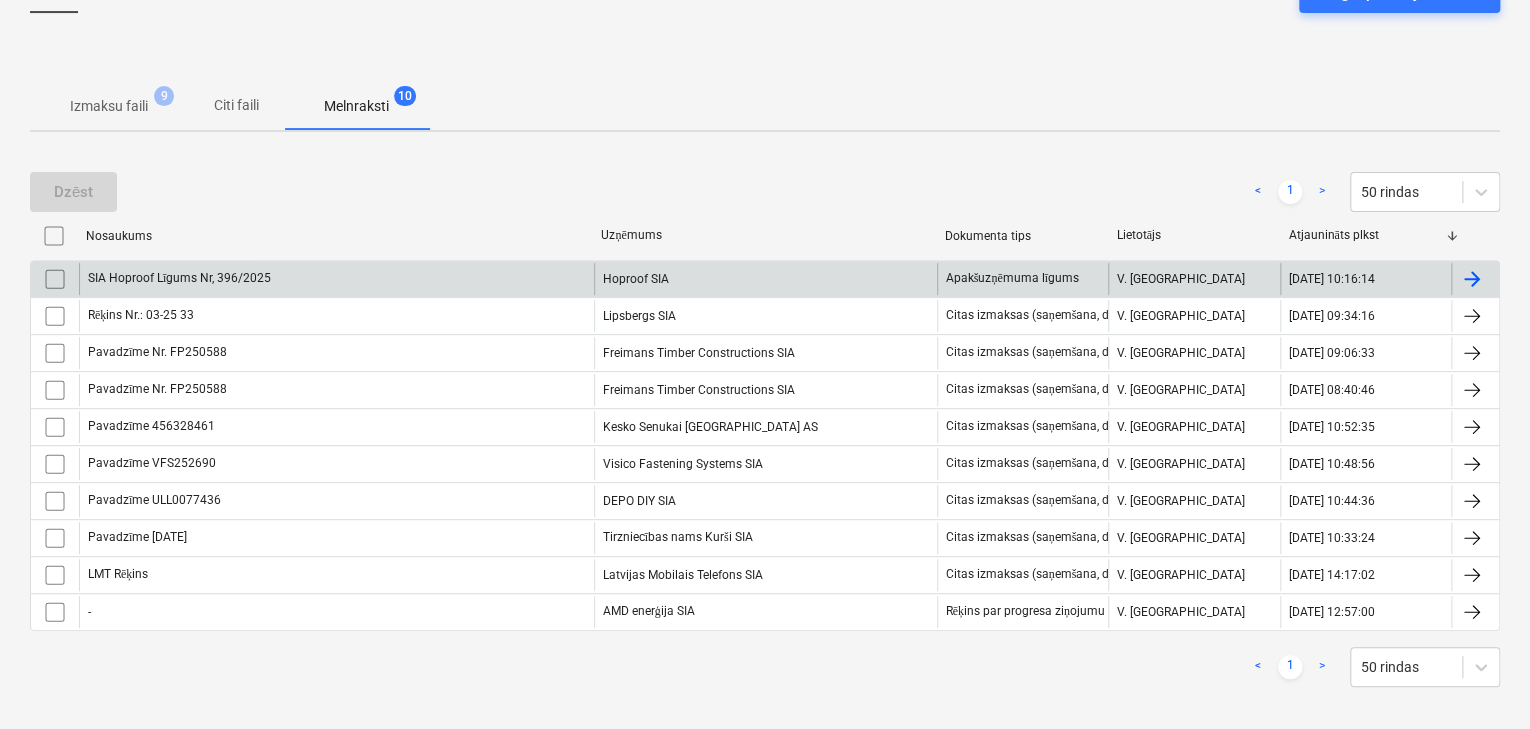 click on "Hoproof SIA" at bounding box center (765, 279) 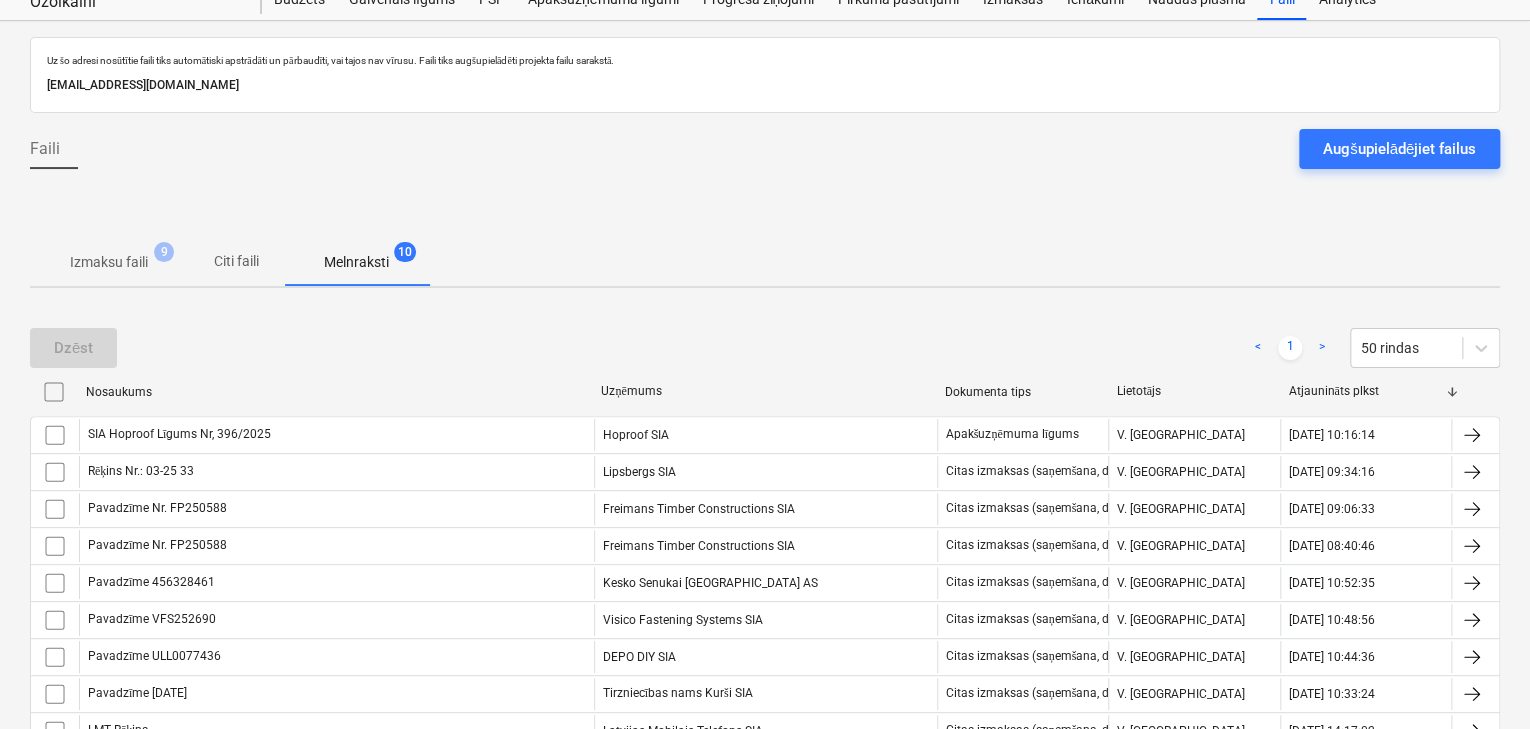 scroll, scrollTop: 227, scrollLeft: 0, axis: vertical 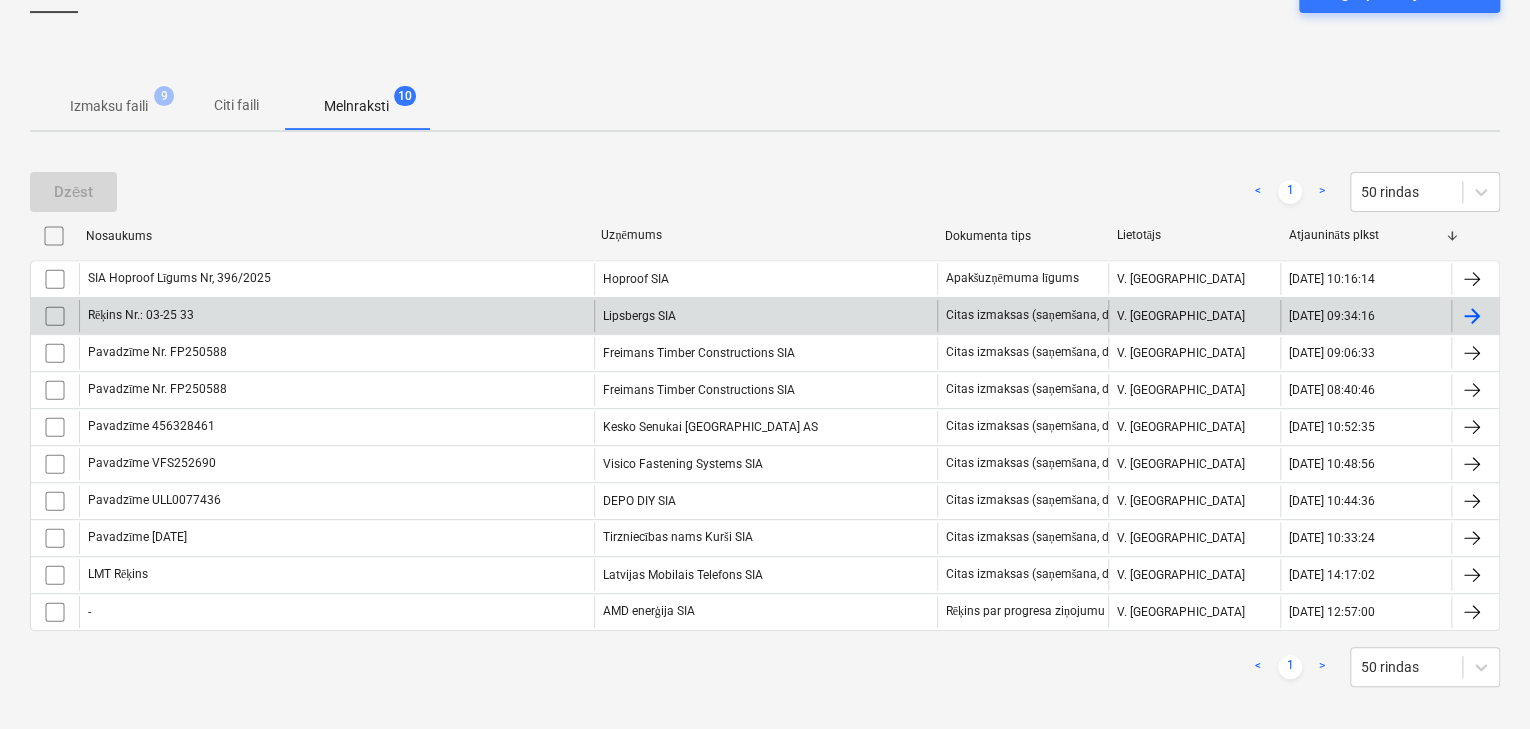 click on "Rēķins Nr.: 03-25 33" at bounding box center (336, 316) 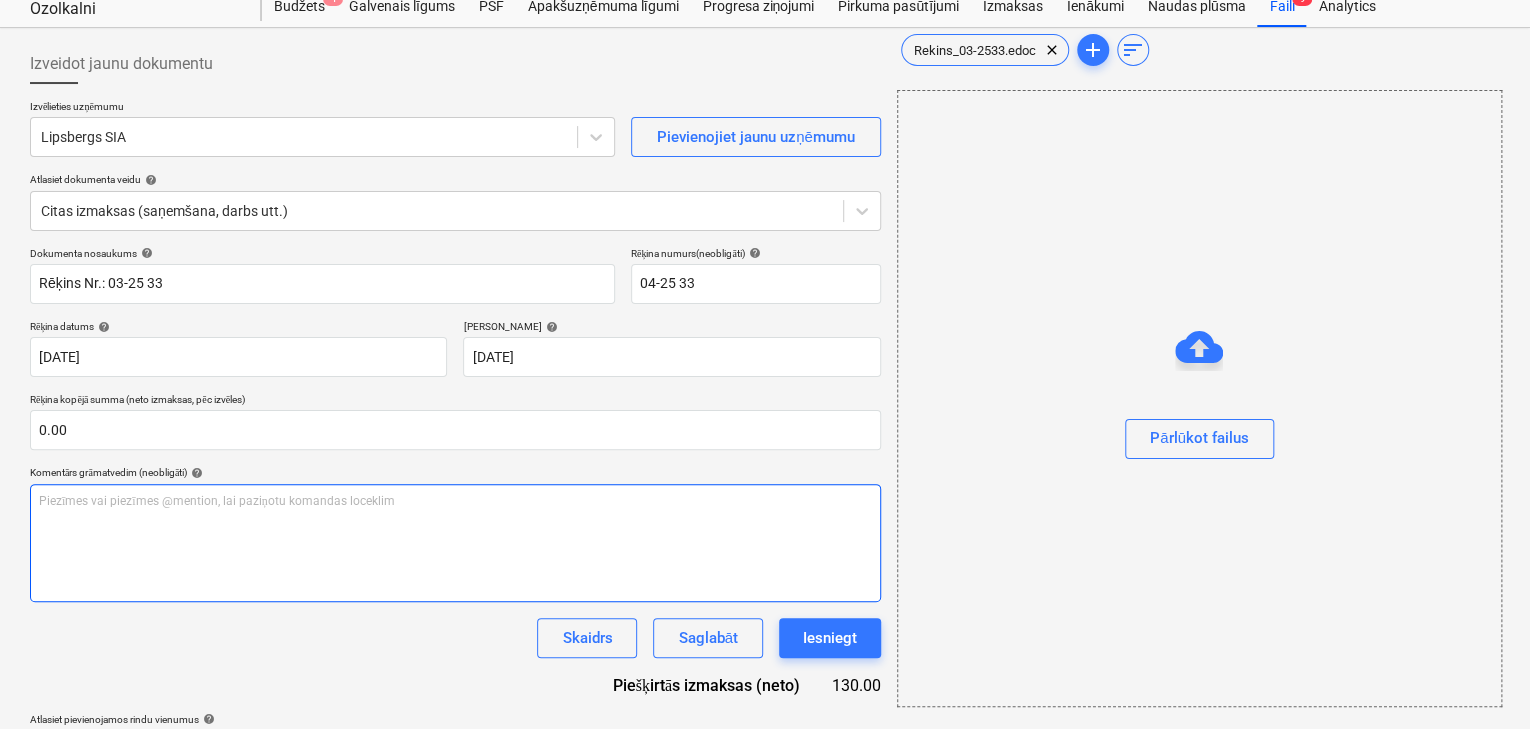 scroll, scrollTop: 0, scrollLeft: 0, axis: both 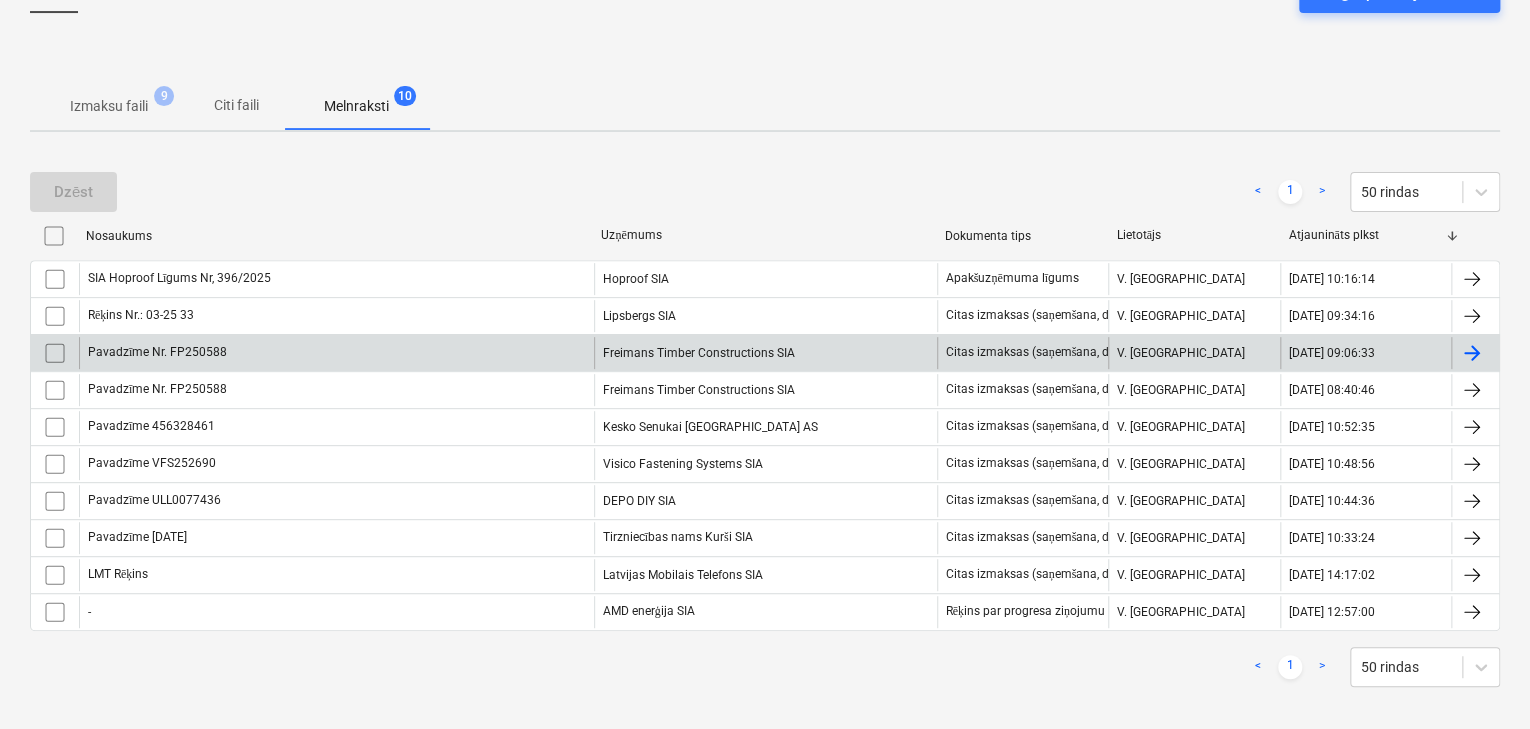 click on "Pavadzīme Nr. FP250588" at bounding box center (336, 353) 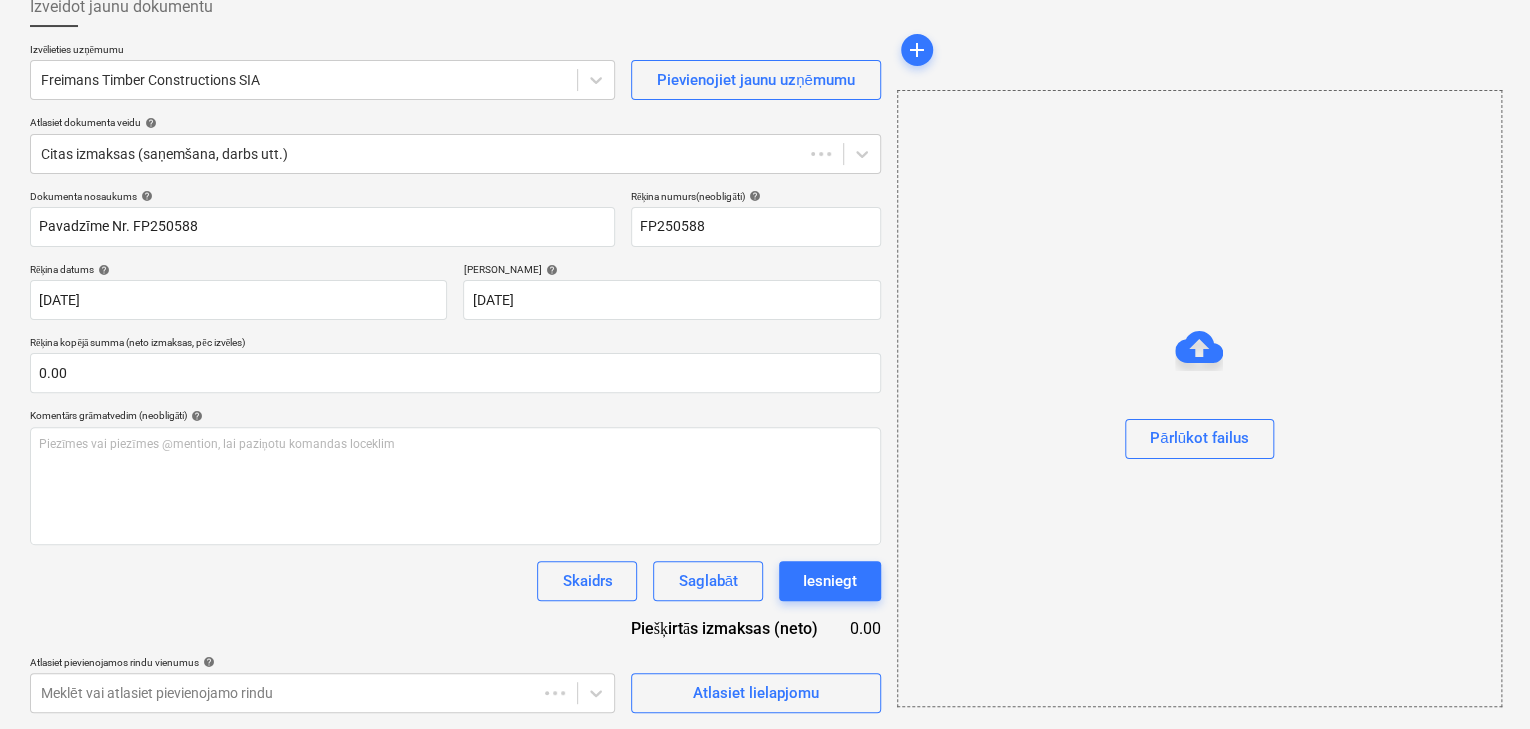 scroll, scrollTop: 120, scrollLeft: 0, axis: vertical 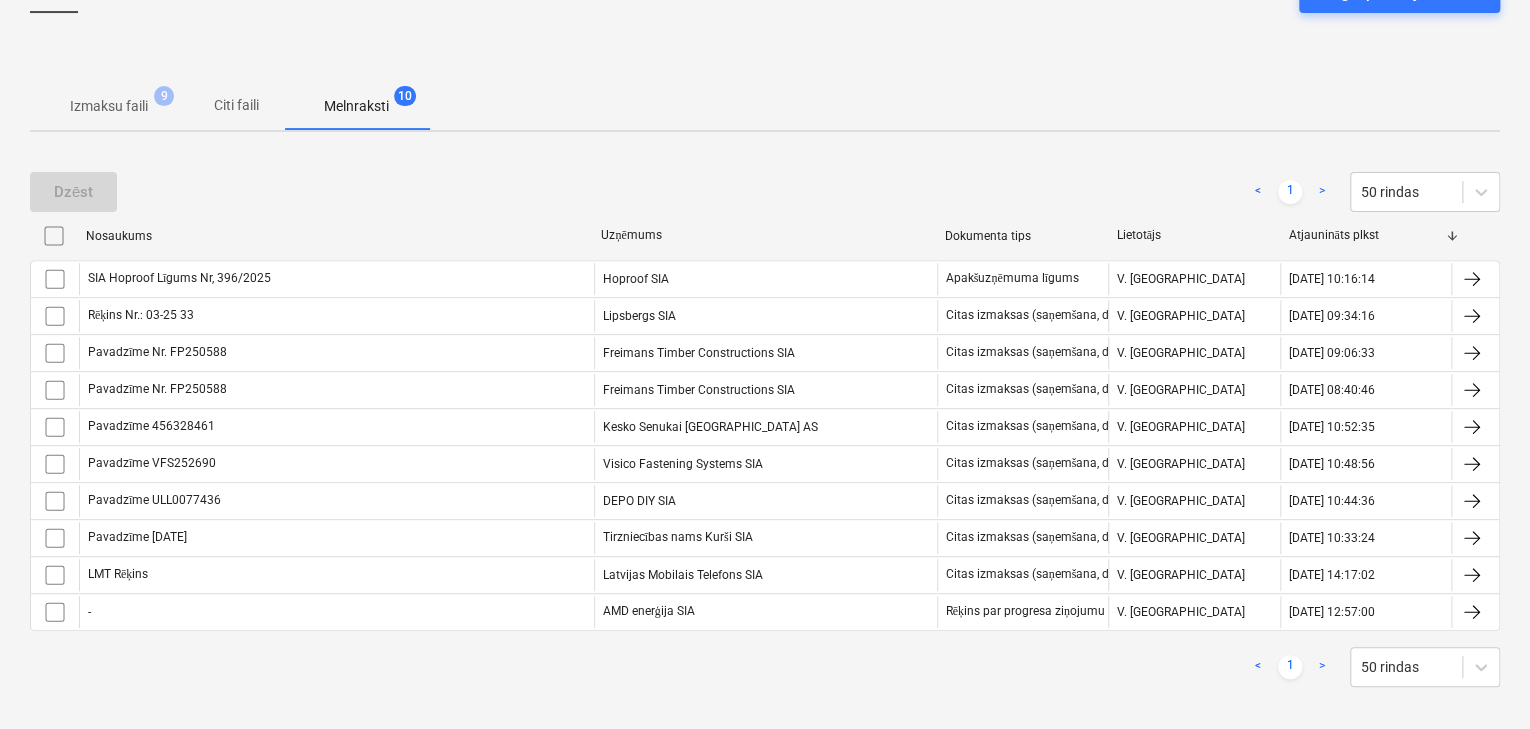 click on "Citi faili" at bounding box center [236, 105] 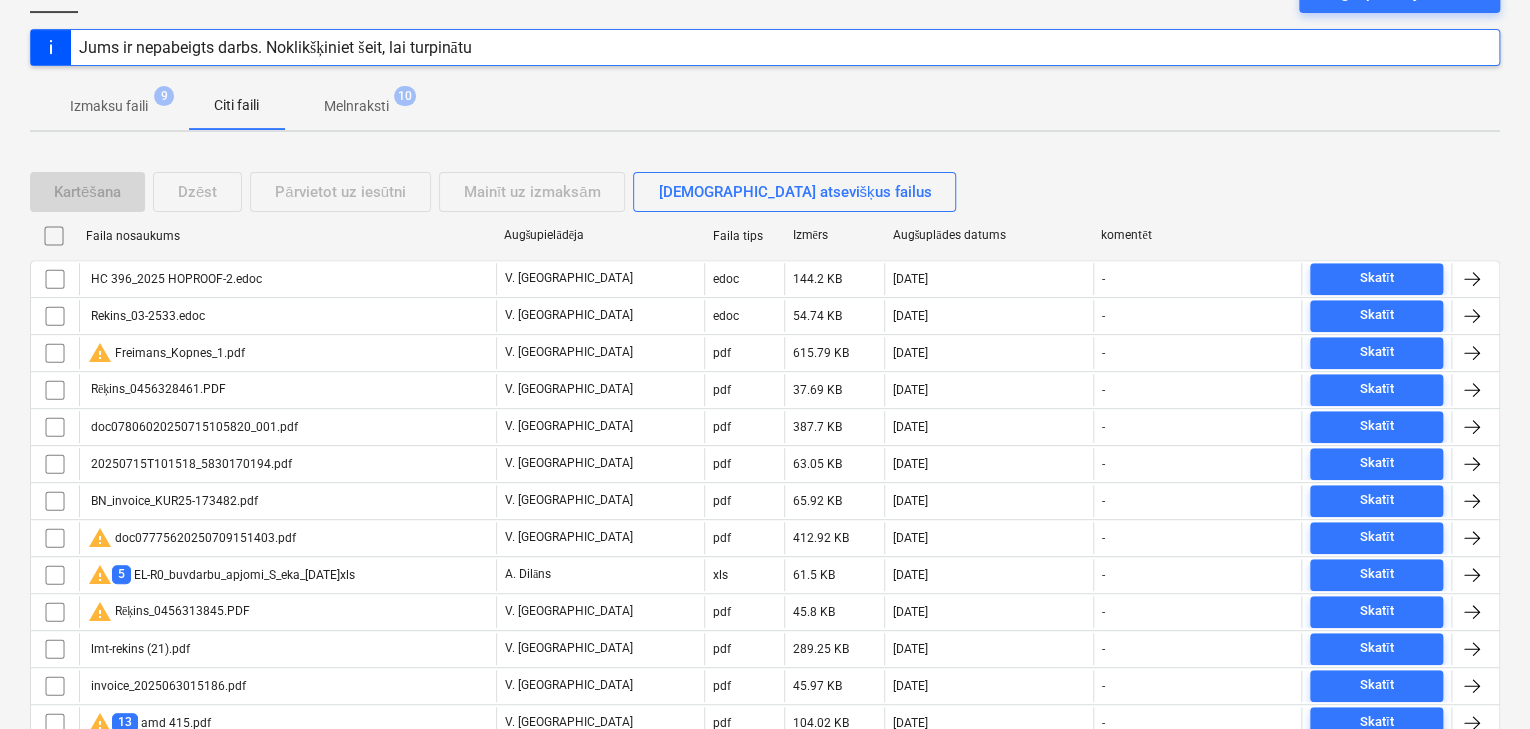 click on "Melnraksti" at bounding box center (356, 106) 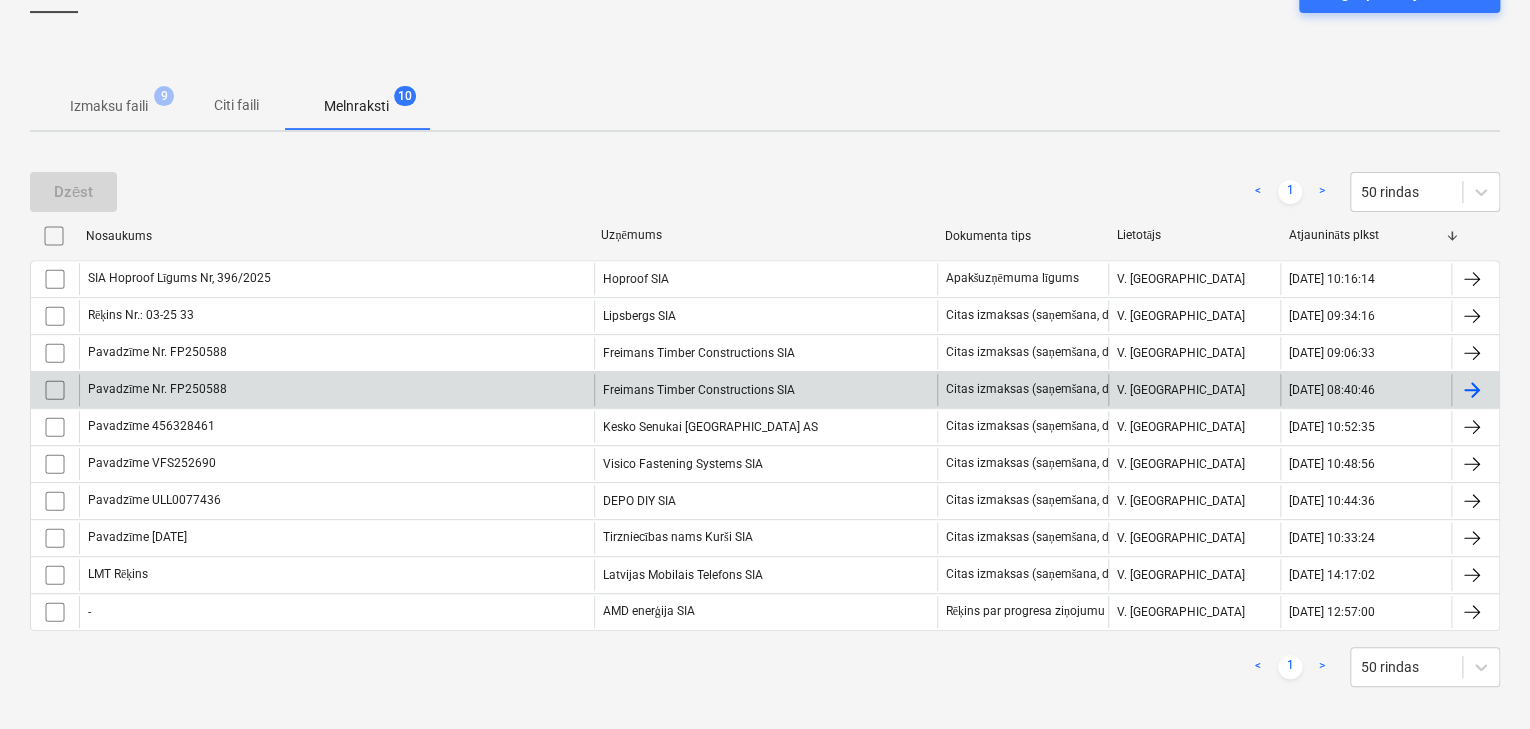 click on "Pavadzīme Nr. FP250588" at bounding box center [336, 390] 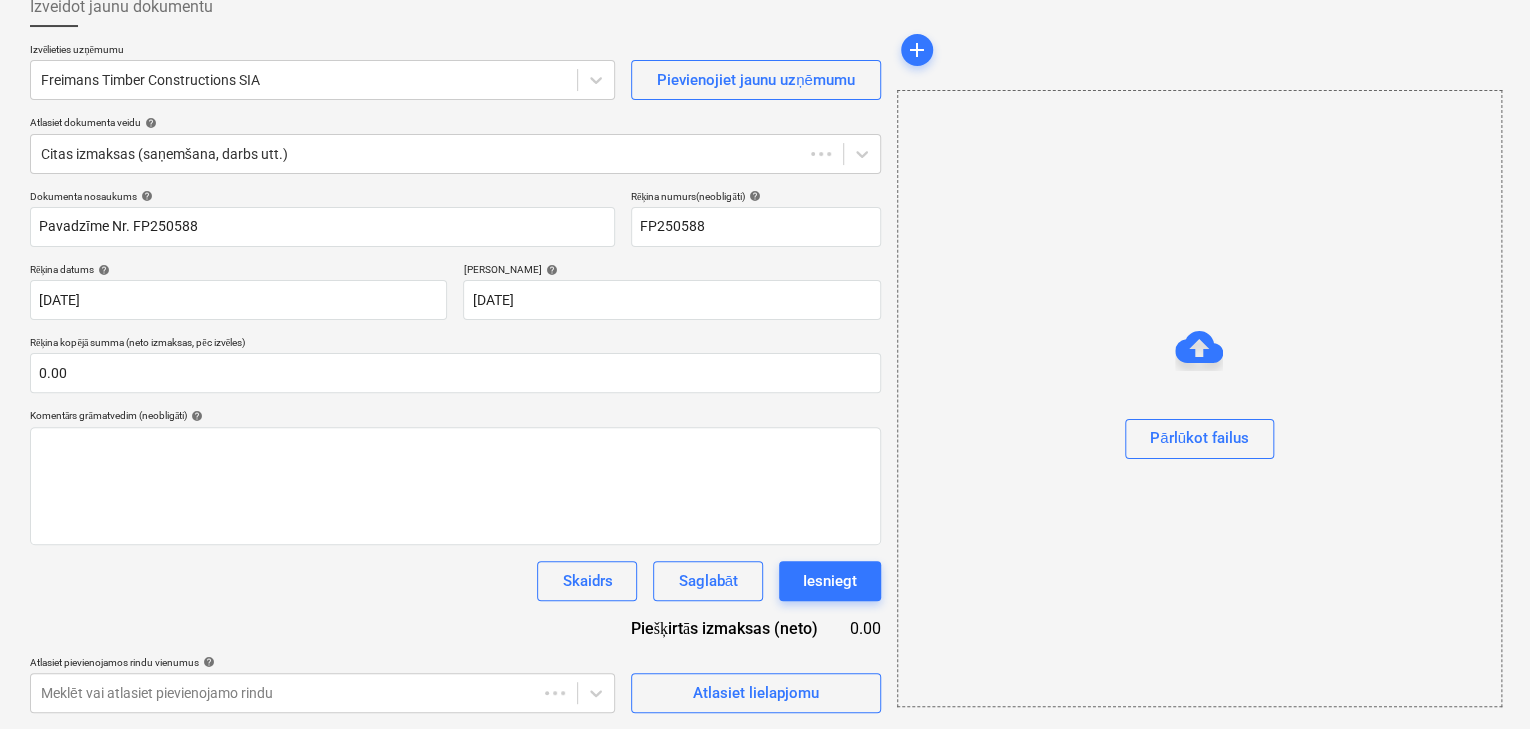 scroll, scrollTop: 120, scrollLeft: 0, axis: vertical 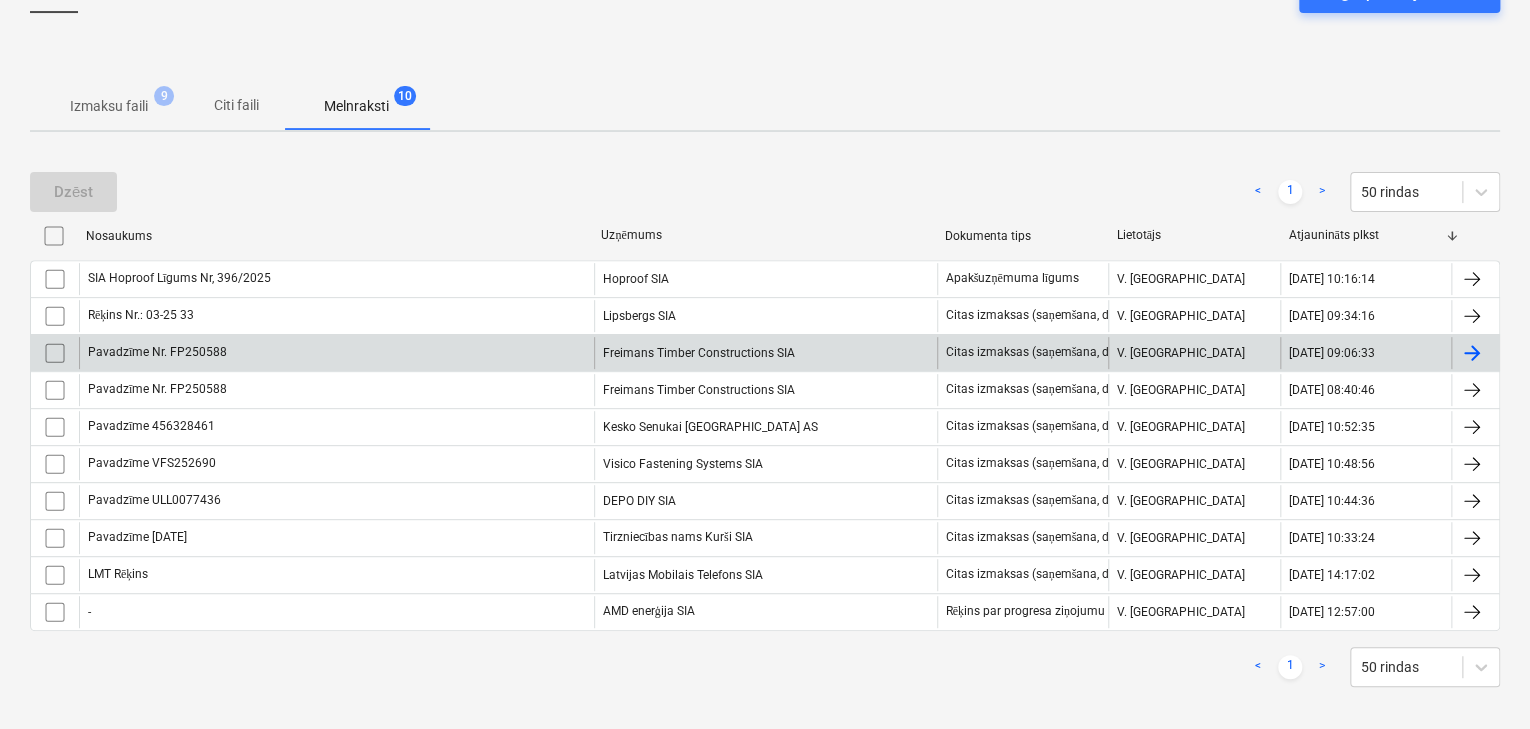 click on "Freimans Timber Constructions SIA" at bounding box center (765, 353) 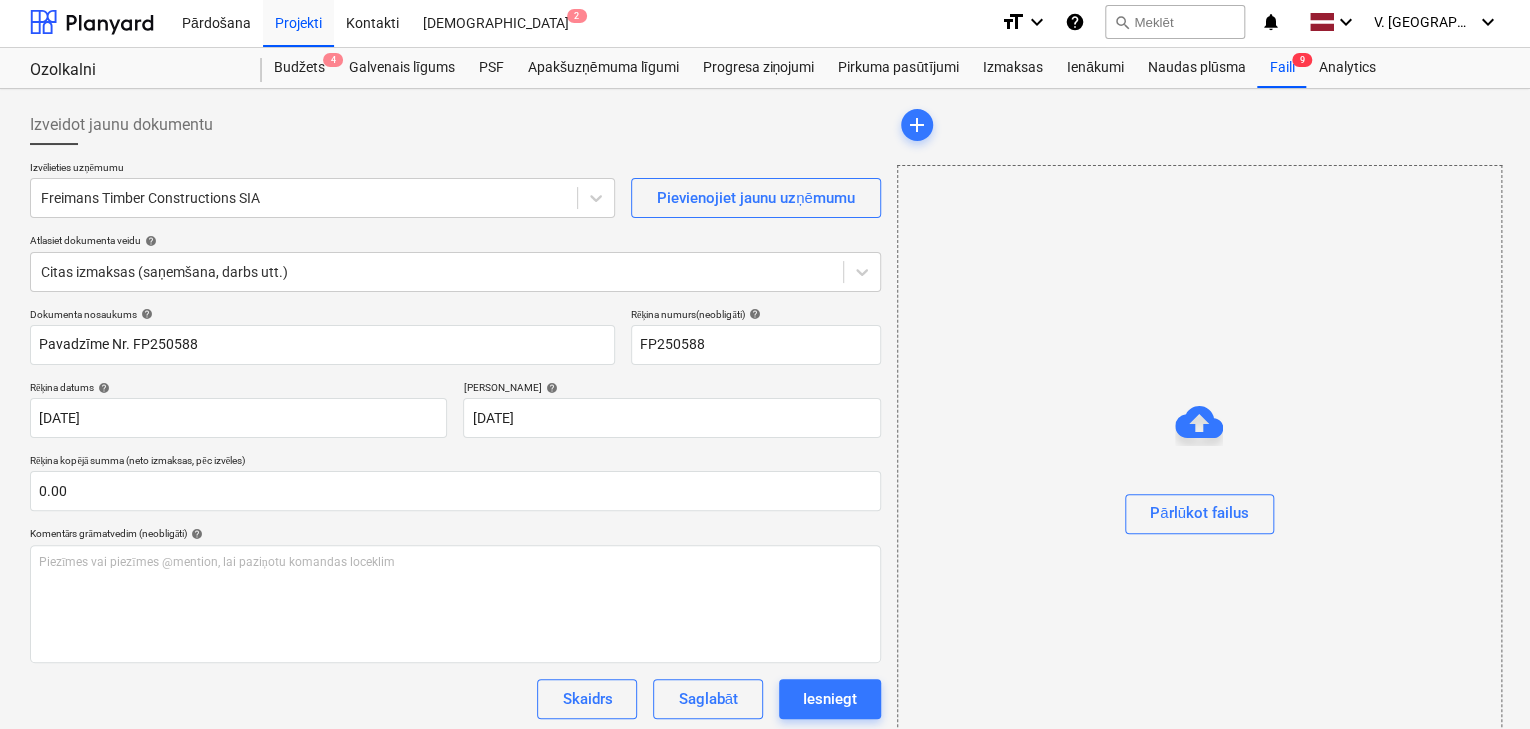 scroll, scrollTop: 0, scrollLeft: 0, axis: both 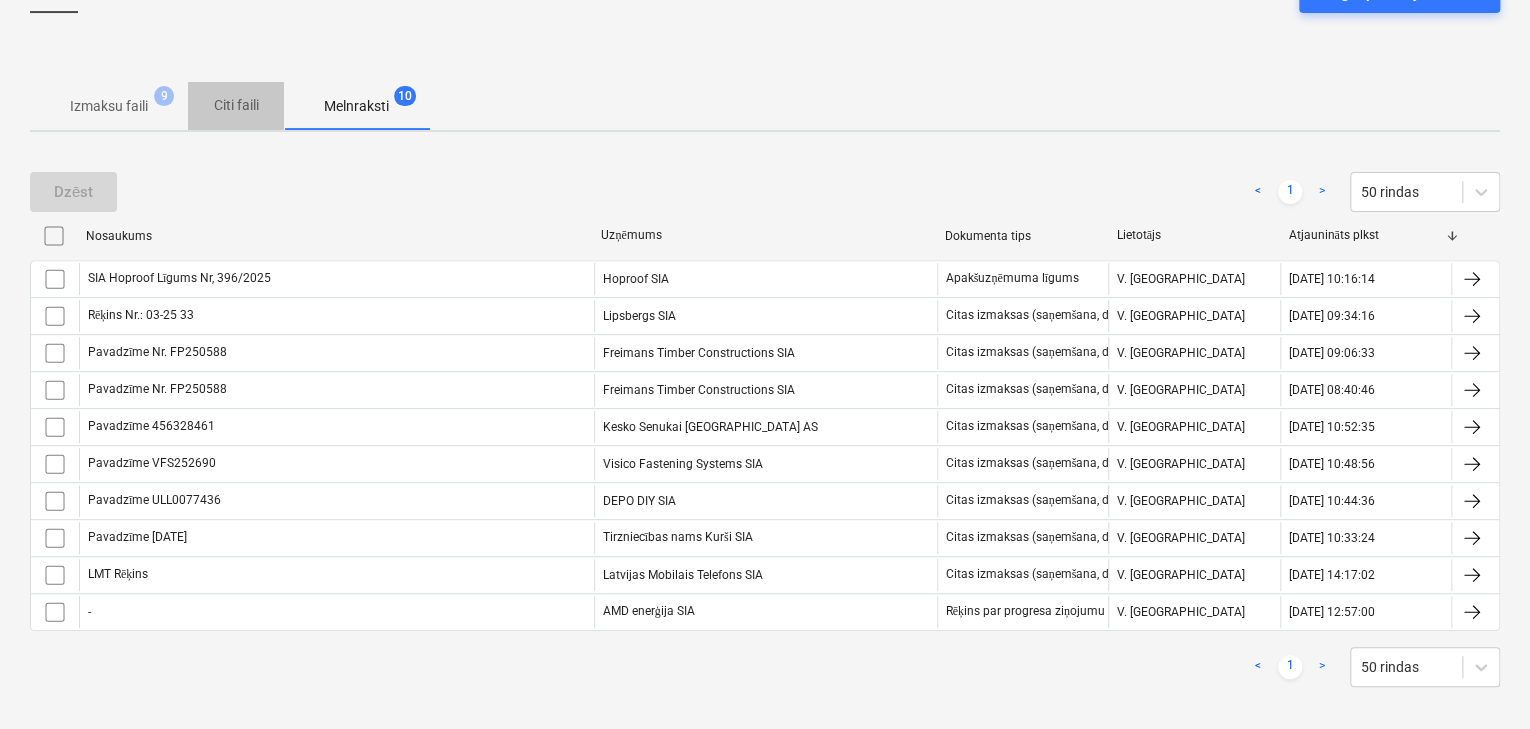 click on "Citi faili" at bounding box center (236, 105) 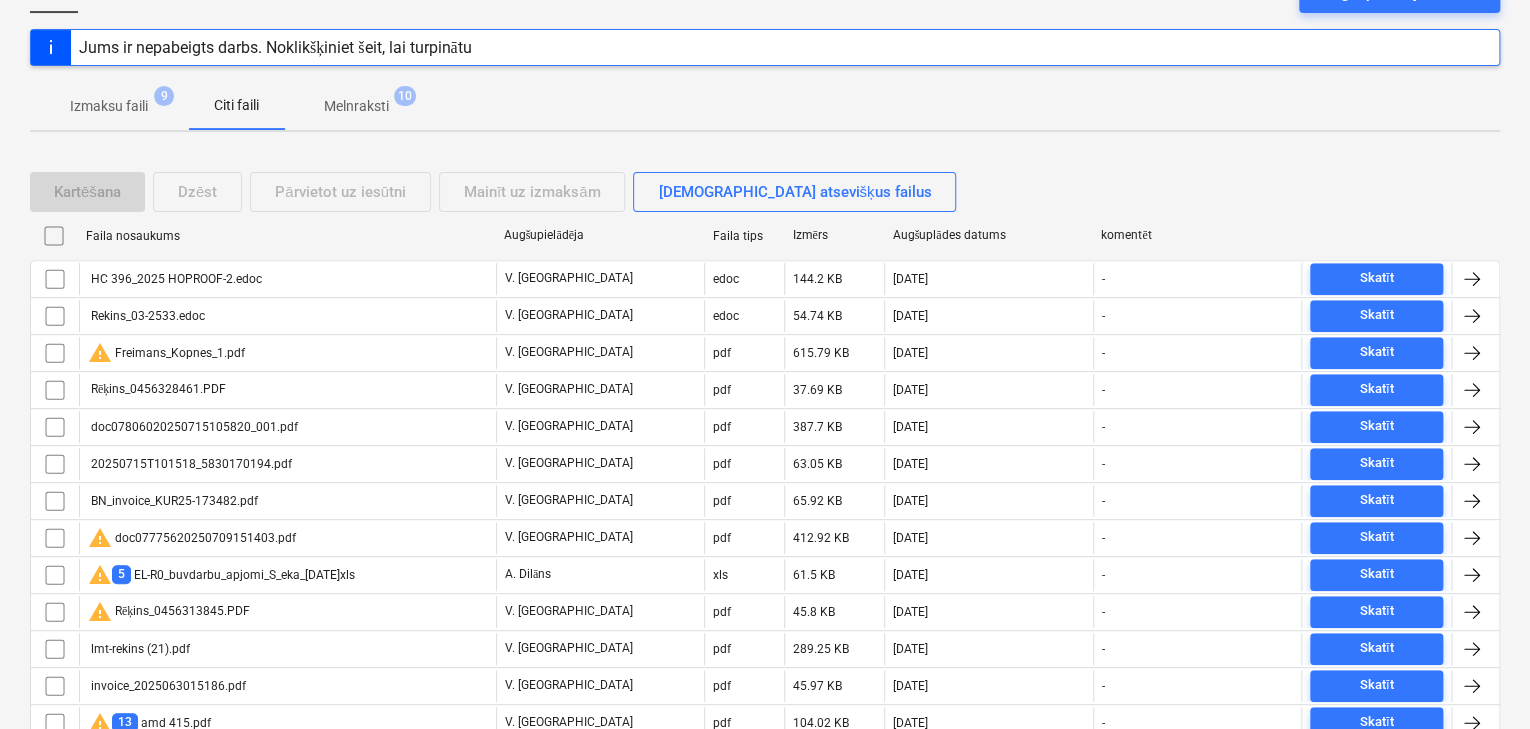 click on "Melnraksti" at bounding box center (356, 106) 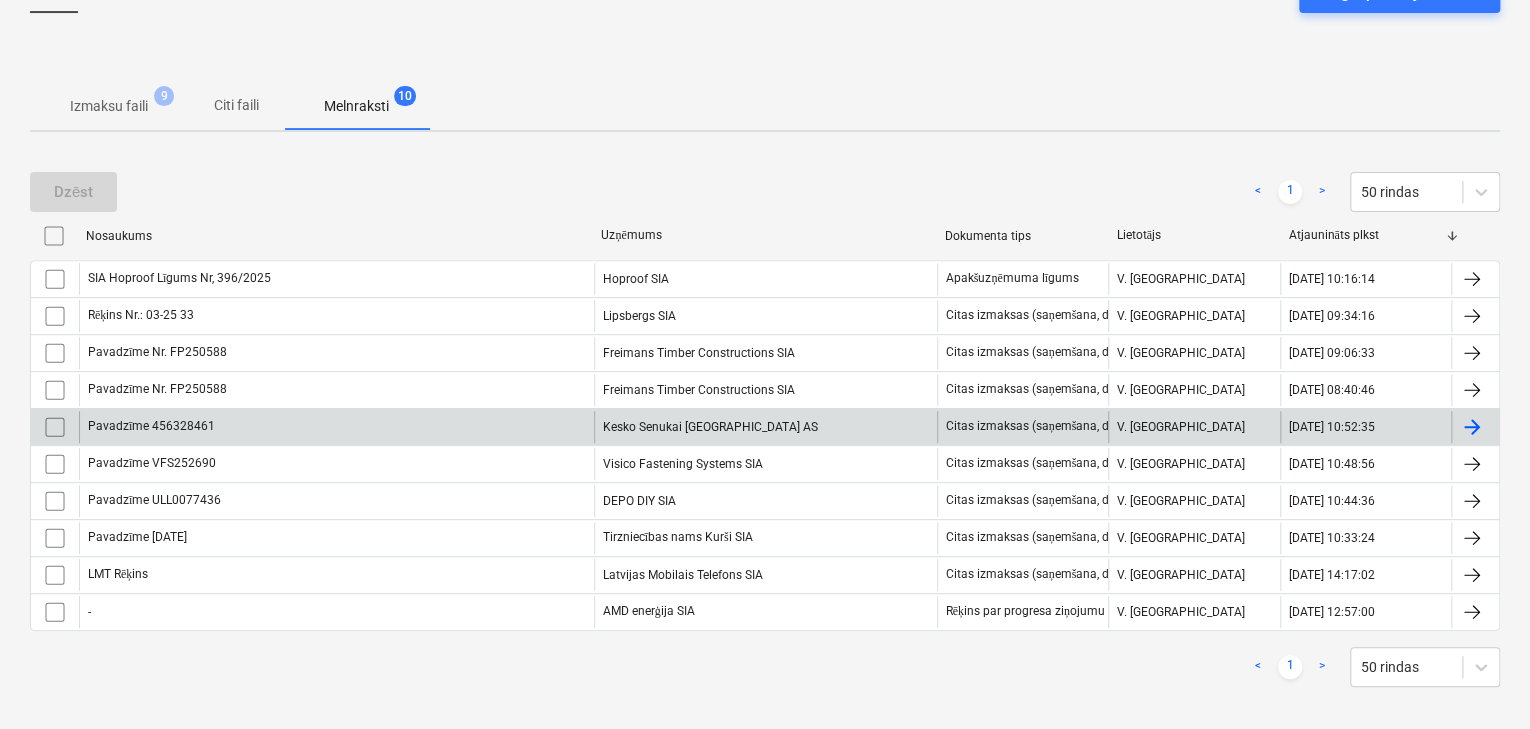 click on "Pavadzīme 456328461" at bounding box center (336, 427) 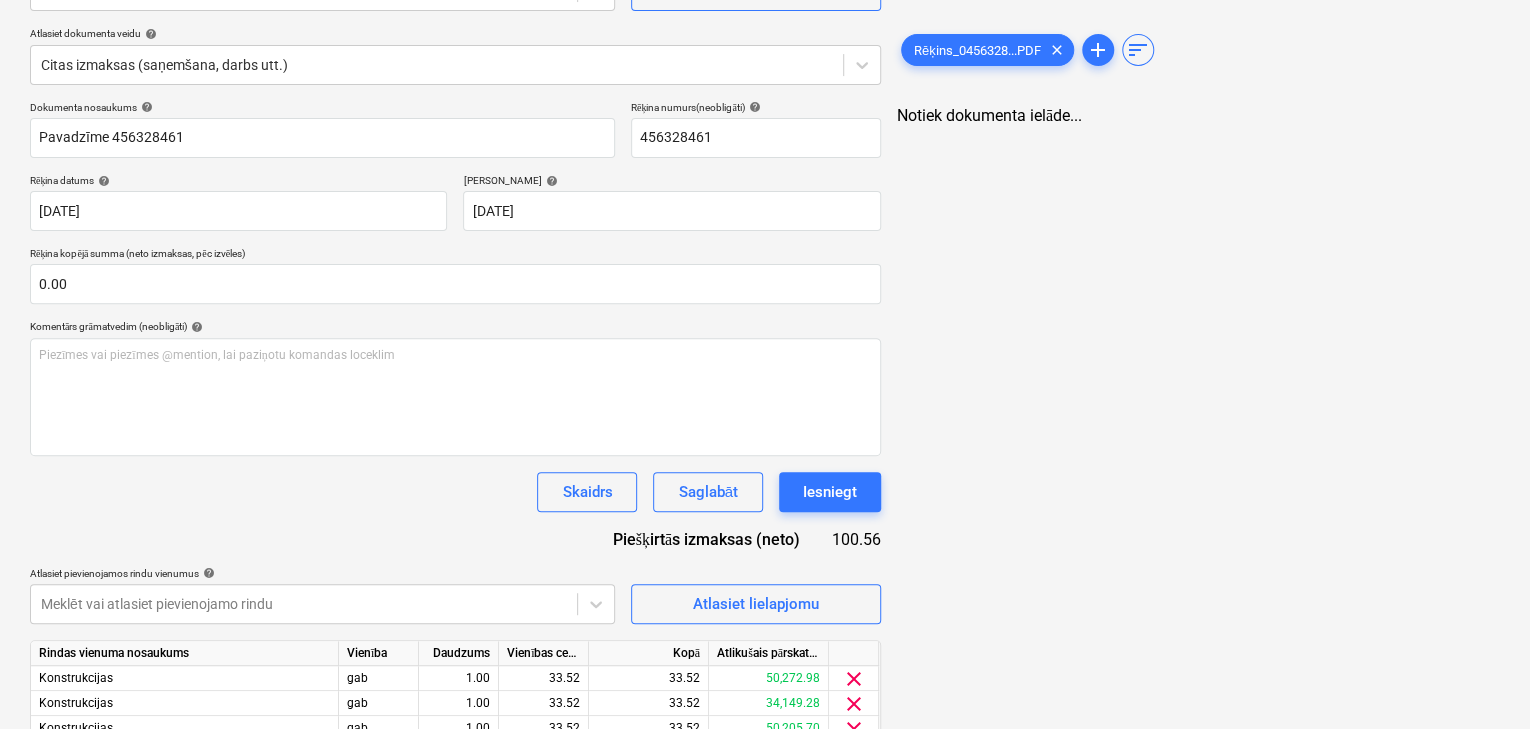 scroll, scrollTop: 302, scrollLeft: 0, axis: vertical 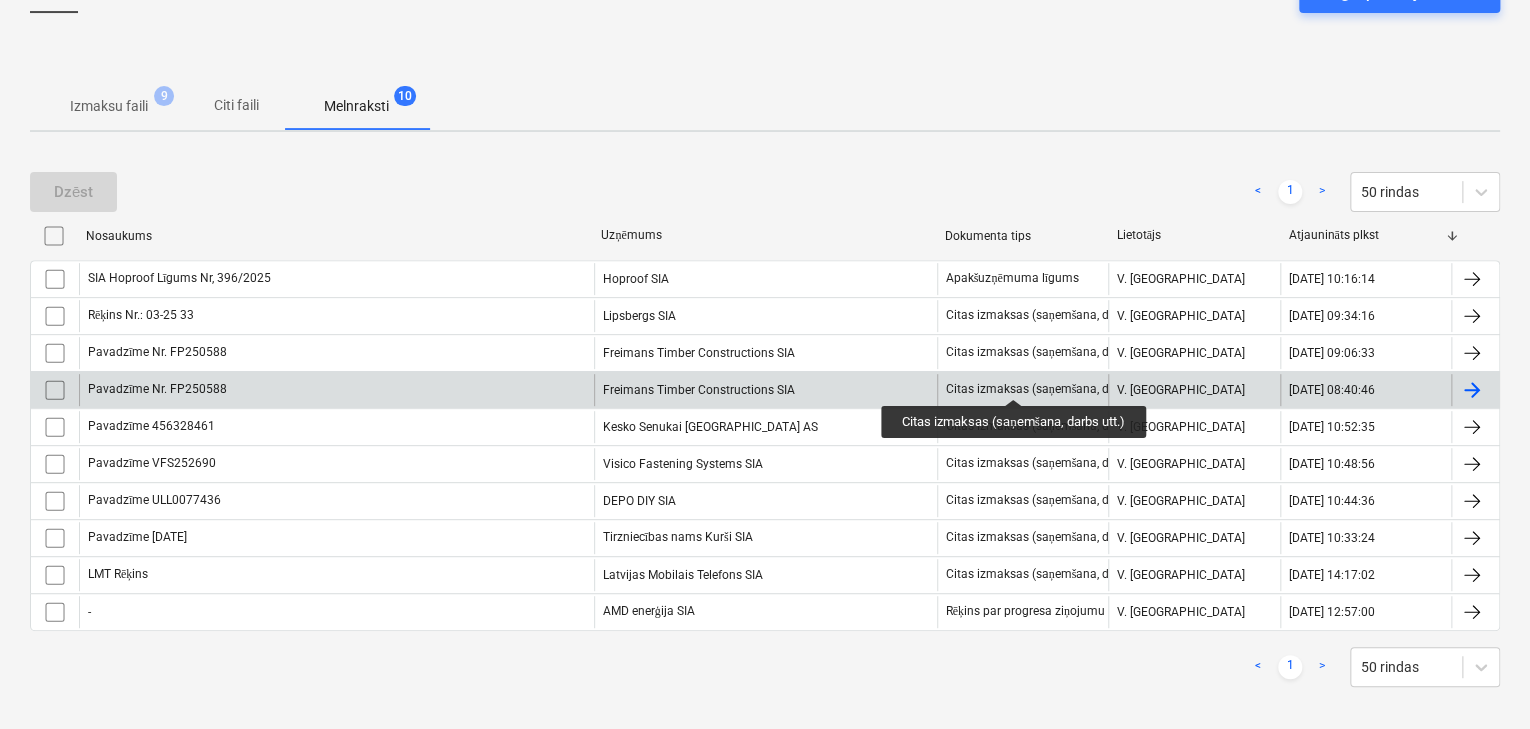 click on "Citas izmaksas (saņemšana, darbs utt.)" at bounding box center [1052, 389] 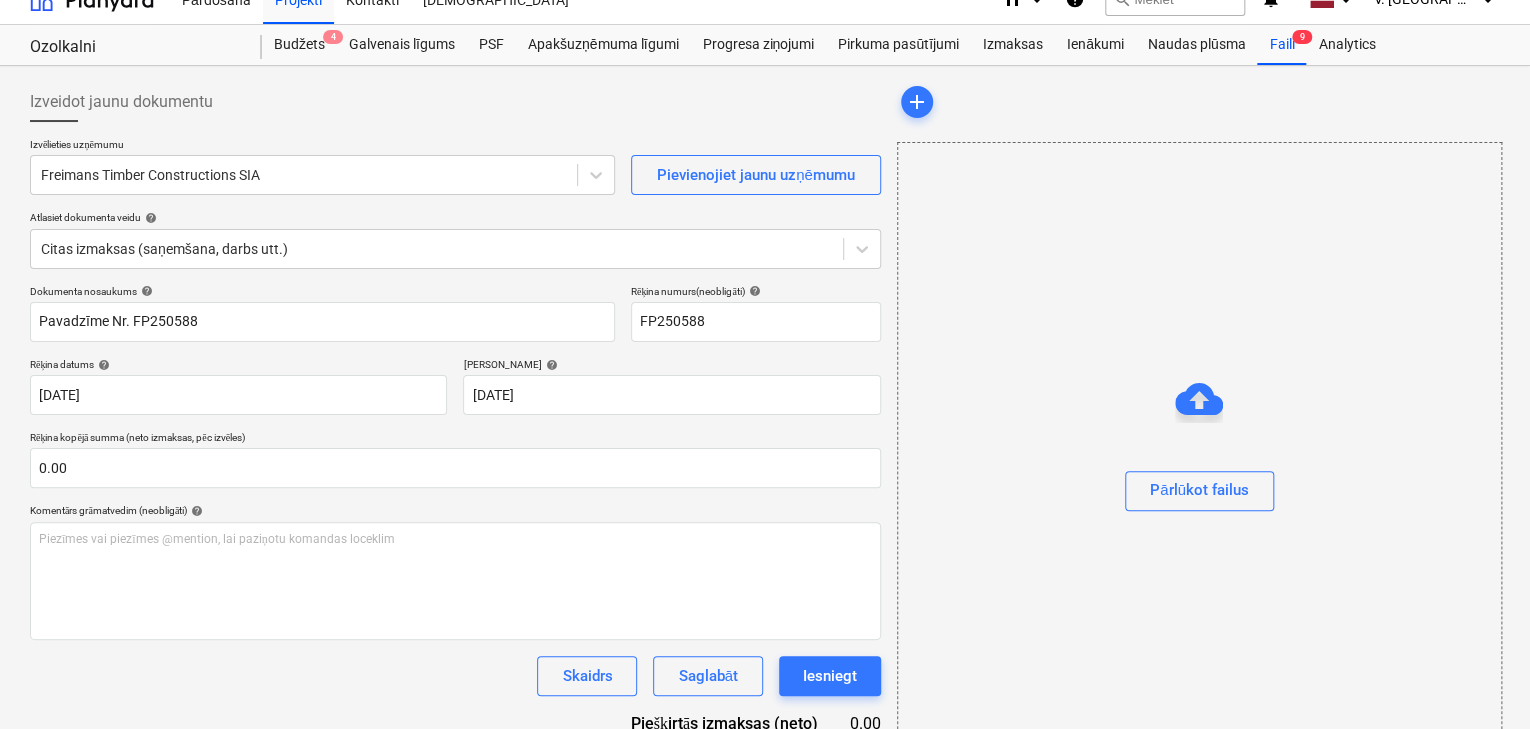 scroll, scrollTop: 0, scrollLeft: 0, axis: both 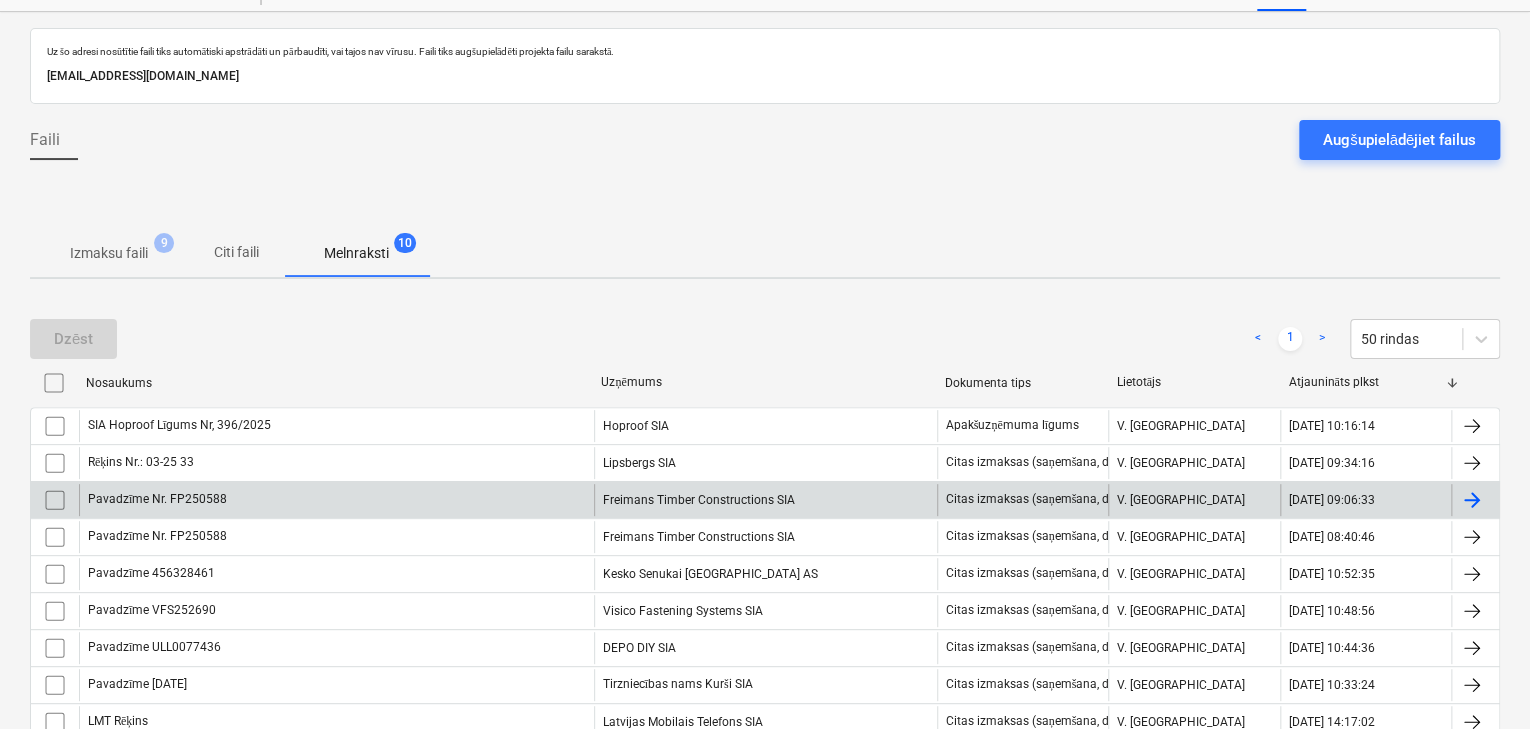 click at bounding box center [55, 500] 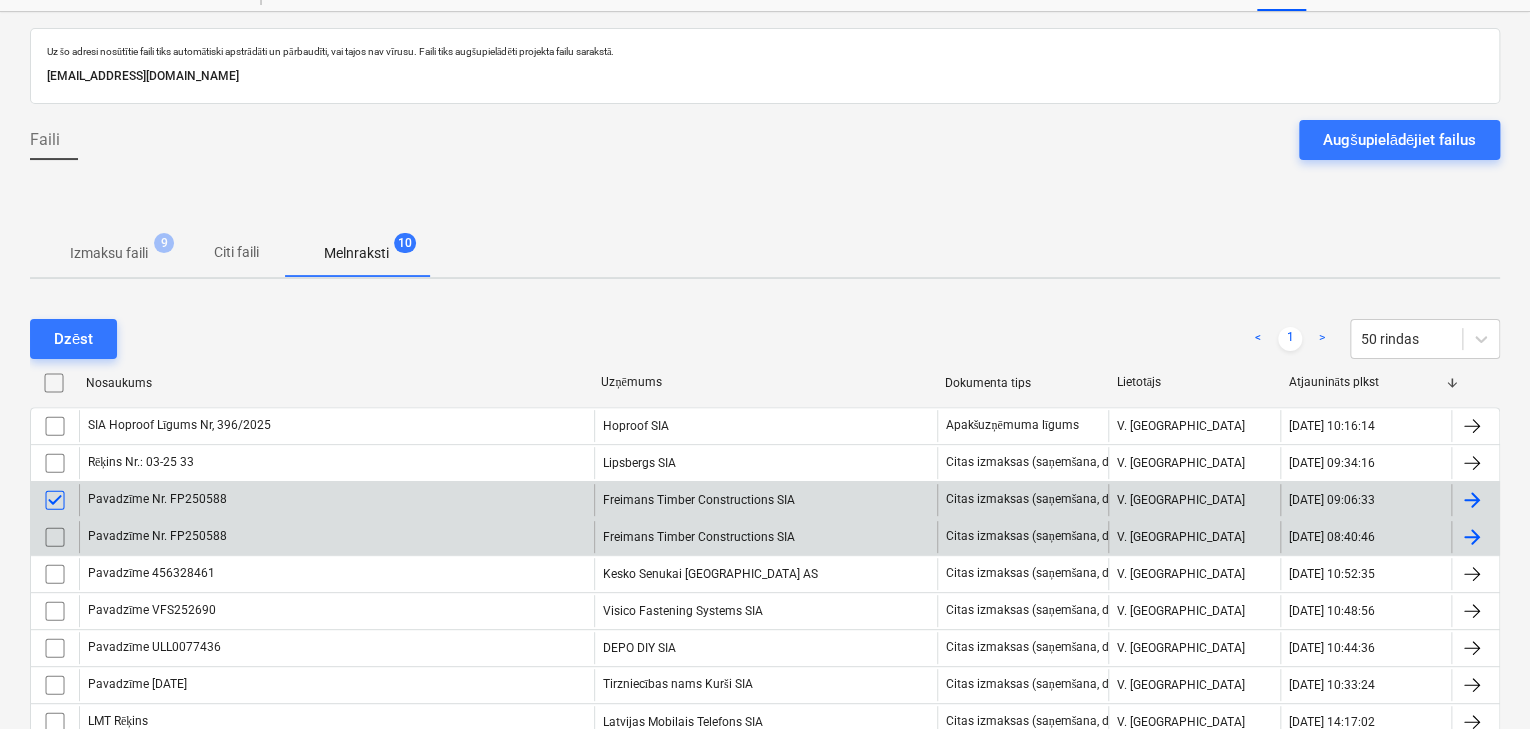 click at bounding box center (55, 537) 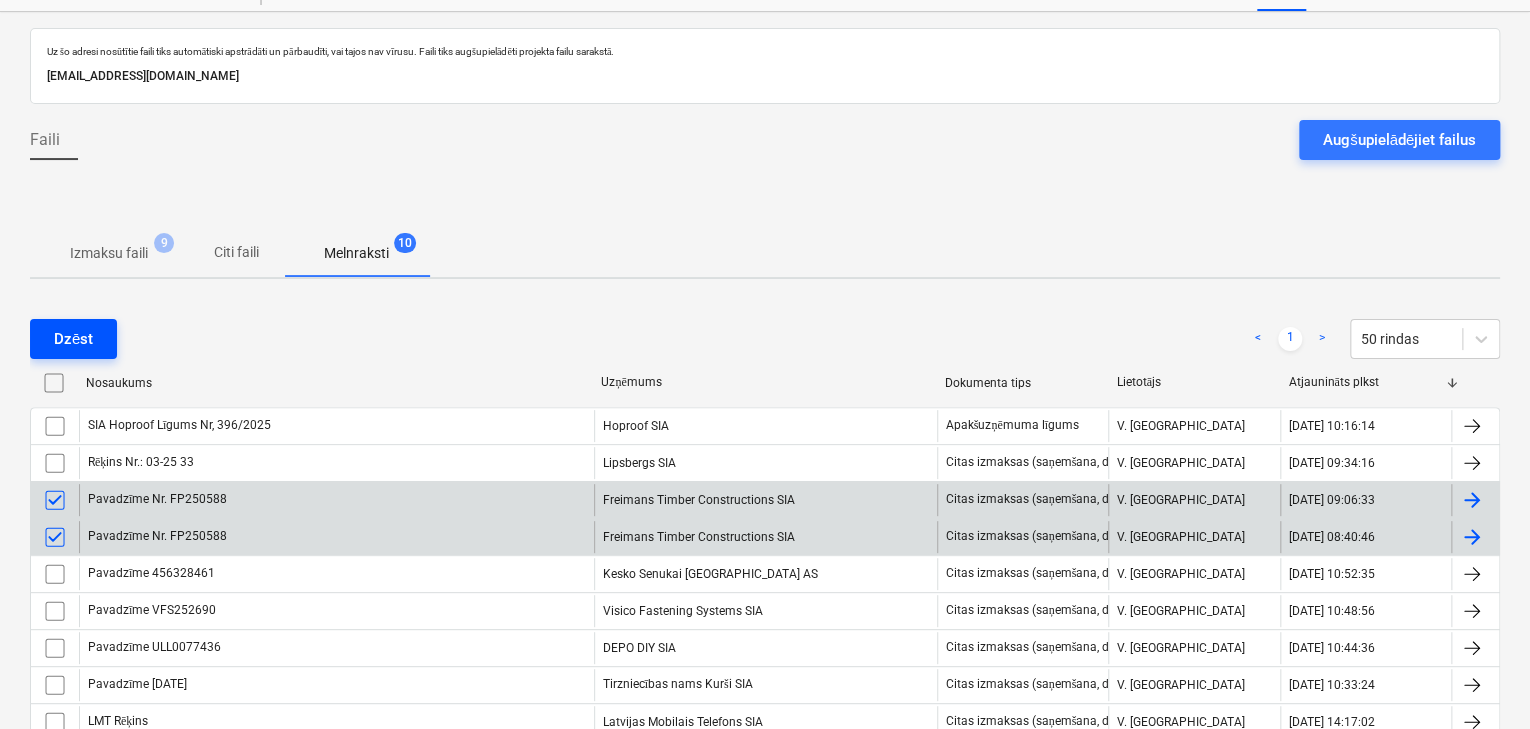 click on "Dzēst" at bounding box center [73, 339] 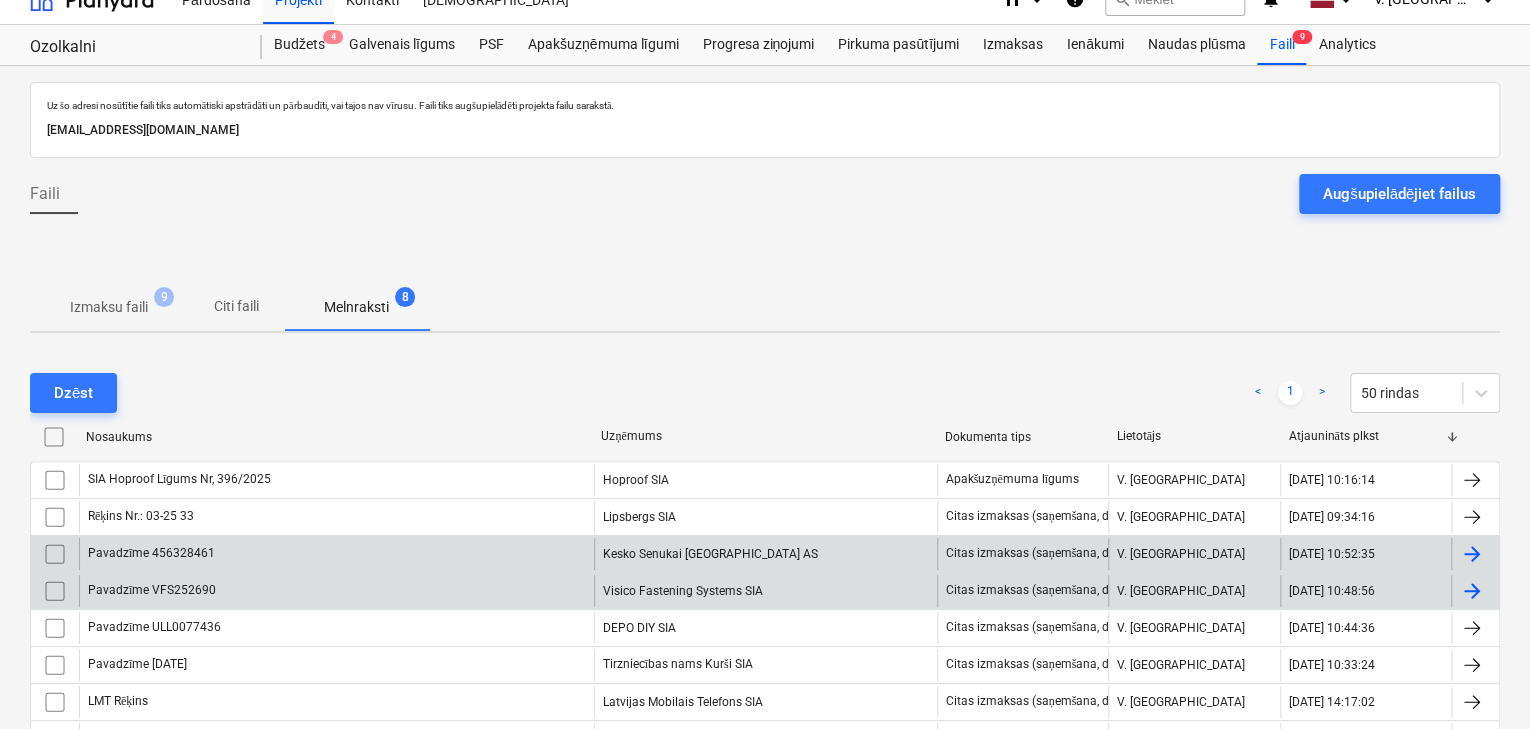 scroll, scrollTop: 0, scrollLeft: 0, axis: both 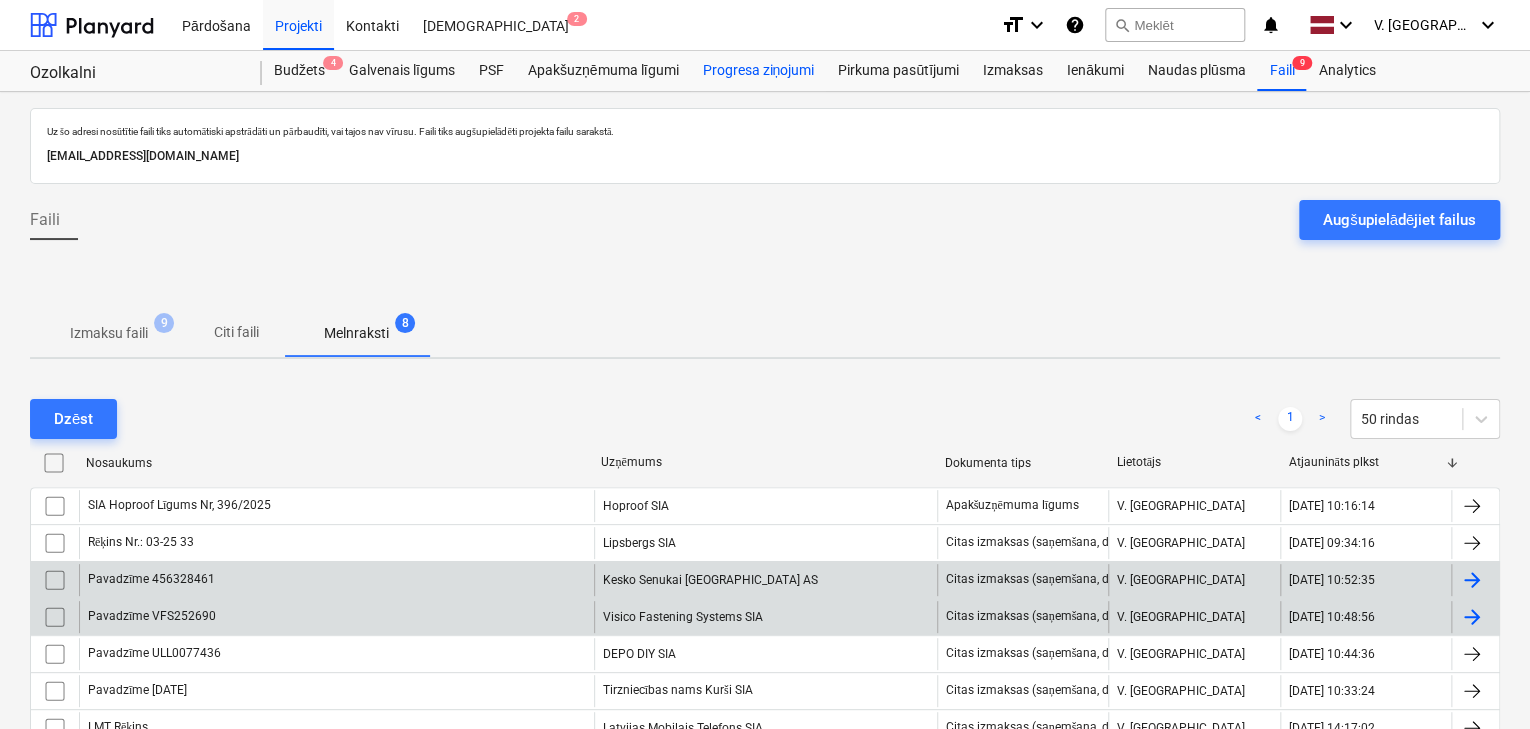click on "Progresa ziņojumi" at bounding box center [758, 71] 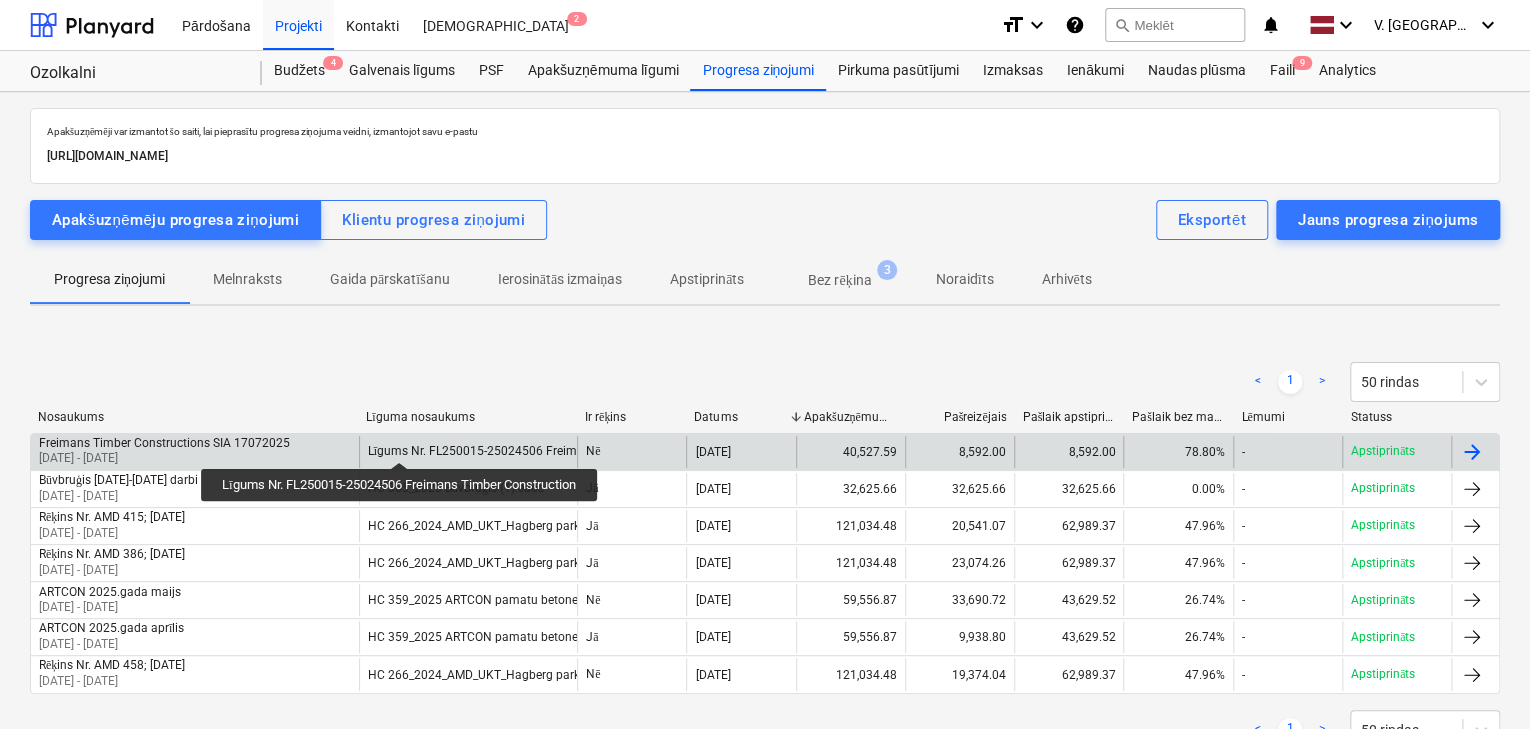 click on "Līgums Nr. FL250015-25024506 Freimans Timber Construction" at bounding box center [539, 451] 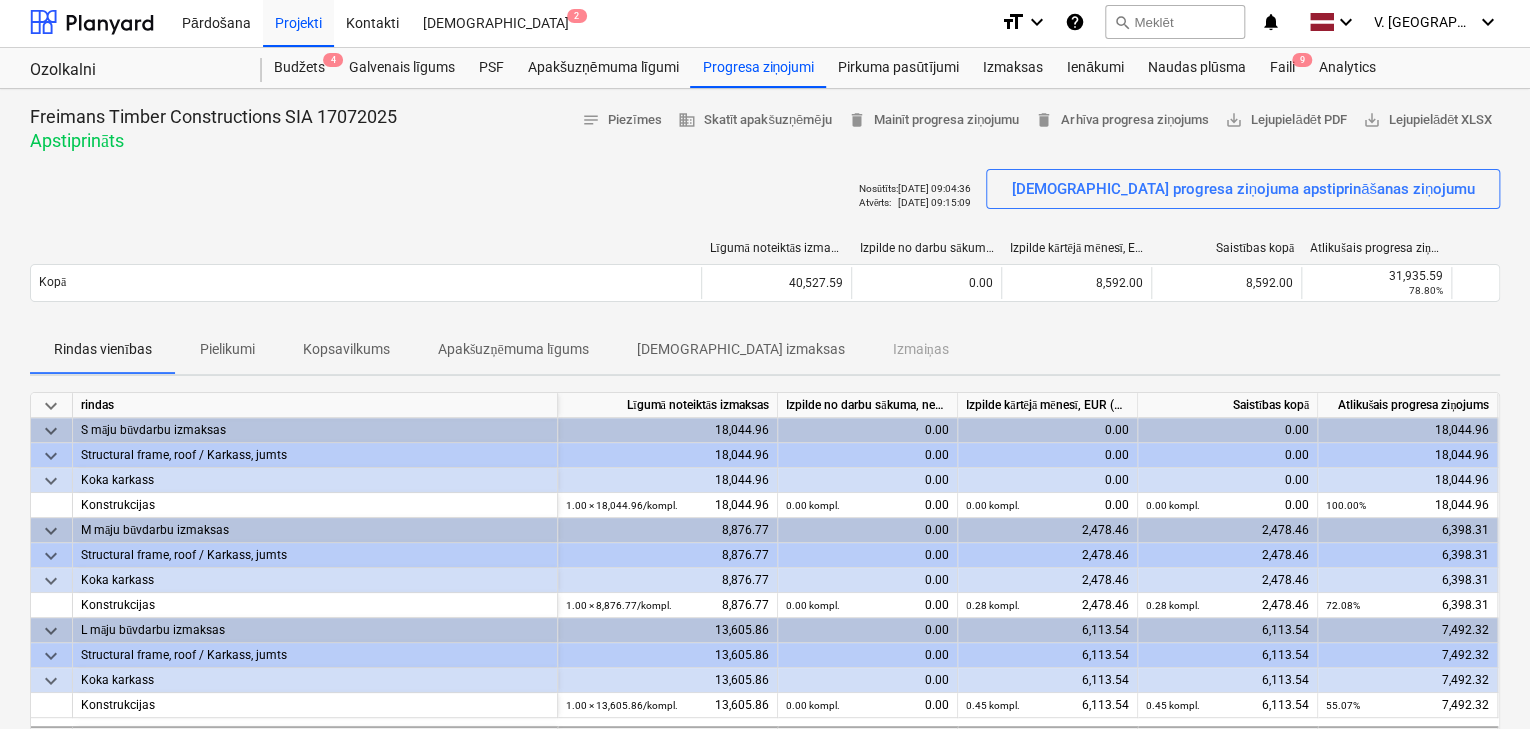 scroll, scrollTop: 0, scrollLeft: 0, axis: both 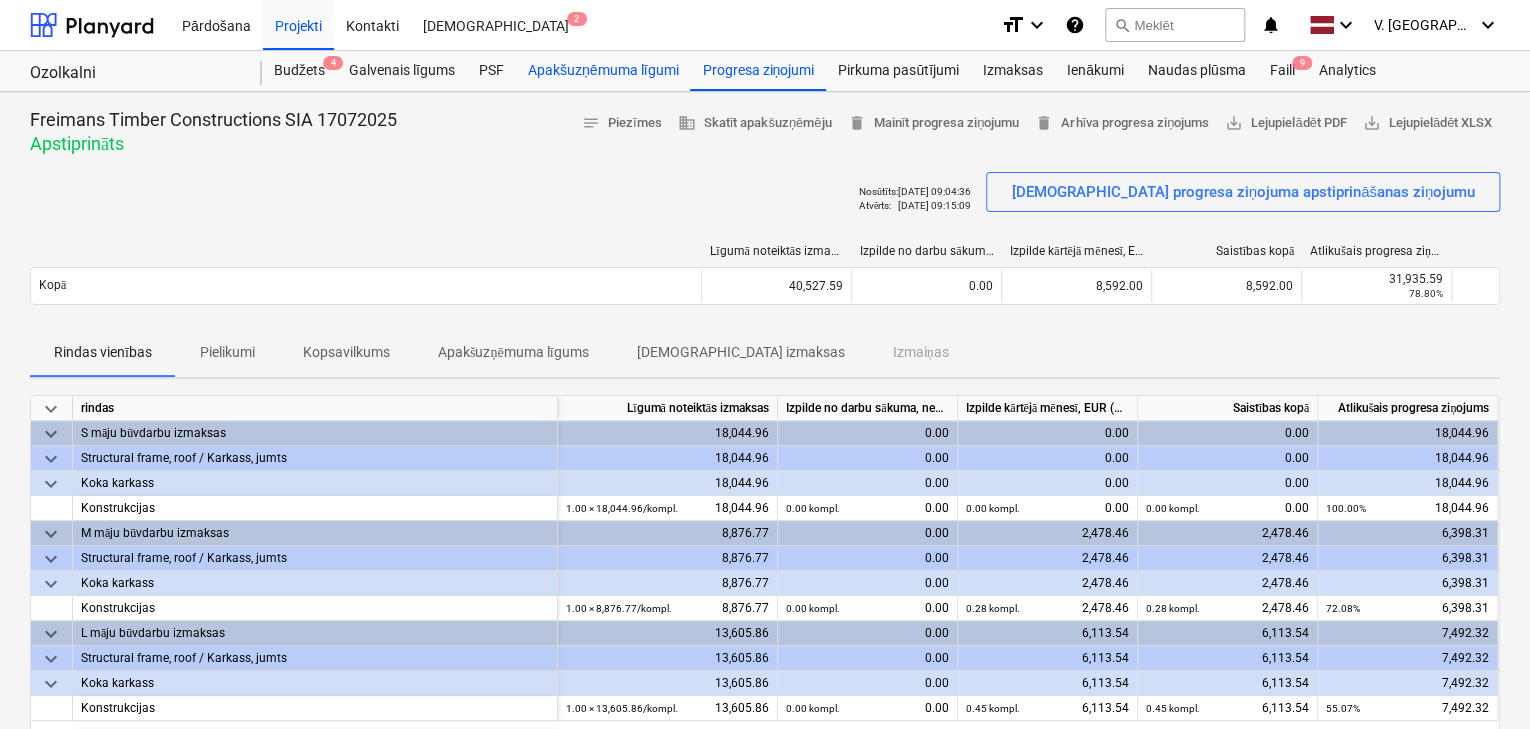 click on "Apakšuzņēmuma līgumi" at bounding box center [603, 71] 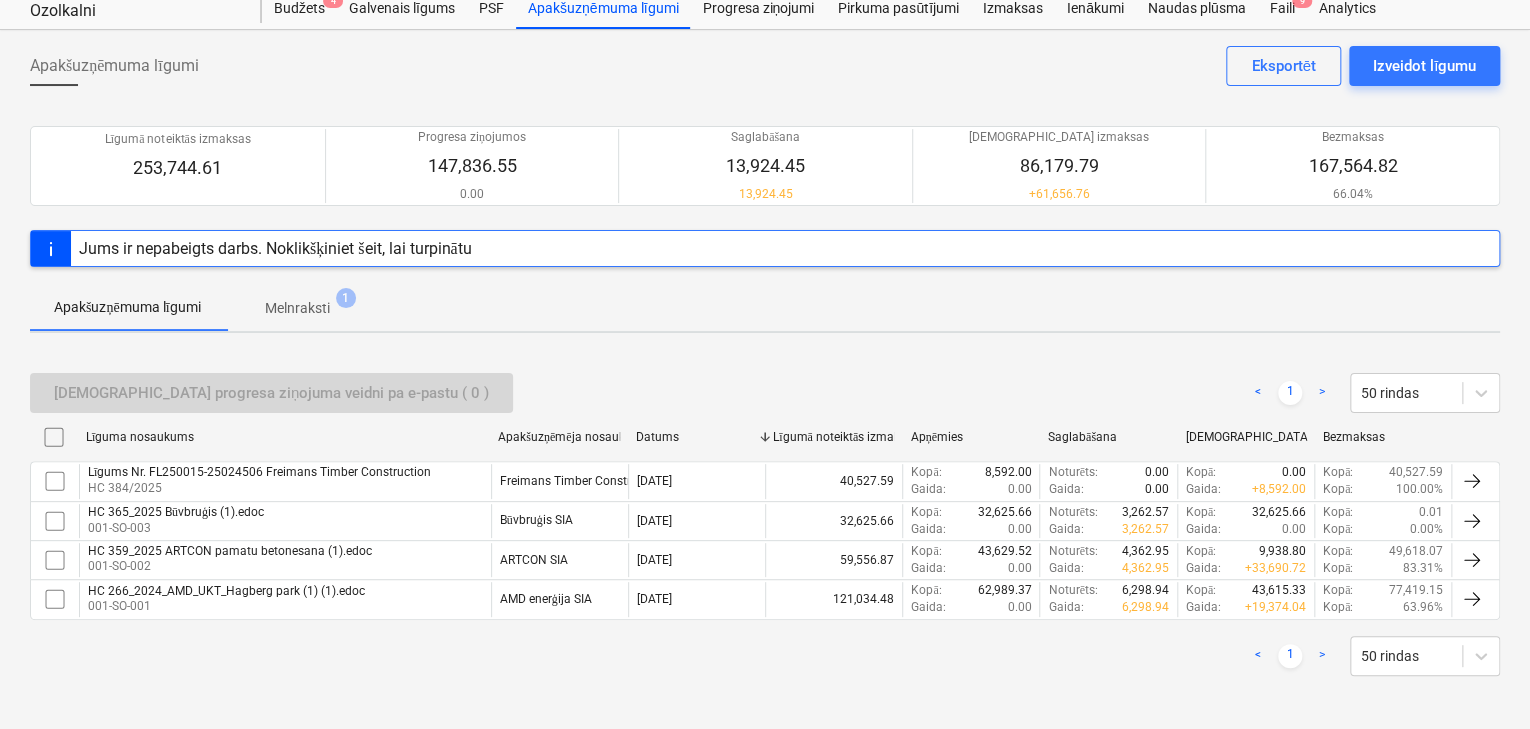 scroll, scrollTop: 0, scrollLeft: 0, axis: both 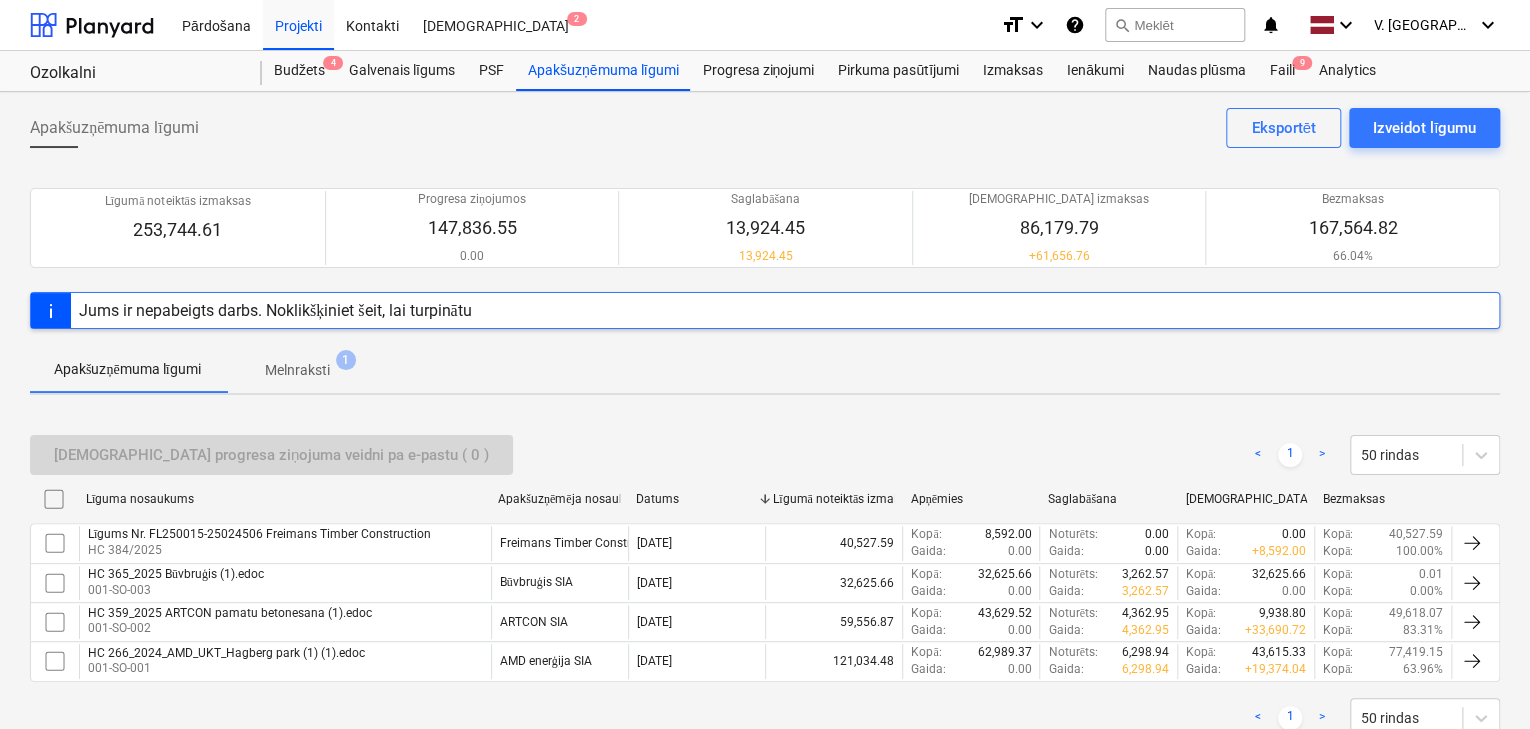 click on "Melnraksti" at bounding box center (297, 370) 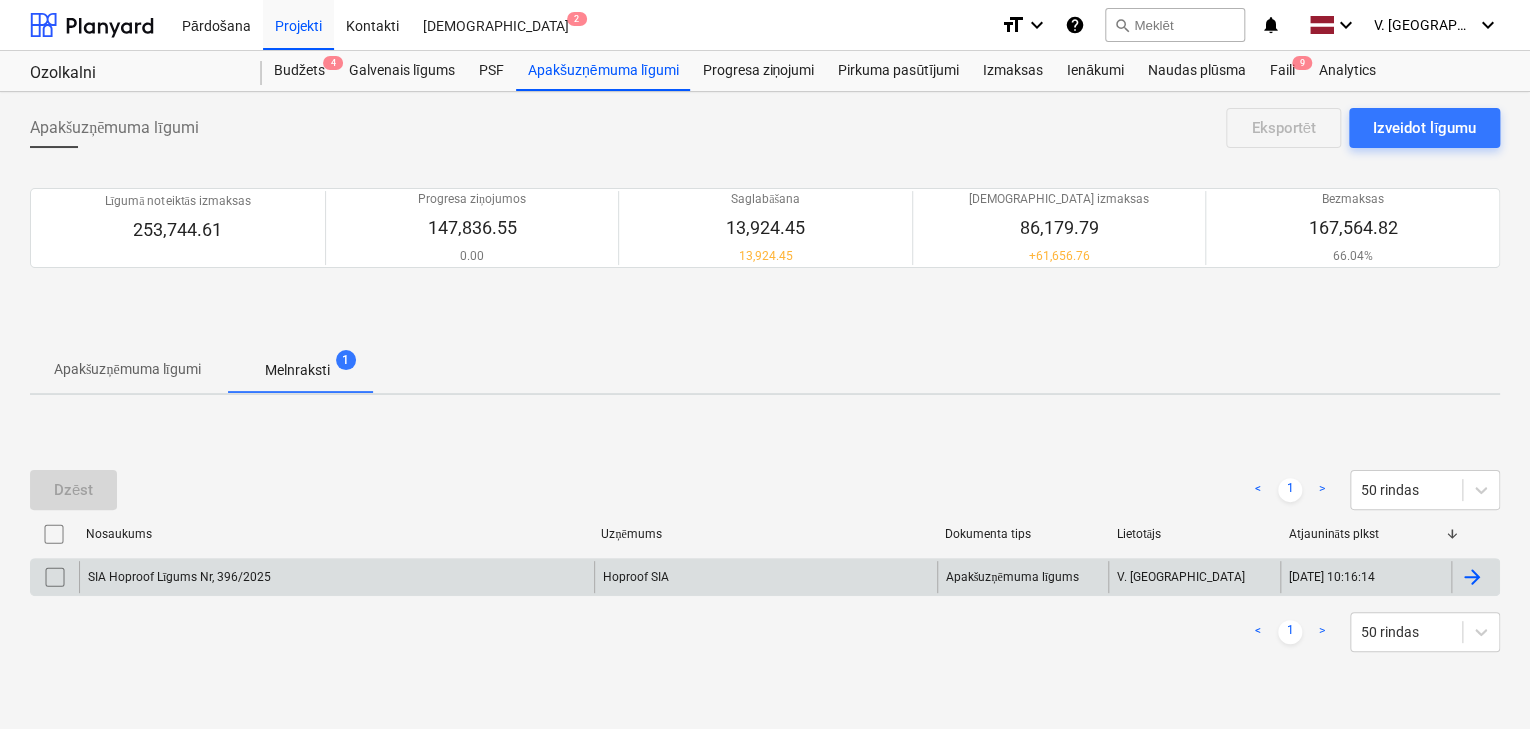 click on "SIA Hoproof Līgums Nr, 396/2025" at bounding box center (336, 577) 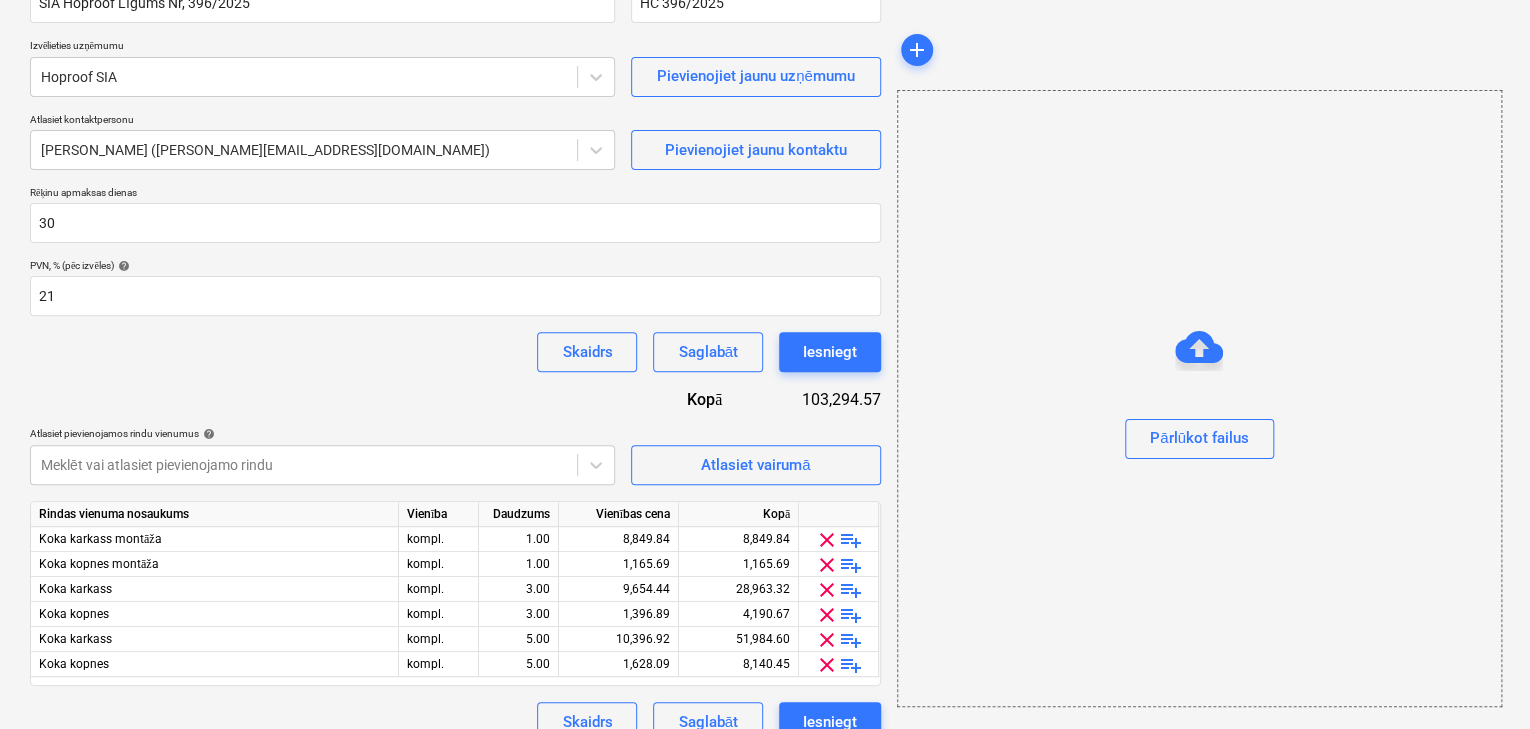 scroll, scrollTop: 227, scrollLeft: 0, axis: vertical 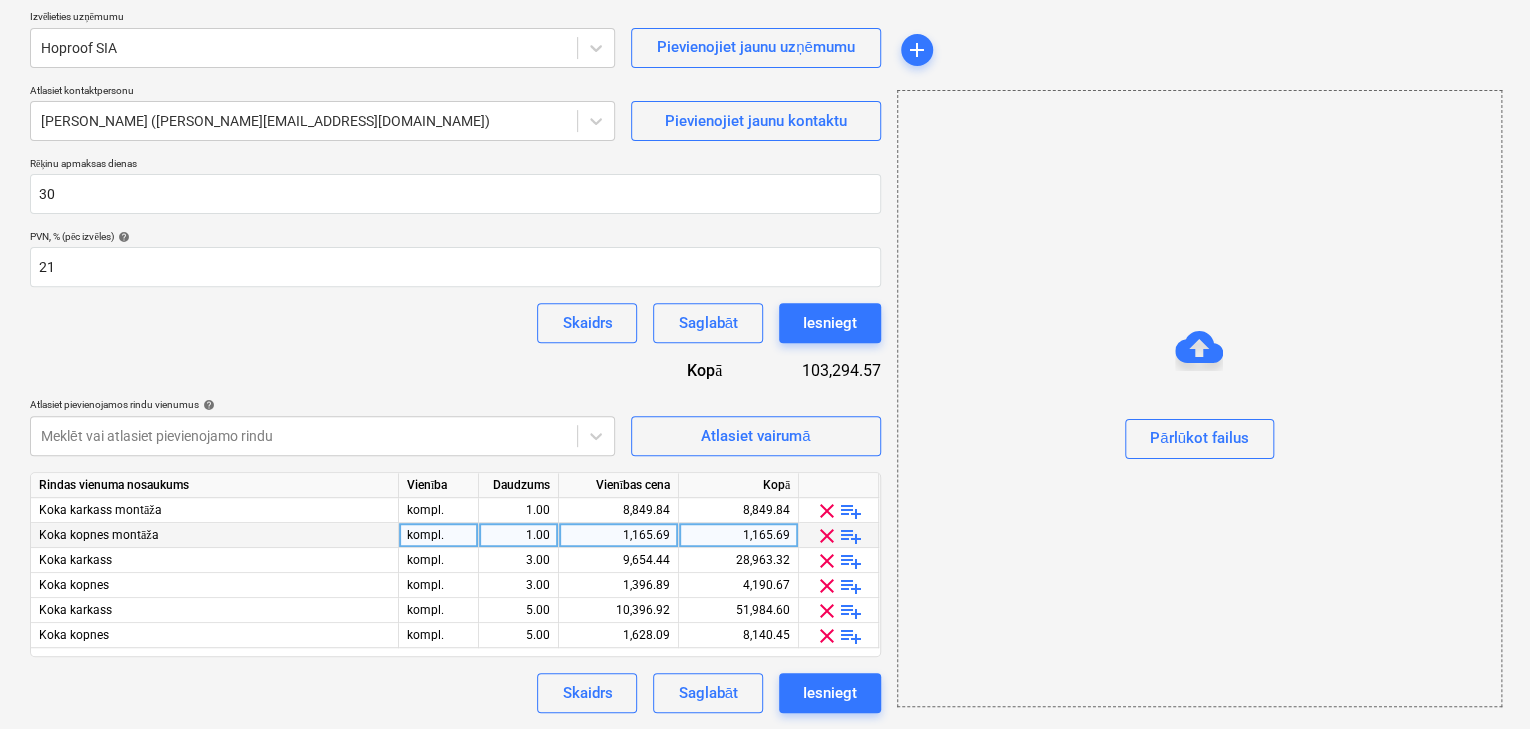 click on "1.00" at bounding box center (518, 535) 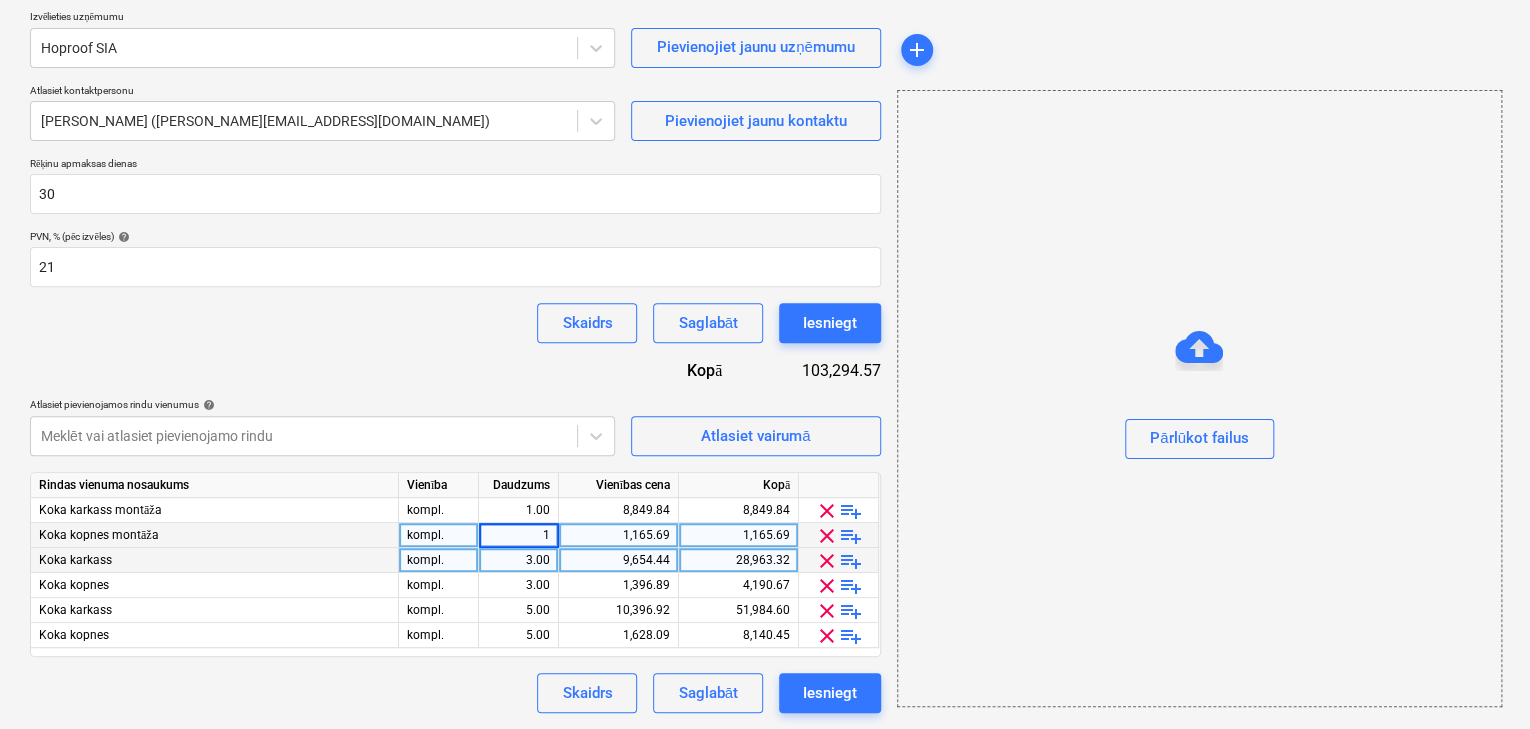 click on "3.00" at bounding box center [518, 560] 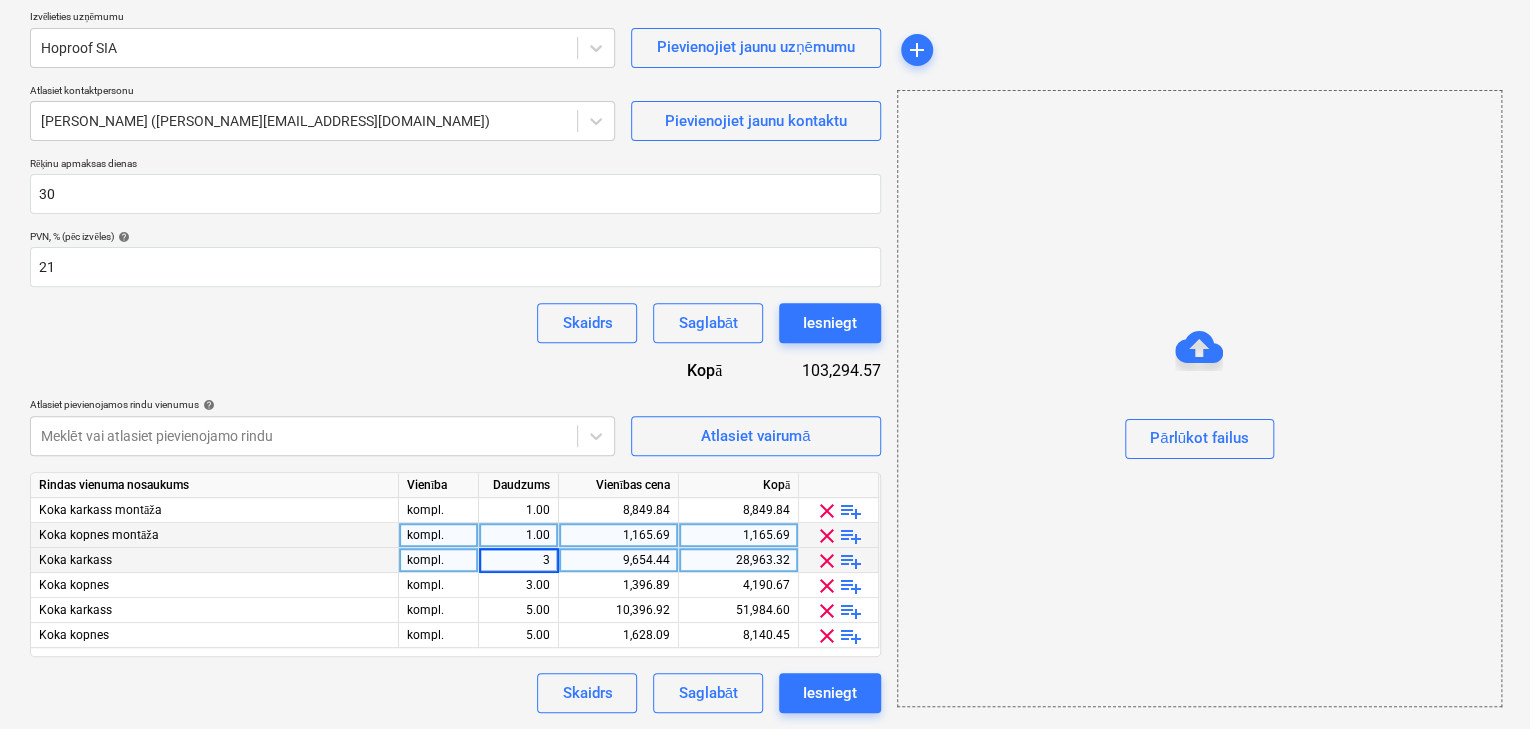 type on "1" 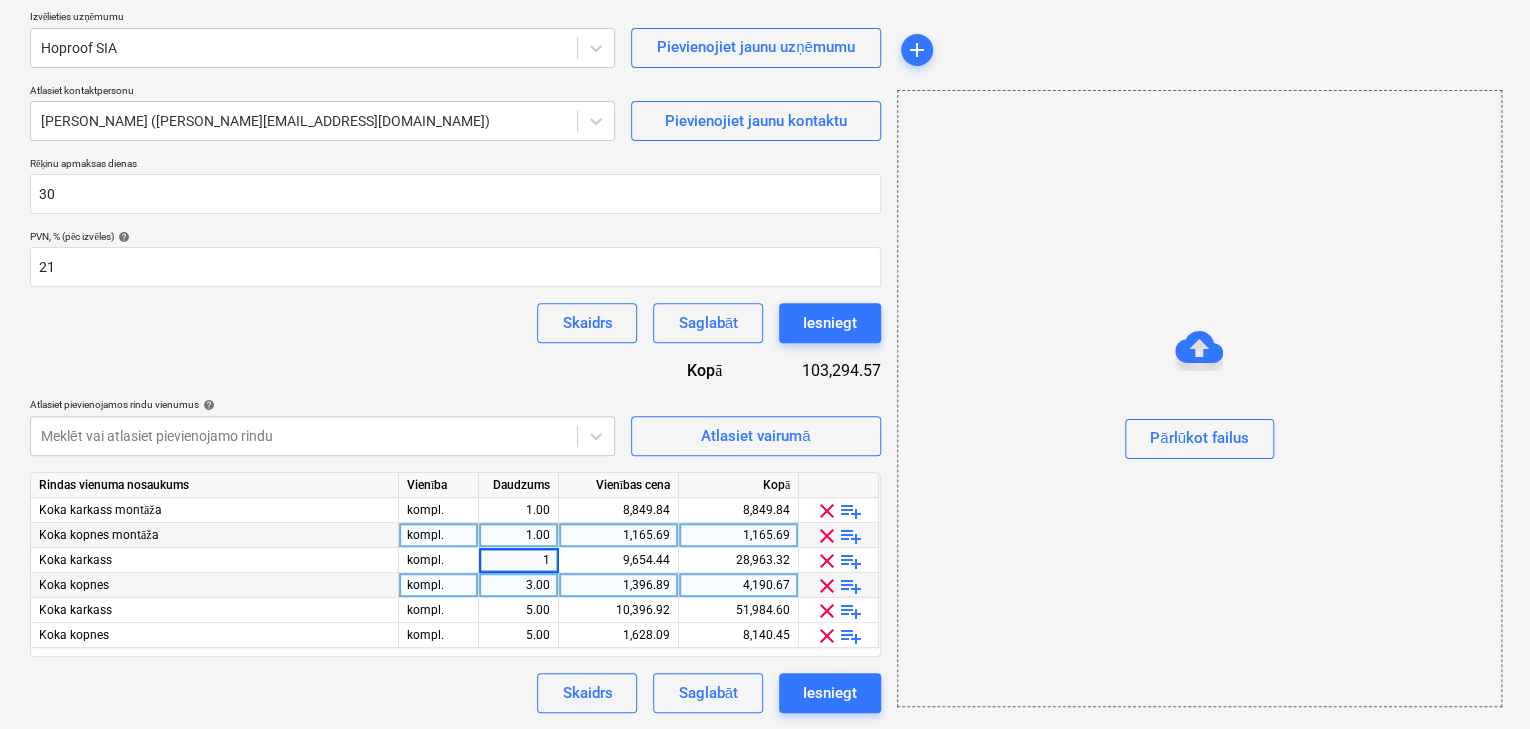 click on "3.00" at bounding box center [518, 585] 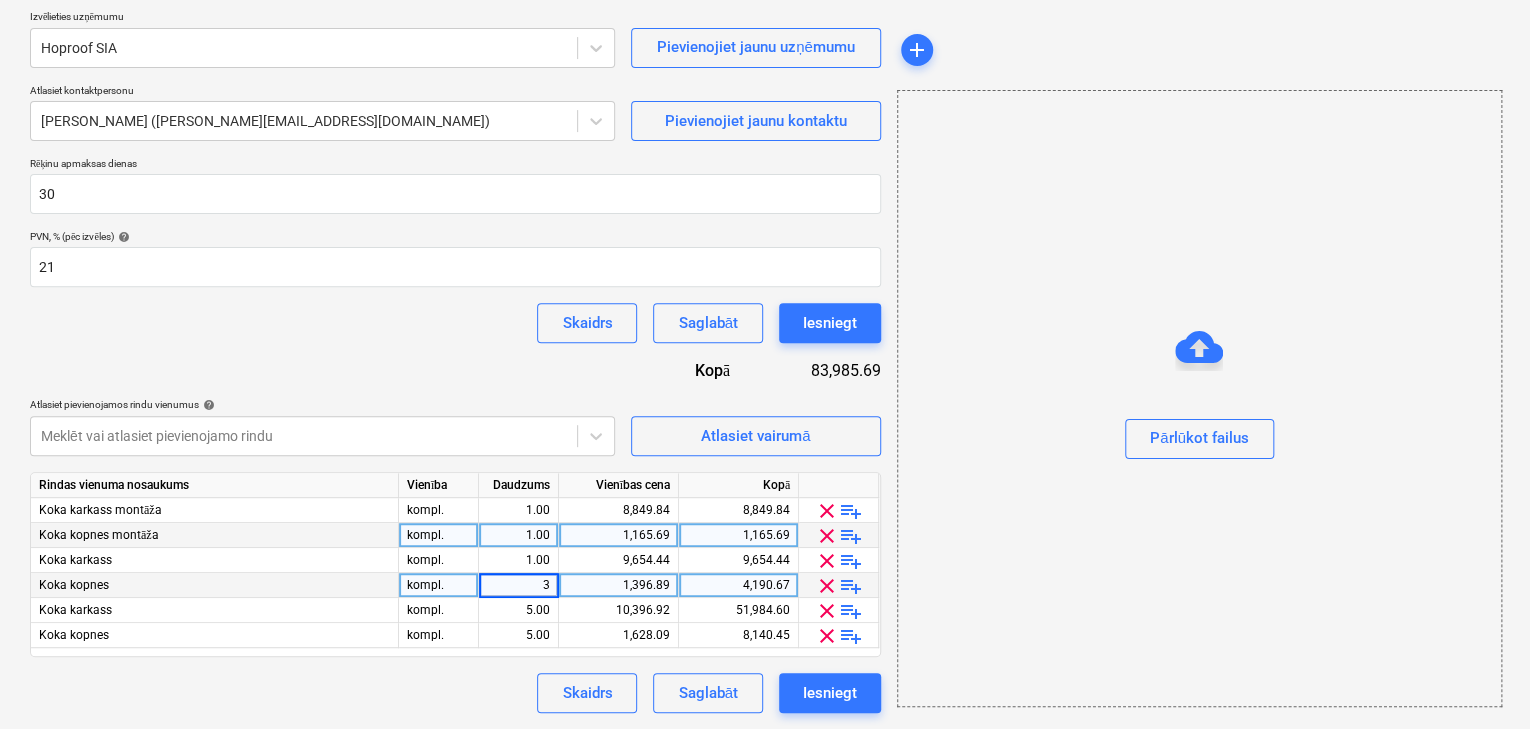 type on "1" 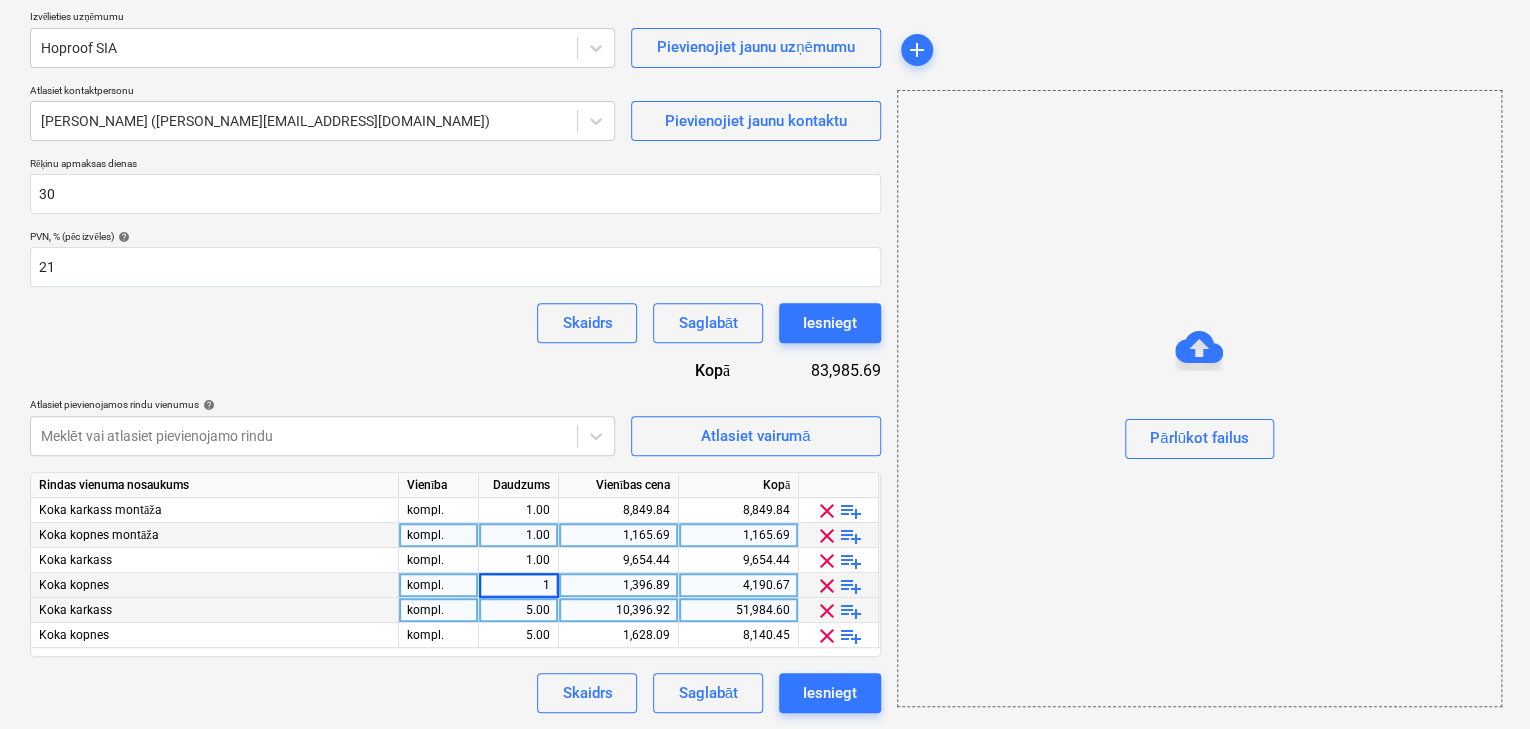 click on "5.00" at bounding box center [518, 610] 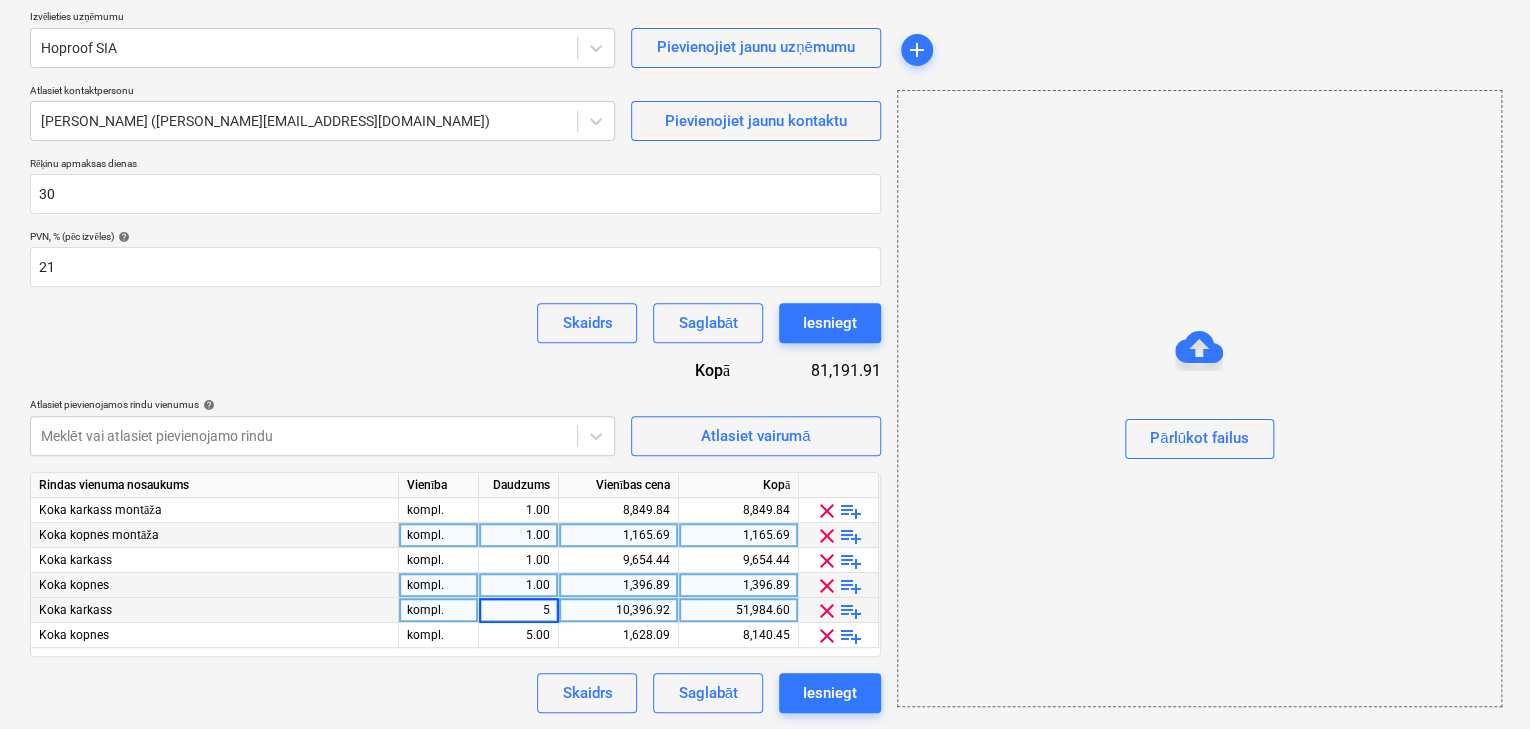 type on "1" 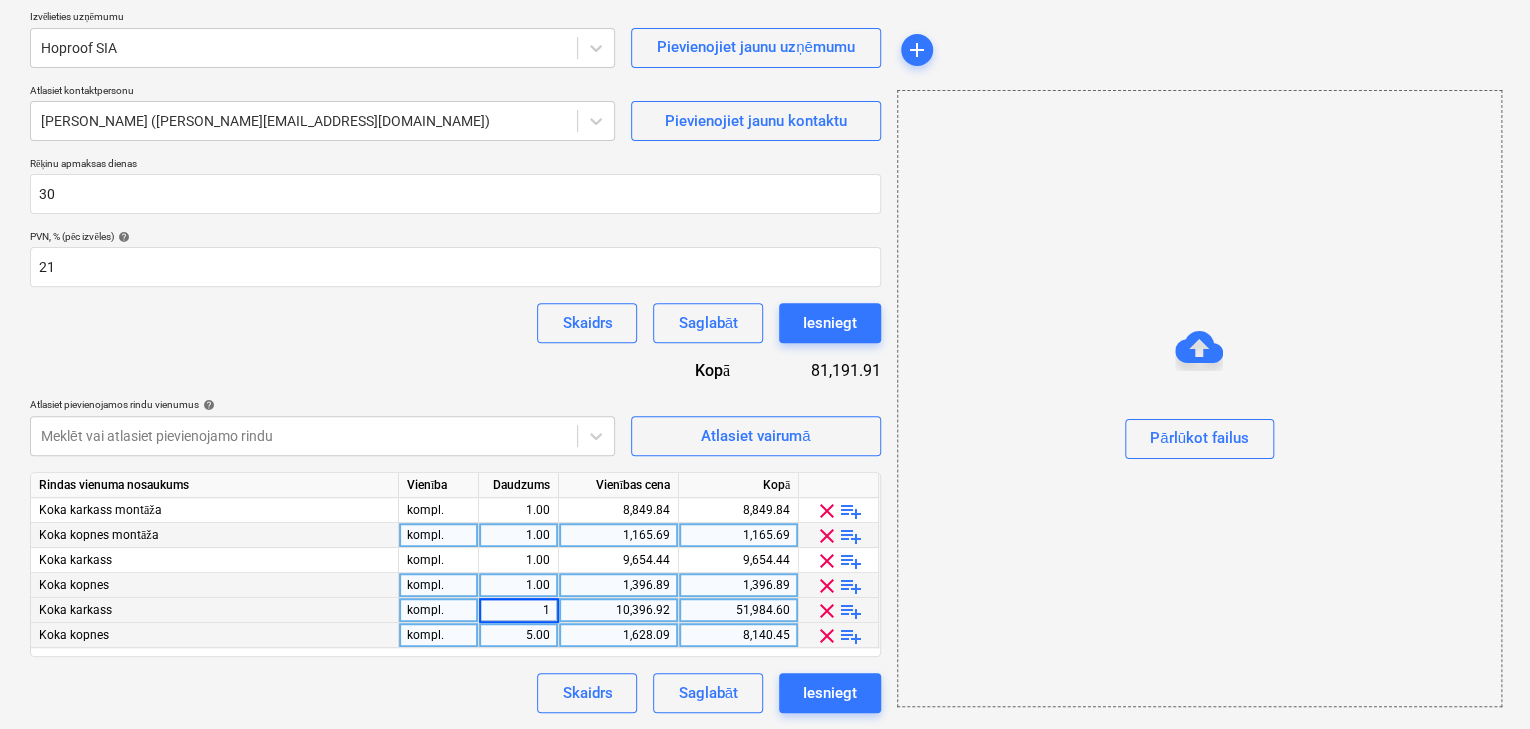 click on "5.00" at bounding box center [518, 635] 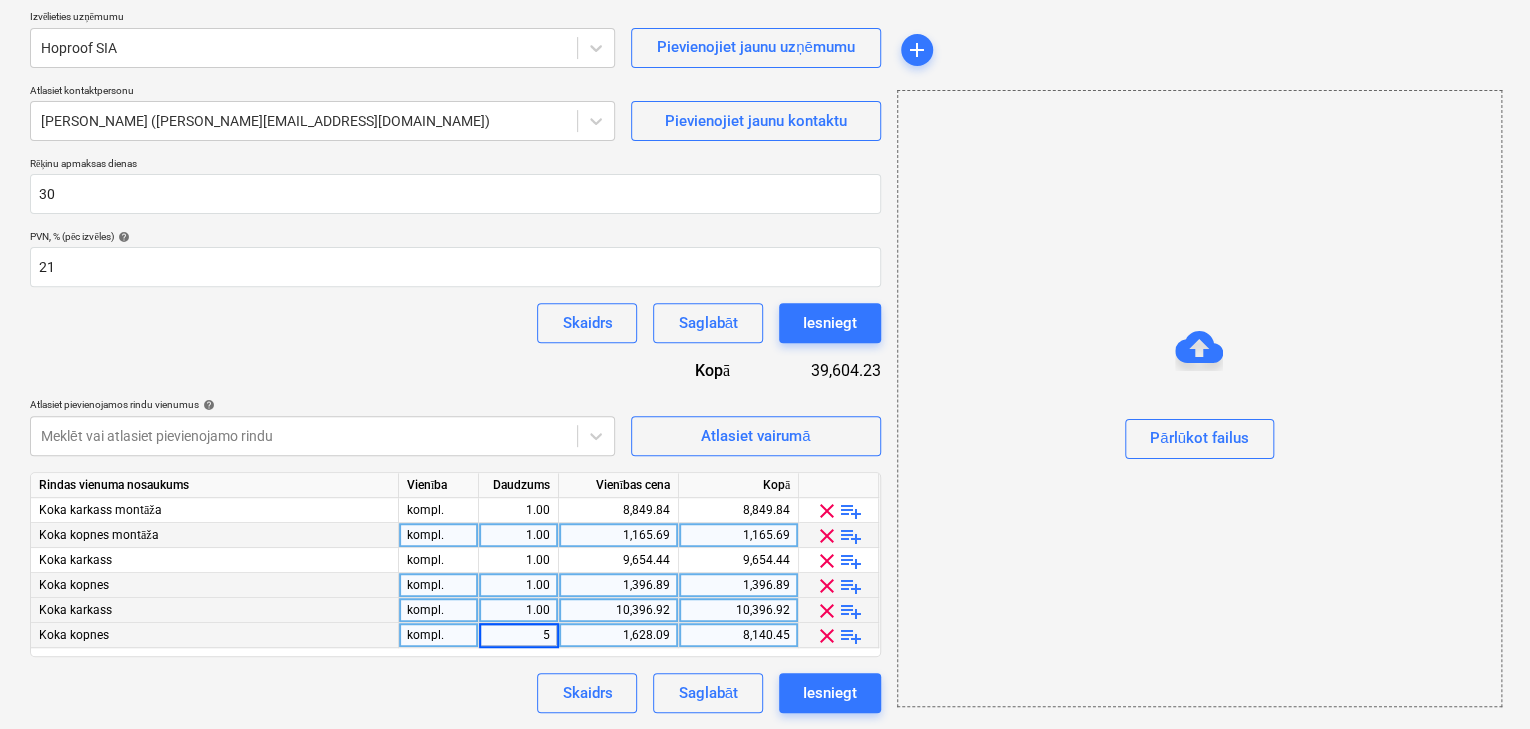 type on "1" 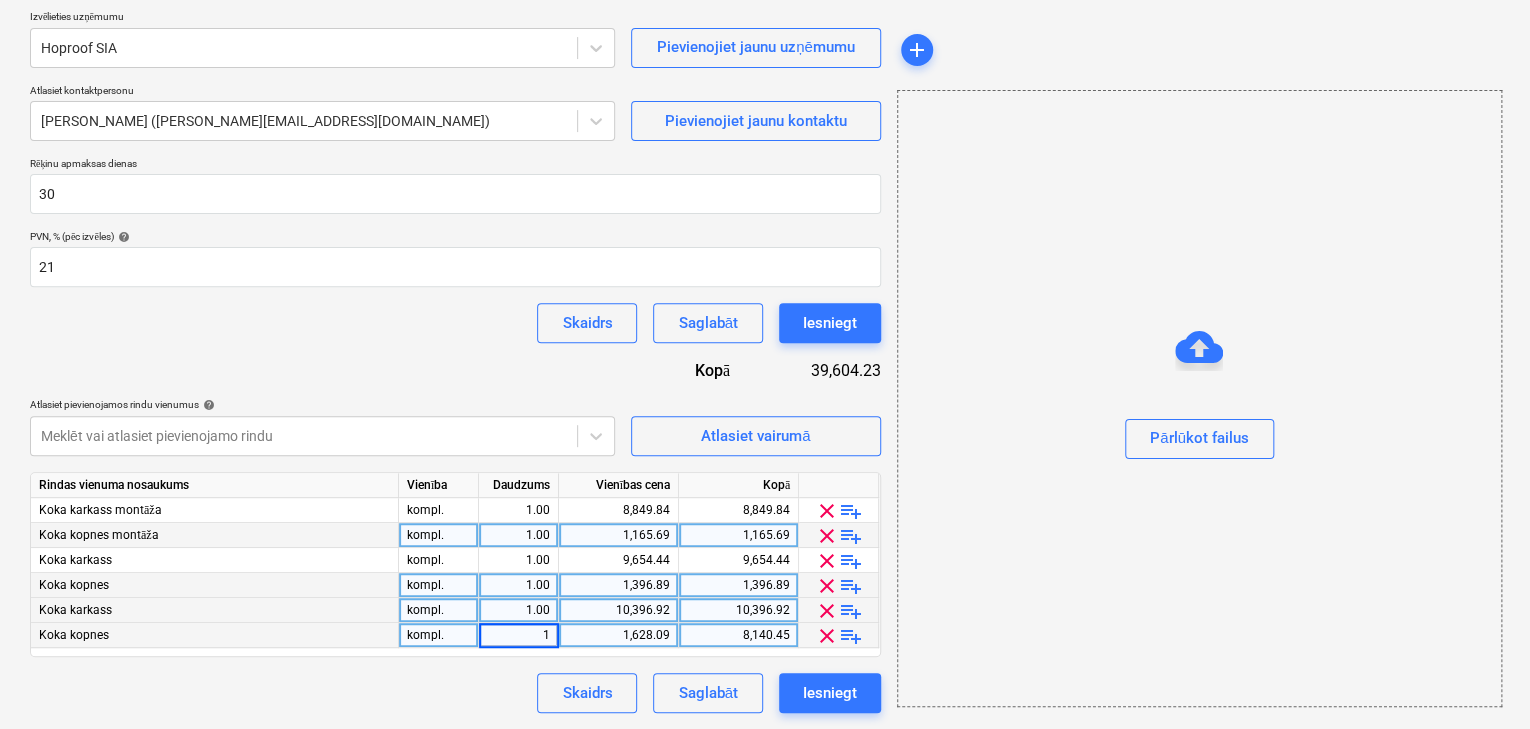 click on "Līguma nosaukums help SIA Hoproof Līgums Nr, 396/2025 Līguma atsauces numurs help HC 396/2025 Izvēlieties uzņēmumu Hoproof SIA   Pievienojiet jaunu uzņēmumu Atlasiet kontaktpersonu [PERSON_NAME] ([EMAIL_ADDRESS][DOMAIN_NAME]) Pievienojiet jaunu kontaktu Rēķinu apmaksas dienas 30 PVN, % (pēc izvēles) help 21 Skaidrs Saglabāt Iesniegt Kopā 39,604.23 Atlasiet pievienojamos rindu vienumus help Meklēt vai atlasiet pievienojamo rindu Atlasiet vairumā Rindas vienuma nosaukums Vienība Daudzums Vienības cena [GEOGRAPHIC_DATA]  Koka karkass montāža kompl. 1.00 8,849.84 8,849.84 clear playlist_add  Koka kopnes montāža kompl. 1.00 1,165.69 1,165.69 clear playlist_add  Koka karkass kompl. 1.00 9,654.44 9,654.44 clear playlist_add  [PERSON_NAME] kompl. 1.00 1,396.89 1,396.89 clear playlist_add  Koka karkass kompl. 1.00 10,396.92 10,396.92 clear playlist_add  Koka kopnes kompl. 1 1,628.09 8,140.45 clear playlist_add Skaidrs Saglabāt Iesniegt" at bounding box center [455, 325] 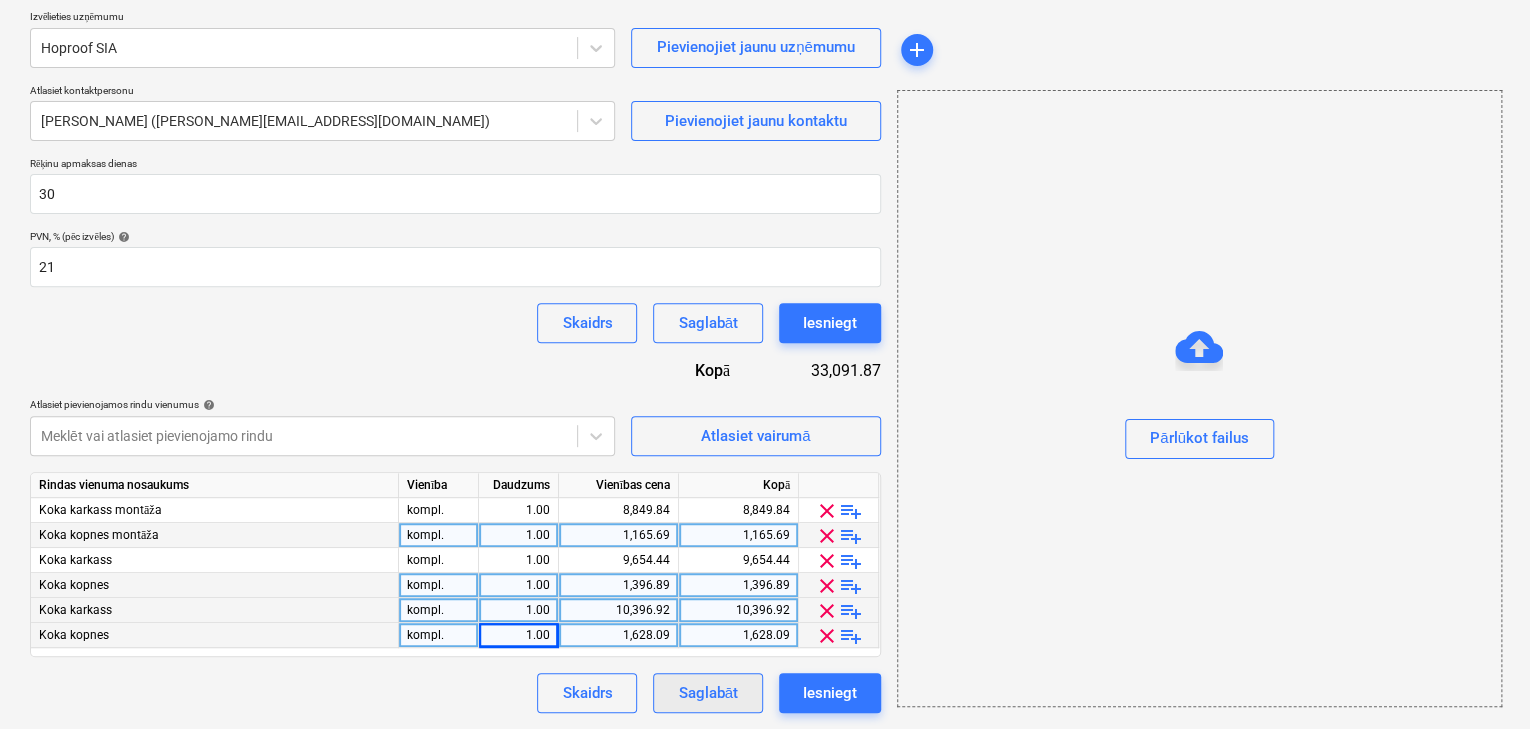 click on "Saglabāt" at bounding box center [707, 693] 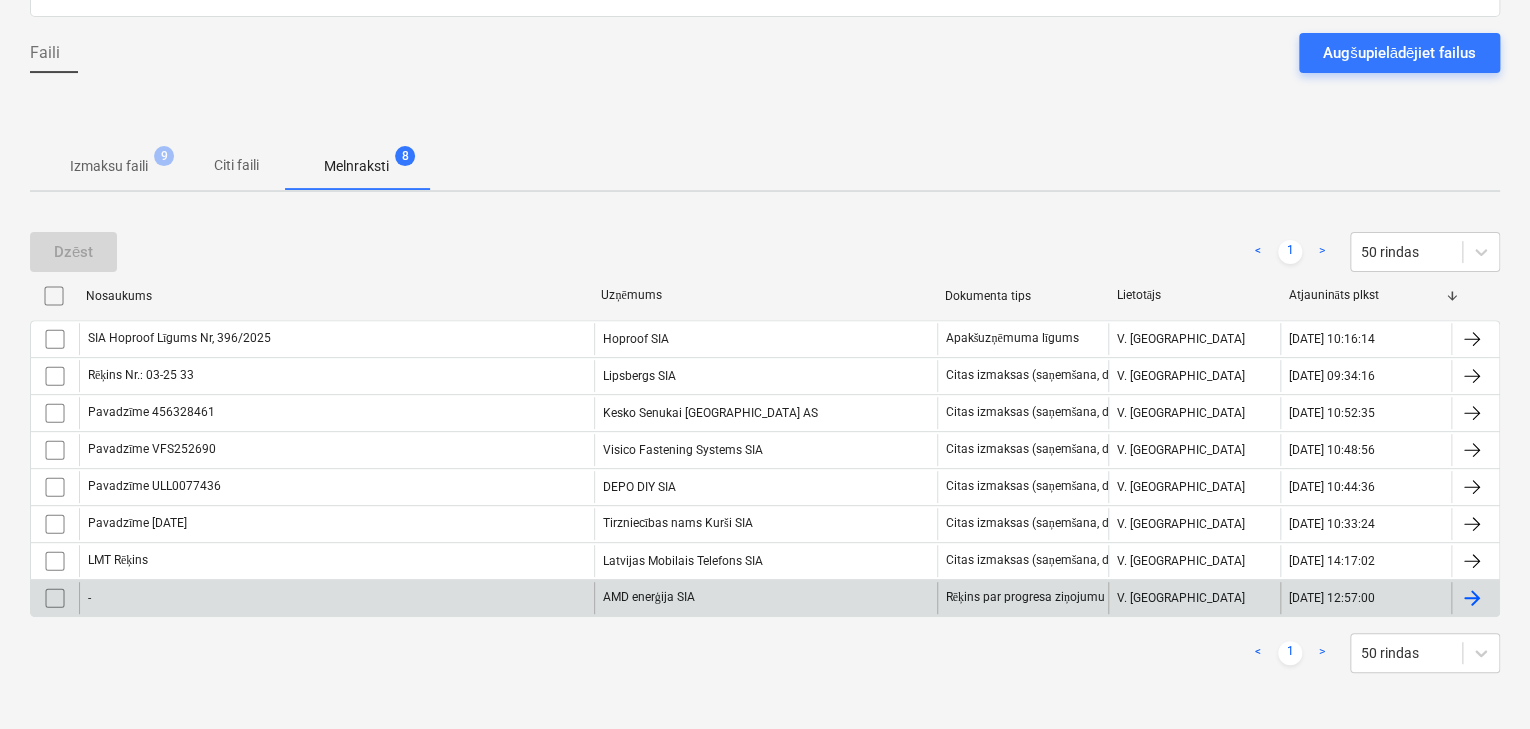 scroll, scrollTop: 164, scrollLeft: 0, axis: vertical 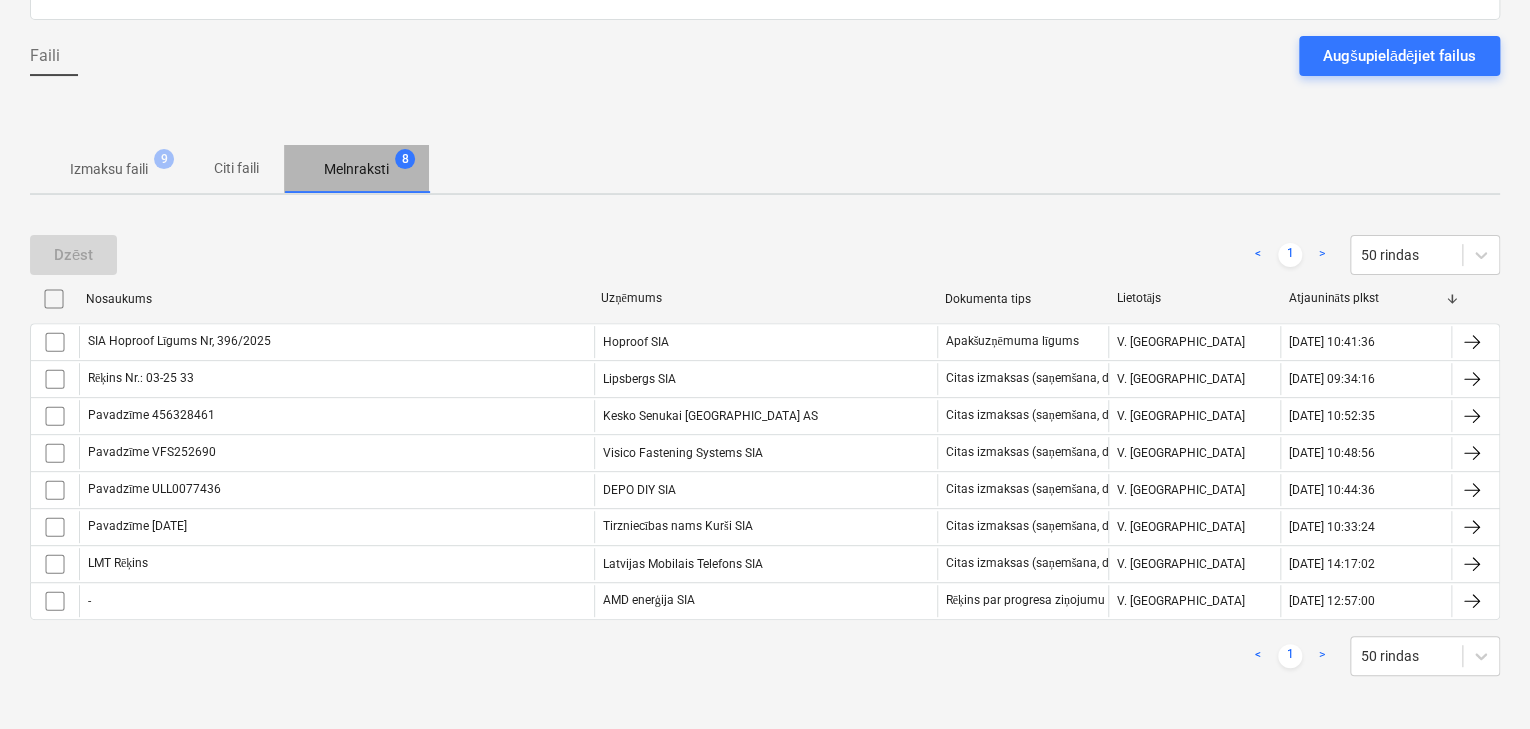 click on "Melnraksti" at bounding box center (356, 169) 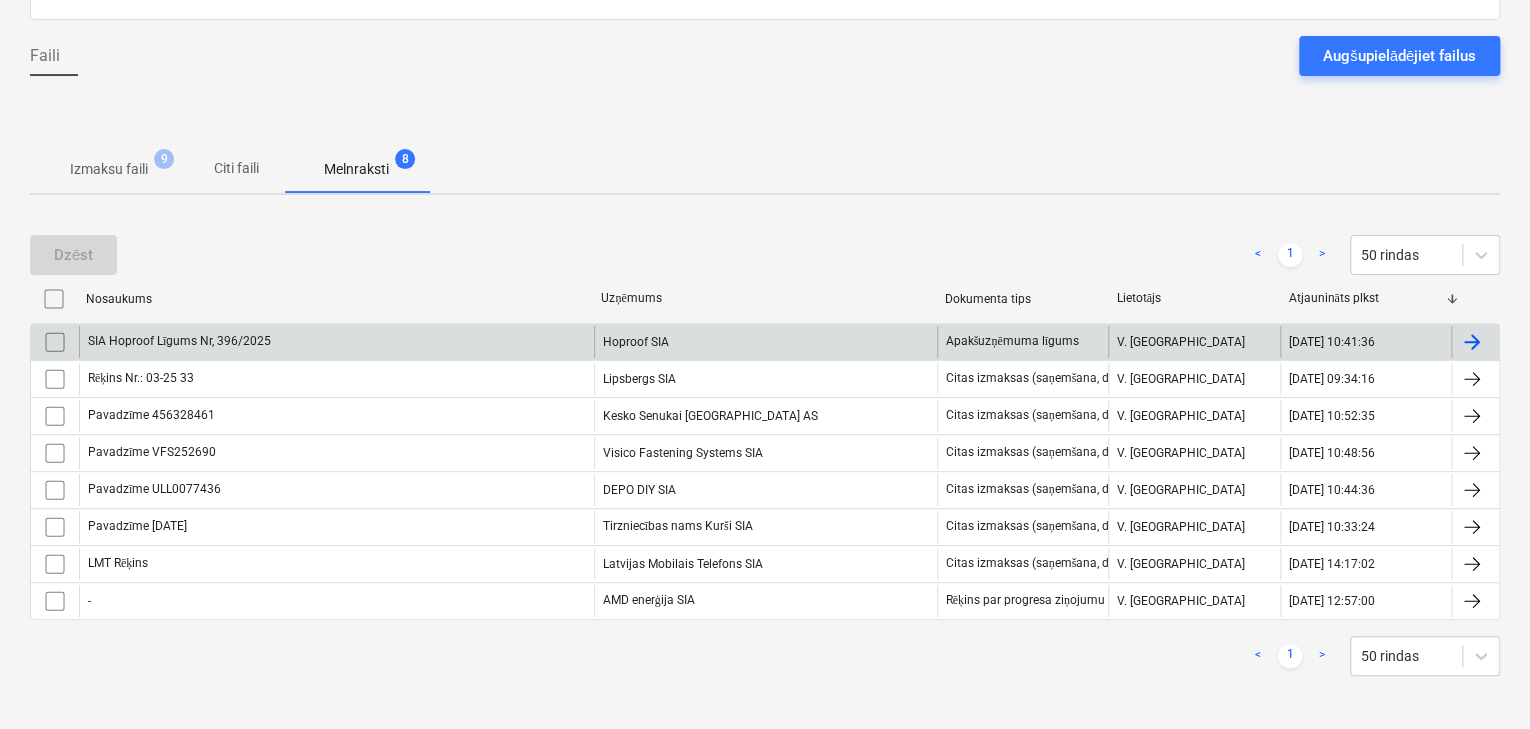 click on "SIA Hoproof Līgums Nr, 396/2025" at bounding box center (336, 342) 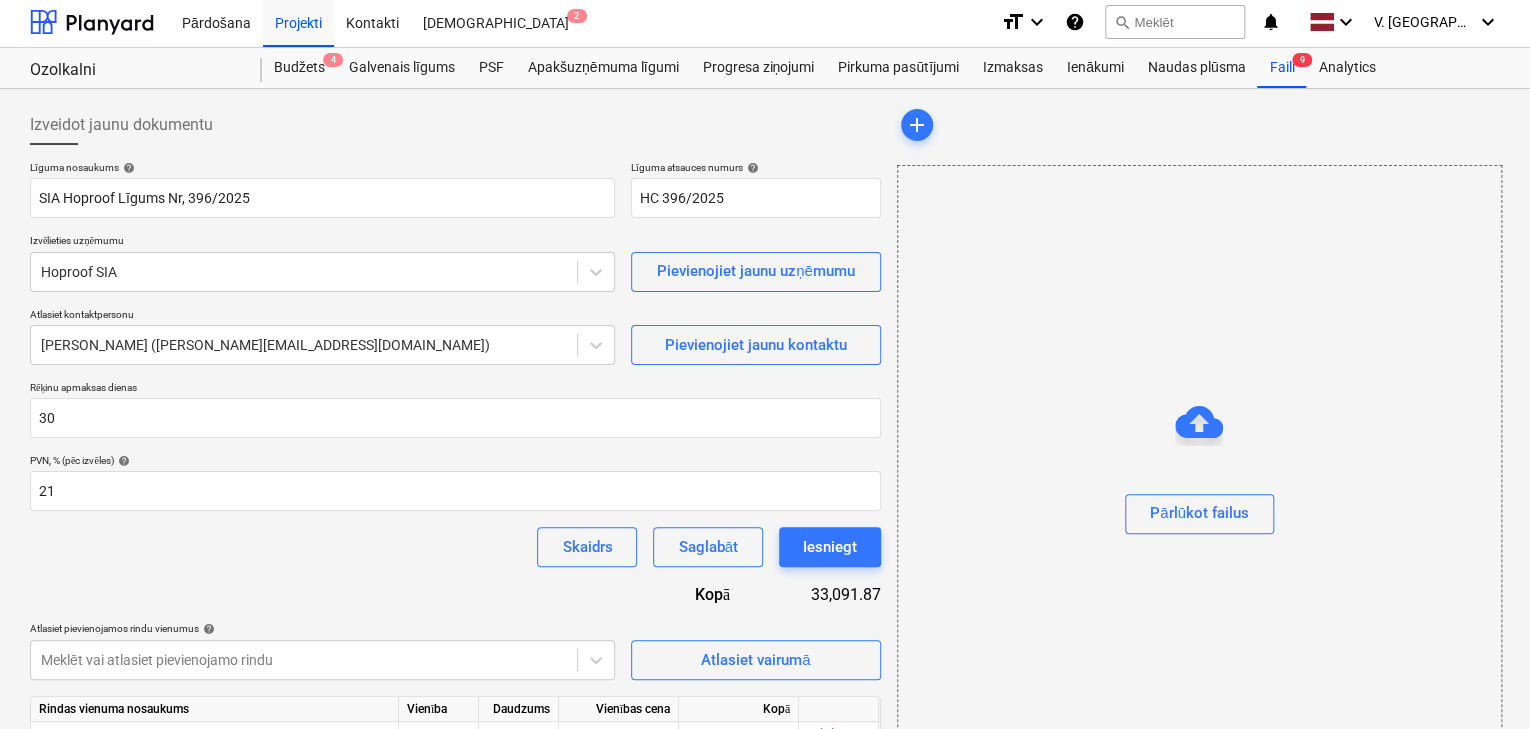 scroll, scrollTop: 0, scrollLeft: 0, axis: both 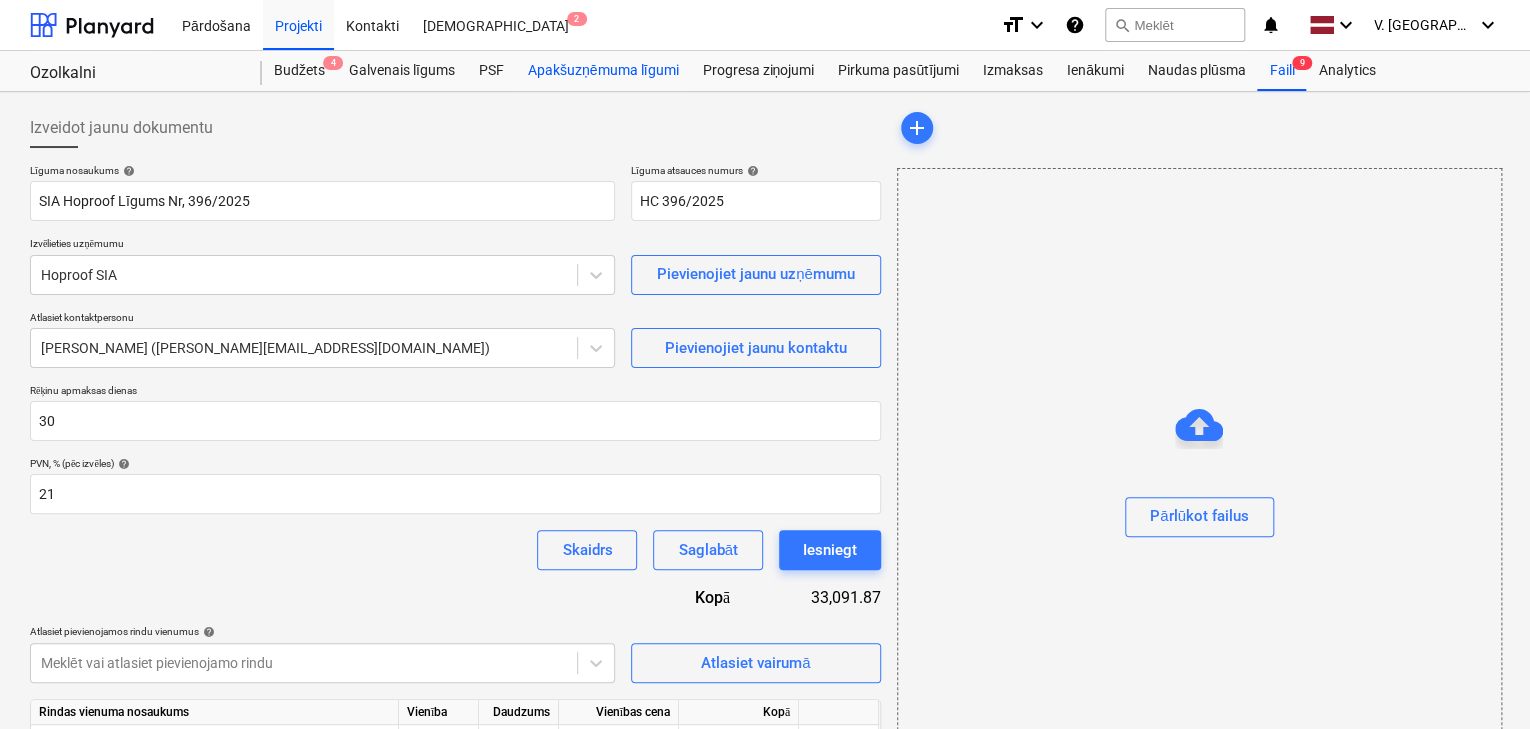 click on "Apakšuzņēmuma līgumi" at bounding box center (603, 71) 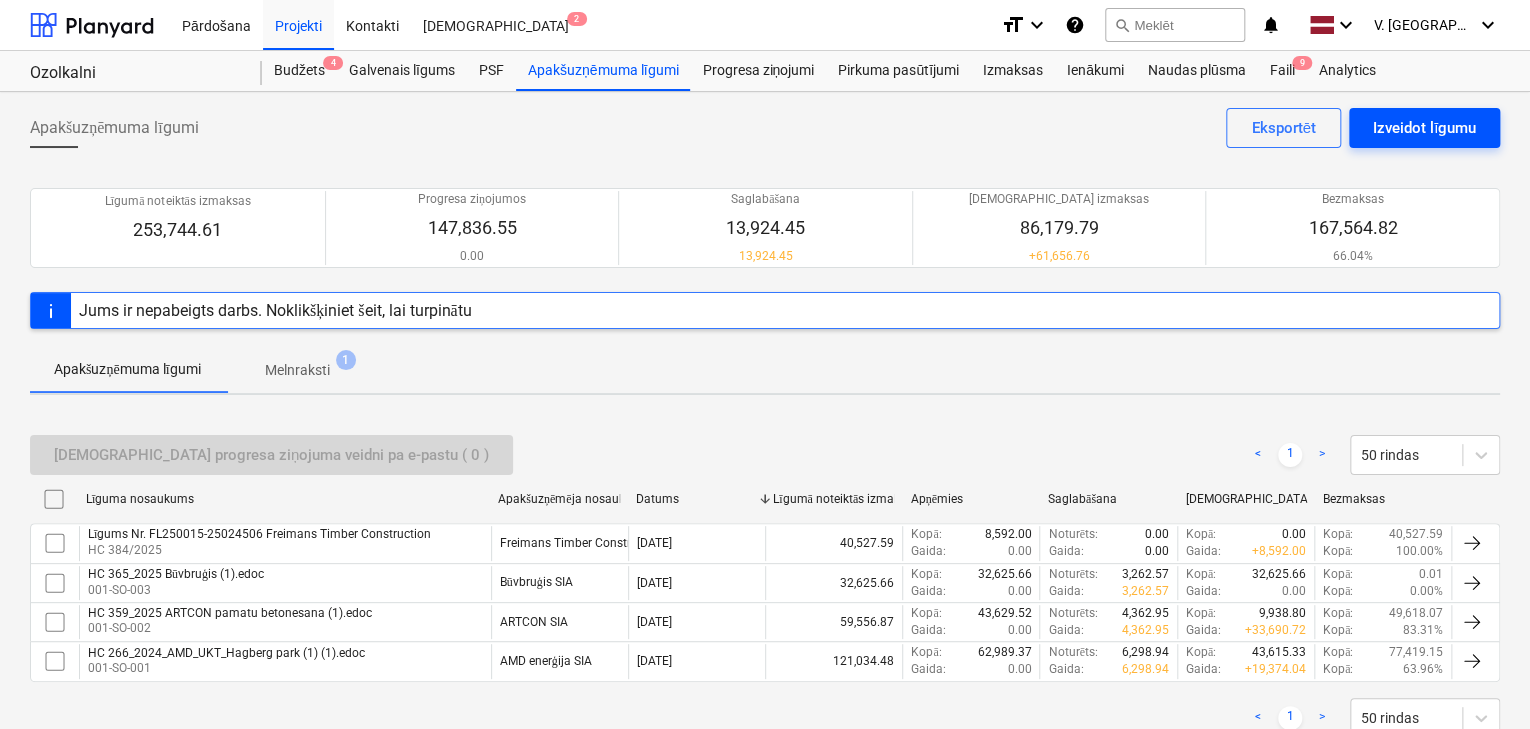 click on "Izveidot līgumu" at bounding box center [1424, 128] 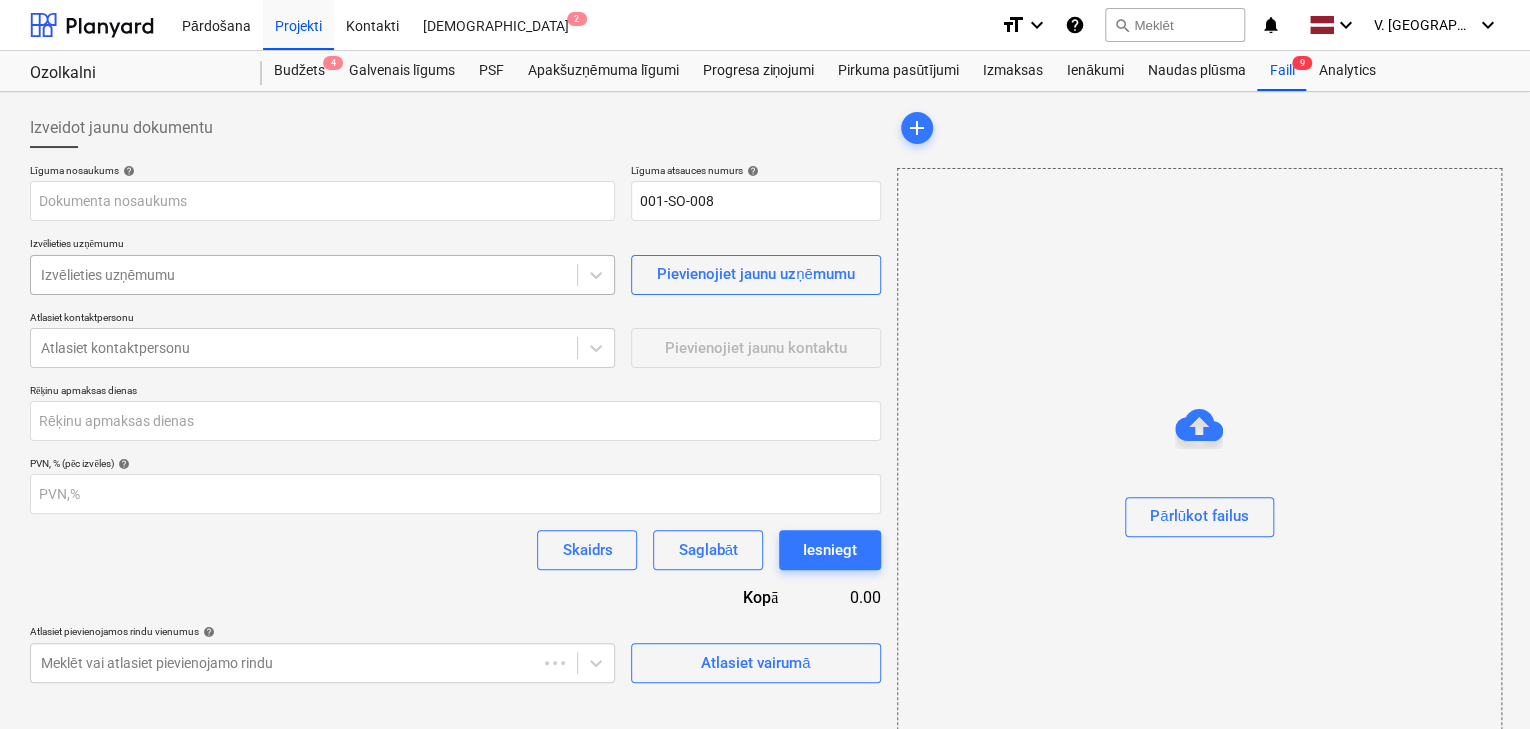 type on "001-SO-008" 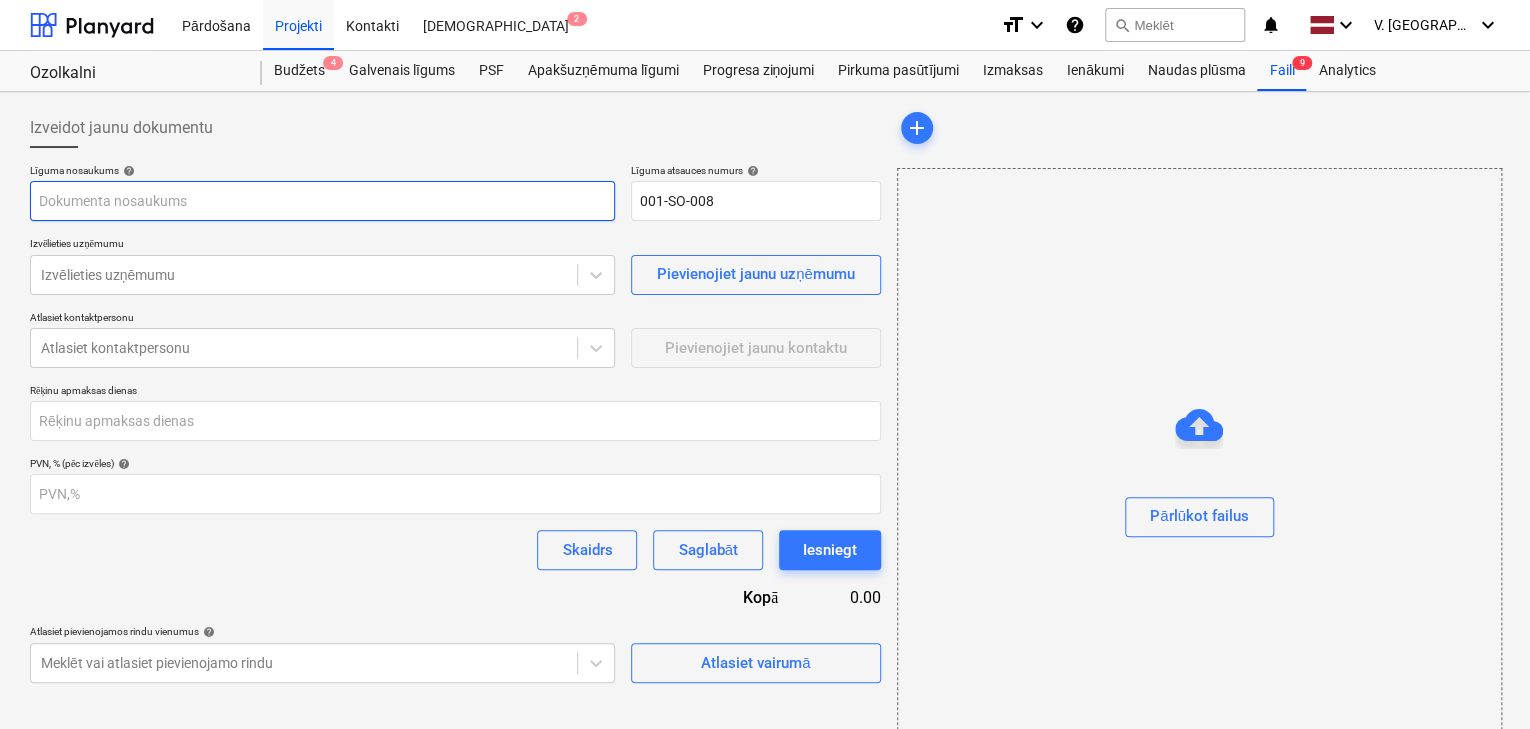 click at bounding box center (322, 201) 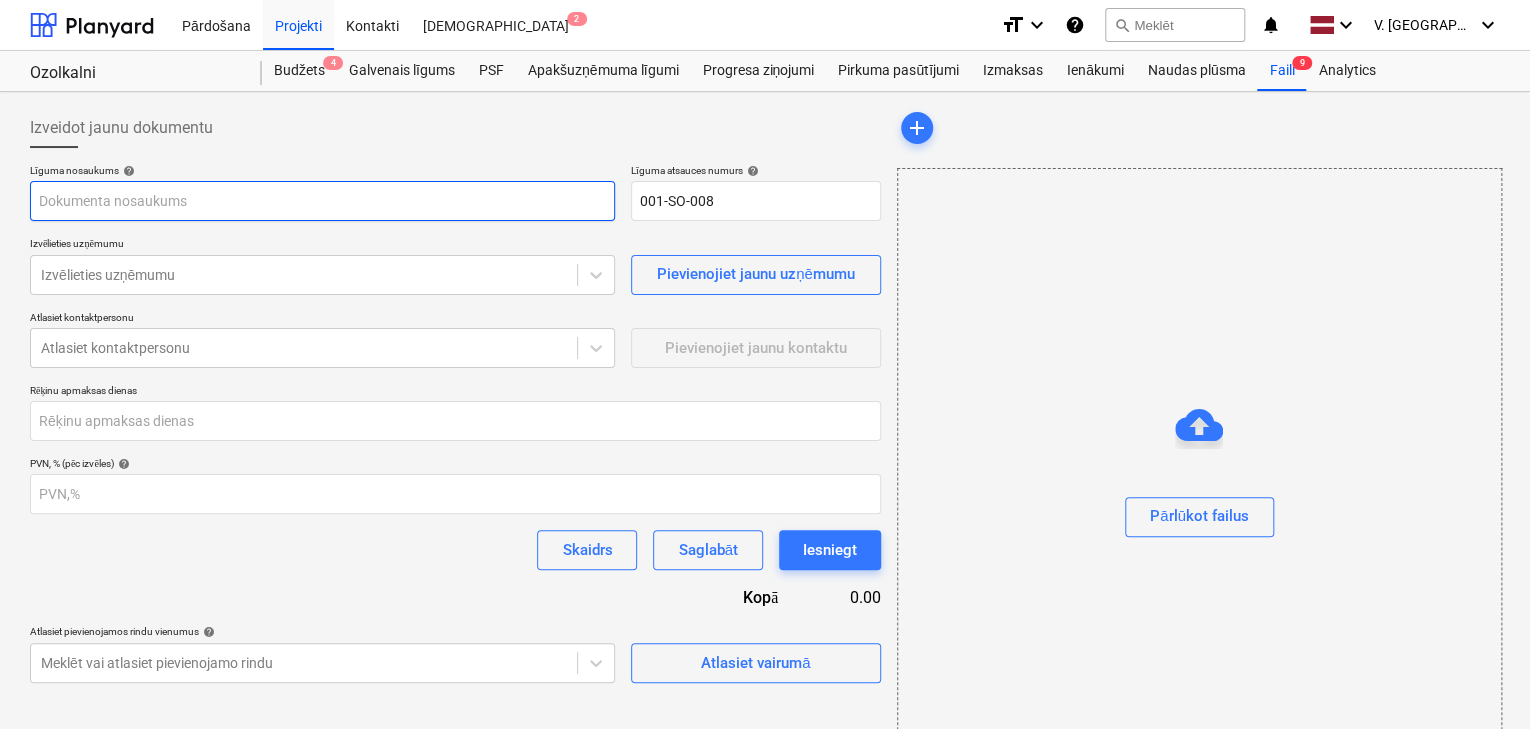 click at bounding box center (322, 201) 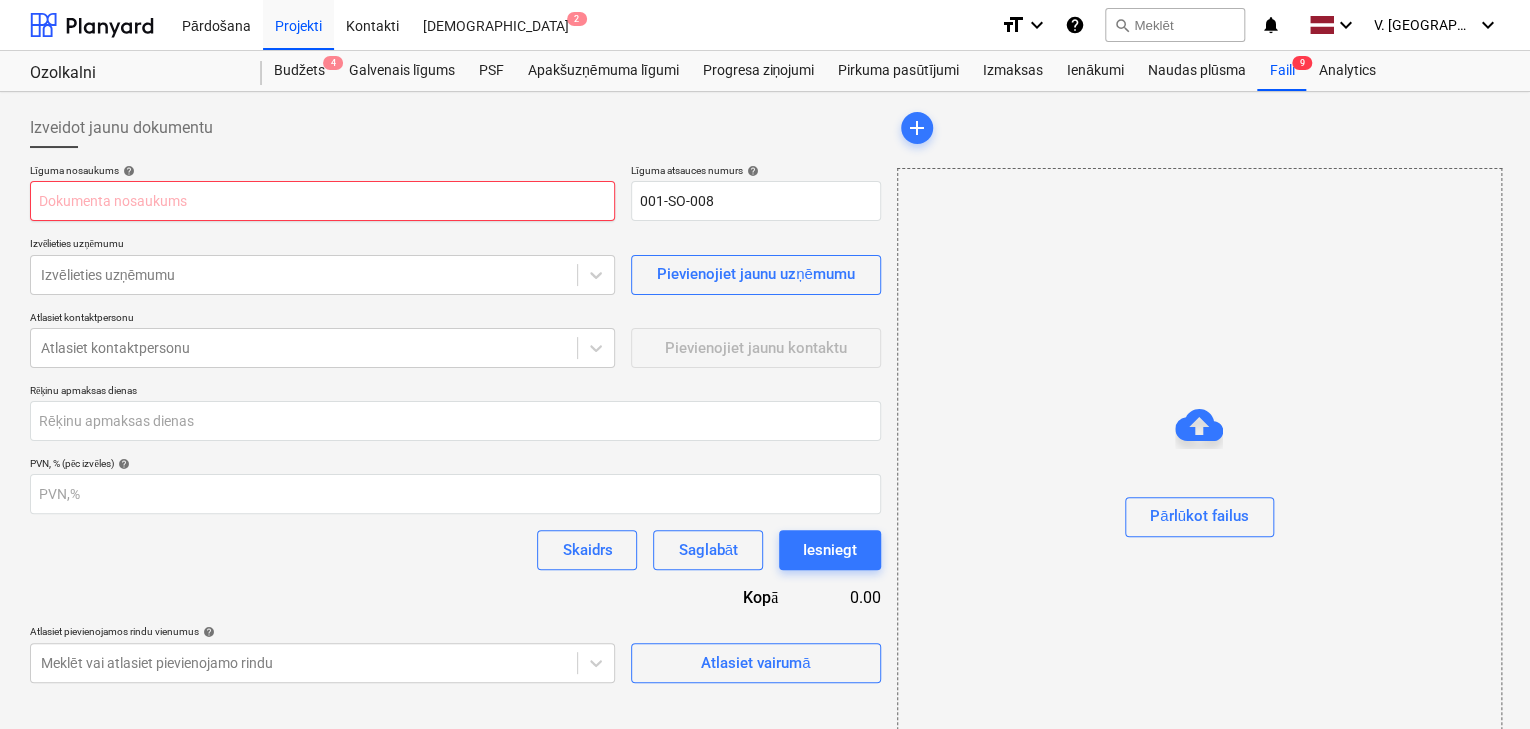 type on "HC 405_2025 Braueri būve koka karkasi.edoc" 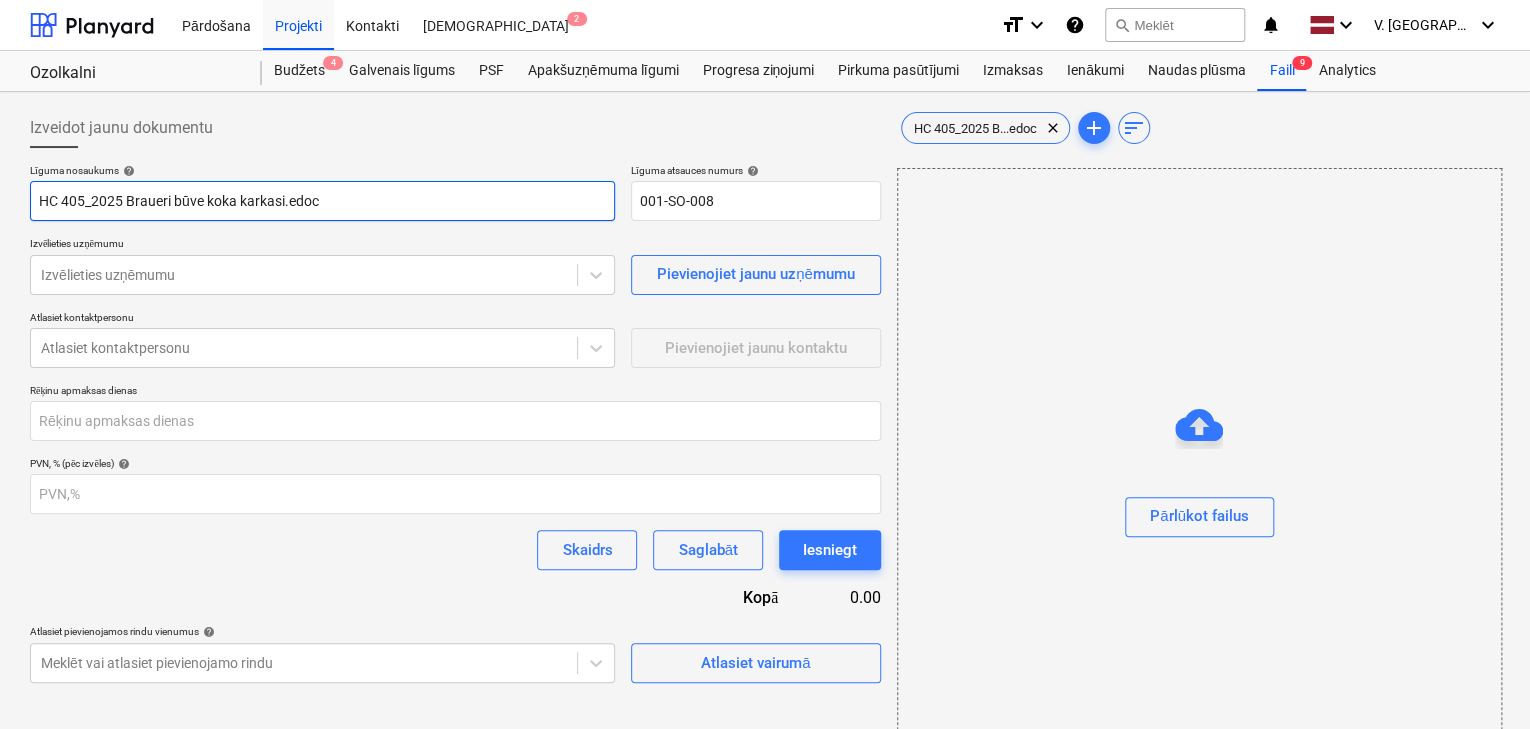 click on "HC 405_2025 Braueri būve koka karkasi.edoc" at bounding box center [322, 201] 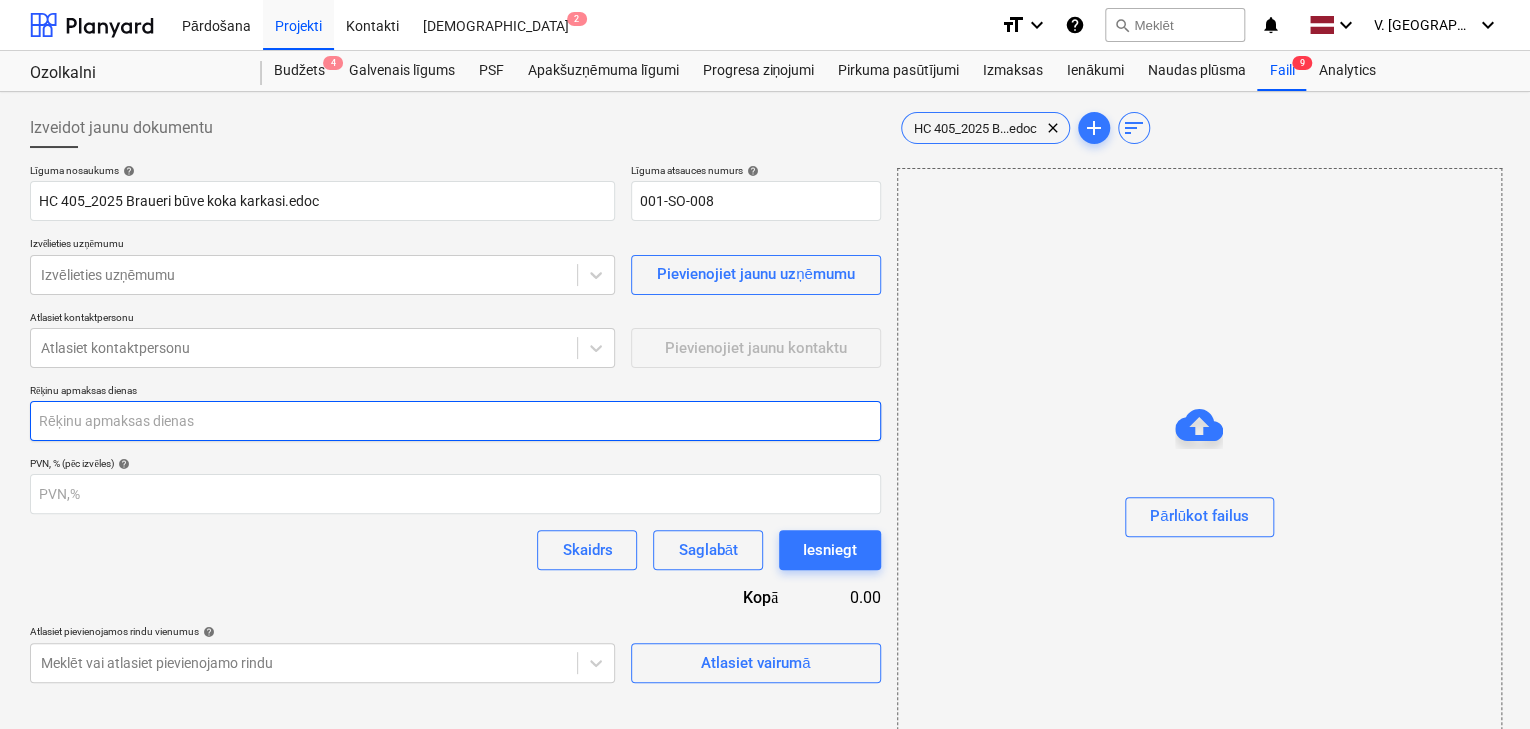 click at bounding box center (455, 421) 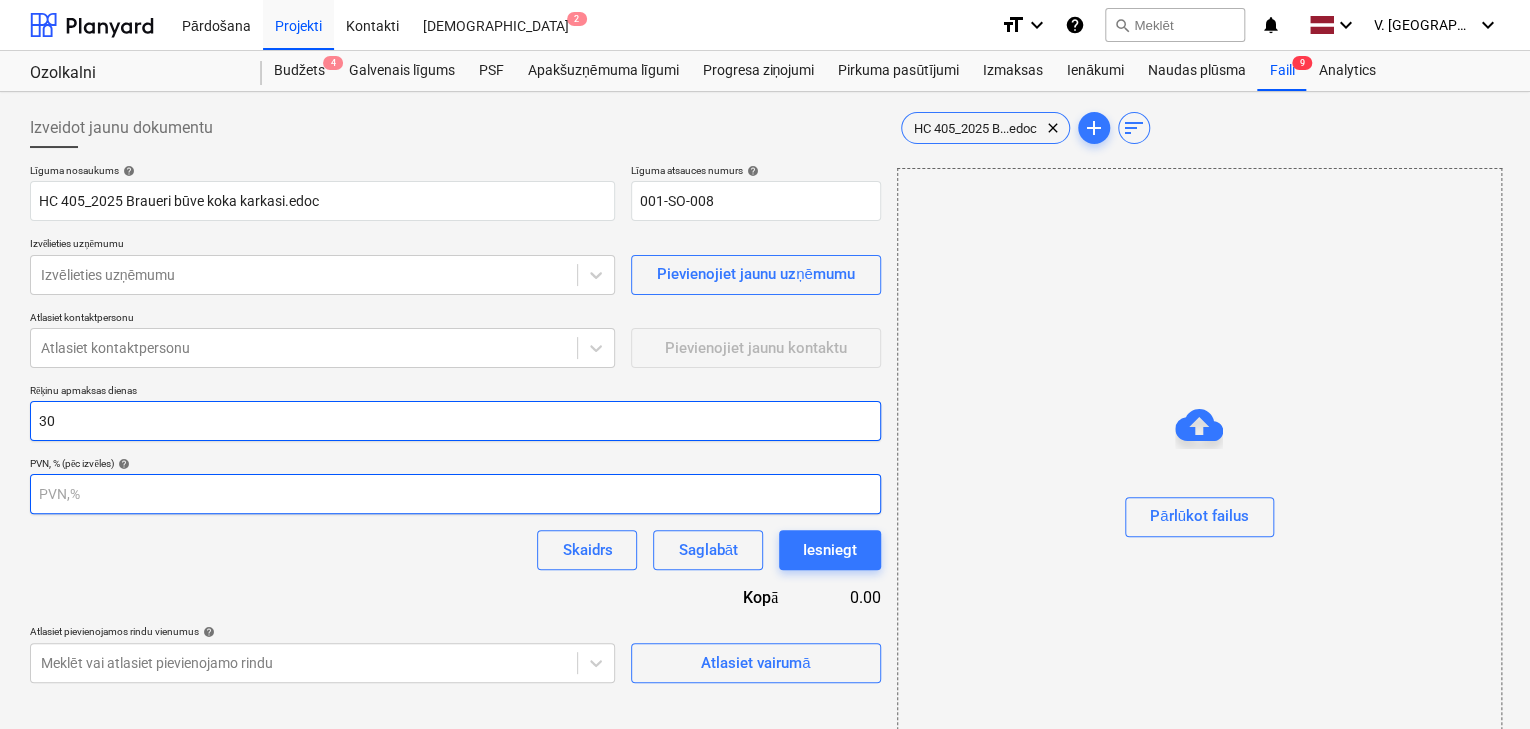 type on "30" 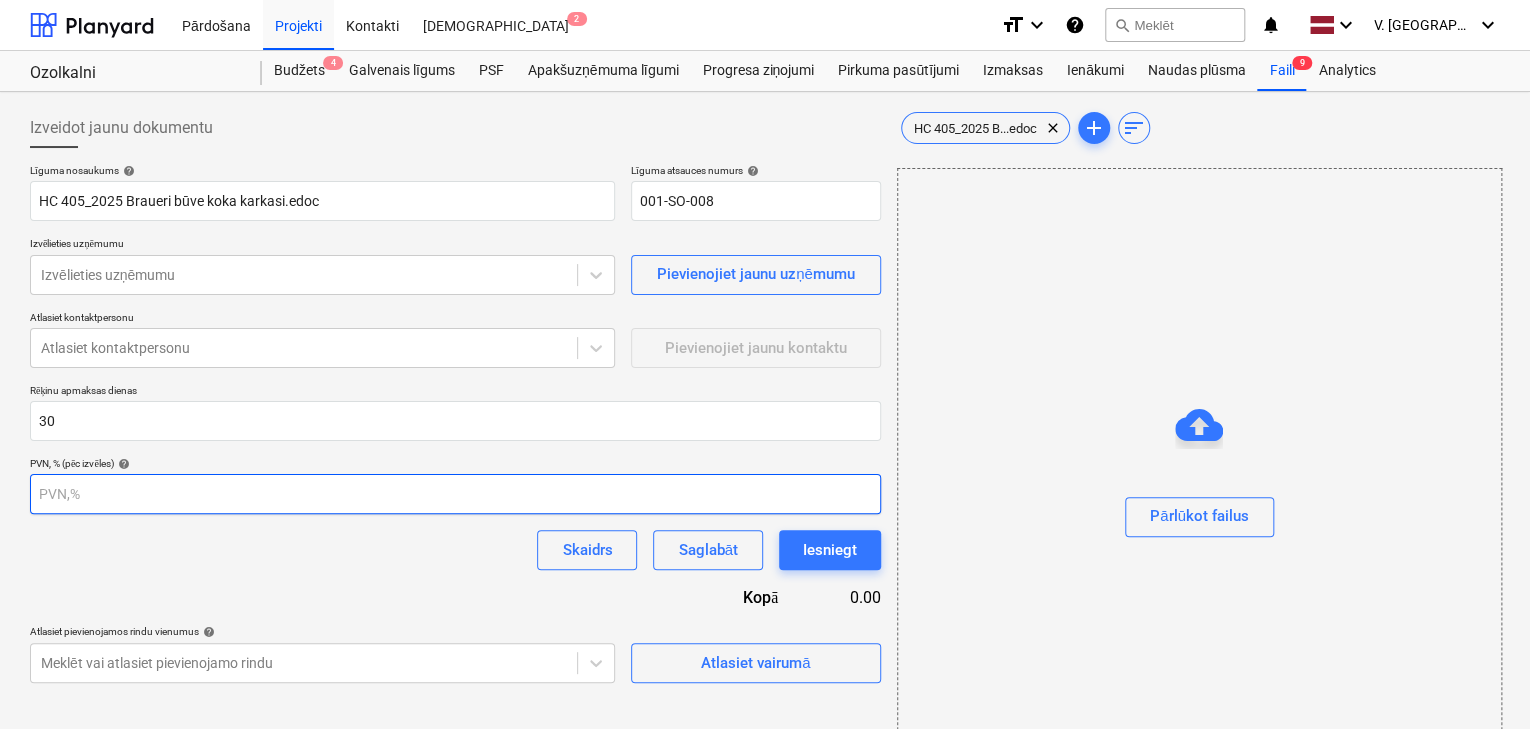 click at bounding box center (455, 494) 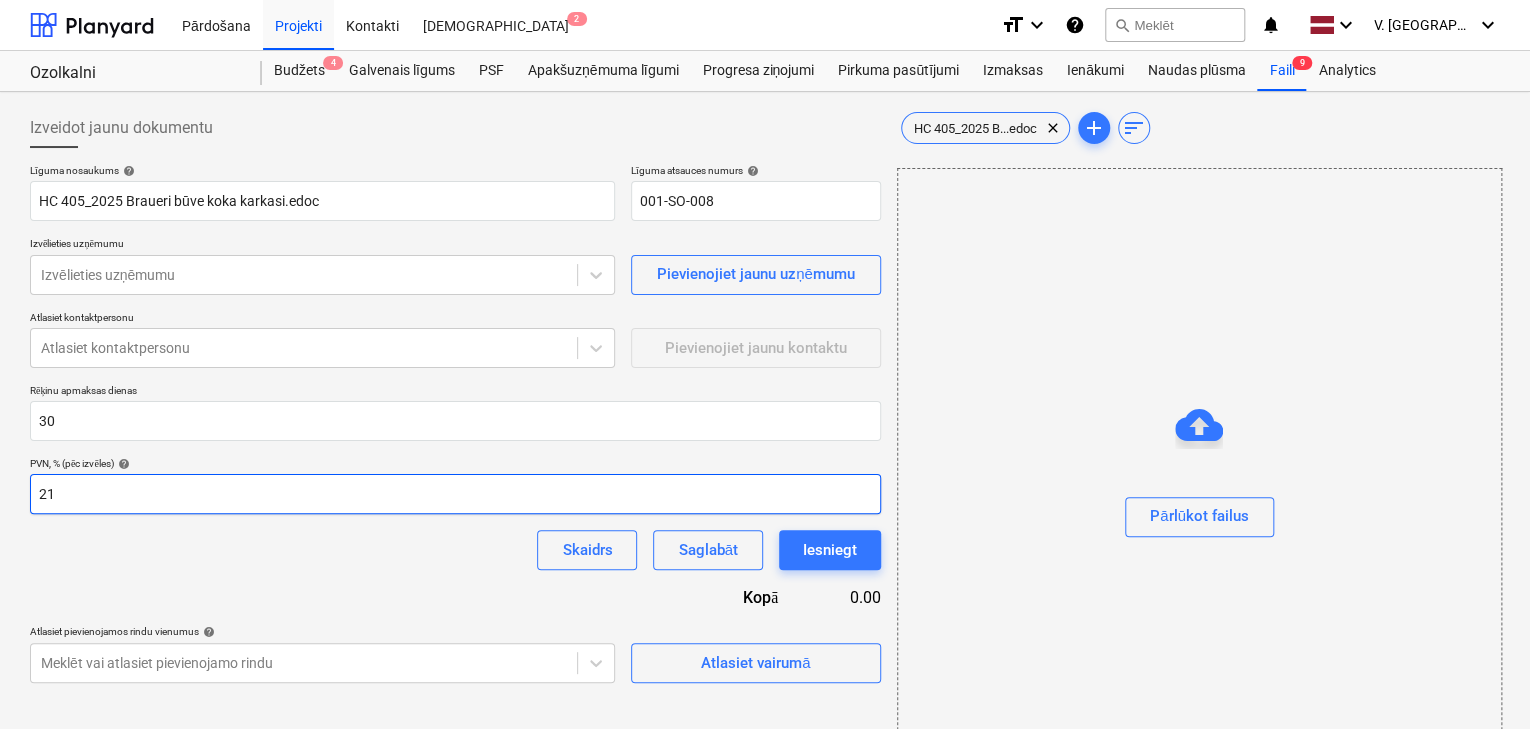 type on "21" 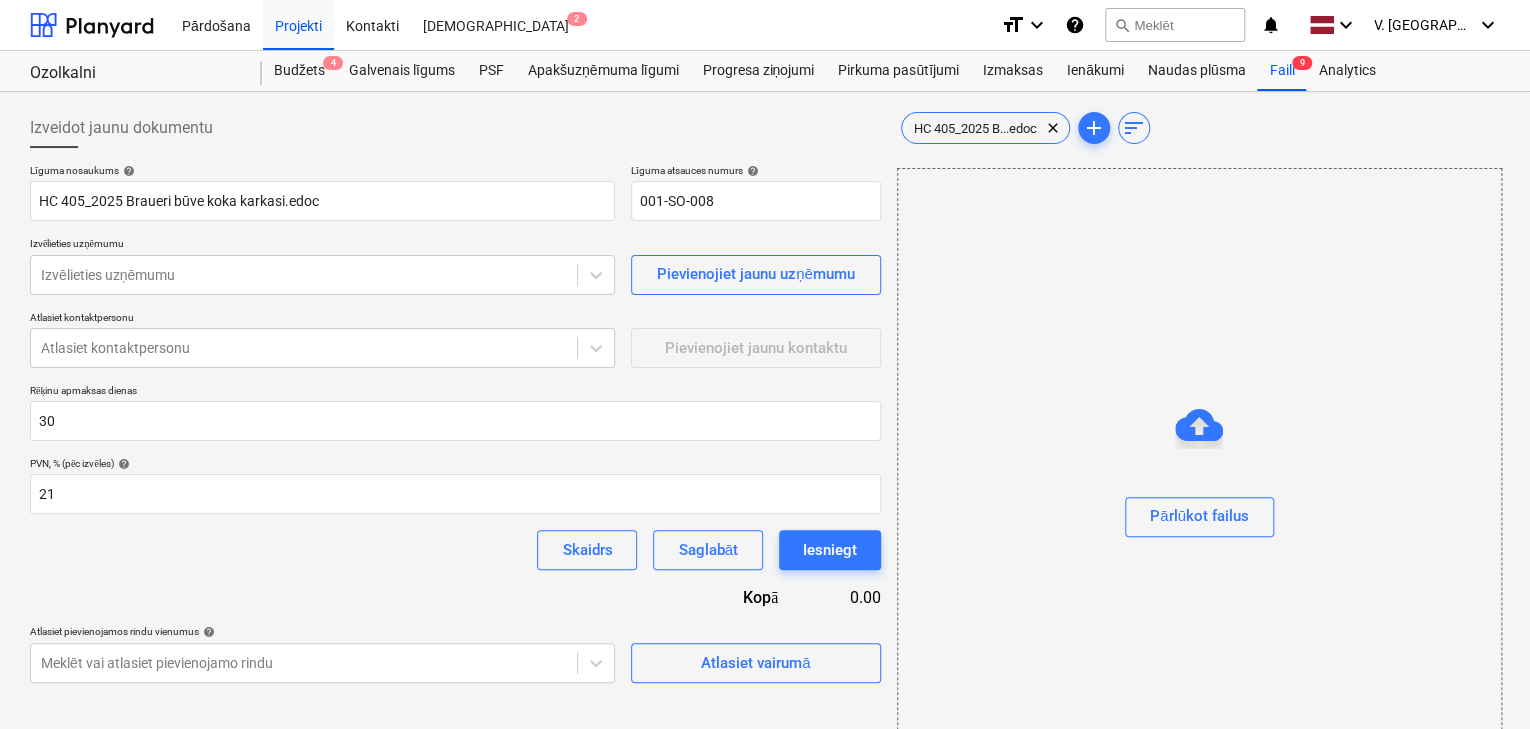 click on "Līguma nosaukums help" at bounding box center [322, 170] 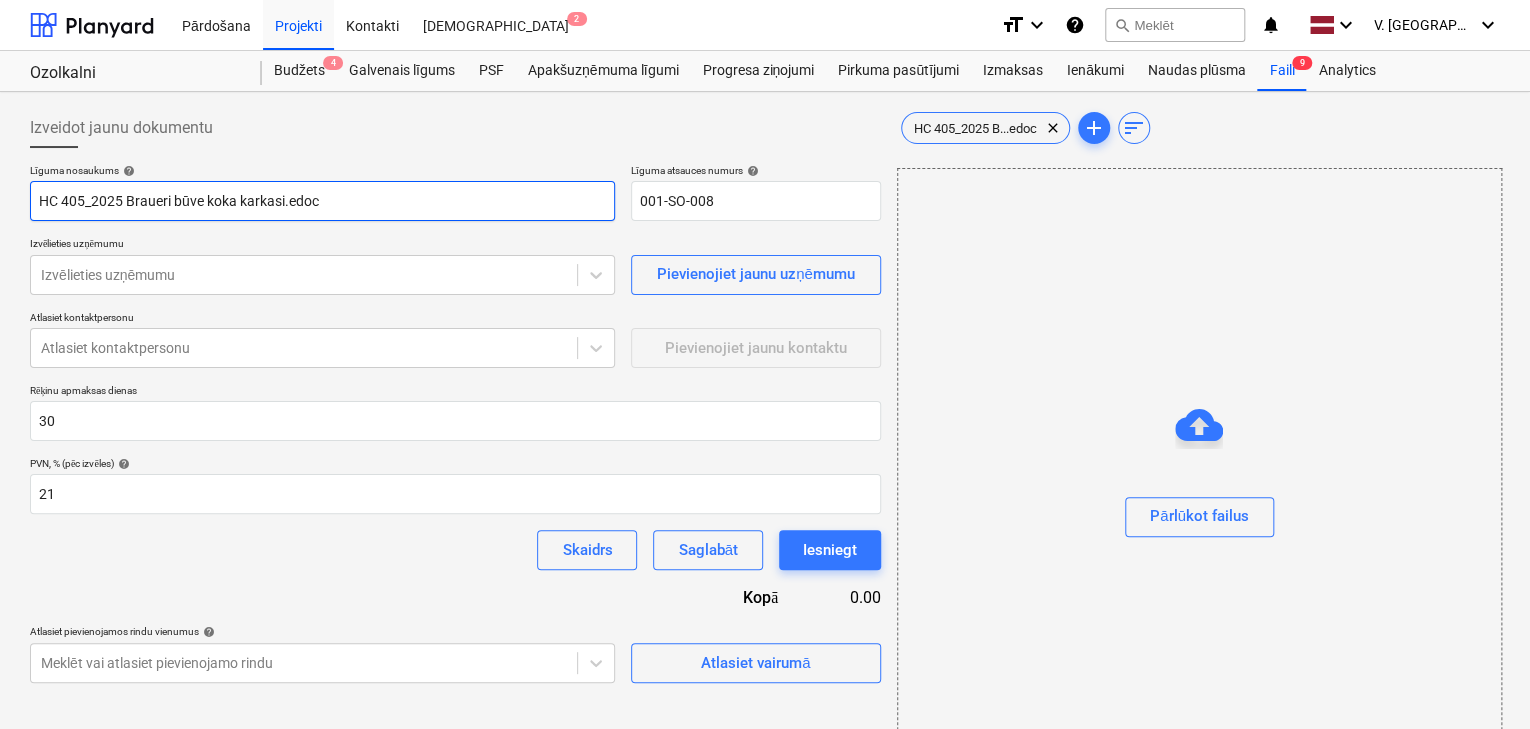 click on "HC 405_2025 Braueri būve koka karkasi.edoc" at bounding box center (322, 201) 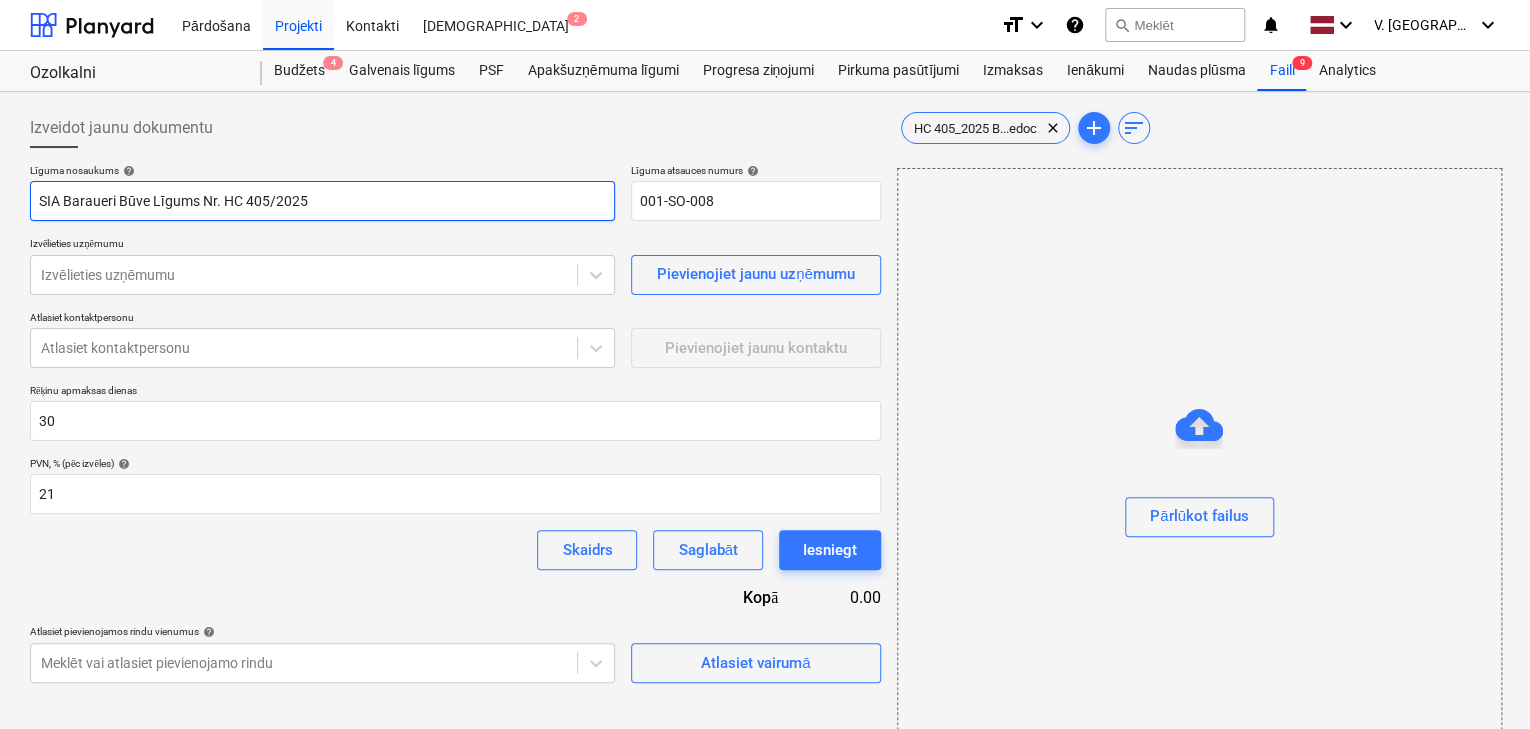 type on "SIA Baraueri Būve Līgums Nr. HC 405/2025" 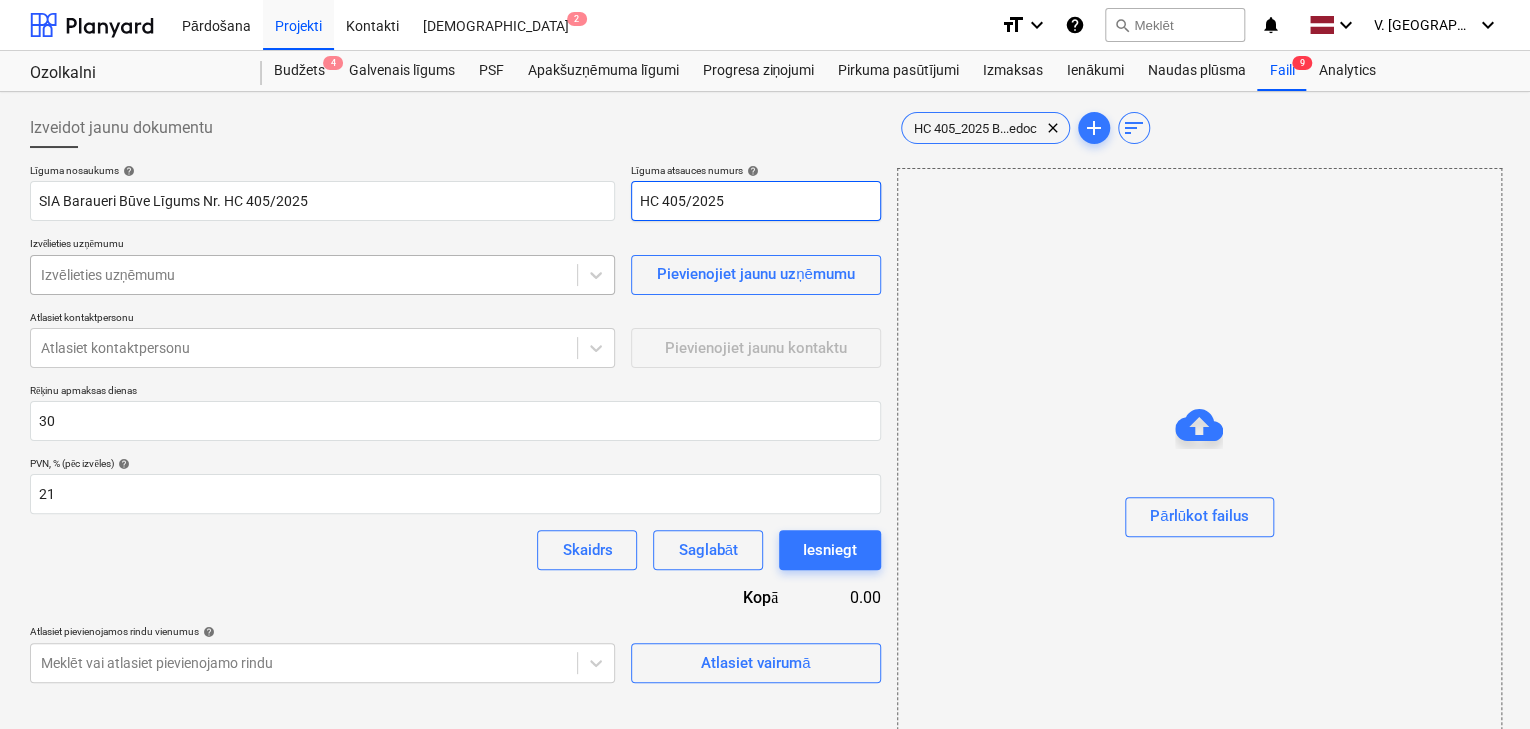 type on "HC 405/2025" 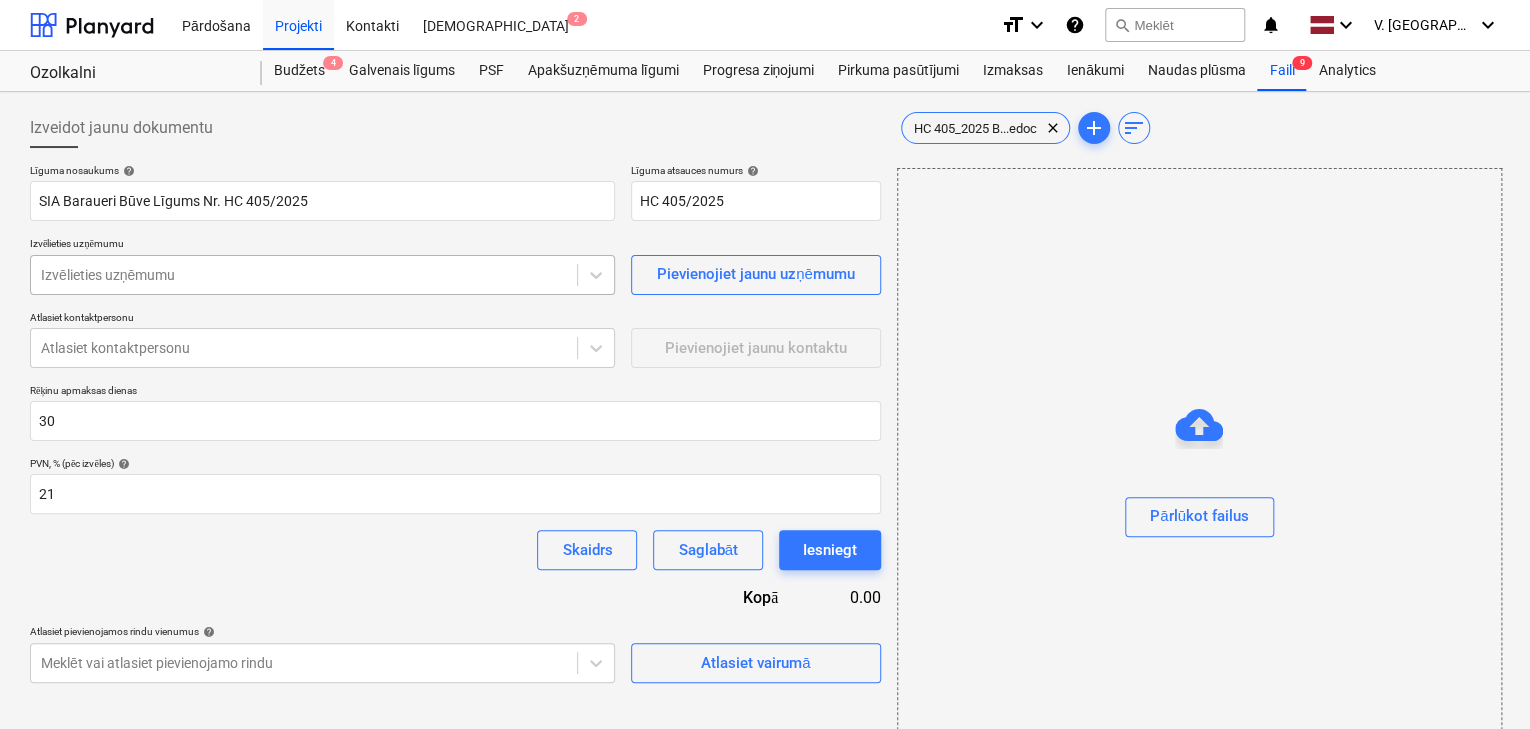 click at bounding box center [304, 275] 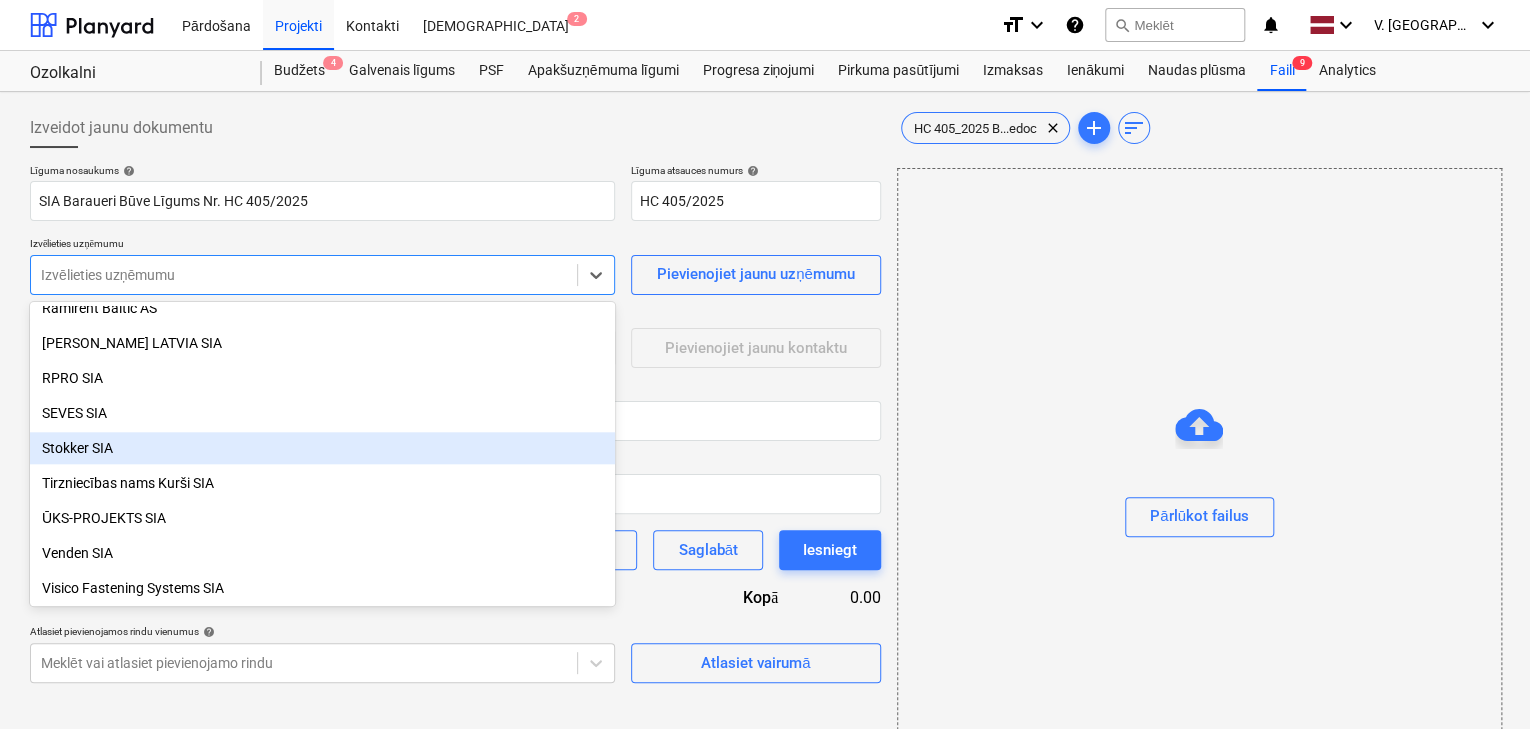scroll, scrollTop: 984, scrollLeft: 0, axis: vertical 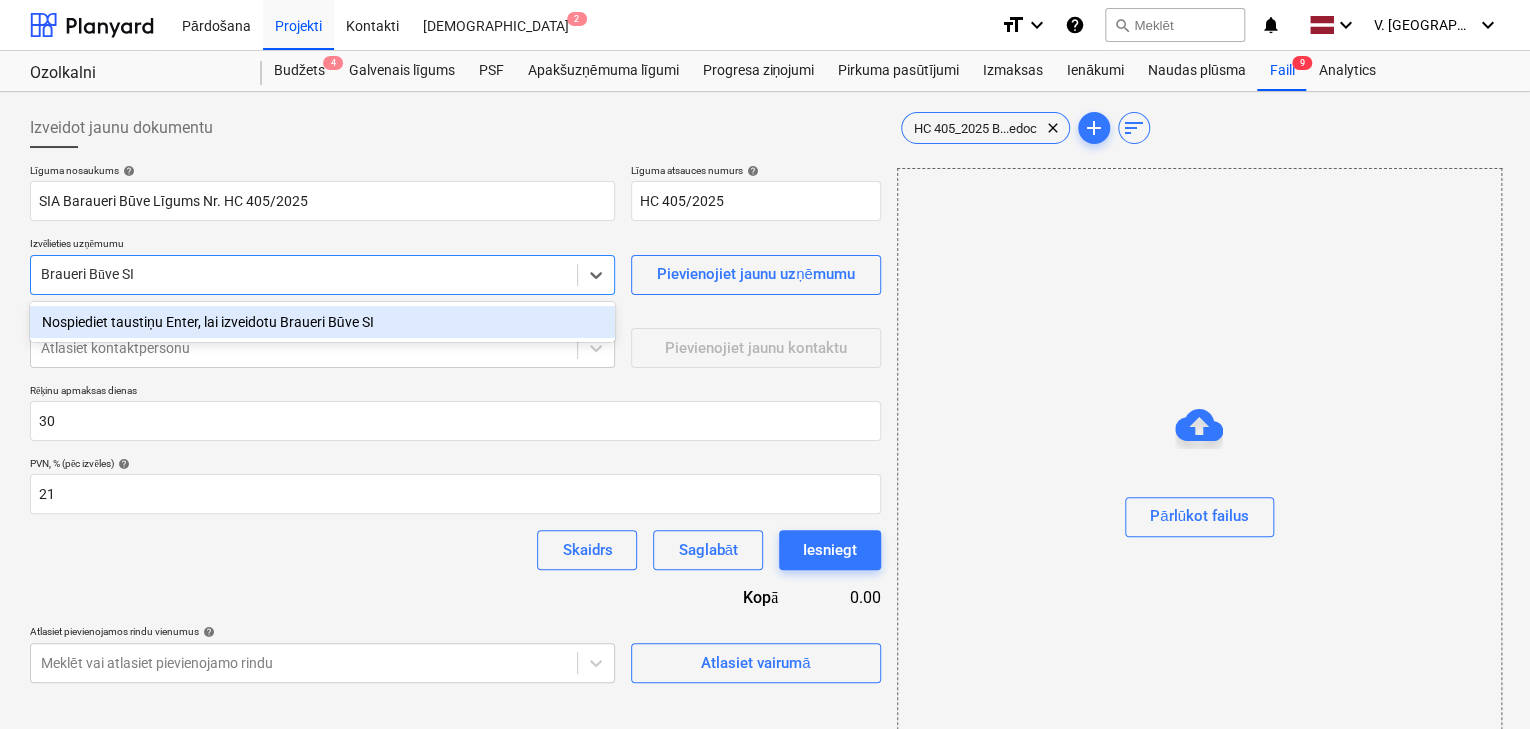 type on "Braueri Būve SIA" 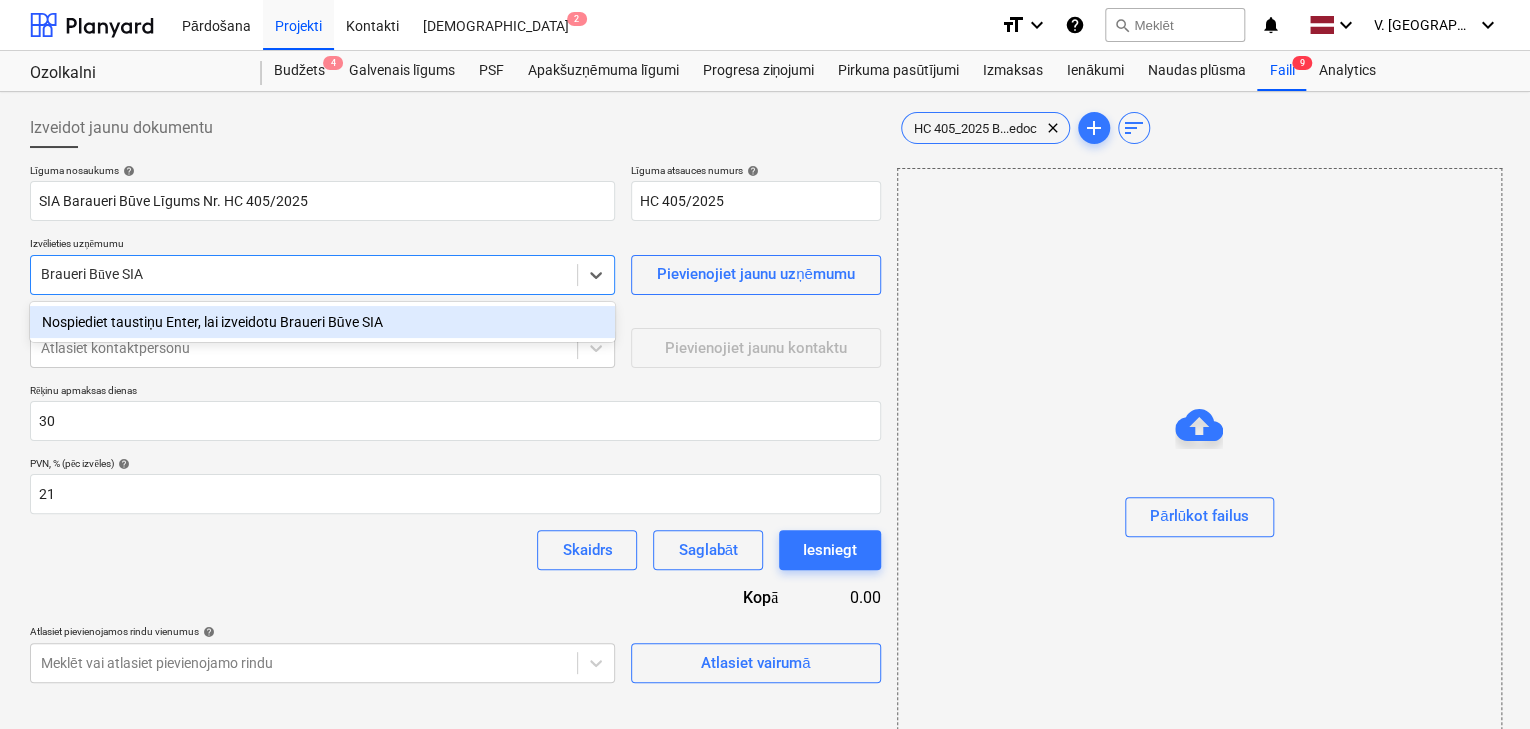 type 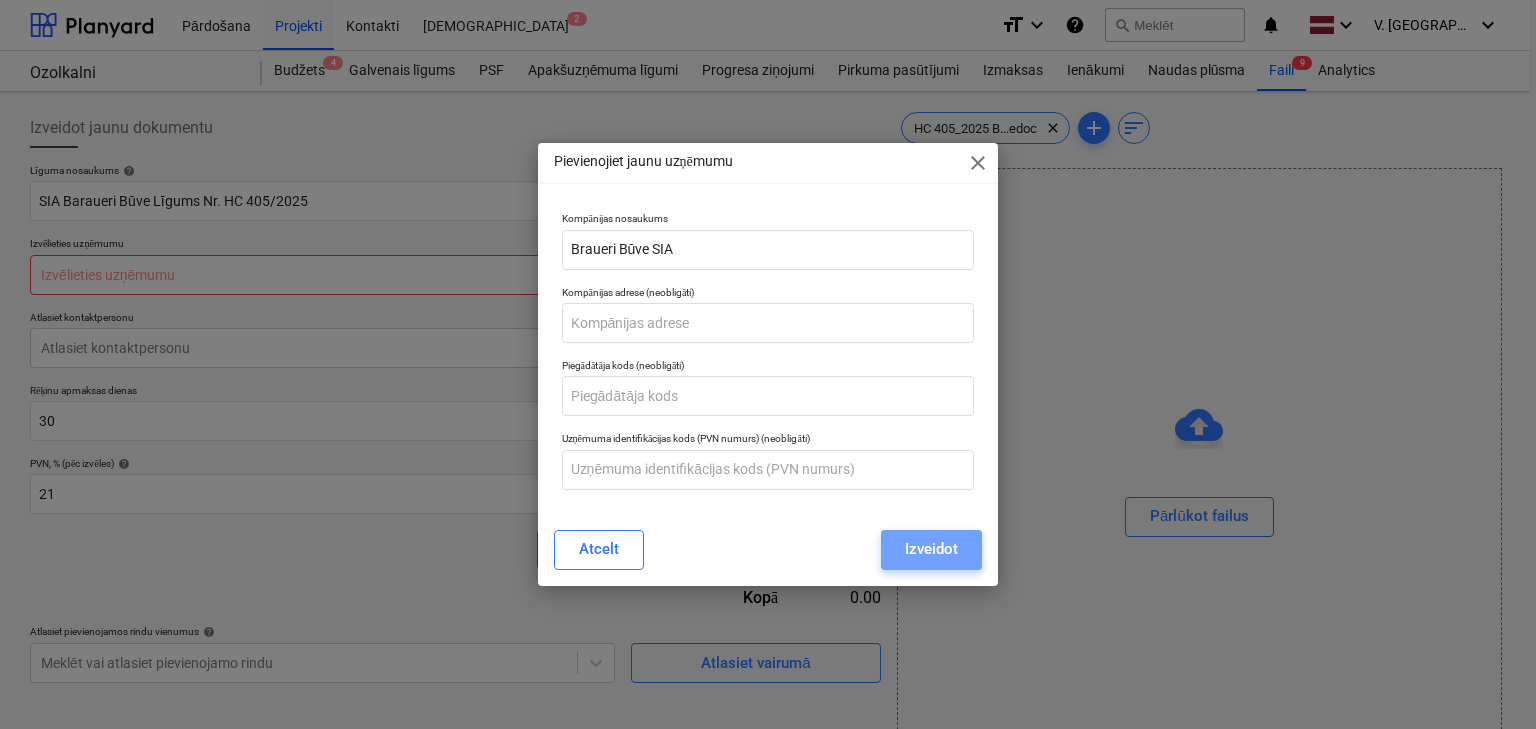 click on "Izveidot" at bounding box center [931, 549] 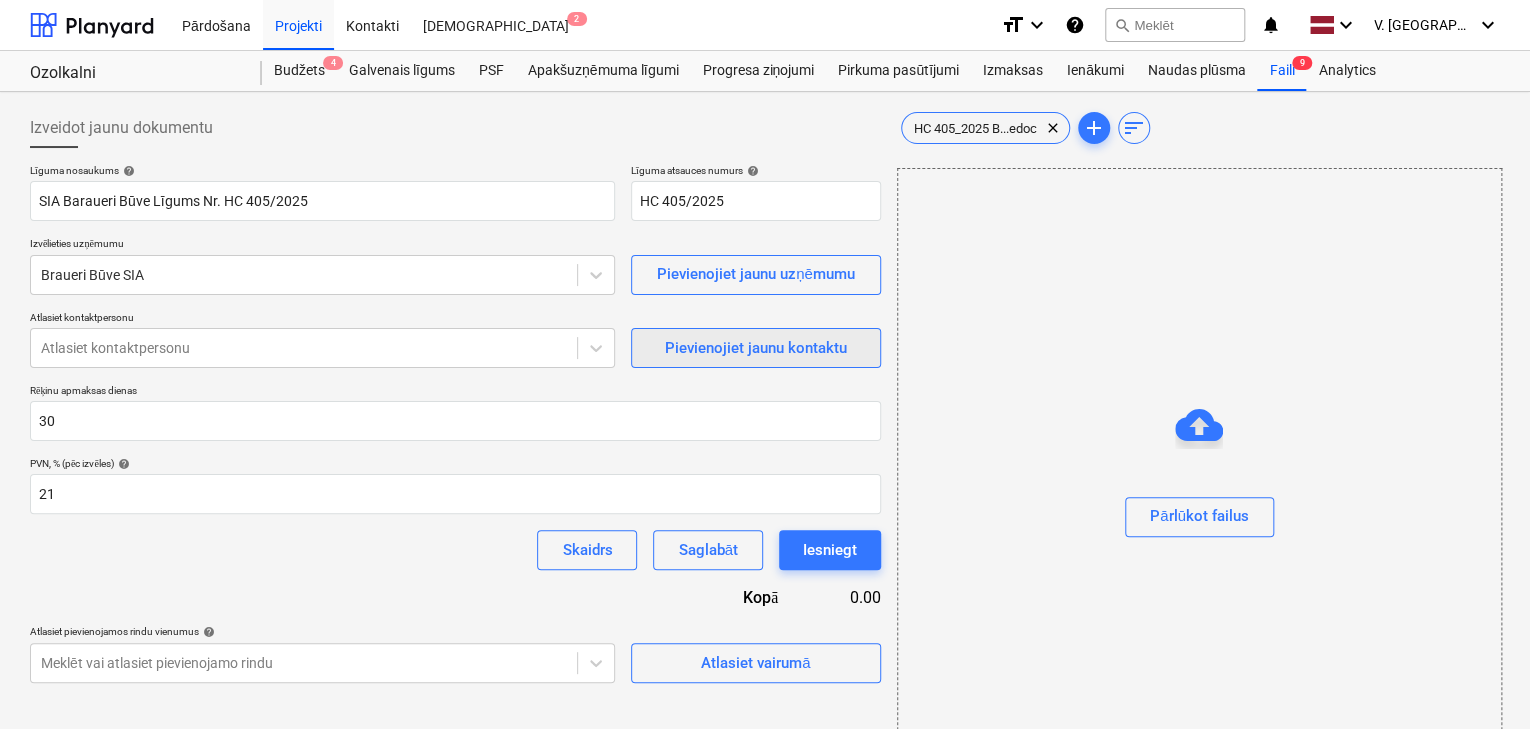 click on "Pievienojiet jaunu kontaktu" at bounding box center [756, 348] 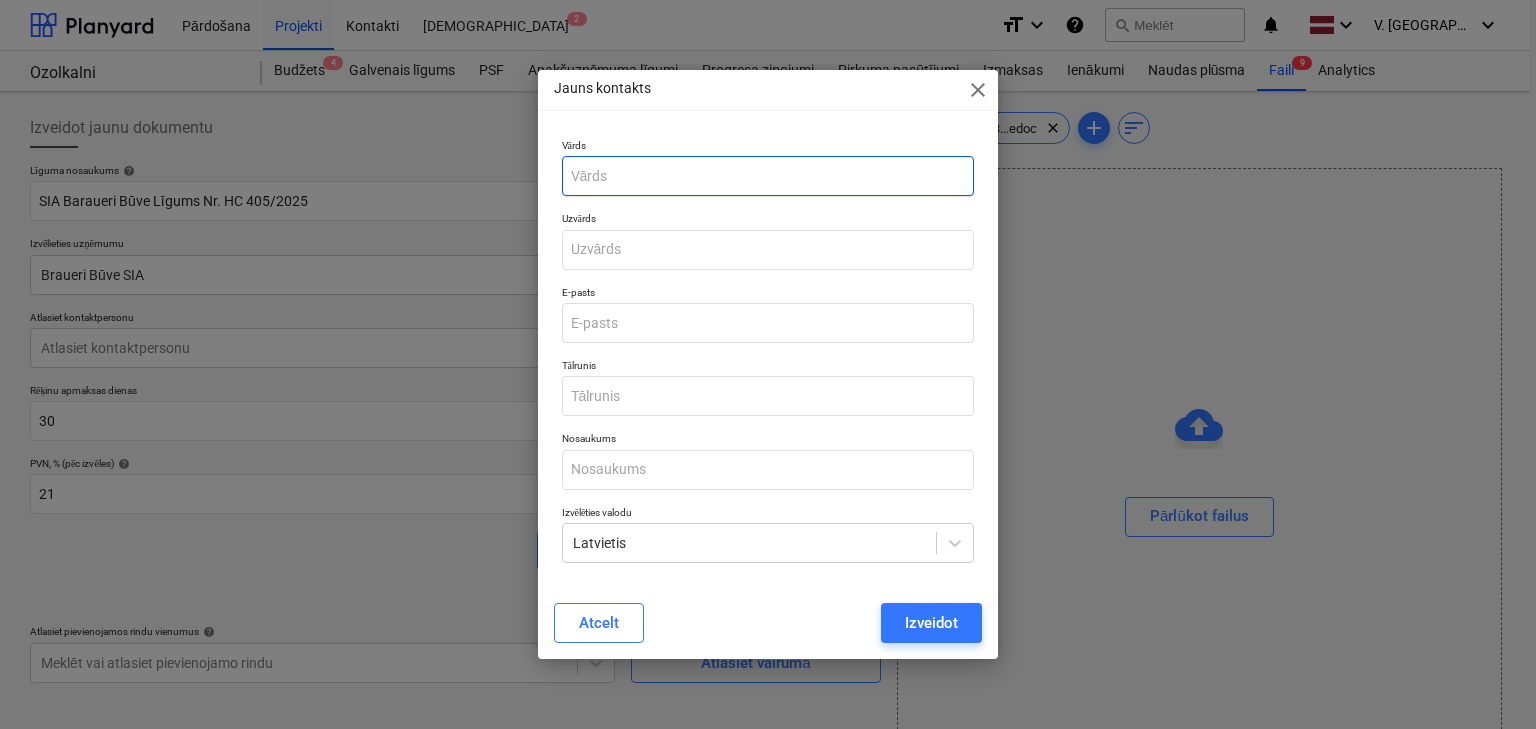 click at bounding box center (768, 176) 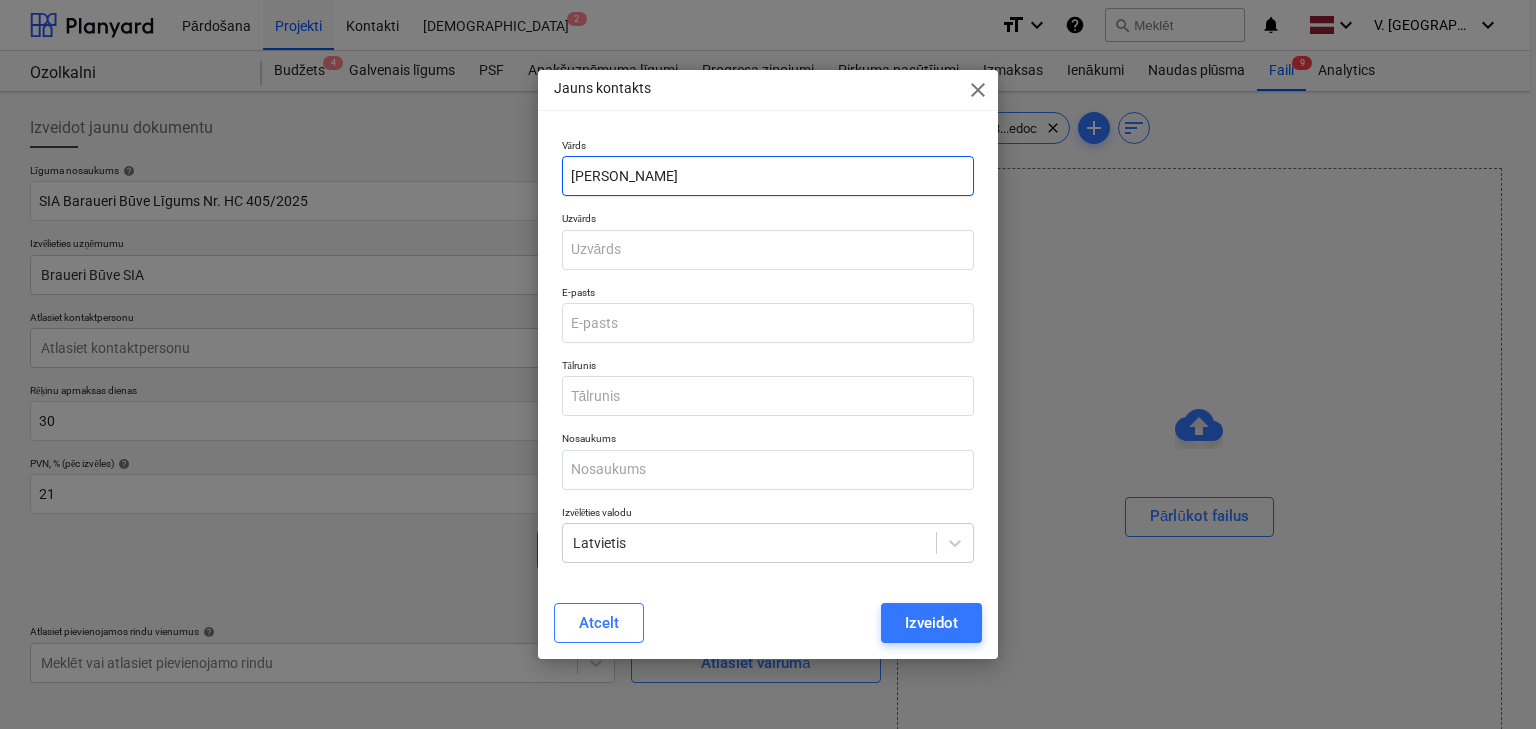 type on "[PERSON_NAME]" 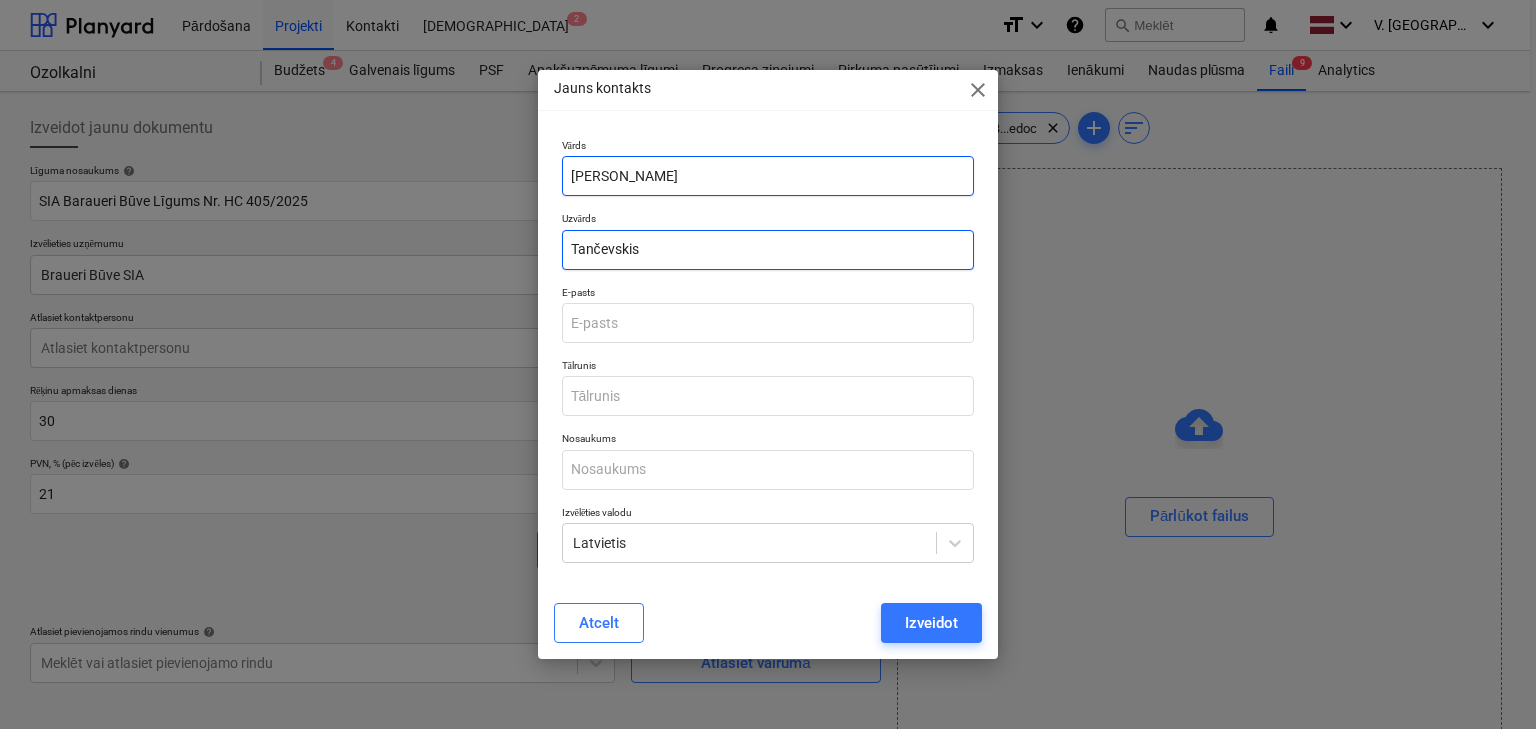 type on "Tančevskis" 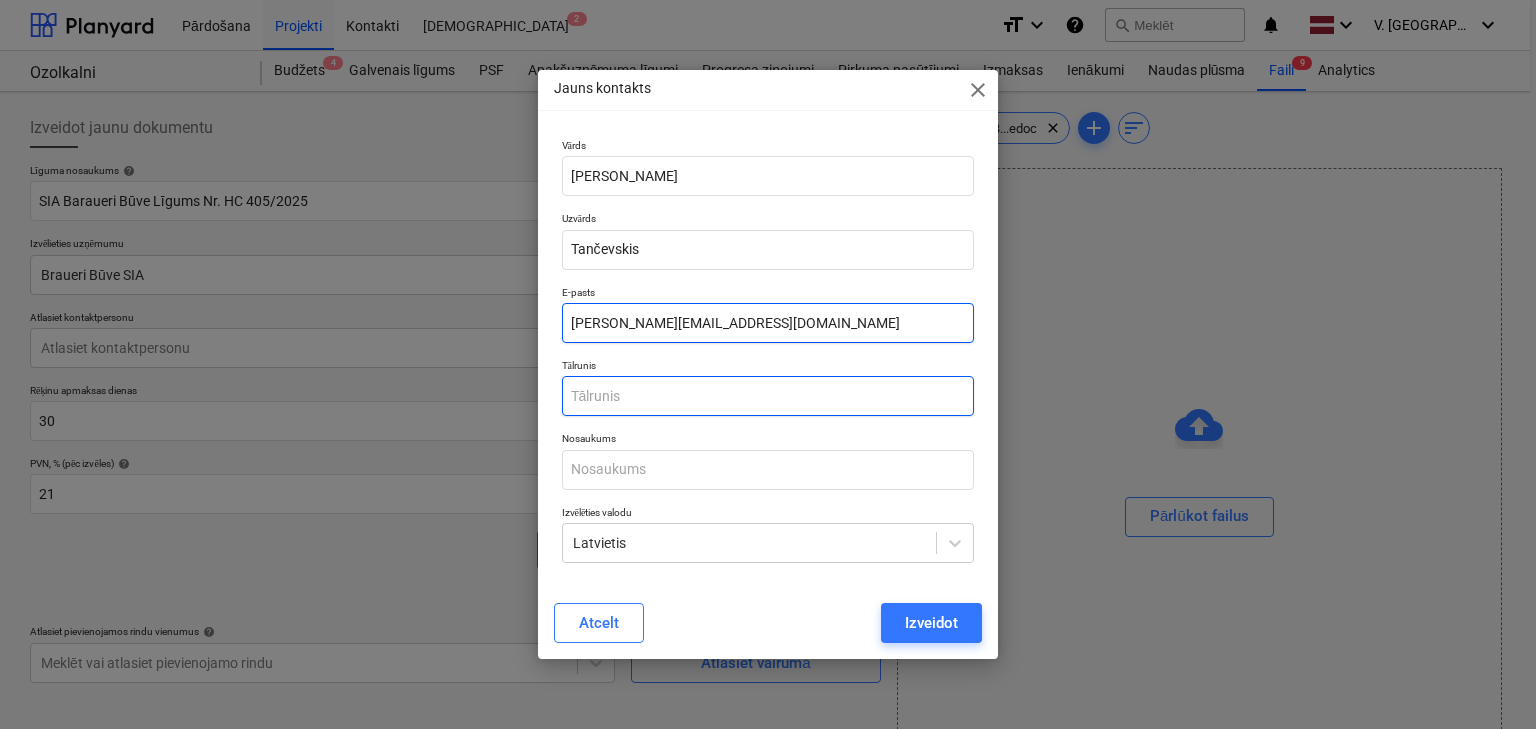 type on "[PERSON_NAME][EMAIL_ADDRESS][DOMAIN_NAME]" 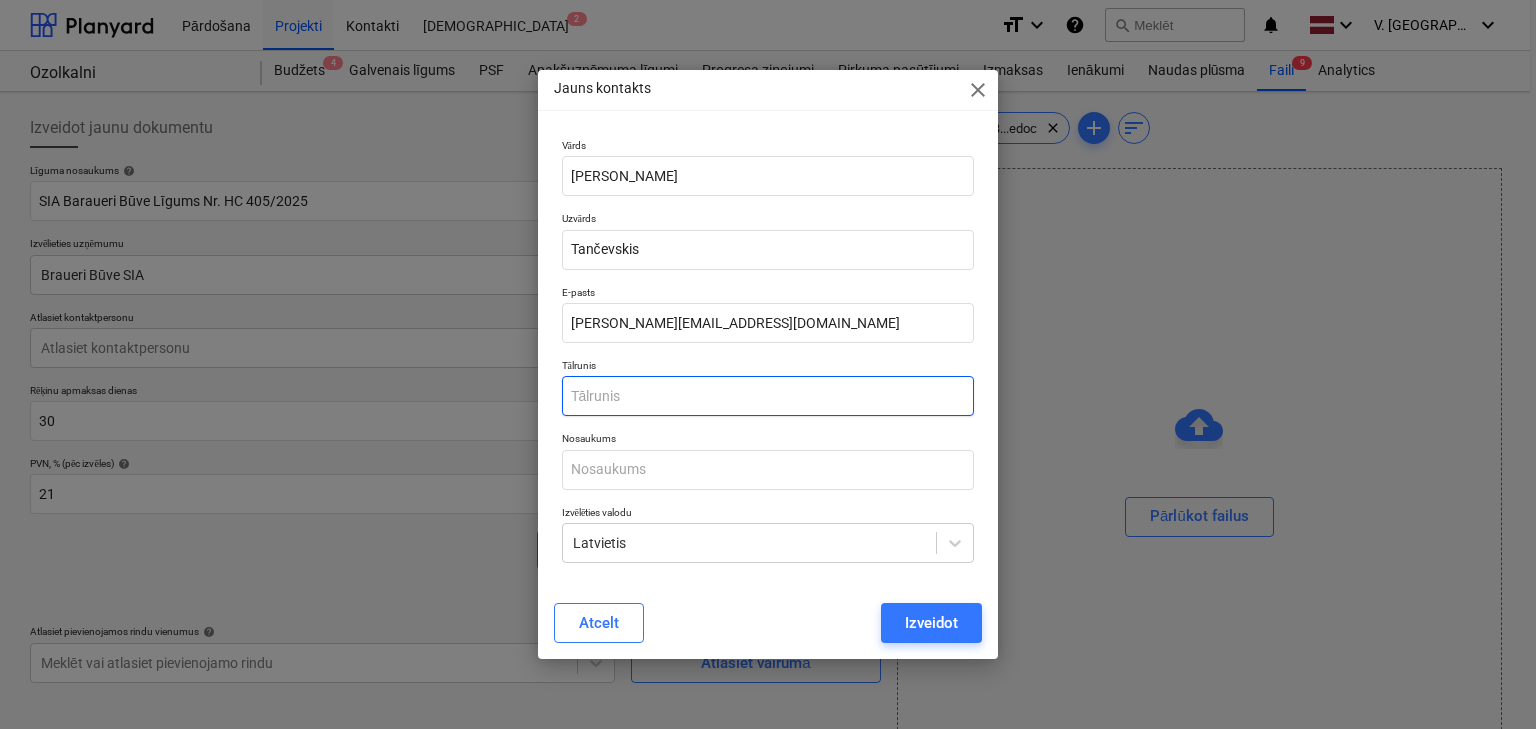 click at bounding box center [768, 396] 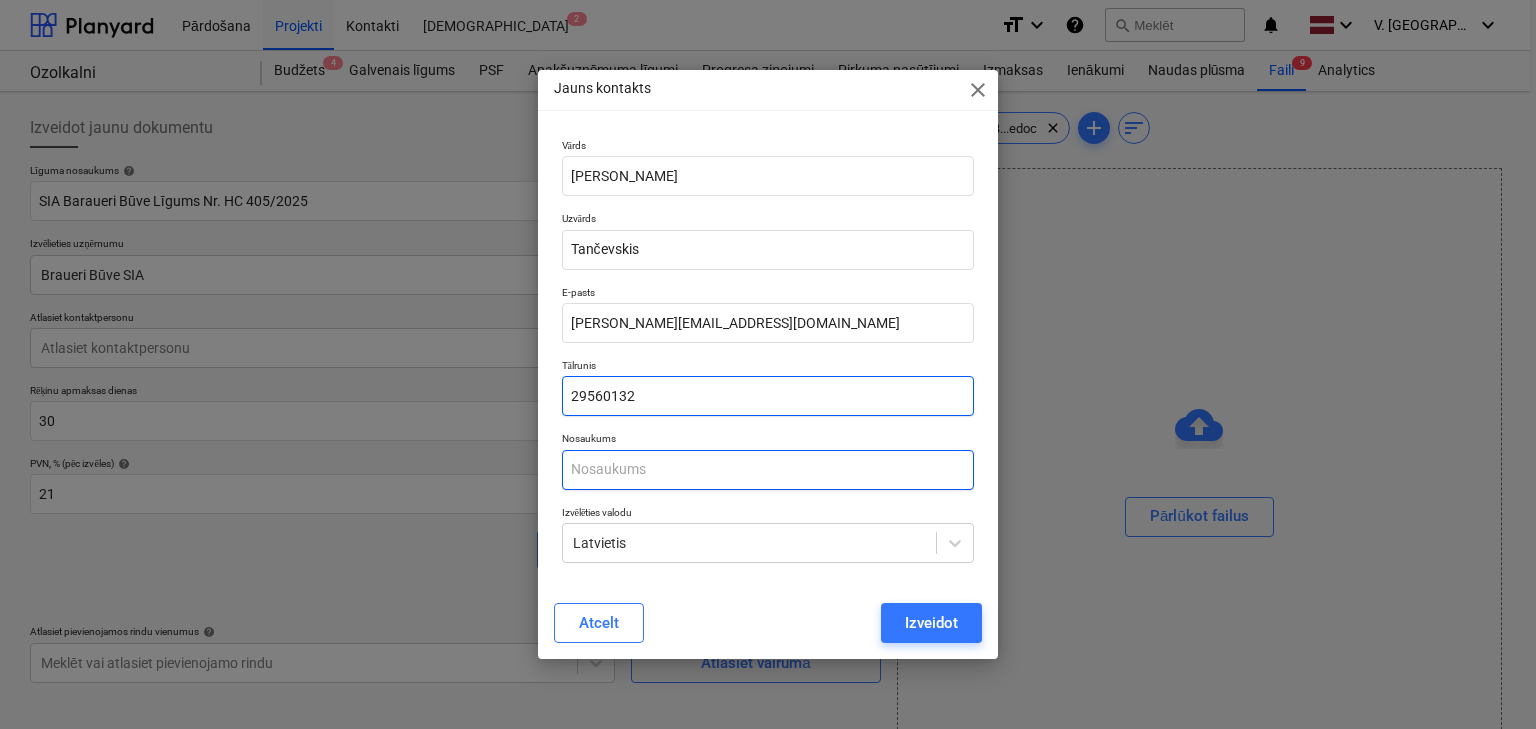 type on "29560132" 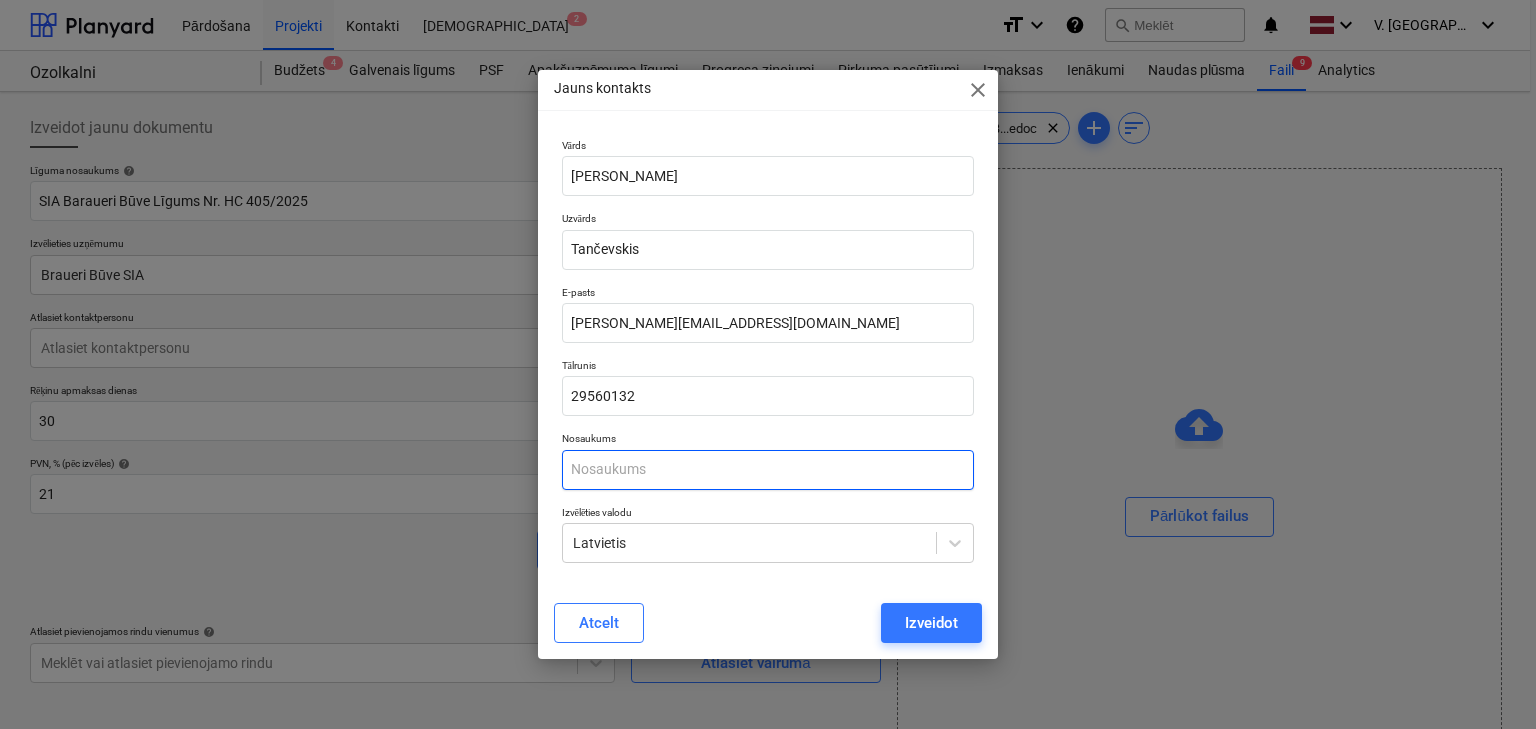 click at bounding box center (768, 470) 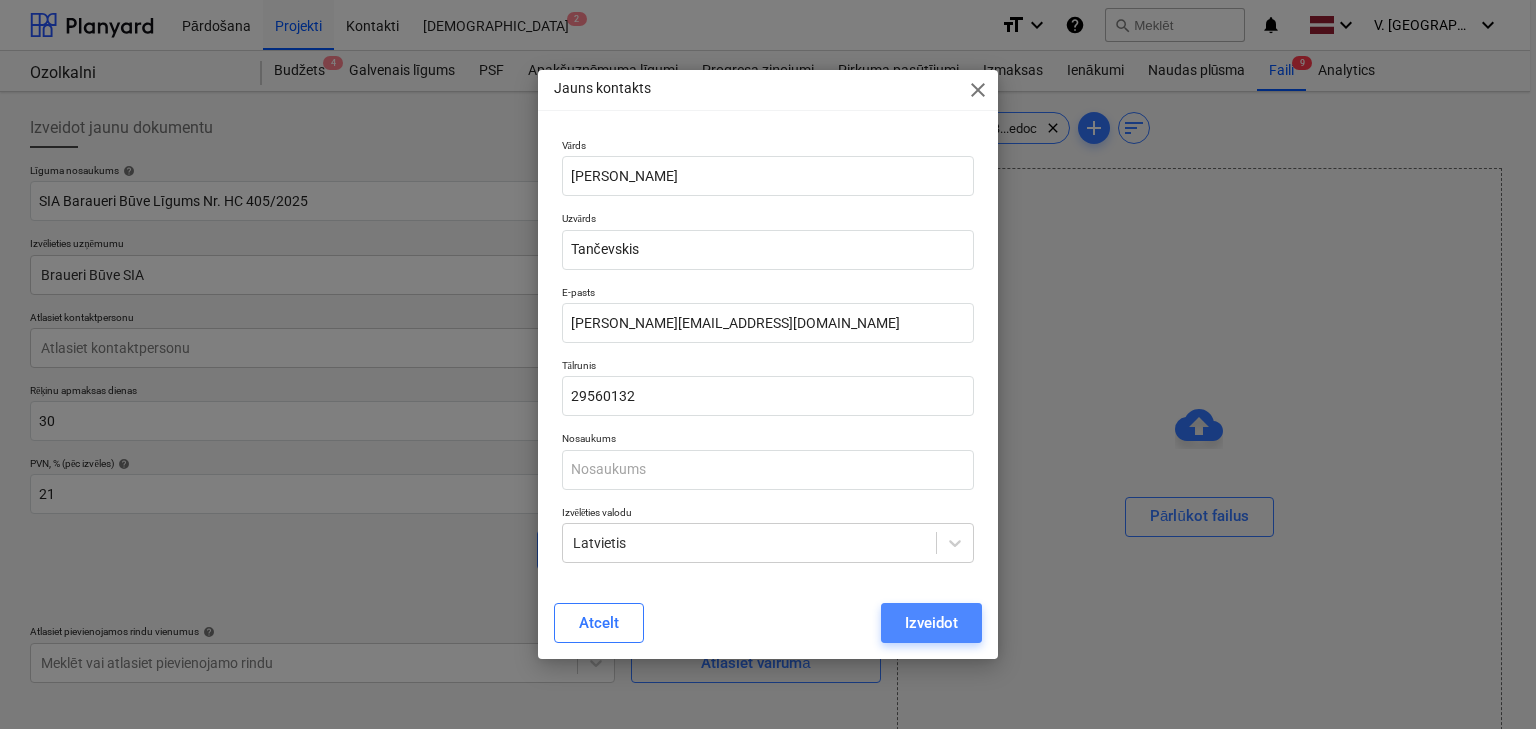 click on "Izveidot" at bounding box center (931, 623) 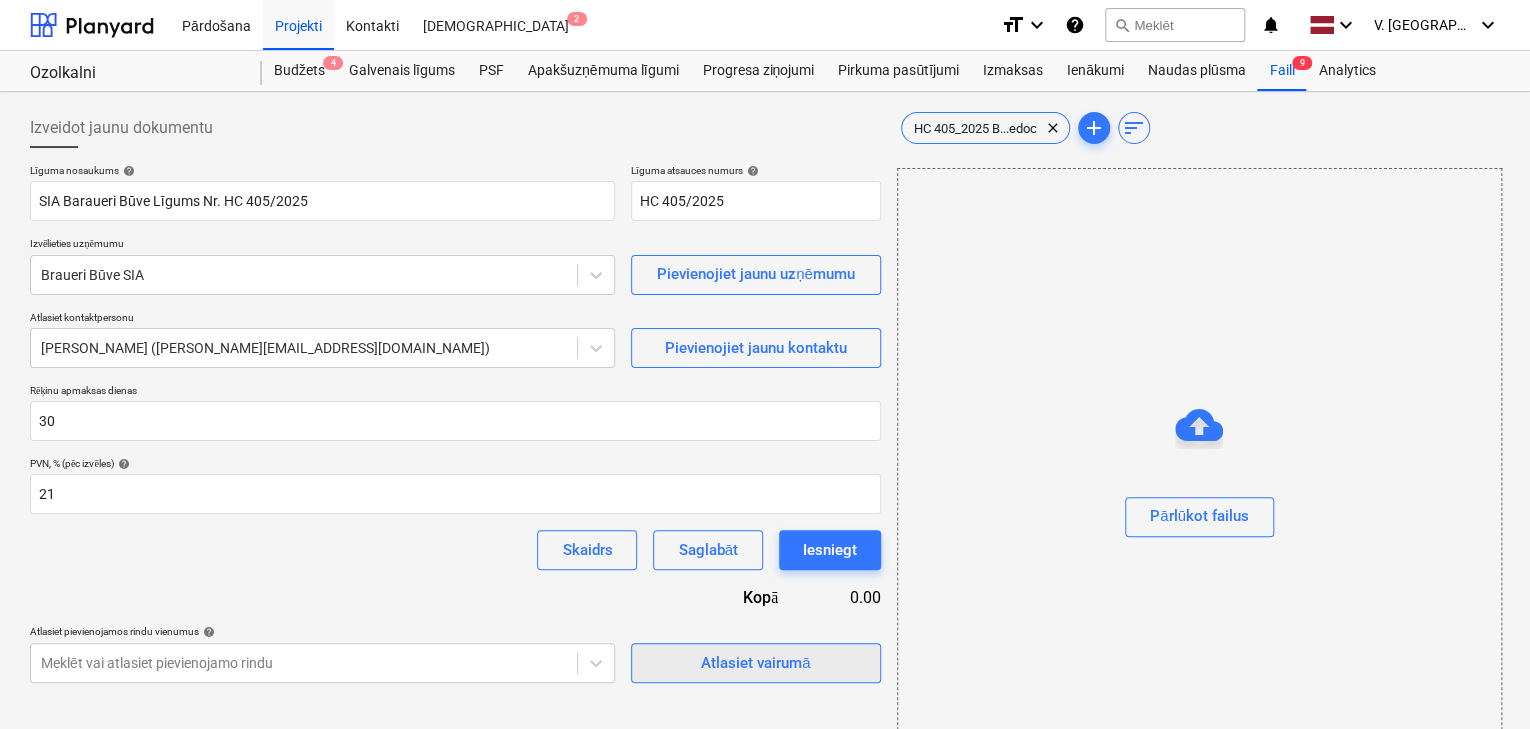 scroll, scrollTop: 0, scrollLeft: 0, axis: both 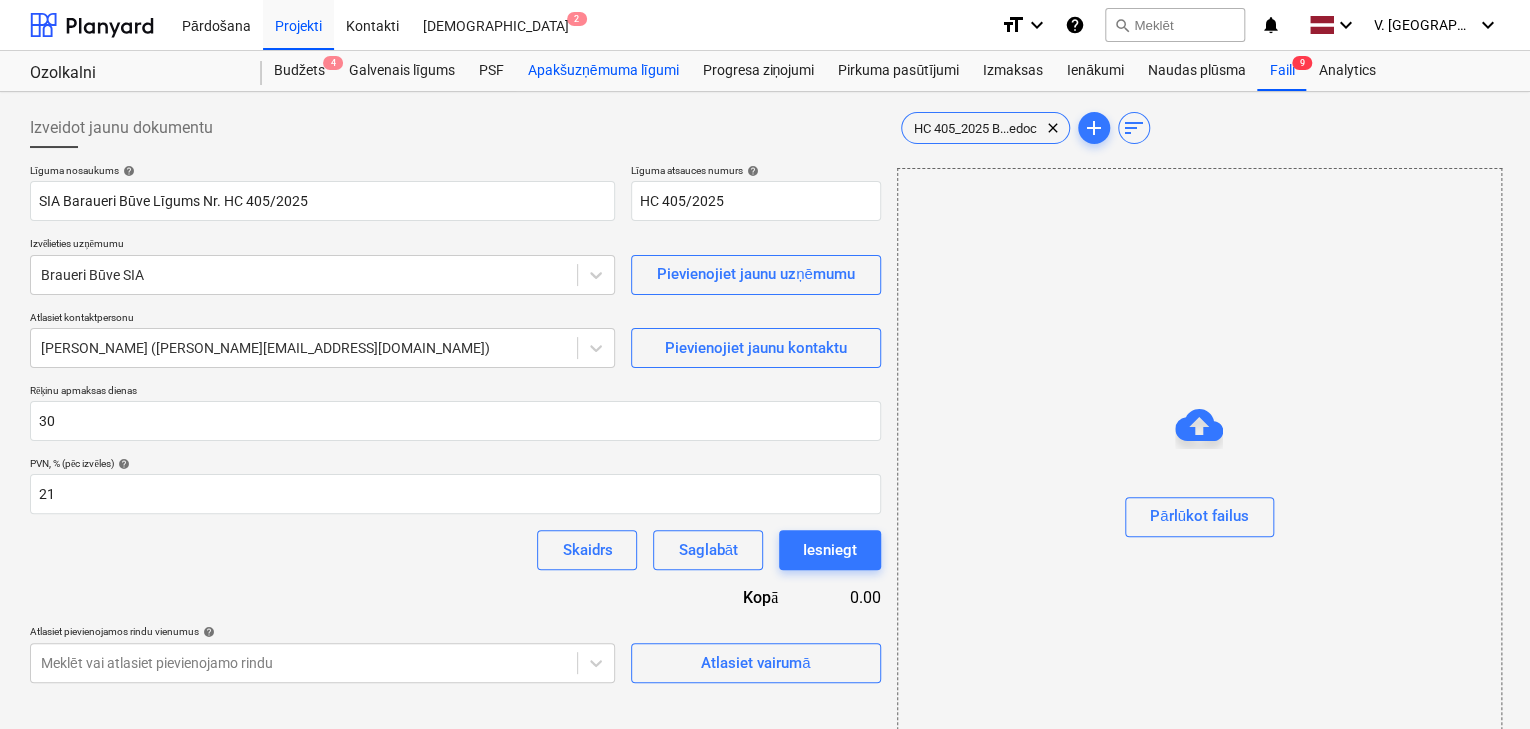click on "Apakšuzņēmuma līgumi" at bounding box center [603, 71] 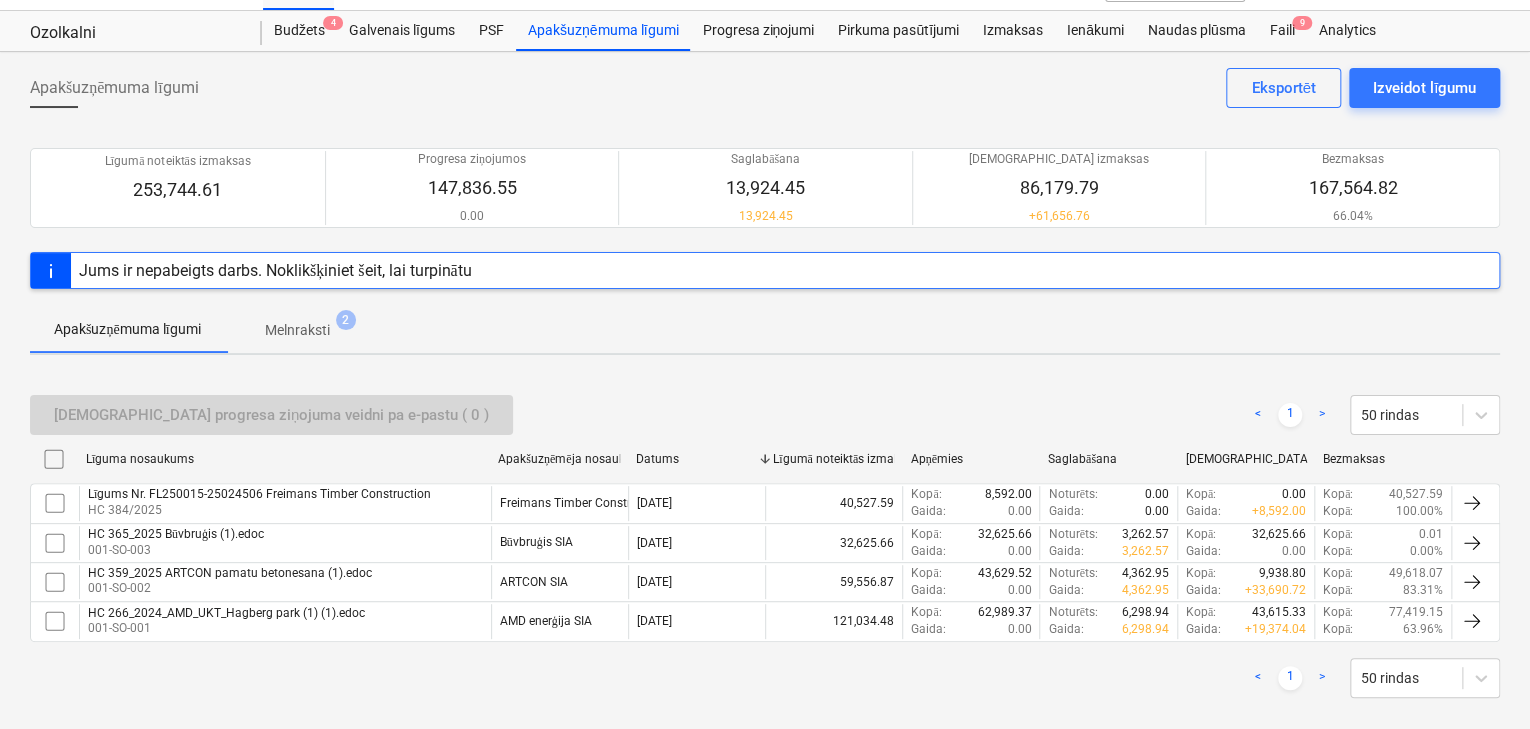 scroll, scrollTop: 62, scrollLeft: 0, axis: vertical 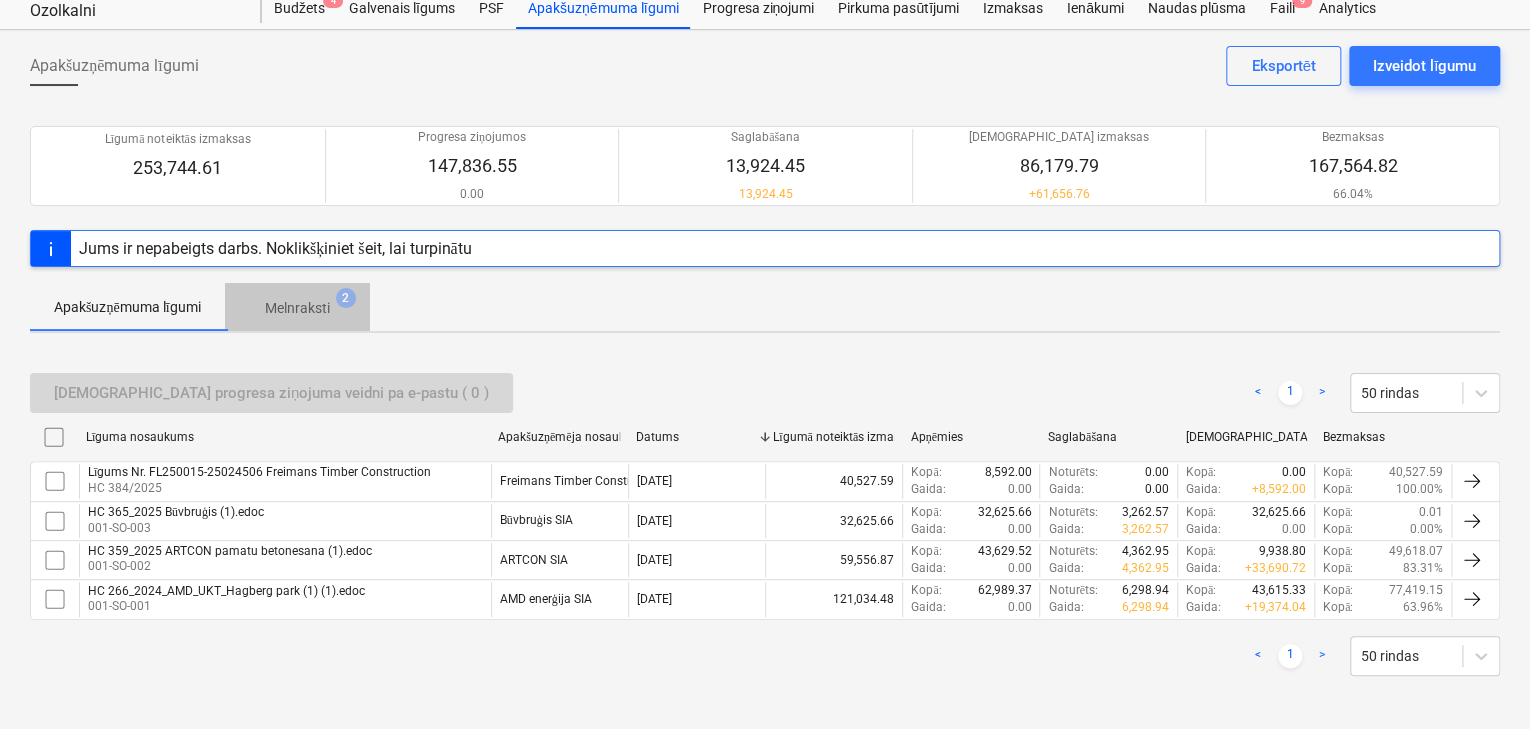 click on "Melnraksti" at bounding box center (297, 308) 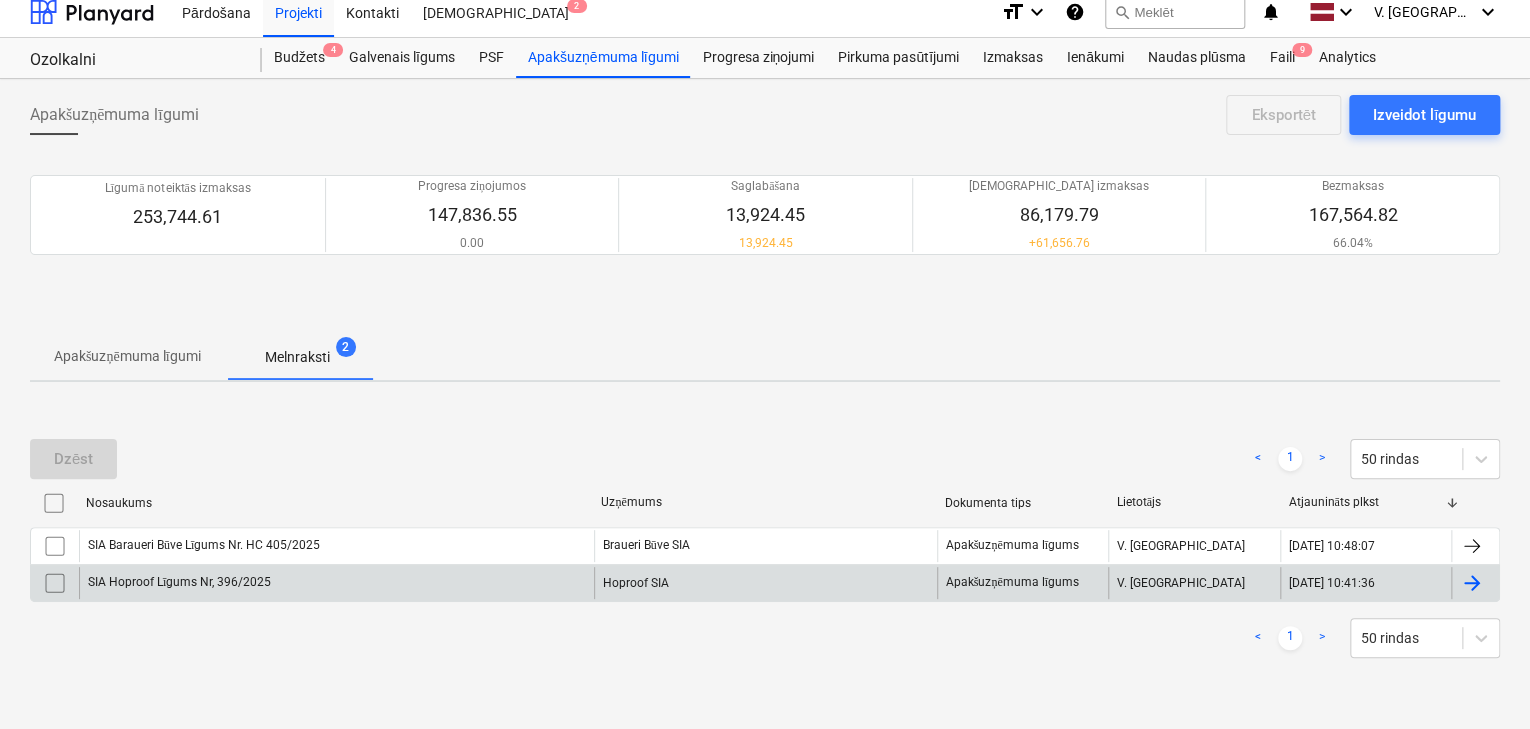 click on "SIA Hoproof Līgums Nr, 396/2025" at bounding box center (336, 583) 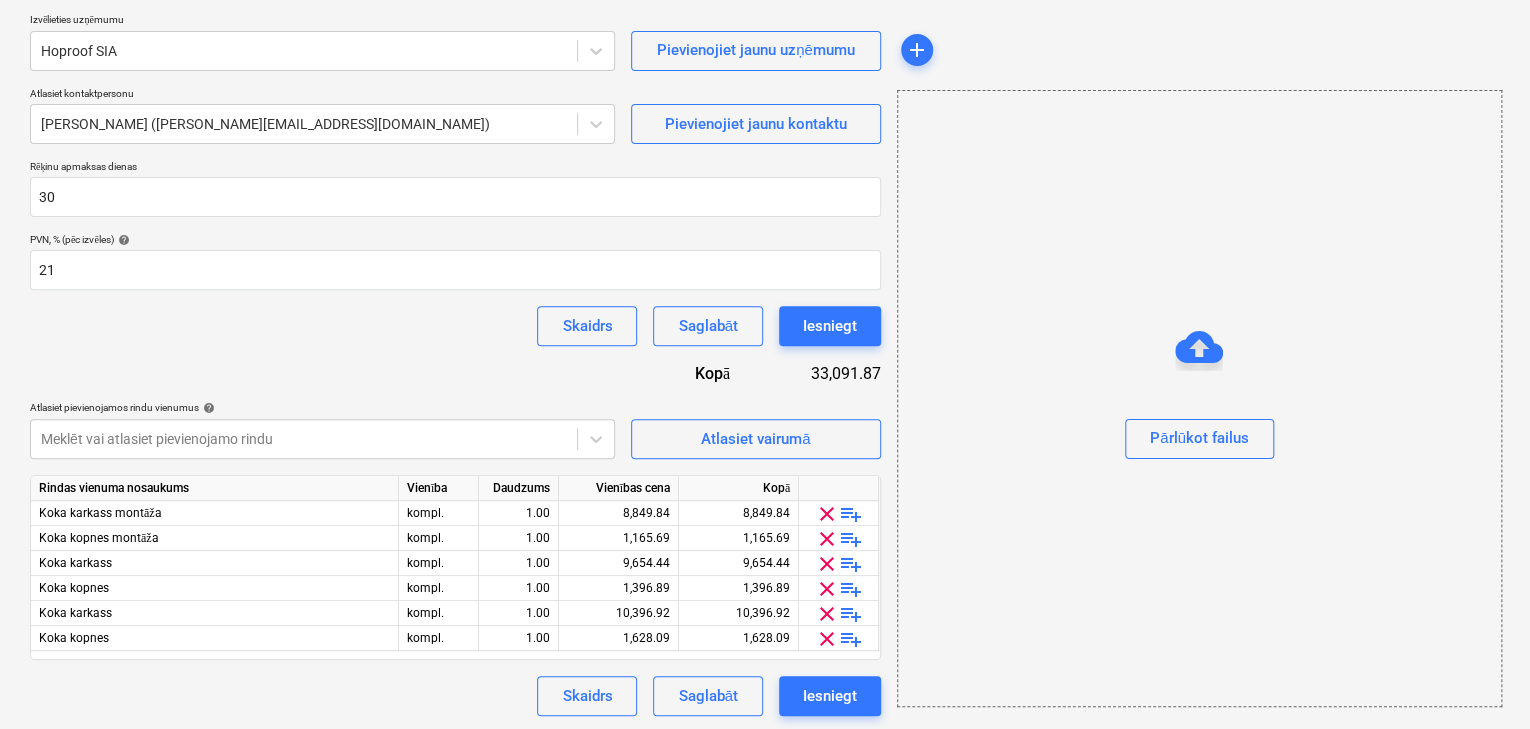 scroll, scrollTop: 227, scrollLeft: 0, axis: vertical 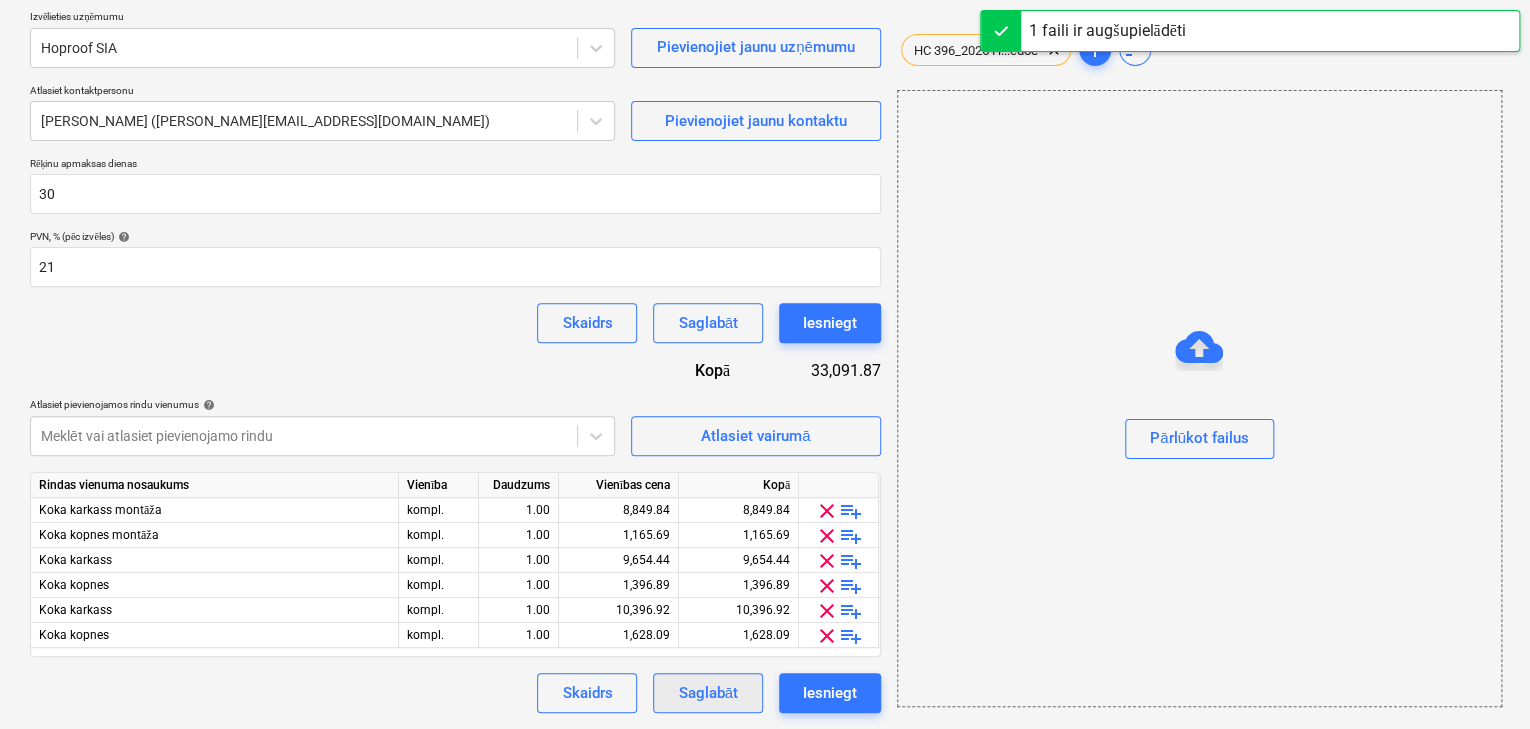 click on "Saglabāt" at bounding box center (707, 693) 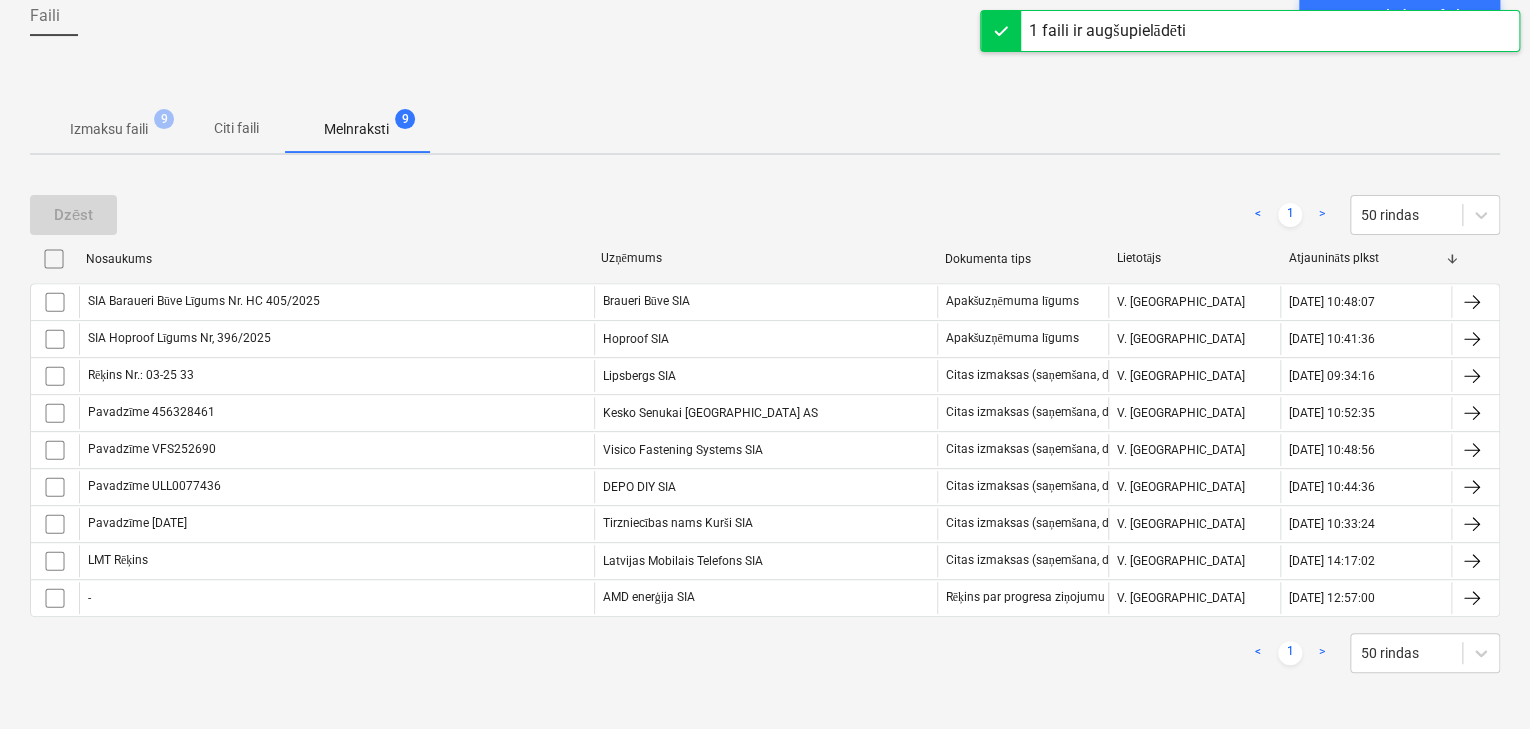 scroll, scrollTop: 200, scrollLeft: 0, axis: vertical 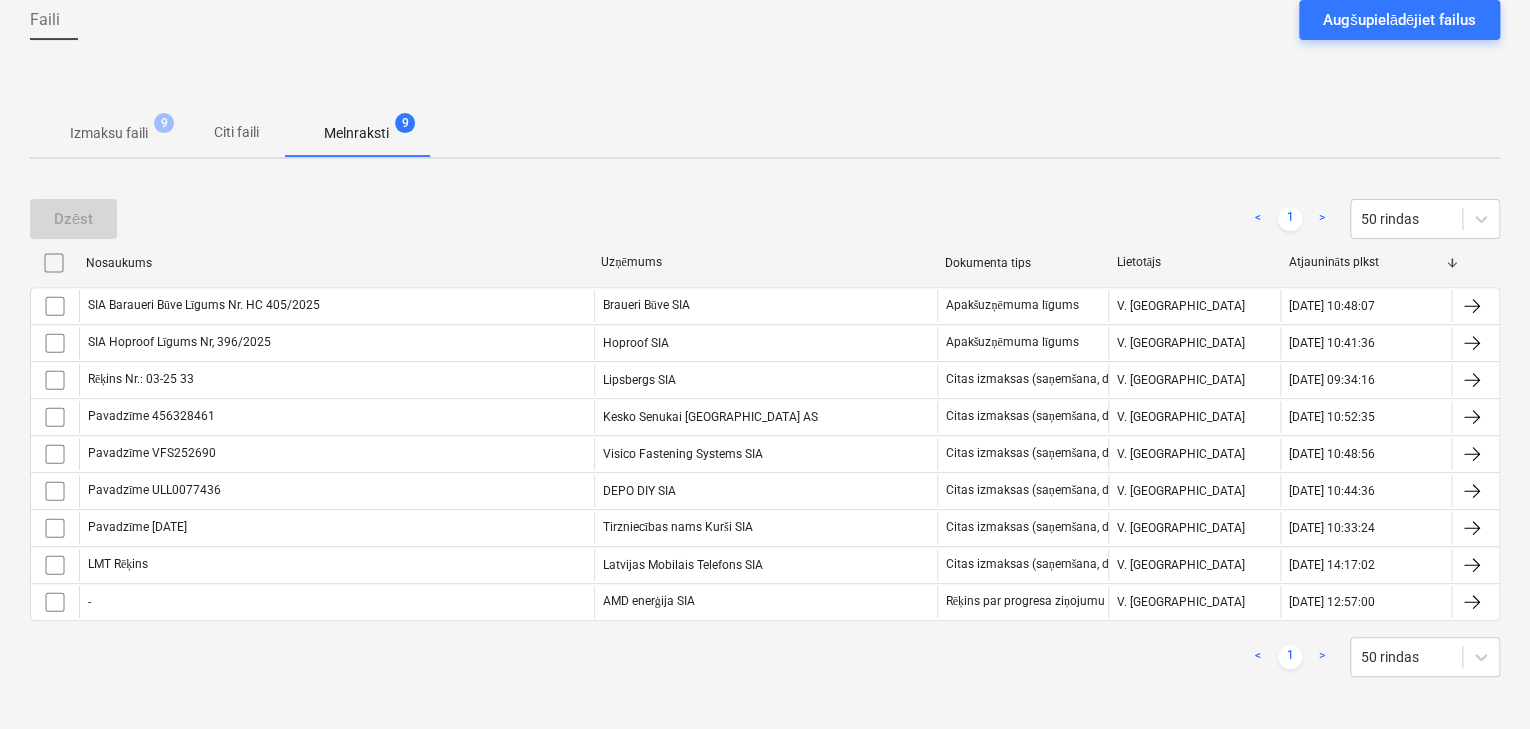 click on "Citi faili" at bounding box center (236, 132) 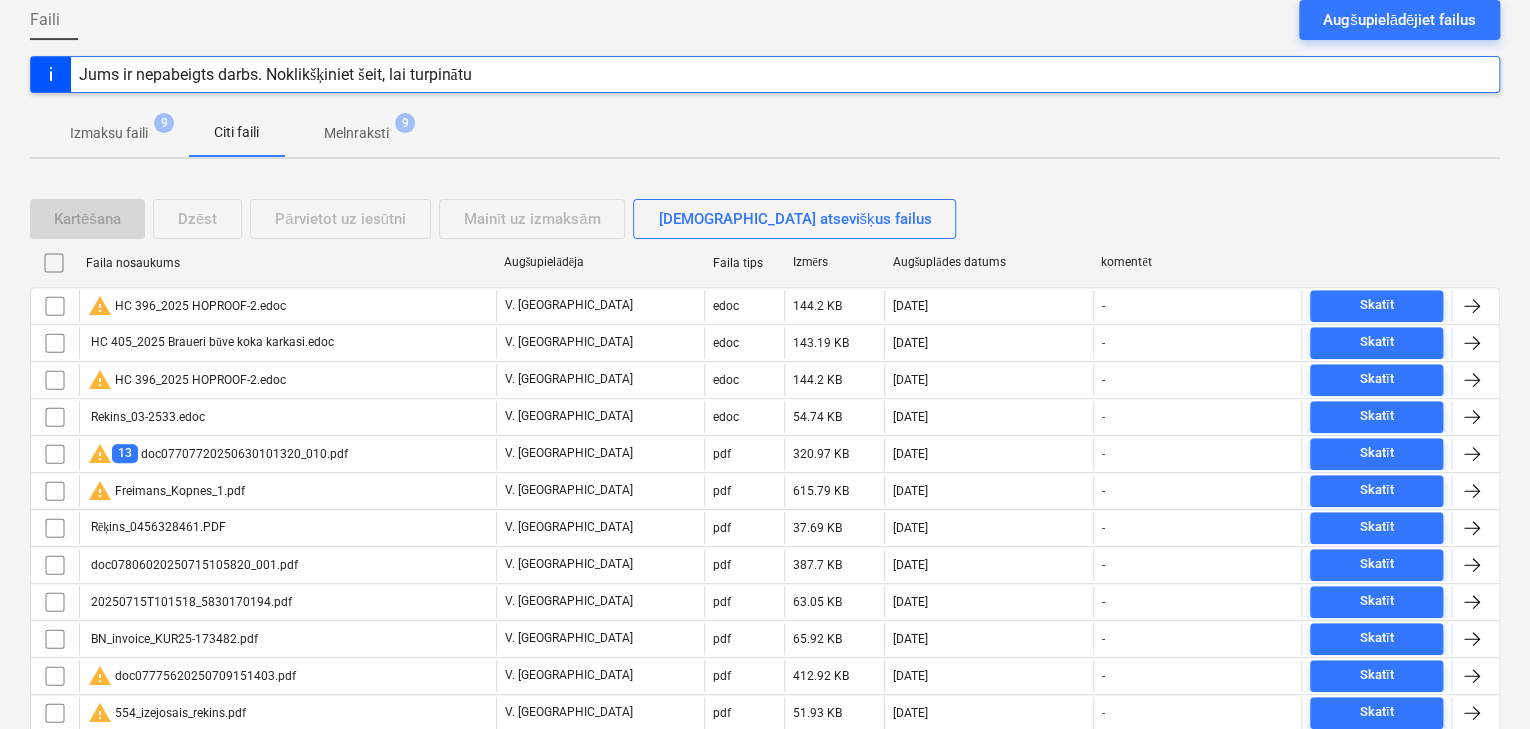 click on "Melnraksti 9" at bounding box center [356, 133] 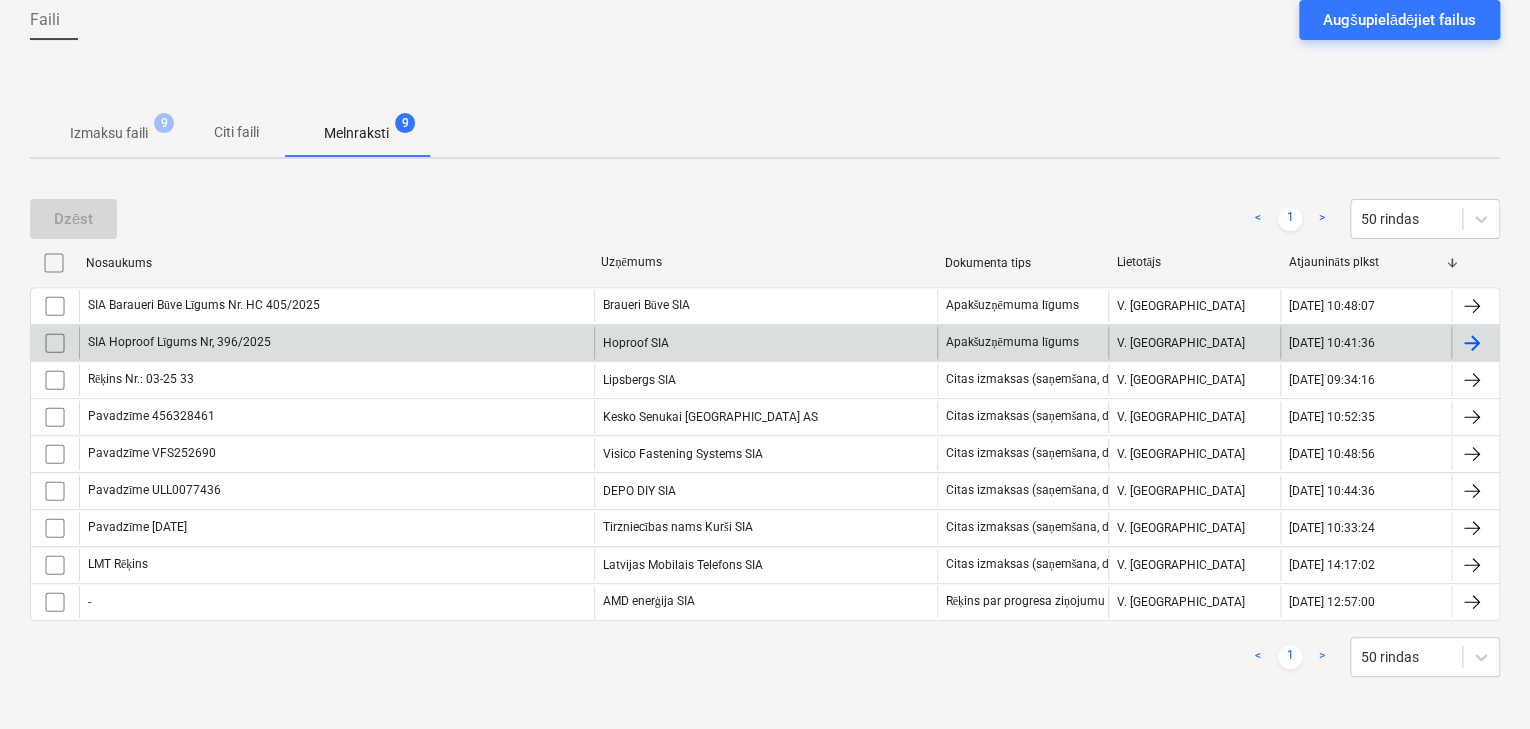 click on "SIA Hoproof Līgums Nr, 396/2025" at bounding box center (336, 343) 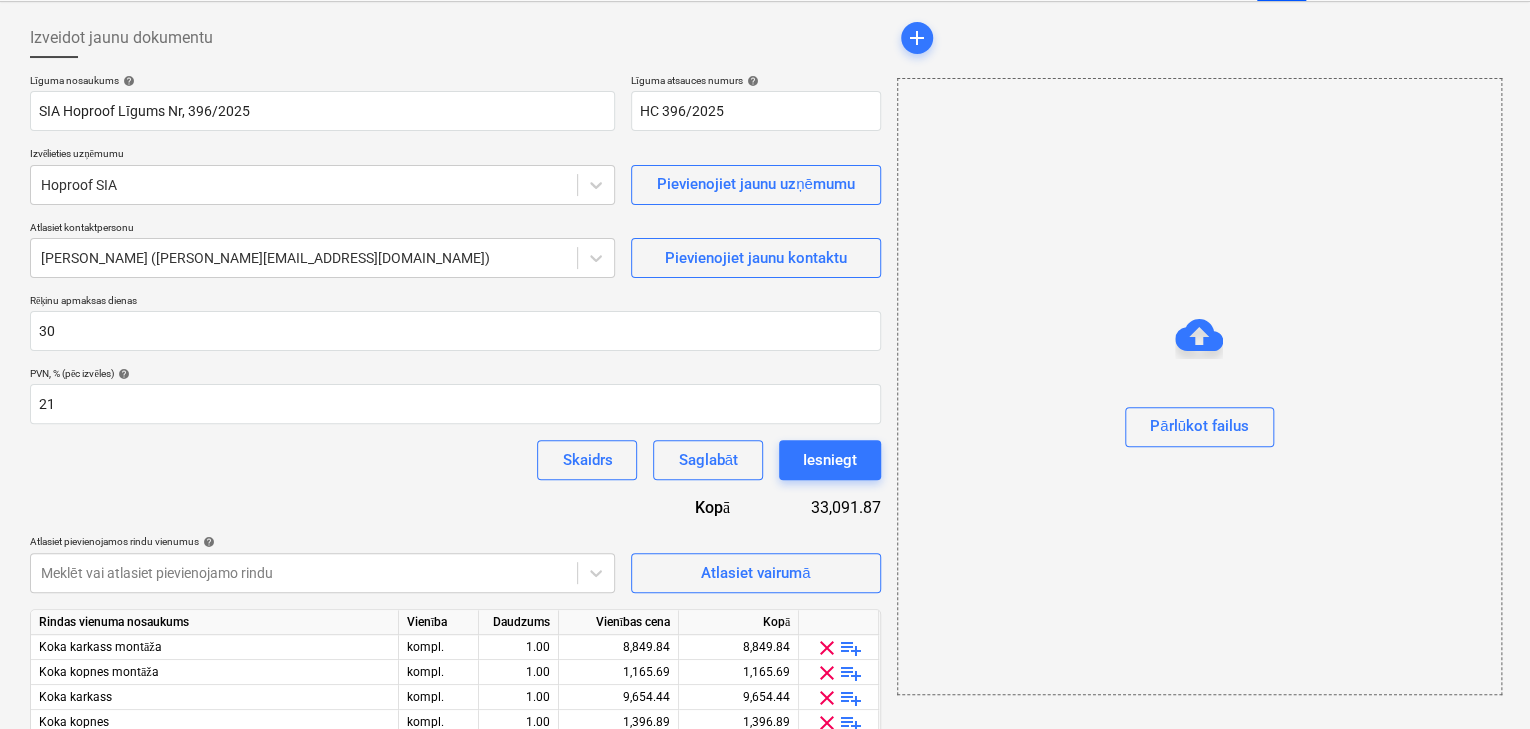 scroll, scrollTop: 227, scrollLeft: 0, axis: vertical 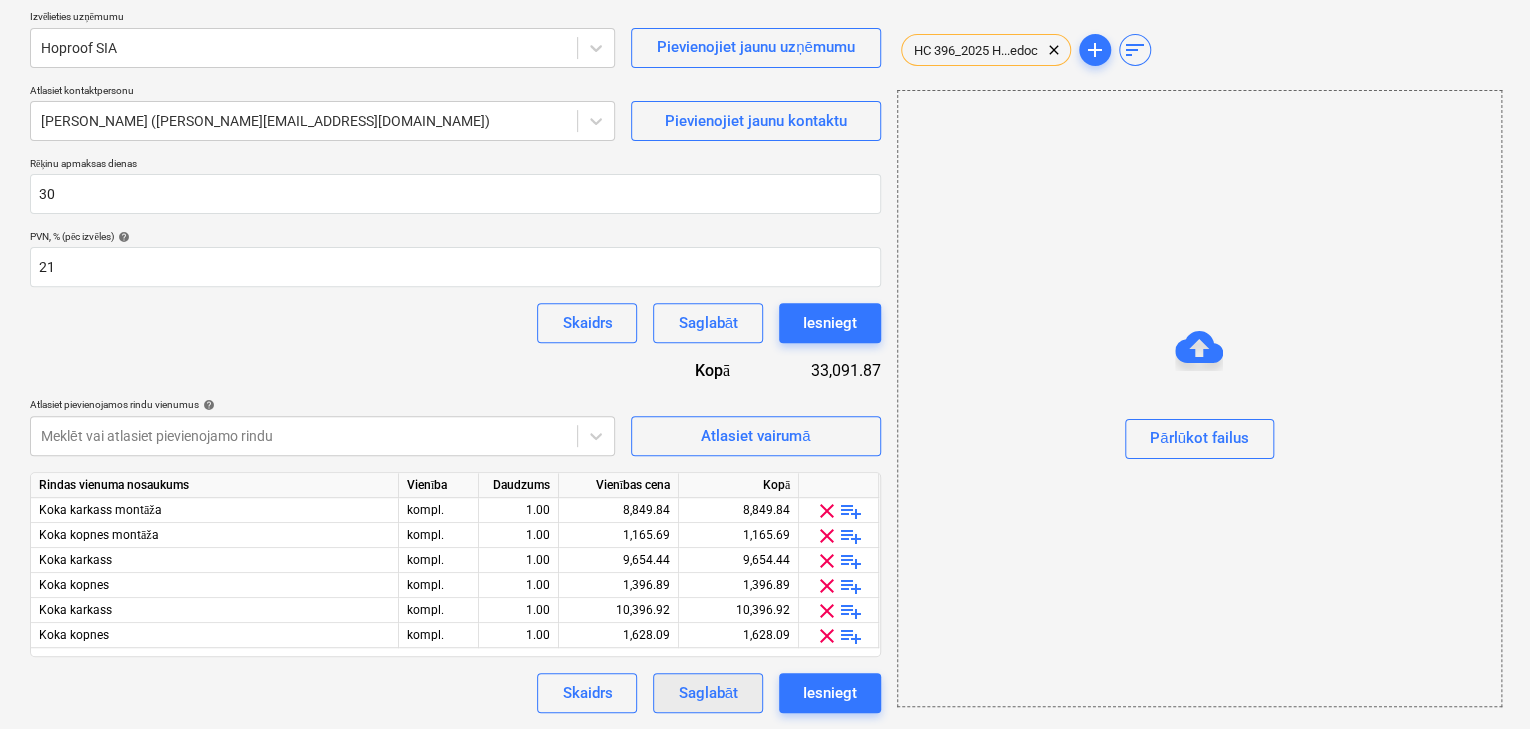 click on "Saglabāt" at bounding box center [707, 693] 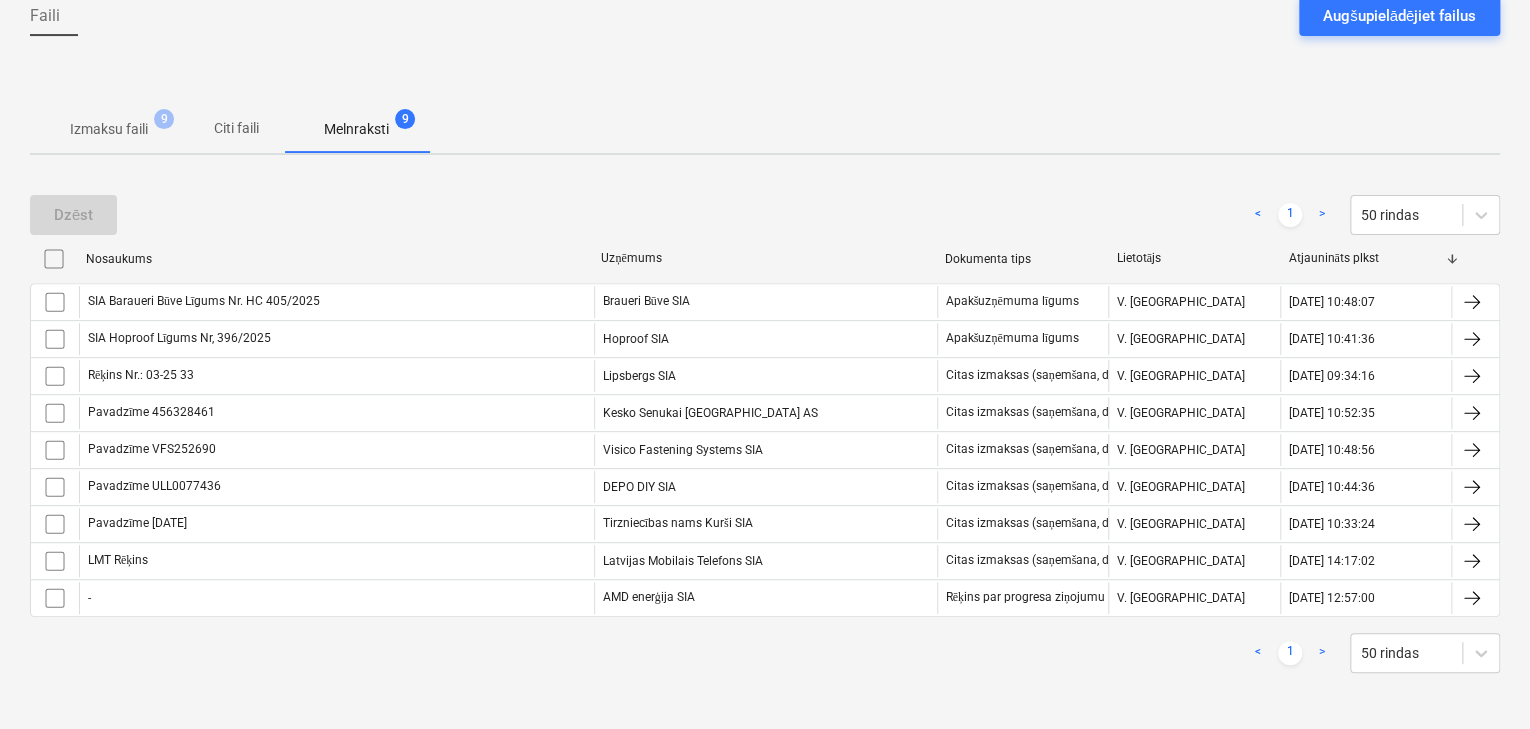 scroll, scrollTop: 200, scrollLeft: 0, axis: vertical 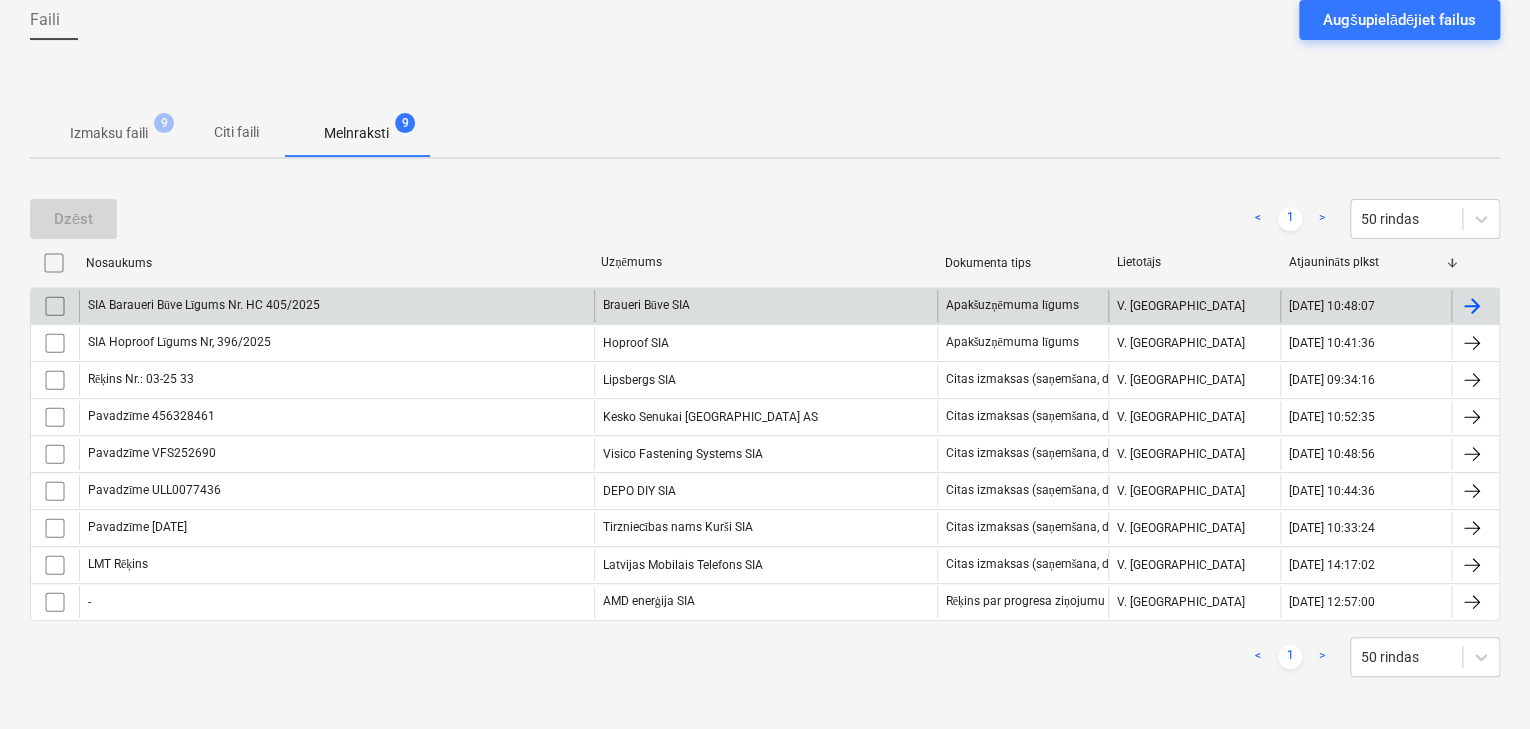 click on "SIA Baraueri Būve Līgums Nr. HC 405/2025" at bounding box center [336, 306] 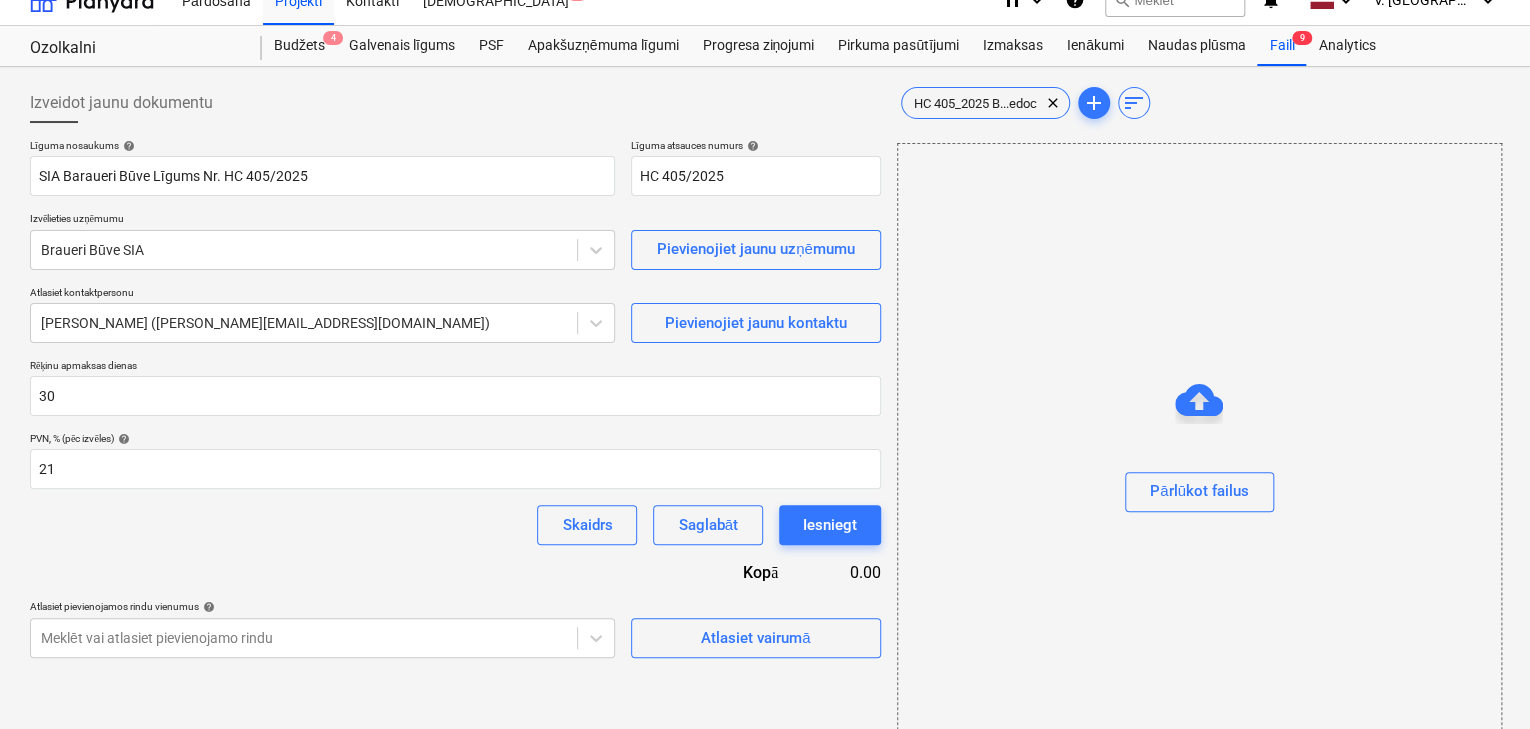 scroll, scrollTop: 0, scrollLeft: 0, axis: both 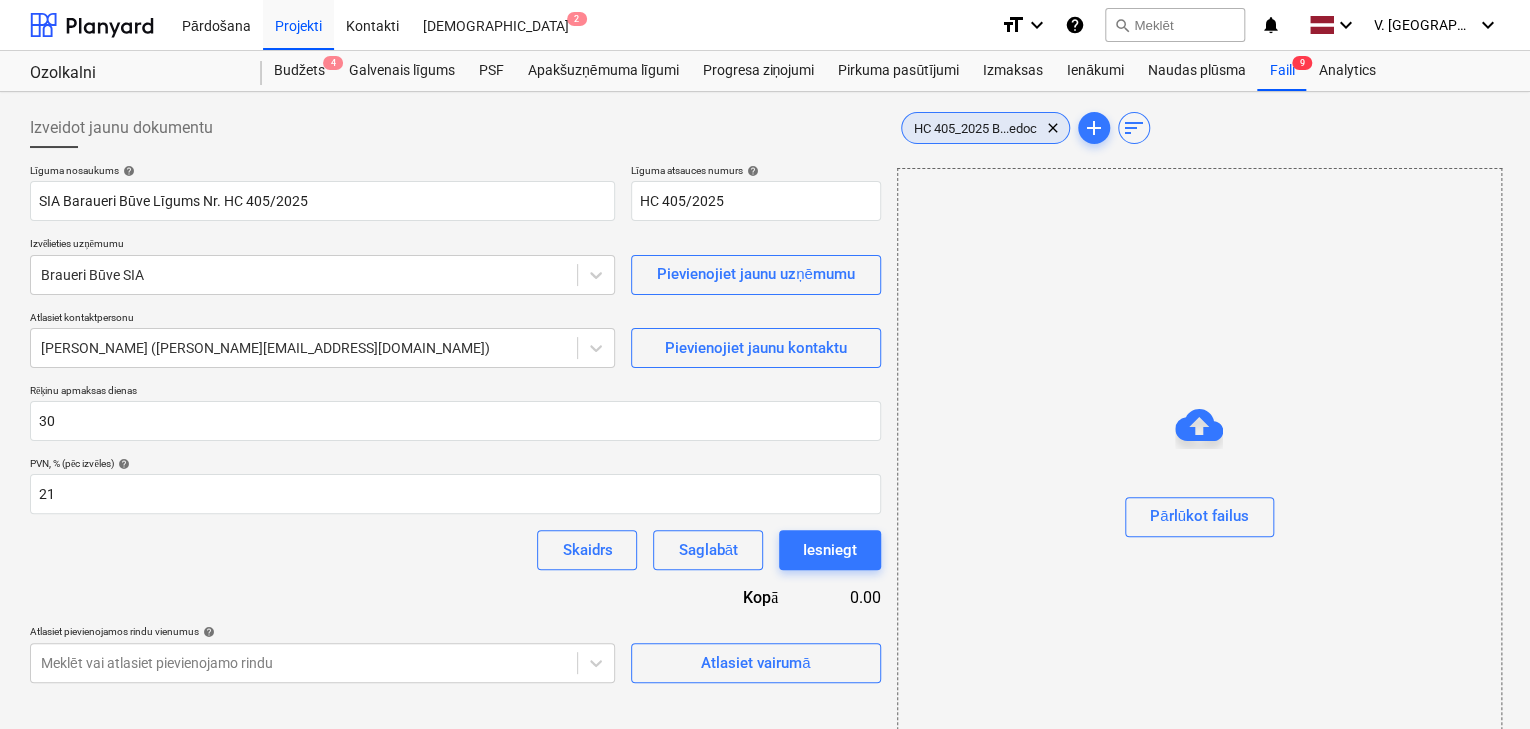 drag, startPoint x: 966, startPoint y: 129, endPoint x: 1059, endPoint y: 114, distance: 94.20191 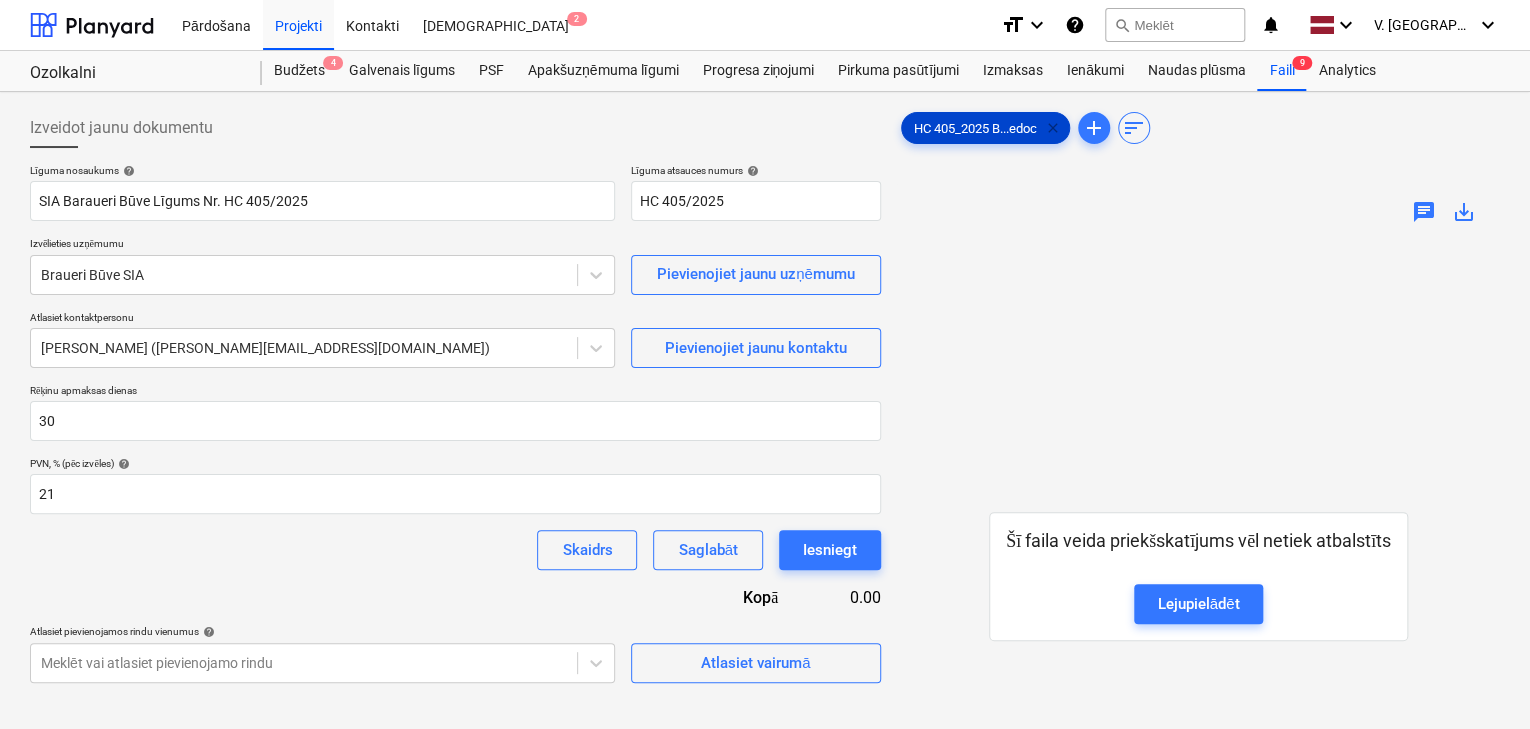 click on "clear" at bounding box center [1053, 128] 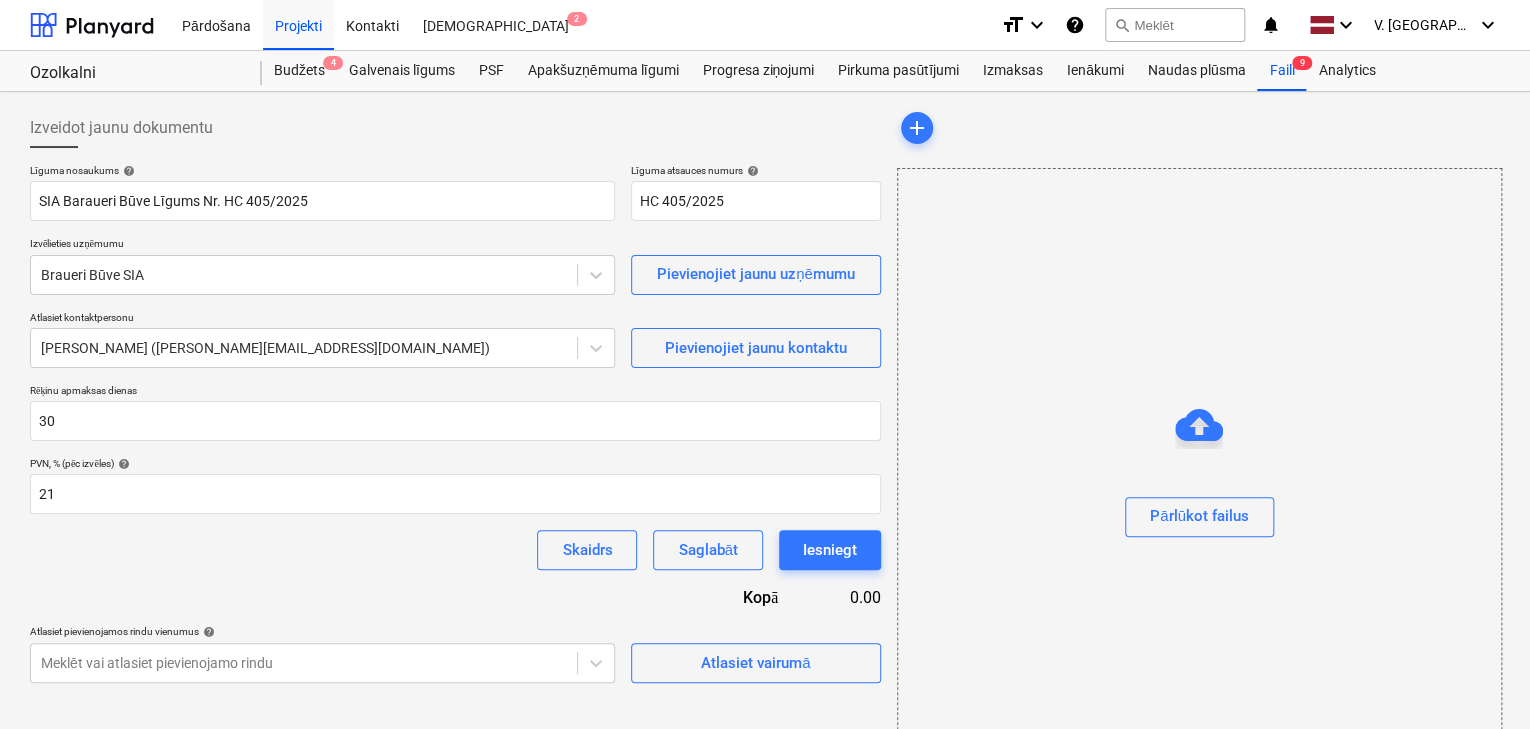 click on "help" at bounding box center (127, 171) 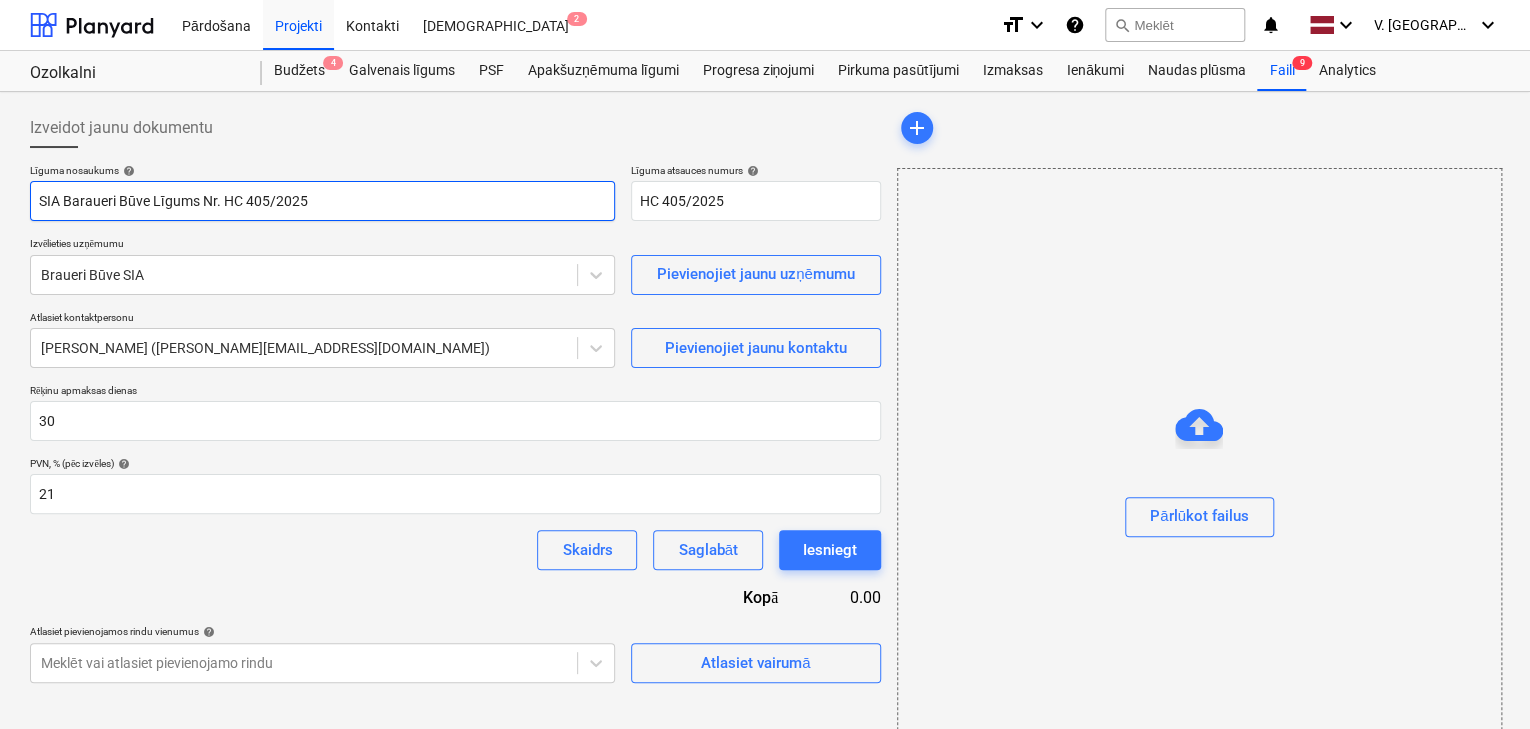 click on "SIA Baraueri Būve Līgums Nr. HC 405/2025" at bounding box center [322, 201] 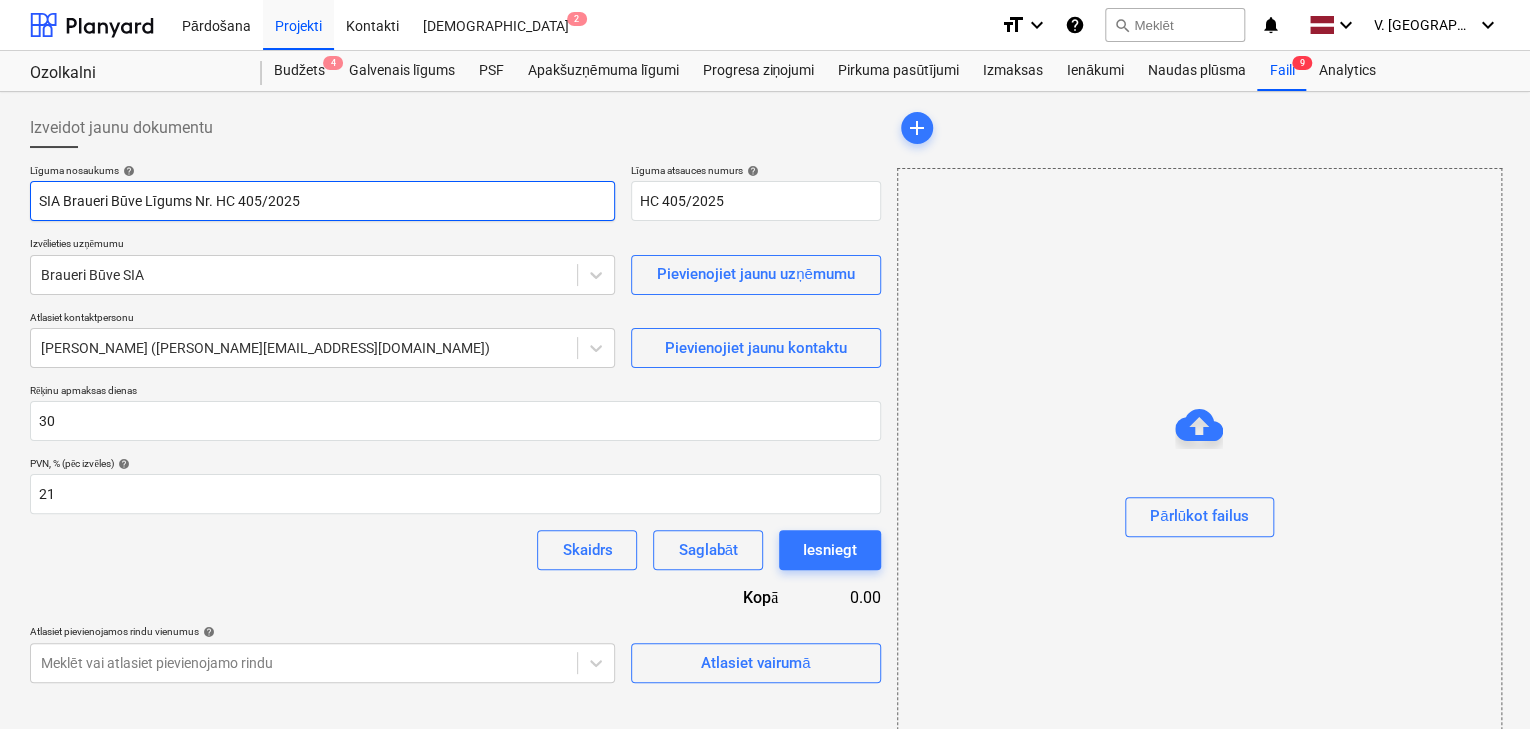 type on "SIA Braueri Būve Līgums Nr. HC 405/2025" 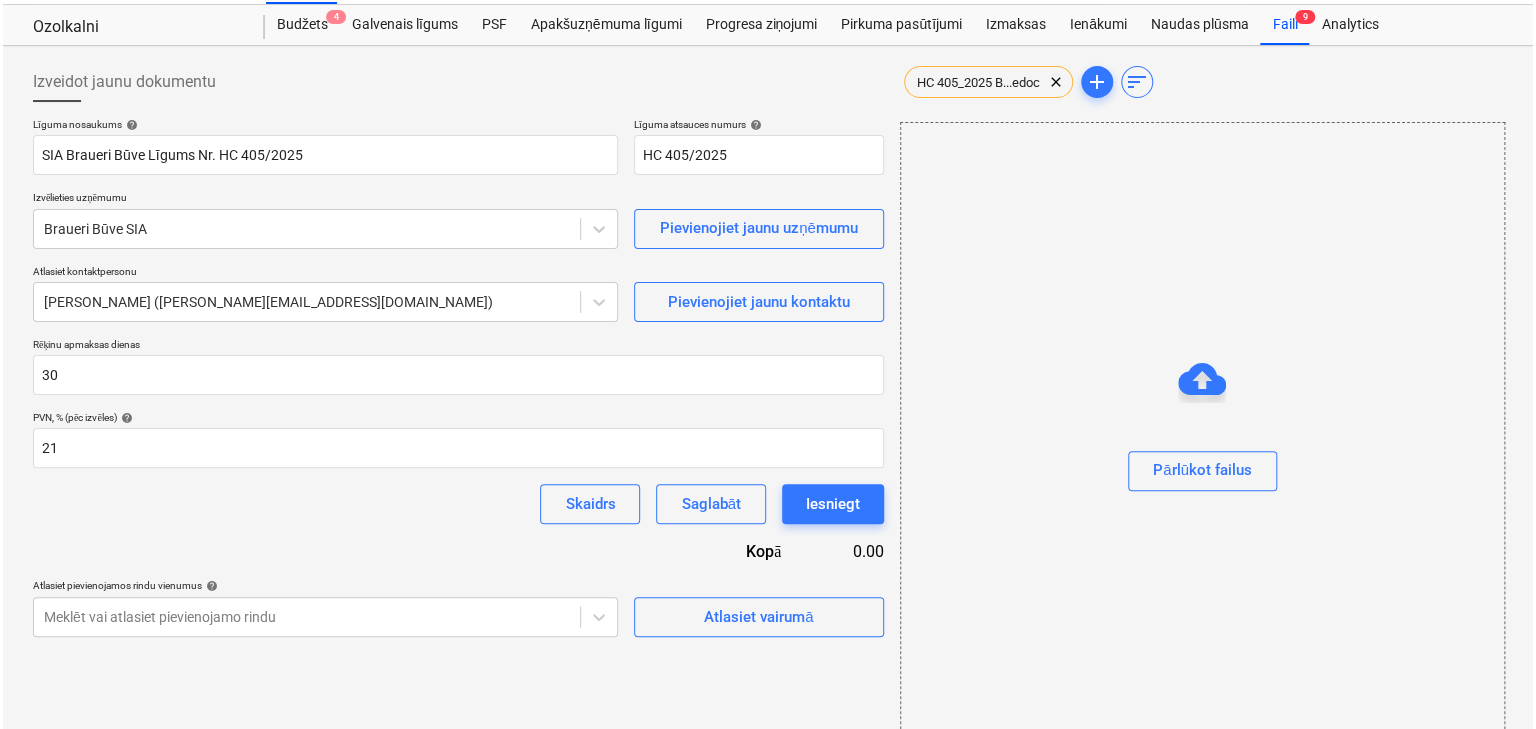 scroll, scrollTop: 71, scrollLeft: 0, axis: vertical 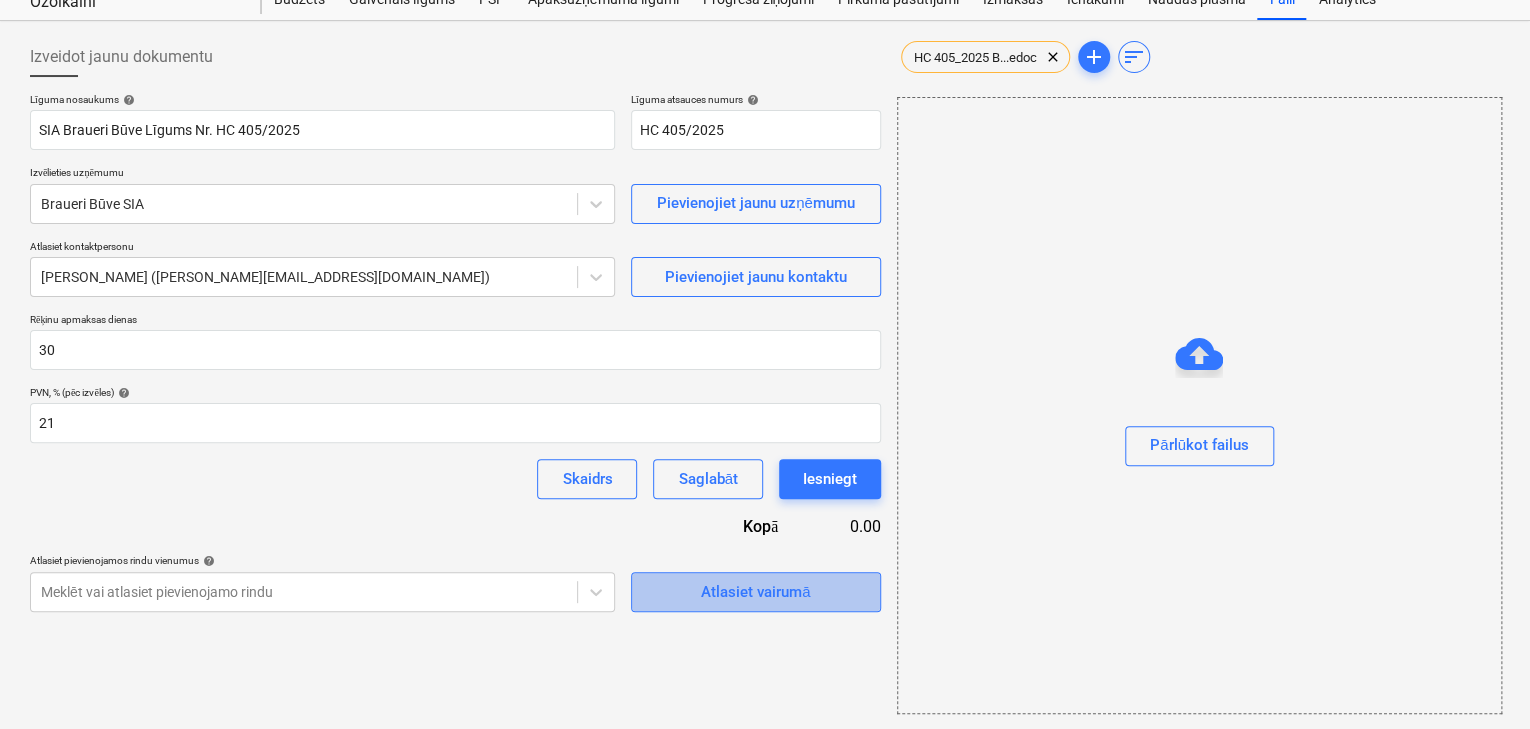 click on "Atlasiet vairumā" at bounding box center [755, 592] 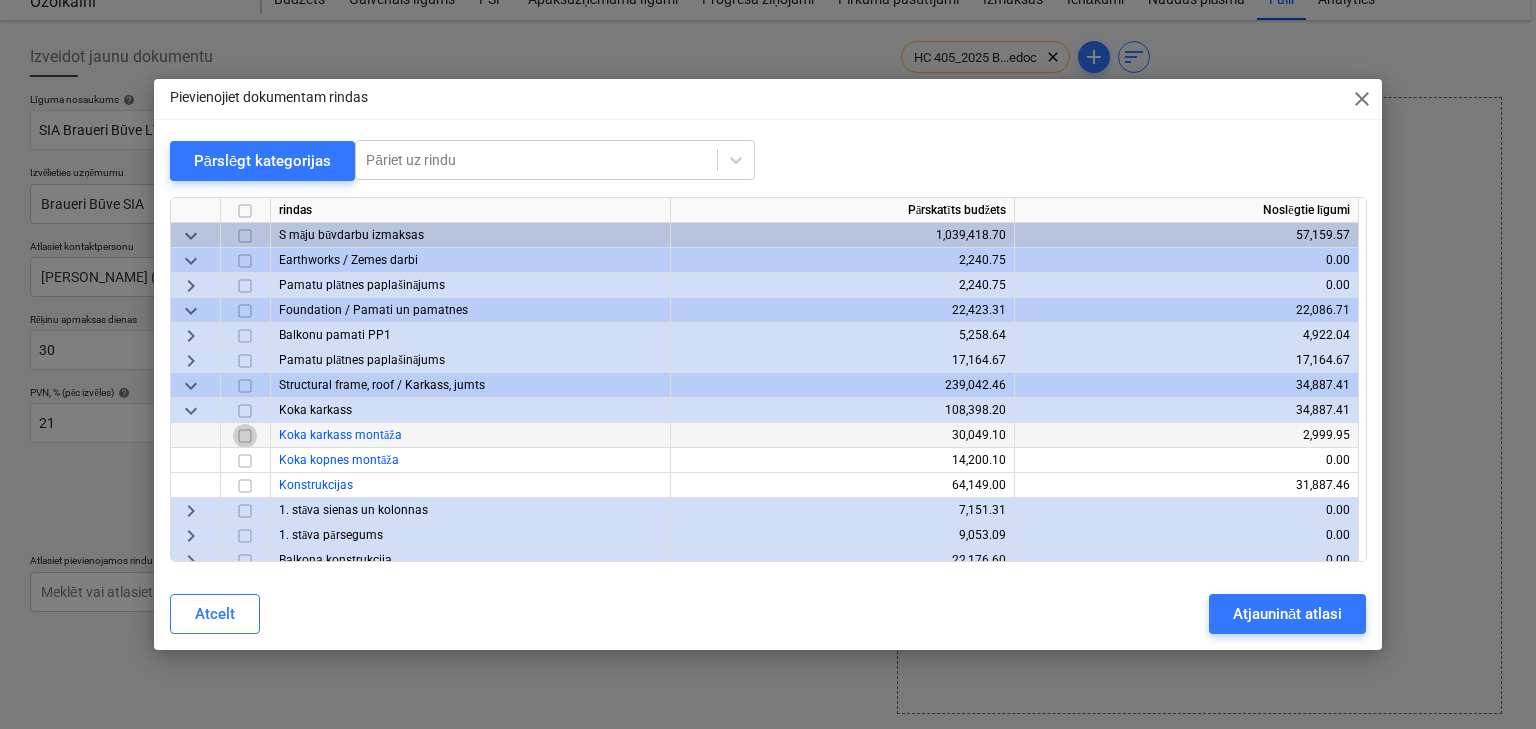 click at bounding box center (245, 436) 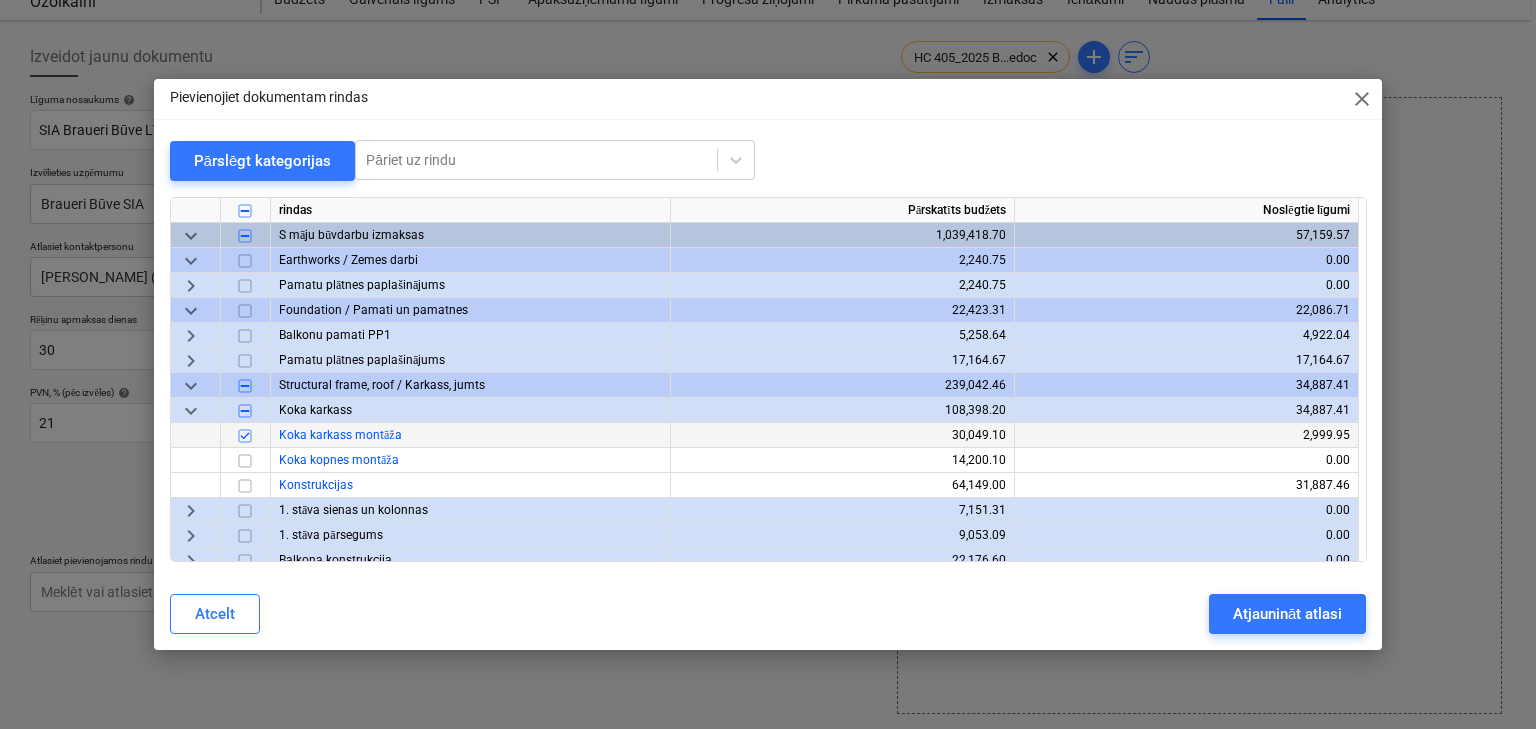 click at bounding box center [245, 461] 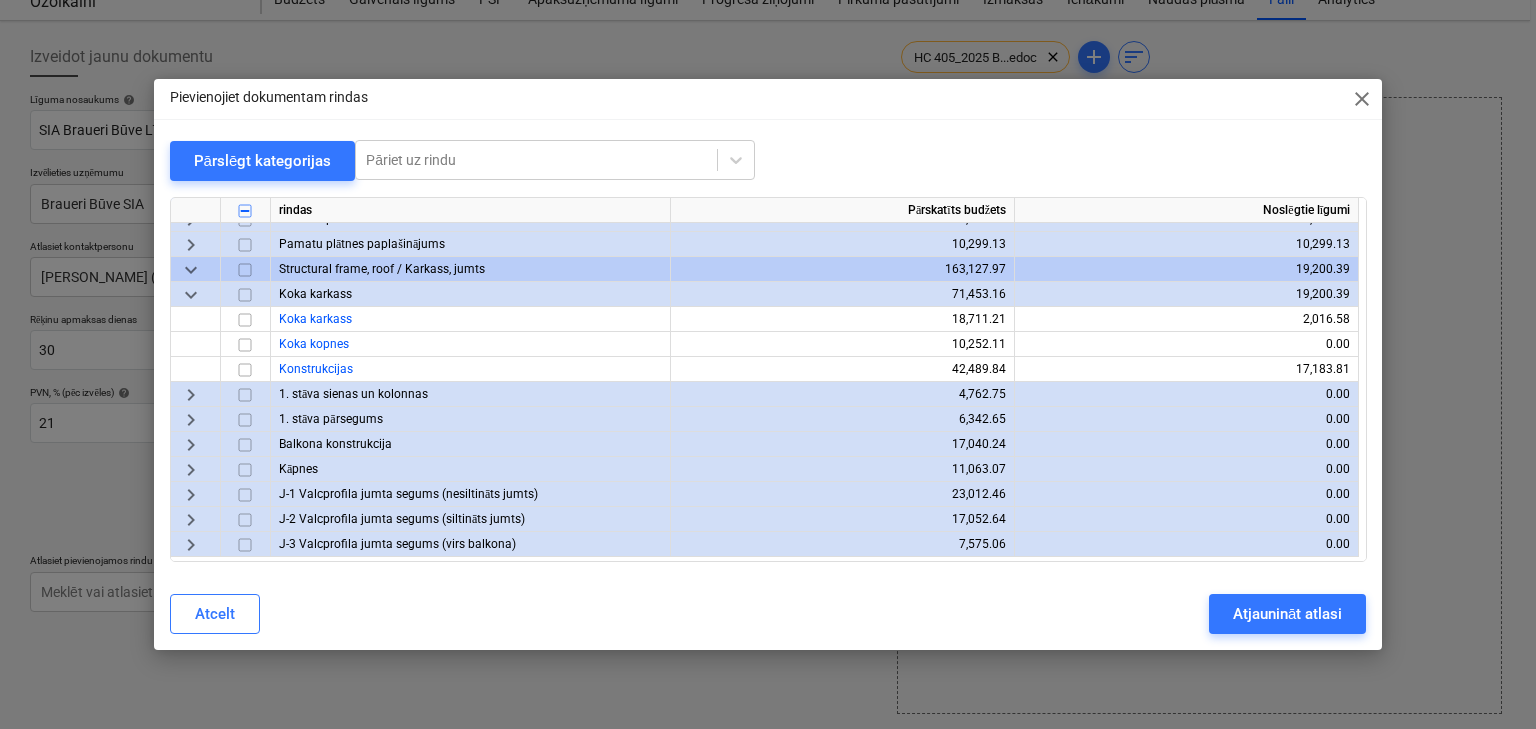 scroll, scrollTop: 1120, scrollLeft: 0, axis: vertical 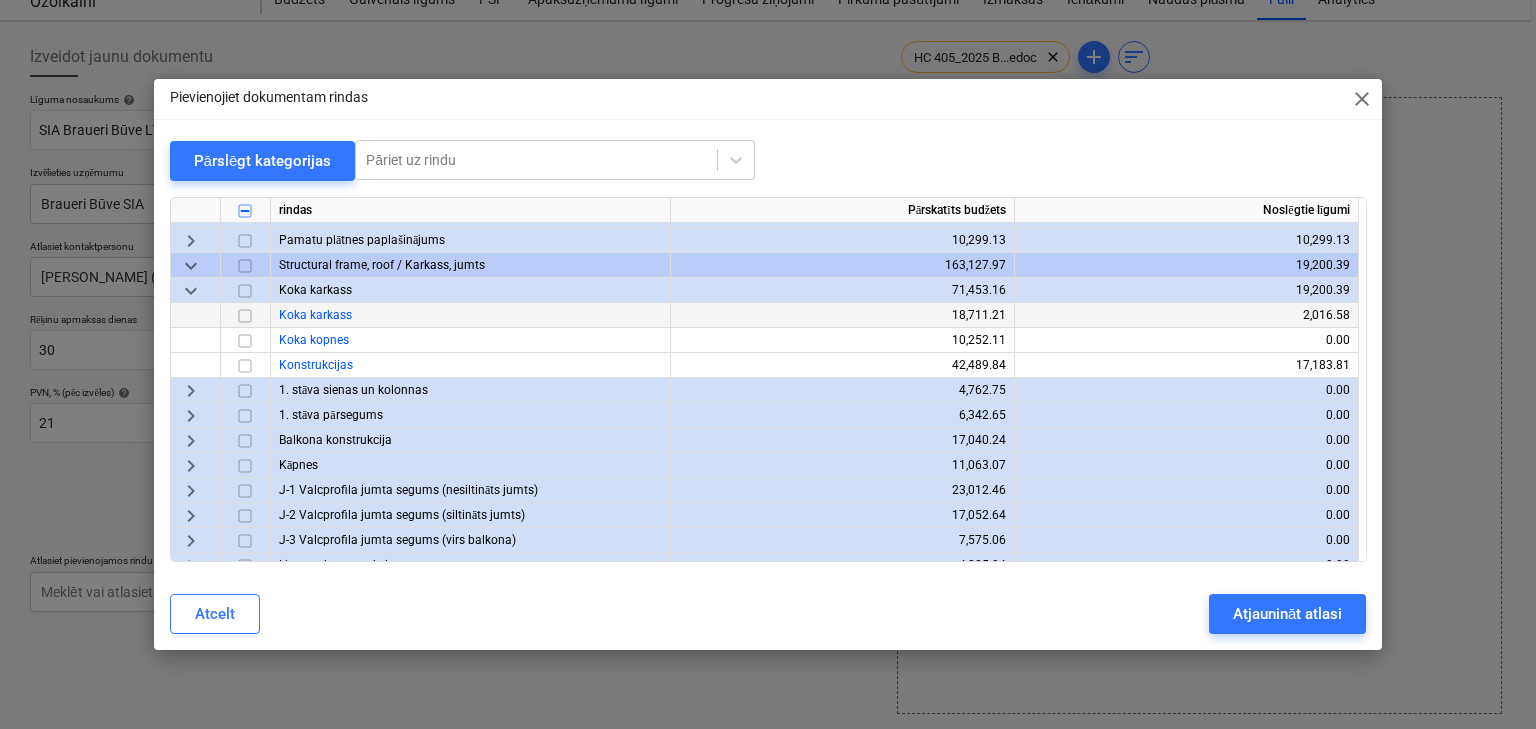 click at bounding box center [245, 316] 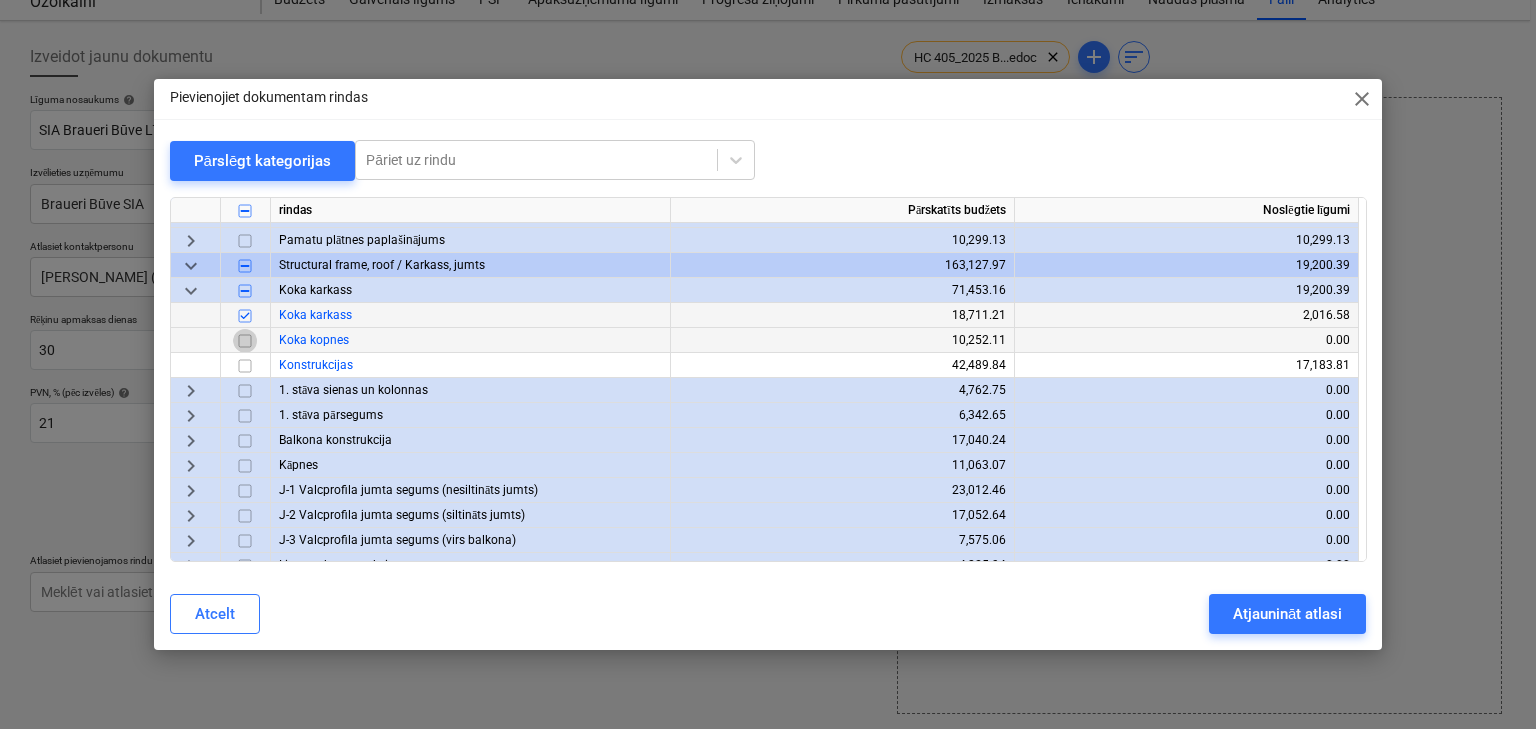 click at bounding box center [245, 341] 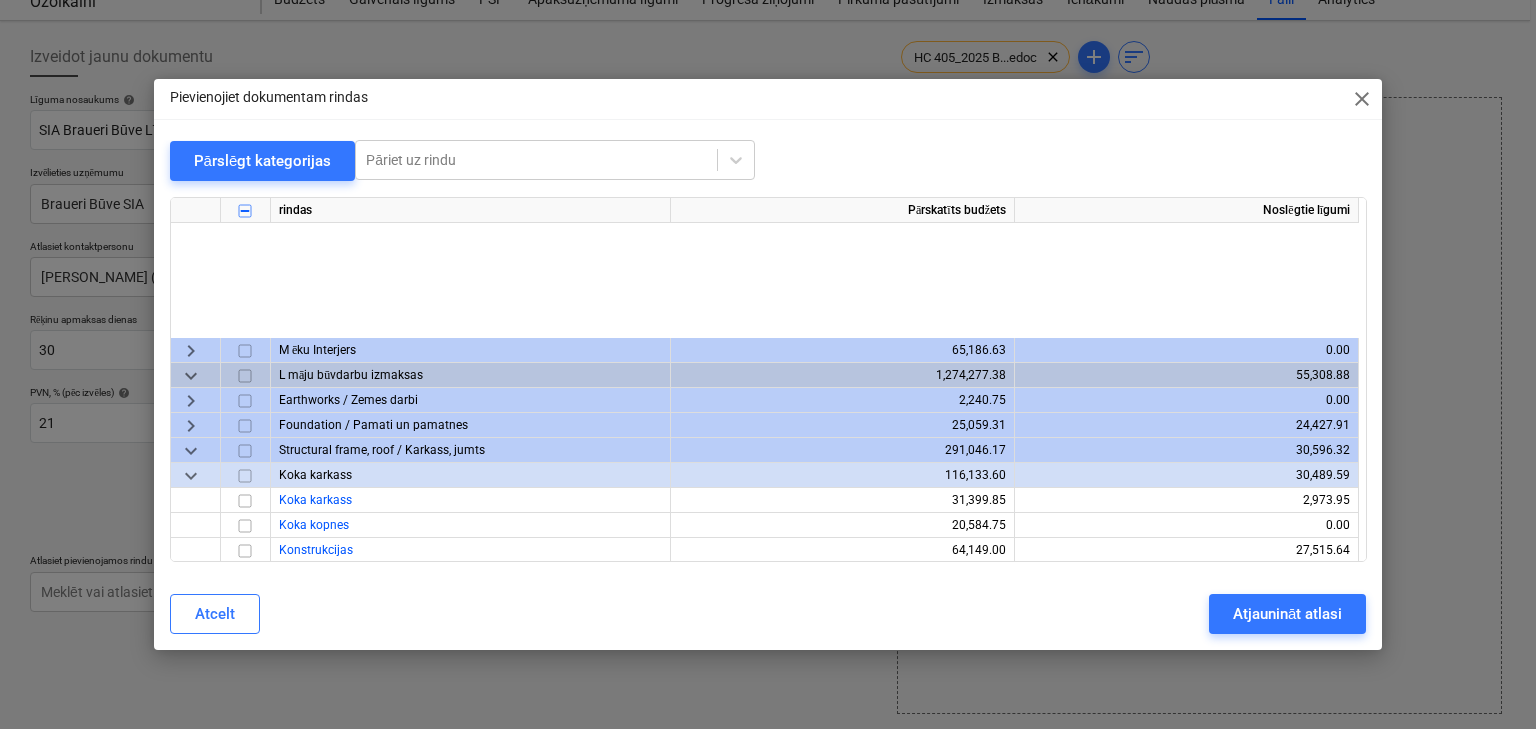 scroll, scrollTop: 2080, scrollLeft: 0, axis: vertical 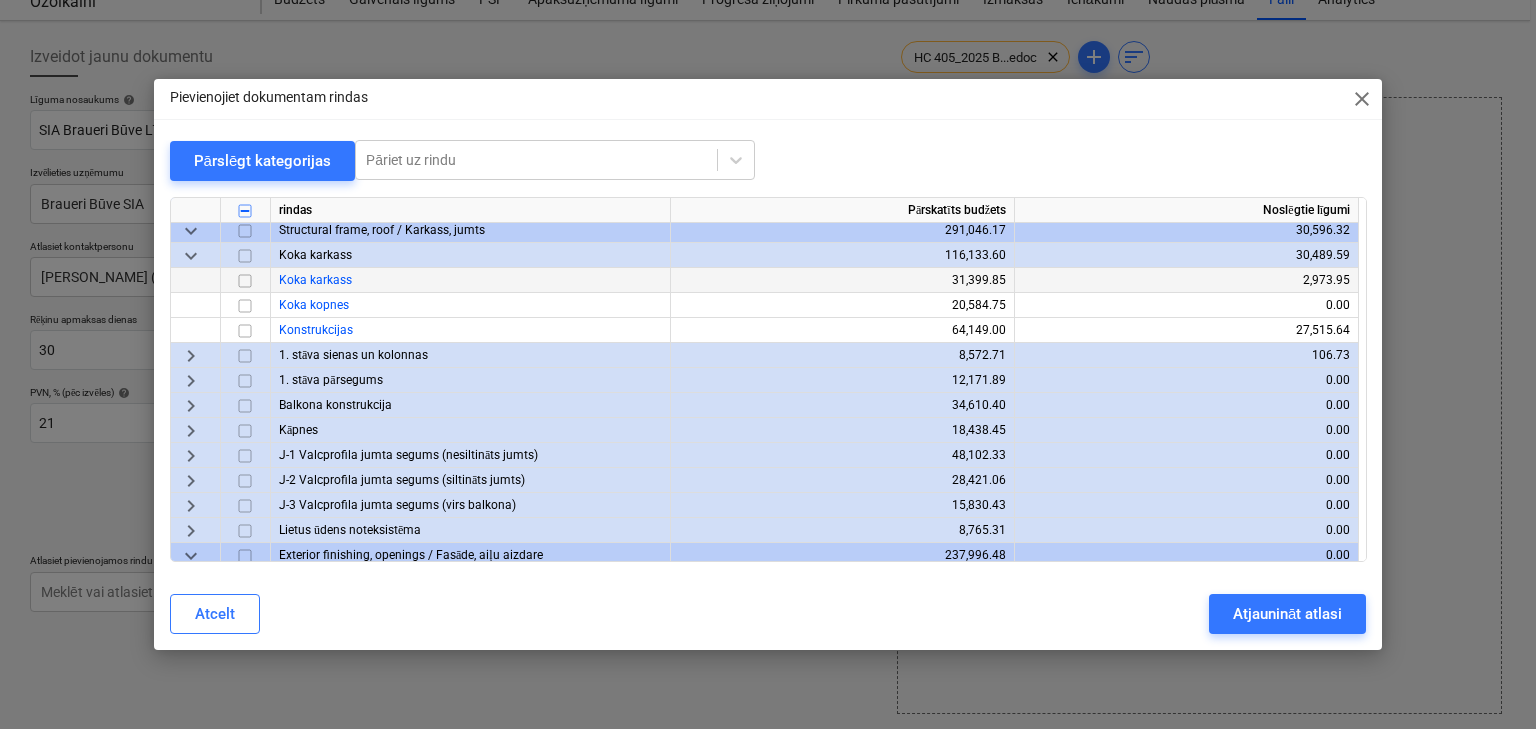click at bounding box center (245, 281) 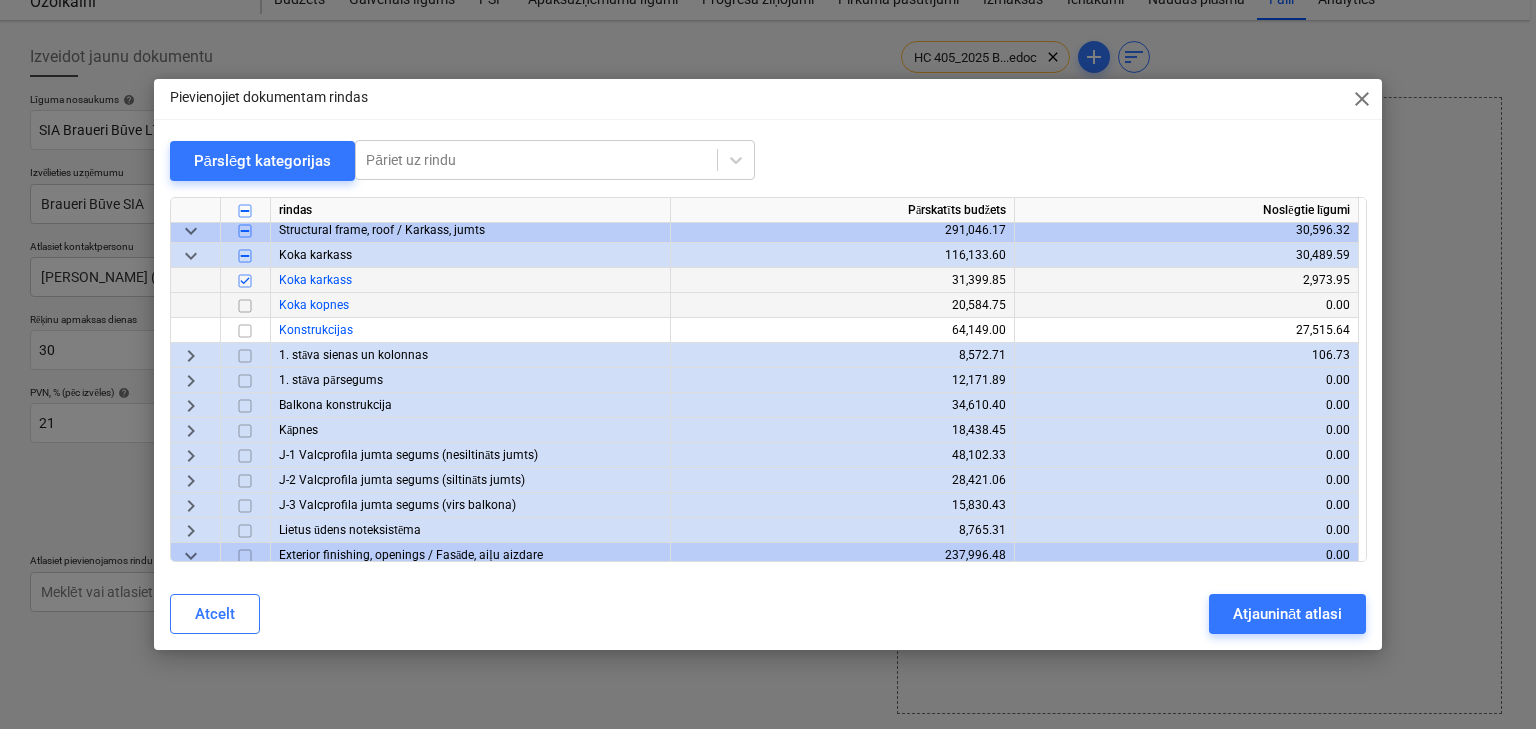 click at bounding box center [245, 306] 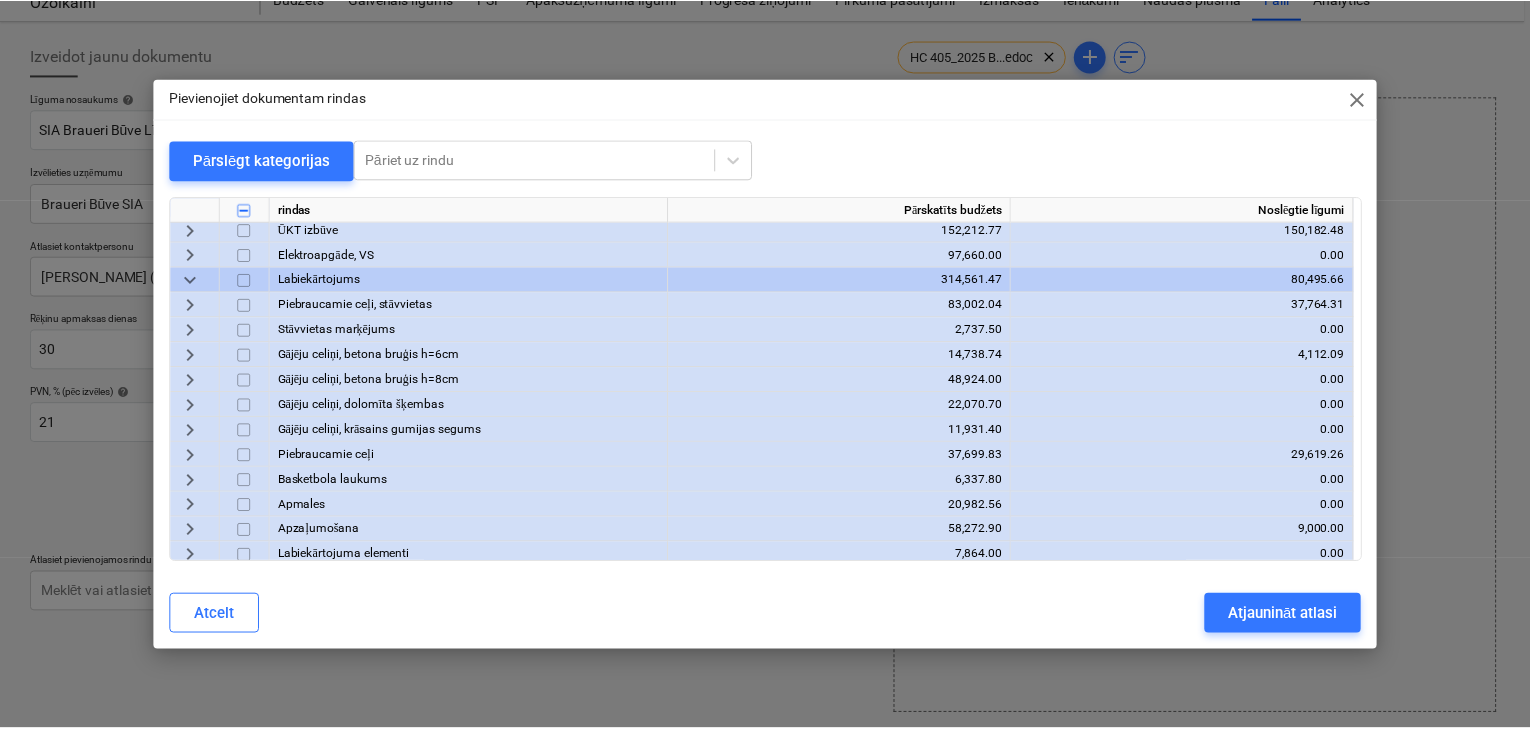 scroll, scrollTop: 2987, scrollLeft: 0, axis: vertical 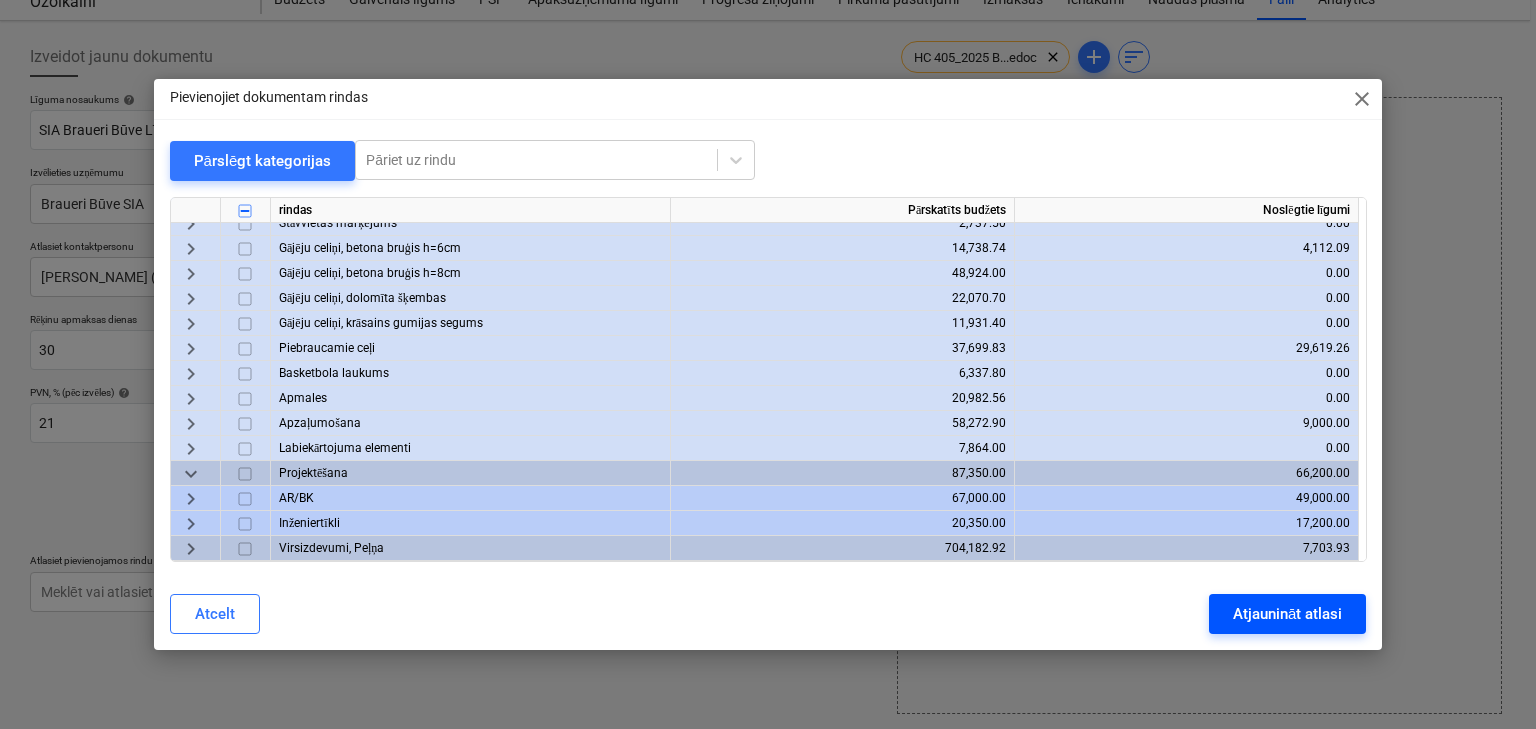 click on "Atjaunināt atlasi" at bounding box center [1287, 614] 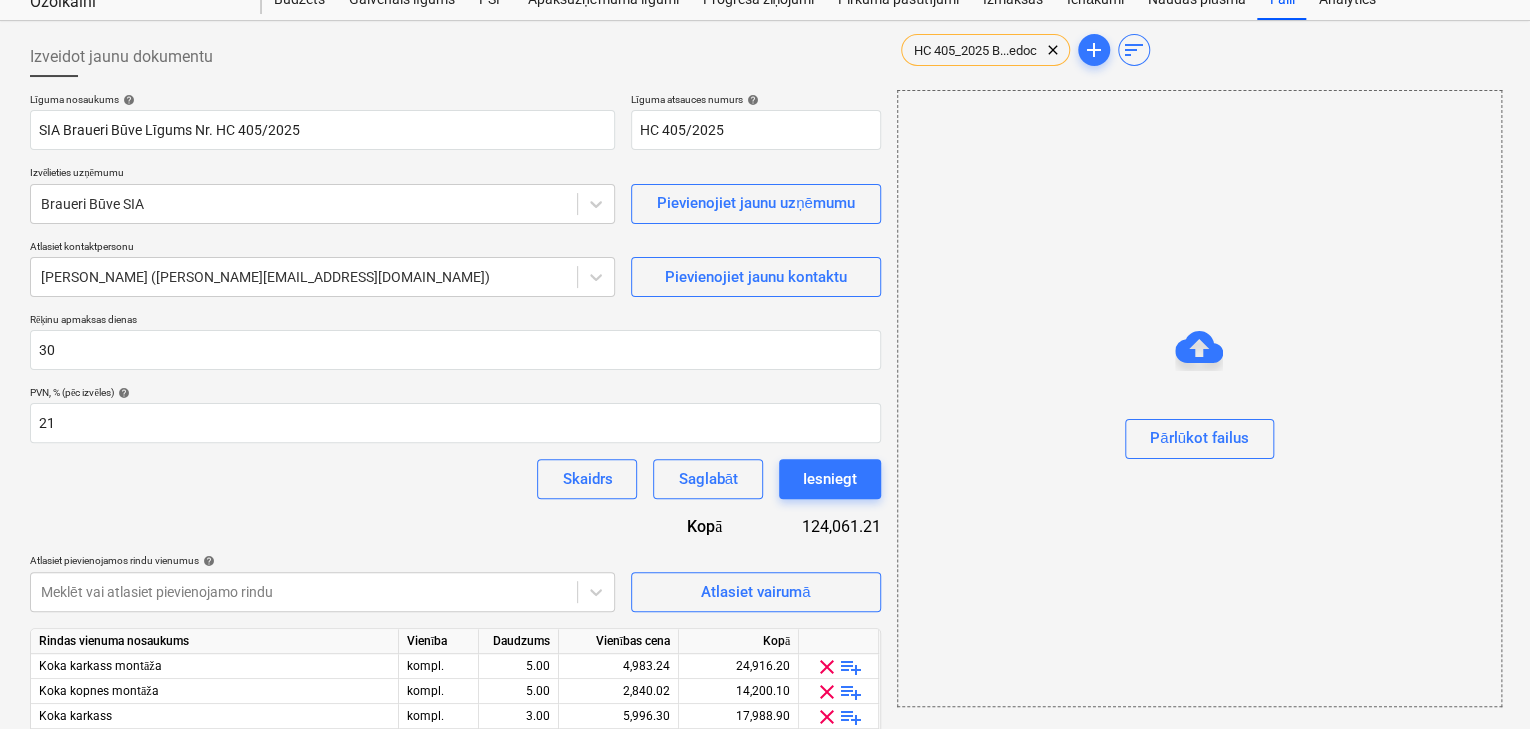 scroll, scrollTop: 227, scrollLeft: 0, axis: vertical 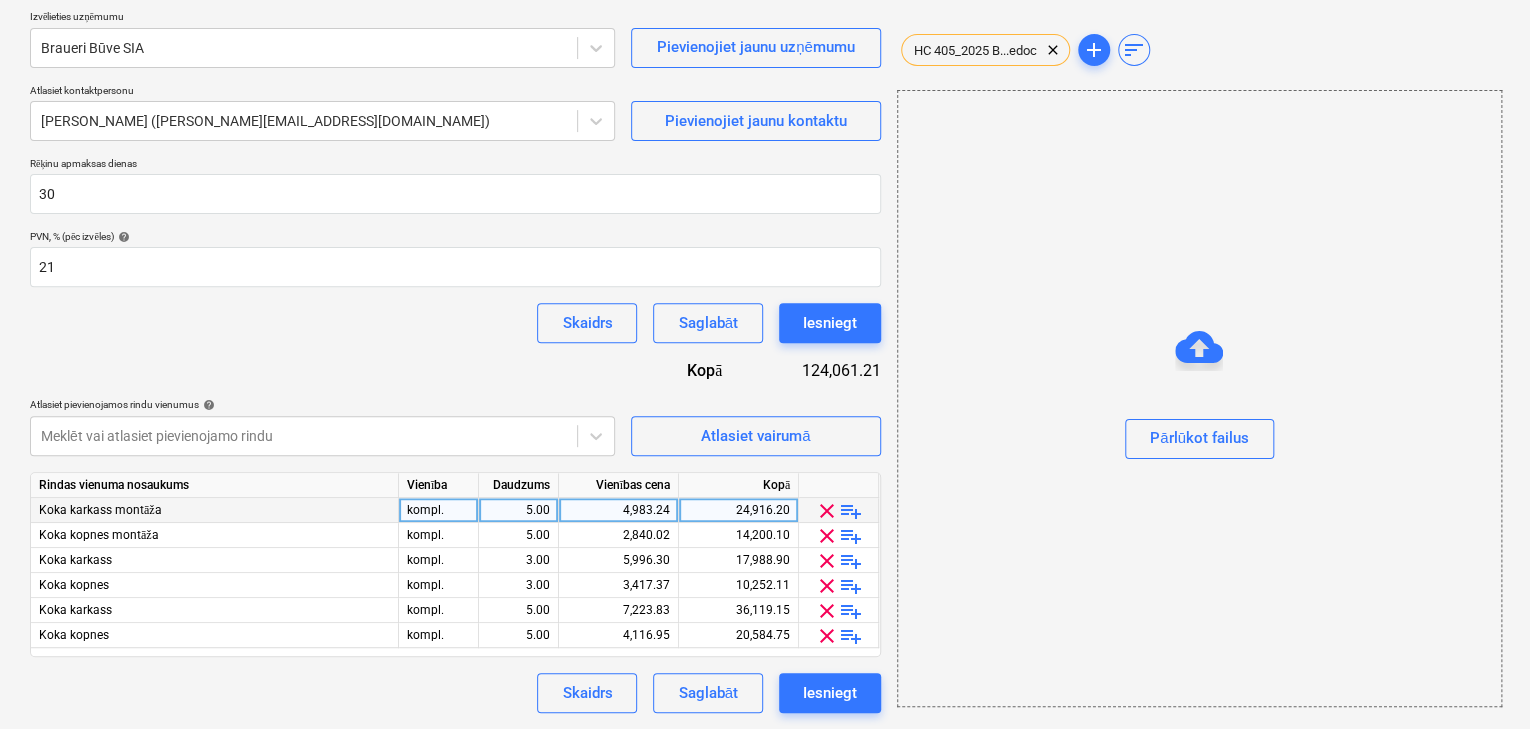 click on "5.00" at bounding box center [518, 510] 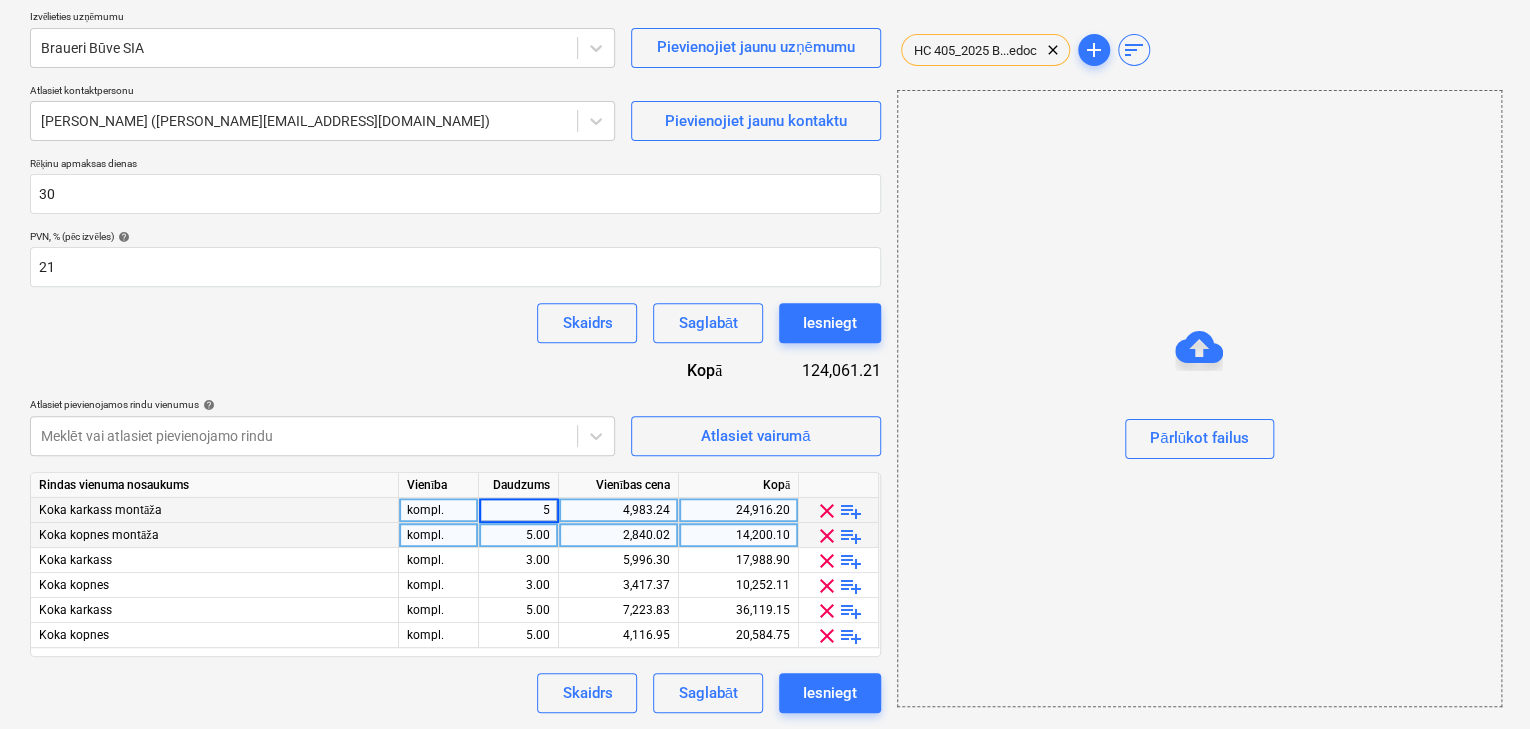 type on "1" 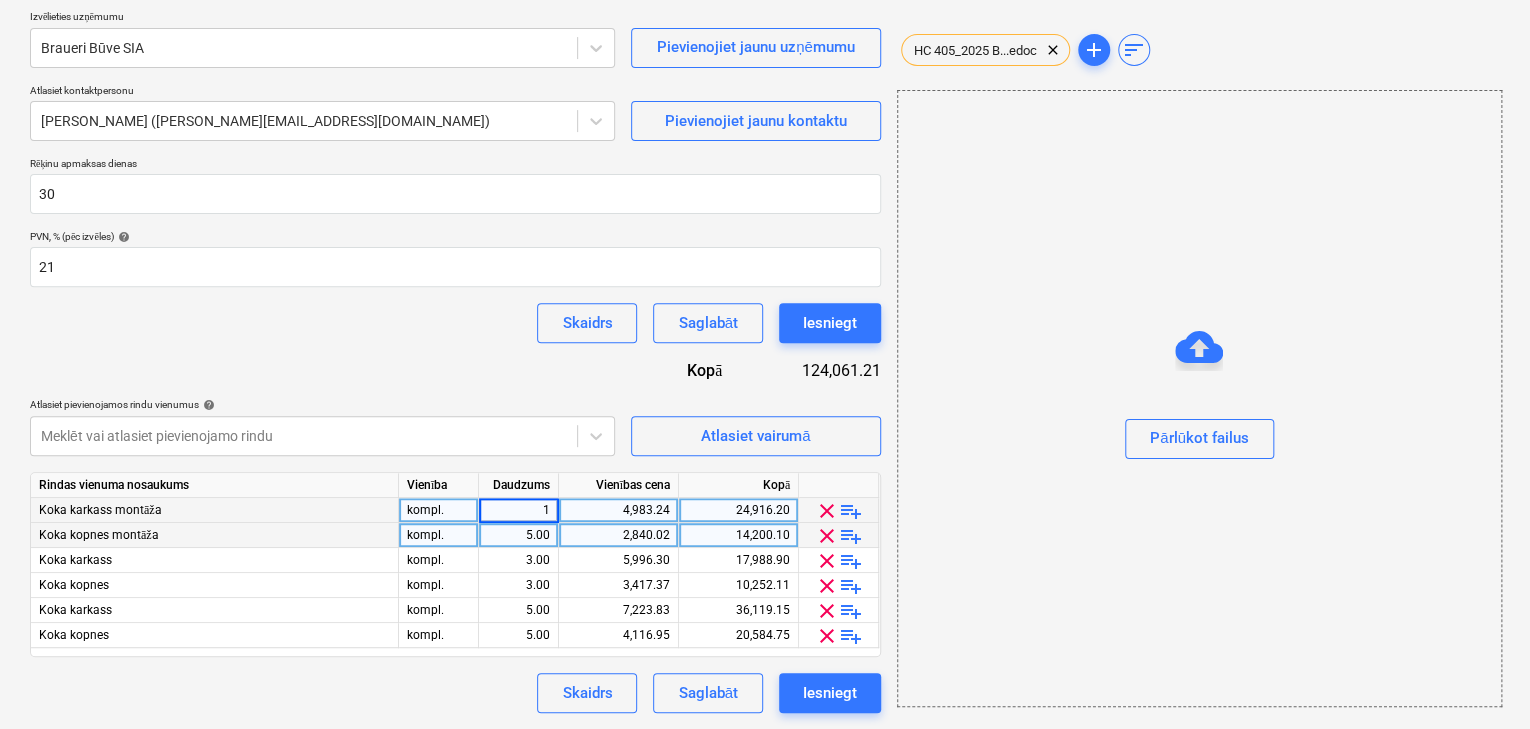 click on "5.00" at bounding box center (518, 535) 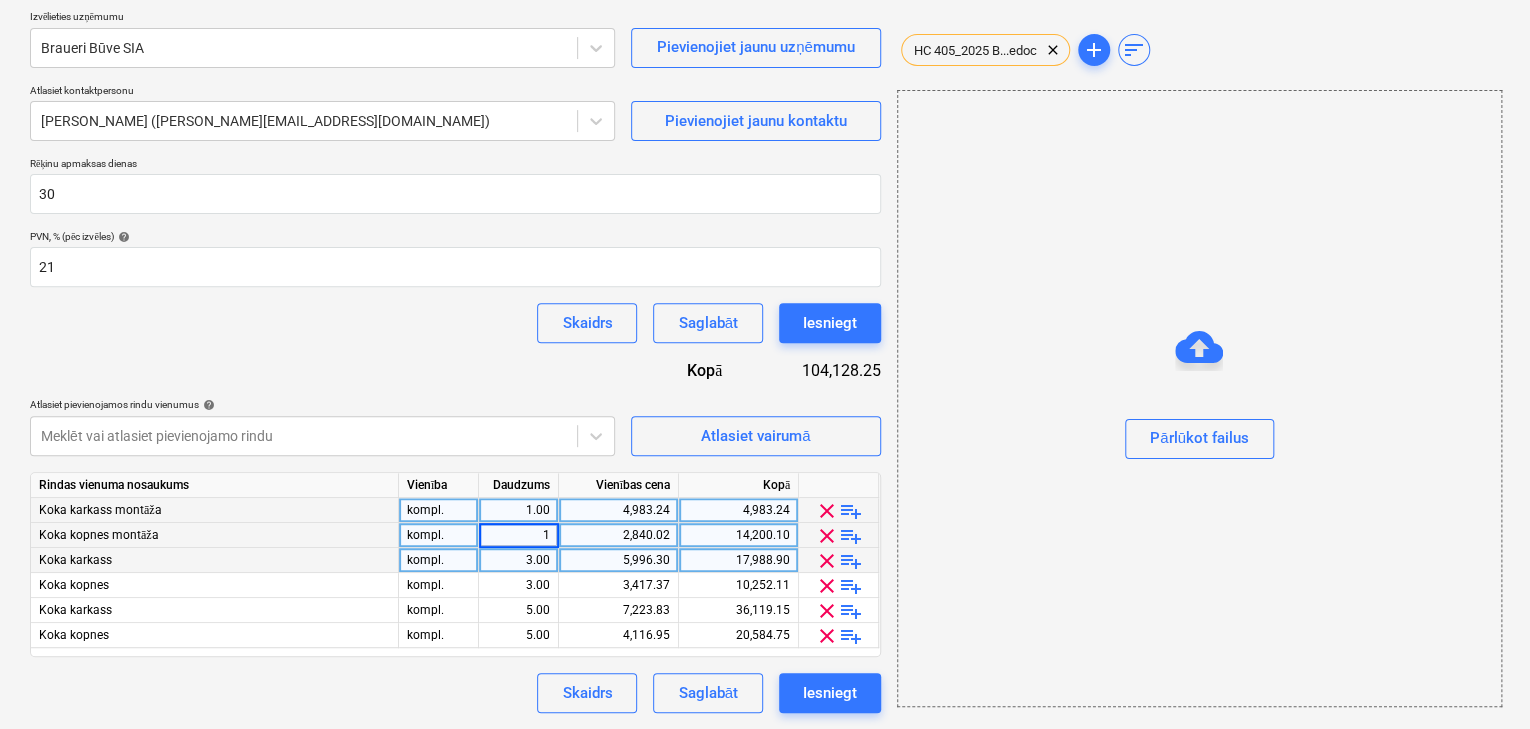 click on "3.00" at bounding box center [518, 560] 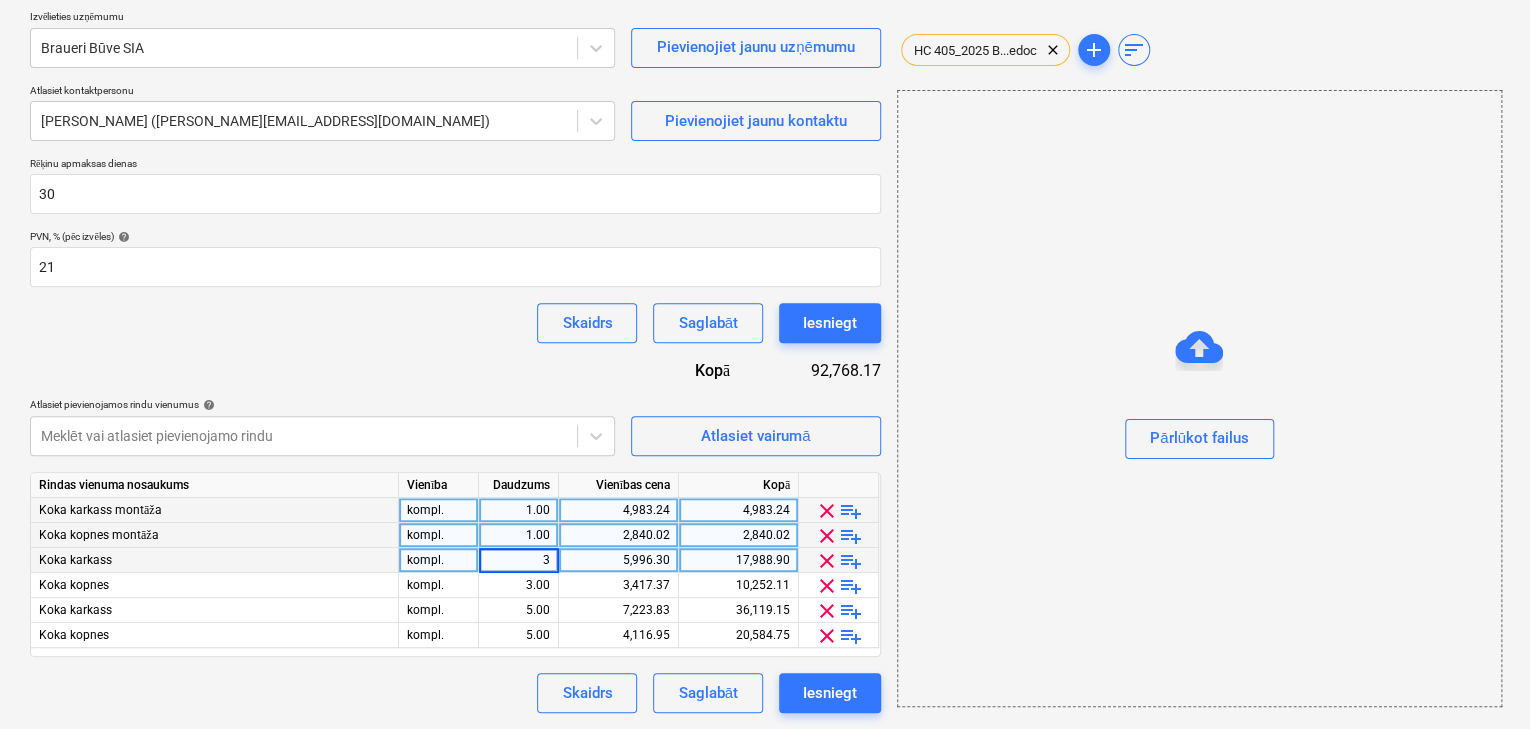 type on "1" 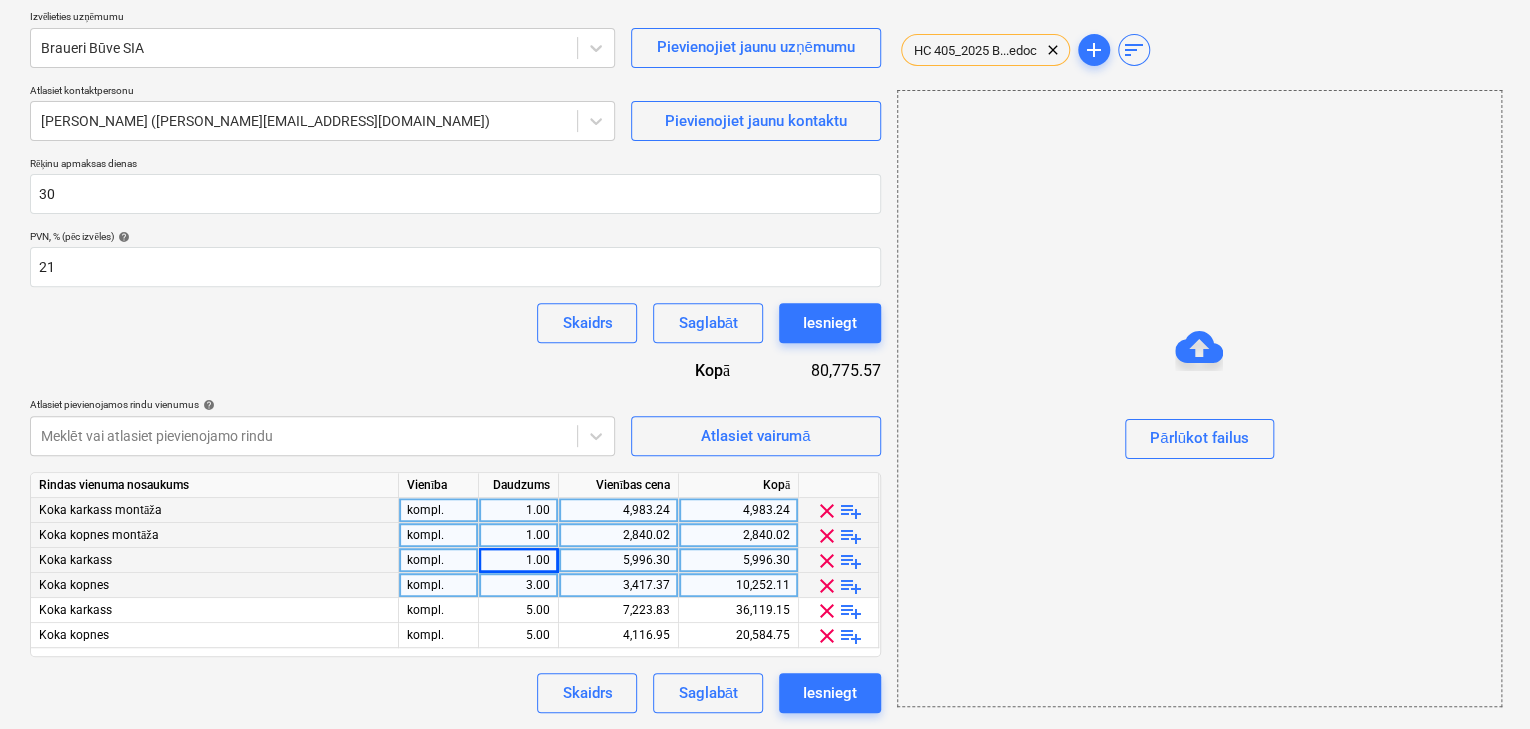 click on "3.00" at bounding box center (518, 585) 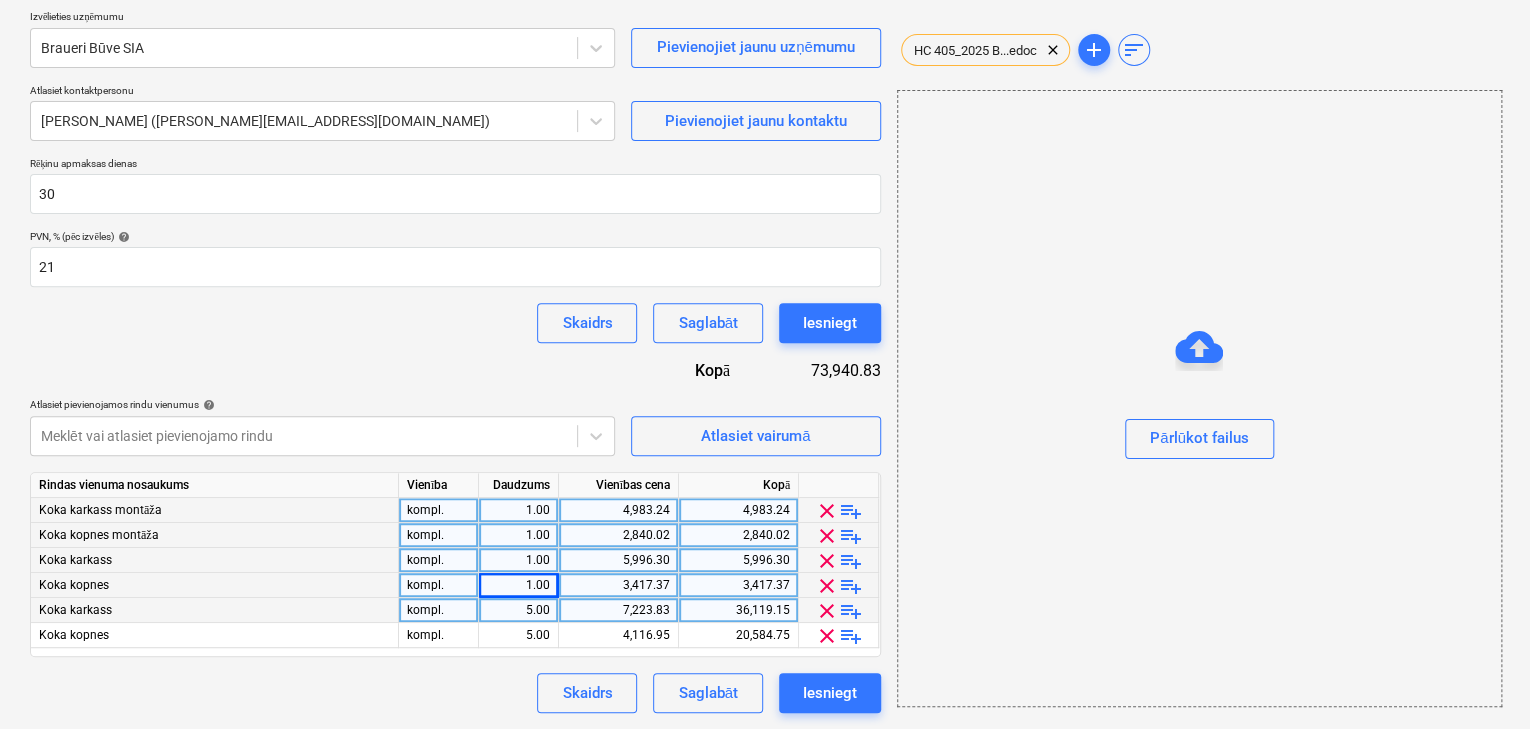 click on "5.00" at bounding box center (518, 610) 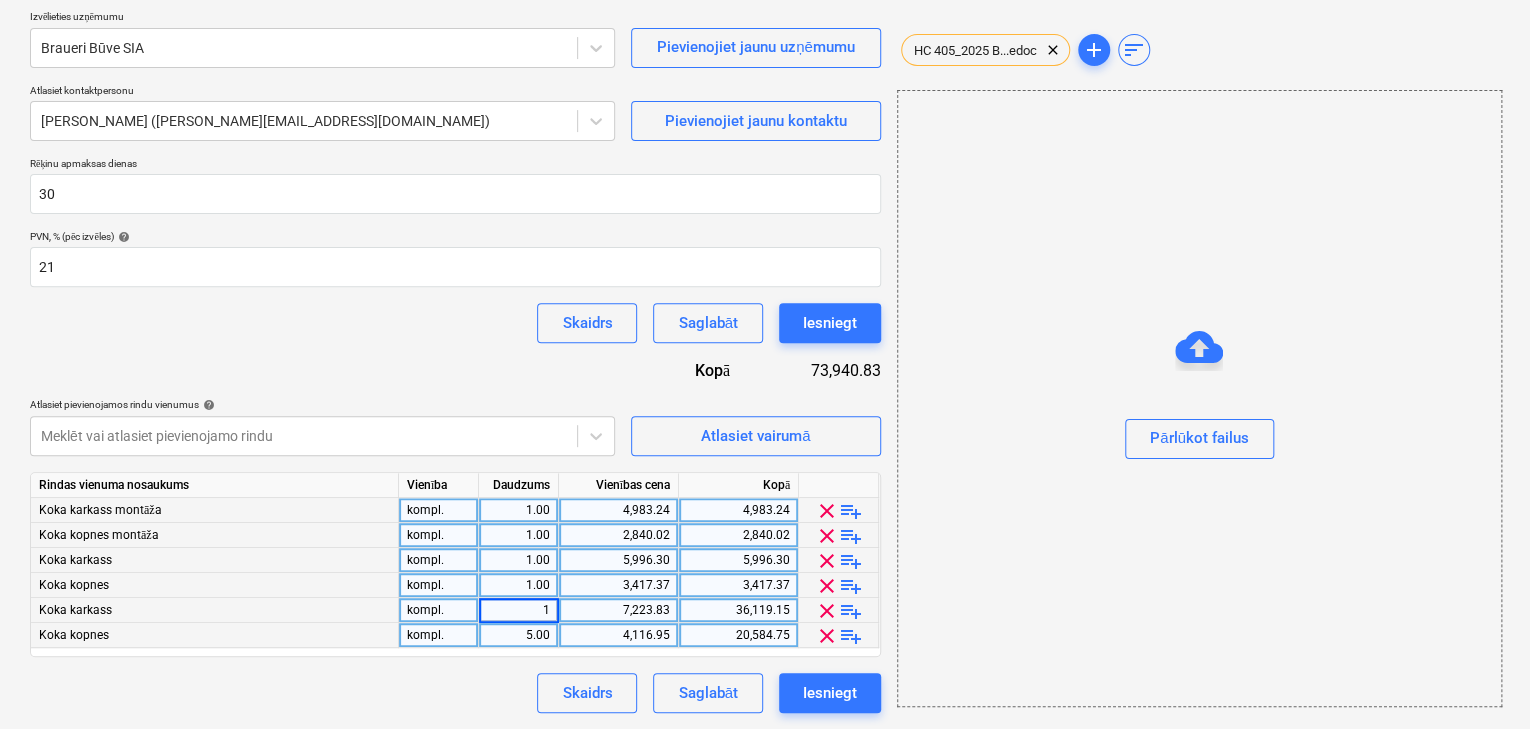 click on "5.00" at bounding box center (518, 635) 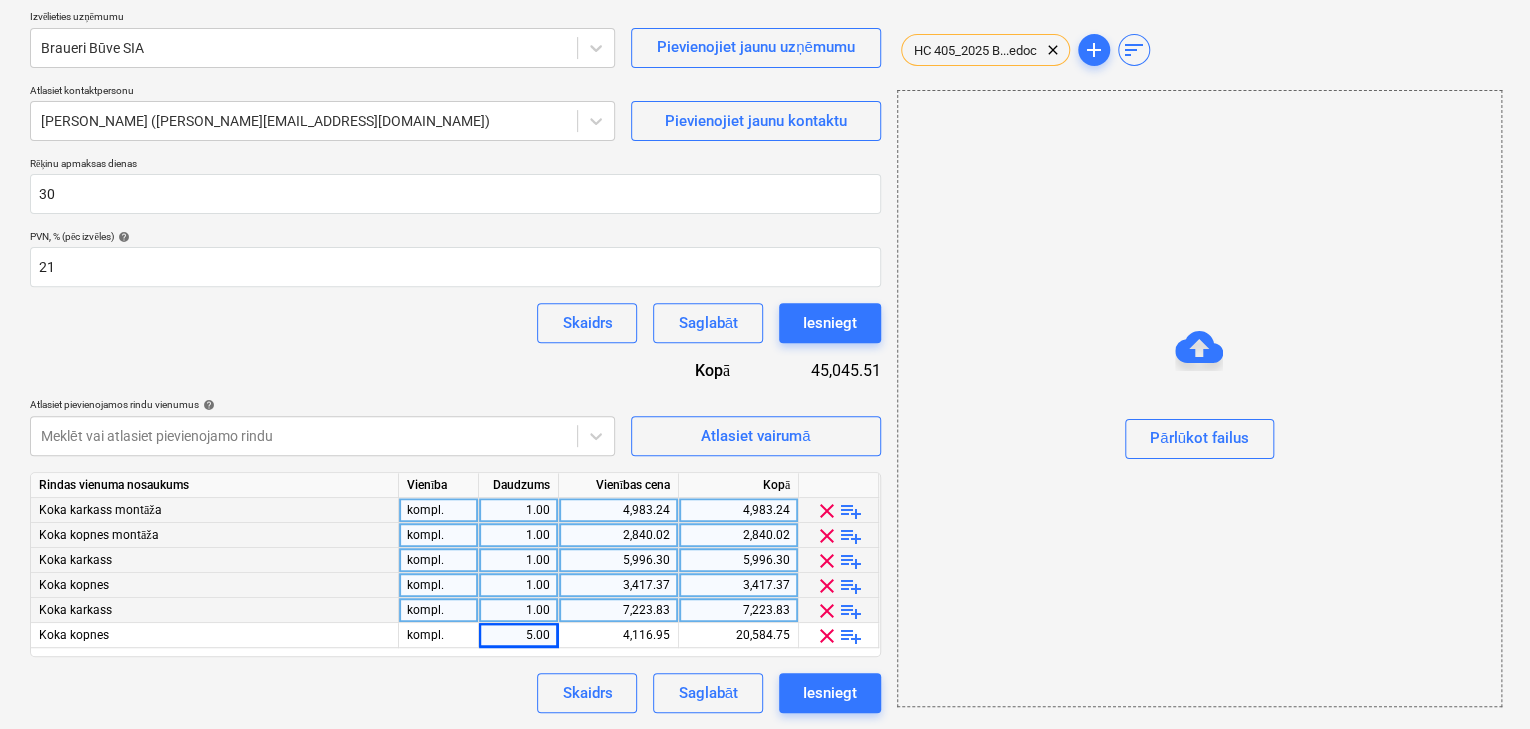 click on "2,840.02" at bounding box center (618, 535) 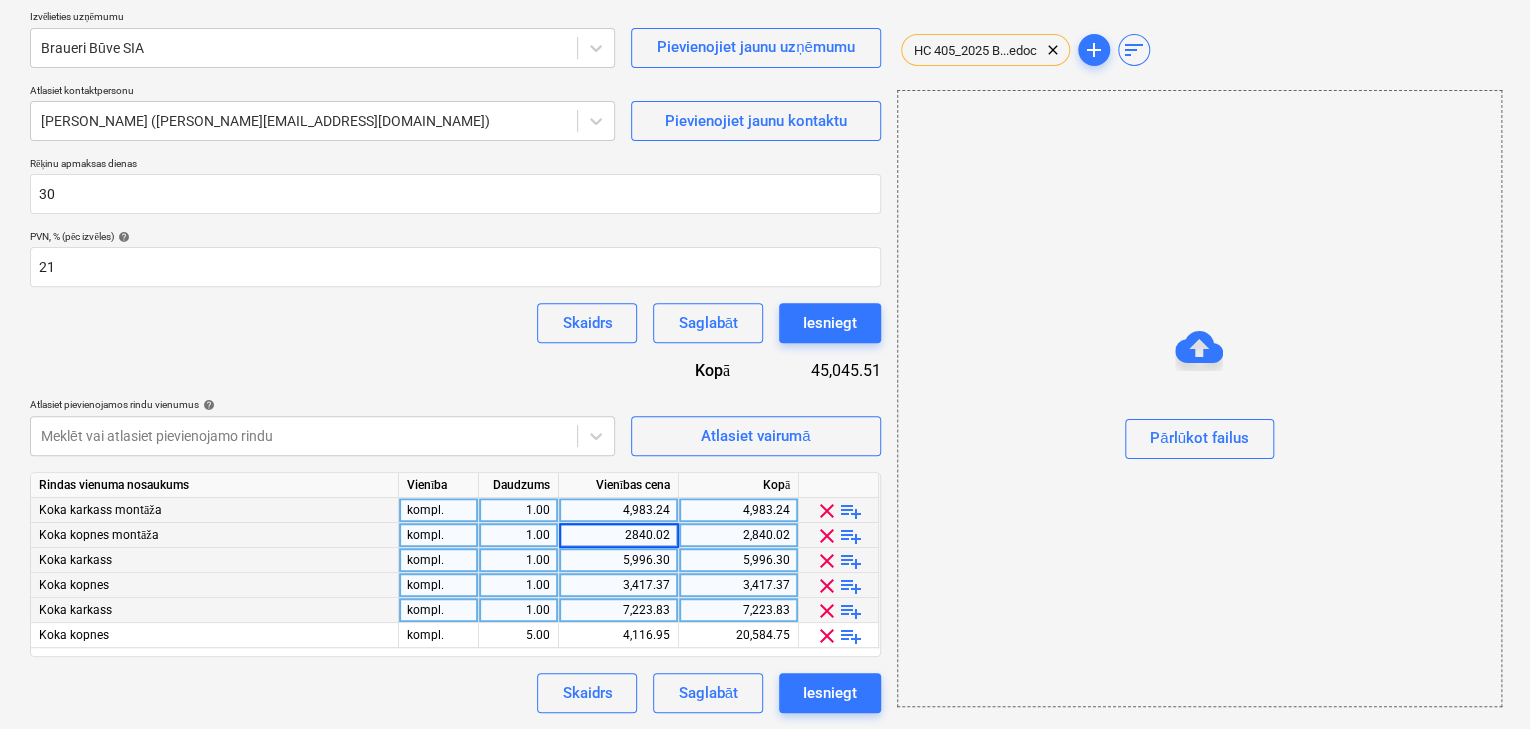 click on "4,983.24" at bounding box center [618, 510] 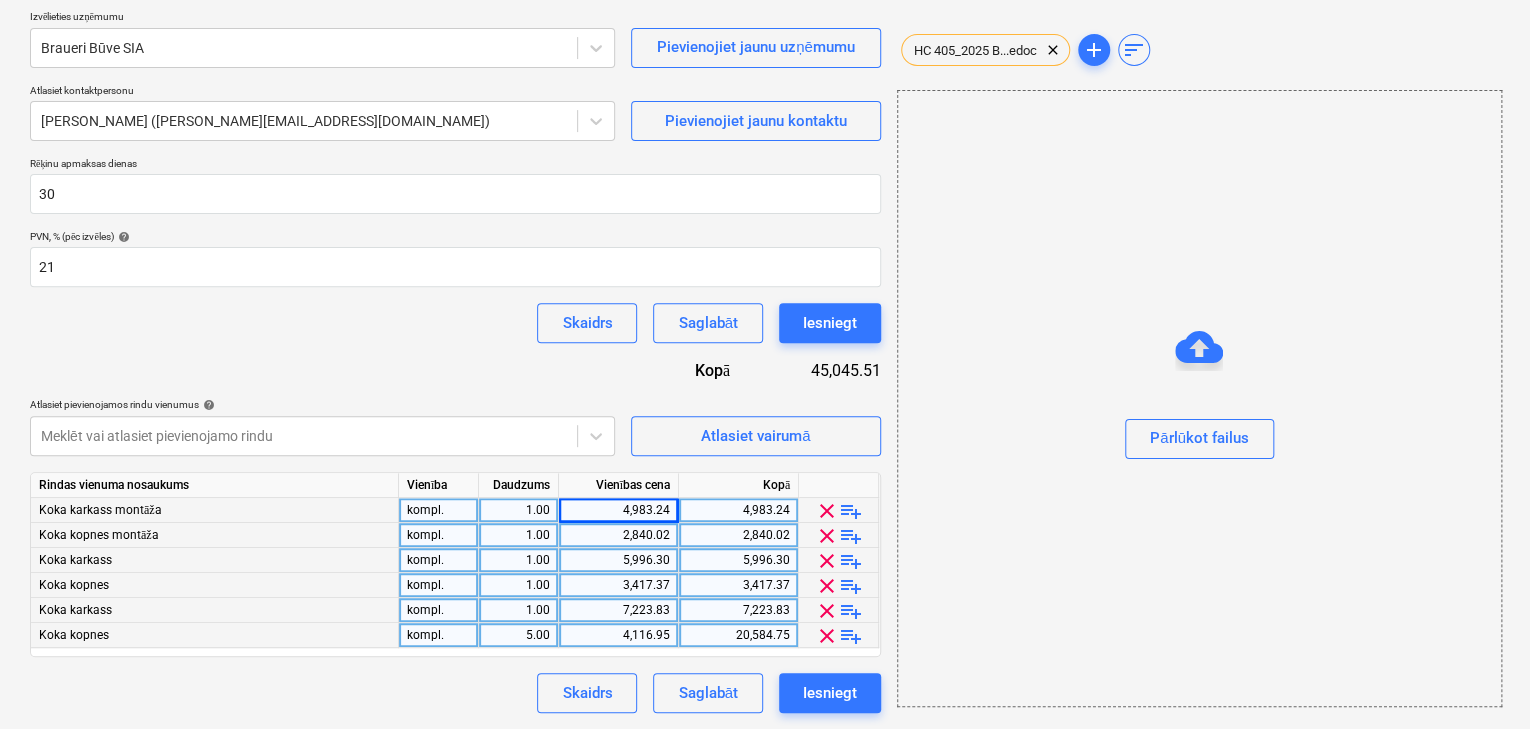 click on "5.00" at bounding box center [518, 635] 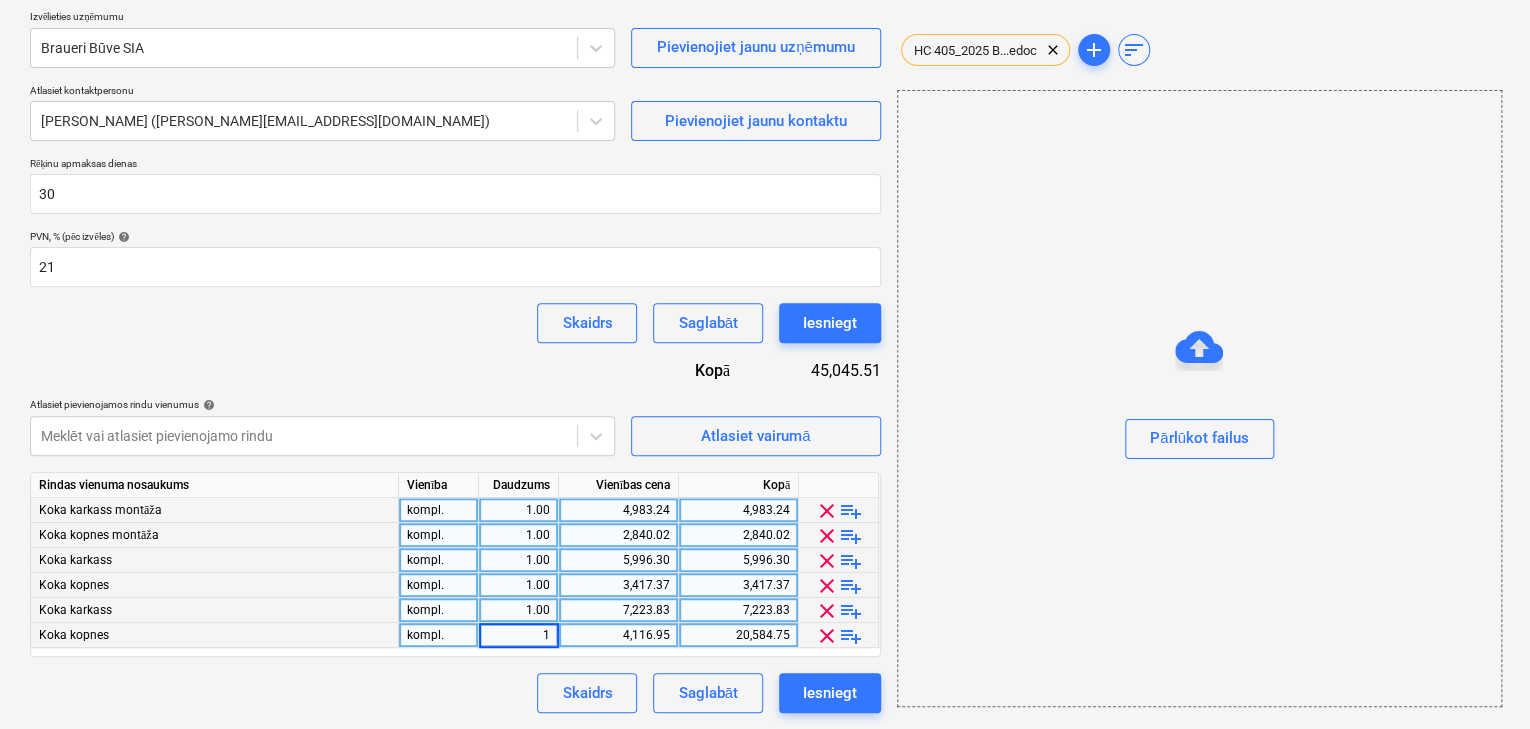 click on "Skaidrs Saglabāt Iesniegt" at bounding box center (455, 693) 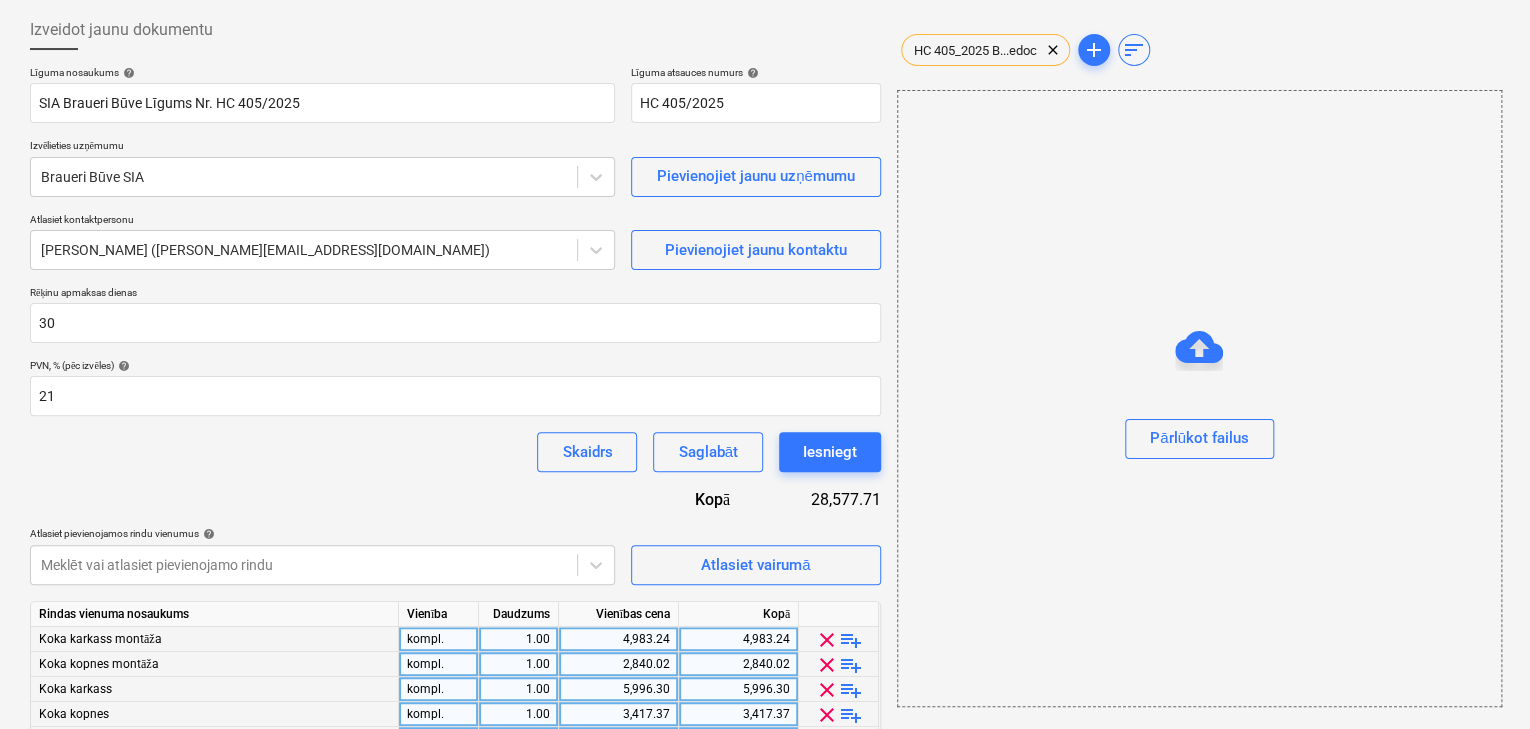 scroll, scrollTop: 227, scrollLeft: 0, axis: vertical 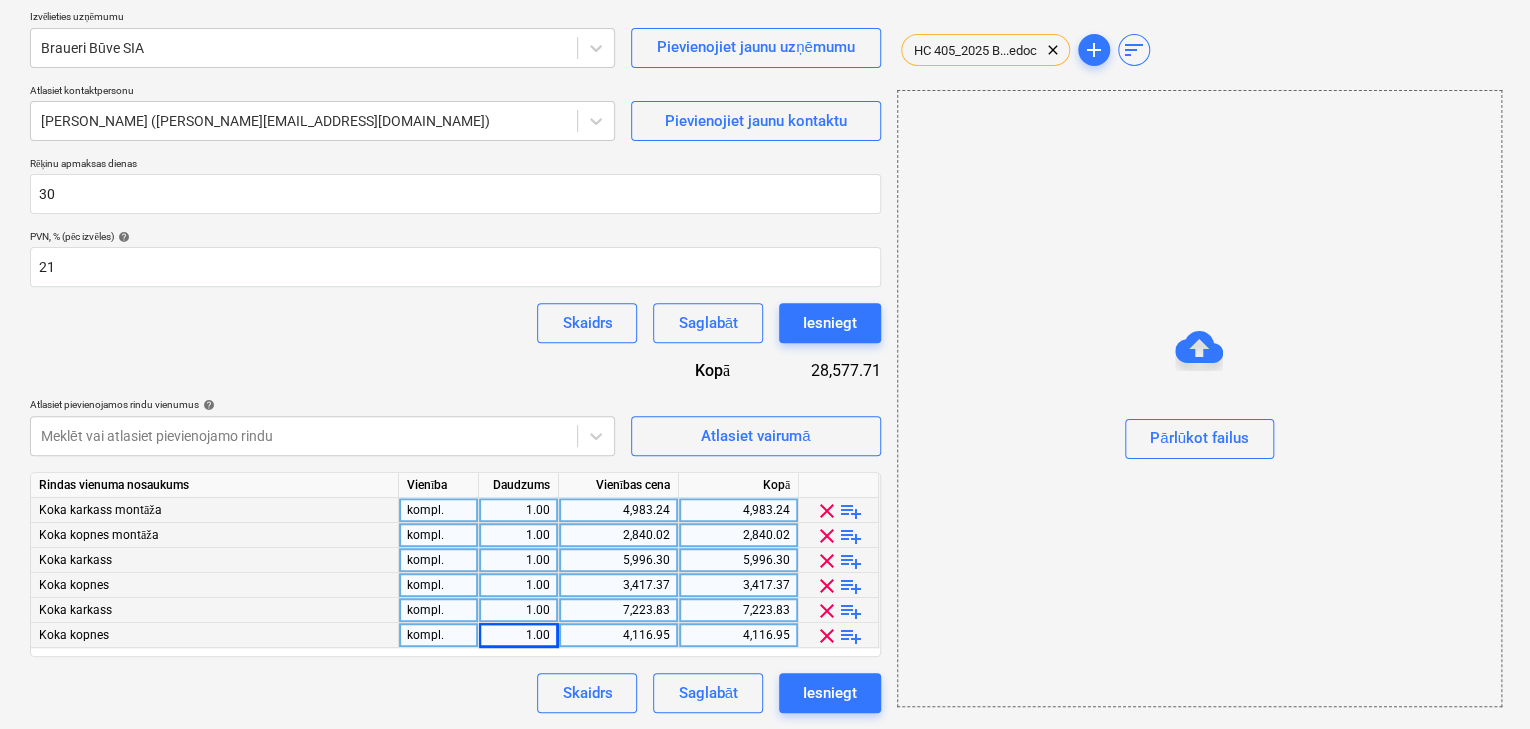 click on "4,983.24" at bounding box center (618, 510) 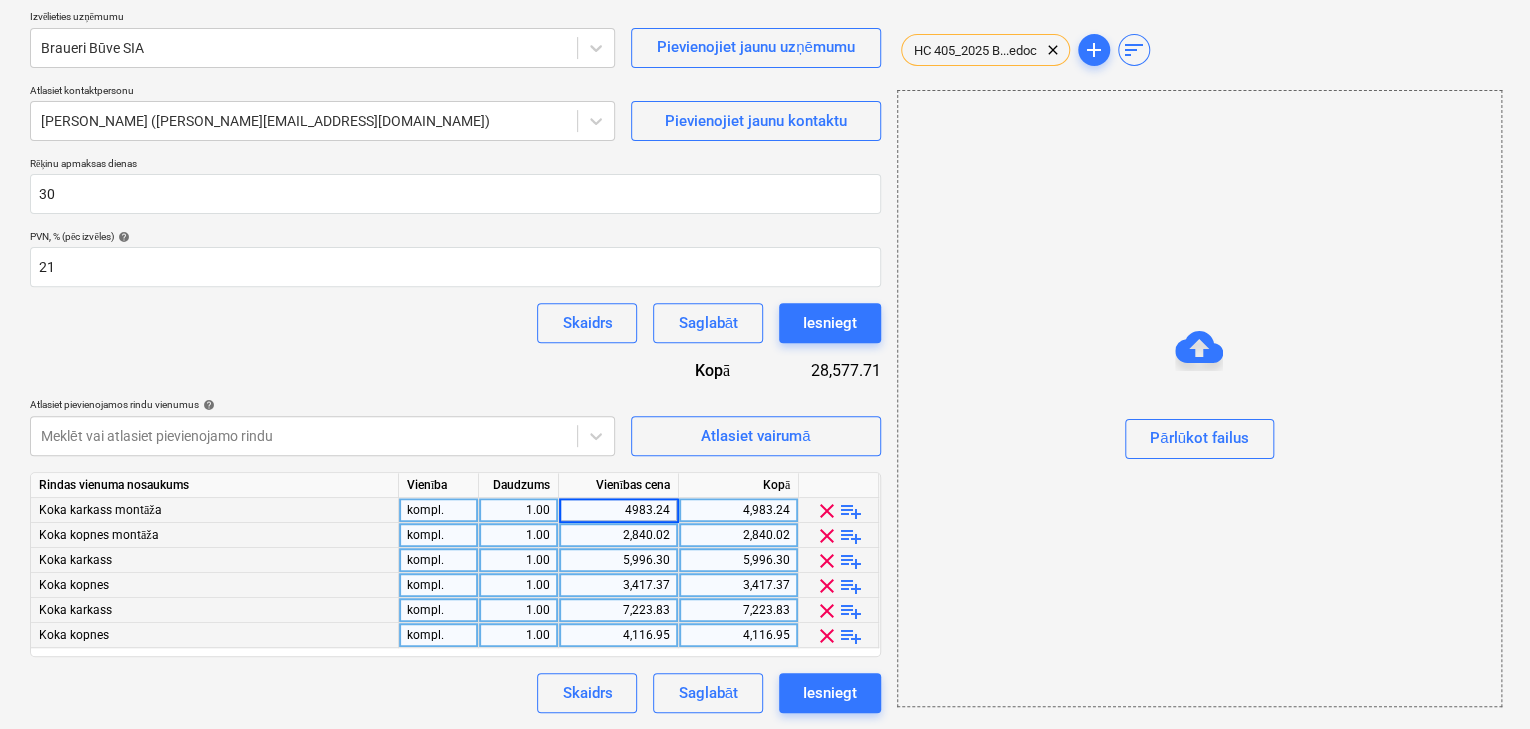 click on "Izveidot jaunu dokumentu Līguma nosaukums help SIA Braueri Būve Līgums Nr. HC 405/2025 Līguma atsauces numurs help HC 405/2025 Izvēlieties uzņēmumu Braueri Būve SIA   Pievienojiet jaunu uzņēmumu Atlasiet kontaktpersonu [PERSON_NAME] ([EMAIL_ADDRESS][DOMAIN_NAME]) Pievienojiet jaunu kontaktu Rēķinu apmaksas dienas 30 PVN, % (pēc izvēles) help 21 Skaidrs Saglabāt Iesniegt Kopā 28,577.71 Atlasiet pievienojamos rindu vienumus help Meklēt vai atlasiet pievienojamo rindu Atlasiet vairumā Rindas vienuma nosaukums Vienība Daudzums Vienības cena Kopā  Koka karkass montāža kompl. 1.00 4983.24 4,983.24 clear playlist_add  Koka kopnes montāža kompl. 1.00 2,840.02 2,840.02 clear playlist_add  Koka karkass kompl. 1.00 5,996.30 5,996.30 clear playlist_add  Koka kopnes kompl. 1.00 3,417.37 3,417.37 clear playlist_add  Koka karkass kompl. 1.00 7,223.83 7,223.83 clear playlist_add  Koka kopnes kompl. 1.00 4,116.95 4,116.95 clear playlist_add Skaidrs Saglabāt Iesniegt" at bounding box center (455, 297) 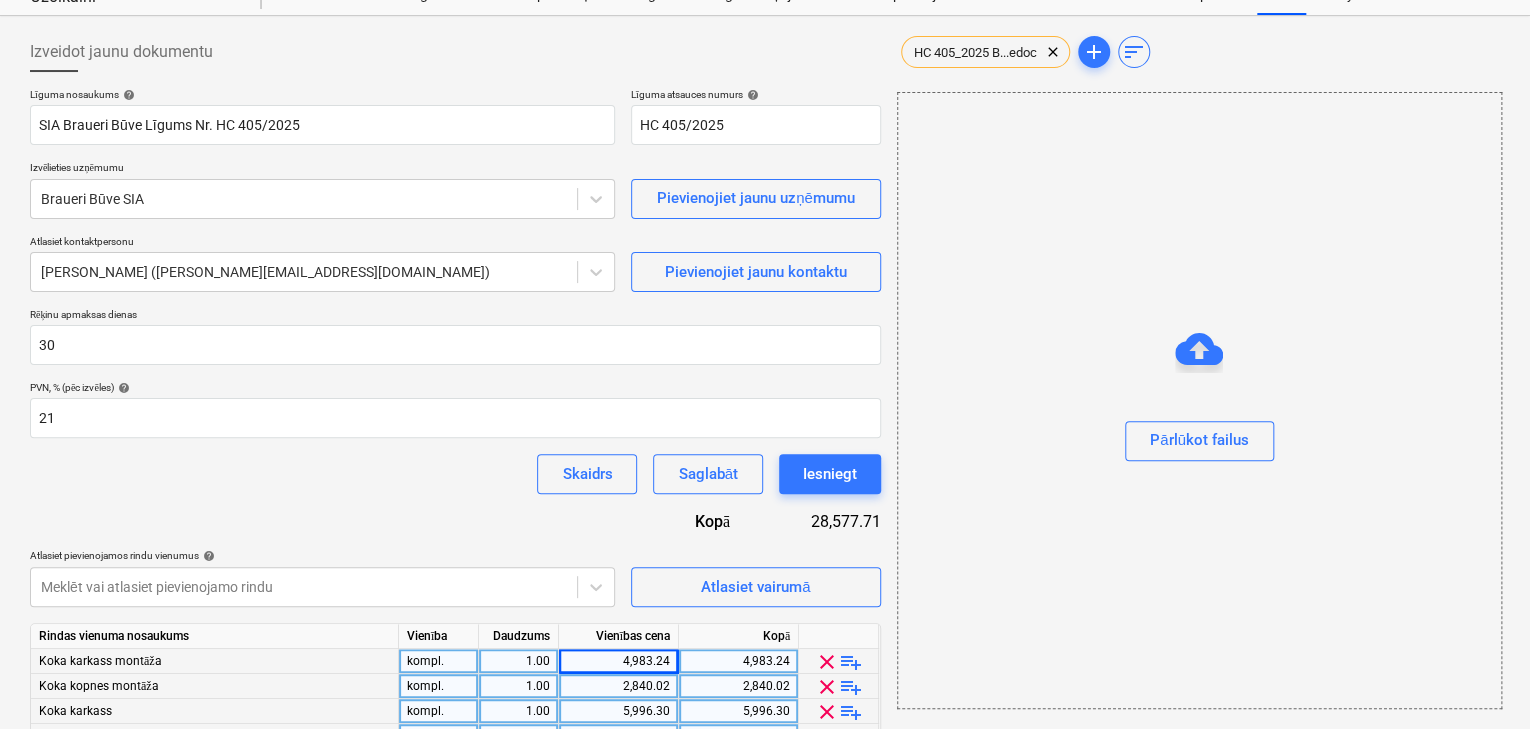 scroll, scrollTop: 0, scrollLeft: 0, axis: both 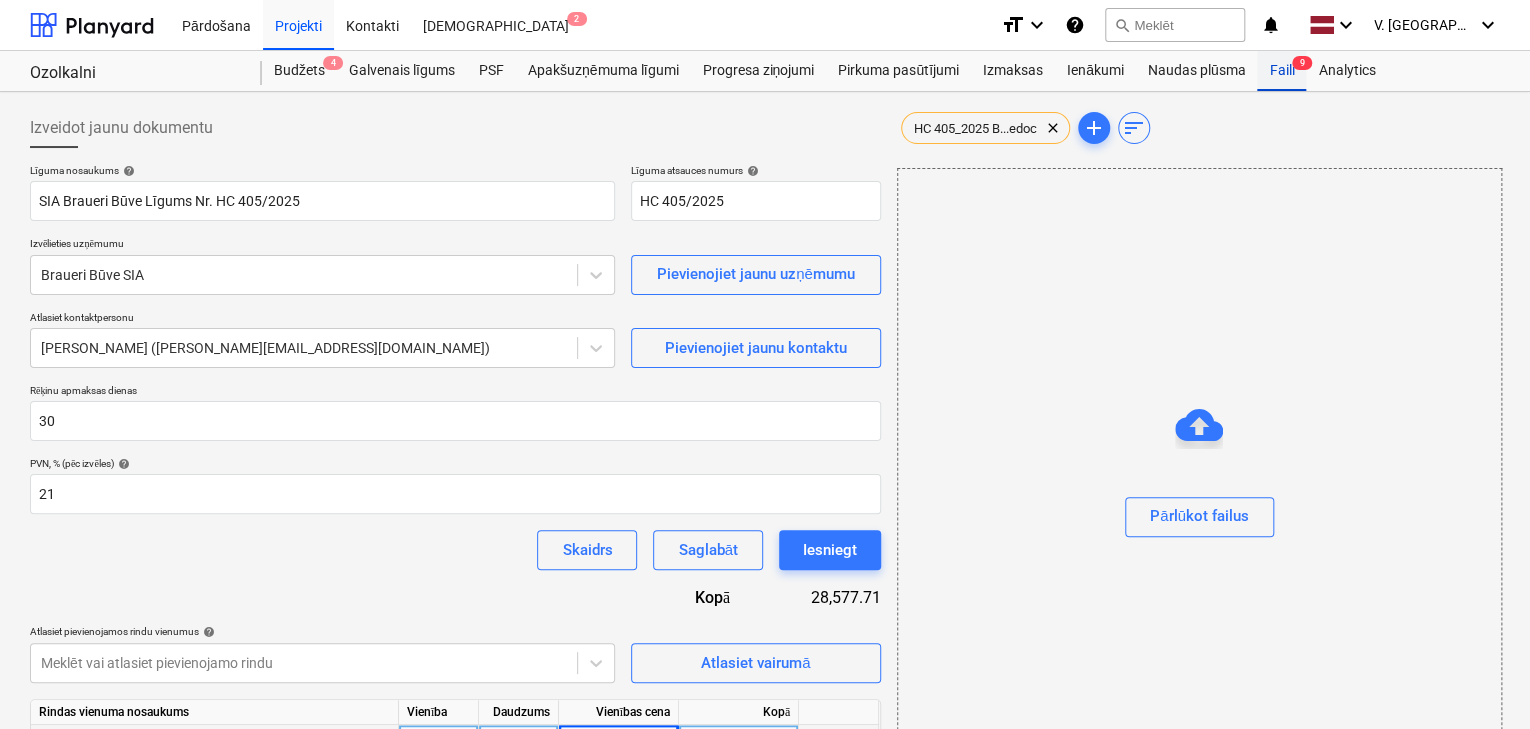 click on "Faili 9" at bounding box center [1281, 71] 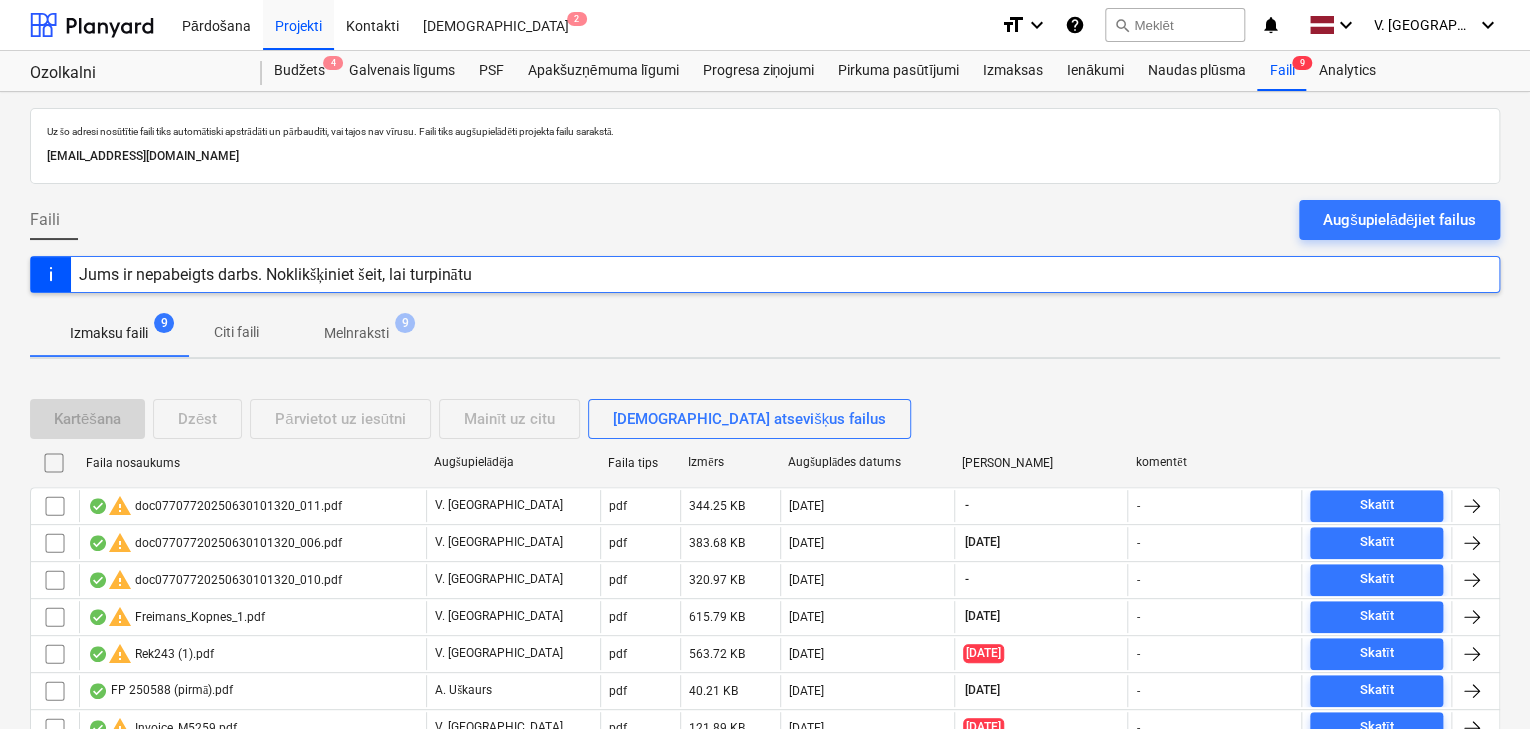 click on "Citi faili" at bounding box center (236, 332) 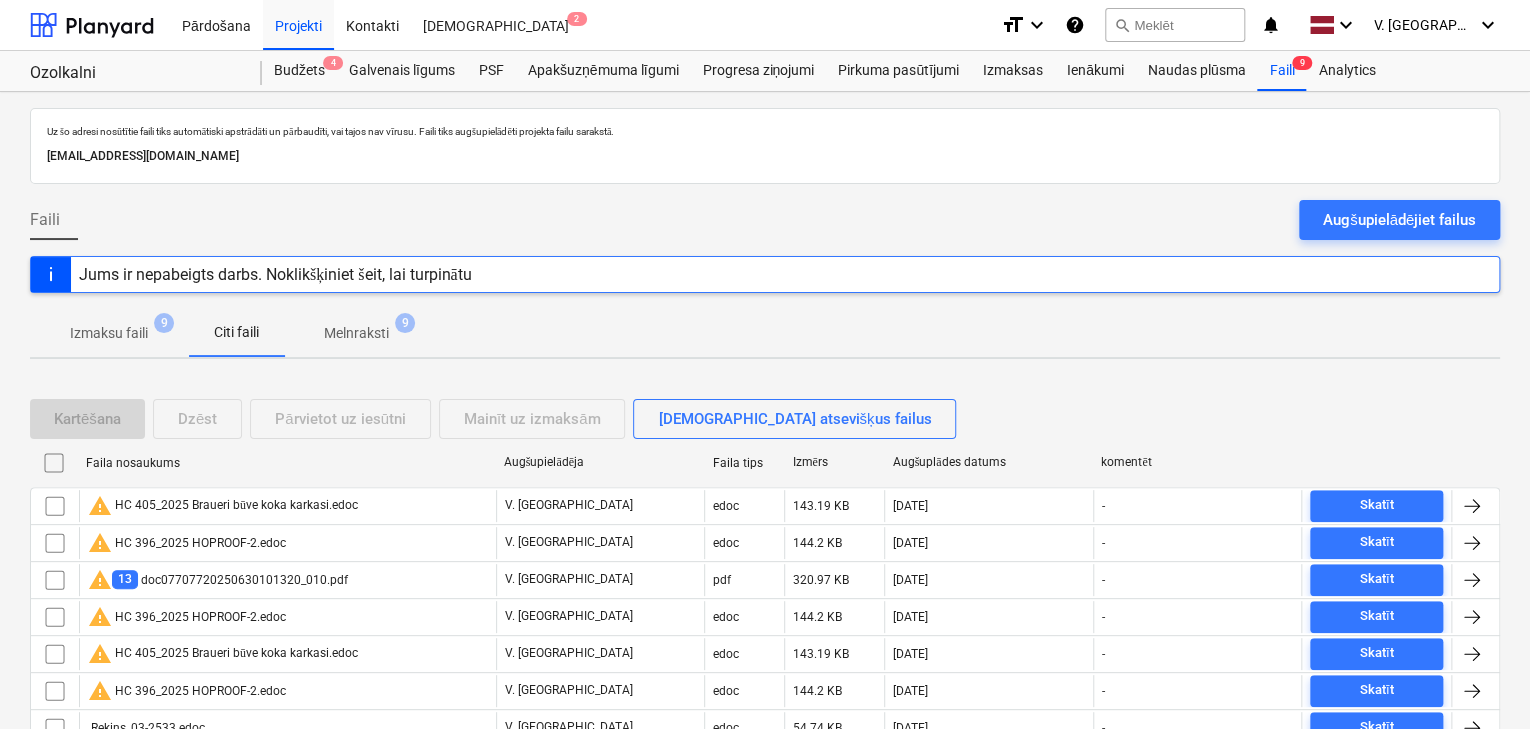click on "Melnraksti" at bounding box center [356, 333] 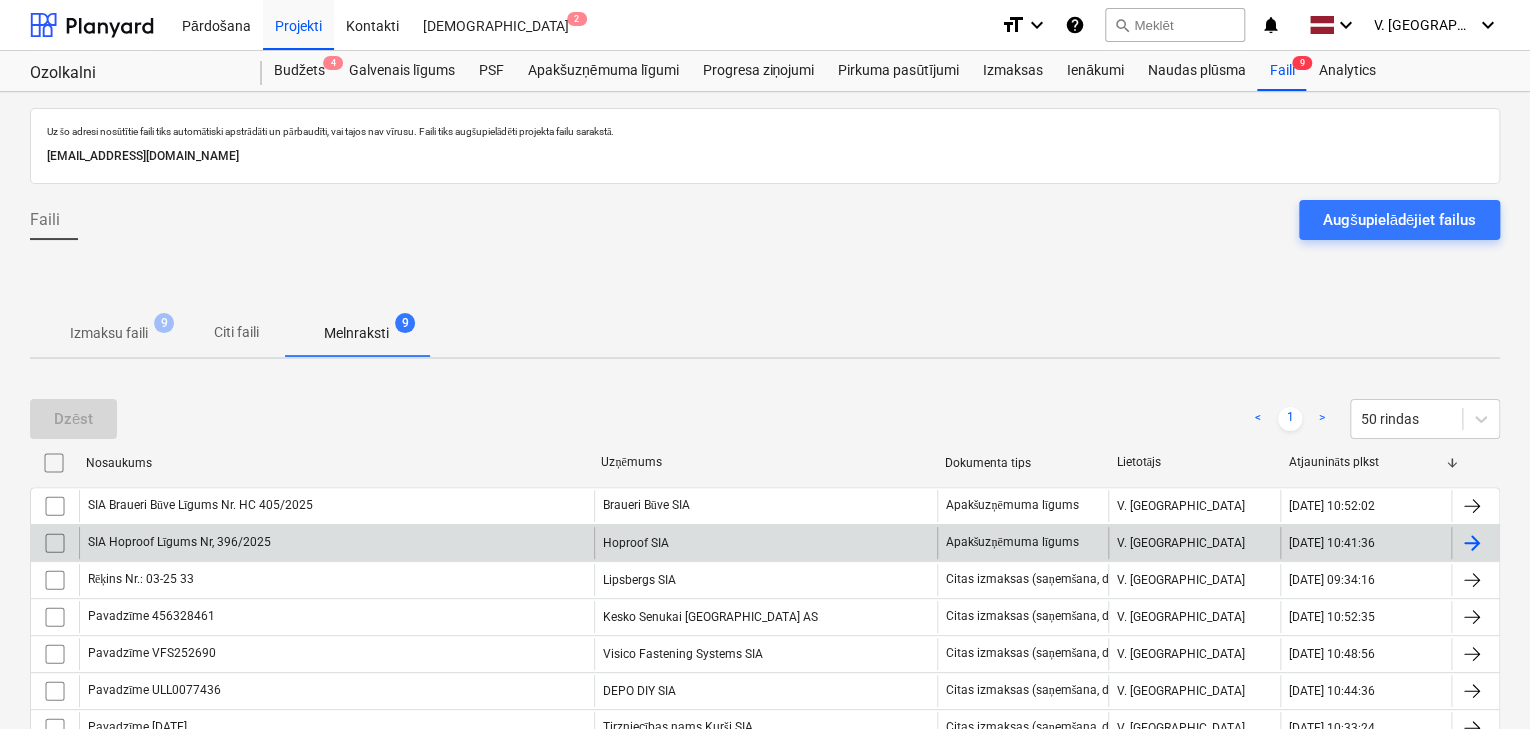 click on "SIA Hoproof Līgums Nr, 396/2025" at bounding box center [336, 543] 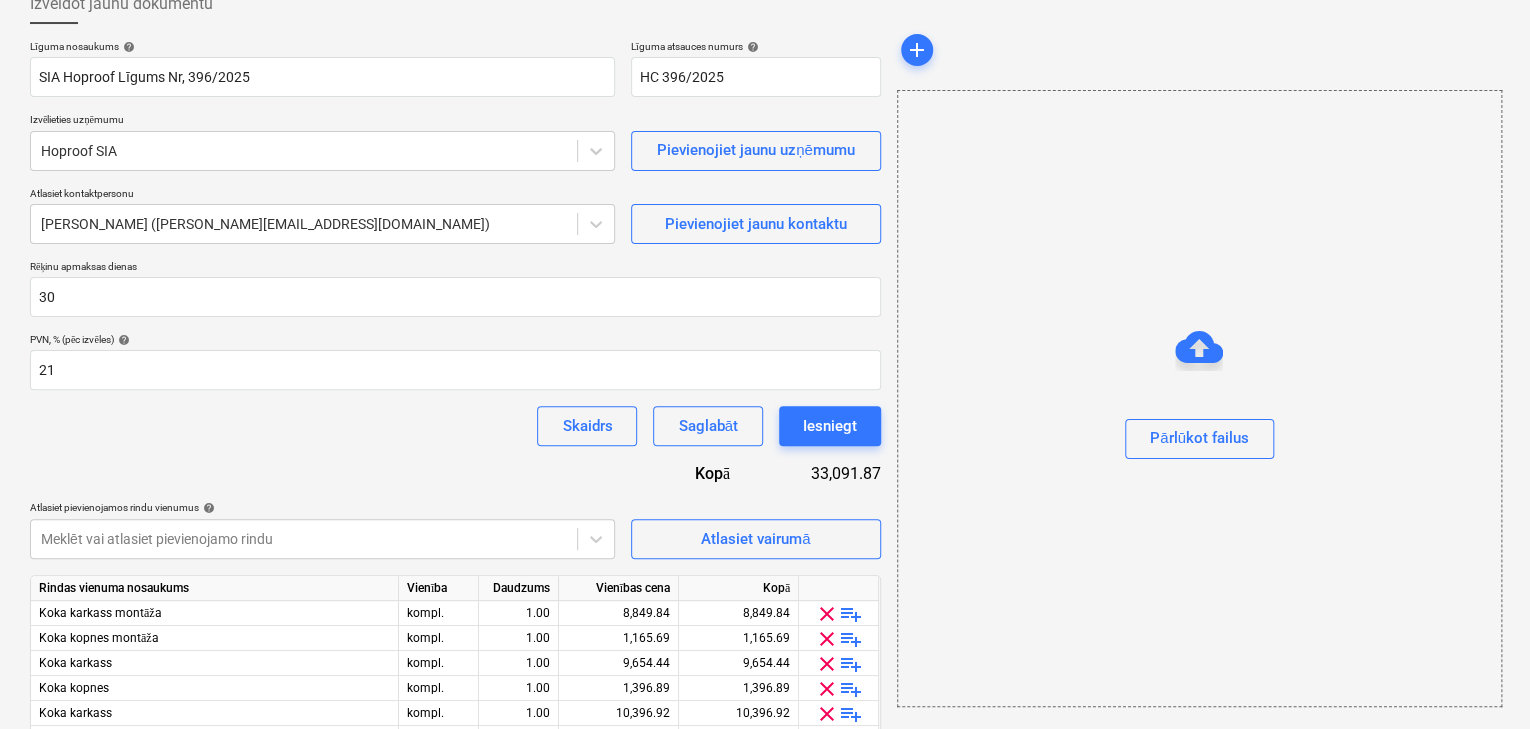 scroll, scrollTop: 0, scrollLeft: 0, axis: both 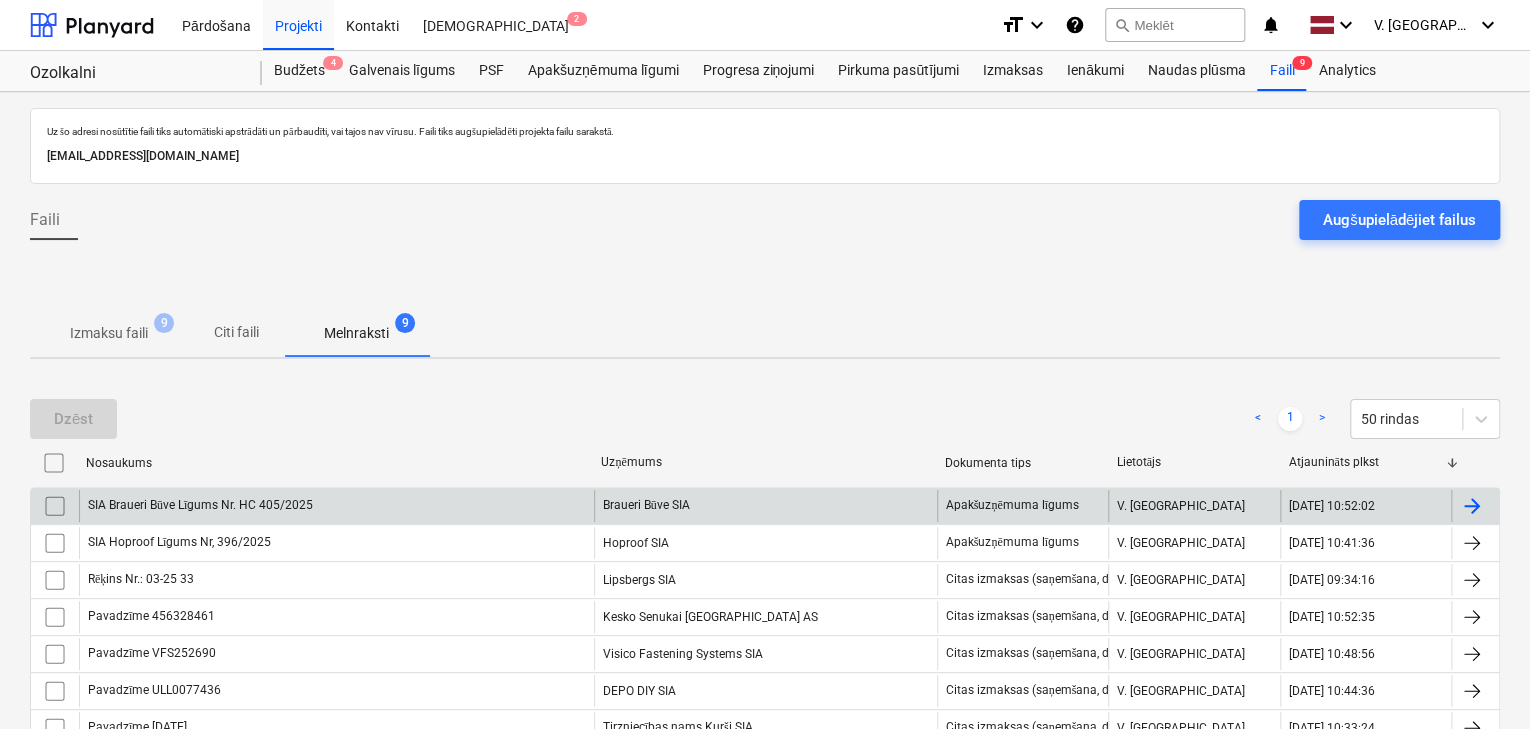 click on "SIA Braueri Būve Līgums Nr. HC 405/2025" at bounding box center (336, 506) 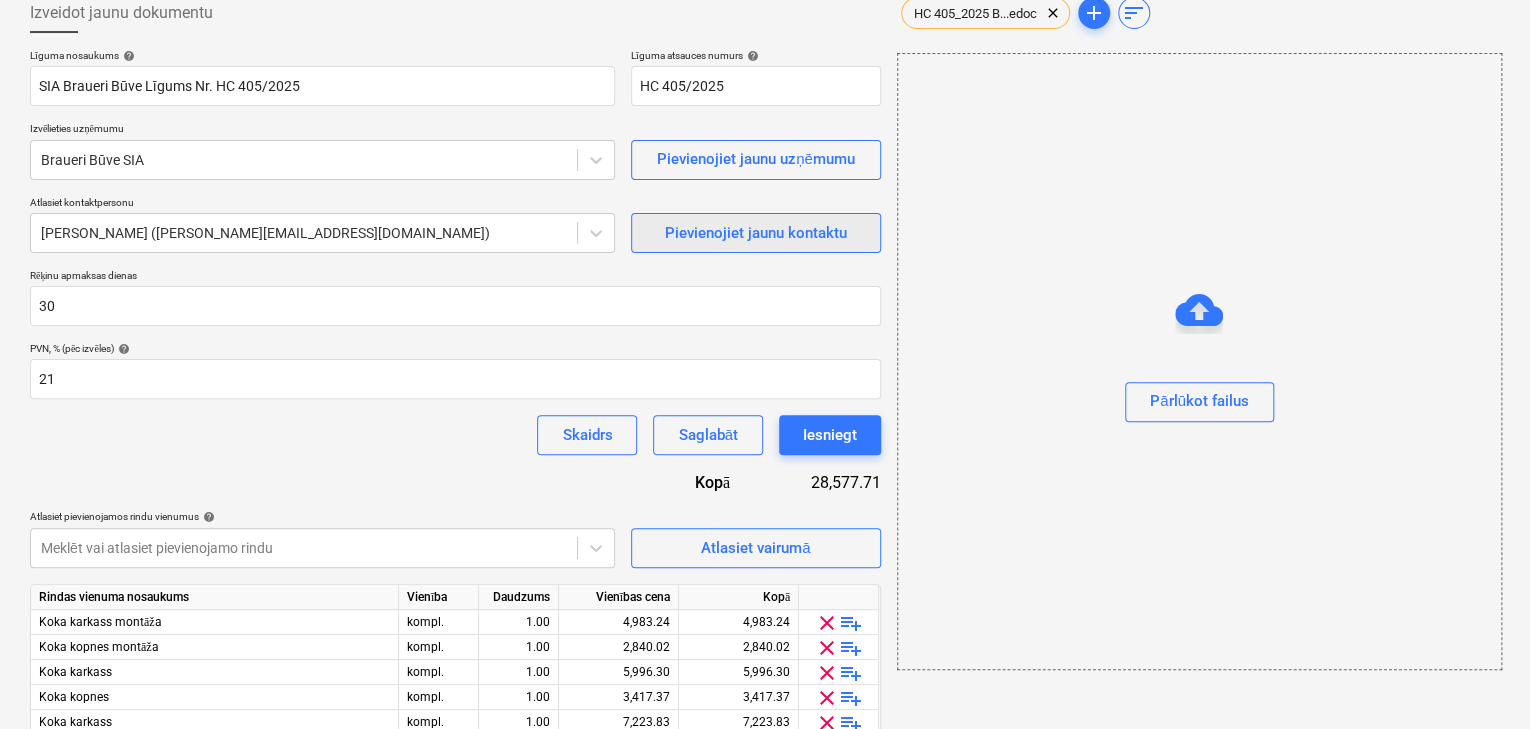 scroll, scrollTop: 227, scrollLeft: 0, axis: vertical 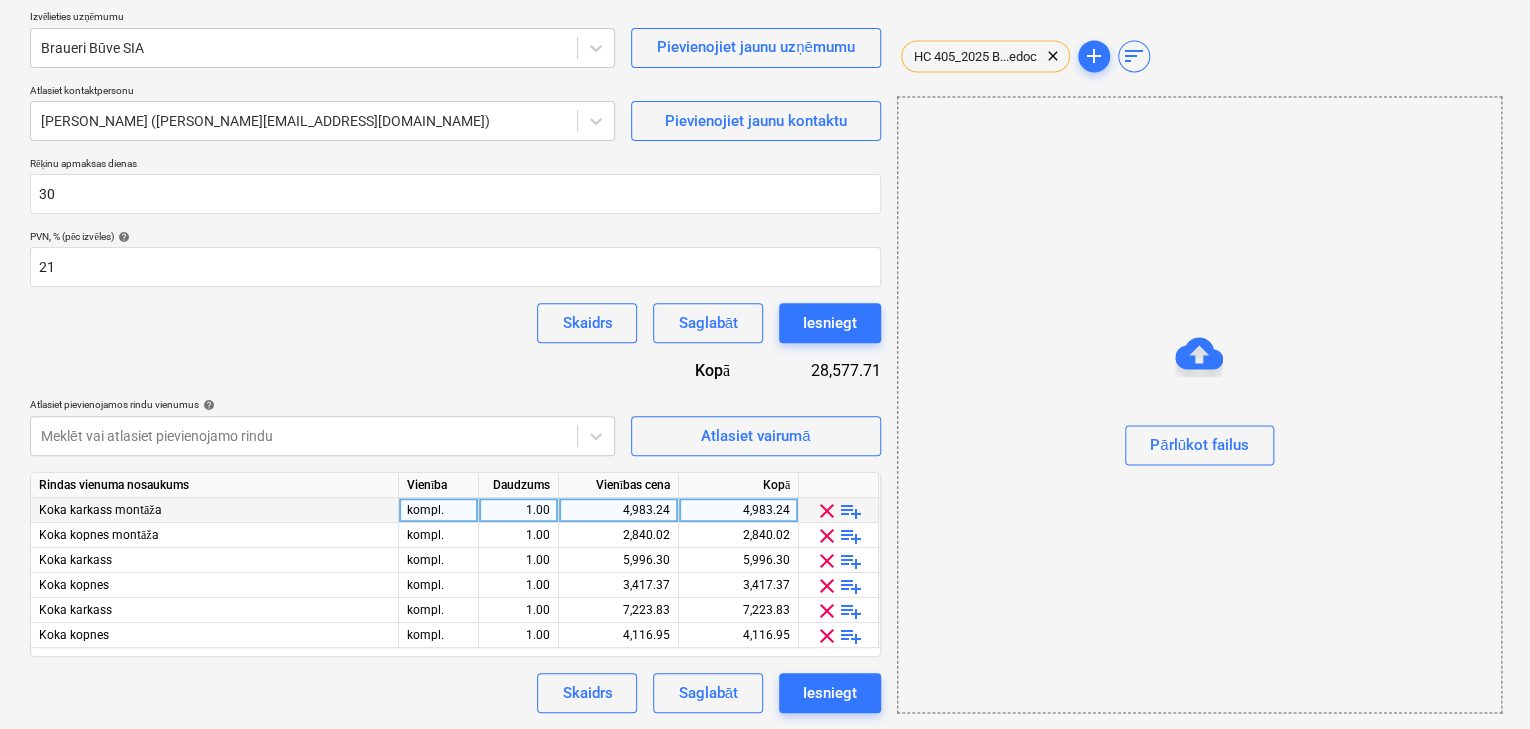 click on "4,983.24" at bounding box center (618, 510) 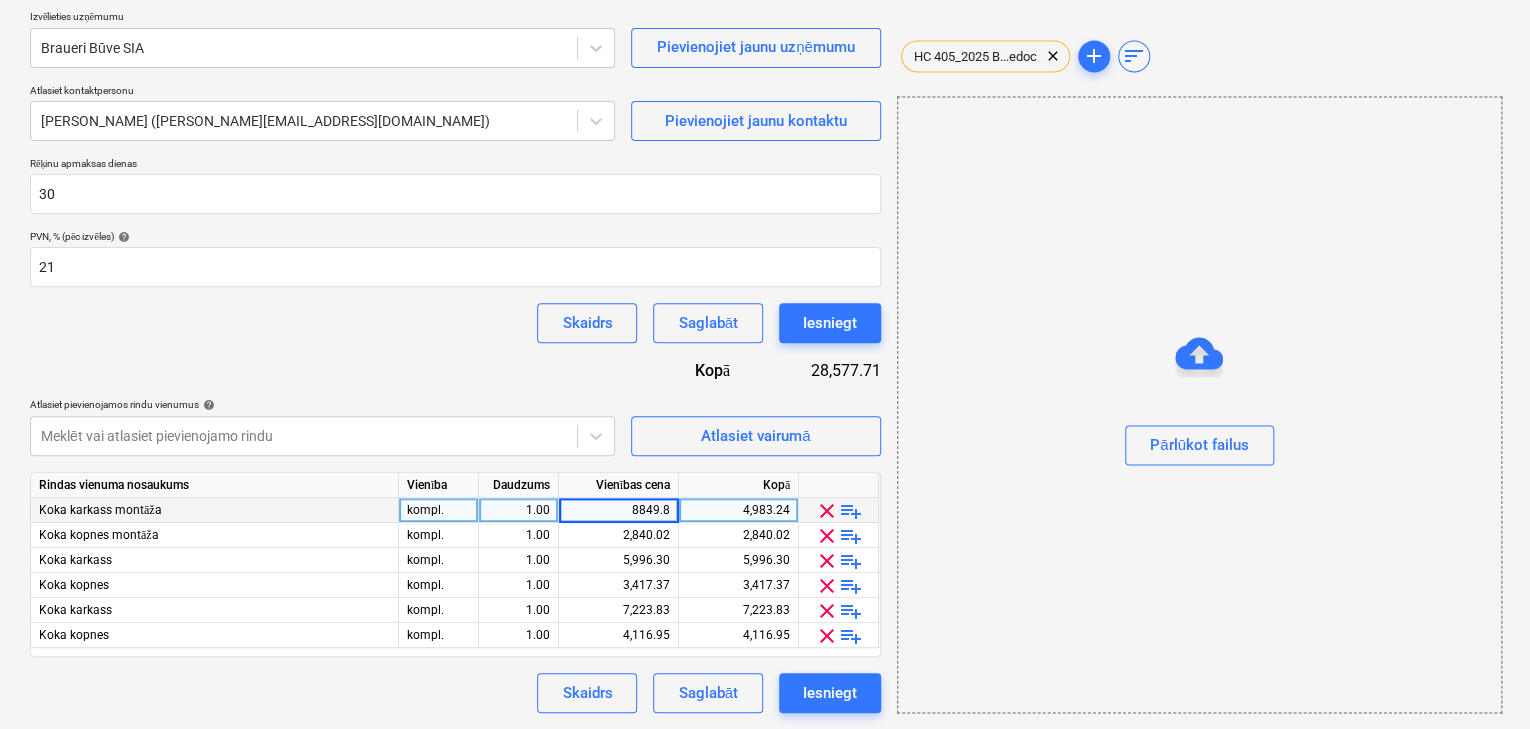 type on "8849.84" 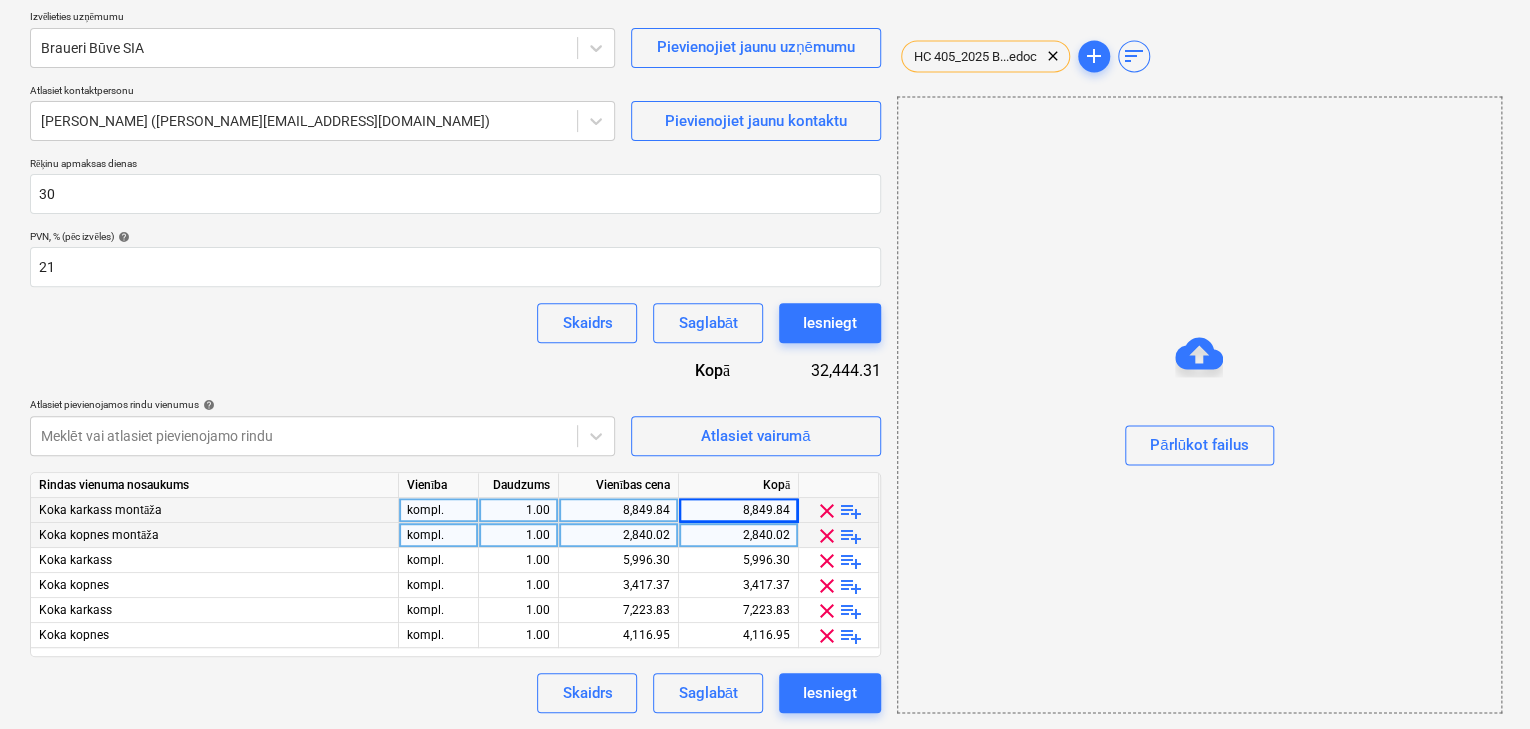 click on "2,840.02" at bounding box center (618, 535) 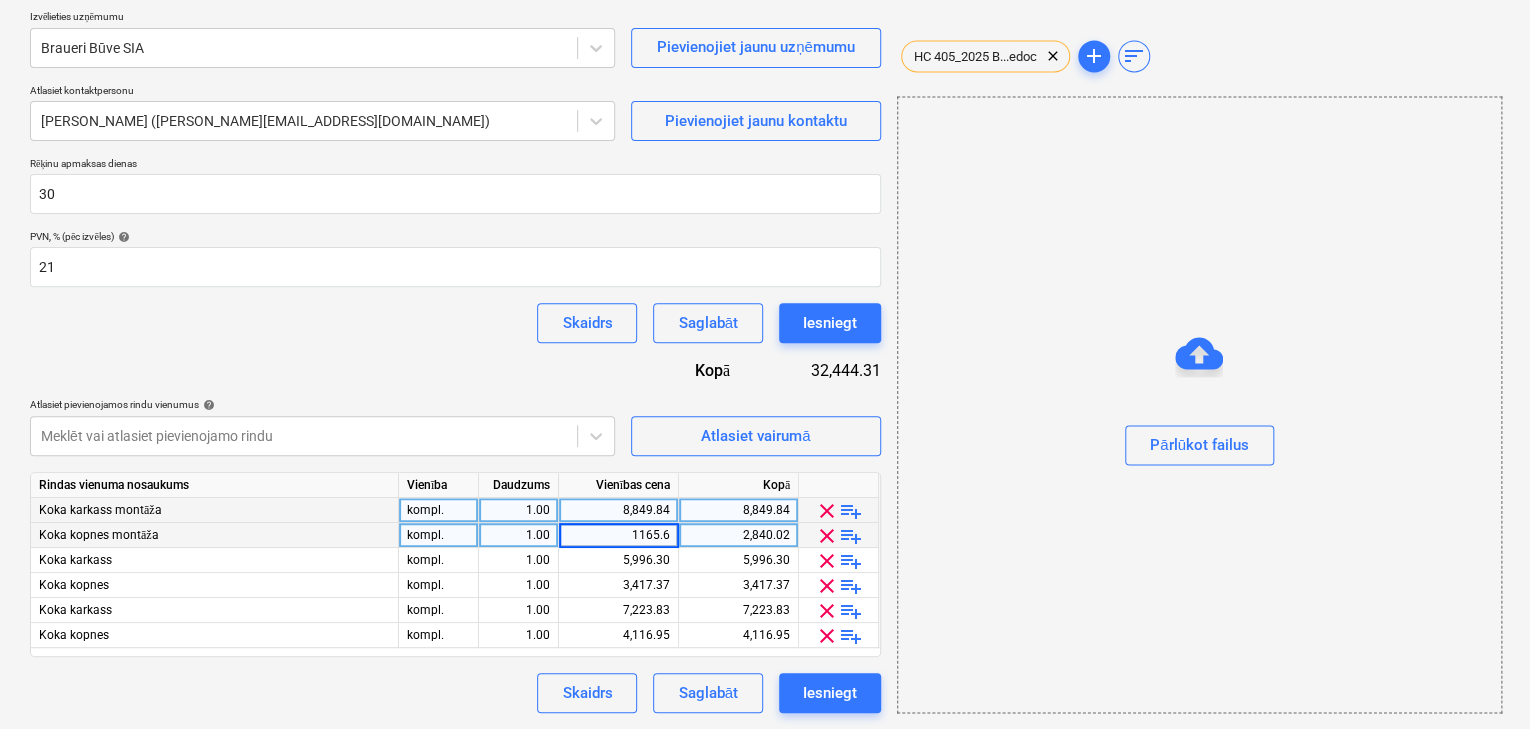 type on "1165.69" 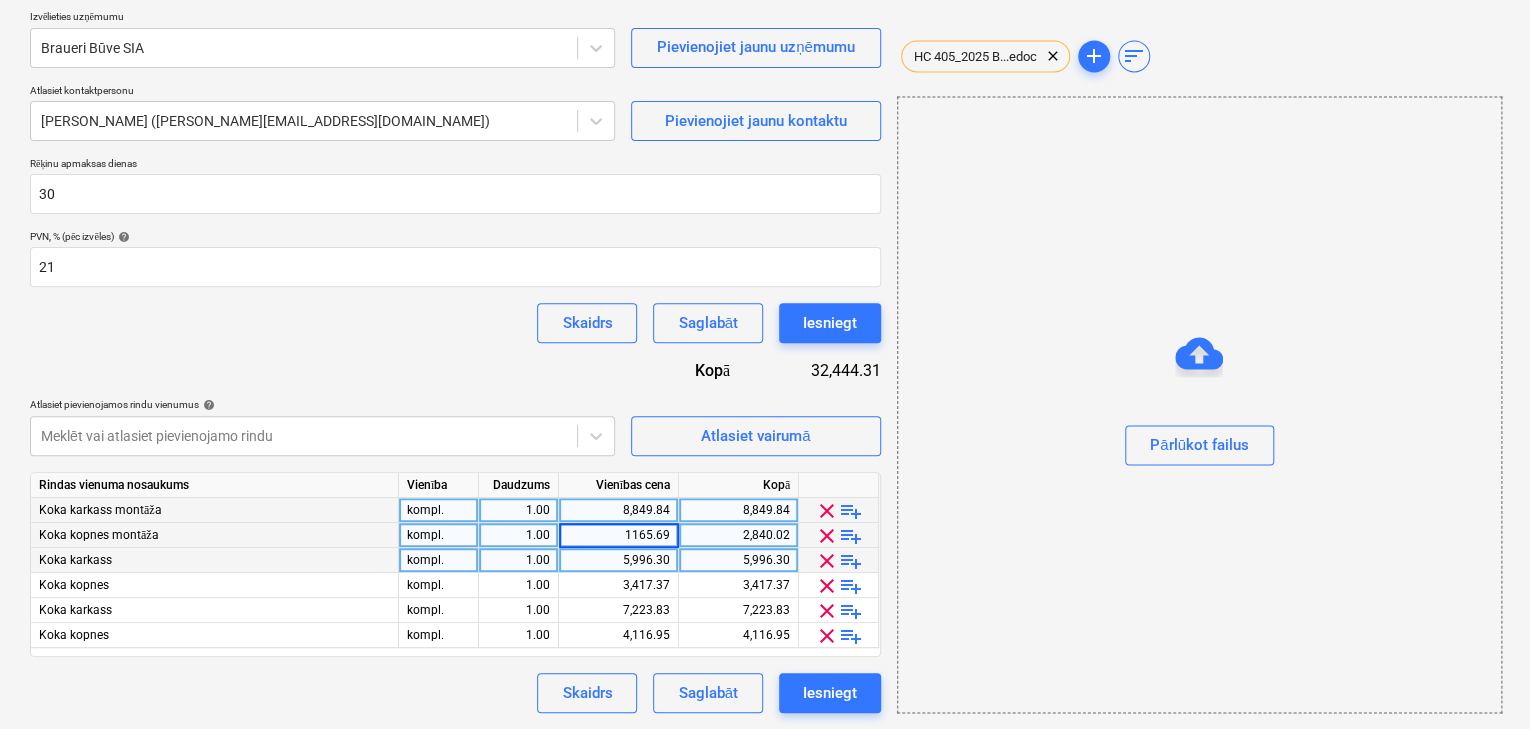 click on "5,996.30" at bounding box center [618, 560] 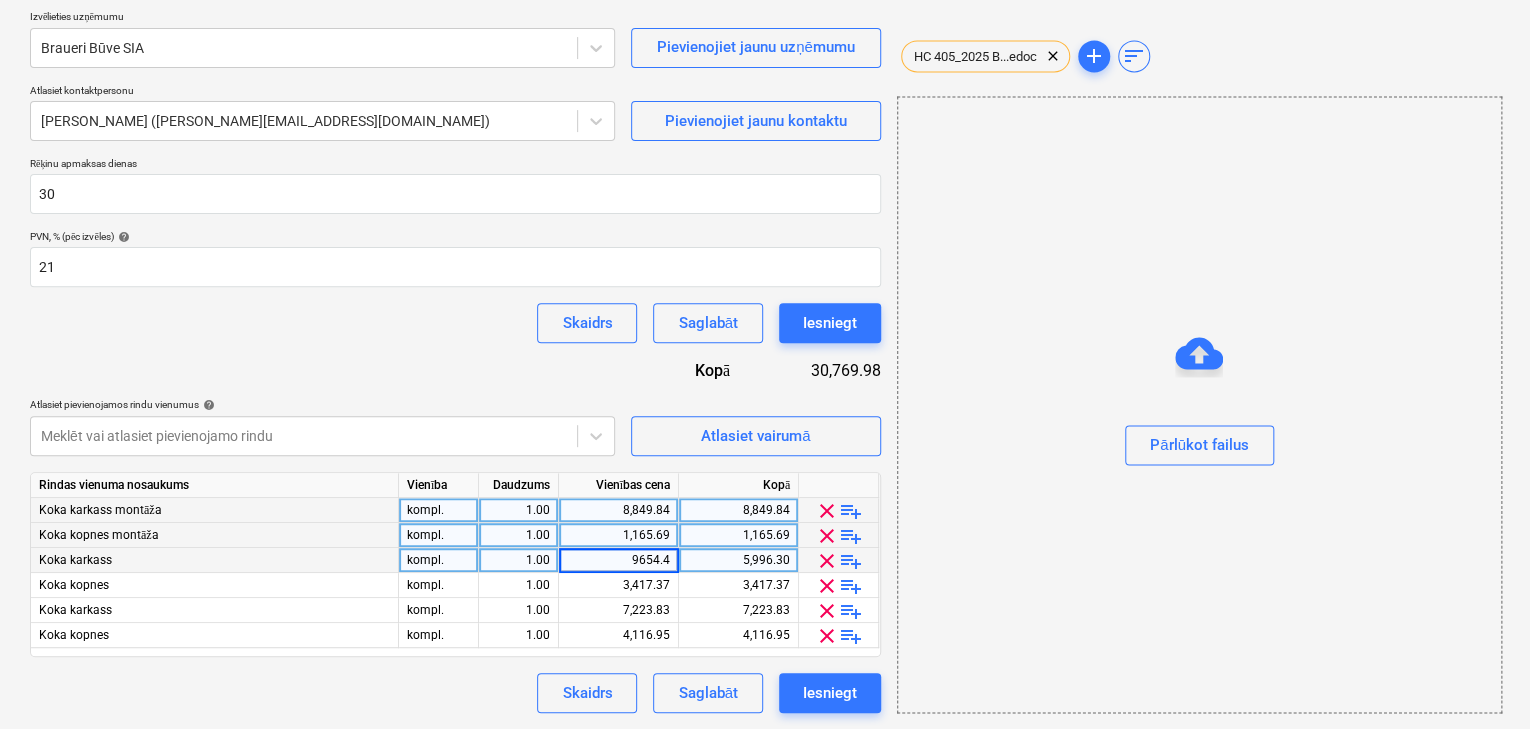 type on "9654.44" 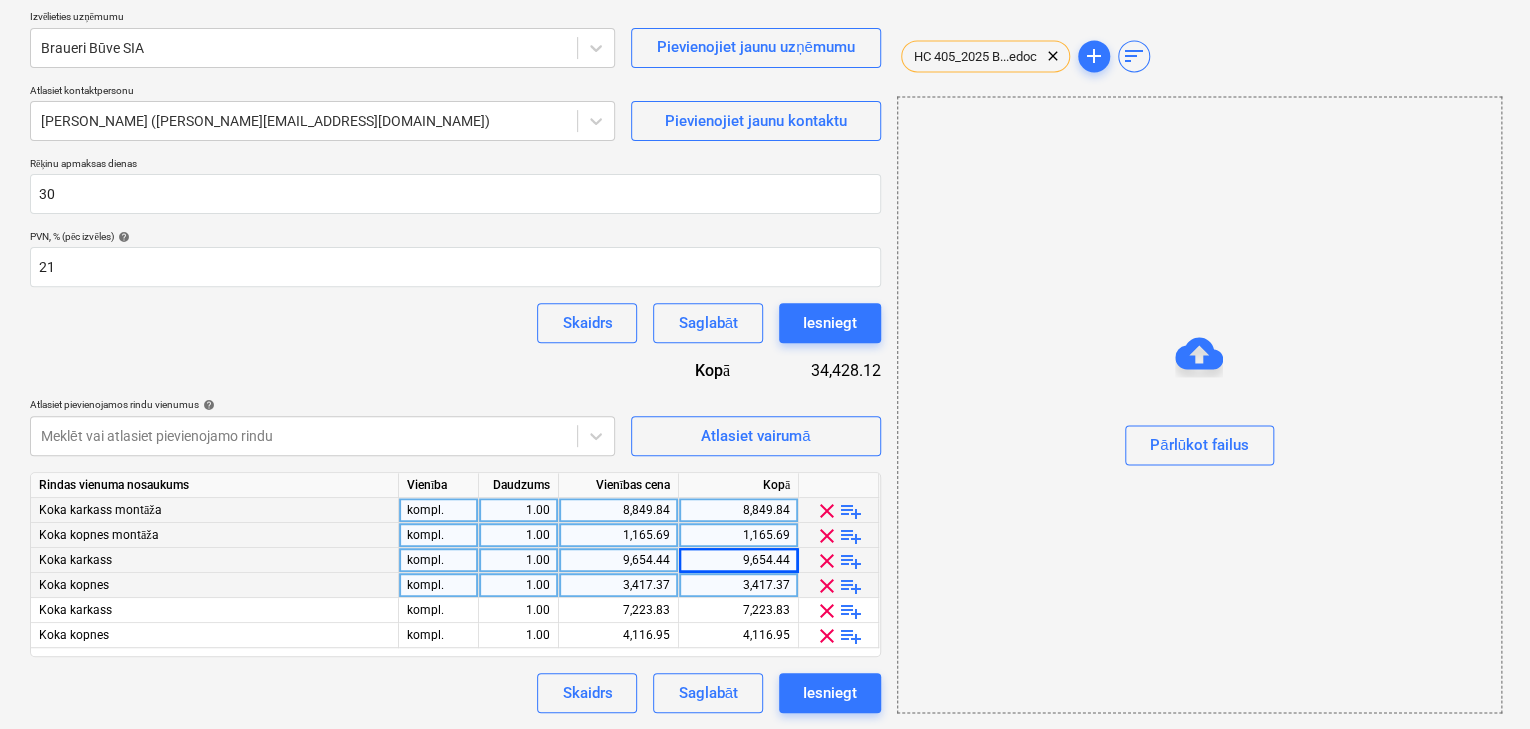 click on "3,417.37" at bounding box center [618, 585] 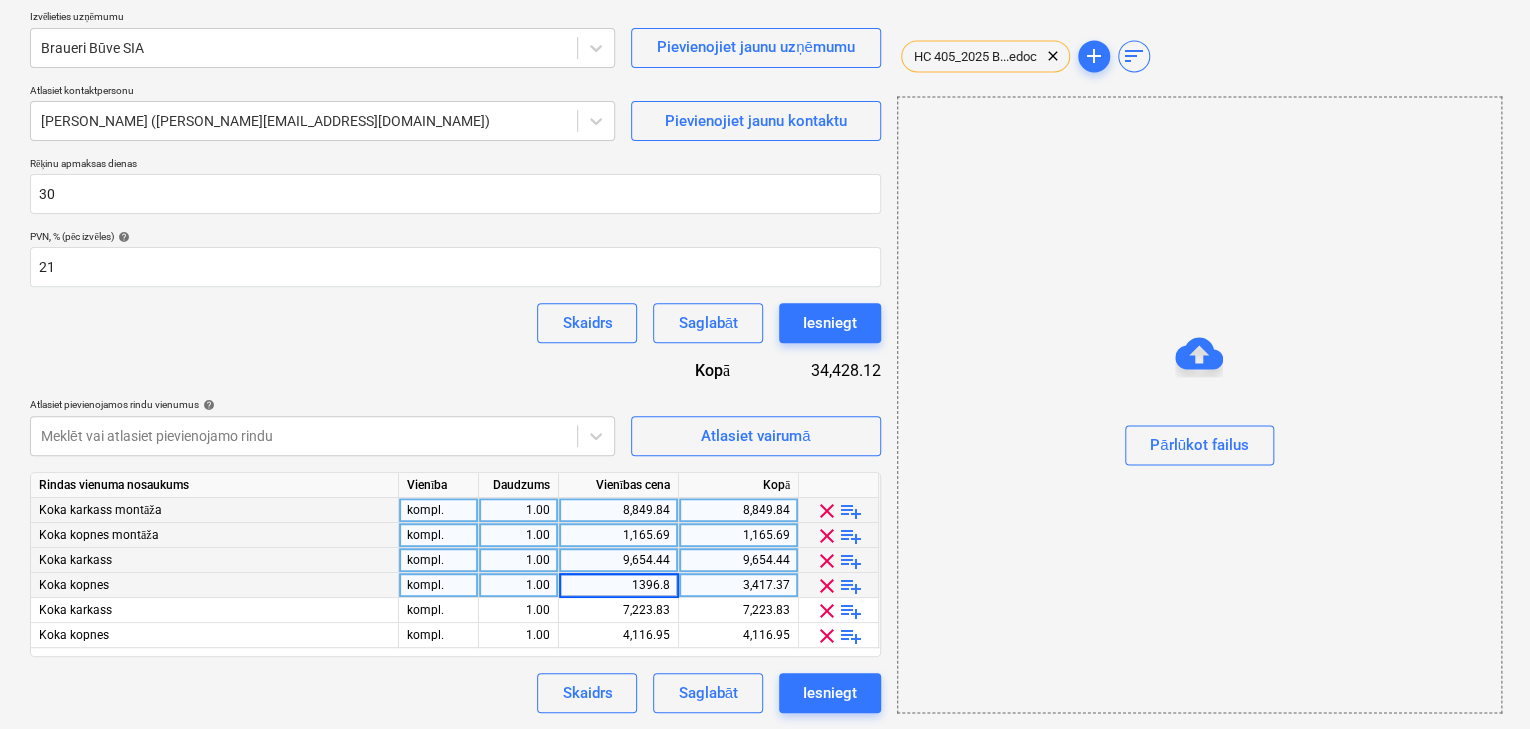 type on "1396.89" 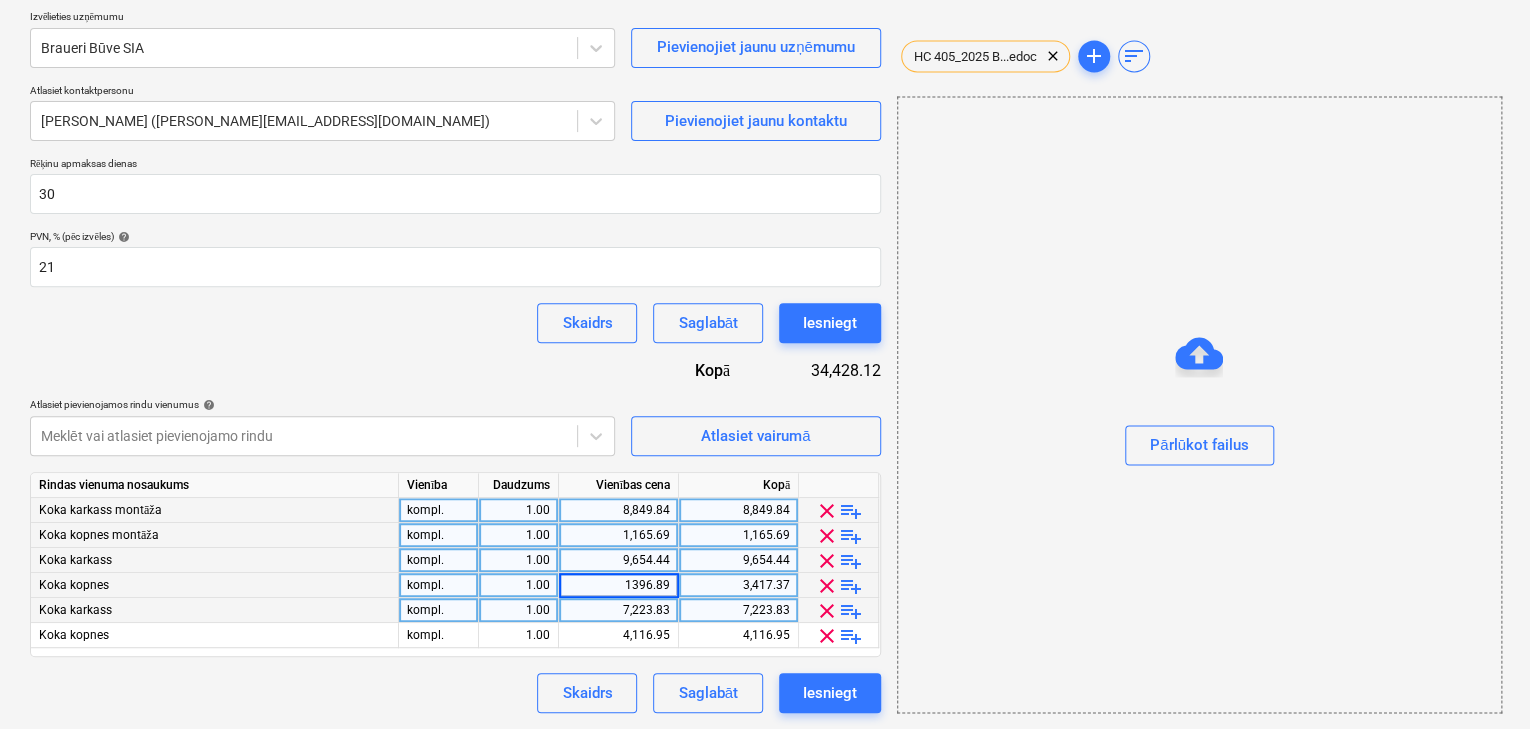click on "7,223.83" at bounding box center [618, 610] 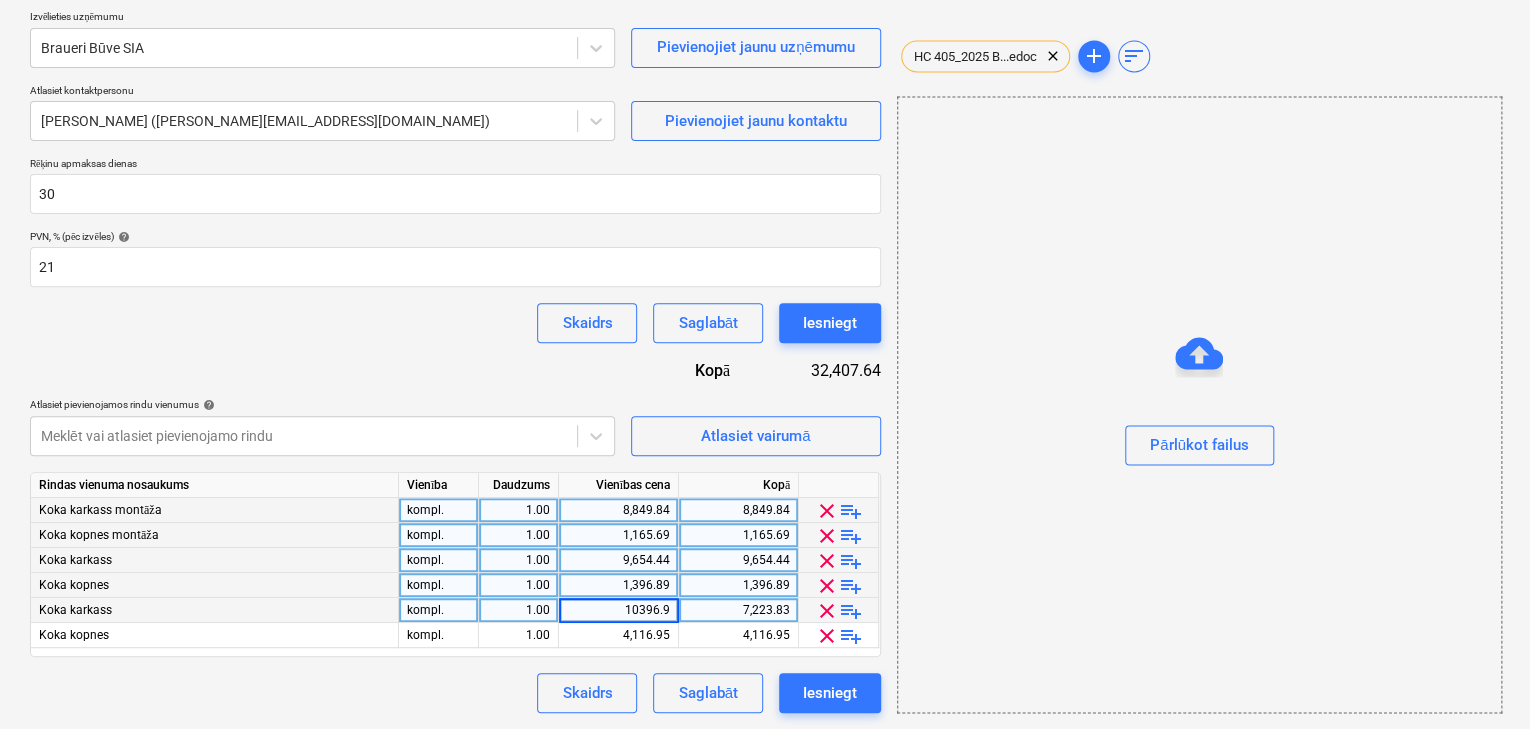 type on "10396.92" 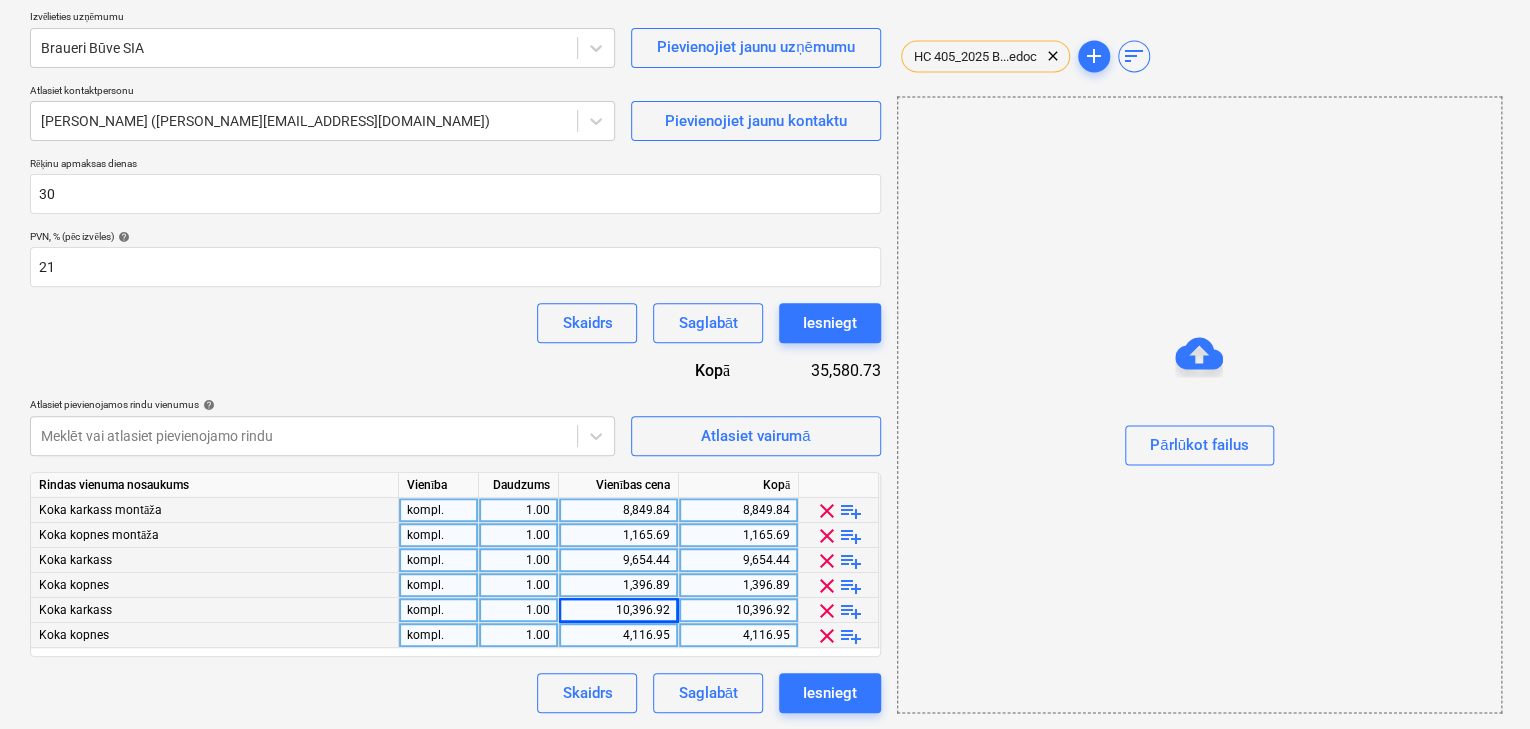 click on "4,116.95" at bounding box center [618, 635] 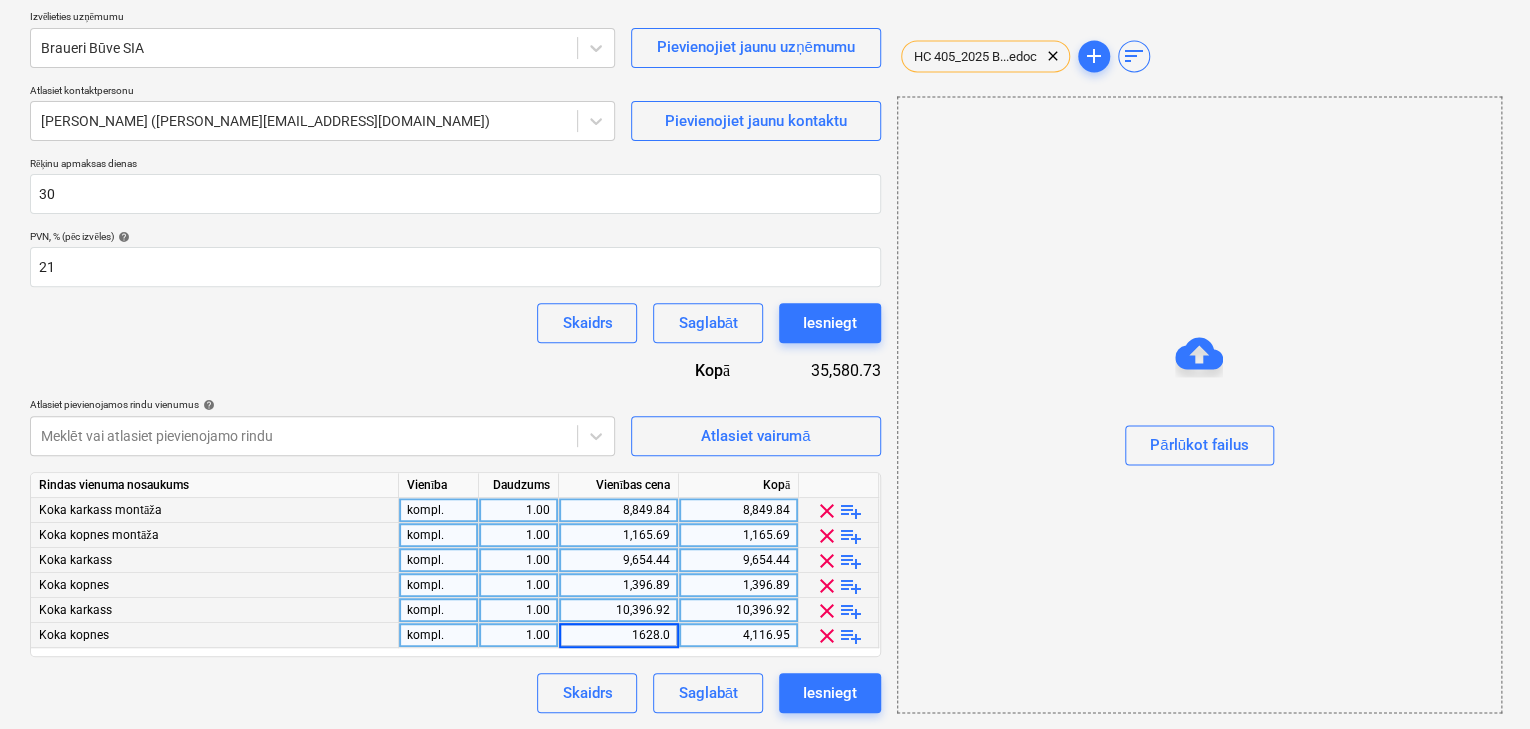 type on "1628.09" 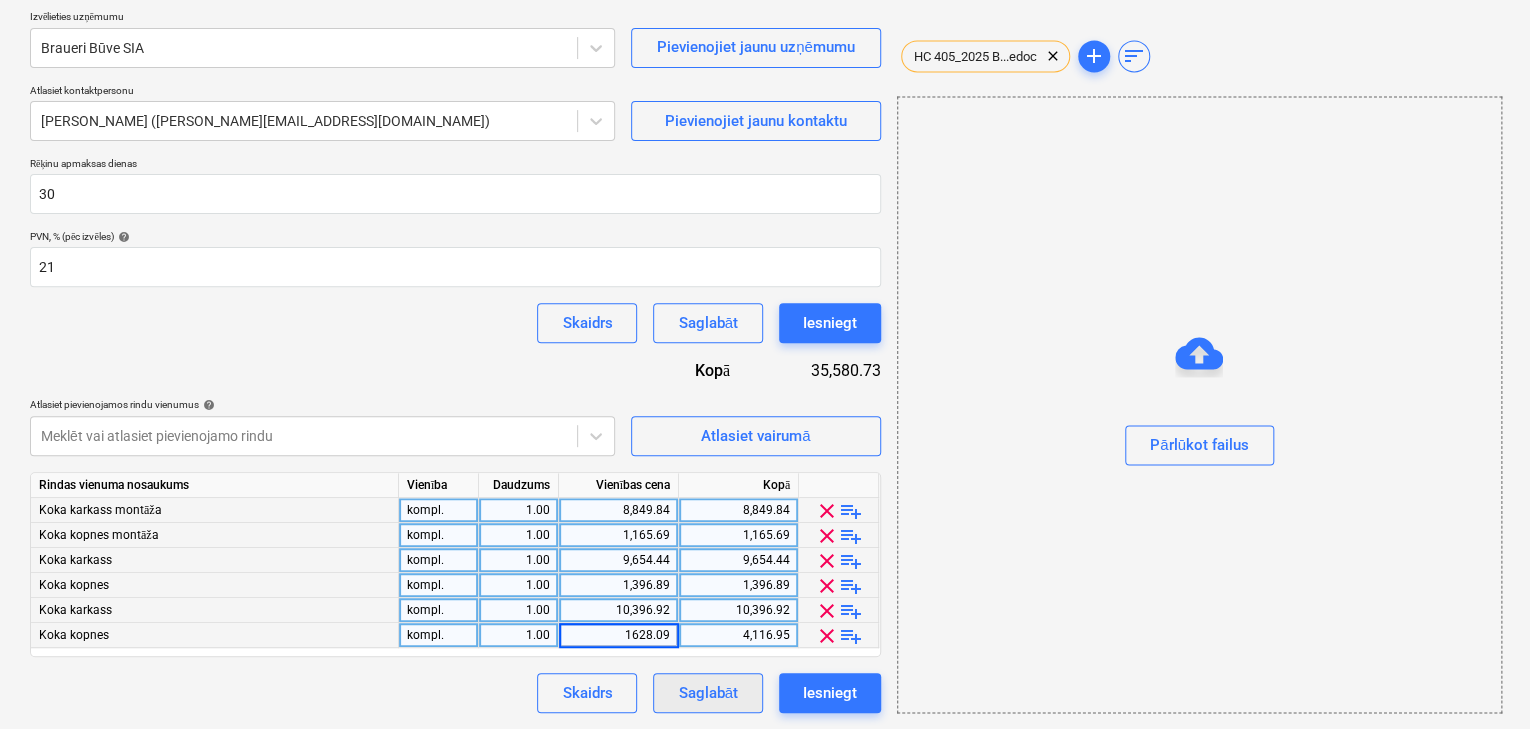 click on "Saglabāt" at bounding box center [707, 693] 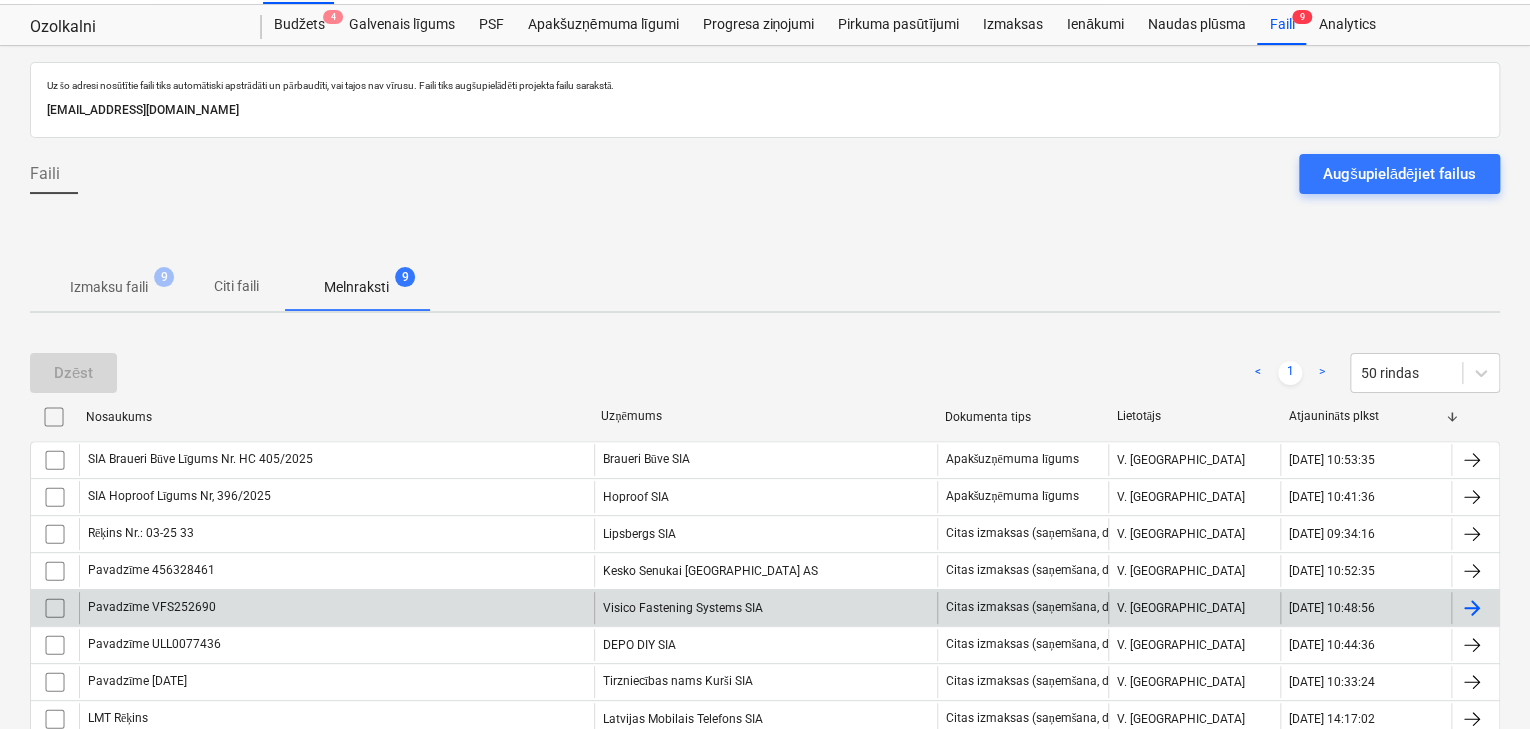 scroll, scrollTop: 0, scrollLeft: 0, axis: both 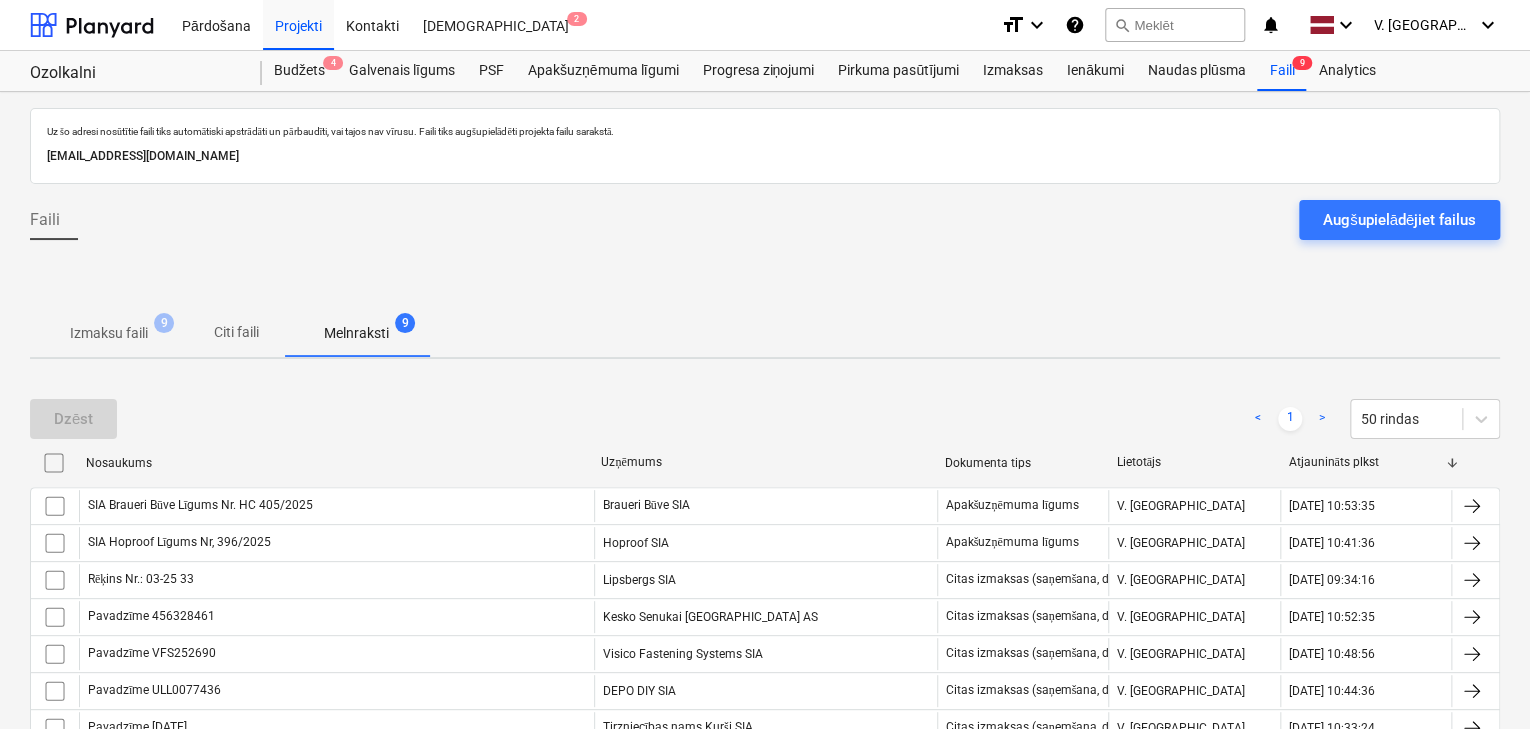 click on "Citi faili" at bounding box center [236, 332] 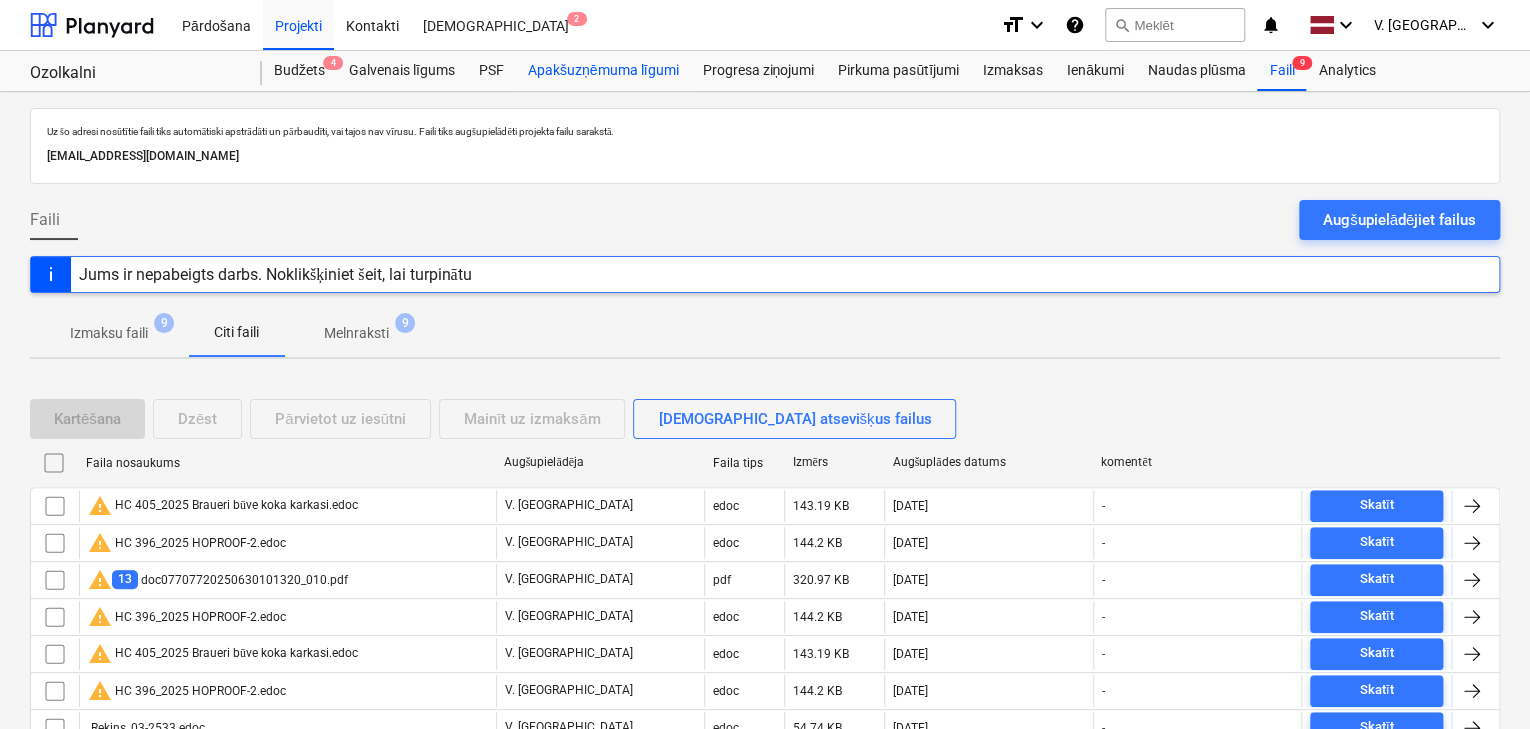 click on "Apakšuzņēmuma līgumi" at bounding box center (603, 71) 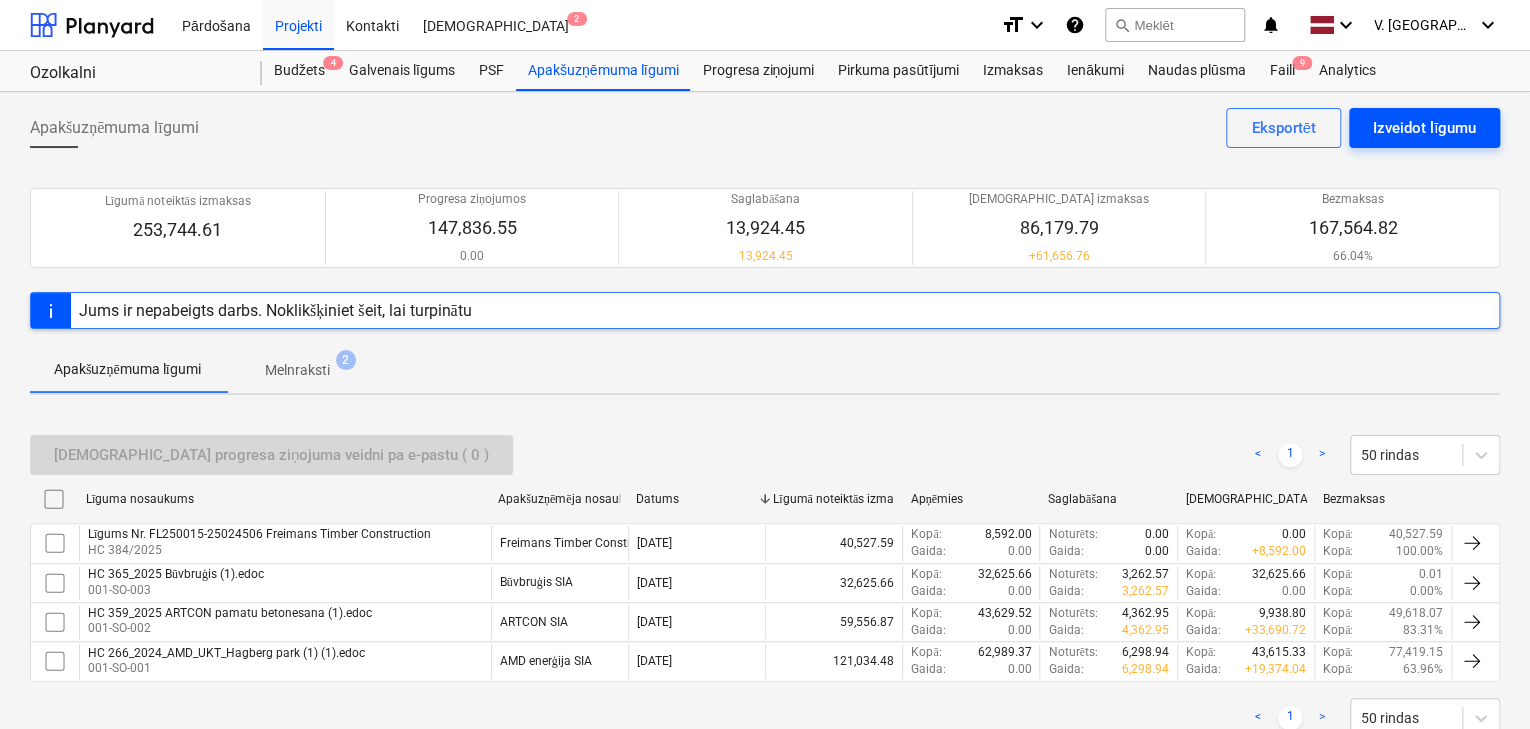 click on "Izveidot līgumu" at bounding box center (1424, 128) 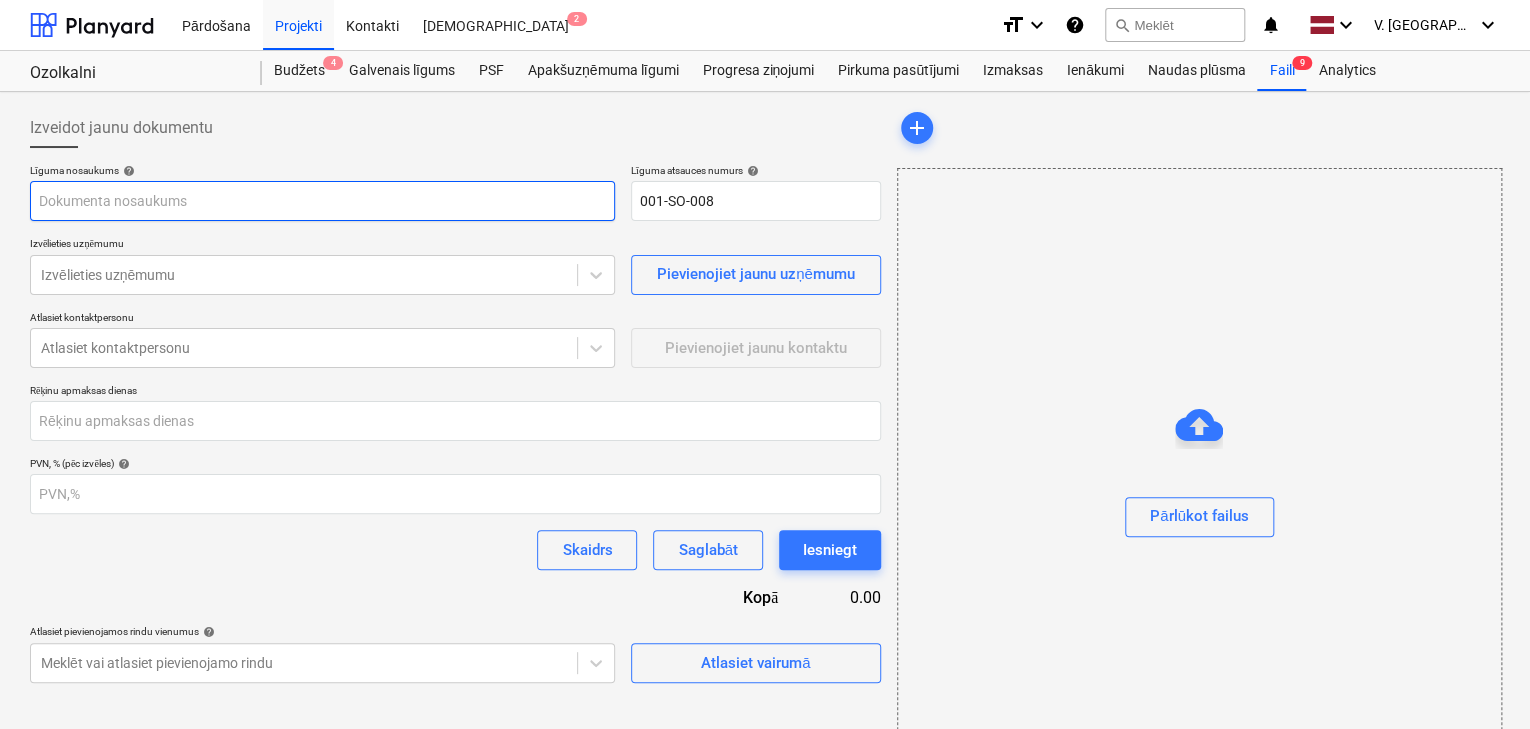 click at bounding box center [322, 201] 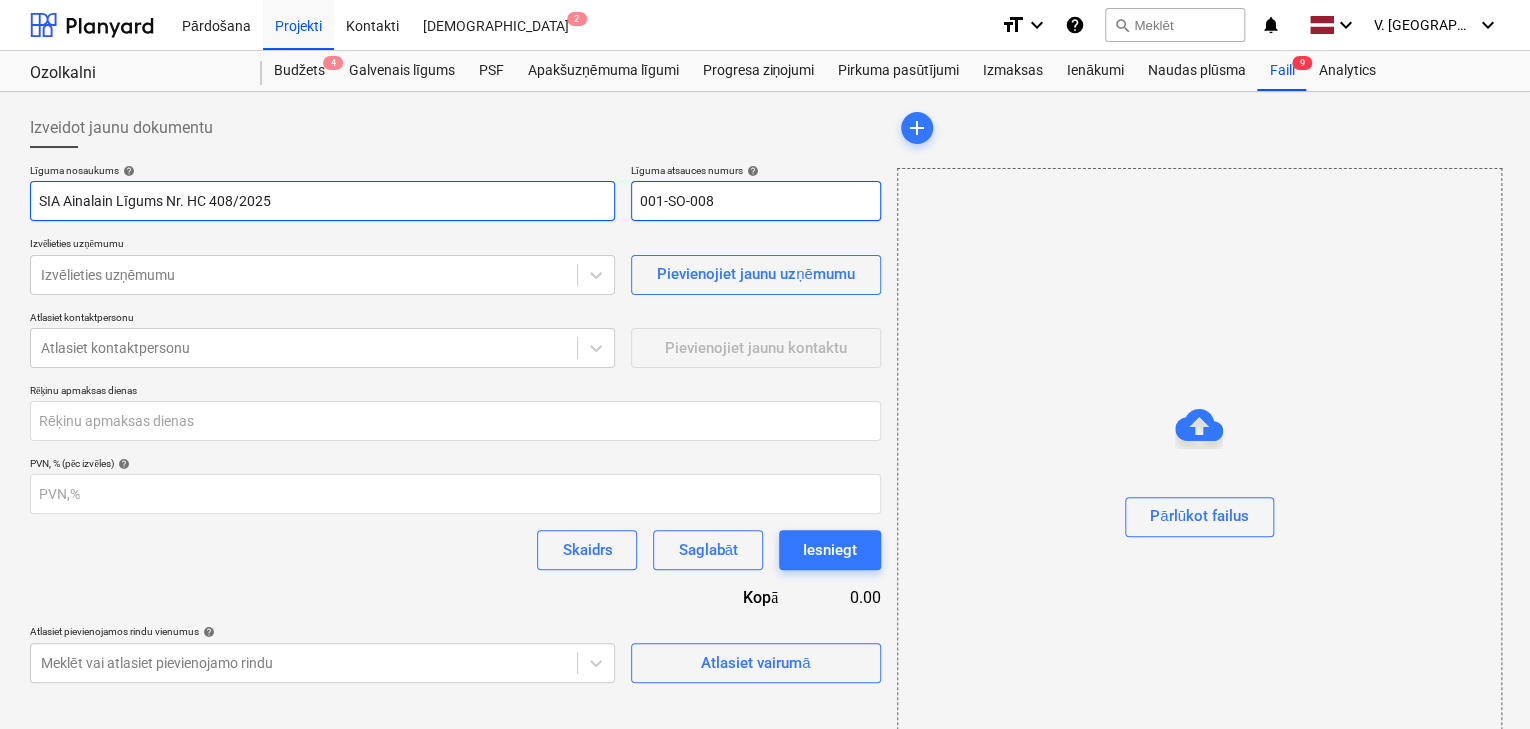 type on "SIA Ainalain Līgums Nr. HC 408/2025" 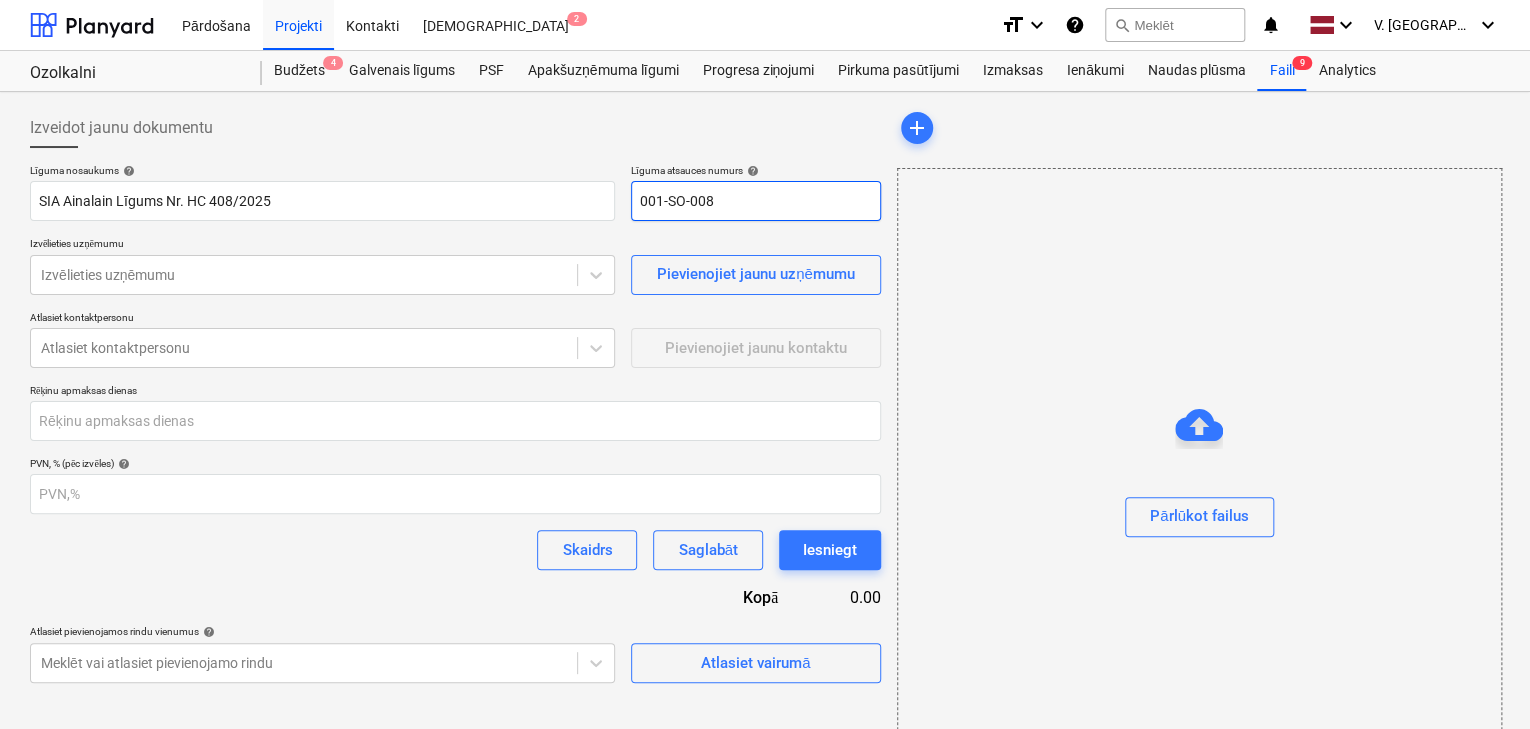 click on "001-SO-008" at bounding box center (756, 201) 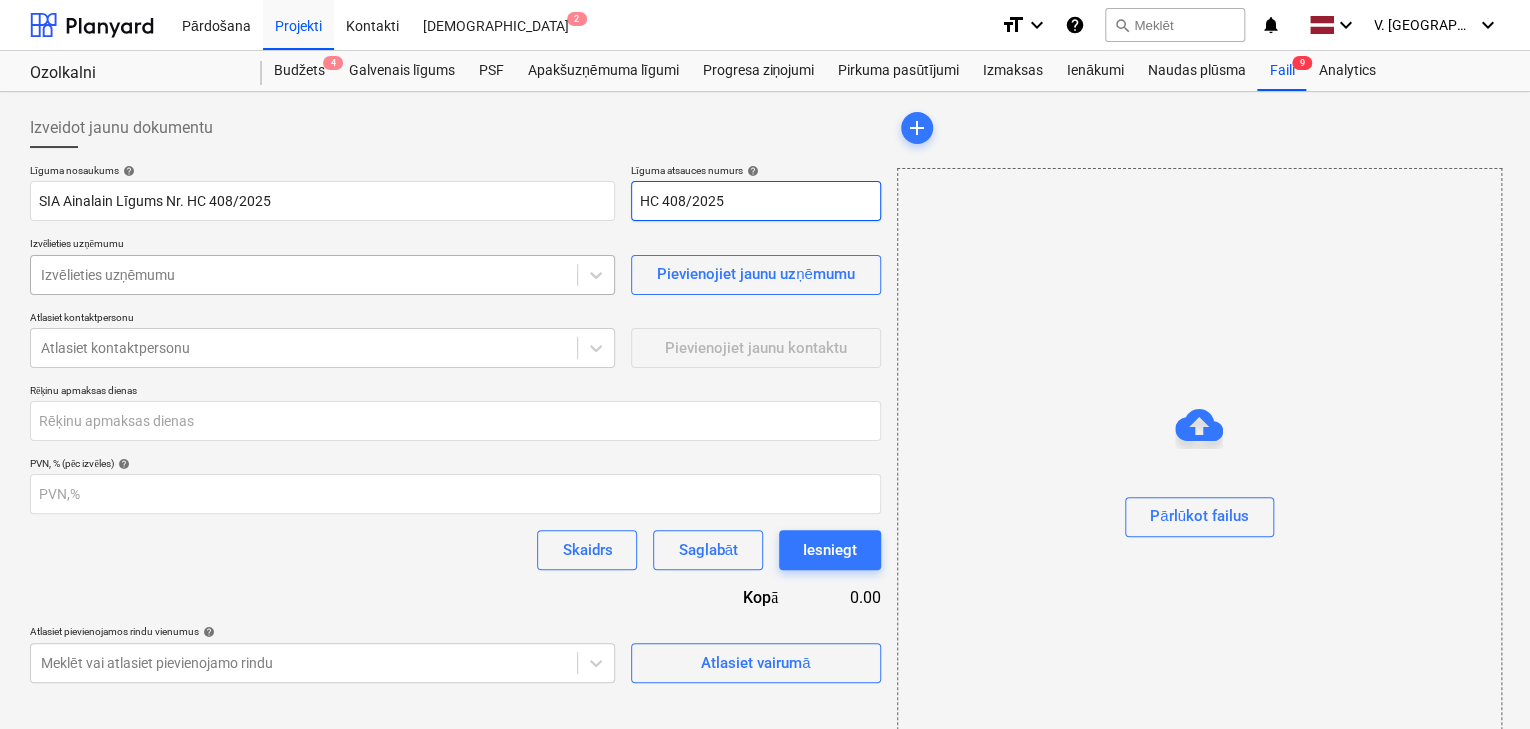type on "HC 408/2025" 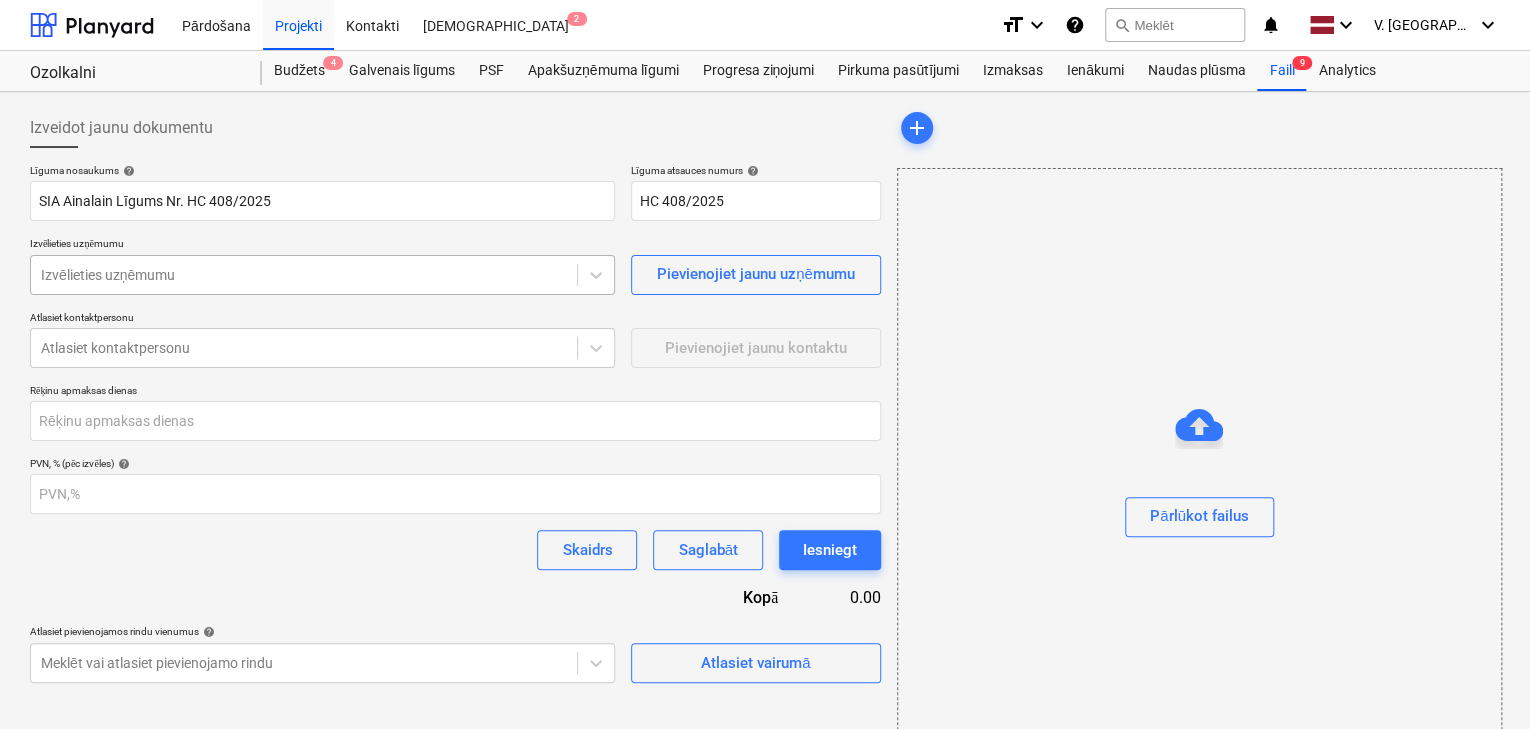 click at bounding box center (304, 275) 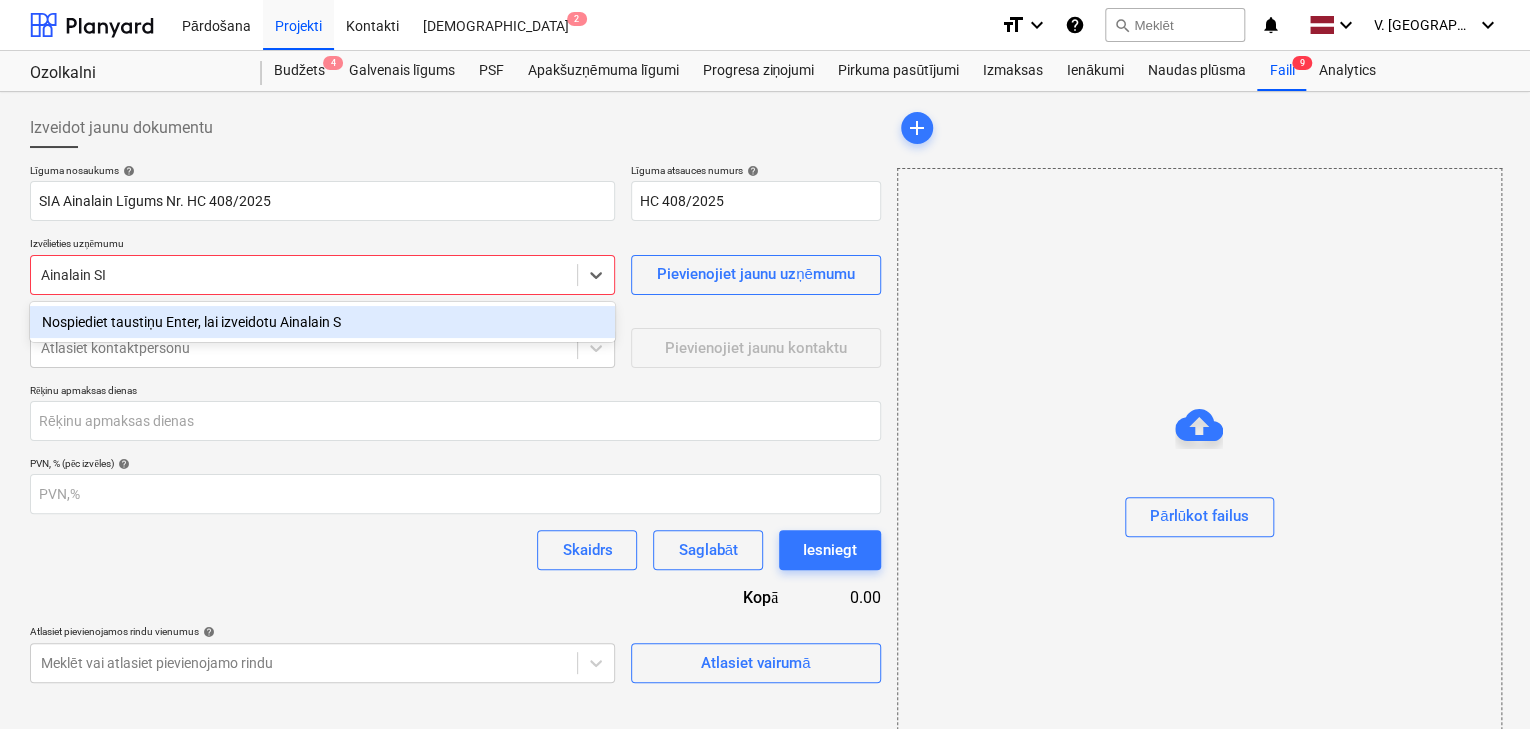 type on "Ainalain SIA" 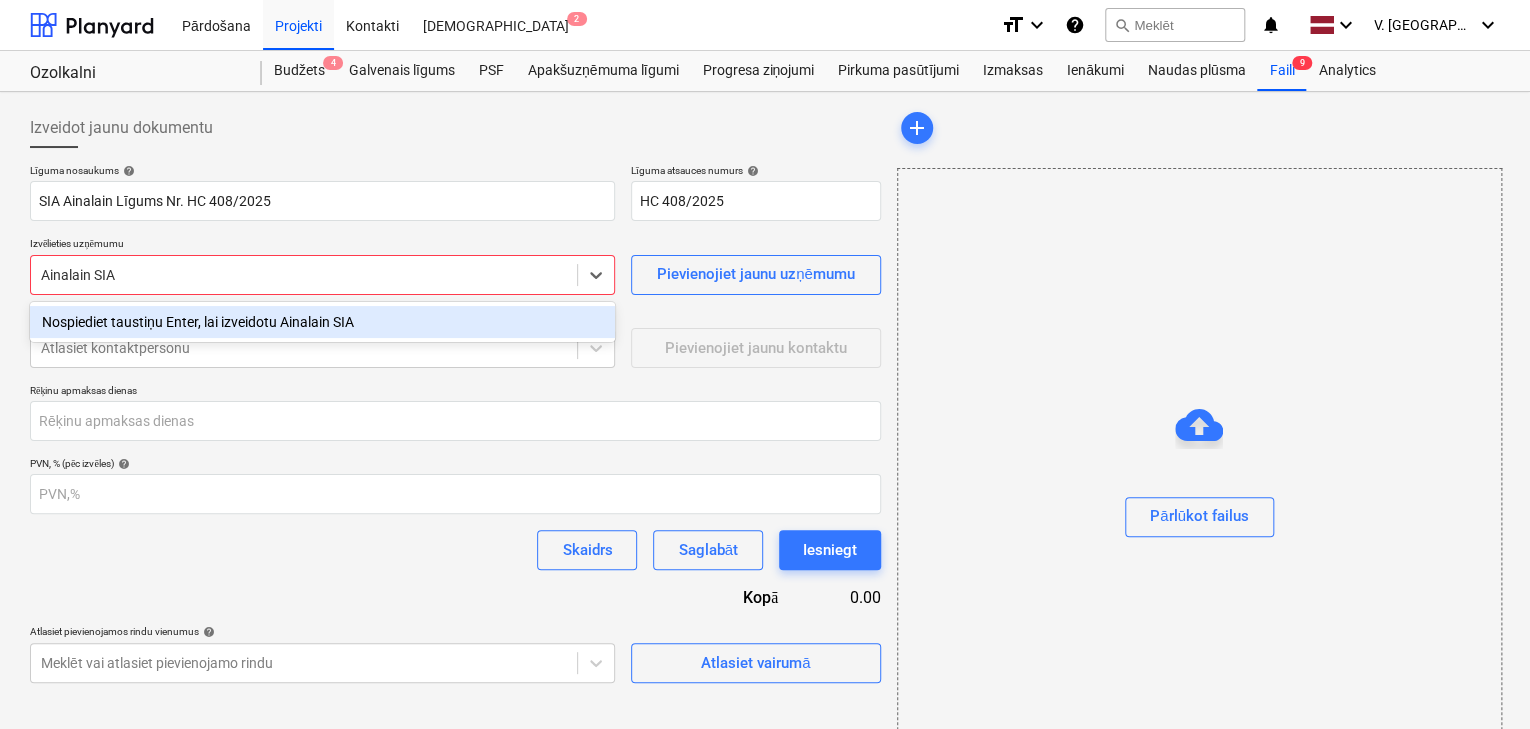 click on "Nospiediet taustiņu Enter, lai izveidotu Ainalain SIA" at bounding box center (322, 322) 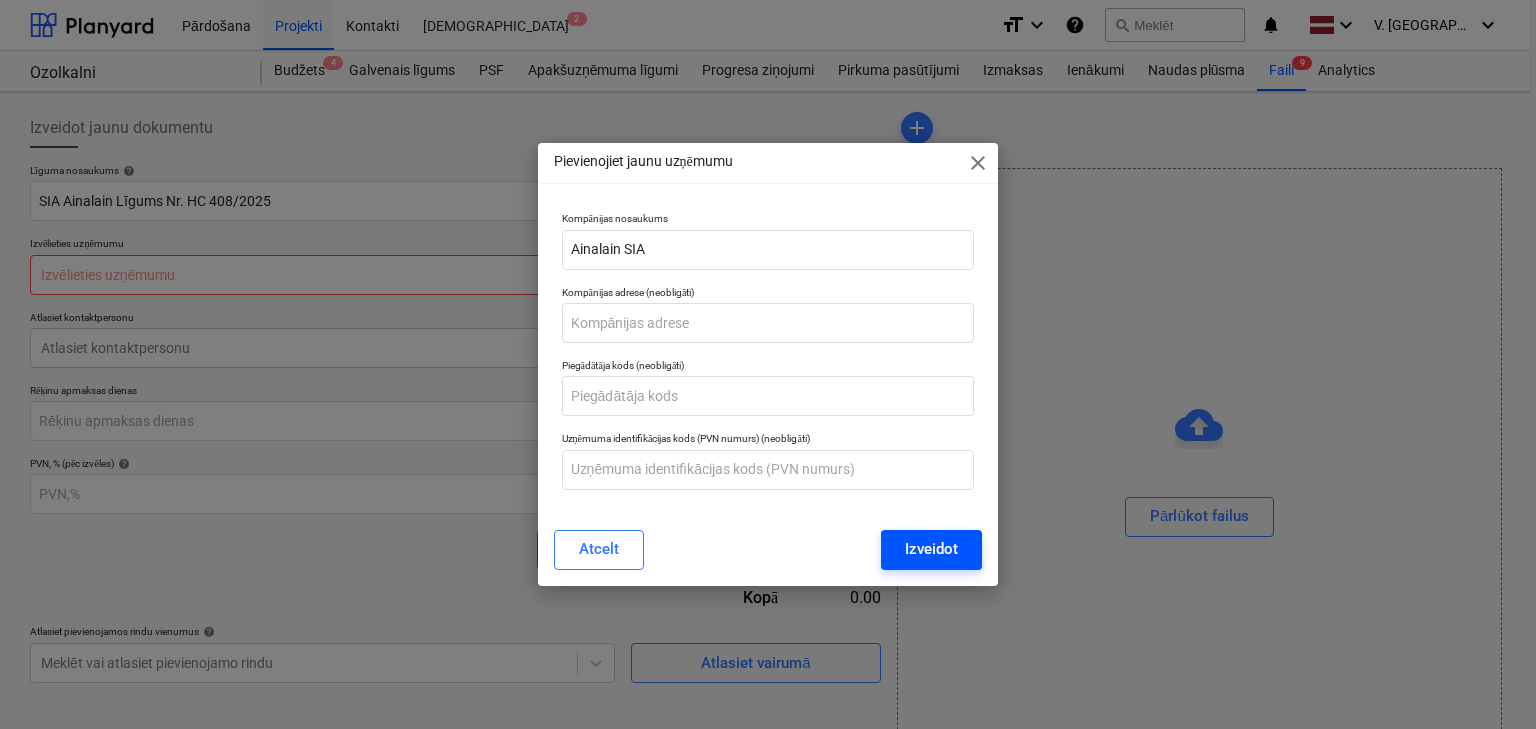 click on "Izveidot" at bounding box center (931, 549) 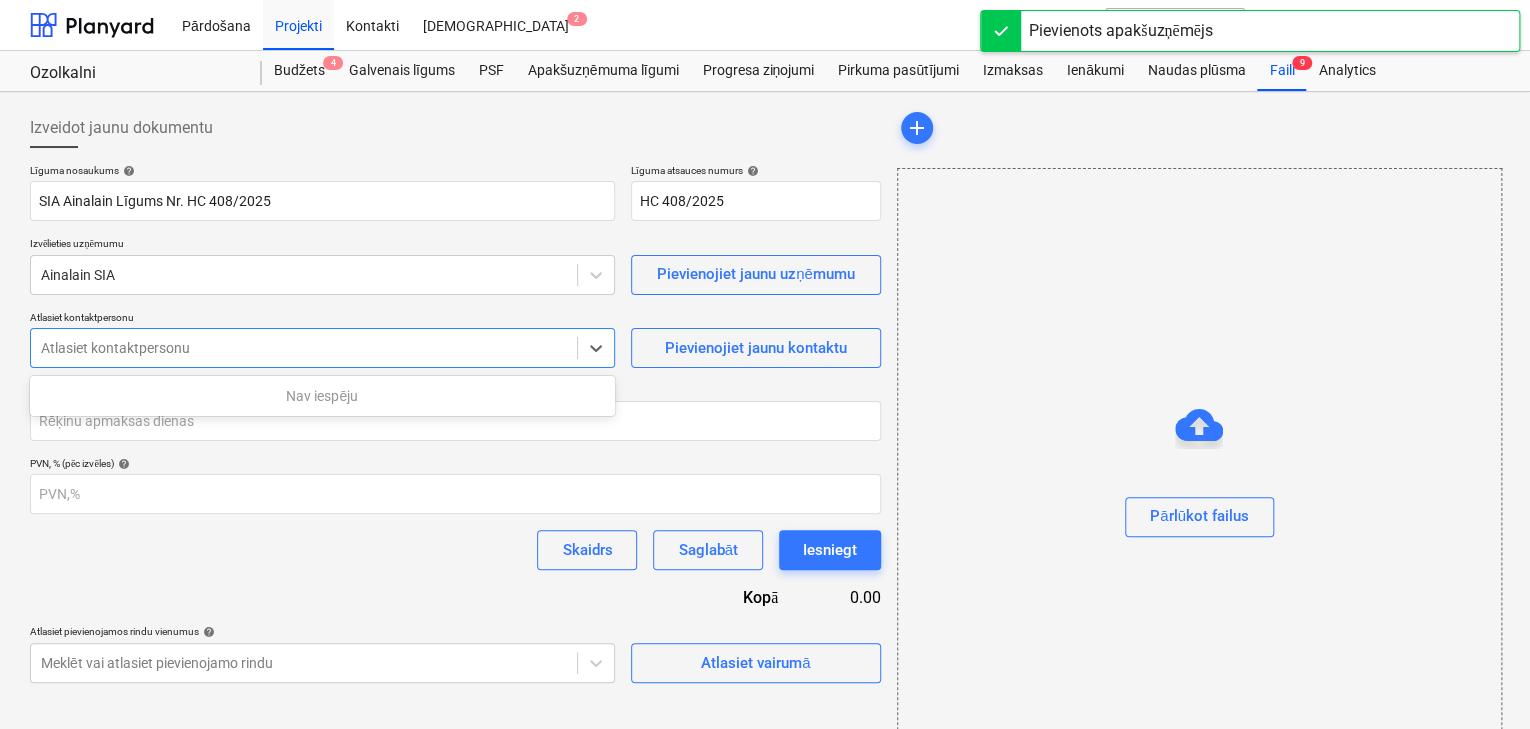 click on "Atlasiet kontaktpersonu" at bounding box center (322, 348) 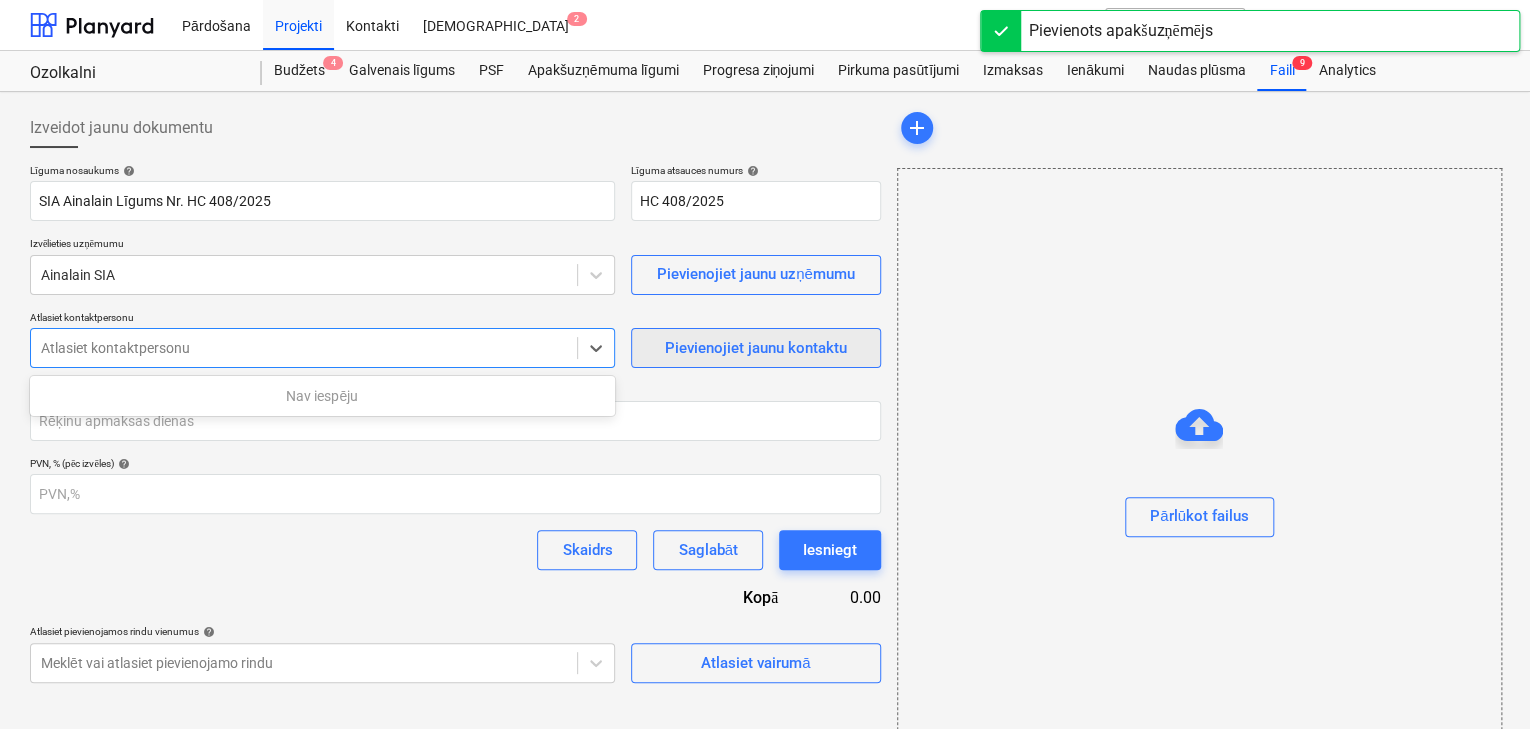 click on "Pievienojiet jaunu kontaktu" at bounding box center [756, 348] 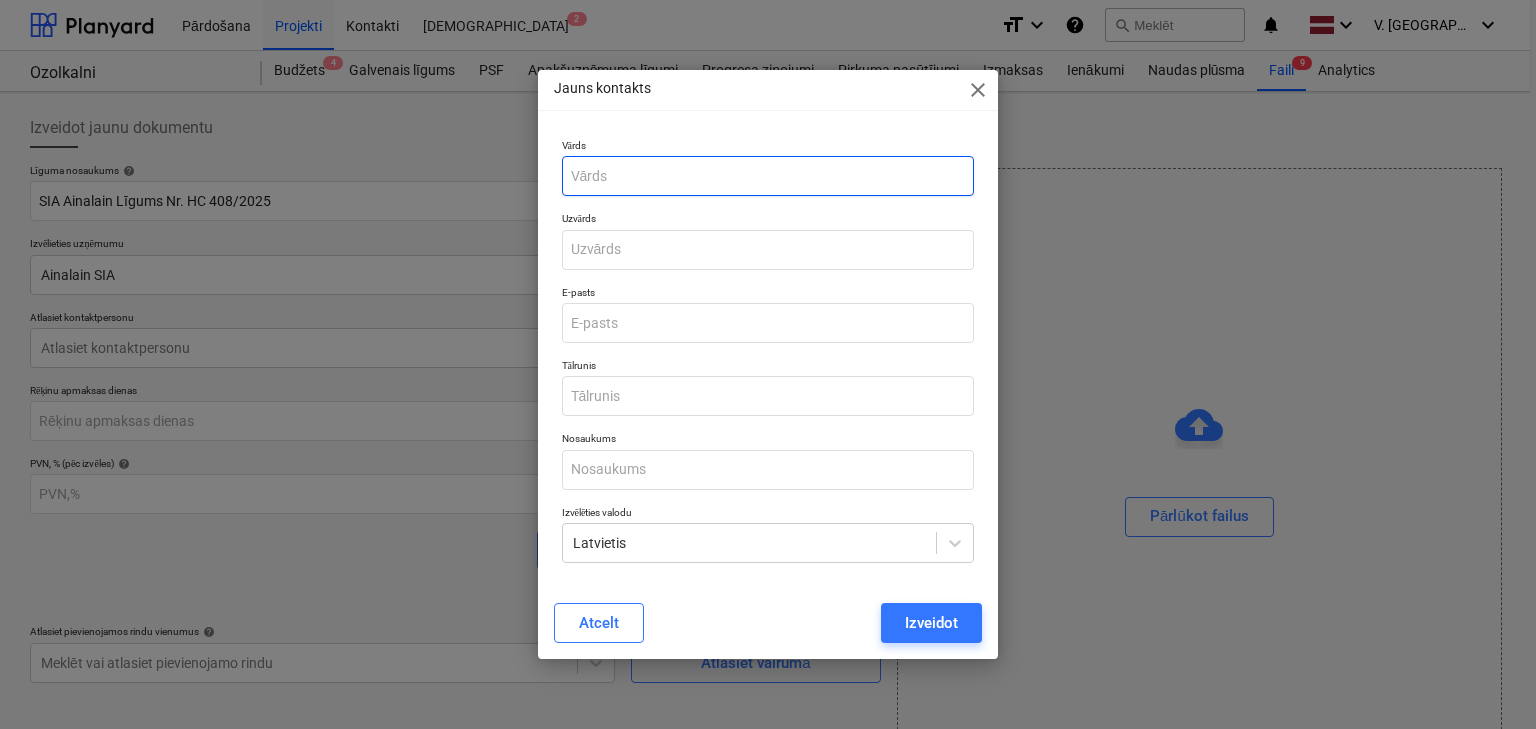 click at bounding box center [768, 176] 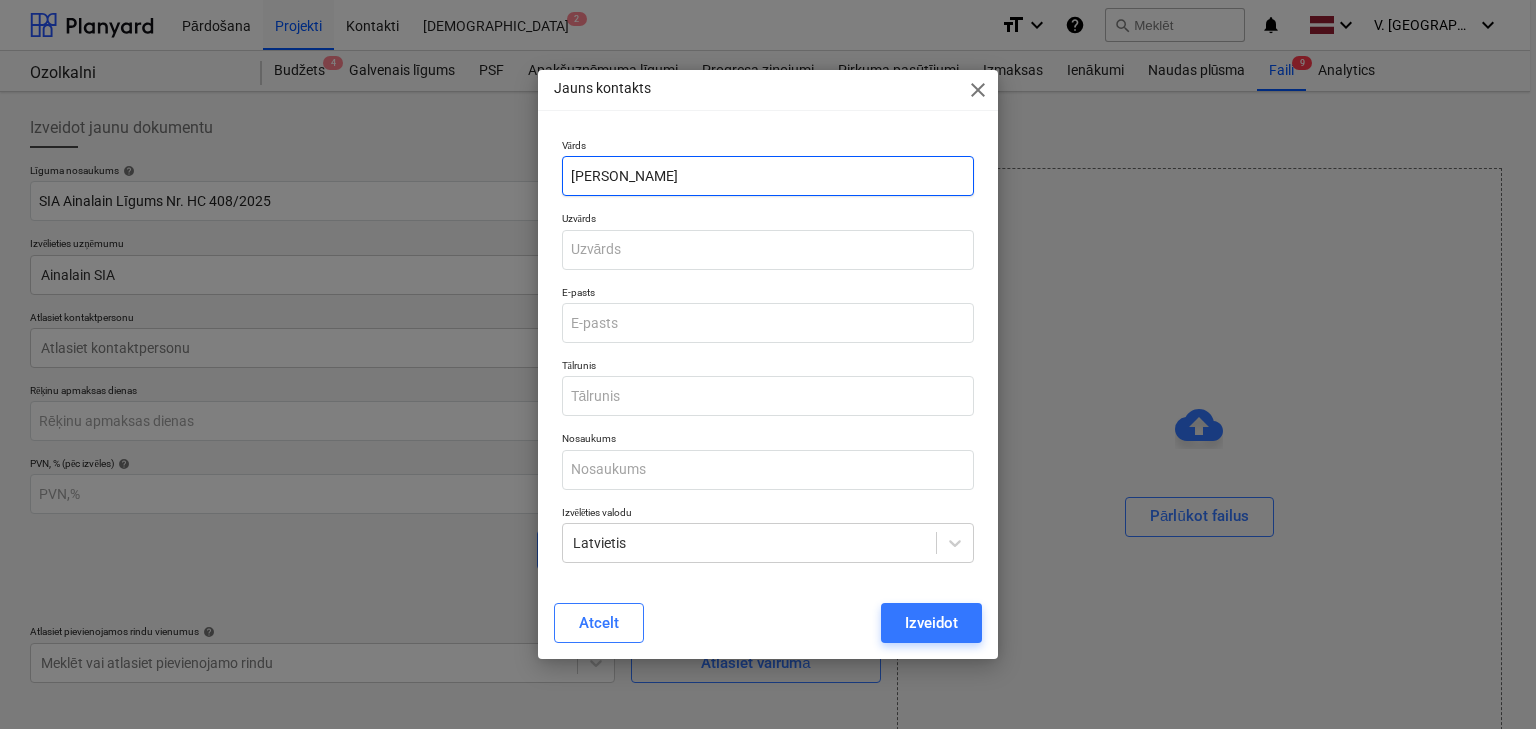 drag, startPoint x: 779, startPoint y: 168, endPoint x: 641, endPoint y: 177, distance: 138.29317 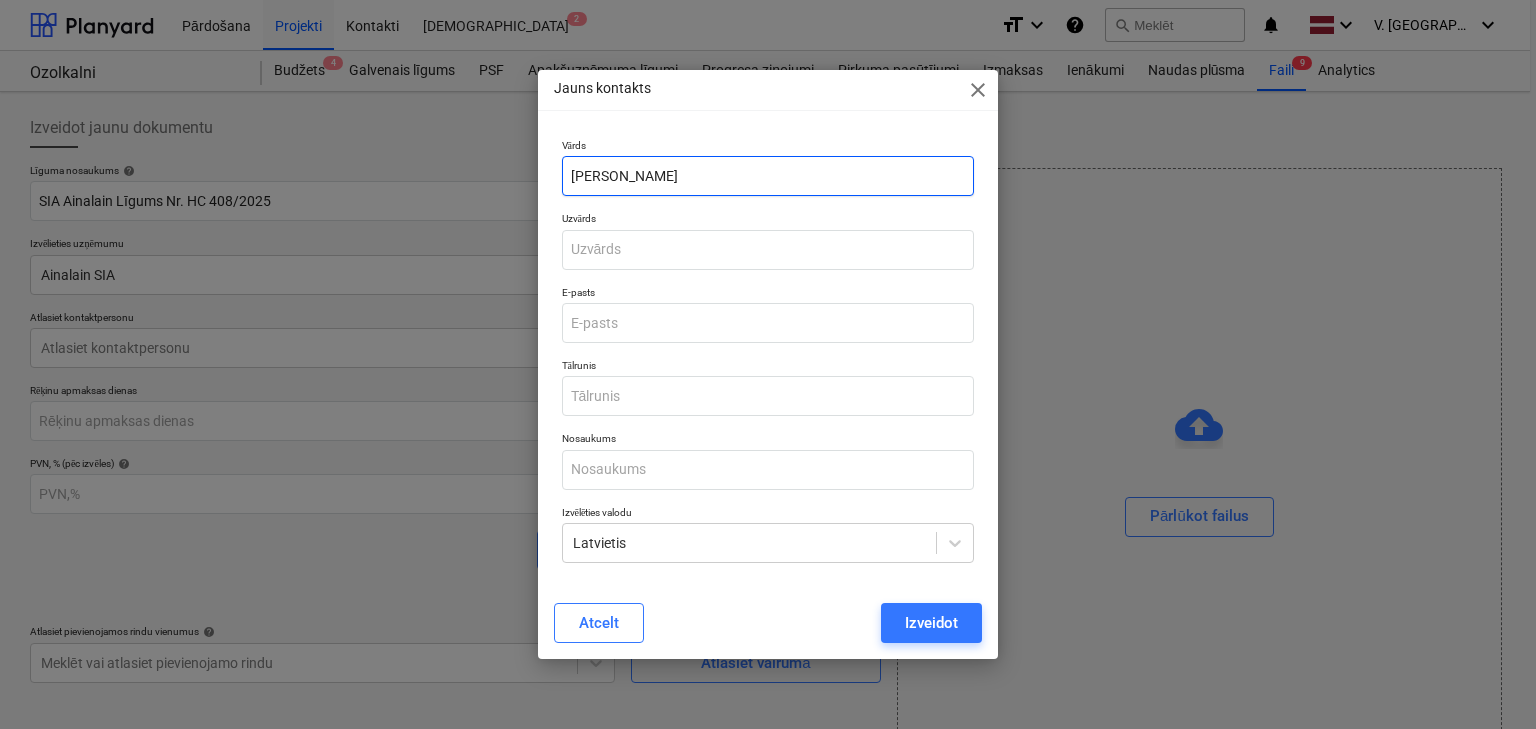 click on "[PERSON_NAME]" at bounding box center (768, 176) 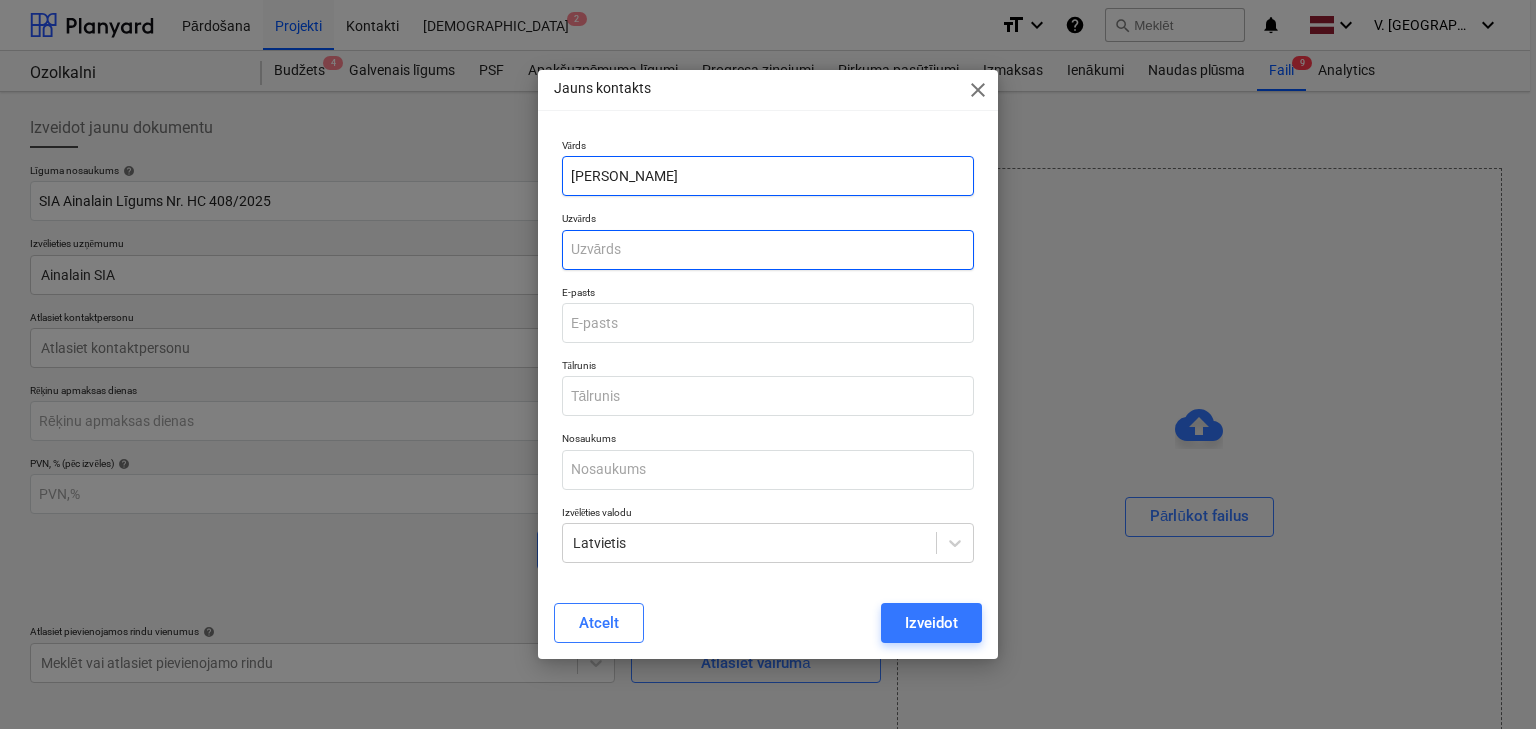 type on "[PERSON_NAME]" 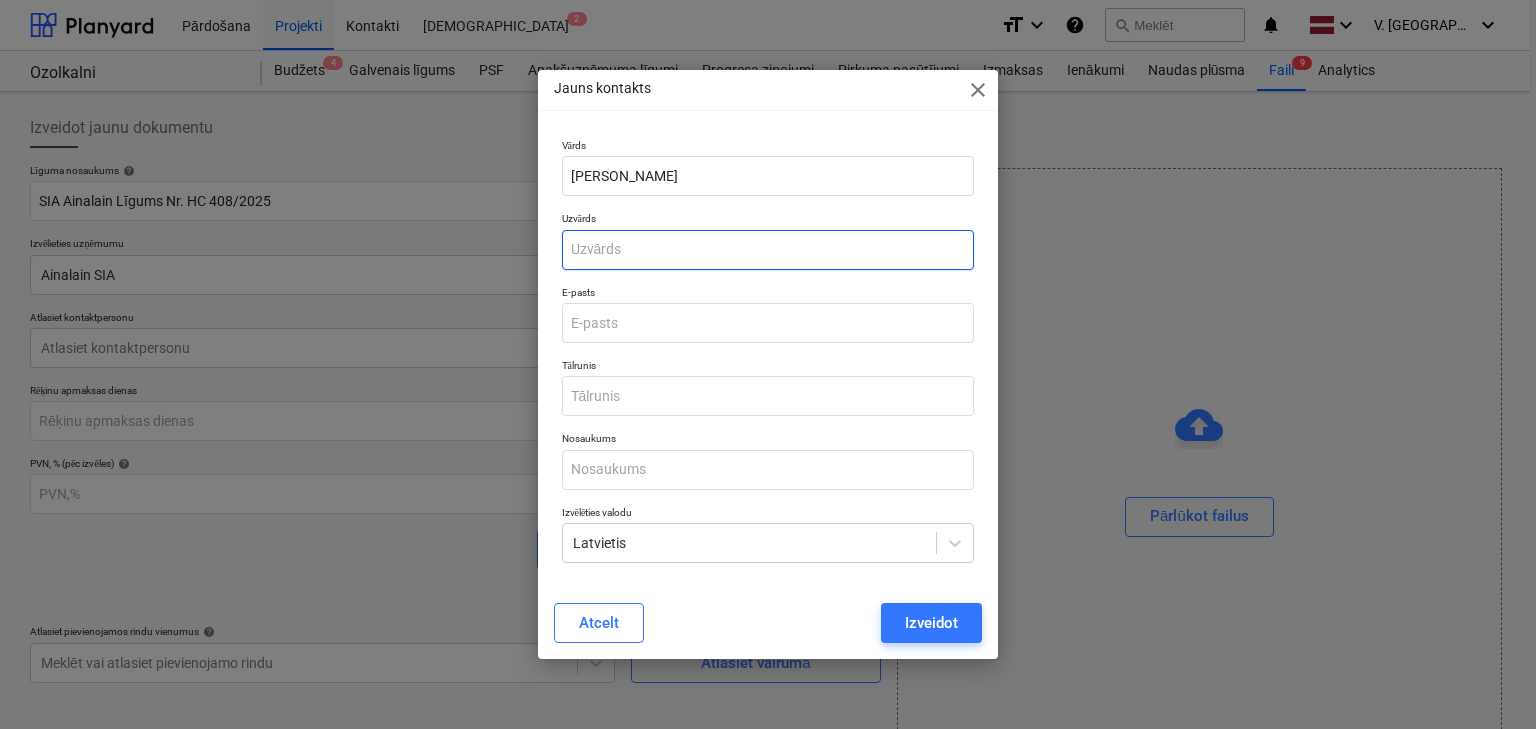 click at bounding box center [768, 250] 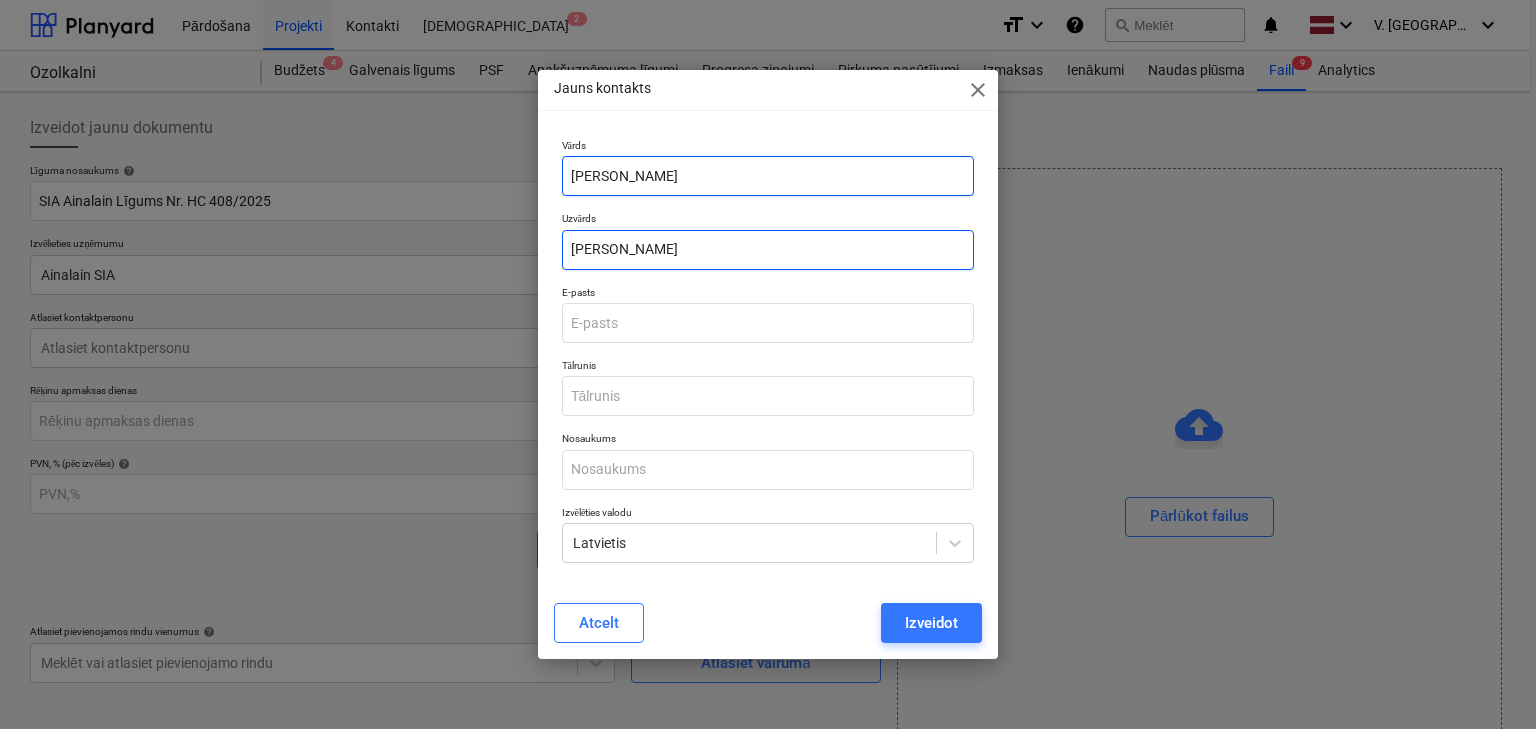 type on "[PERSON_NAME]" 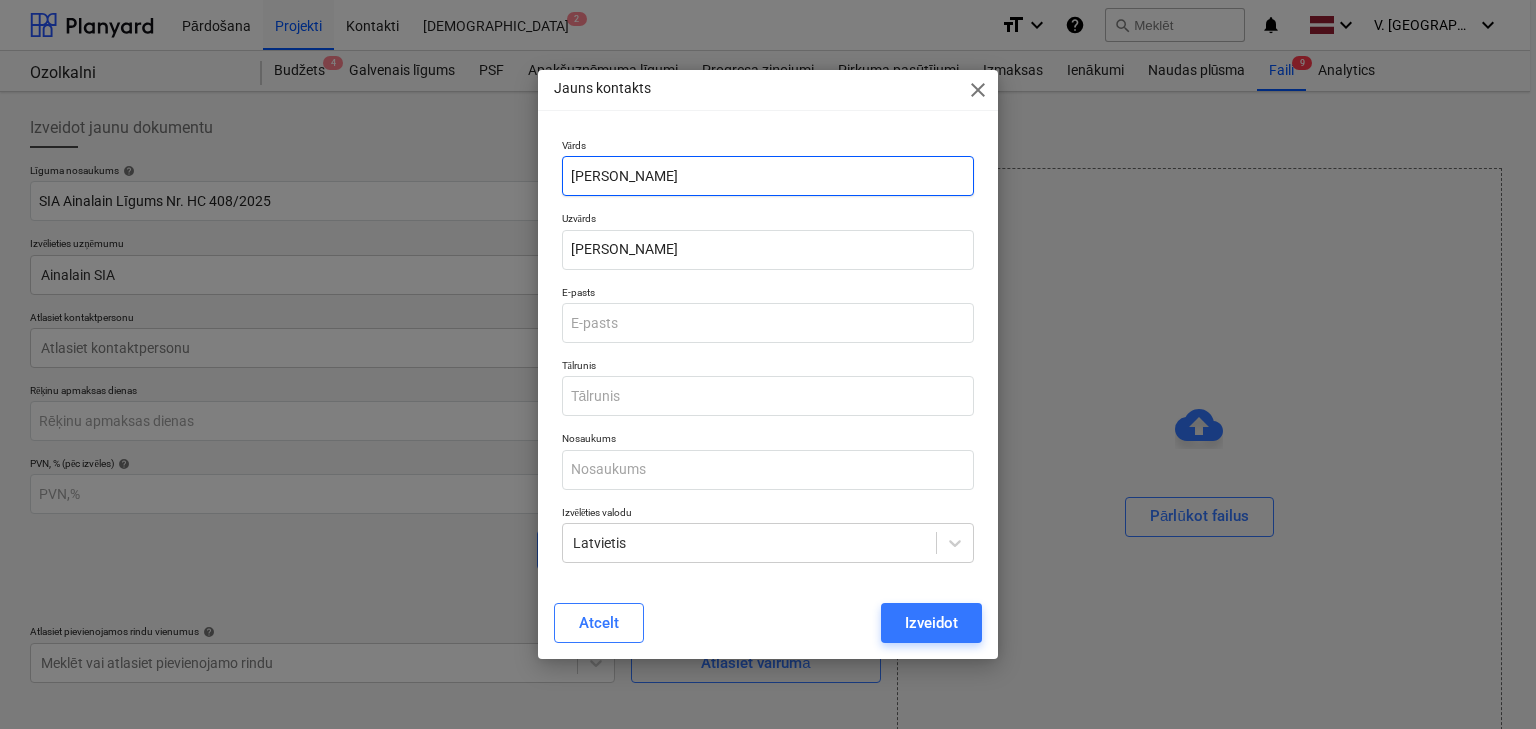 click on "[PERSON_NAME]" at bounding box center [768, 176] 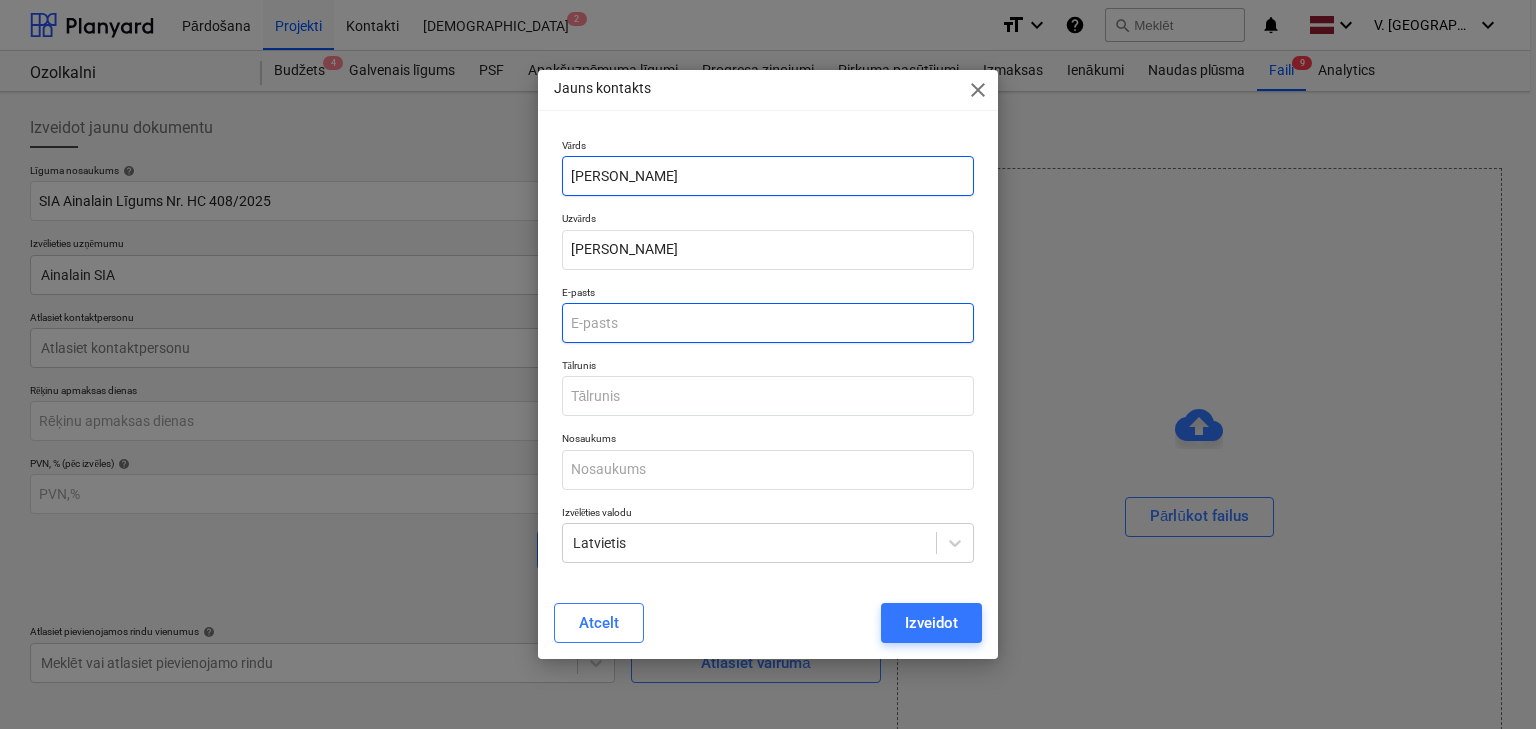 type on "[PERSON_NAME]" 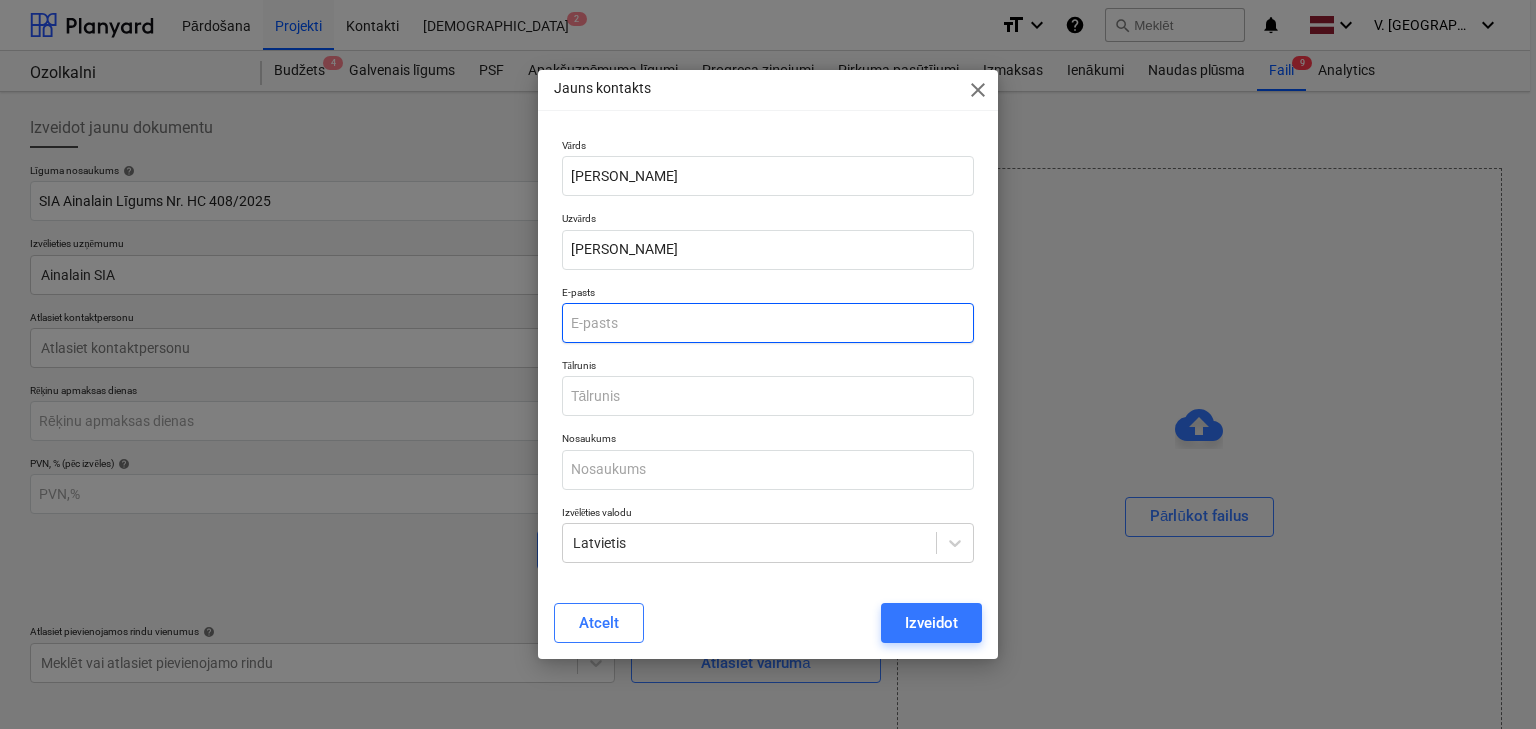 click at bounding box center [768, 323] 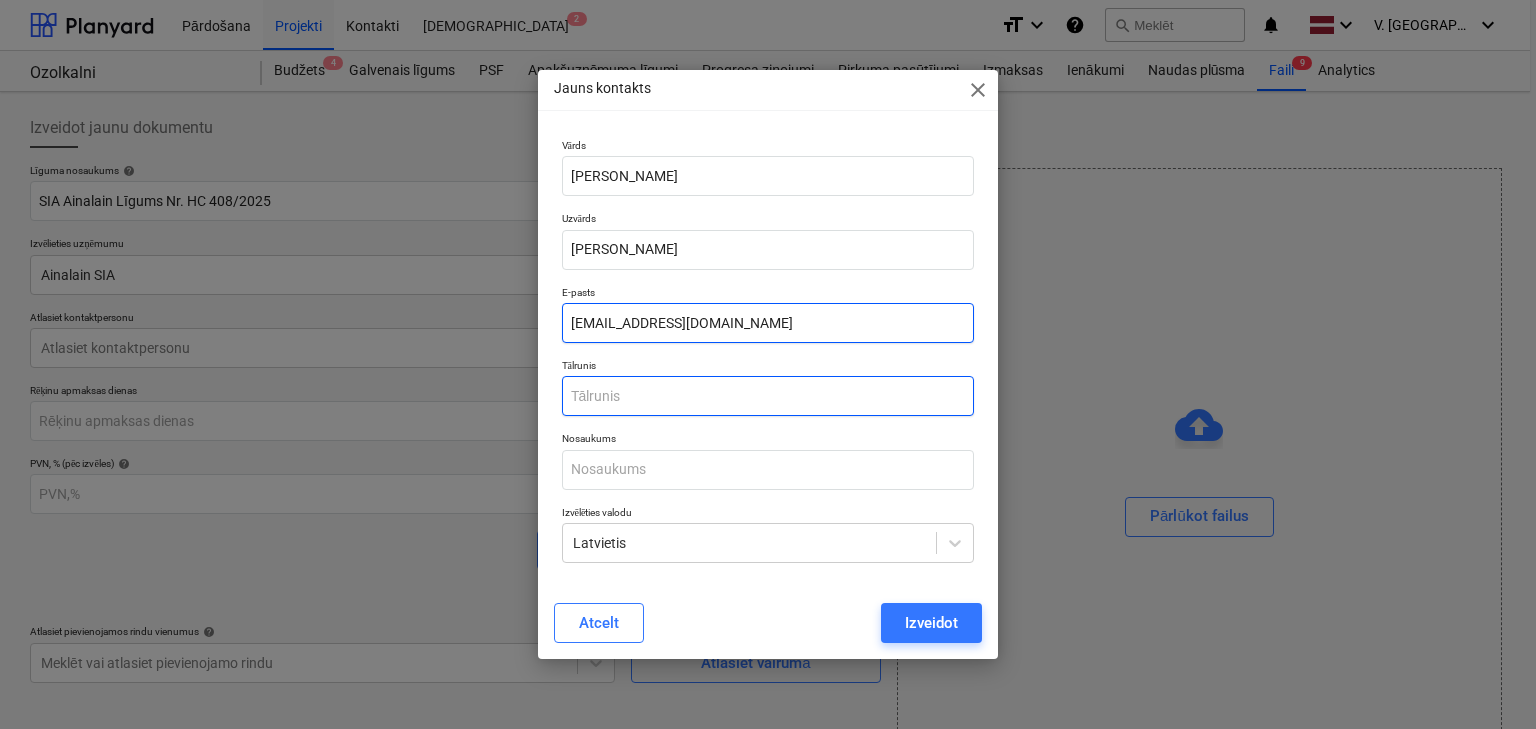 type on "[EMAIL_ADDRESS][DOMAIN_NAME]" 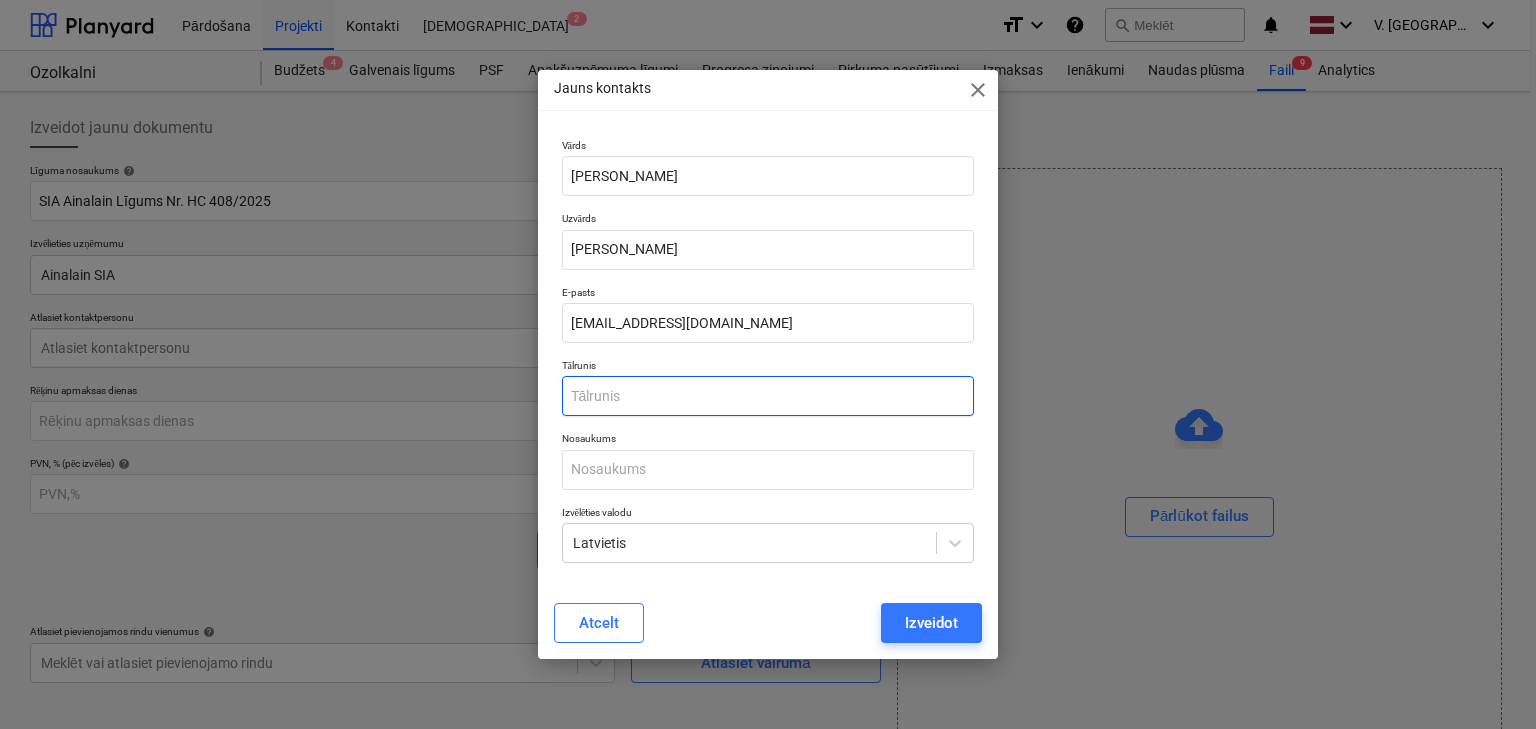 click at bounding box center [768, 396] 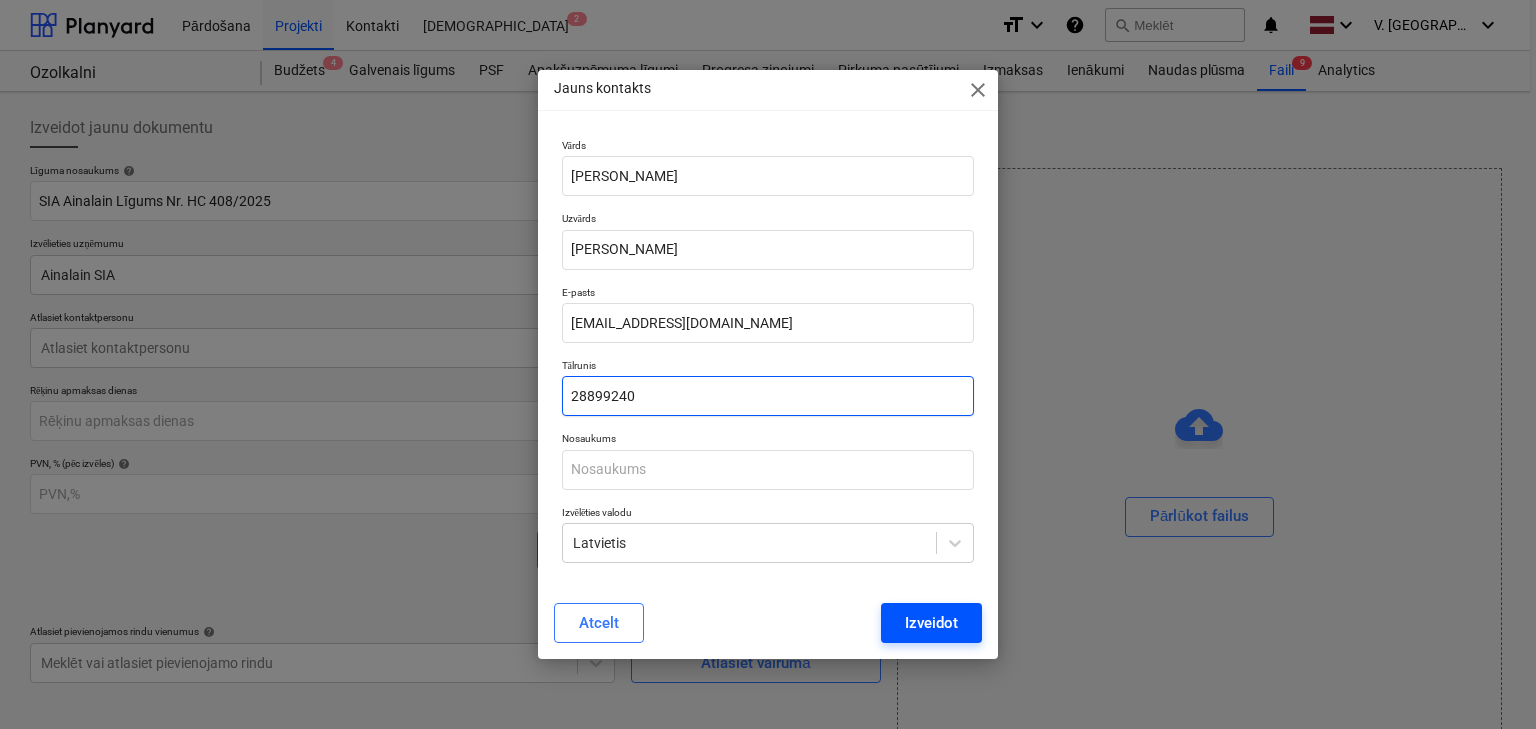 type on "28899240" 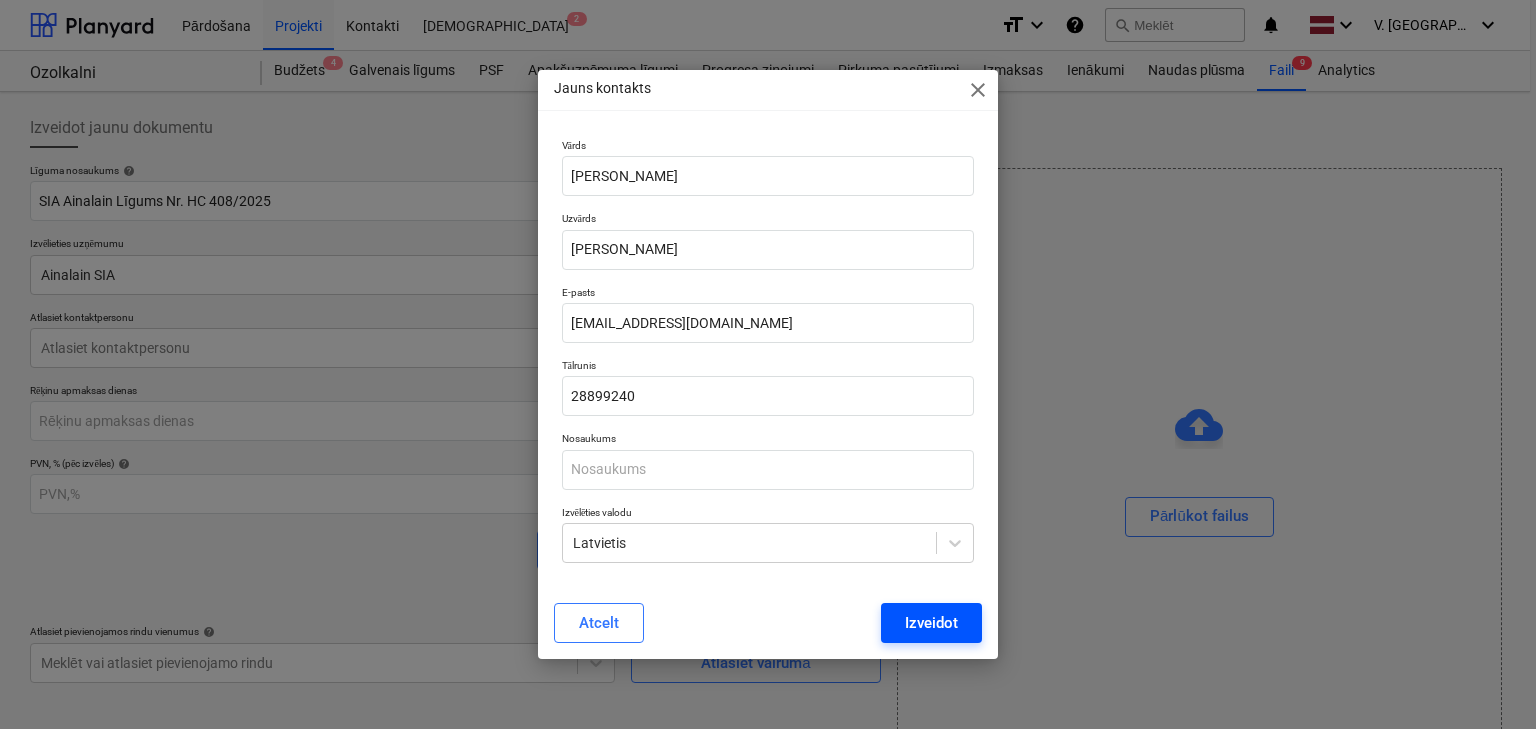 click on "Izveidot" at bounding box center [931, 623] 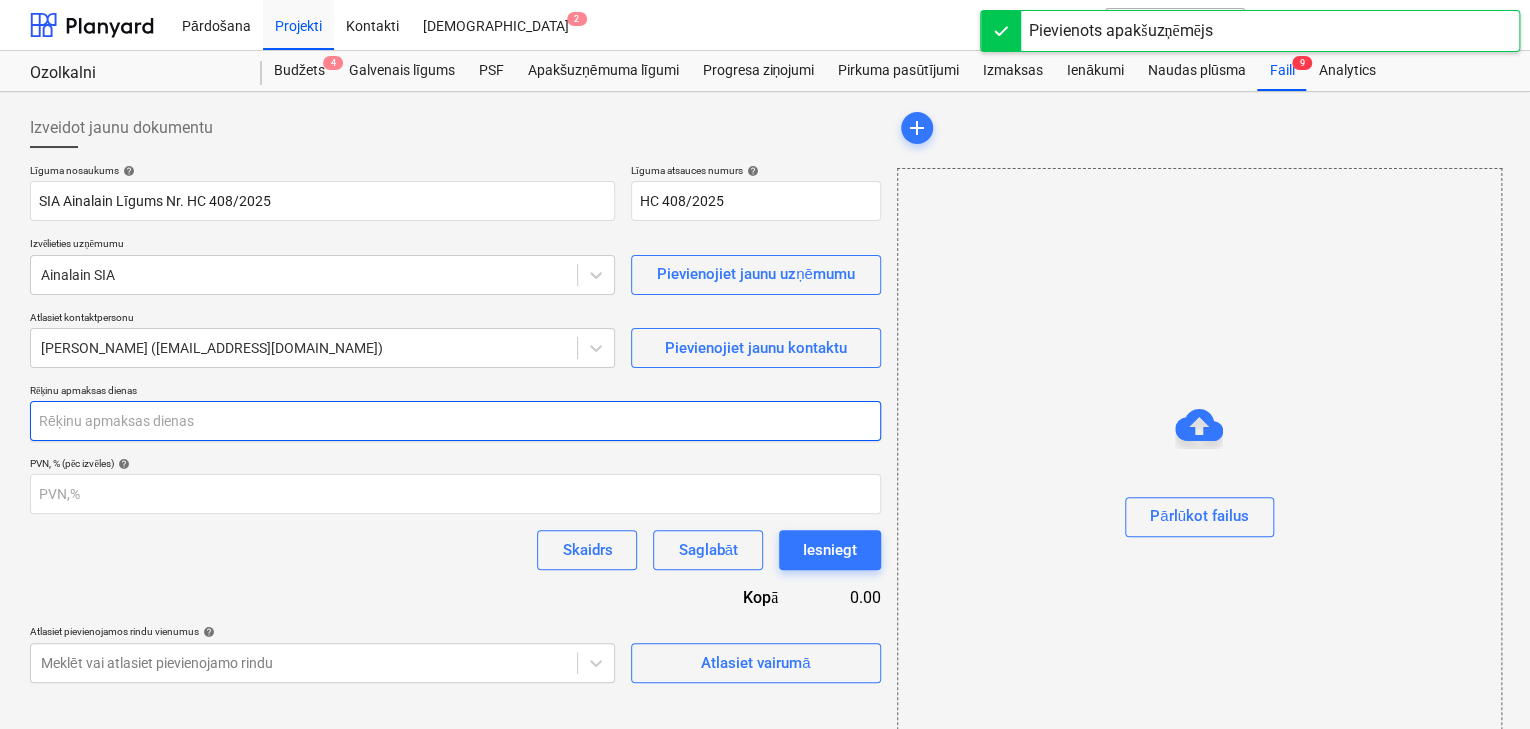 click at bounding box center (455, 421) 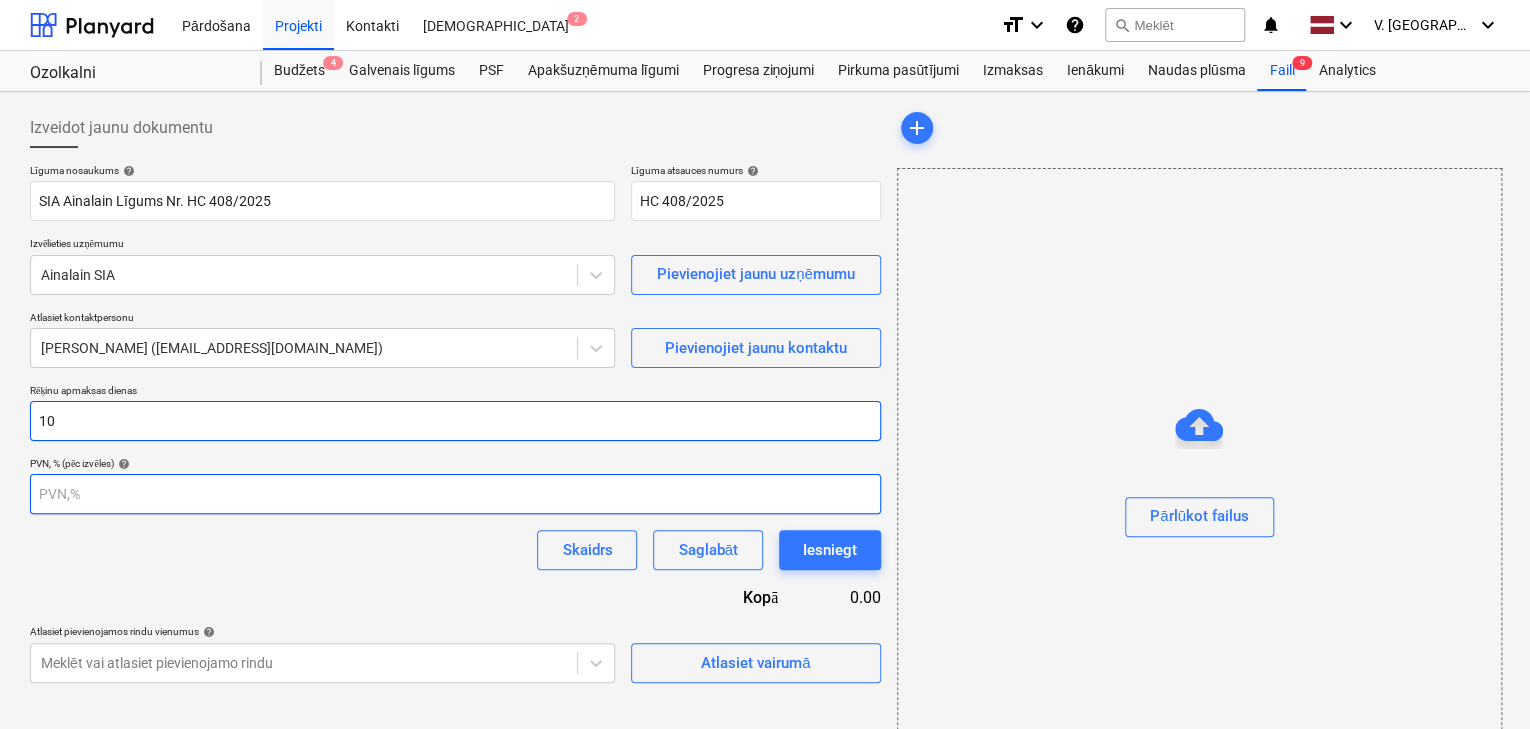 type on "10" 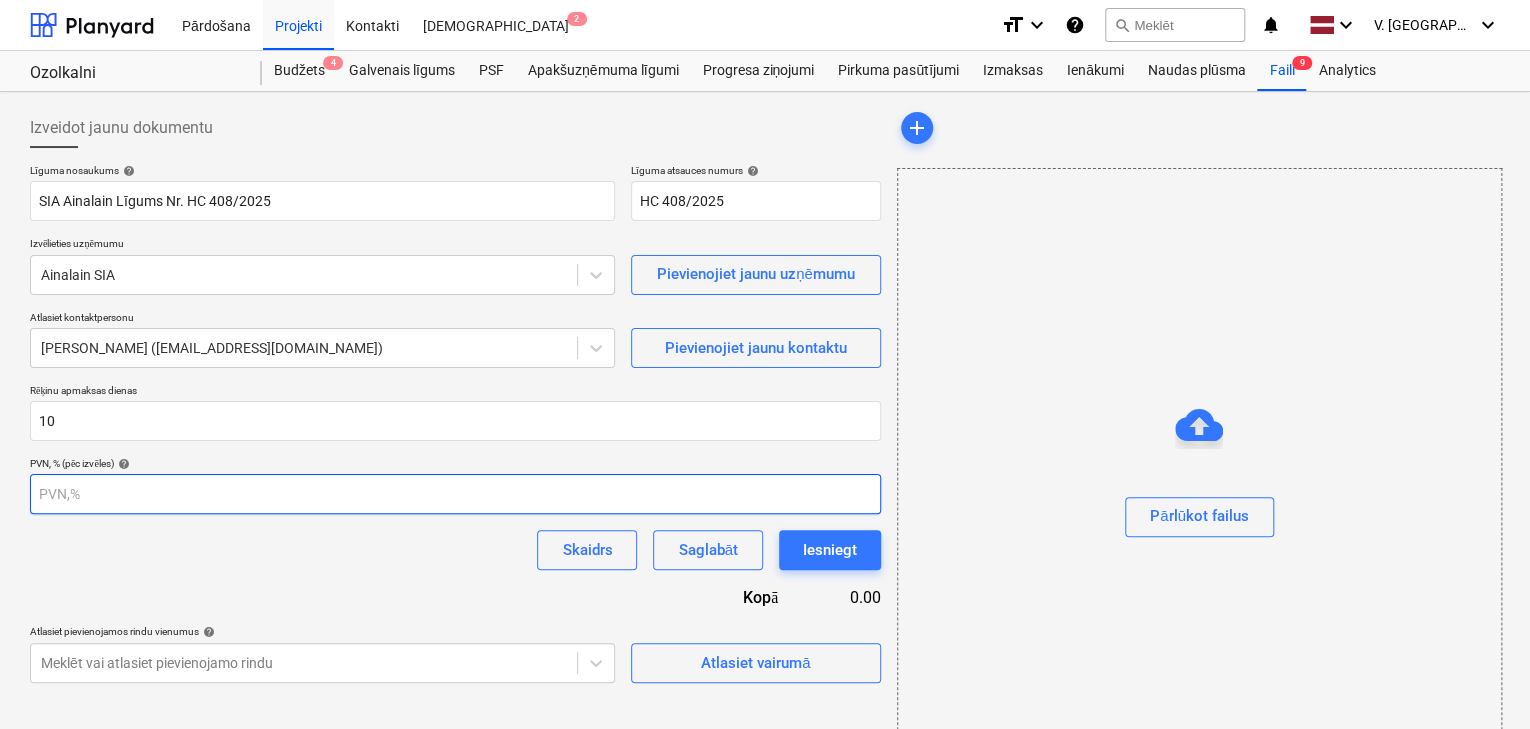 click at bounding box center [455, 494] 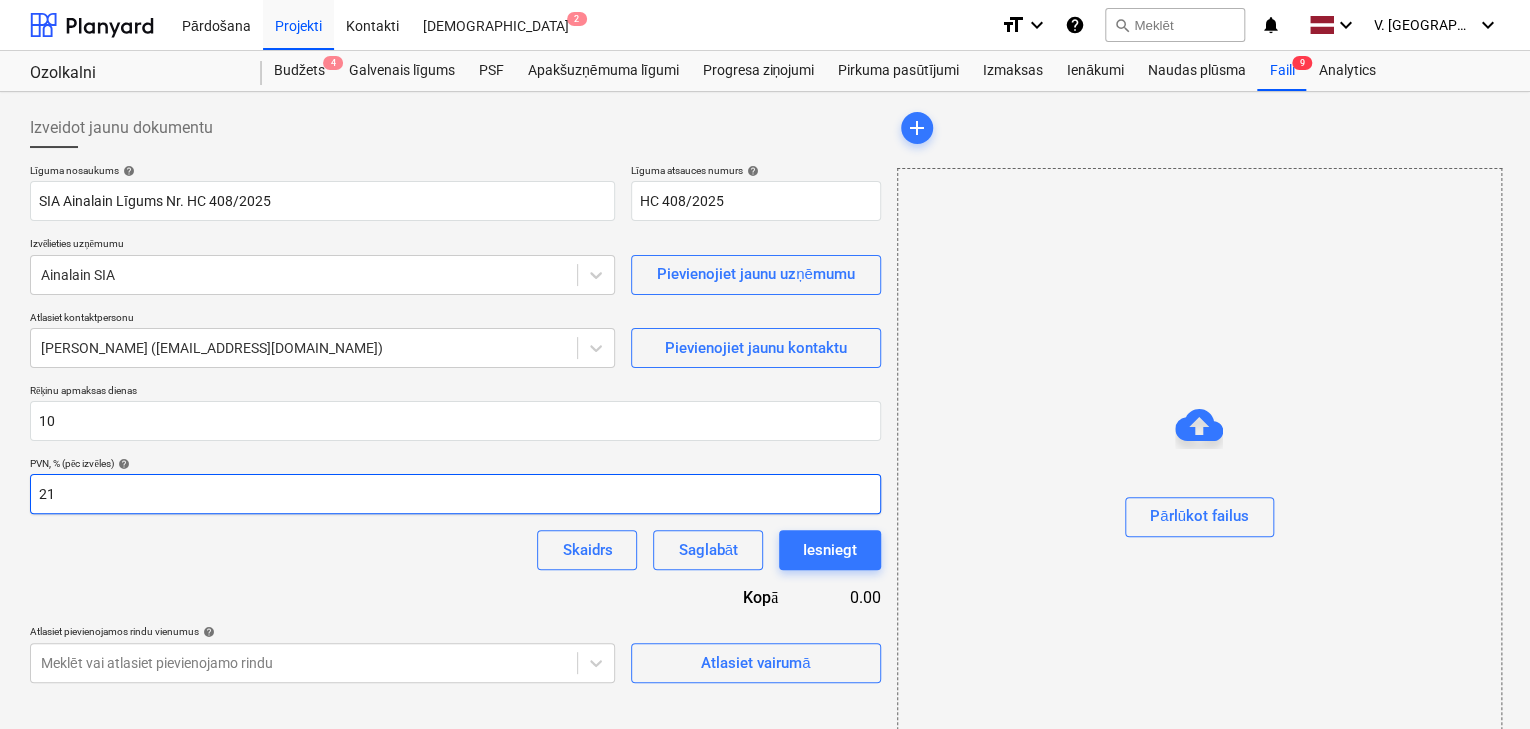 type on "21" 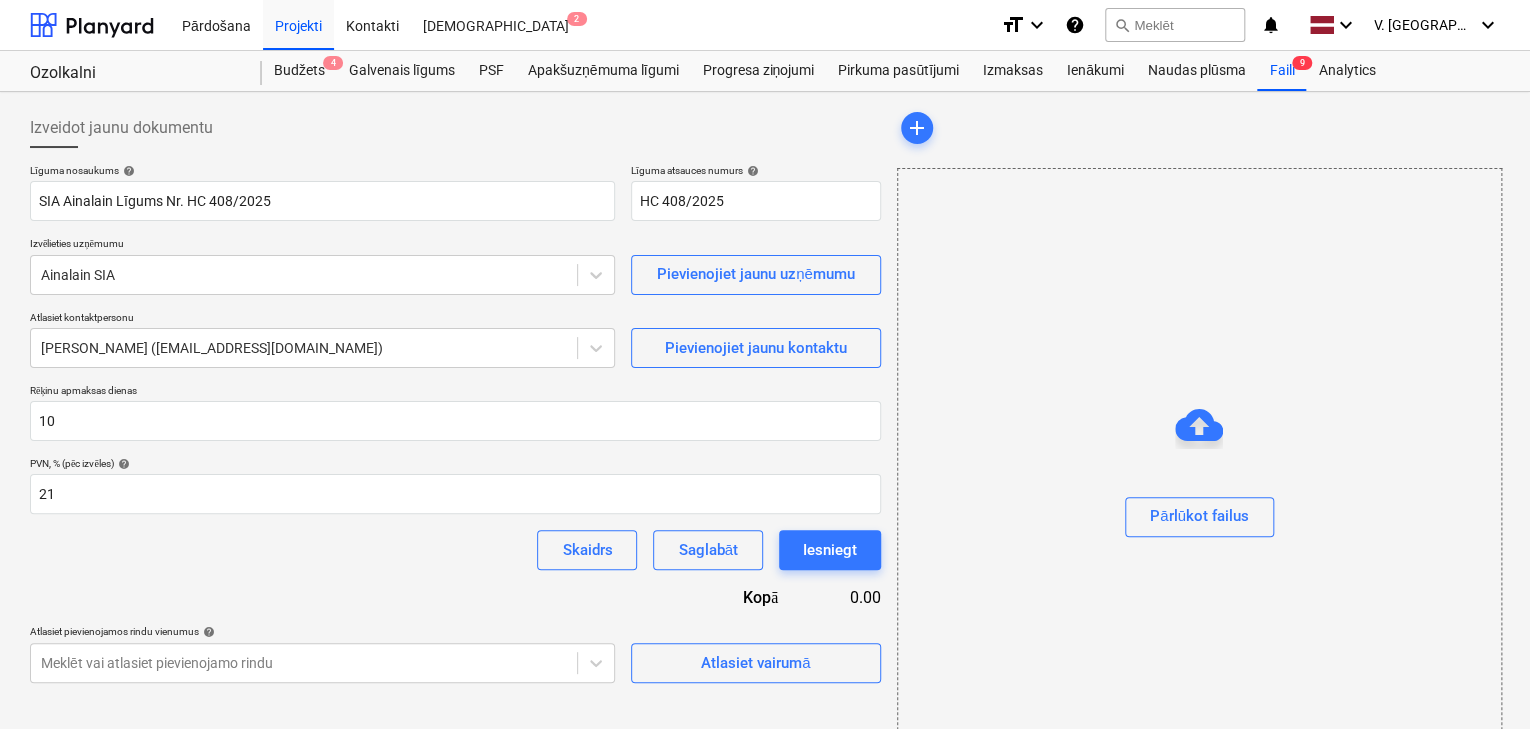 click on "Līguma nosaukums help SIA Ainalain Līgums Nr. HC 408/2025 Līguma atsauces numurs help HC 408/2025 Izvēlieties uzņēmumu Ainalain SIA   Pievienojiet jaunu uzņēmumu Atlasiet kontaktpersonu [PERSON_NAME] ([EMAIL_ADDRESS][DOMAIN_NAME]) Pievienojiet jaunu kontaktu Rēķinu apmaksas dienas 10 PVN, % (pēc izvēles) help 21 Skaidrs Saglabāt Iesniegt Kopā 0.00 Atlasiet pievienojamos rindu vienumus help Meklēt vai atlasiet pievienojamo rindu Atlasiet vairumā" at bounding box center (455, 423) 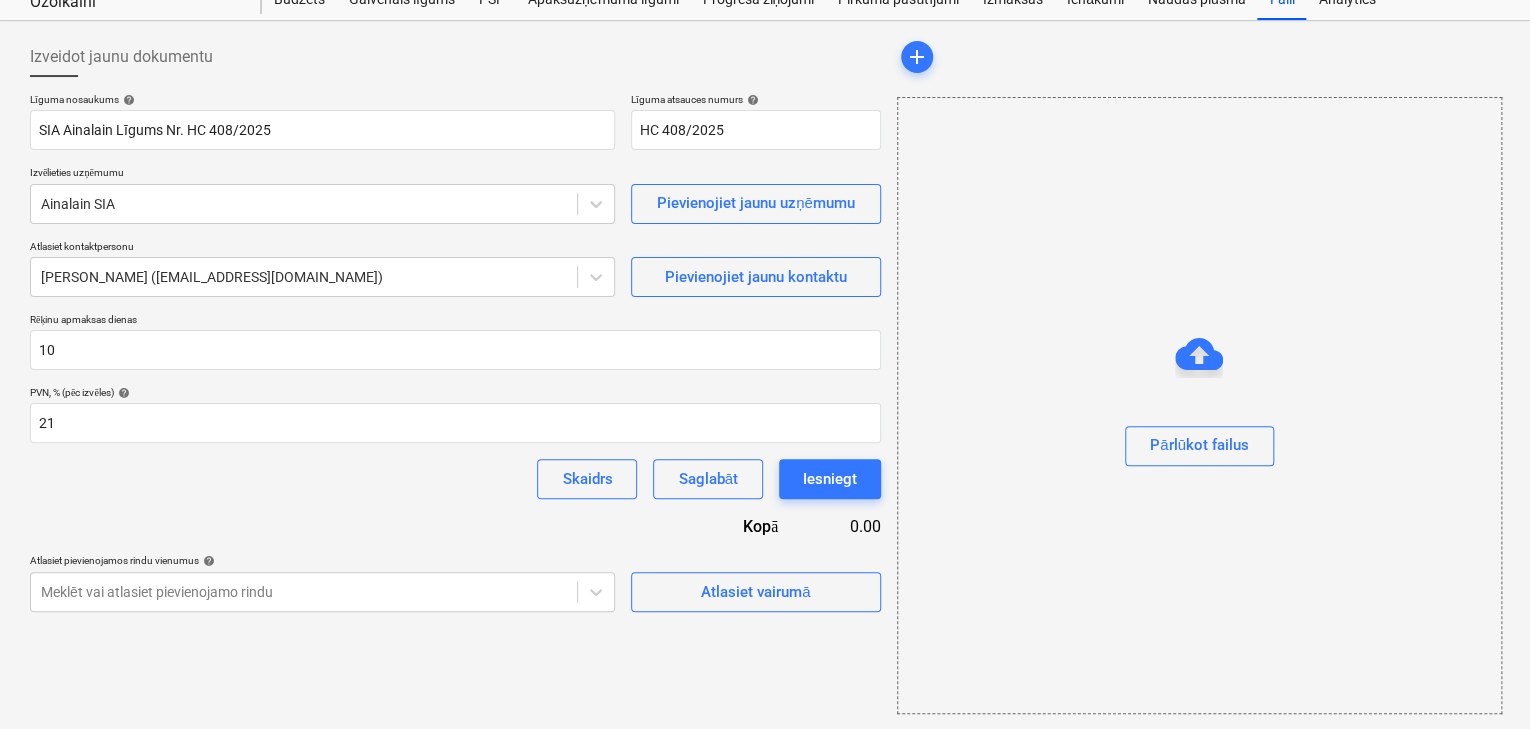 scroll, scrollTop: 0, scrollLeft: 0, axis: both 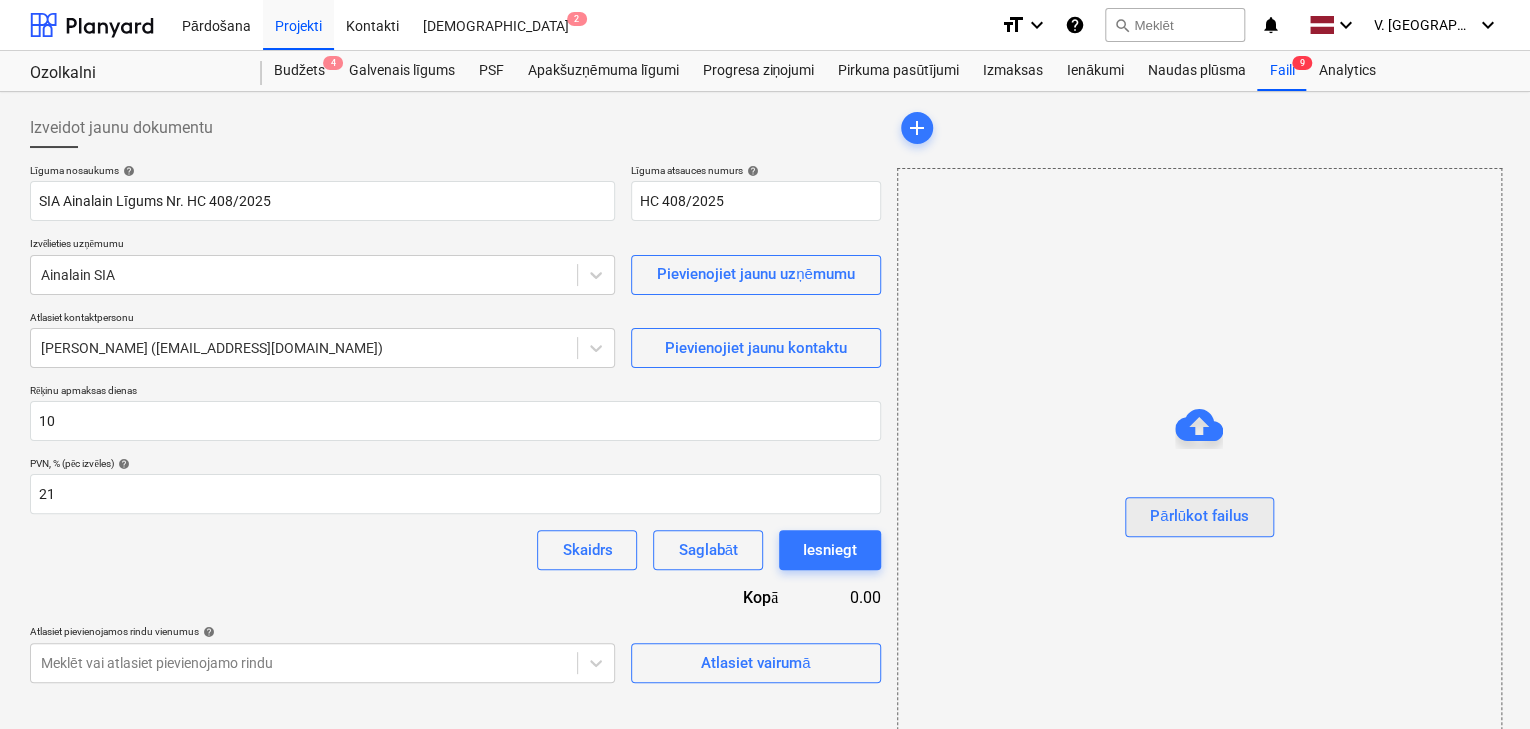 click on "Pārlūkot failus" at bounding box center (1199, 516) 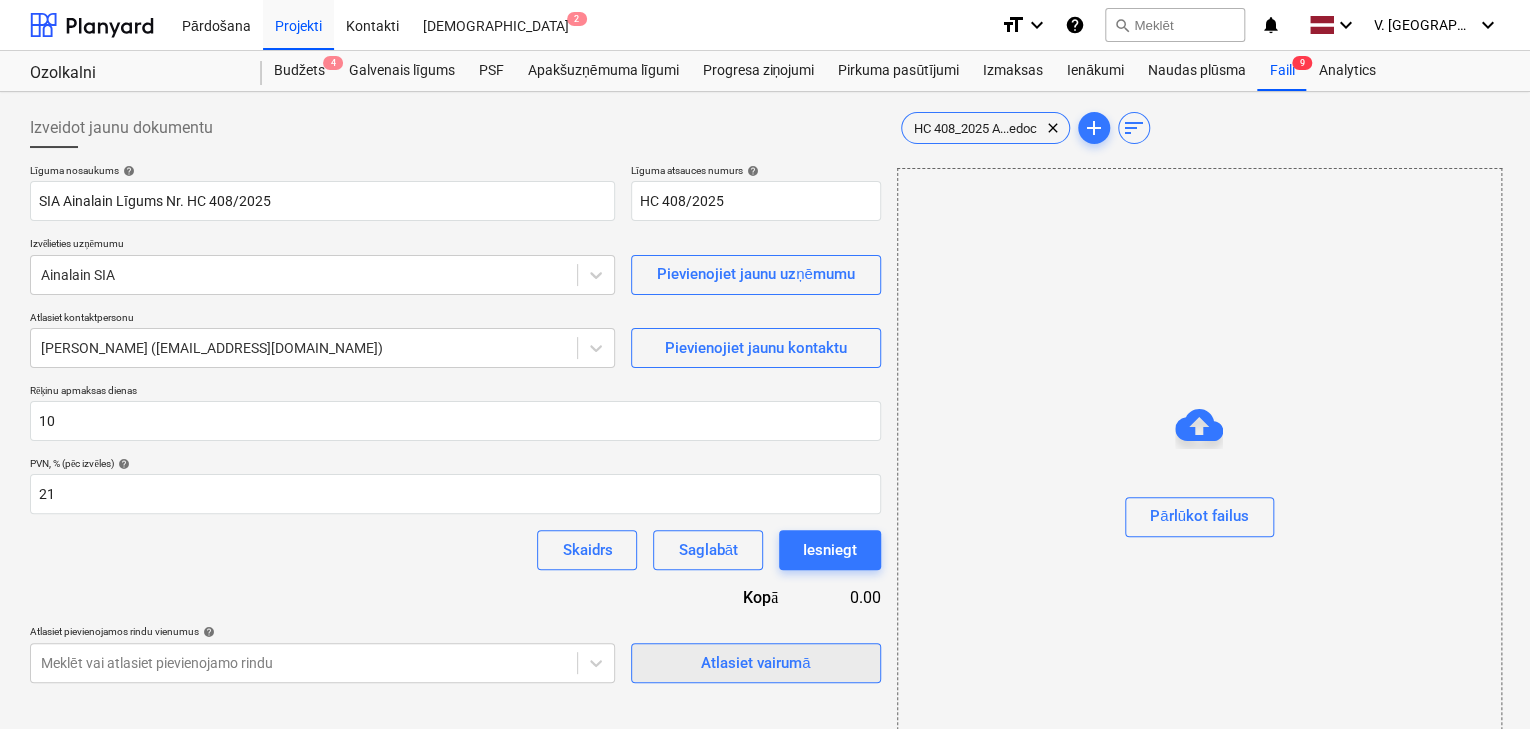 click on "Atlasiet vairumā" at bounding box center [756, 663] 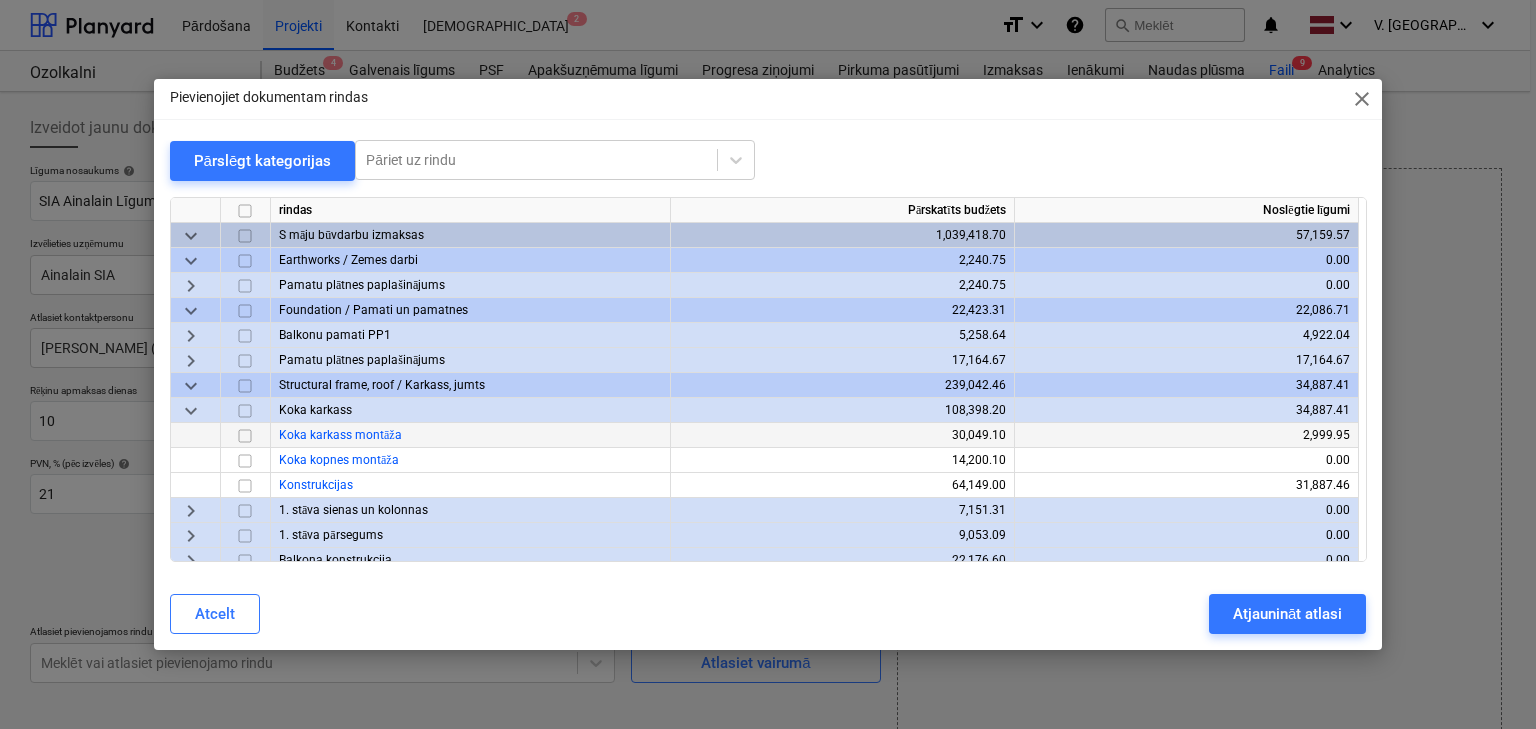 click at bounding box center (245, 436) 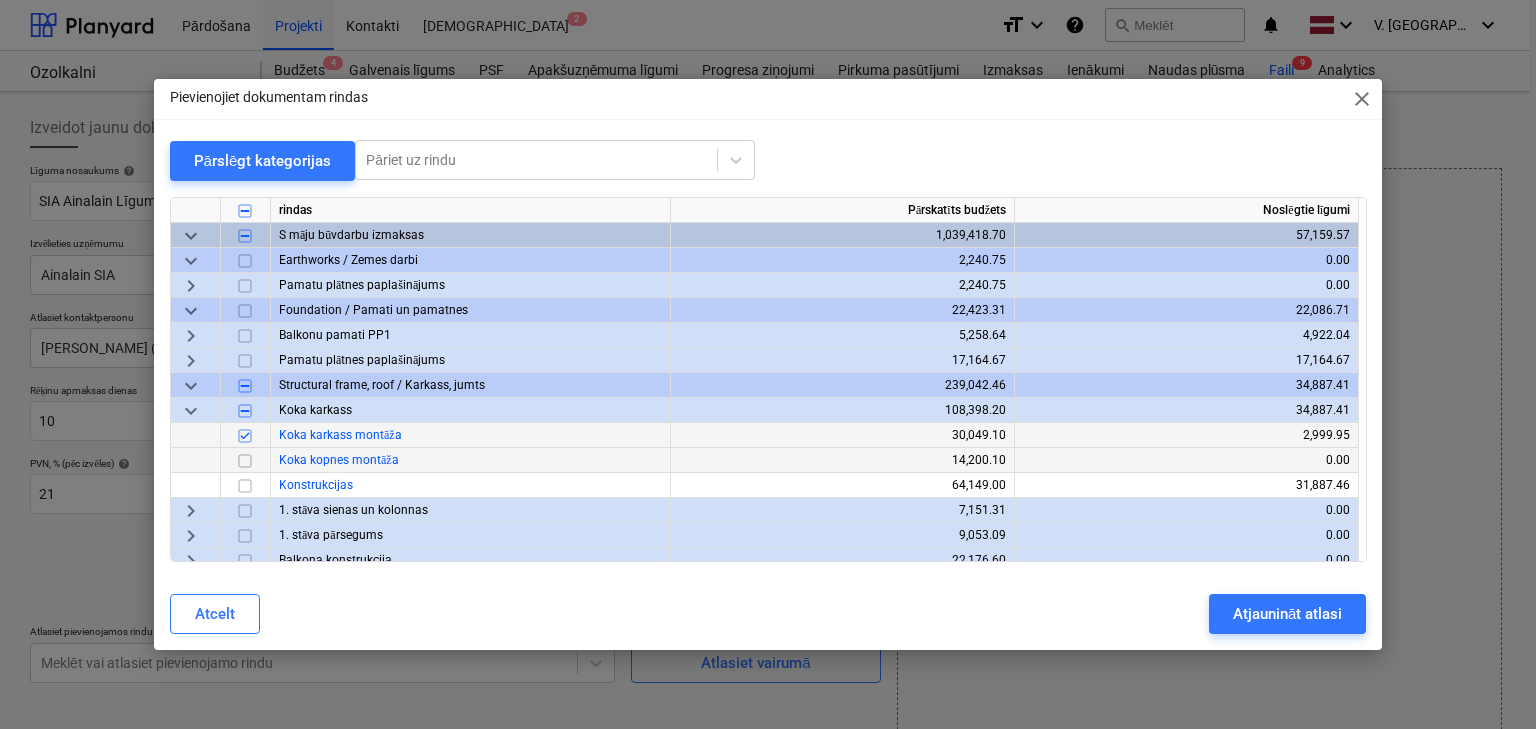 click at bounding box center (245, 461) 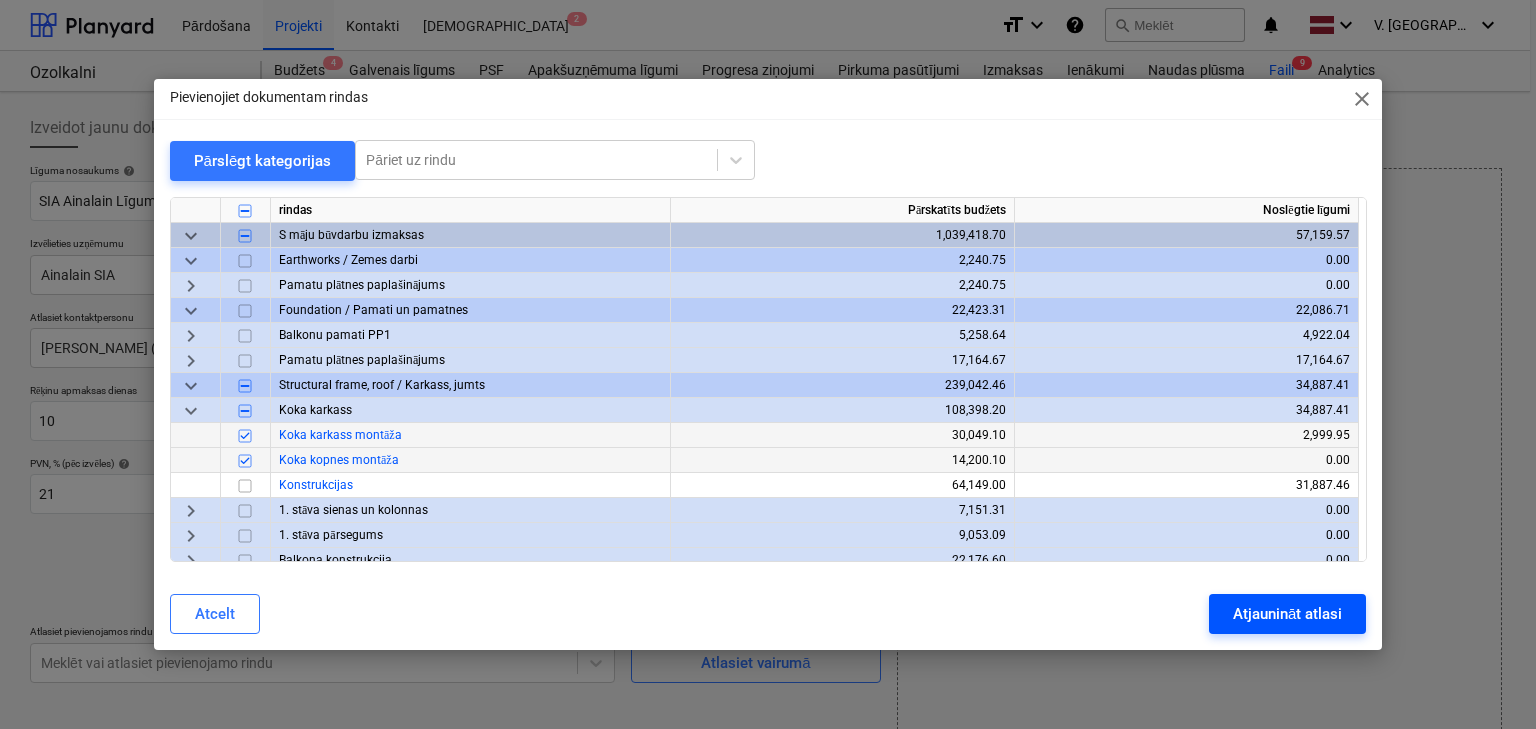 click on "Atjaunināt atlasi" at bounding box center (1287, 614) 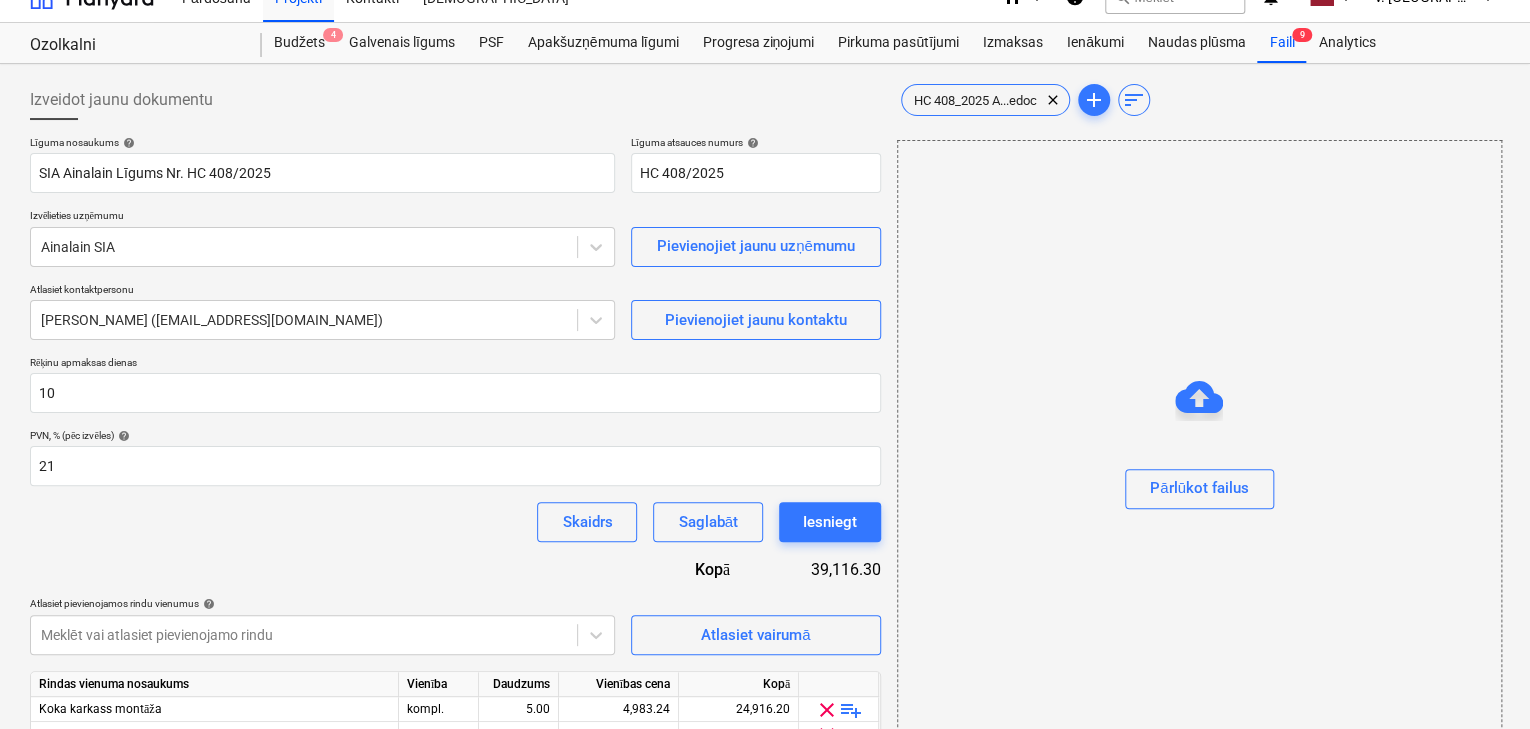 scroll, scrollTop: 127, scrollLeft: 0, axis: vertical 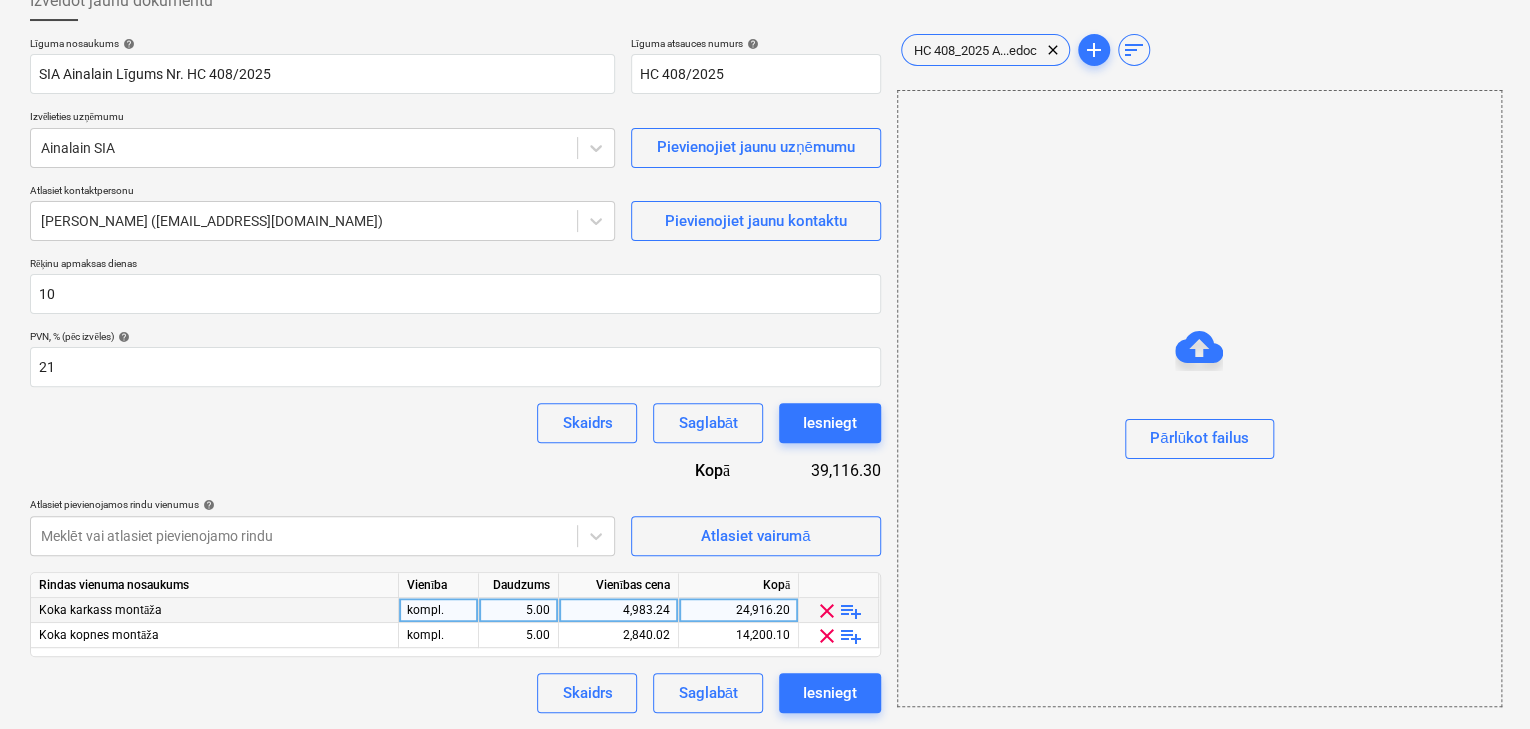 click on "5.00" at bounding box center (518, 610) 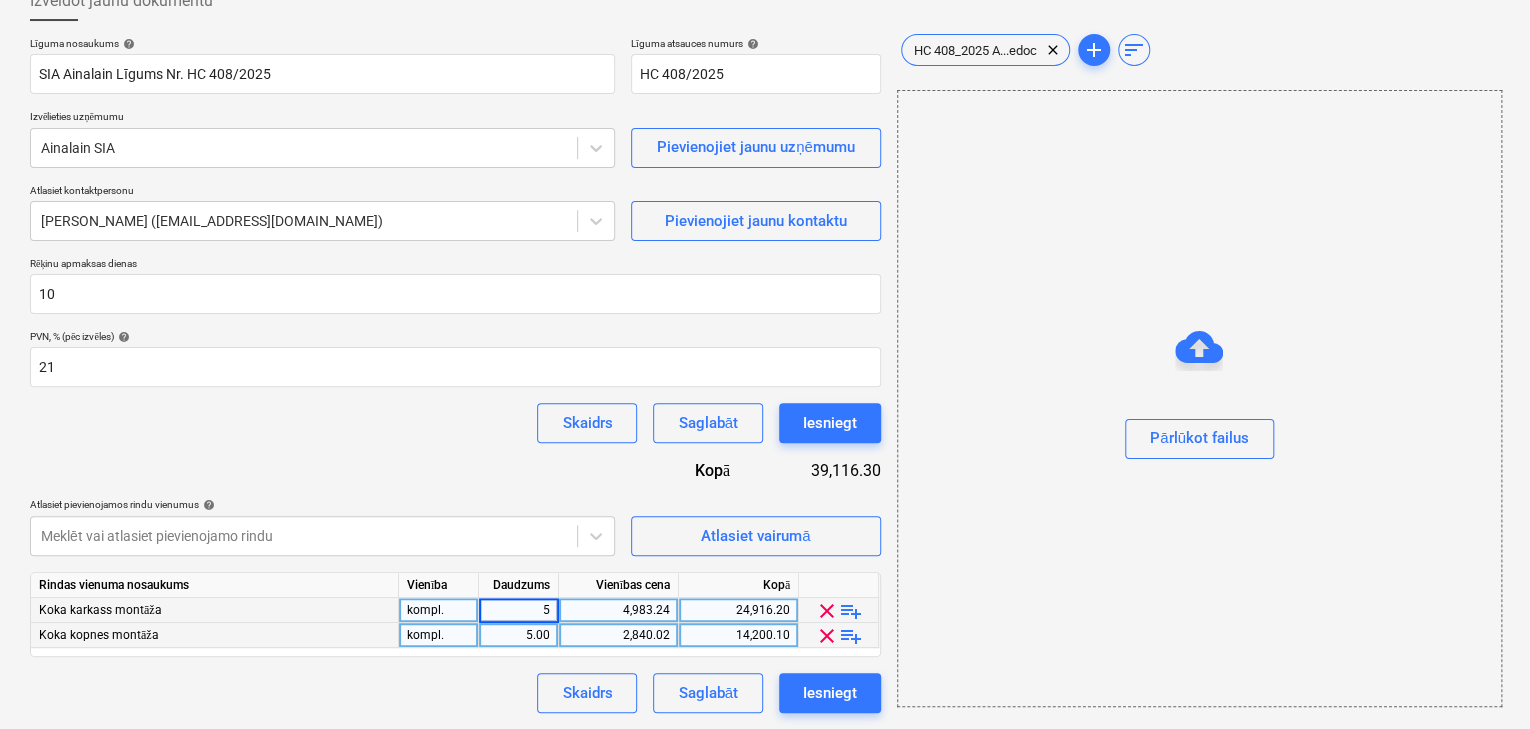type on "1" 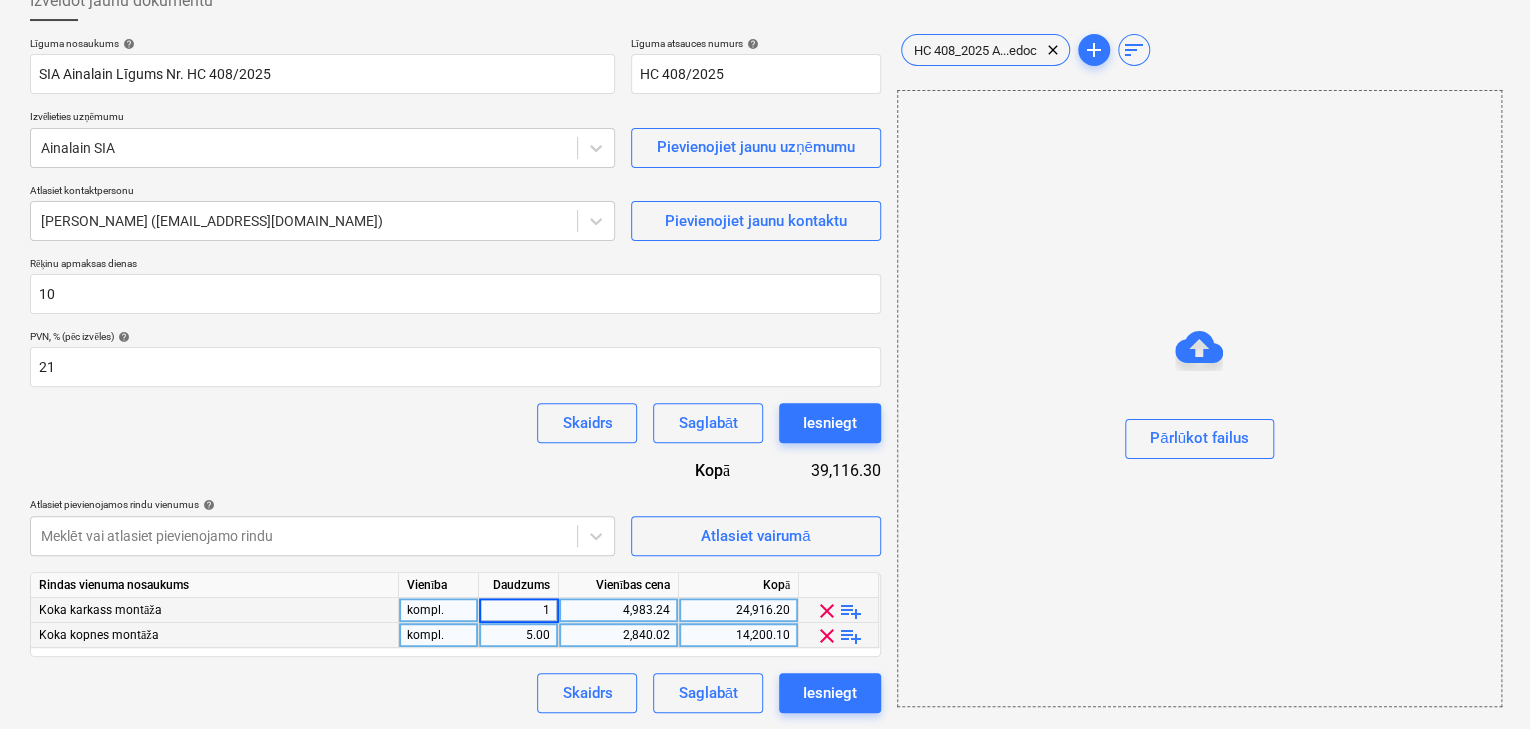 click on "5.00" at bounding box center [518, 635] 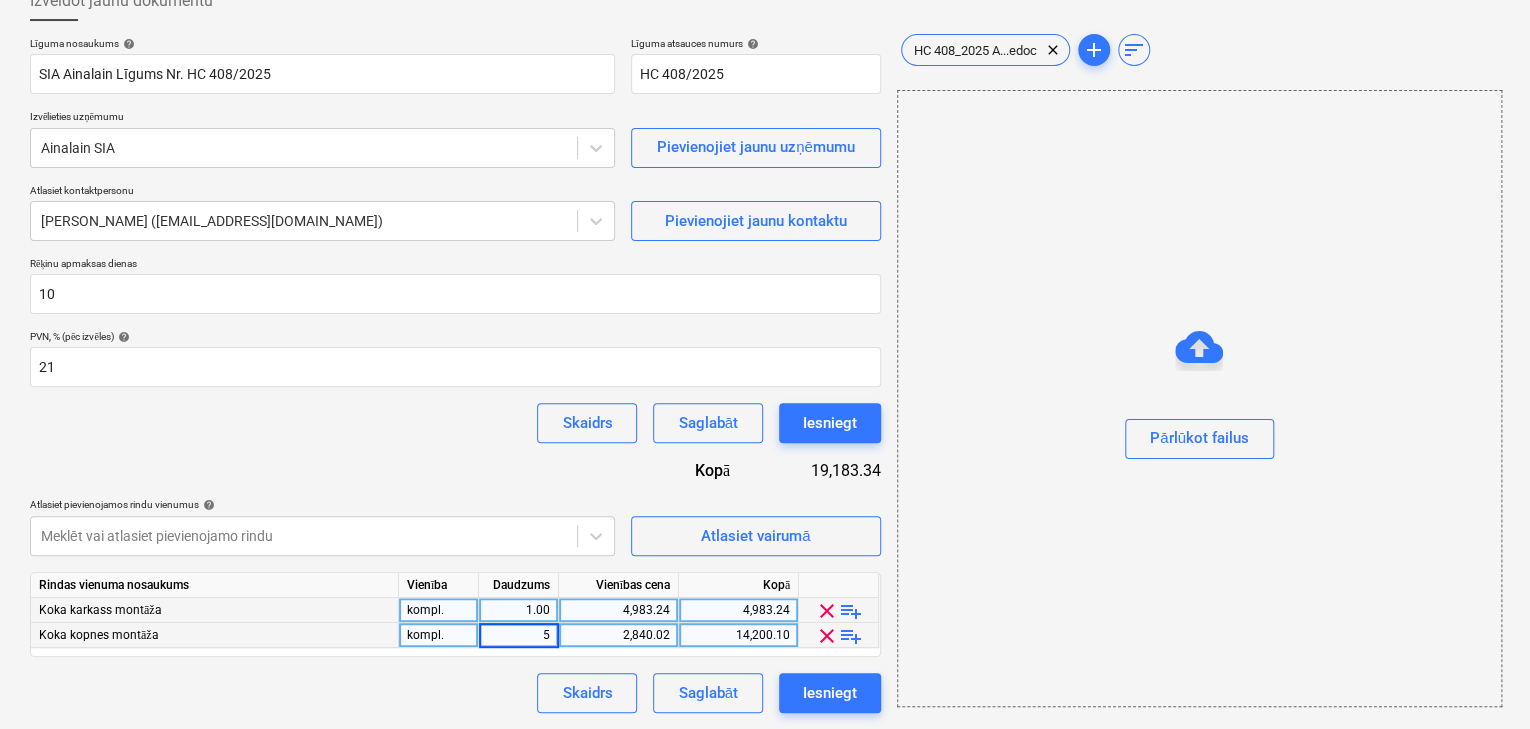 type on "1" 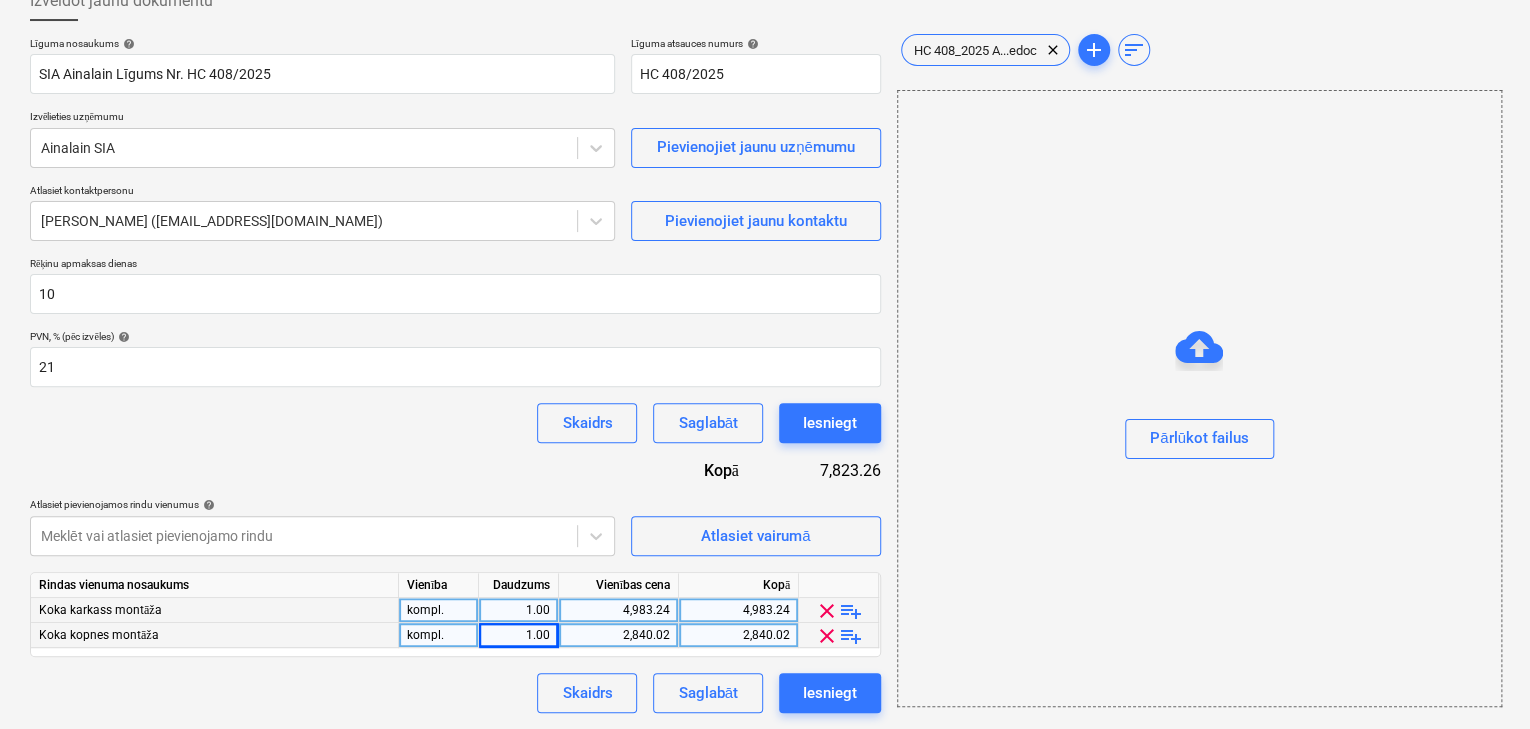 click on "Skaidrs Saglabāt Iesniegt" at bounding box center [455, 693] 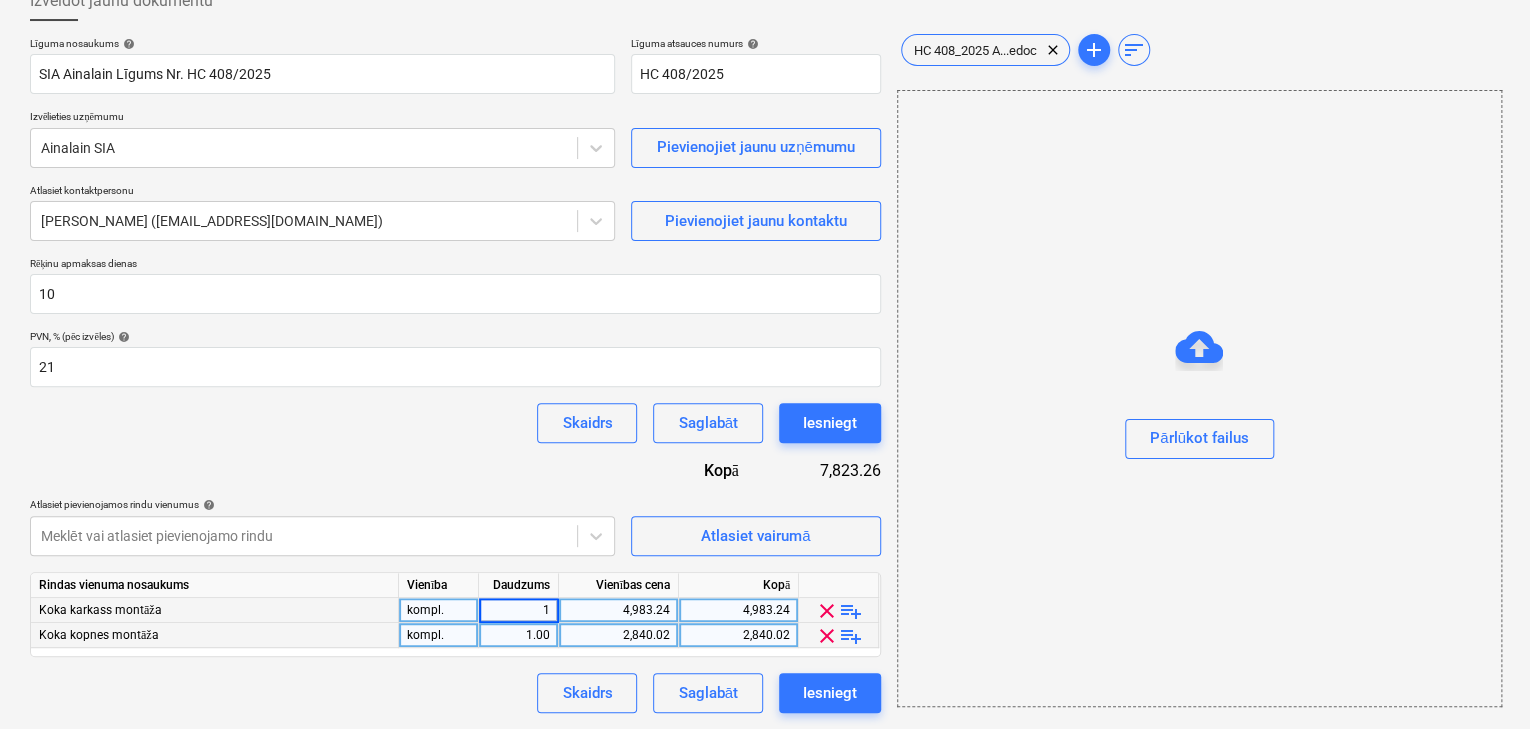 type on "2" 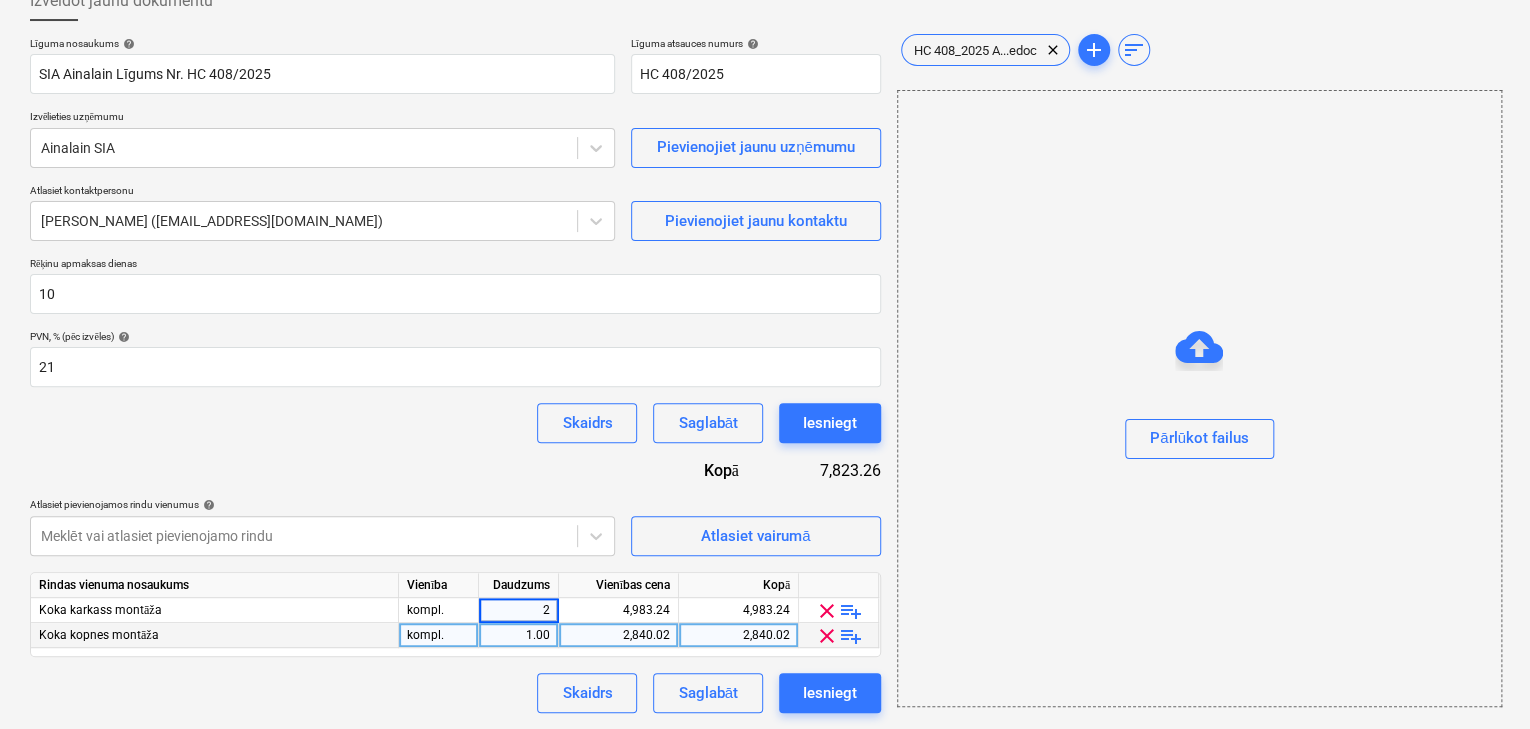 click on "1.00" at bounding box center [518, 635] 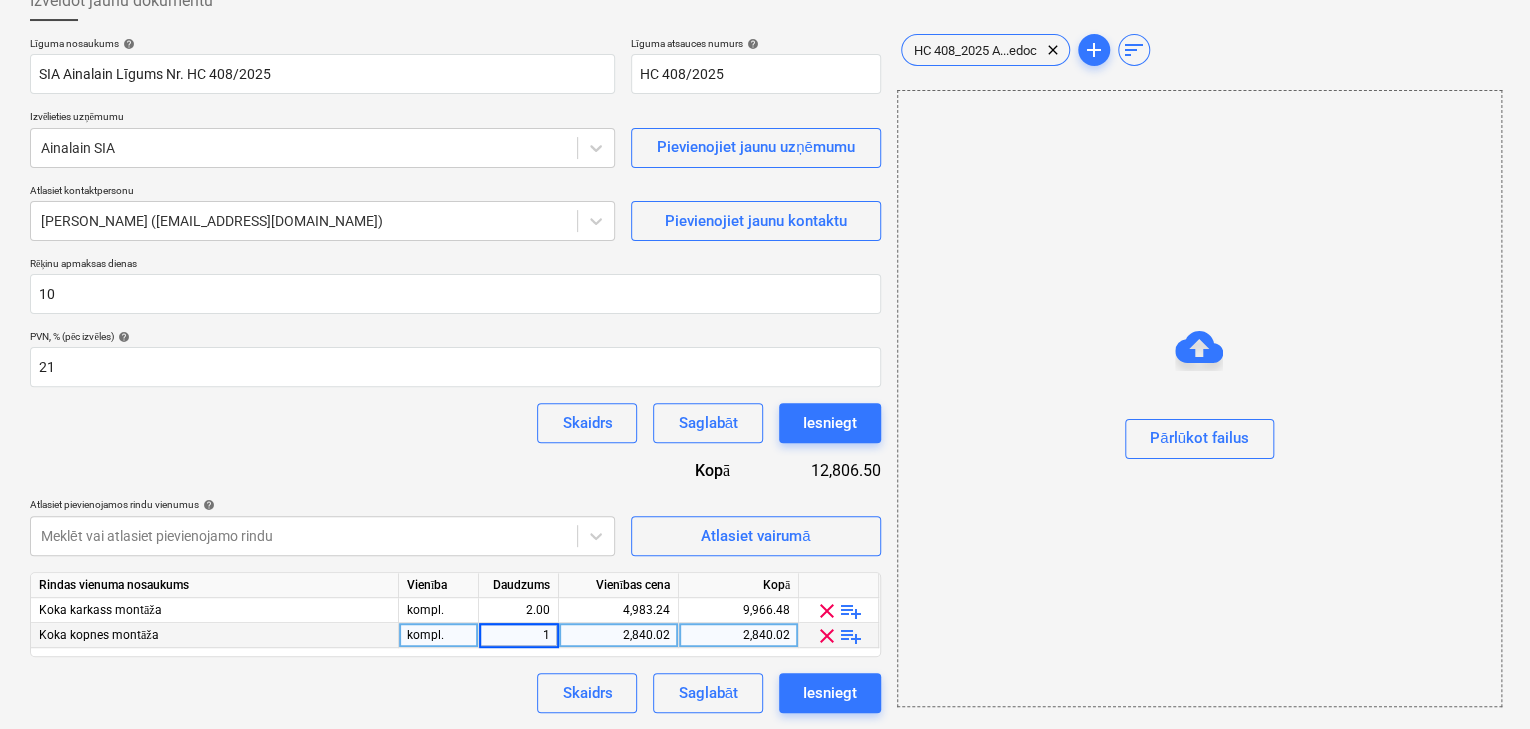 type on "2" 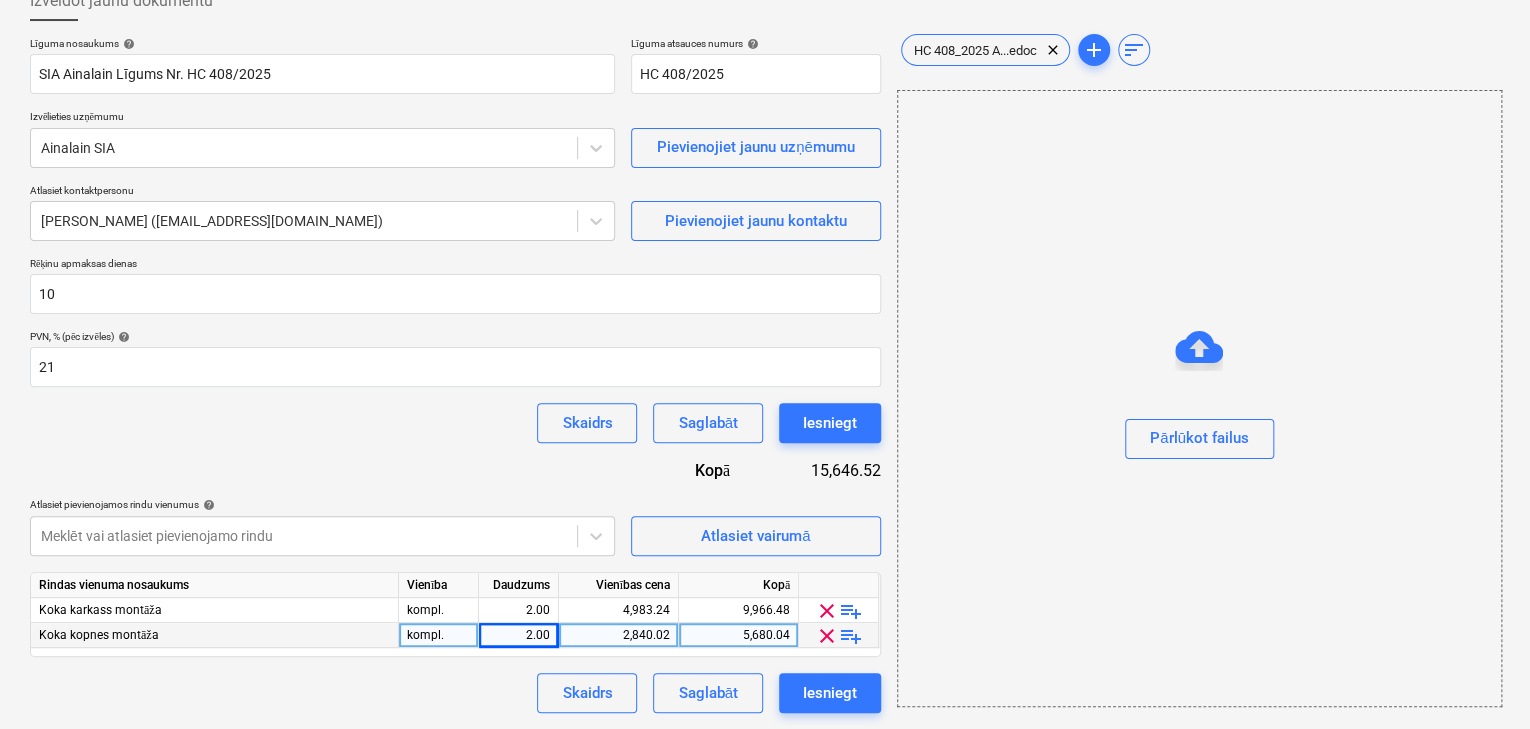 click on "Skaidrs Saglabāt Iesniegt" at bounding box center [455, 693] 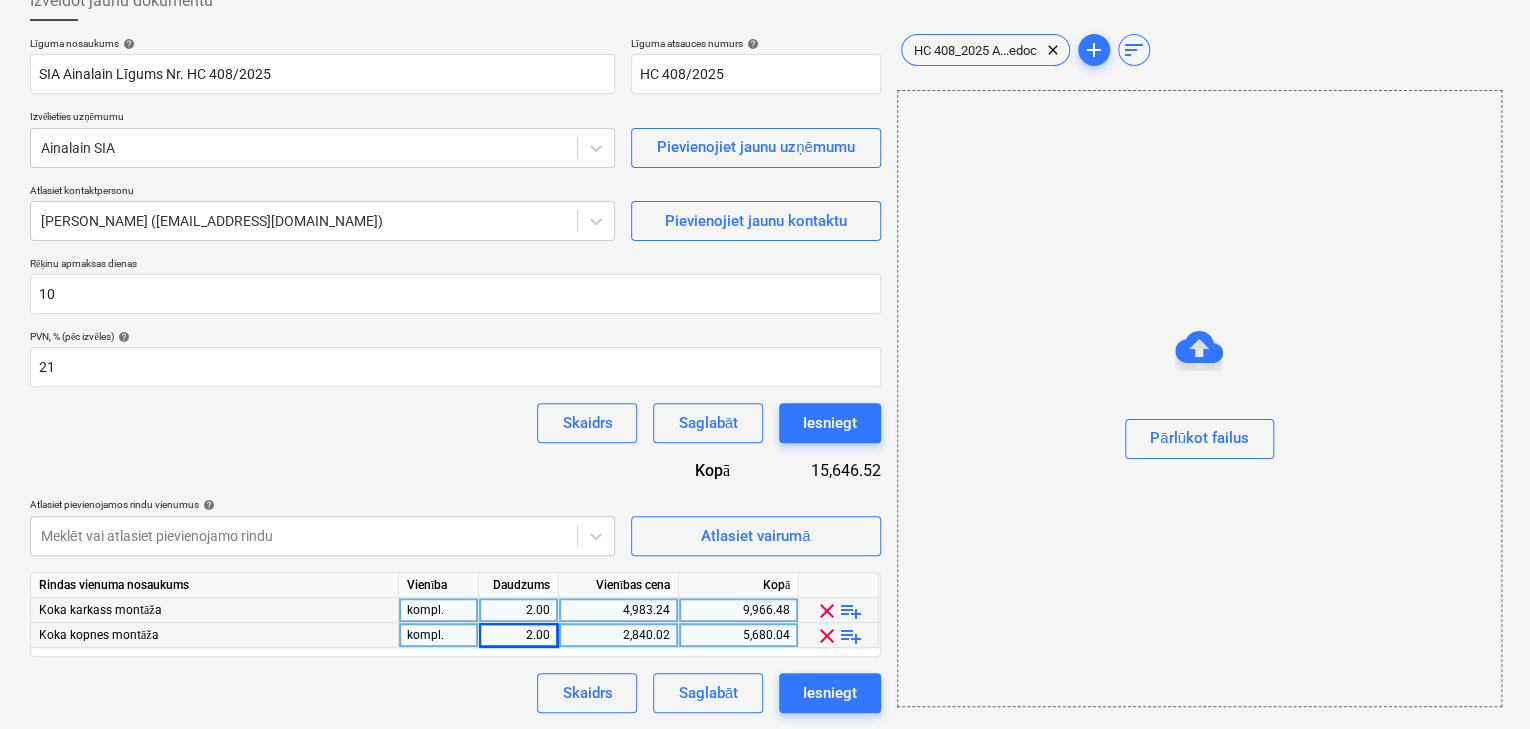 click on "4,983.24" at bounding box center [618, 610] 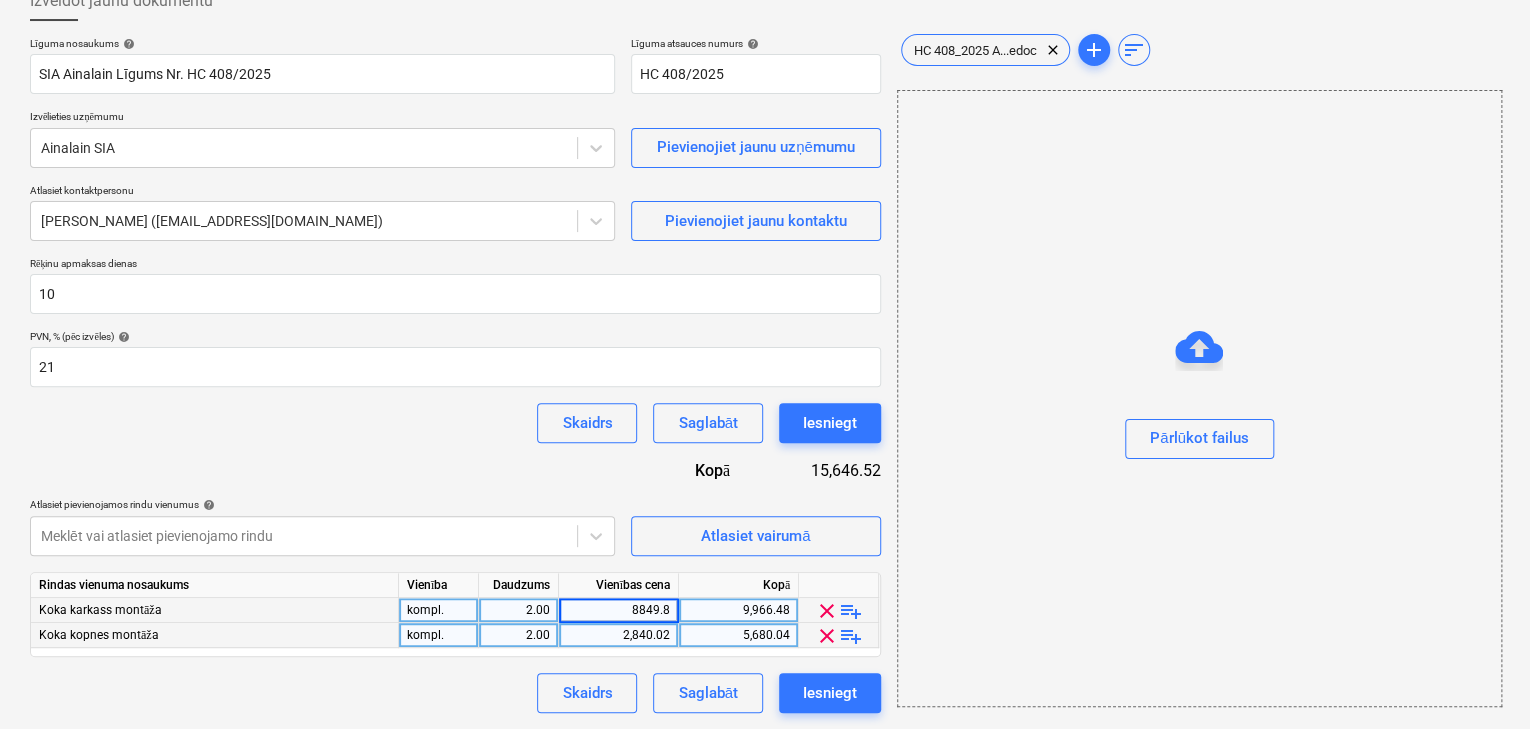 type on "8849.84" 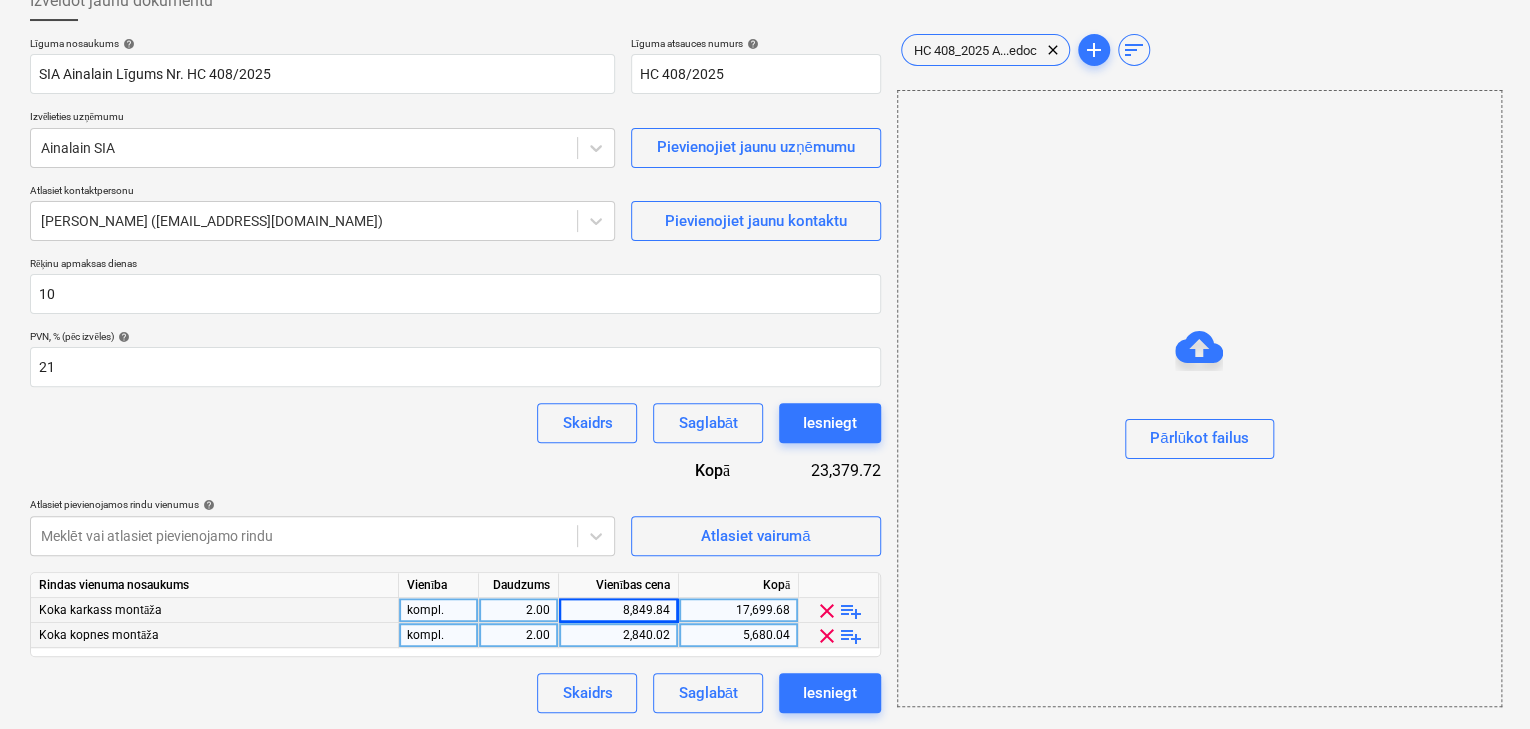 click on "2,840.02" at bounding box center [618, 635] 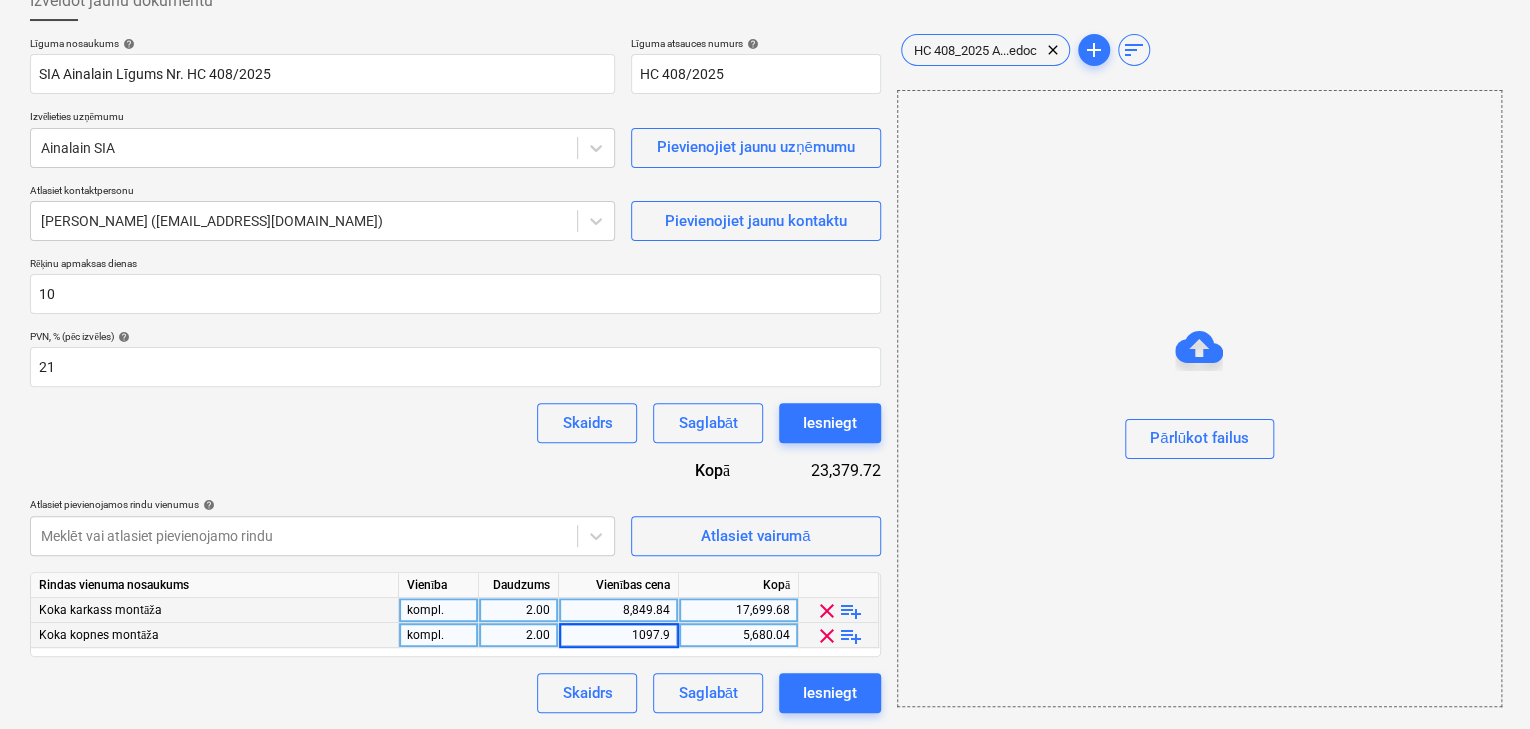 type on "1097.96" 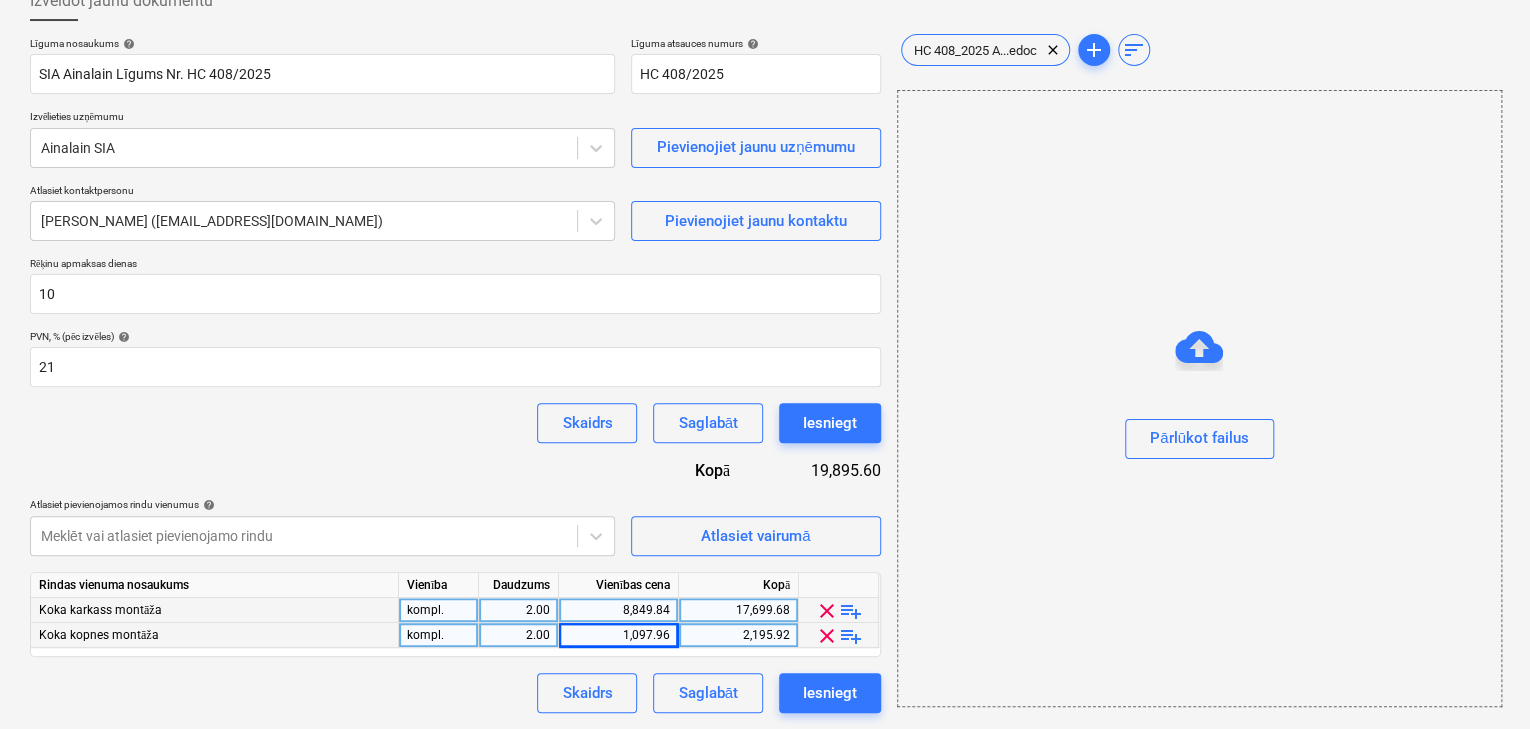 click on "Skaidrs Saglabāt Iesniegt" at bounding box center [455, 693] 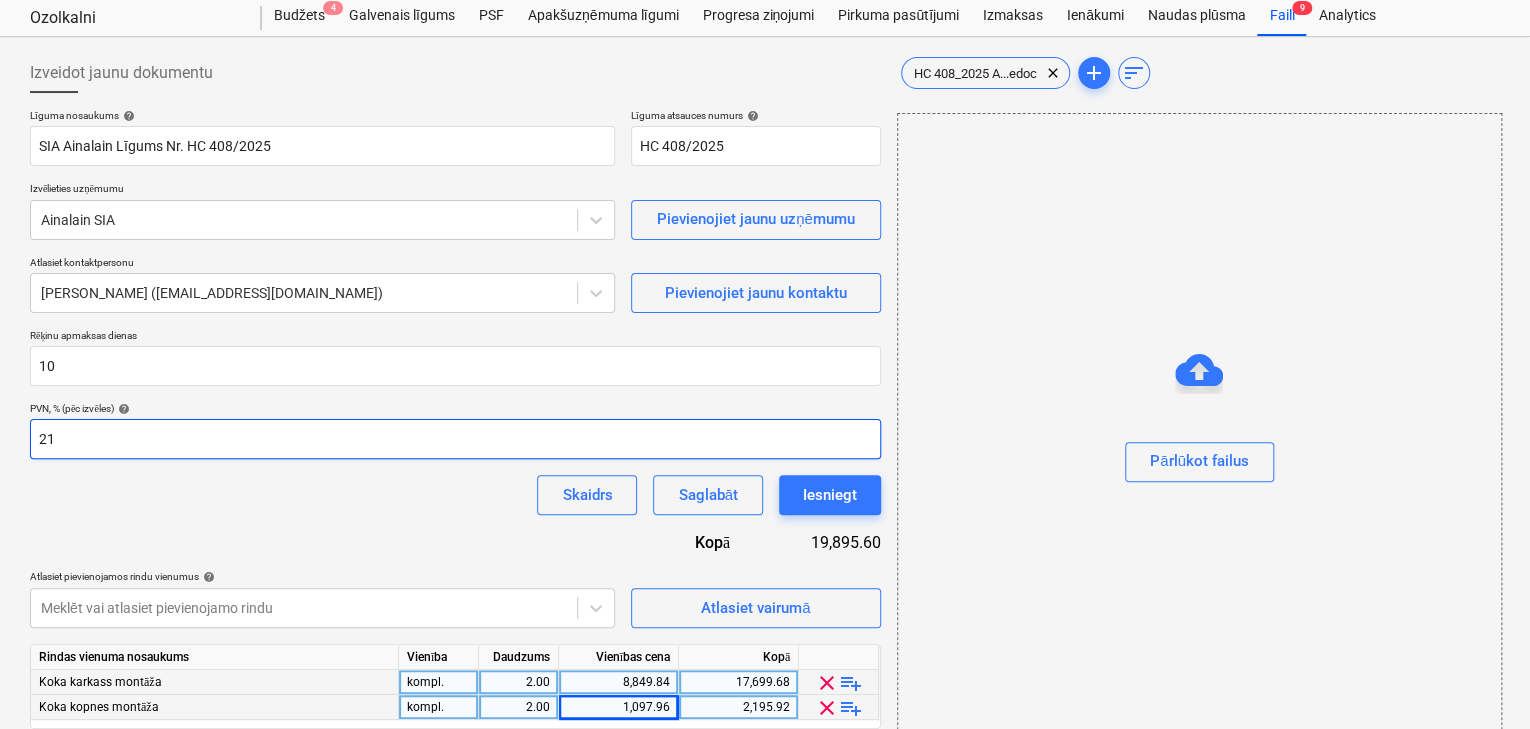 scroll, scrollTop: 127, scrollLeft: 0, axis: vertical 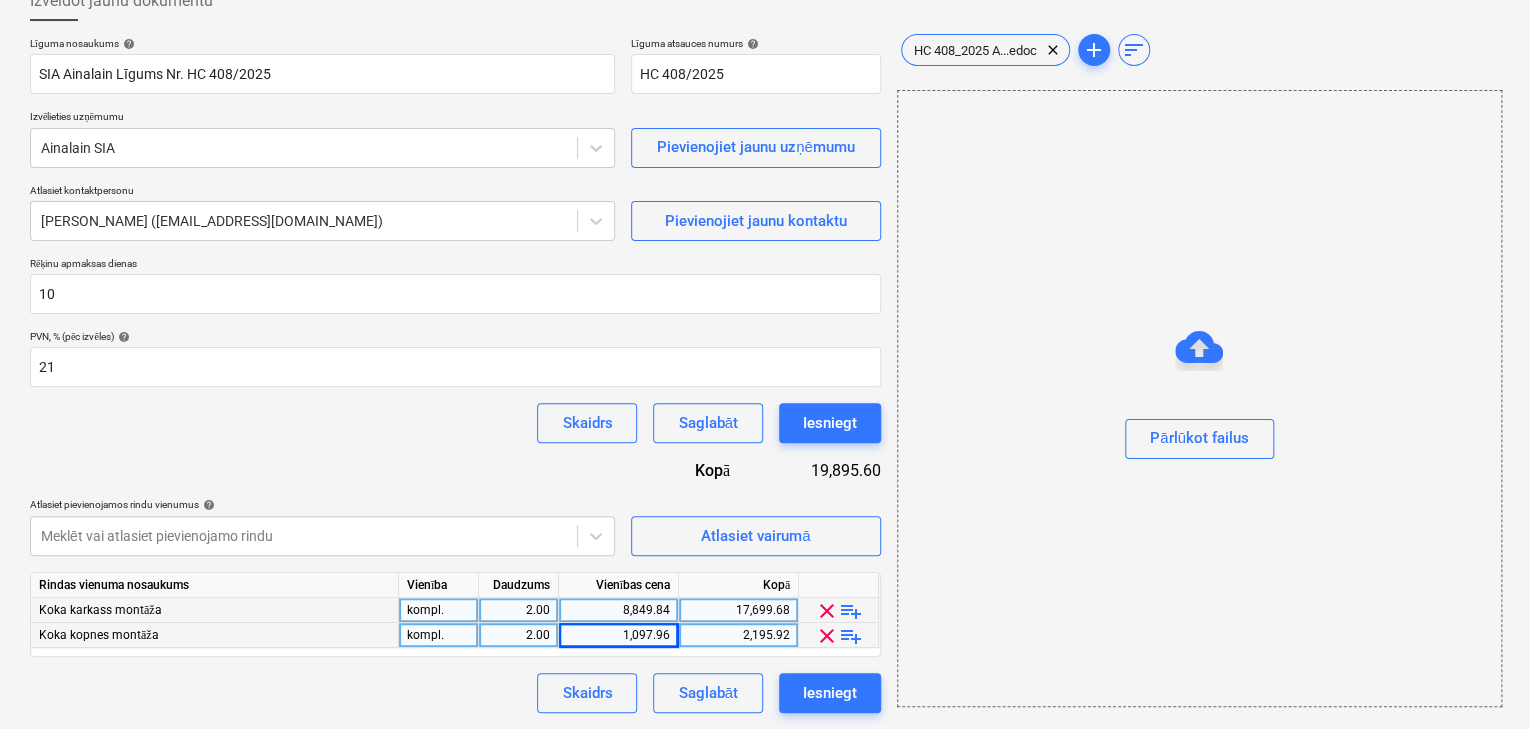 click on "1,097.96" at bounding box center [618, 635] 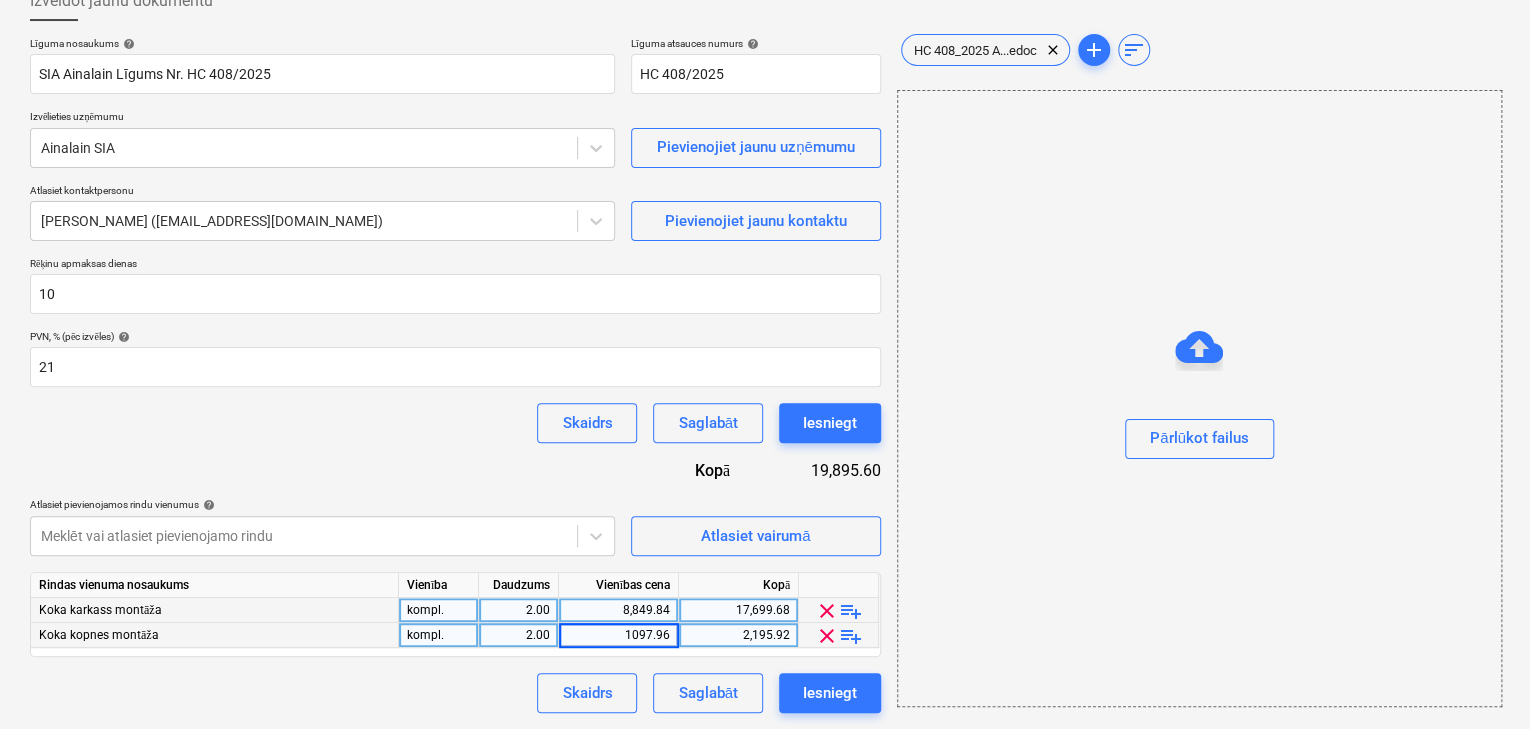 click on "1097.96" at bounding box center [618, 635] 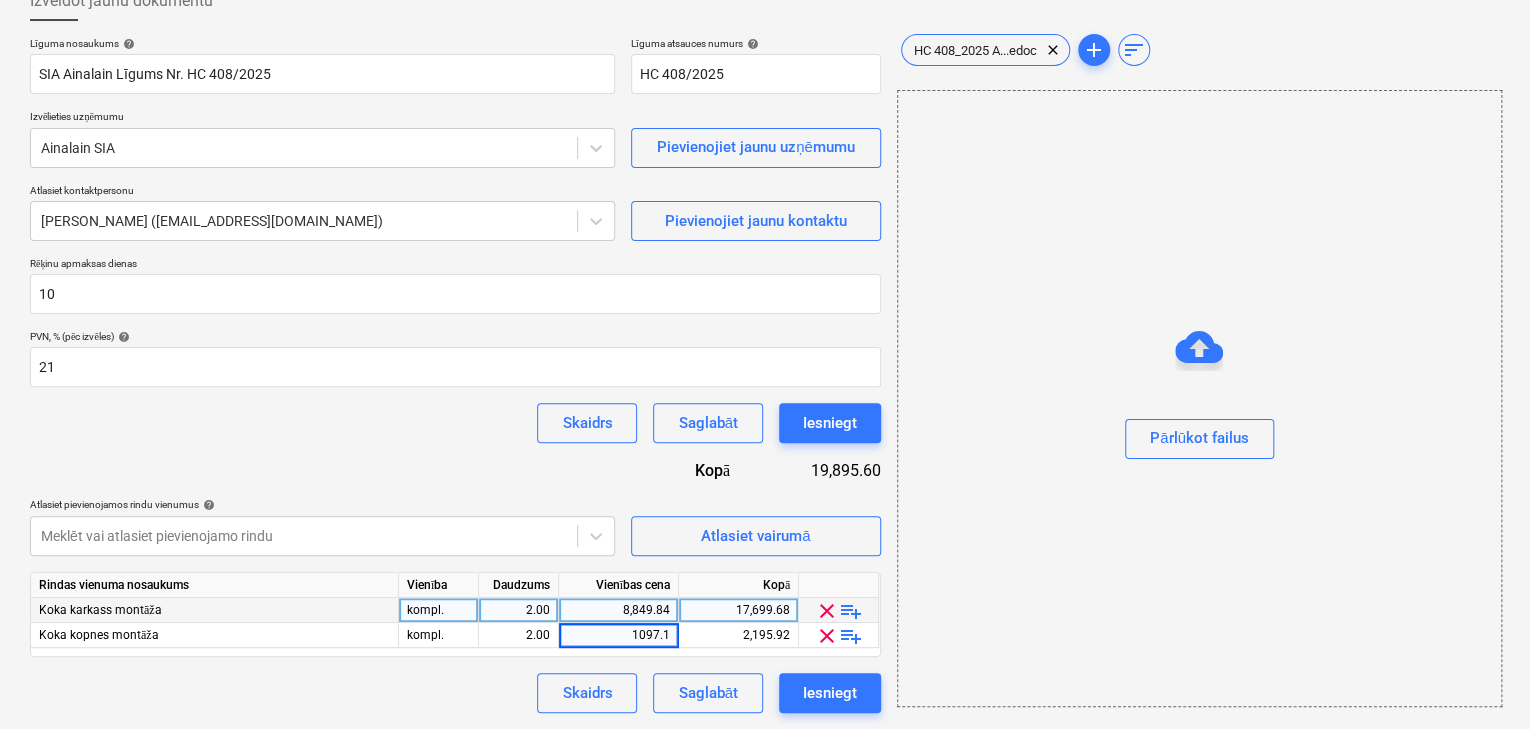 type on "1097.12" 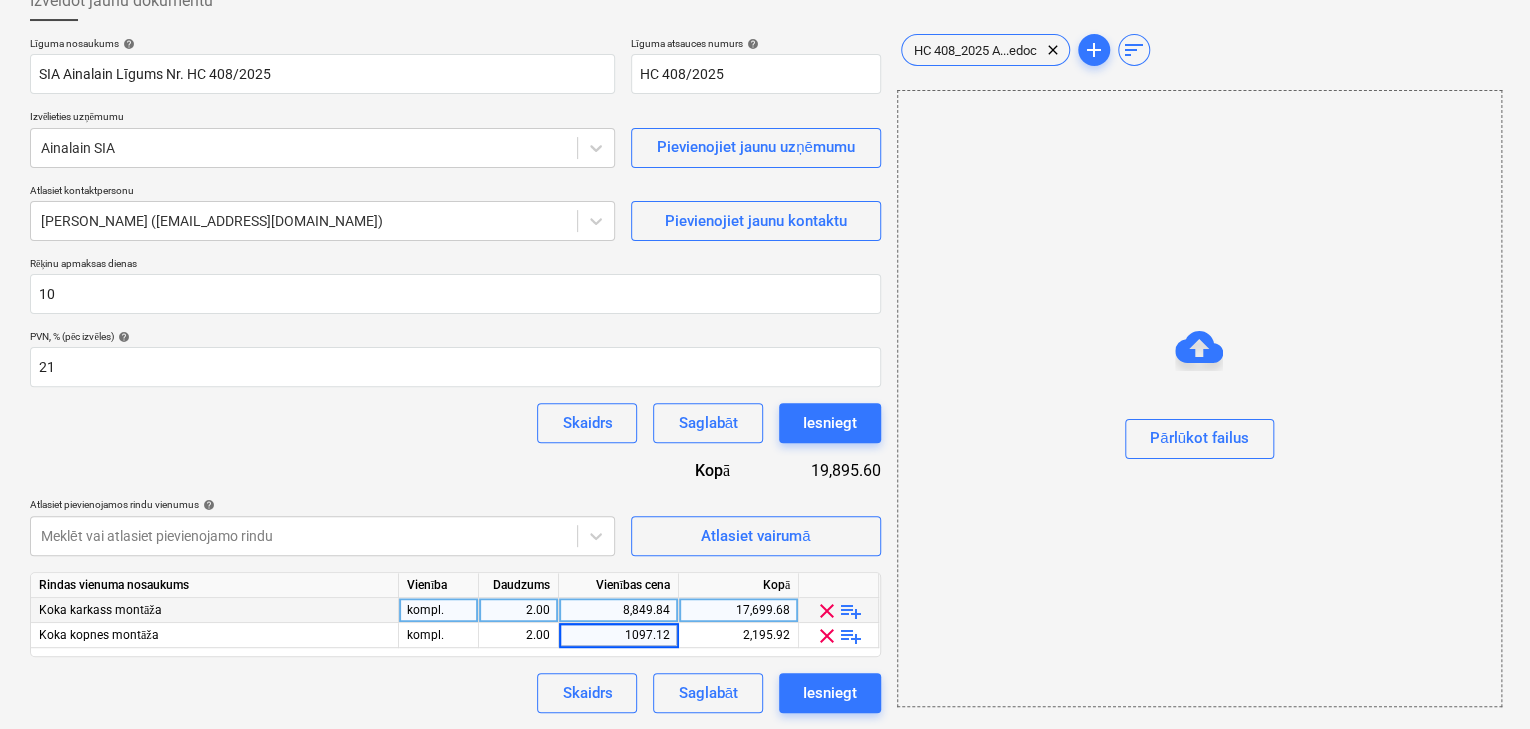 click on "Skaidrs Saglabāt Iesniegt" at bounding box center (455, 693) 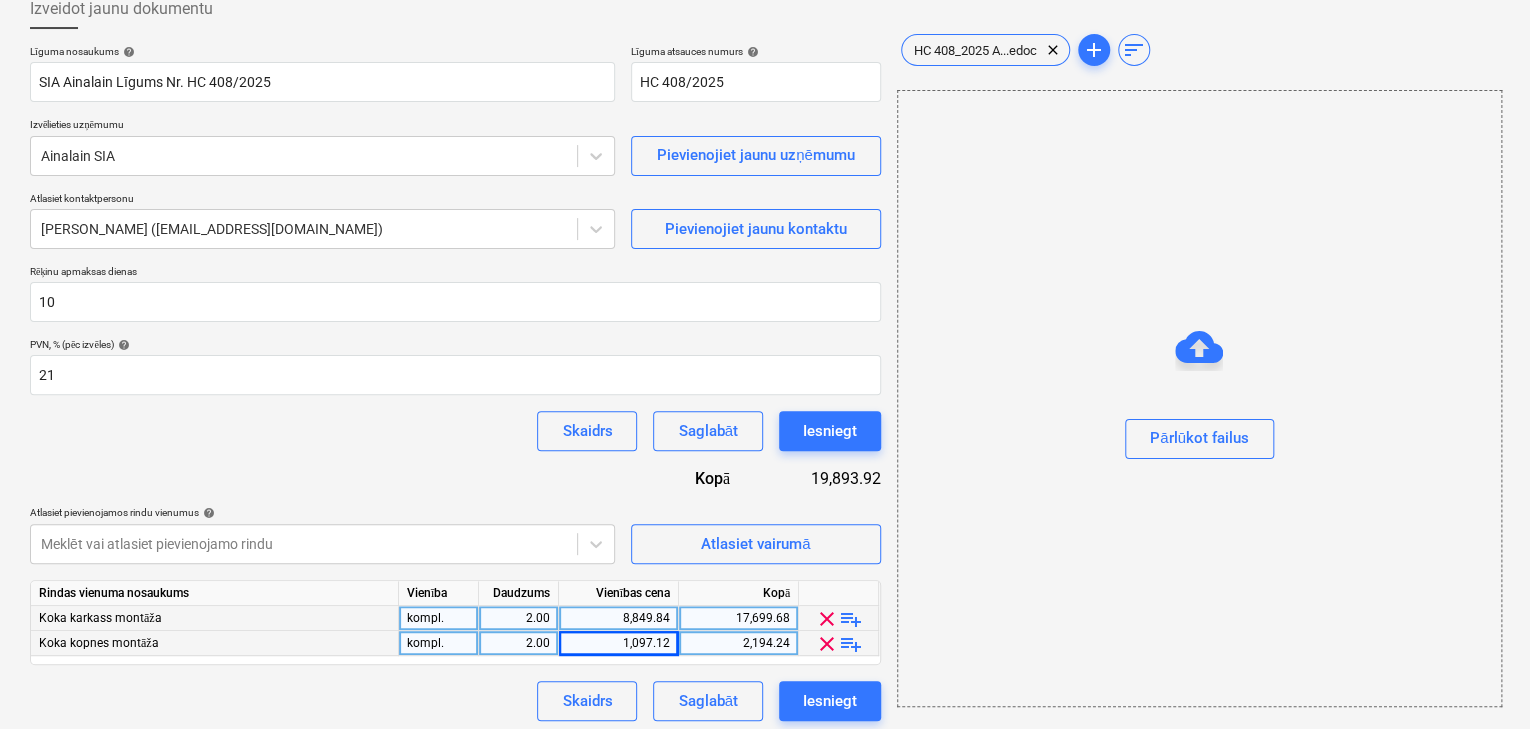 scroll, scrollTop: 127, scrollLeft: 0, axis: vertical 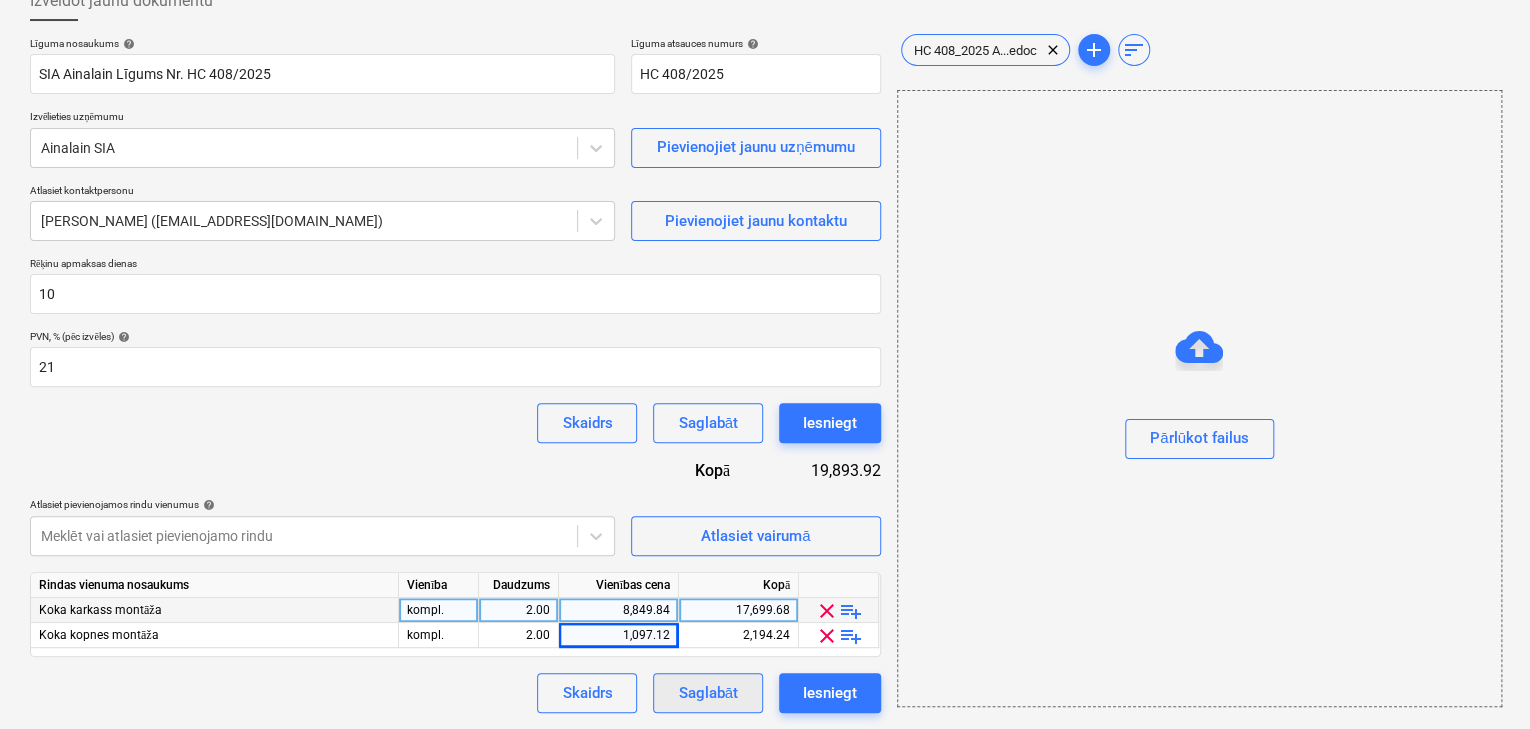 click on "Saglabāt" at bounding box center [707, 693] 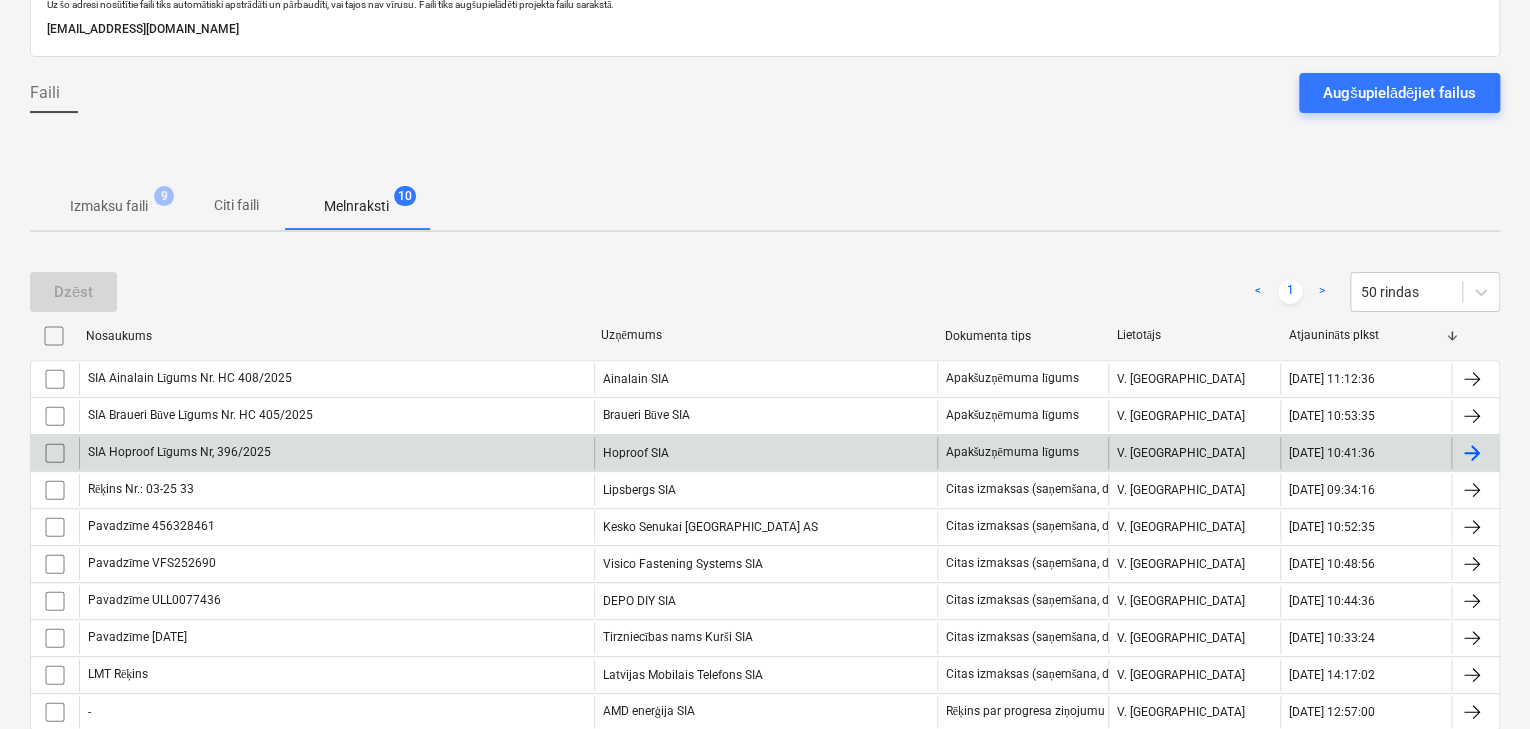 click on "SIA Hoproof Līgums Nr, 396/2025" at bounding box center [336, 453] 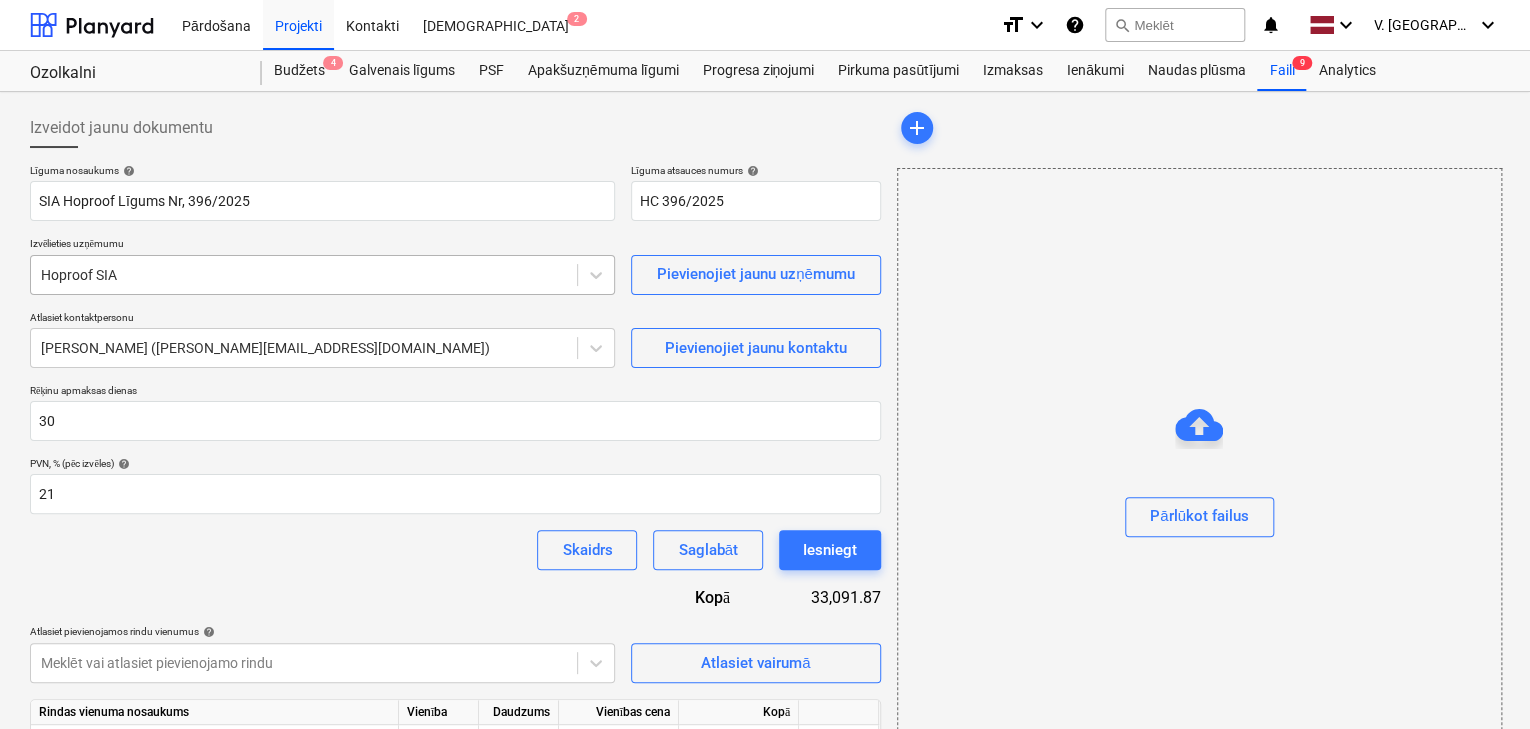 scroll, scrollTop: 0, scrollLeft: 0, axis: both 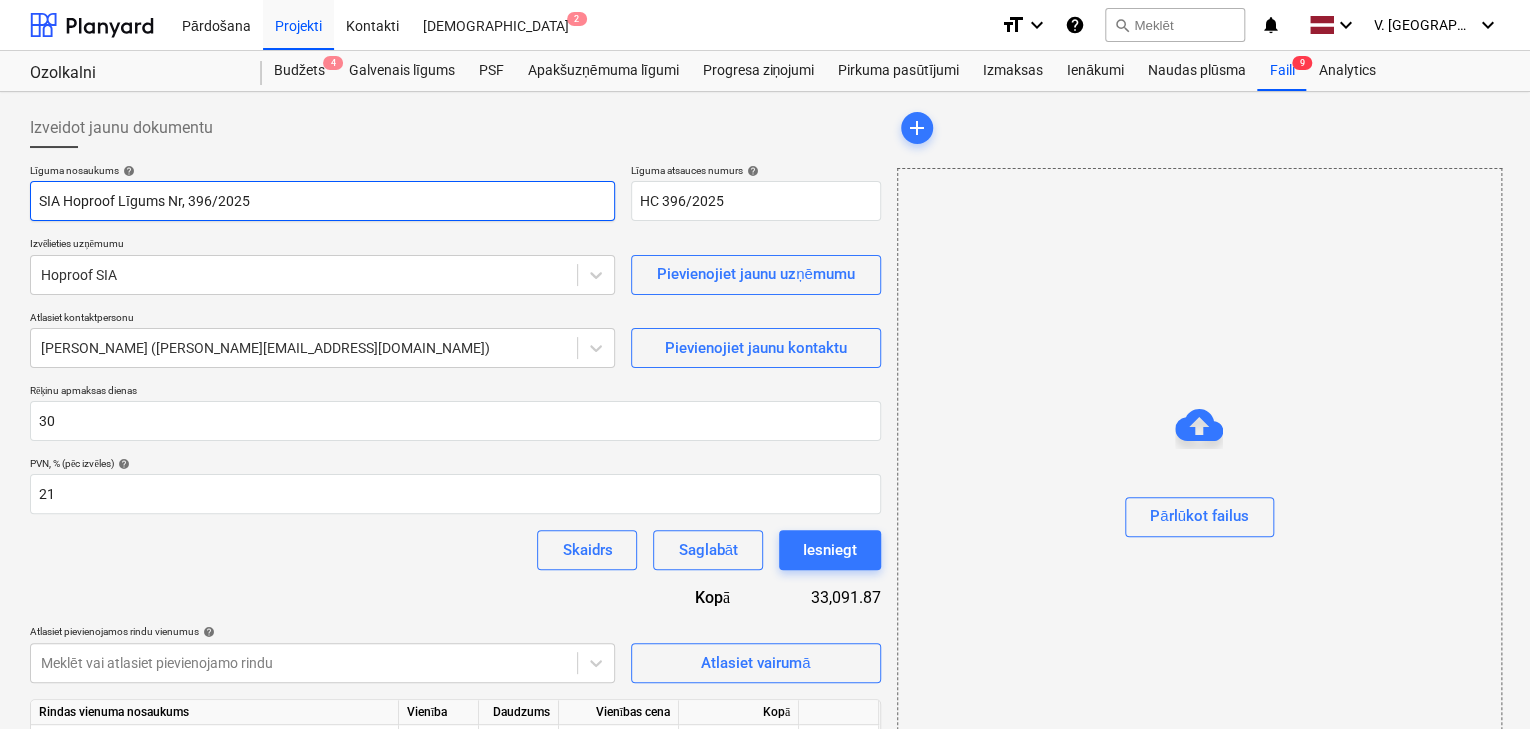 click on "SIA Hoproof Līgums Nr, 396/2025" at bounding box center (322, 201) 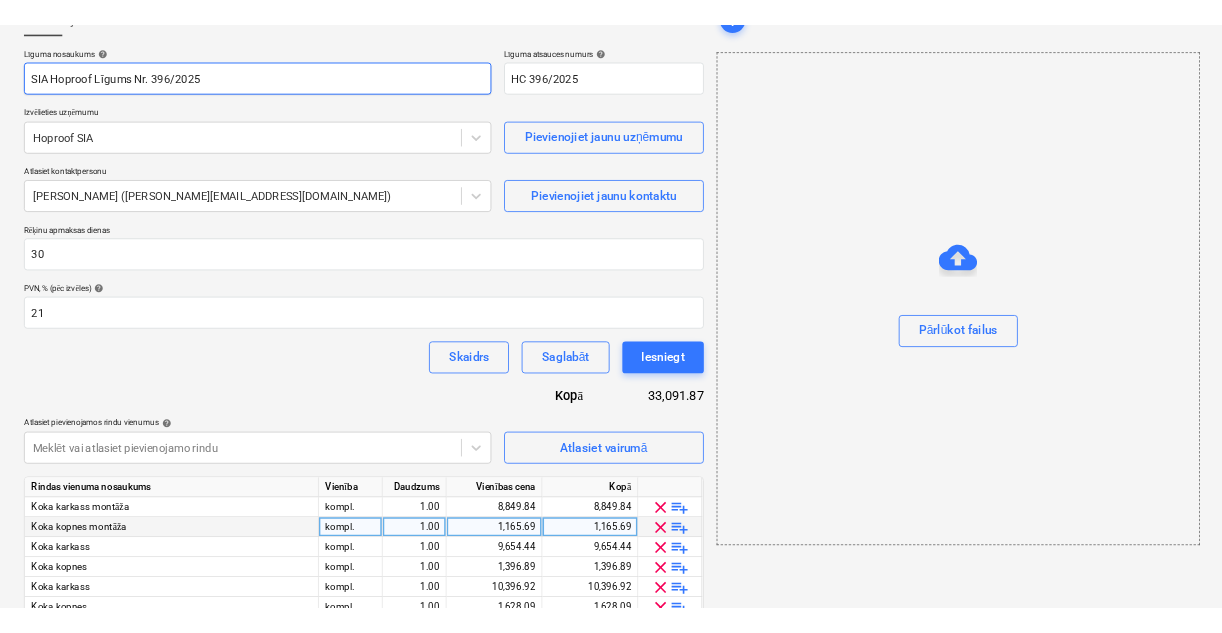 scroll, scrollTop: 227, scrollLeft: 0, axis: vertical 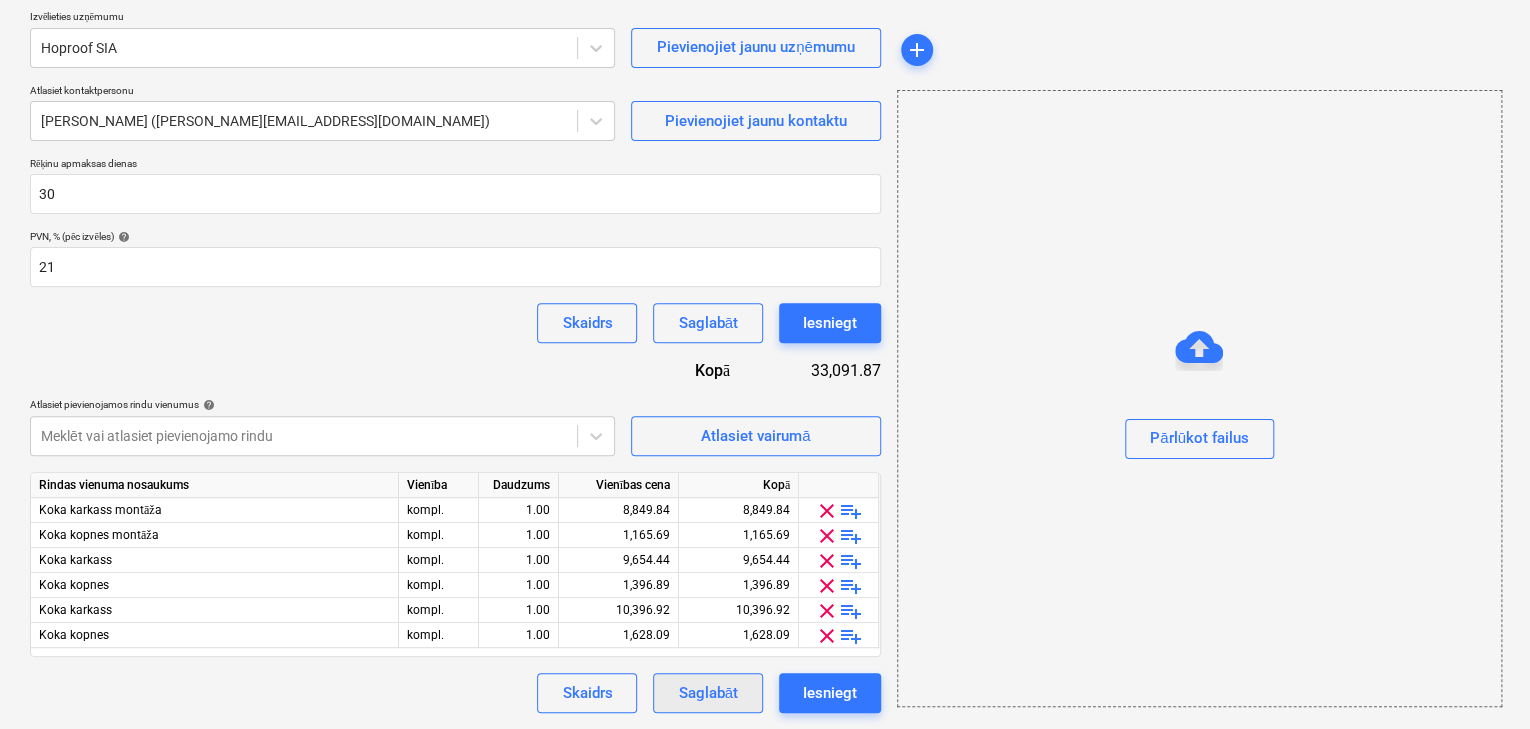 type on "SIA Hoproof Līgums Nr. 396/2025" 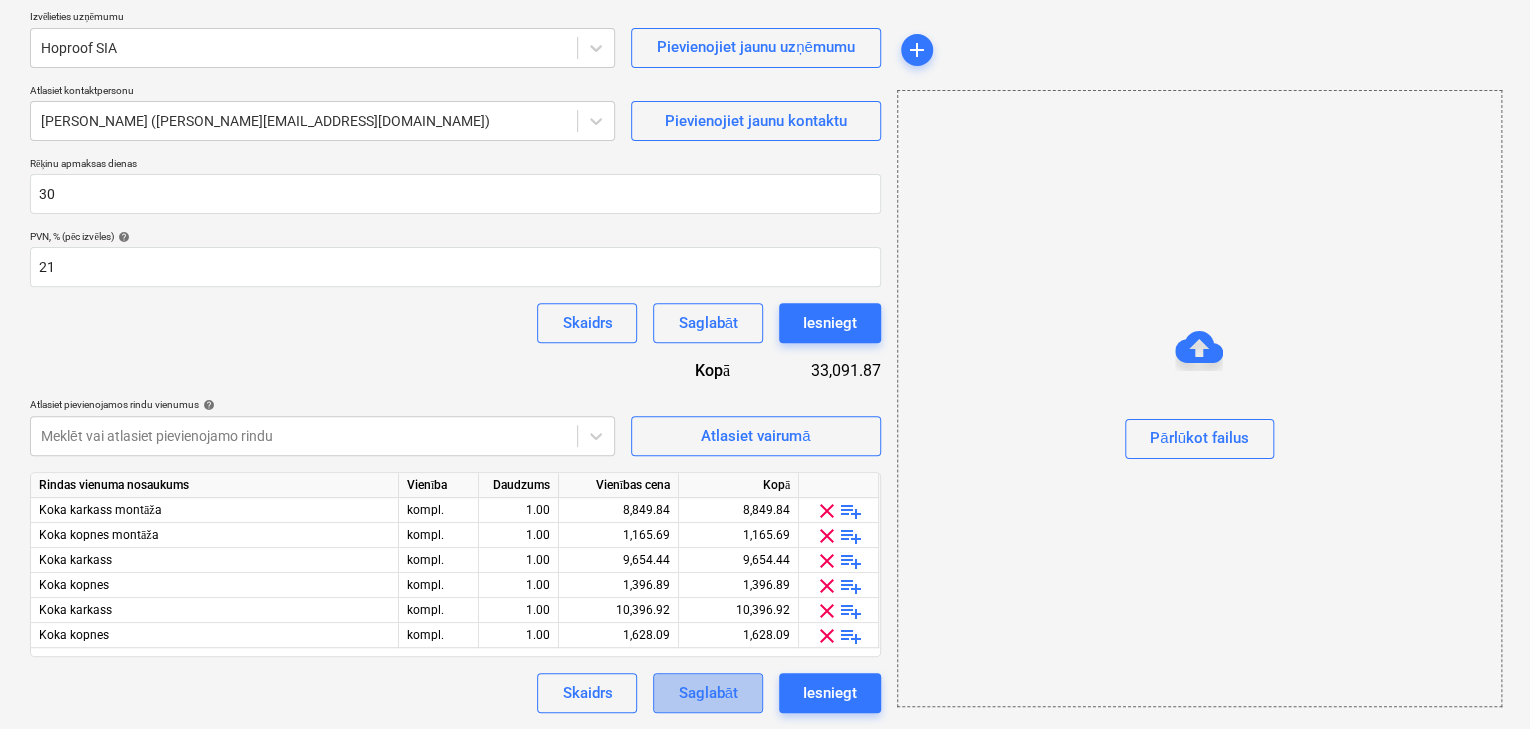 click on "Saglabāt" at bounding box center [707, 693] 